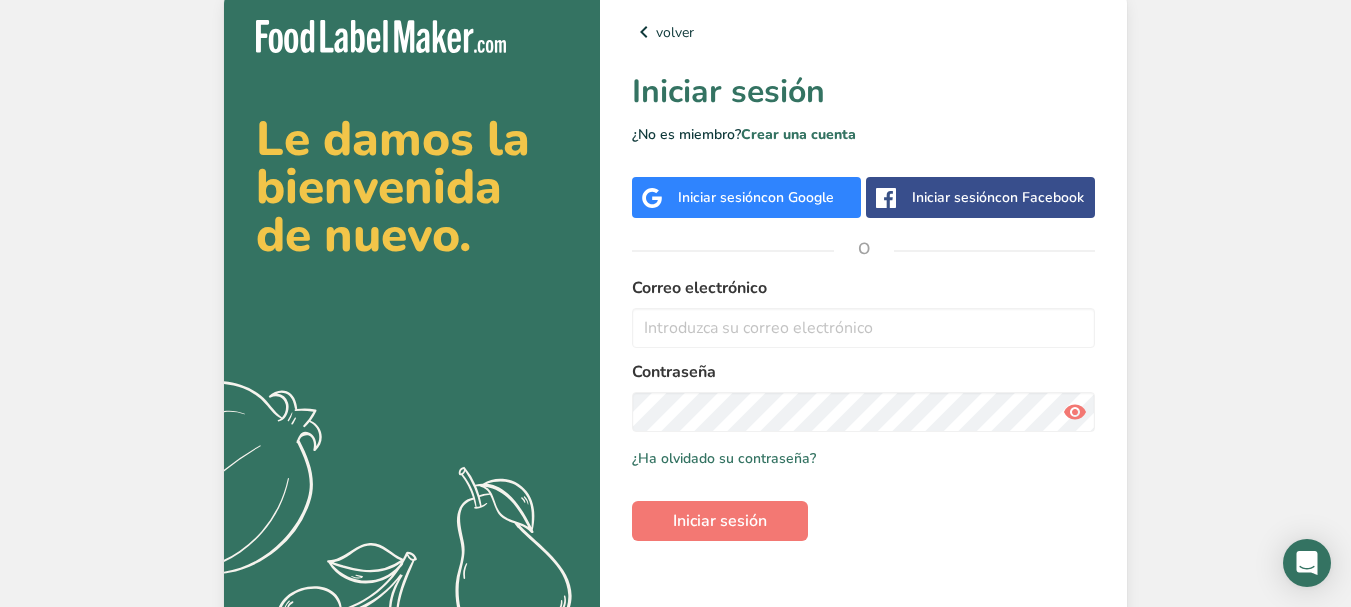 scroll, scrollTop: 0, scrollLeft: 0, axis: both 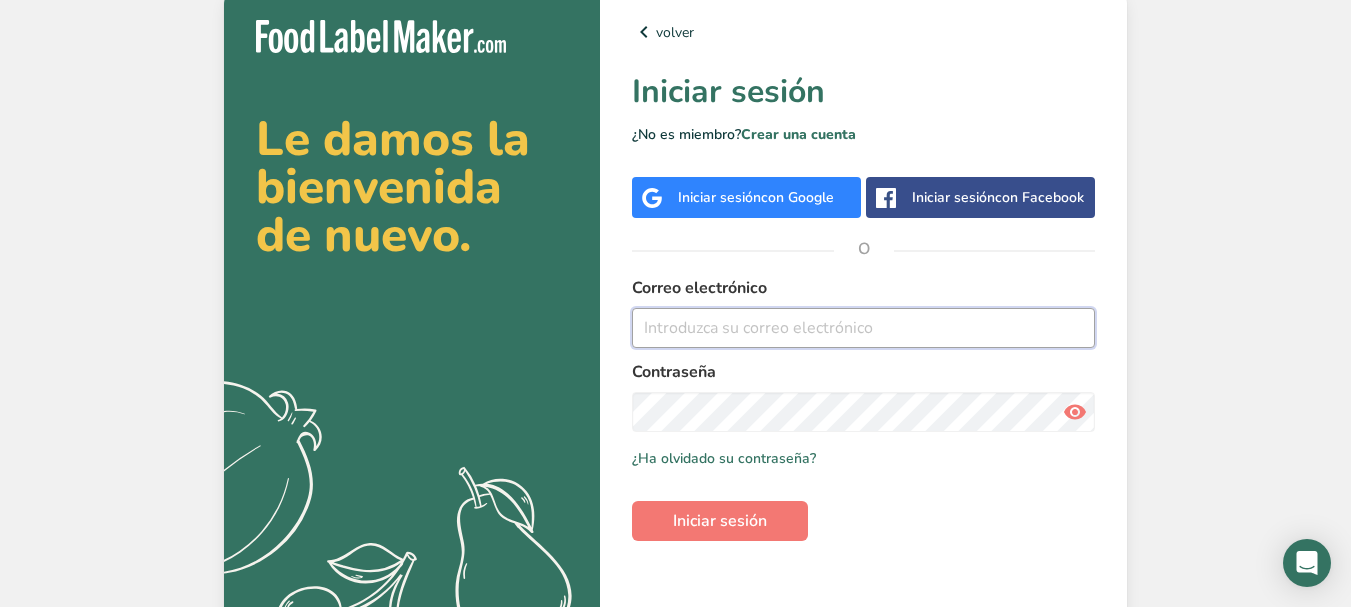 click at bounding box center (863, 328) 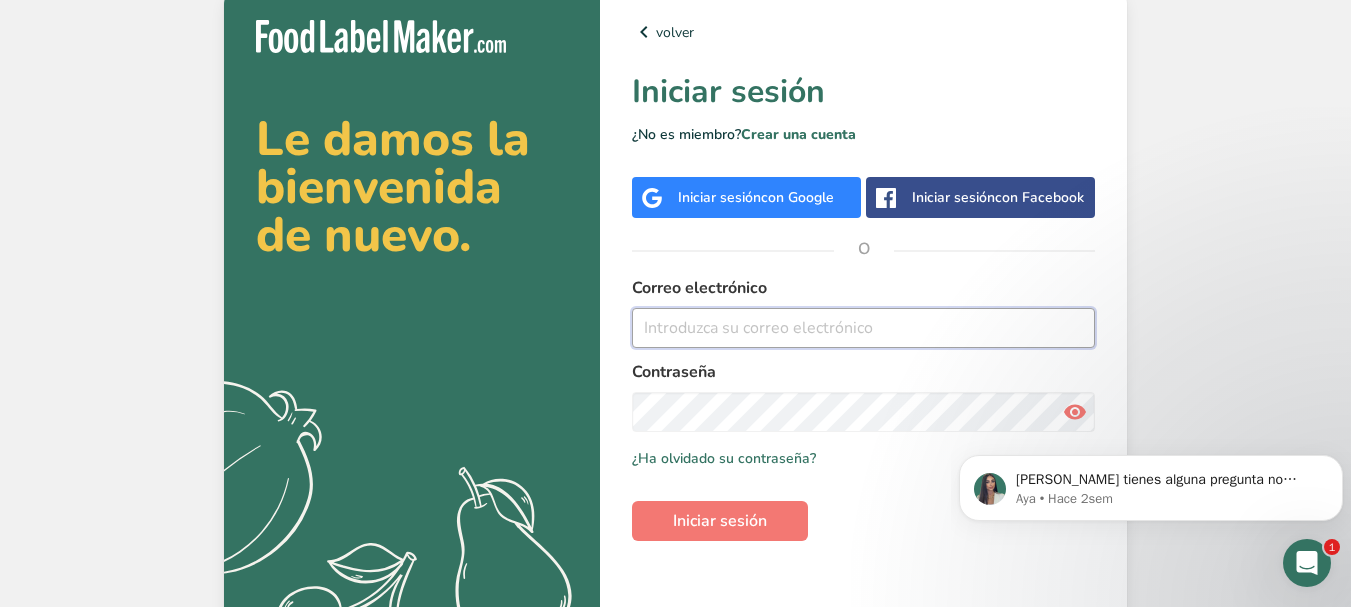 scroll, scrollTop: 0, scrollLeft: 0, axis: both 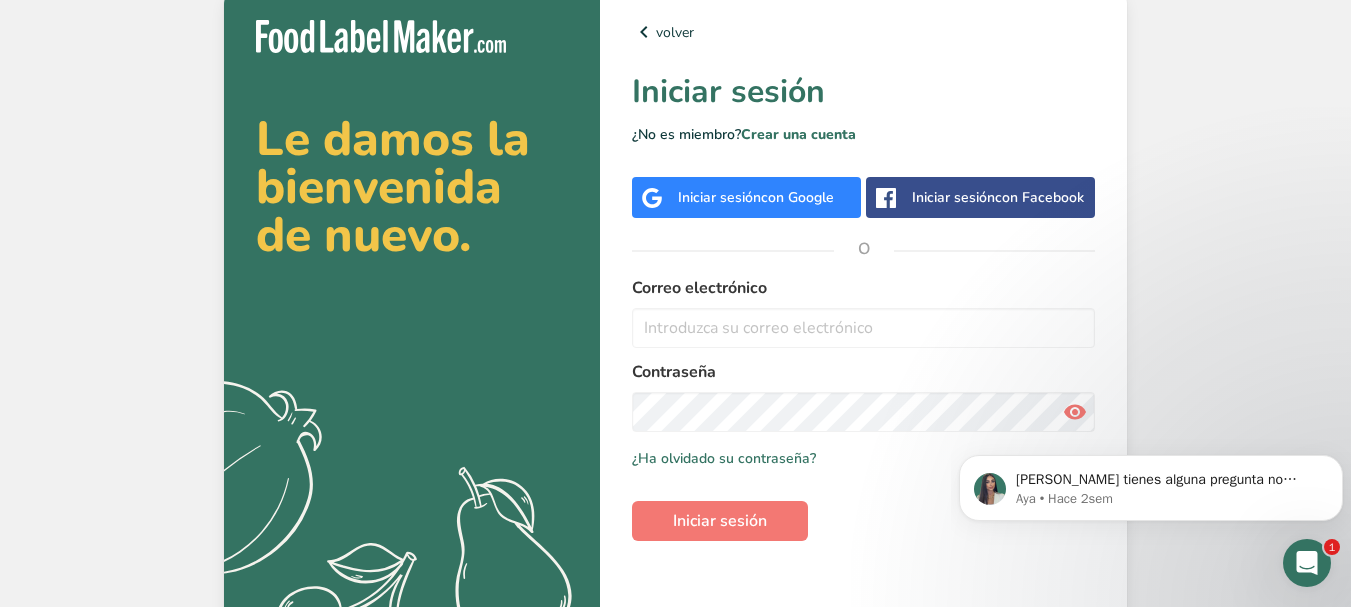 click on "Iniciar sesión   con Google" at bounding box center (756, 197) 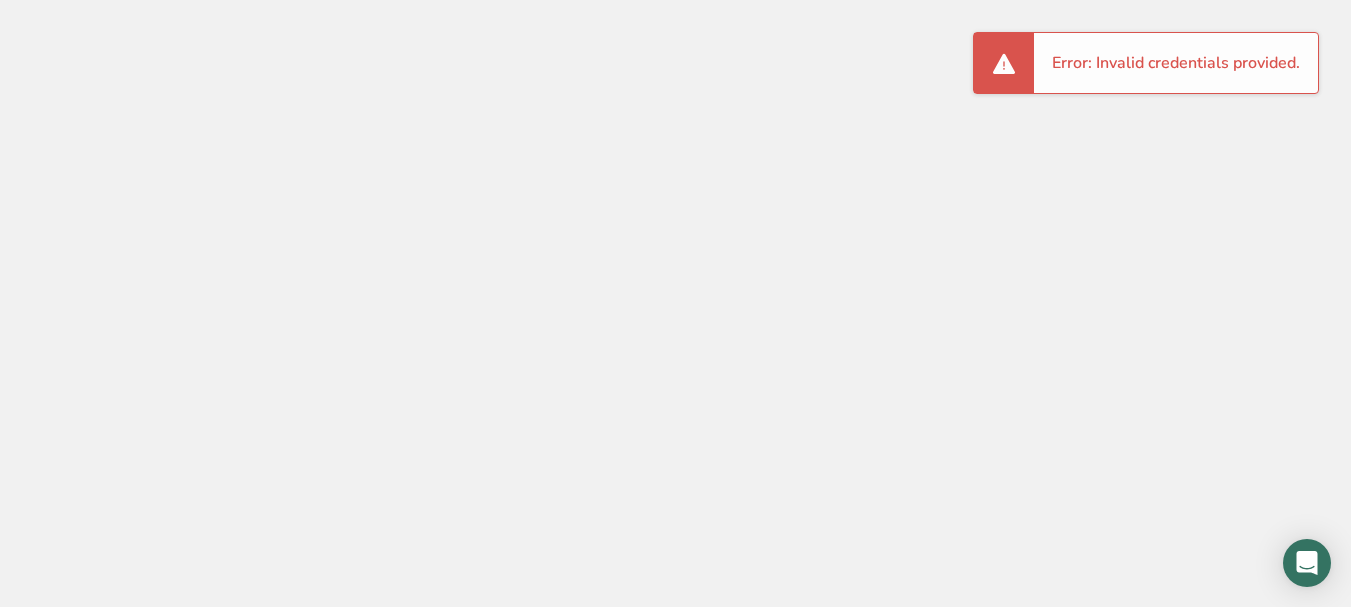 scroll, scrollTop: 0, scrollLeft: 0, axis: both 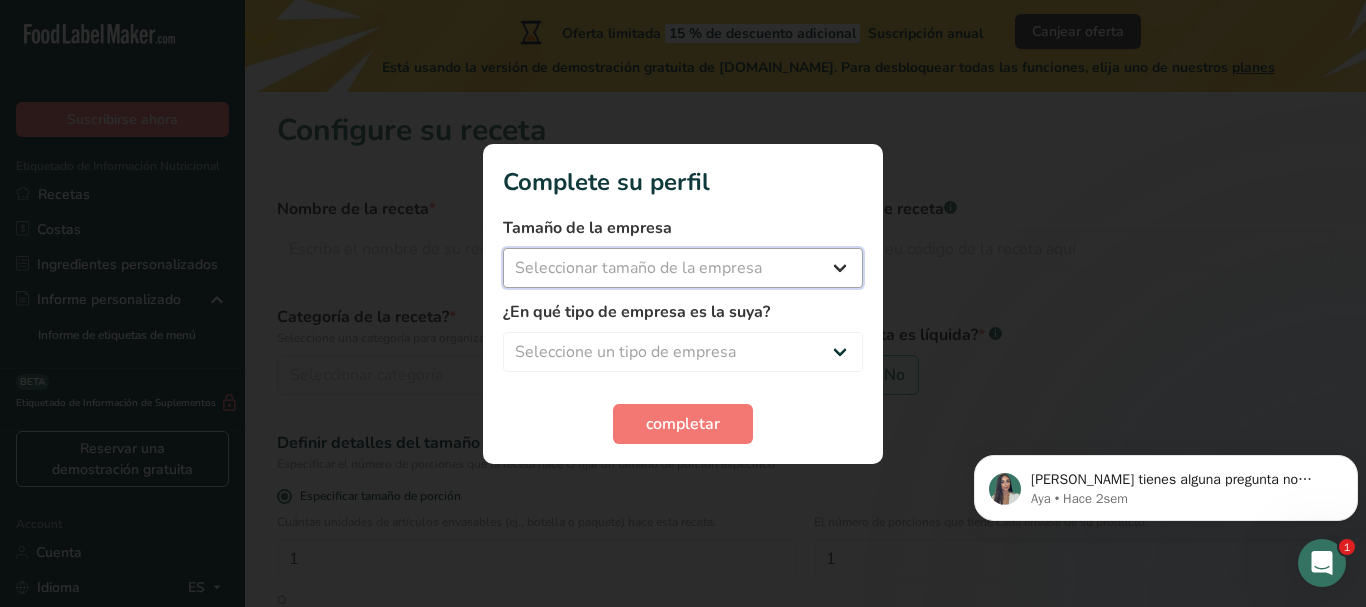 click on "Seleccionar tamaño de la empresa
Menos de 10 empleados
De 10 a 50 empleados
De 51 a 500 empleados
Más de 500 empleados" at bounding box center (683, 268) 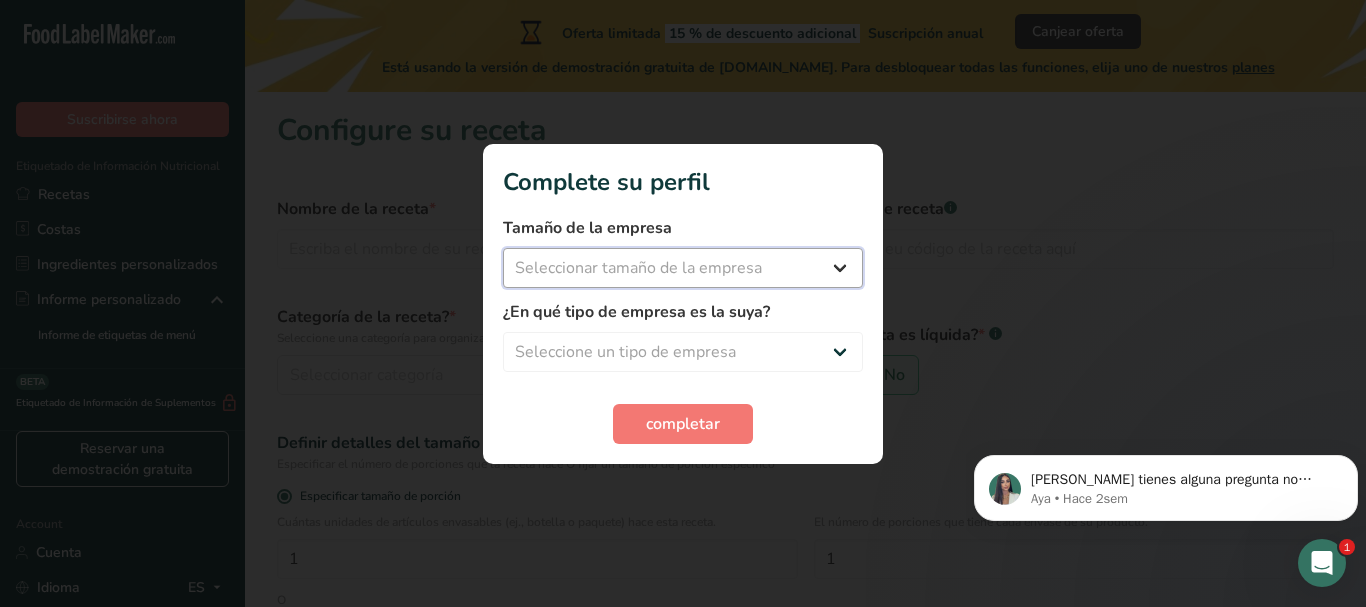 select on "1" 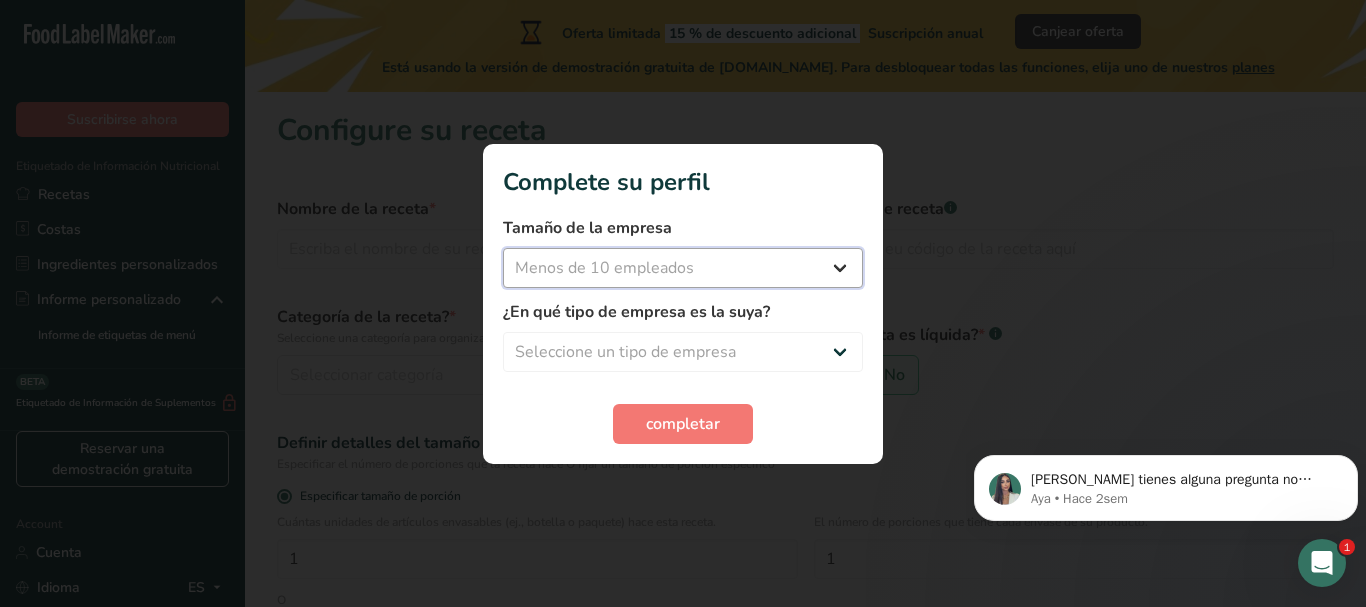 click on "Seleccionar tamaño de la empresa
Menos de 10 empleados
De 10 a 50 empleados
De 51 a 500 empleados
Más de 500 empleados" at bounding box center (683, 268) 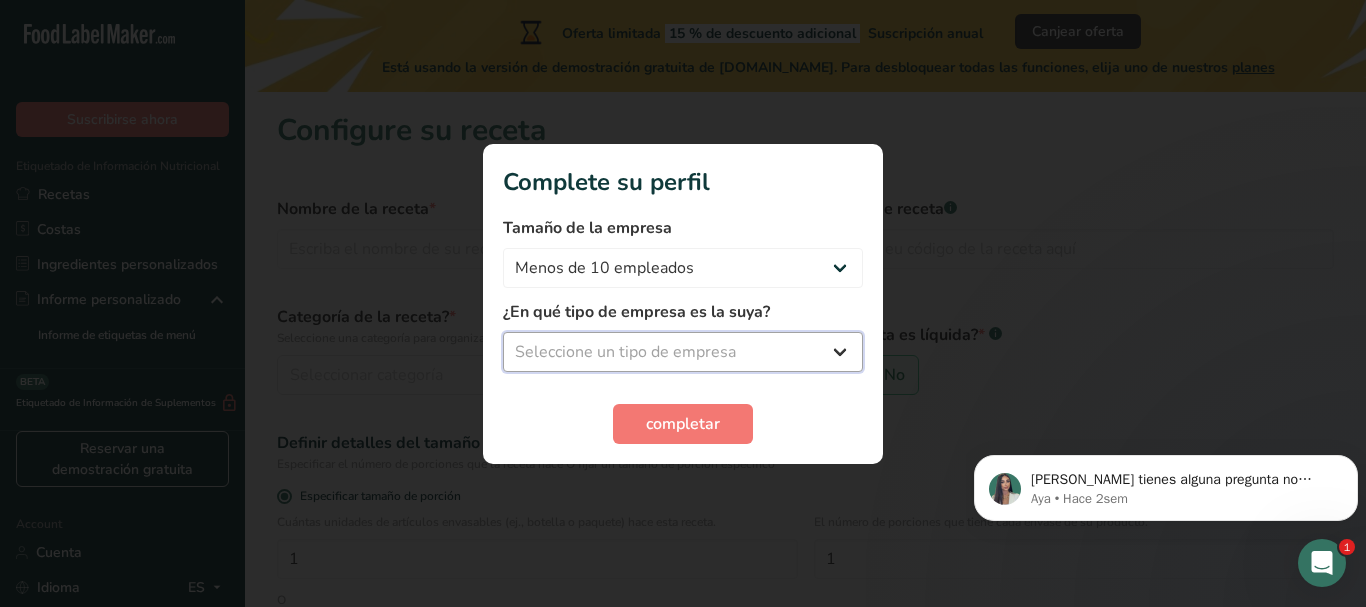 click on "Seleccione un tipo de empresa
Fabricante de alimentos envasados
Restaurante y cafetería
[GEOGRAPHIC_DATA]
Empresa de comidas preparadas y cáterin
Nutricionista
Bloguero gastronómico
Entrenador personal
Otro" at bounding box center [683, 352] 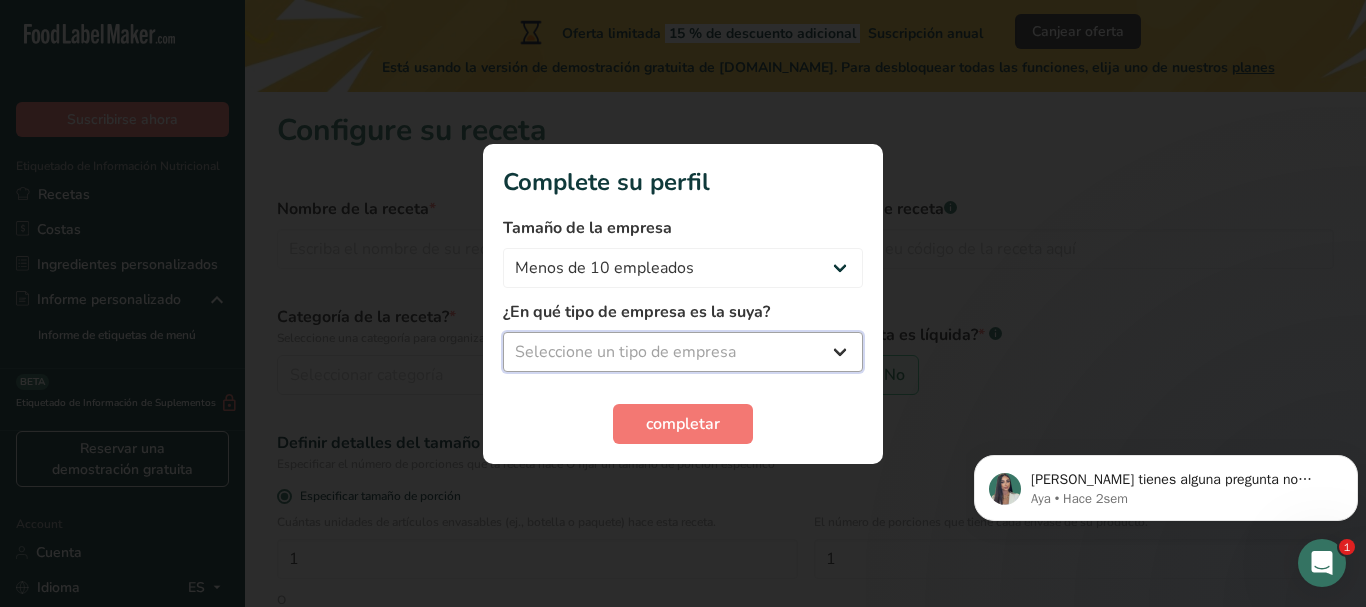 select on "3" 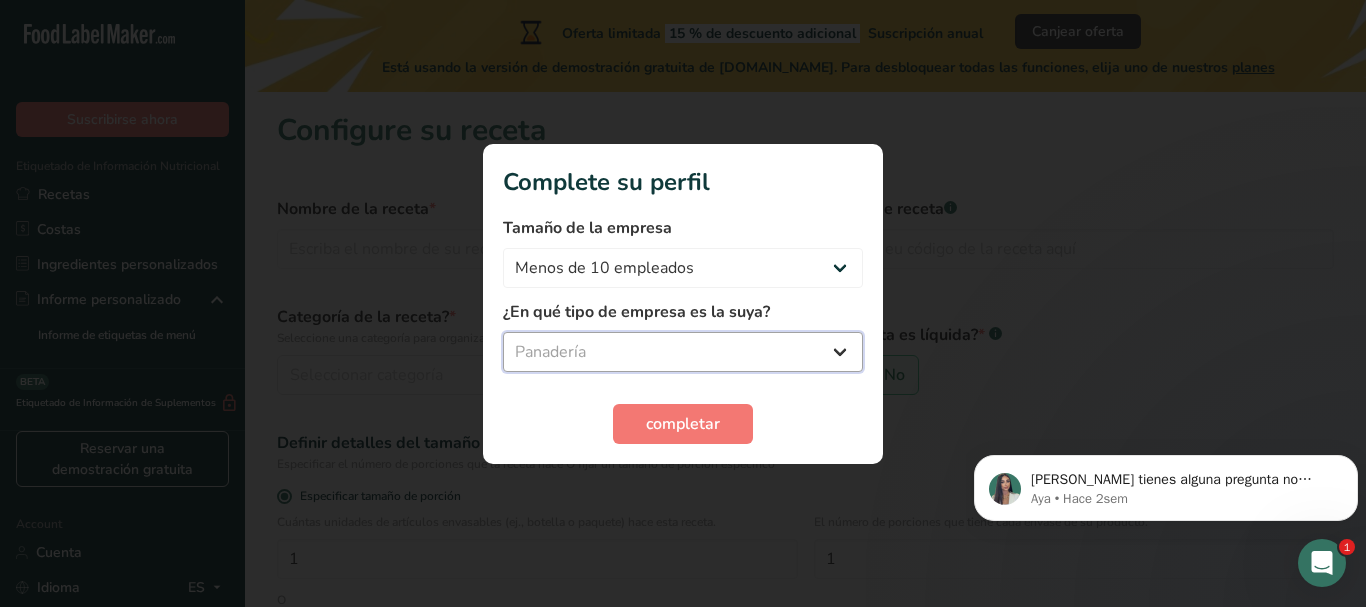 click on "Seleccione un tipo de empresa
Fabricante de alimentos envasados
Restaurante y cafetería
[GEOGRAPHIC_DATA]
Empresa de comidas preparadas y cáterin
Nutricionista
Bloguero gastronómico
Entrenador personal
Otro" at bounding box center [683, 352] 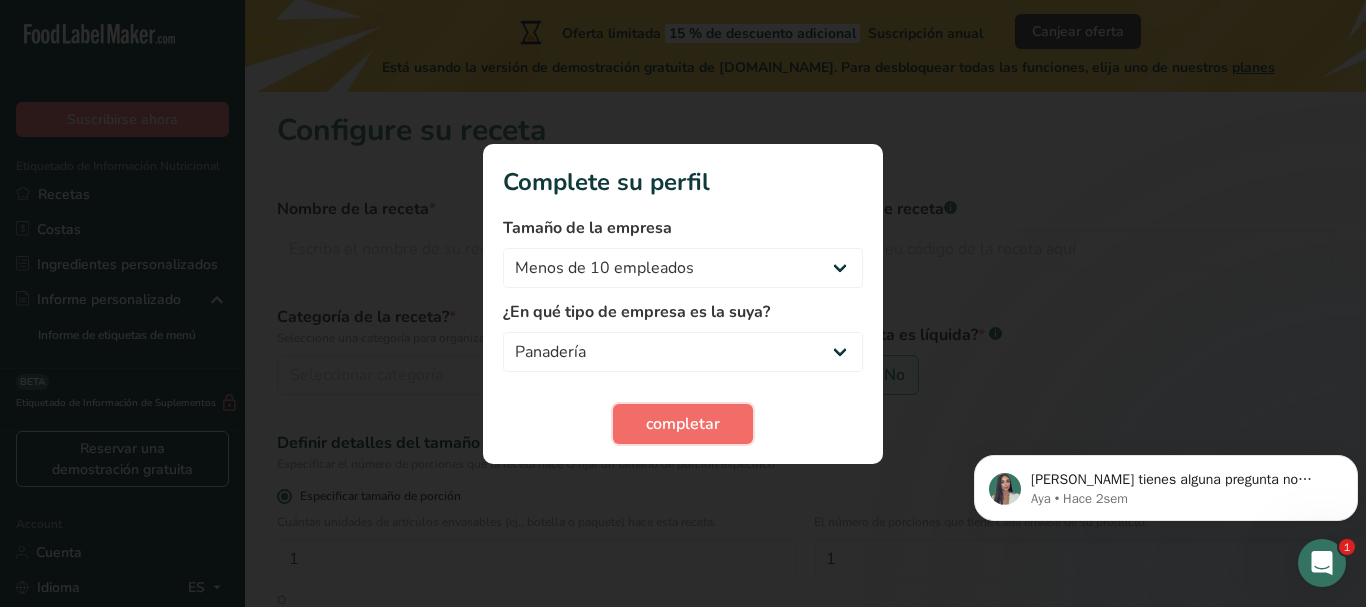 click on "completar" at bounding box center (683, 424) 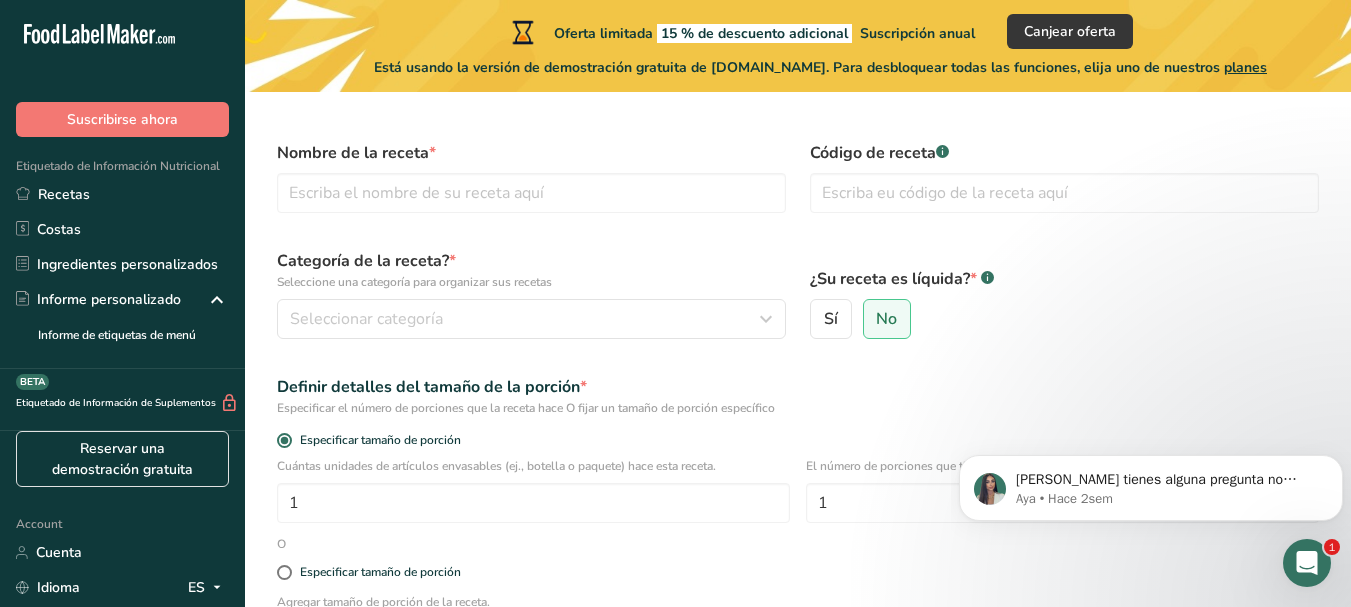 scroll, scrollTop: 54, scrollLeft: 0, axis: vertical 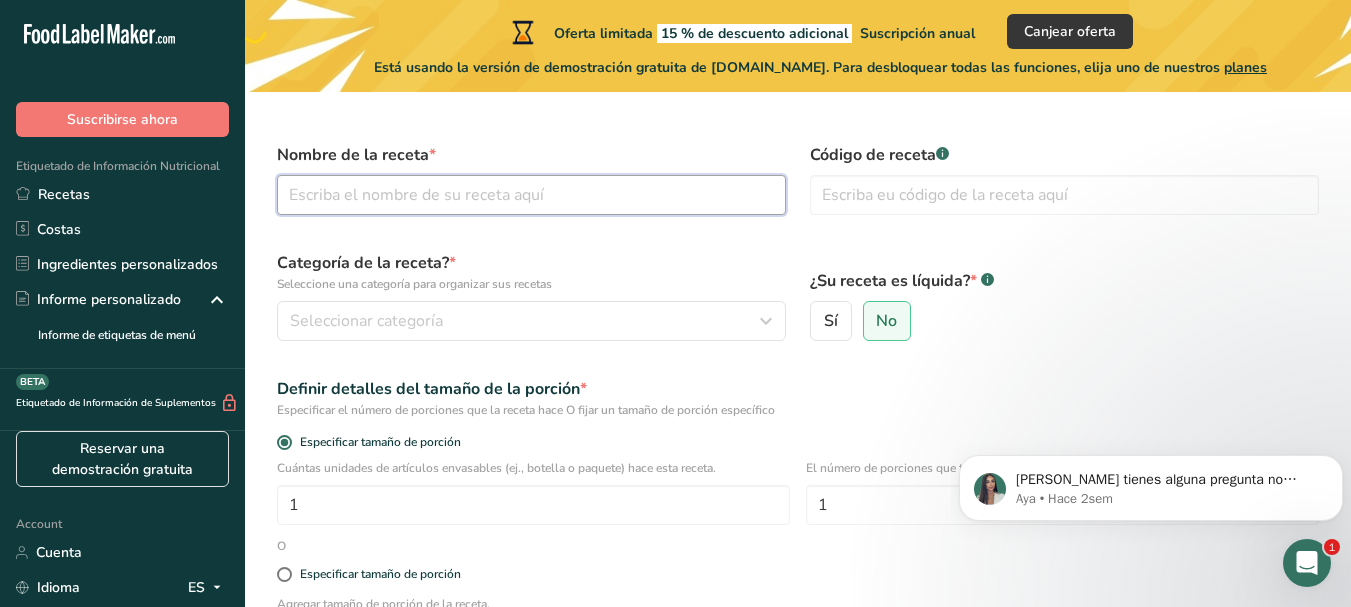 click at bounding box center (531, 195) 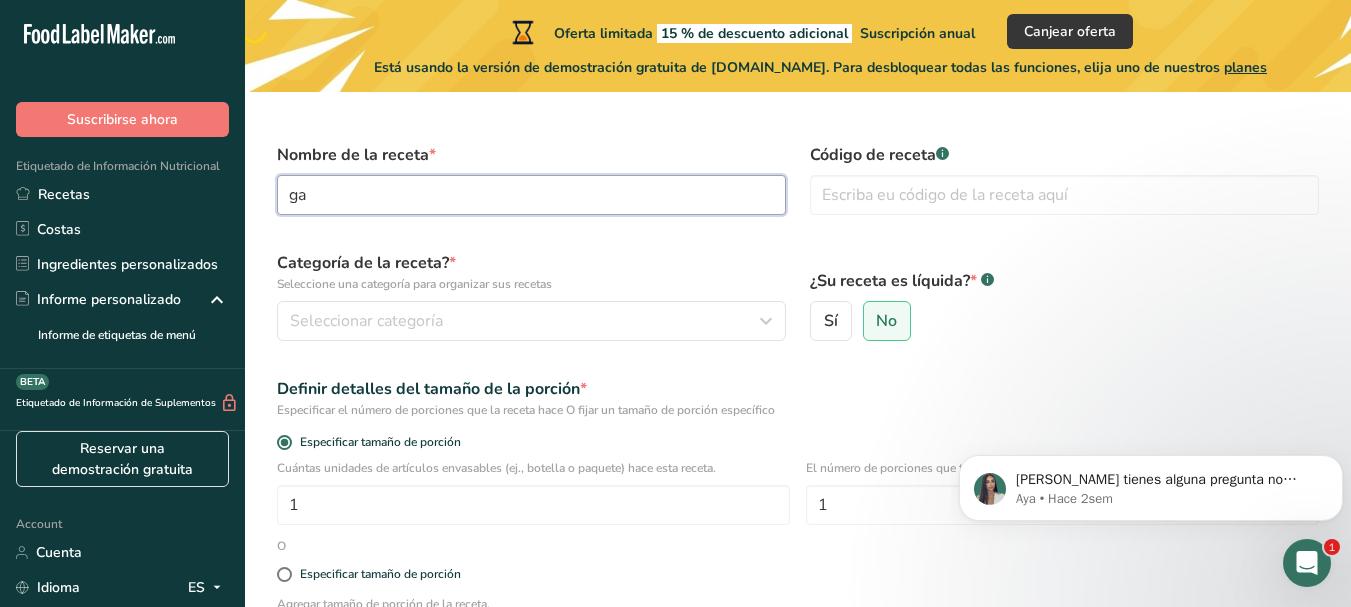 type on "g" 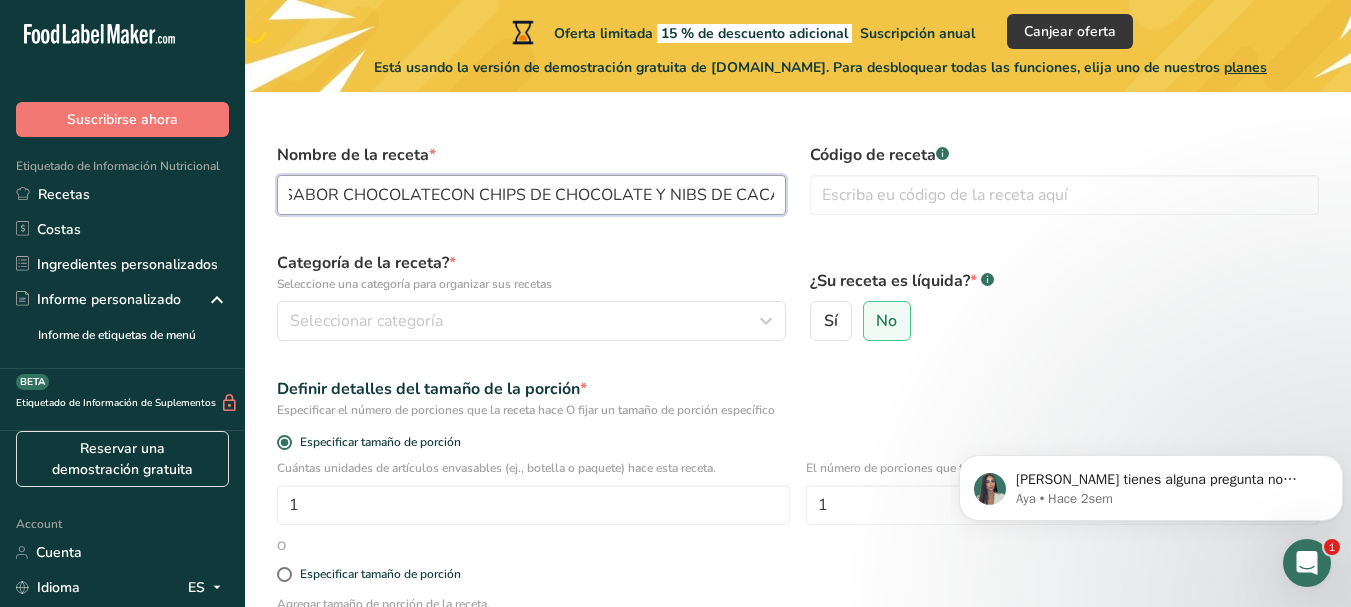 scroll, scrollTop: 0, scrollLeft: 150, axis: horizontal 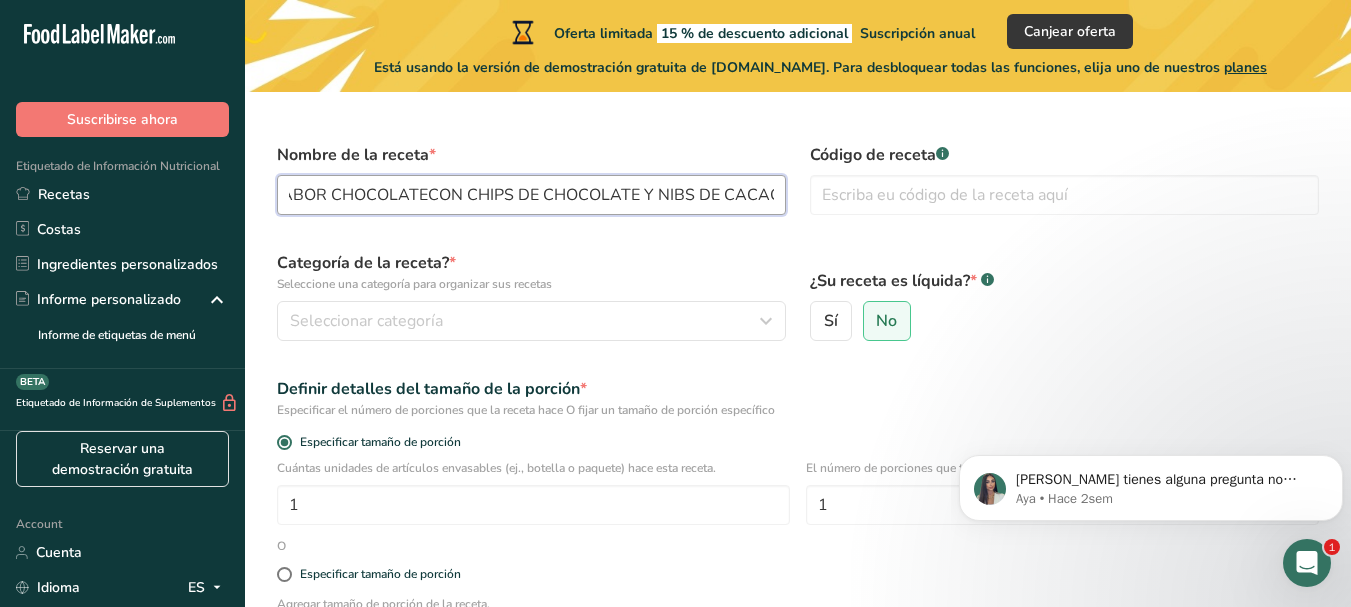 click on "GALLETA DULCE SABOR CHOCOLATECON CHIPS DE CHOCOLATE Y NIBS DE CACAO" at bounding box center [531, 195] 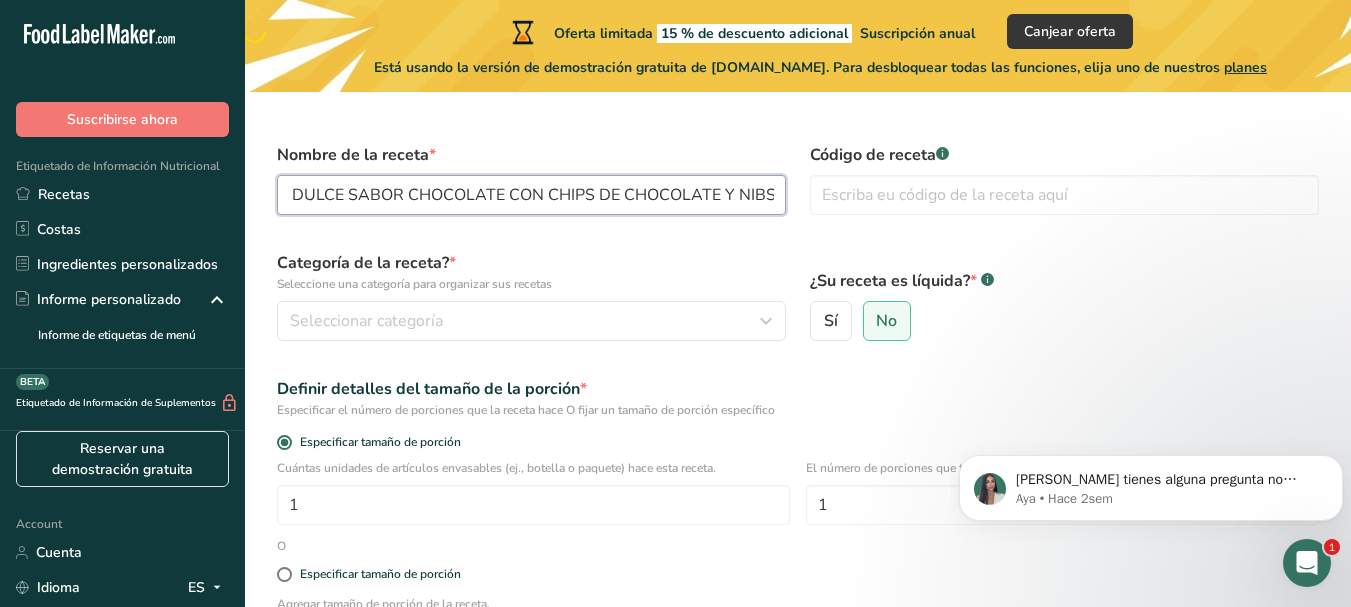 scroll, scrollTop: 0, scrollLeft: 0, axis: both 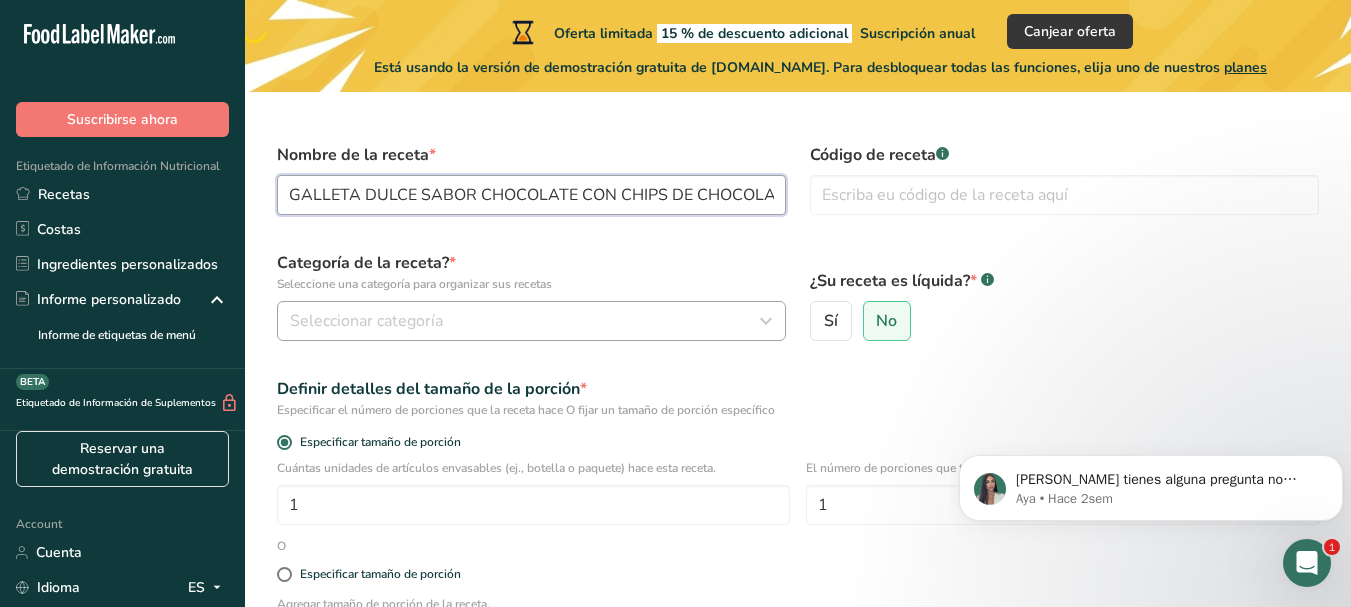 type on "GALLETA DULCE SABOR CHOCOLATE CON CHIPS DE CHOCOLATE Y NIBS DE CACAO" 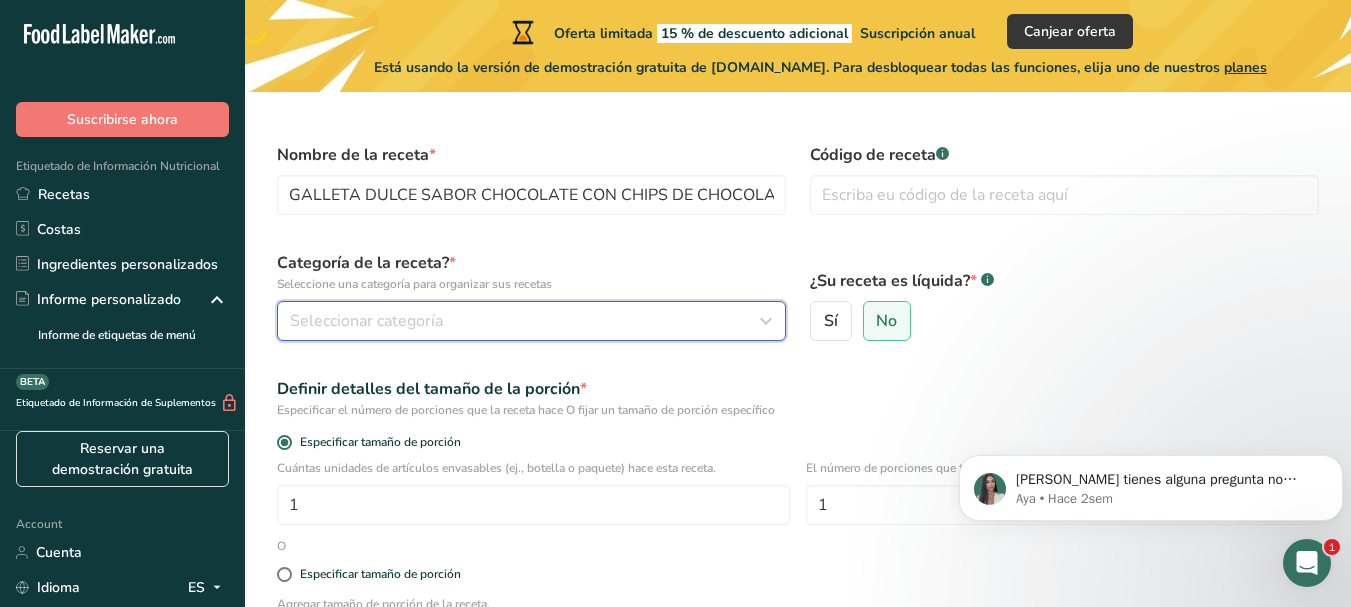 click on "Seleccionar categoría" at bounding box center (366, 321) 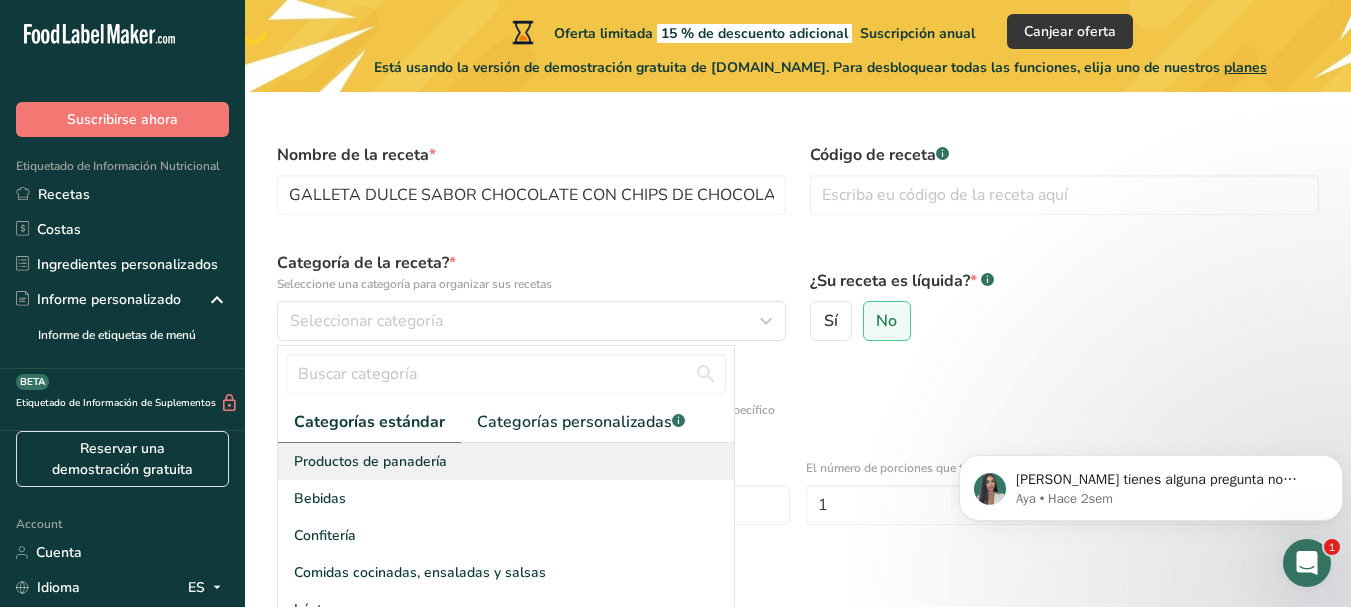 click on "Productos de panadería" at bounding box center (370, 461) 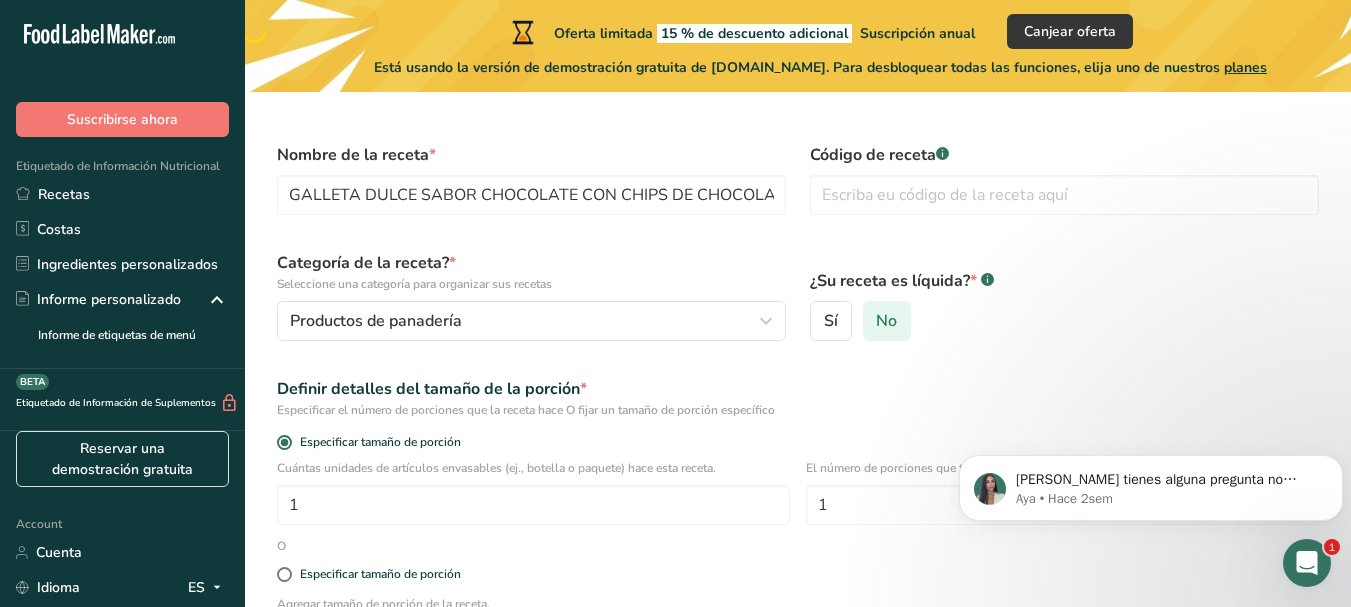 click on "No" at bounding box center (886, 321) 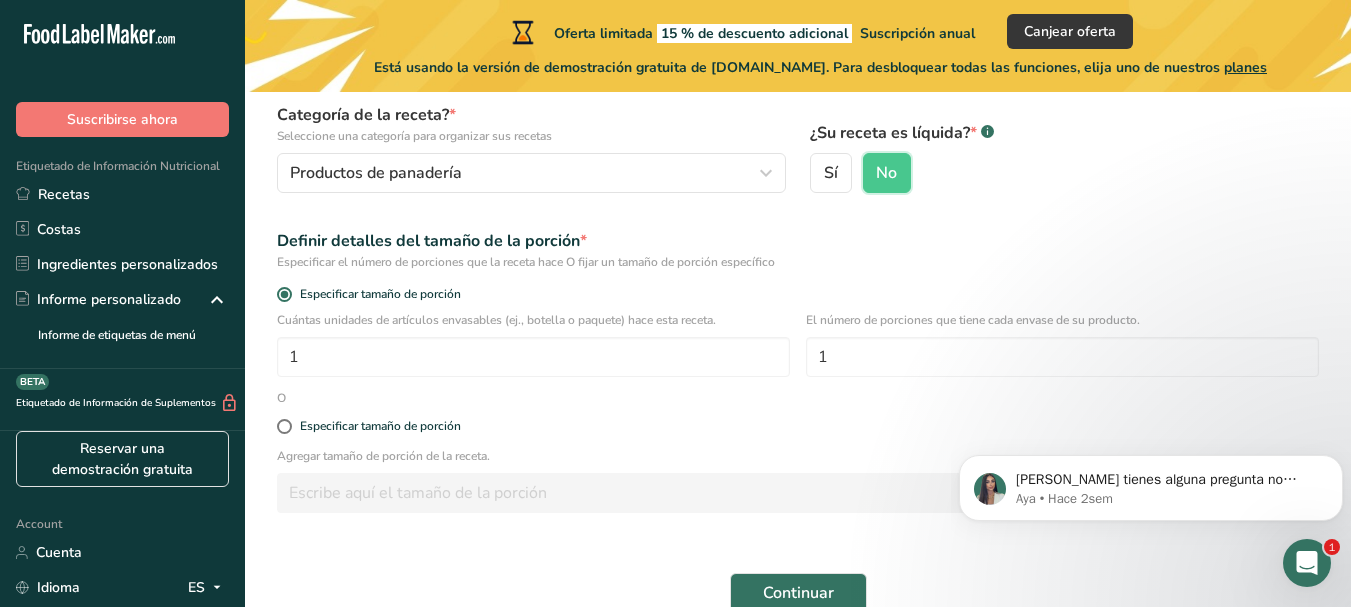 scroll, scrollTop: 212, scrollLeft: 0, axis: vertical 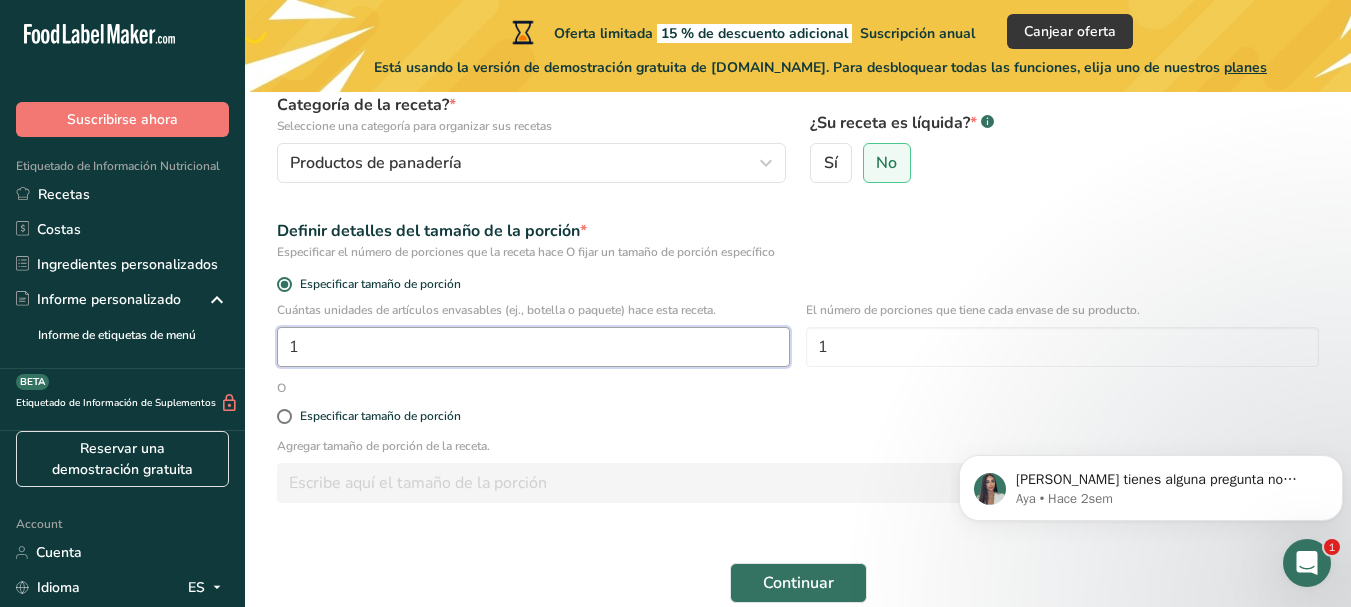 click on "1" at bounding box center [533, 347] 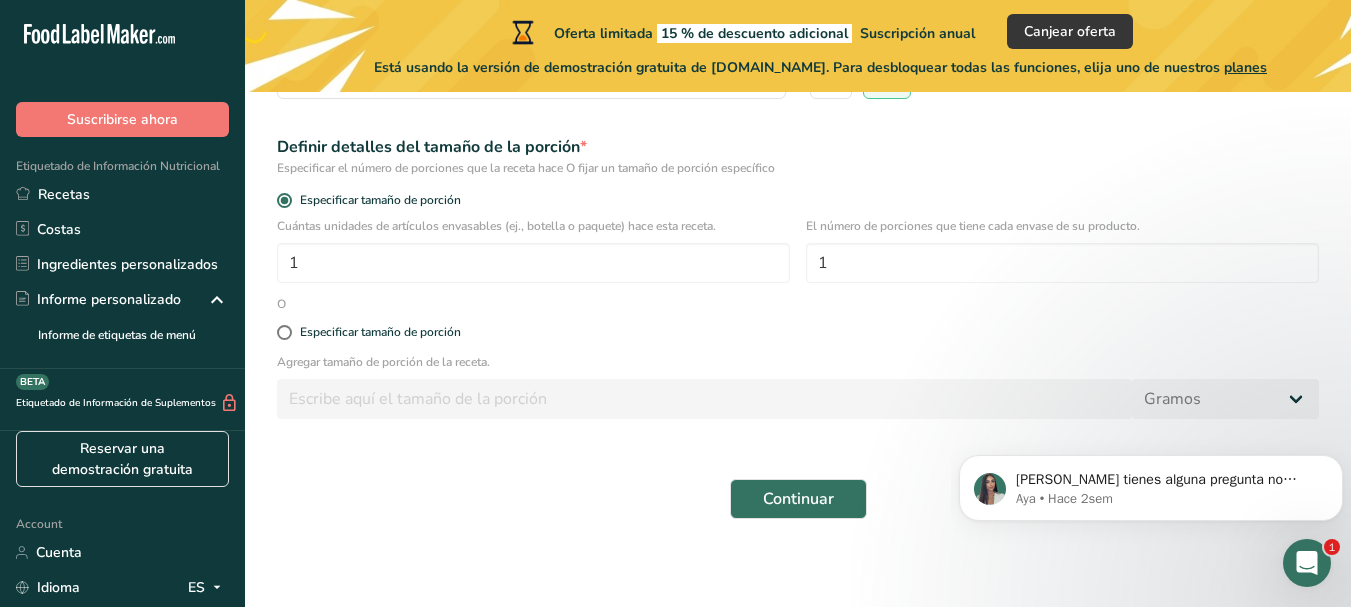 scroll, scrollTop: 304, scrollLeft: 0, axis: vertical 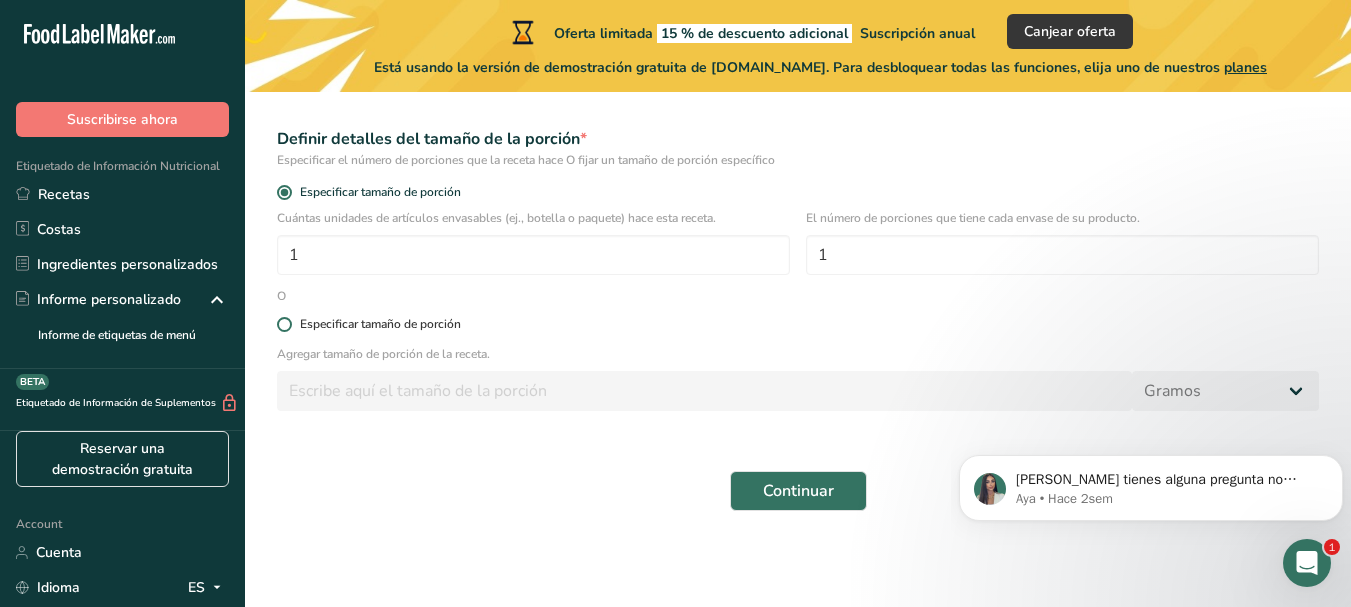 click at bounding box center [284, 324] 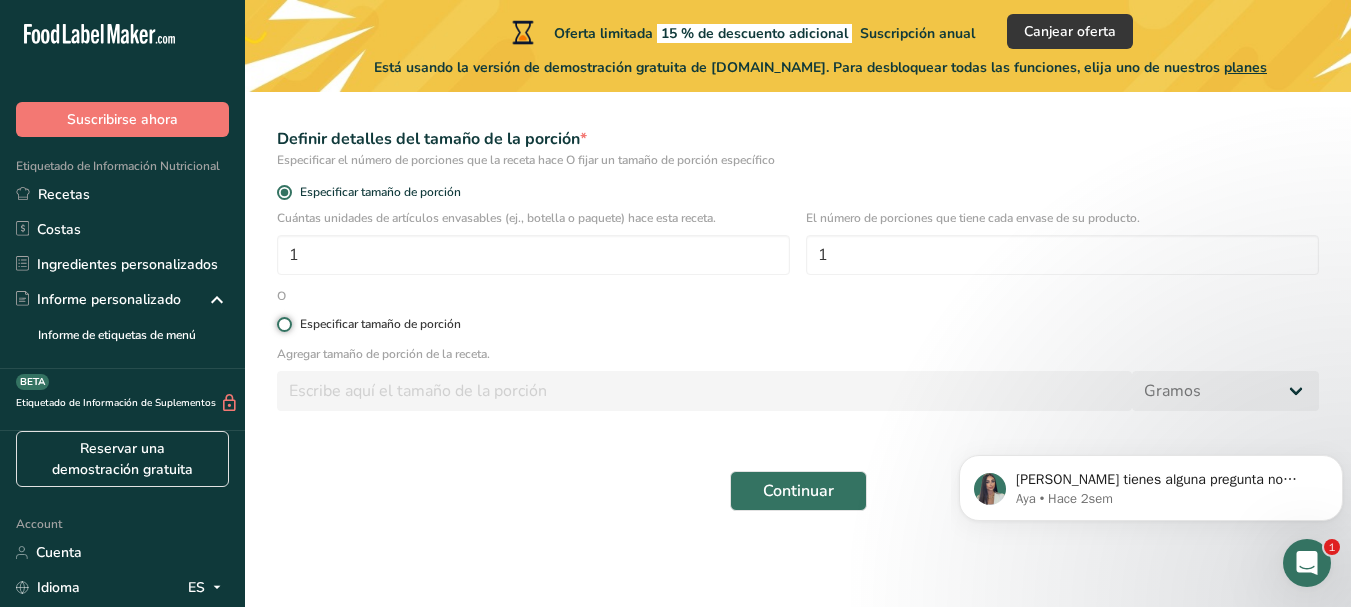 click on "Especificar tamaño de porción" at bounding box center [283, 324] 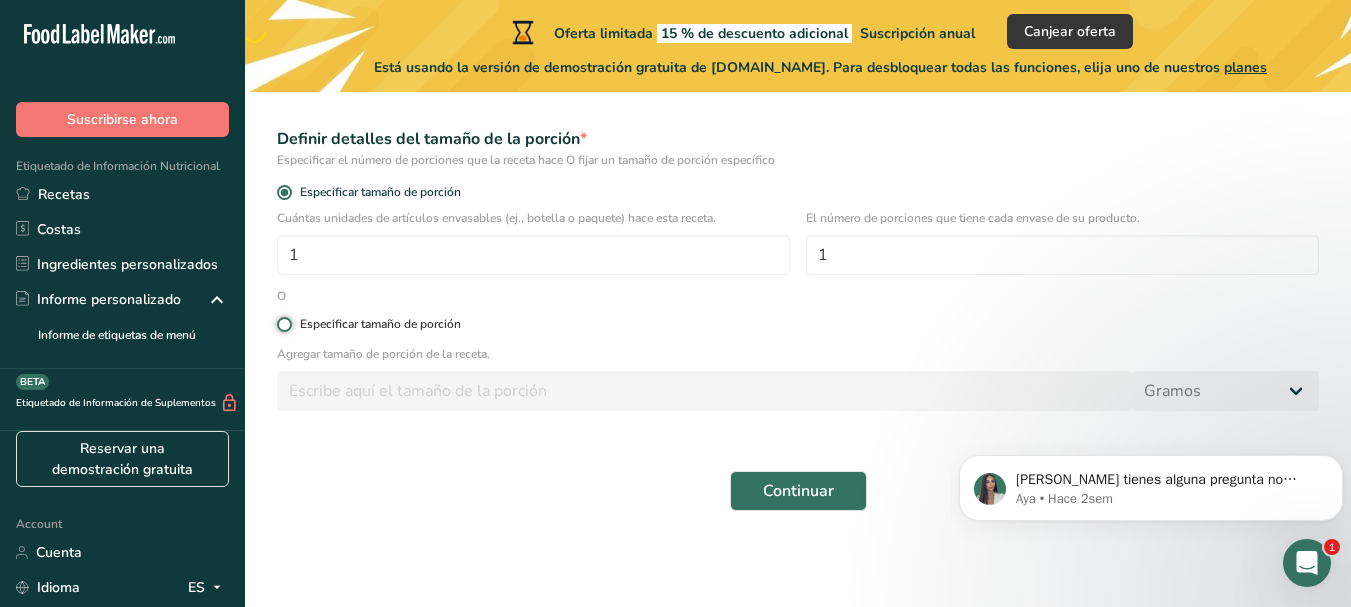 radio on "true" 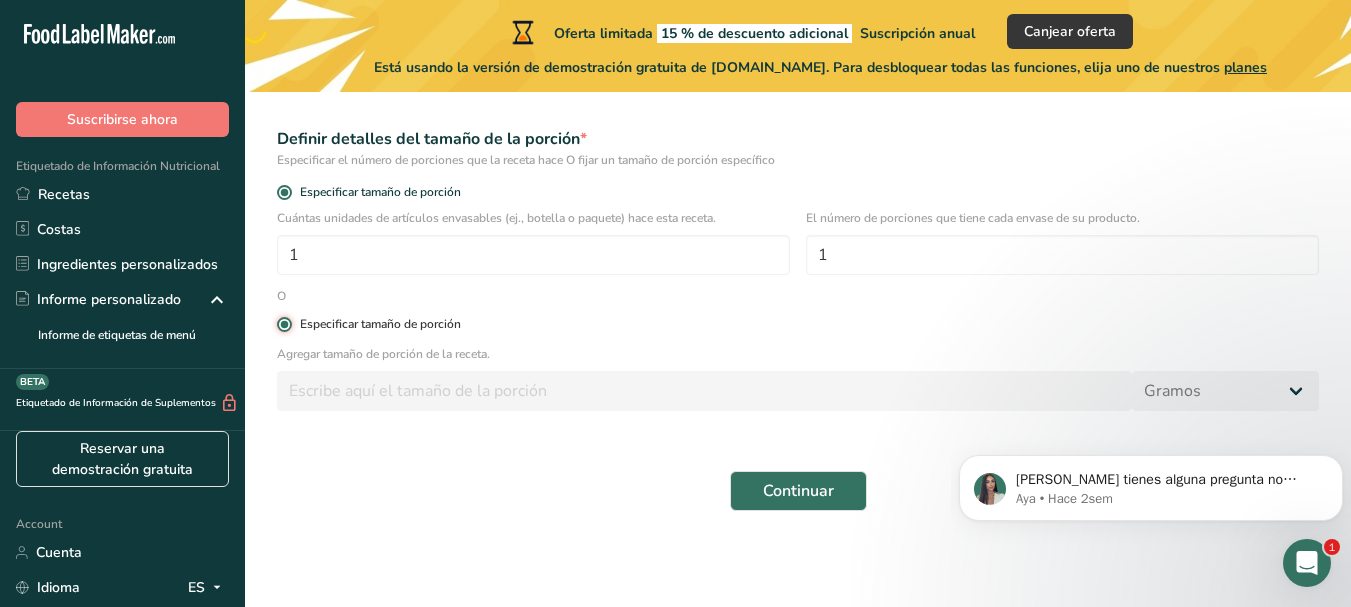 radio on "false" 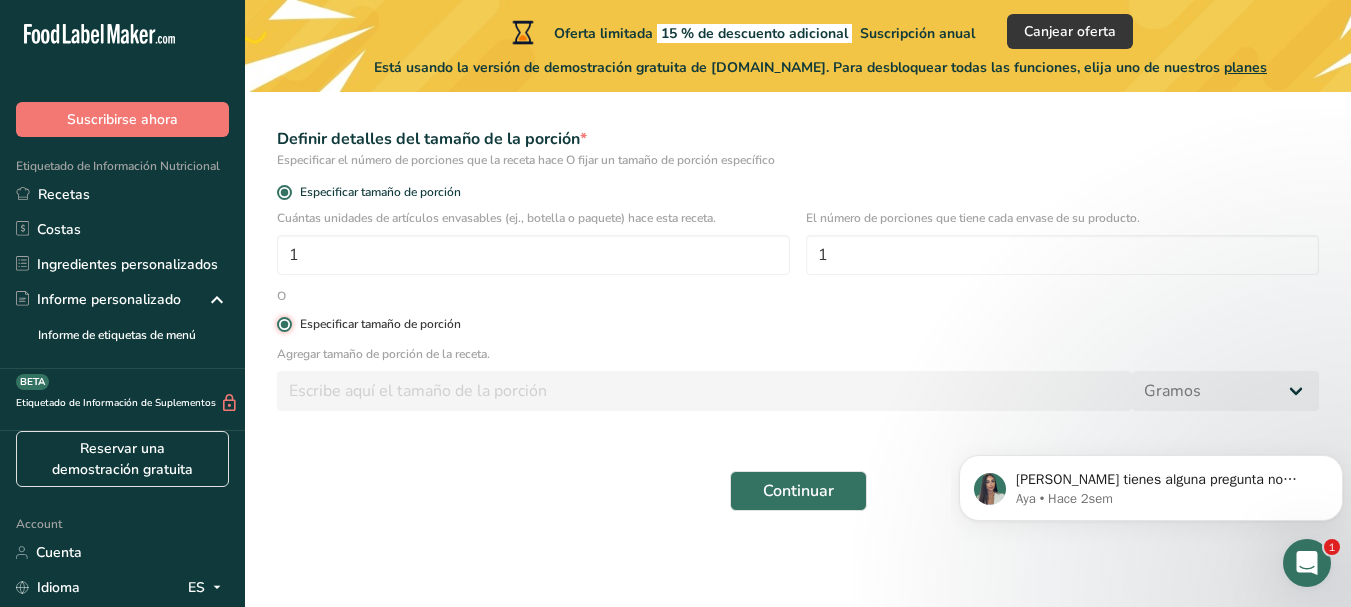 type 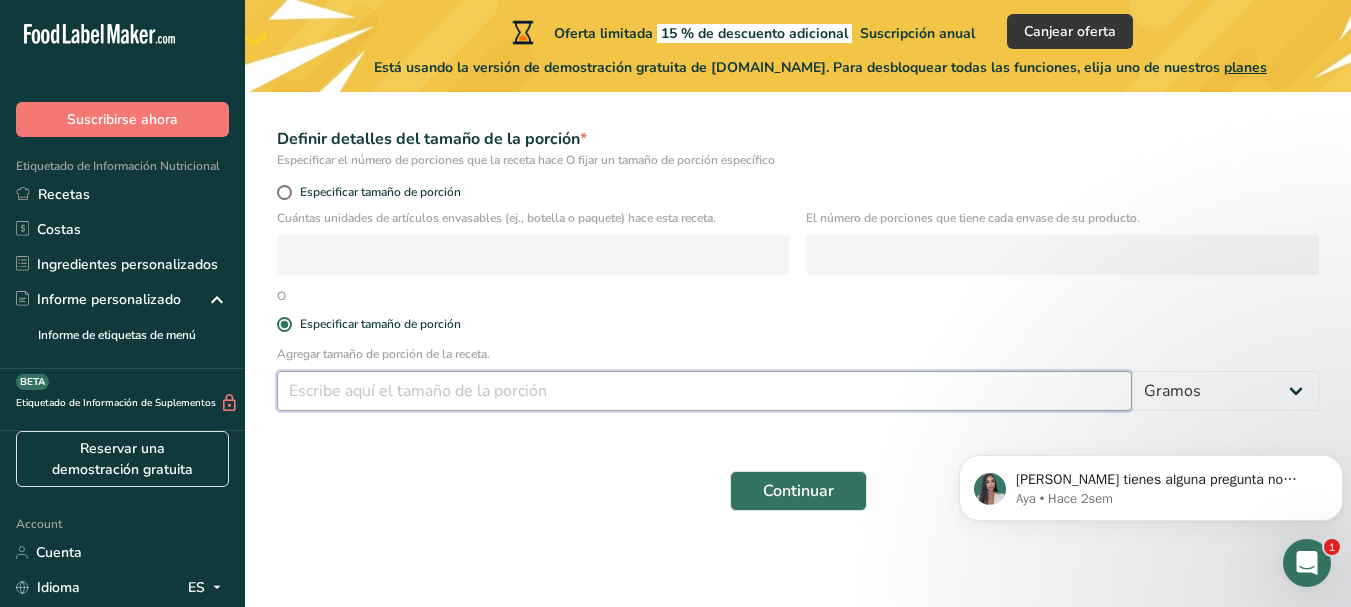 click at bounding box center (704, 391) 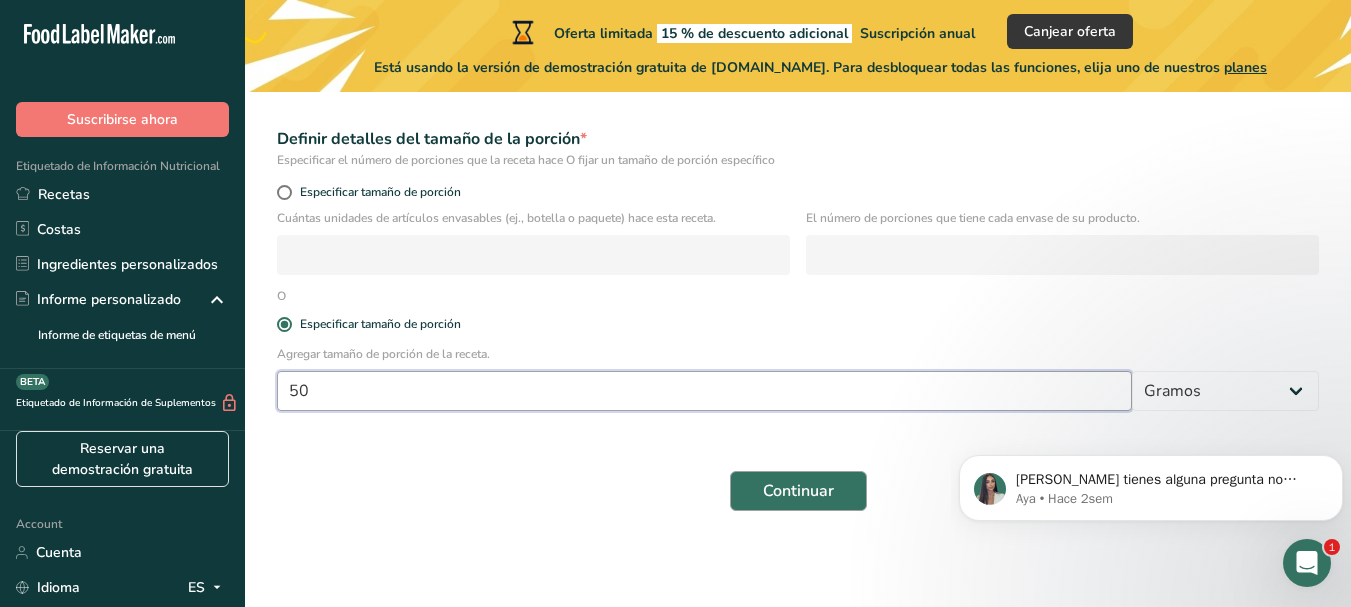 type on "50" 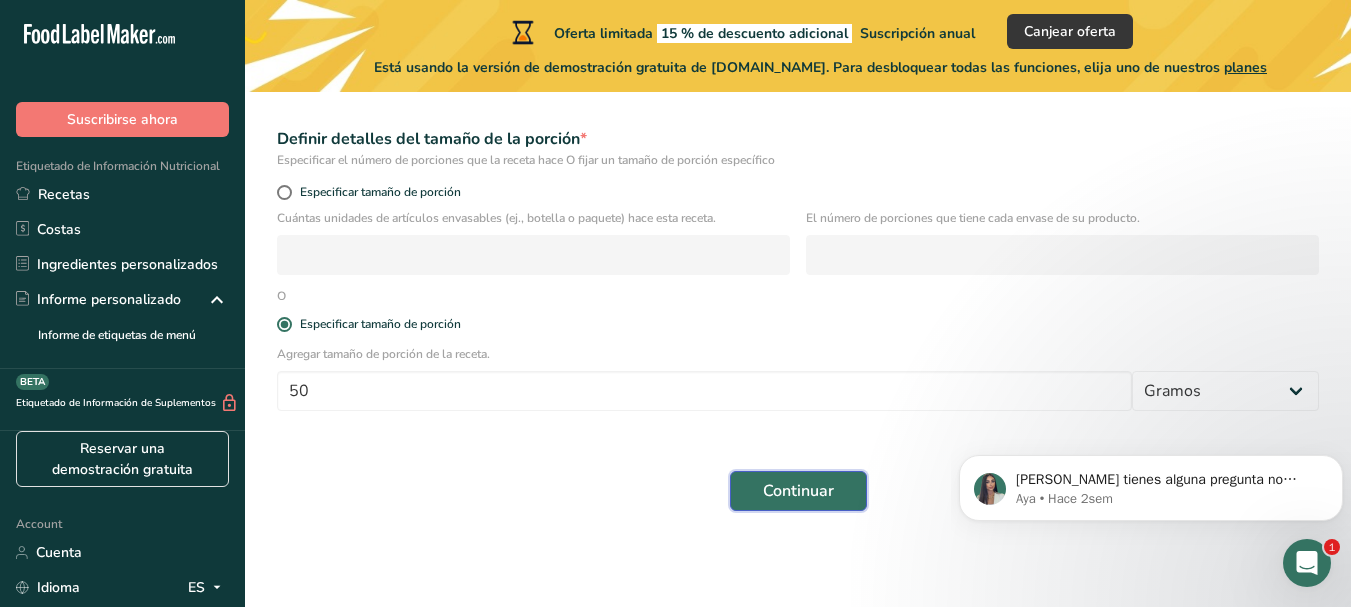 click on "Continuar" at bounding box center [798, 491] 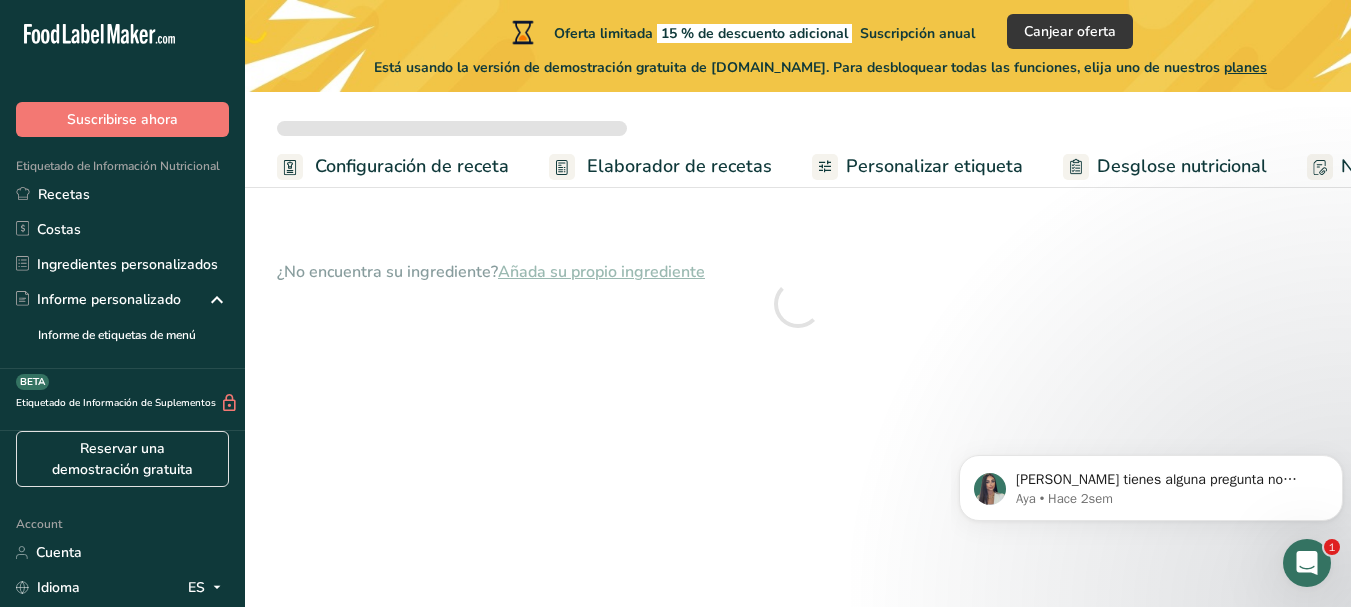 scroll, scrollTop: 0, scrollLeft: 0, axis: both 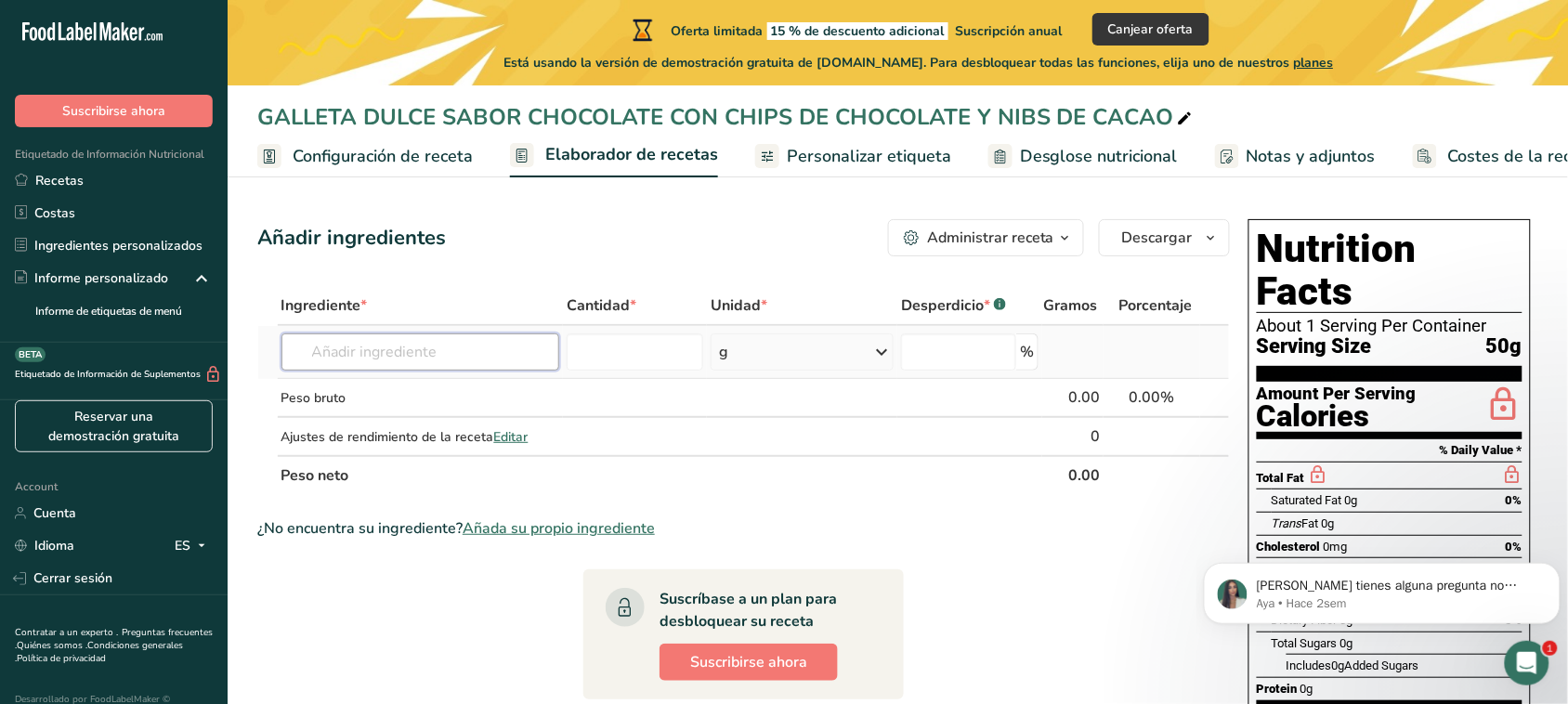 click at bounding box center [421, 352] 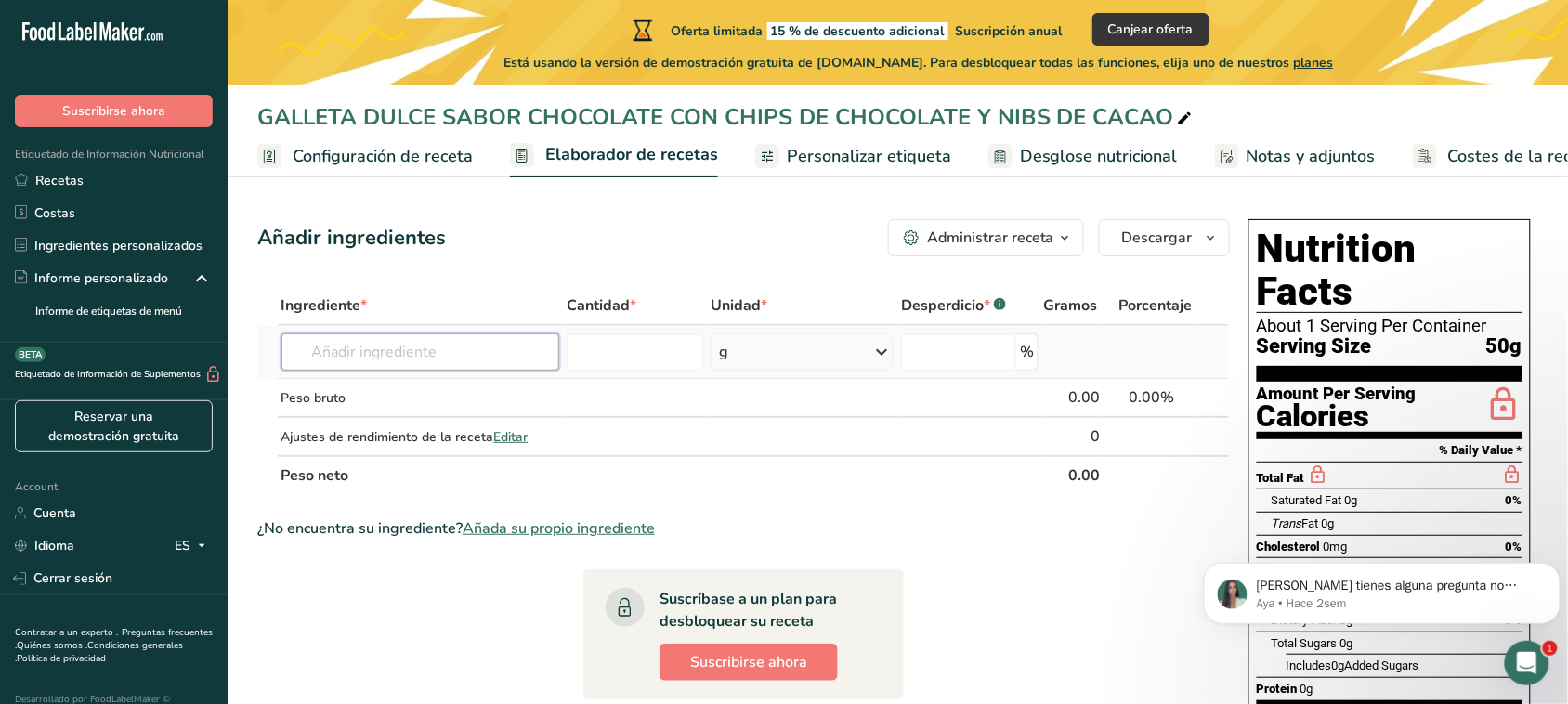 click at bounding box center (421, 352) 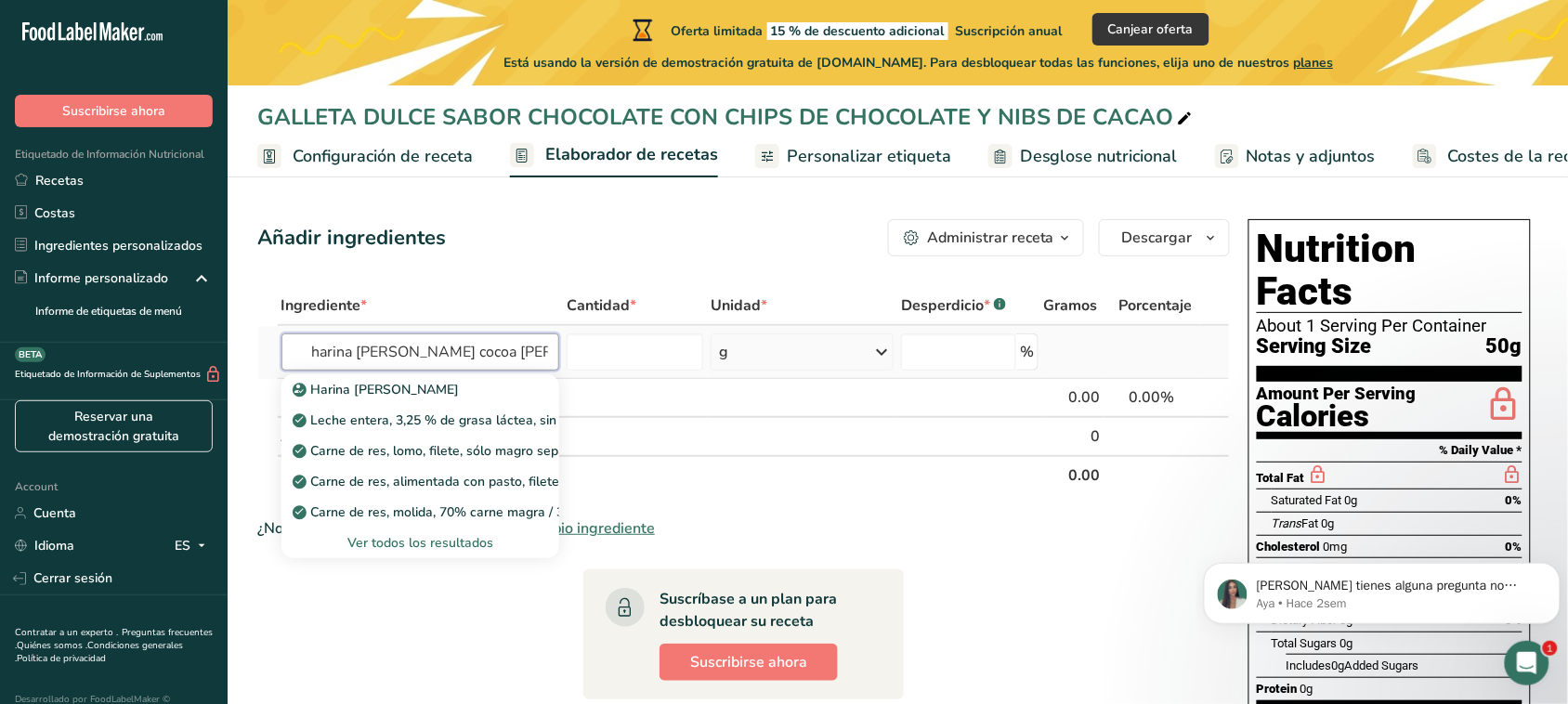scroll, scrollTop: 0, scrollLeft: 490, axis: horizontal 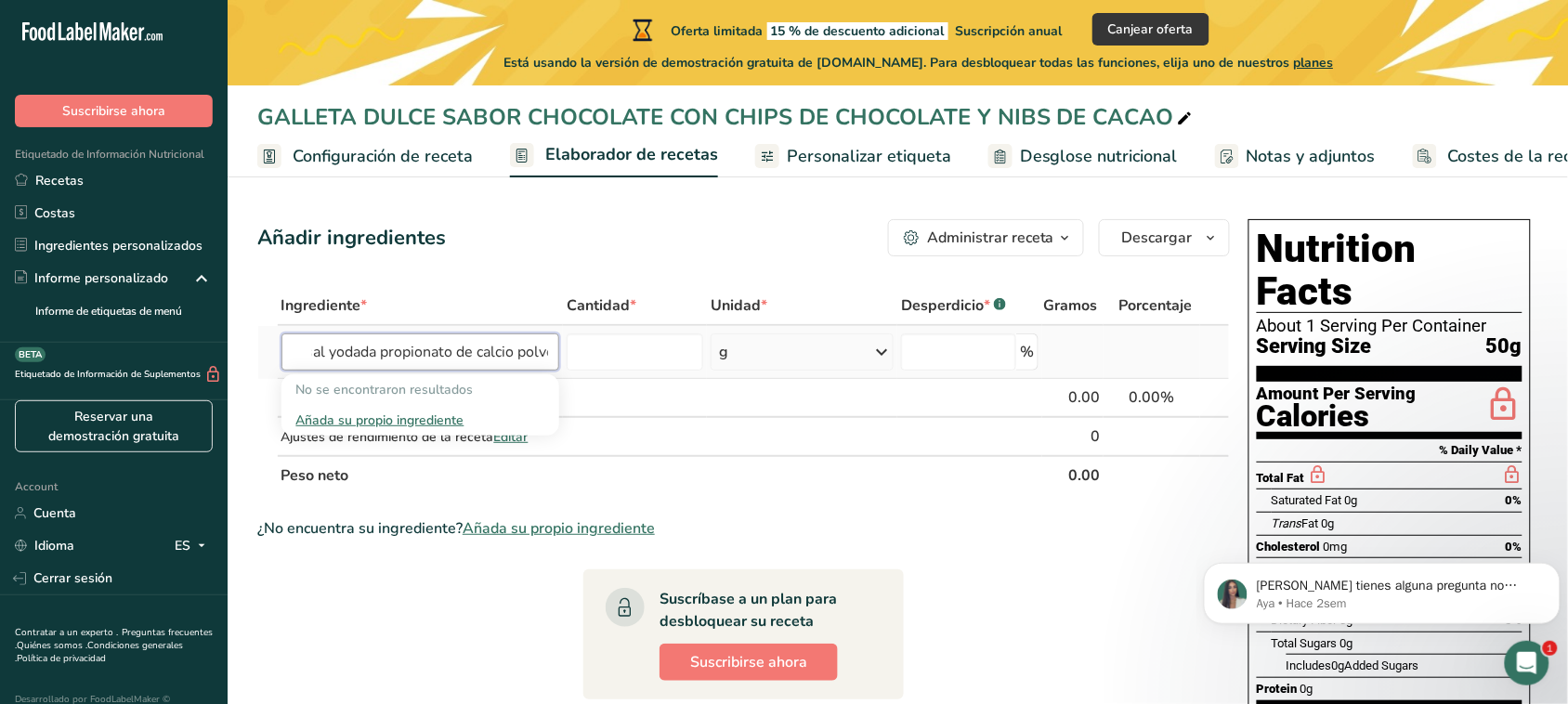 click on "harina [PERSON_NAME] cocoa [PERSON_NAME] cereal molido de arroz sal yodada propionato de calcio polvo de hornear" at bounding box center [421, 352] 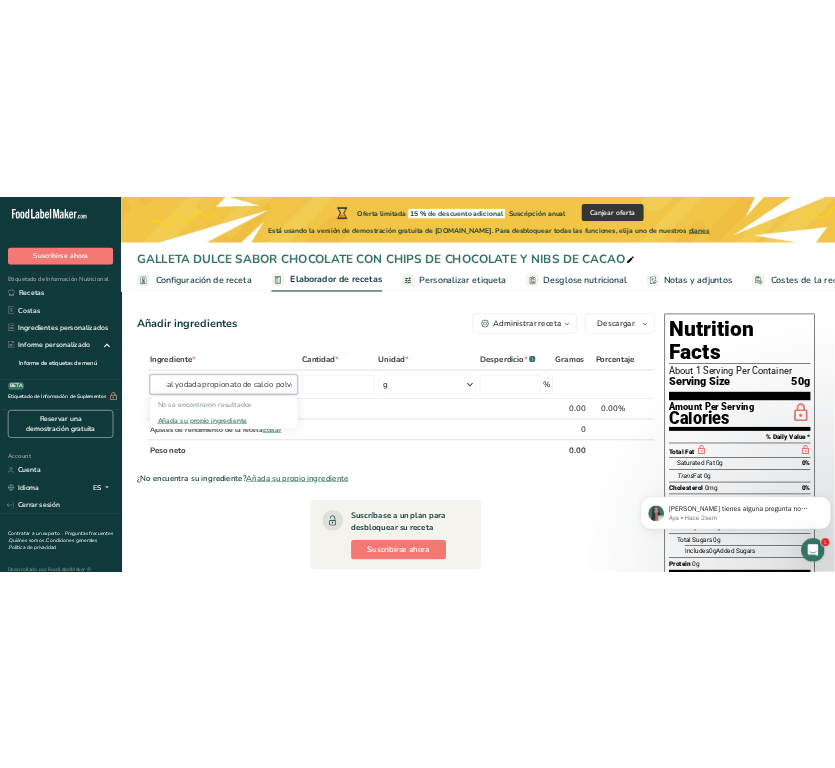 scroll, scrollTop: 0, scrollLeft: 0, axis: both 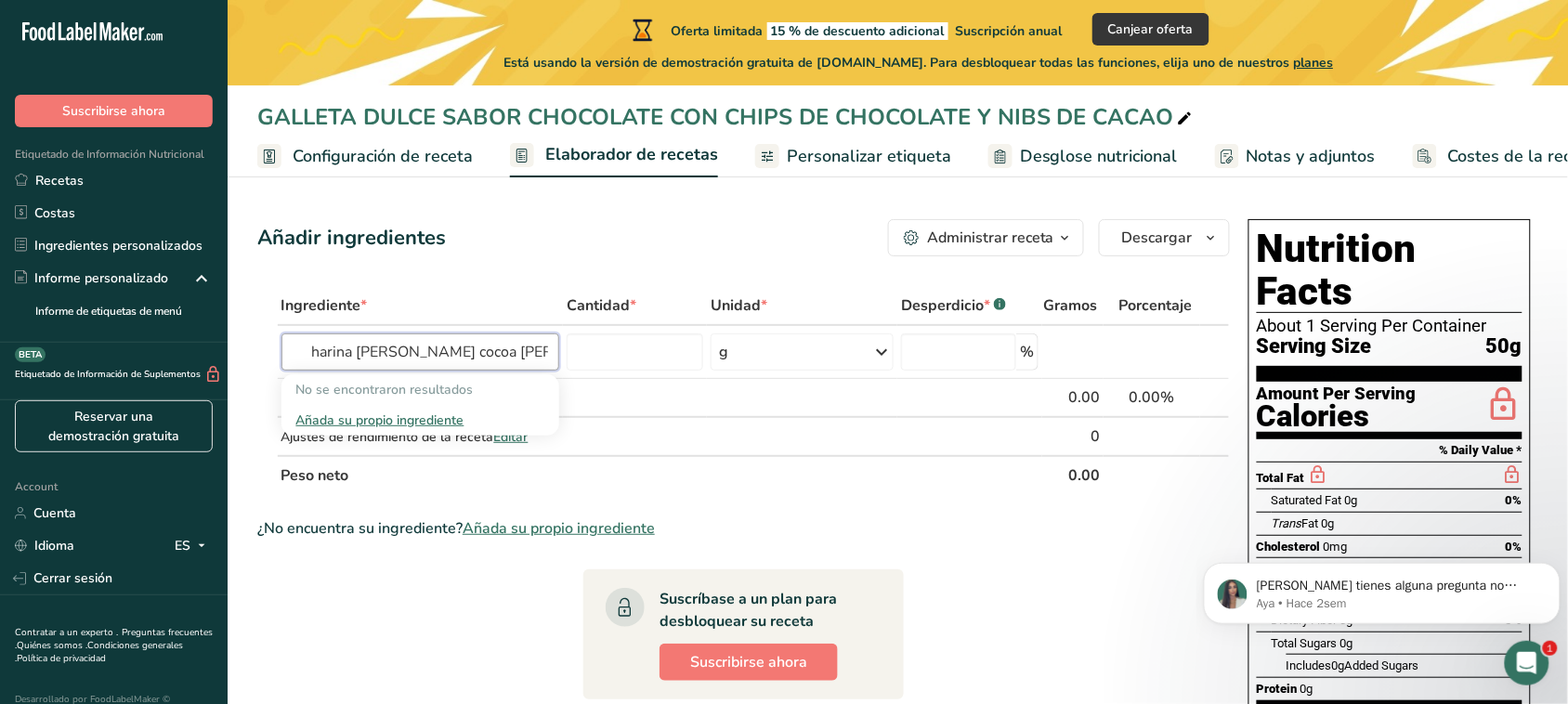 drag, startPoint x: 550, startPoint y: 359, endPoint x: 202, endPoint y: 328, distance: 349.378 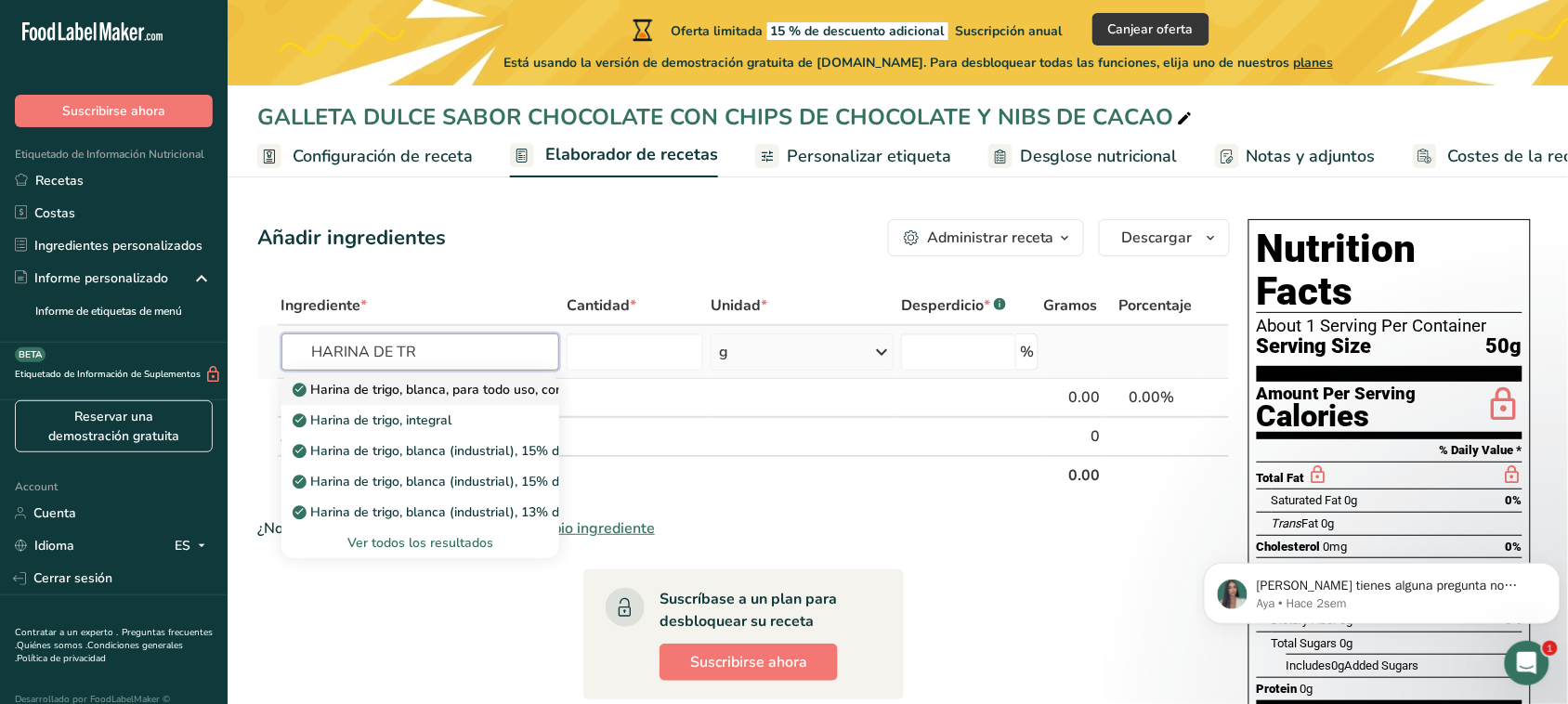 type on "HARINA DE TR" 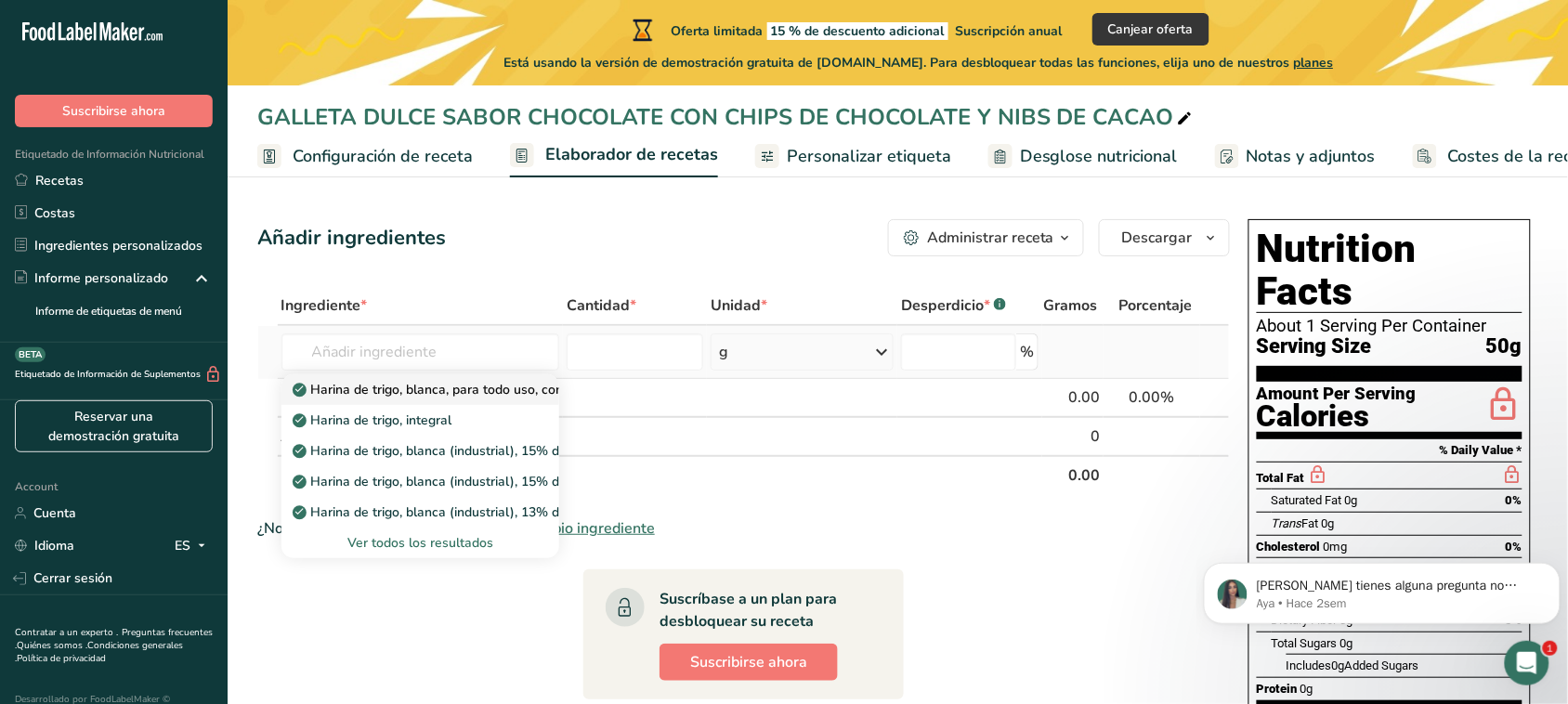 click on "Harina de trigo, blanca, para todo uso, con levadura, enriquecida" at bounding box center [421, 389] 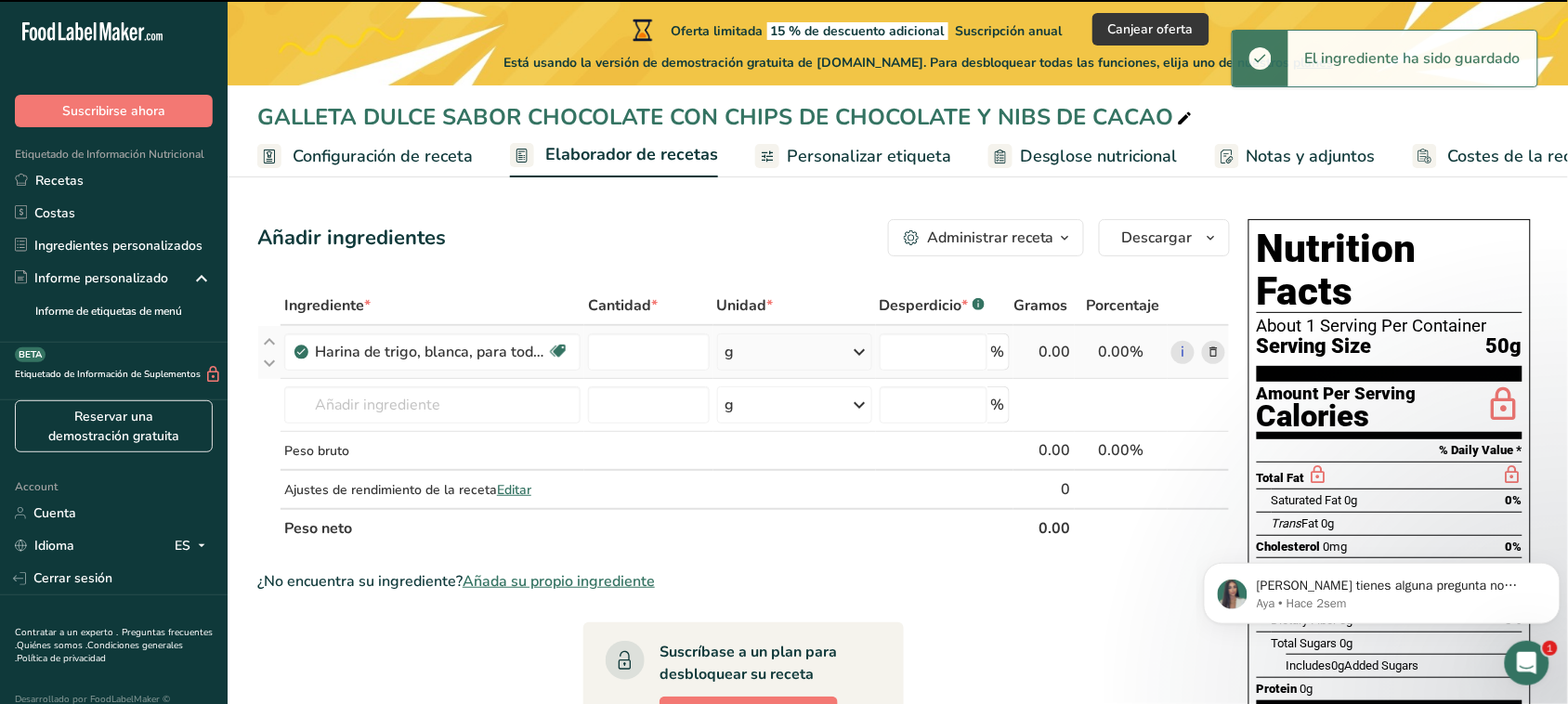 type on "0" 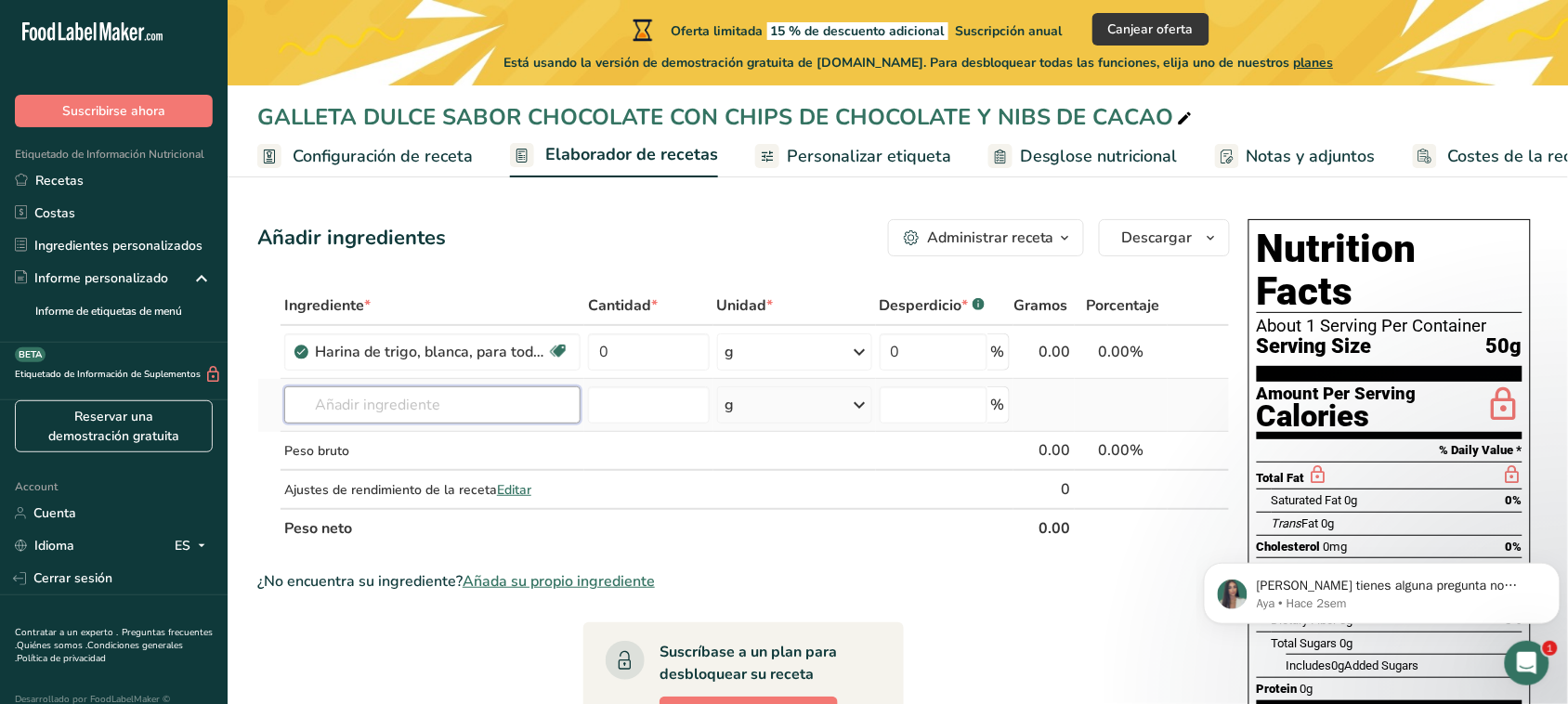 click at bounding box center [432, 405] 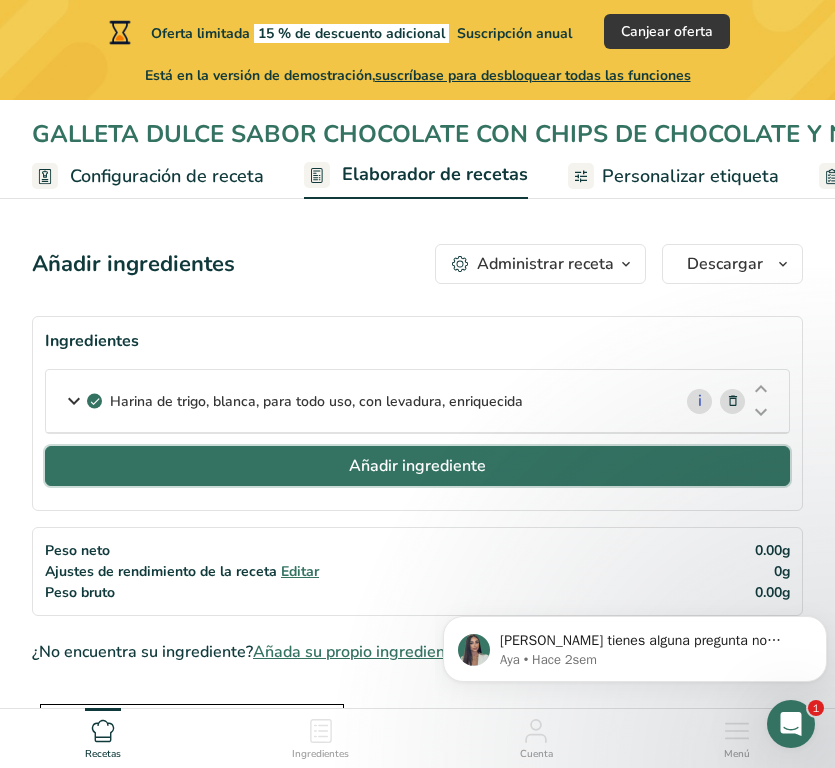 click on "Añadir ingrediente" at bounding box center (417, 466) 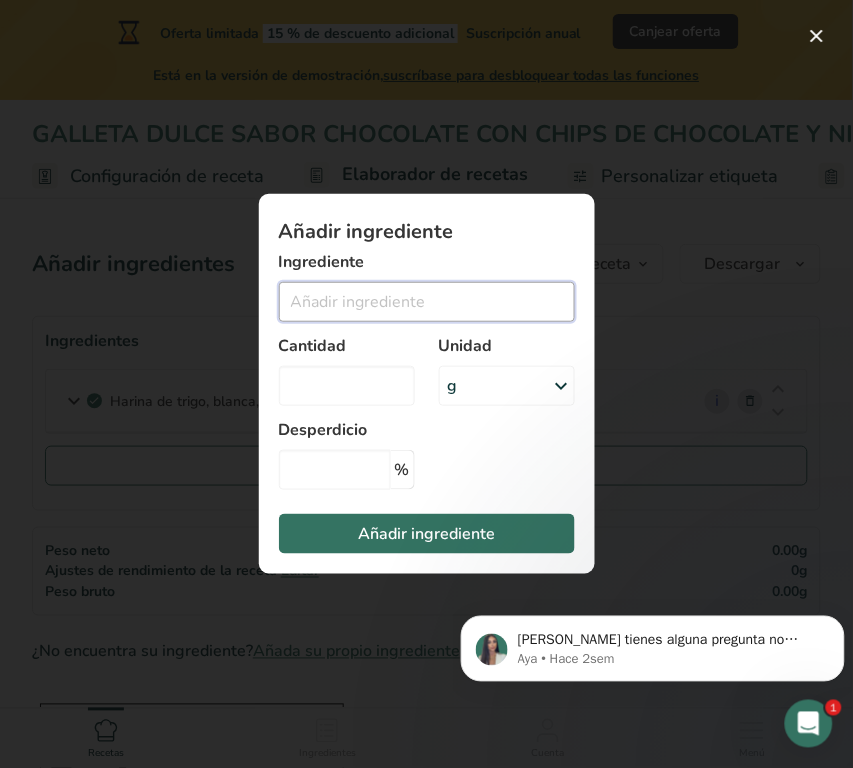 click at bounding box center (427, 302) 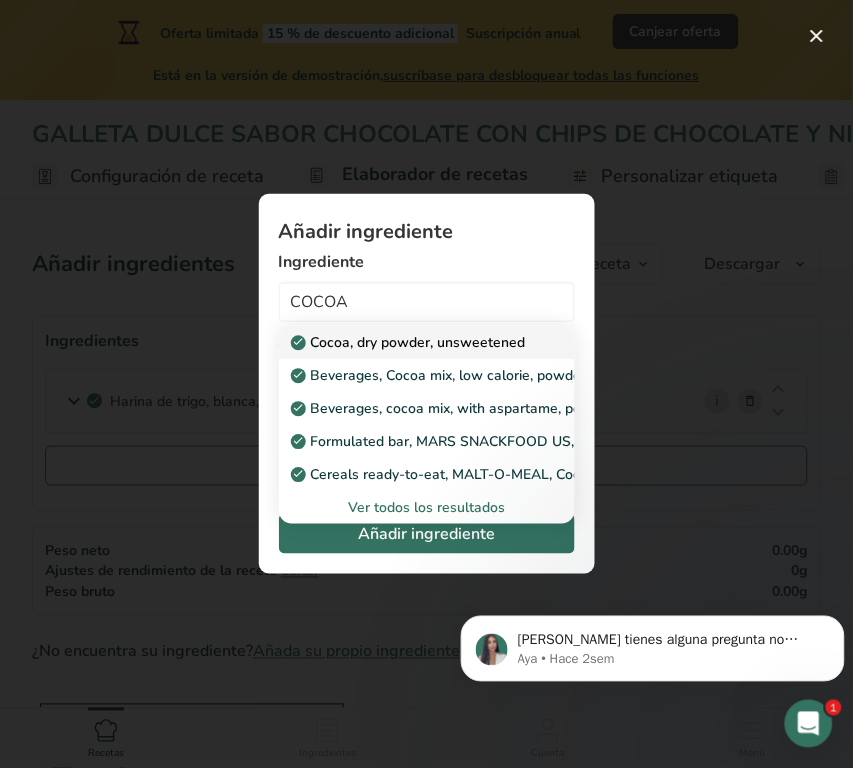 click on "Cocoa, dry powder, unsweetened" at bounding box center [410, 342] 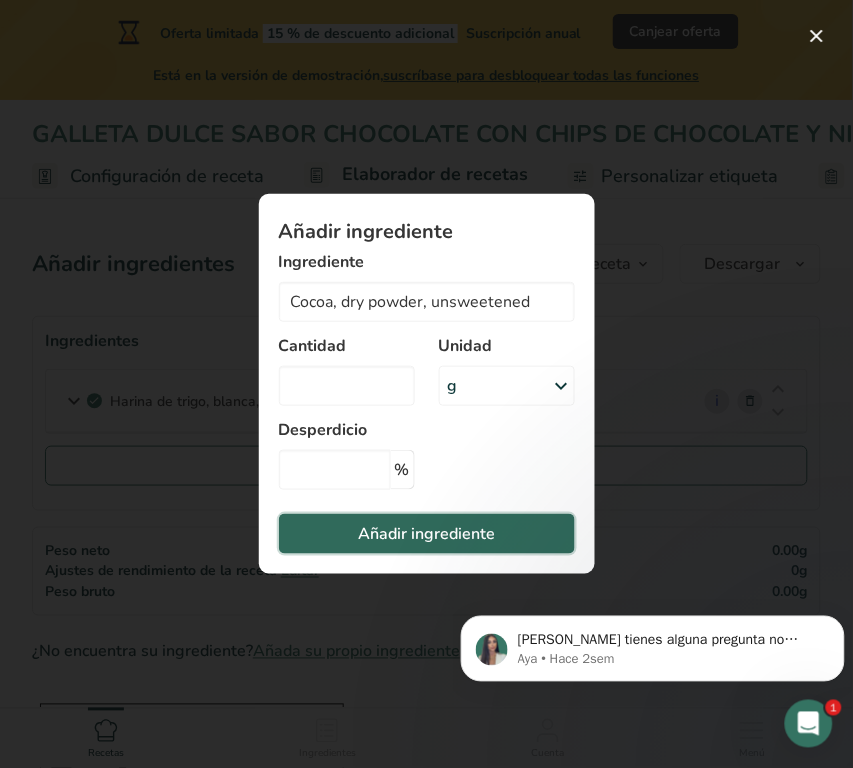 click on "Añadir ingrediente" at bounding box center (426, 534) 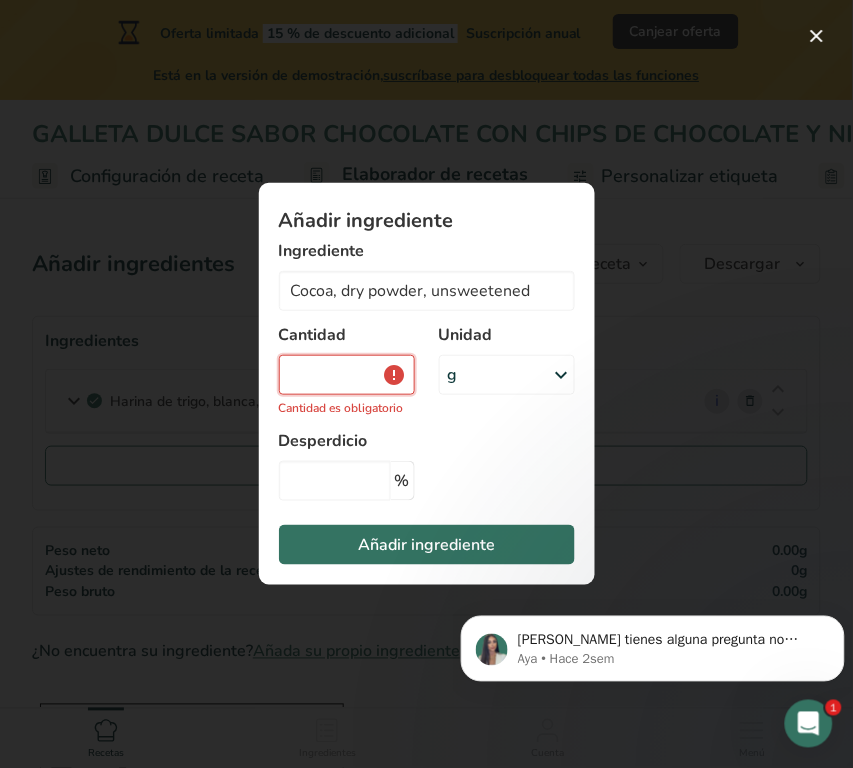 click at bounding box center (347, 375) 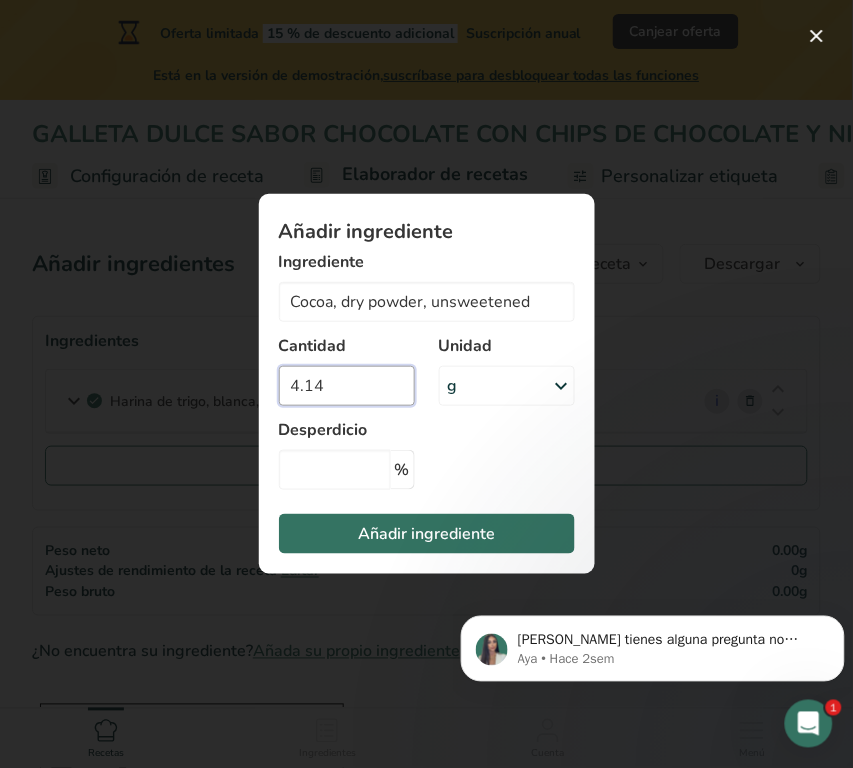 type on "4.14" 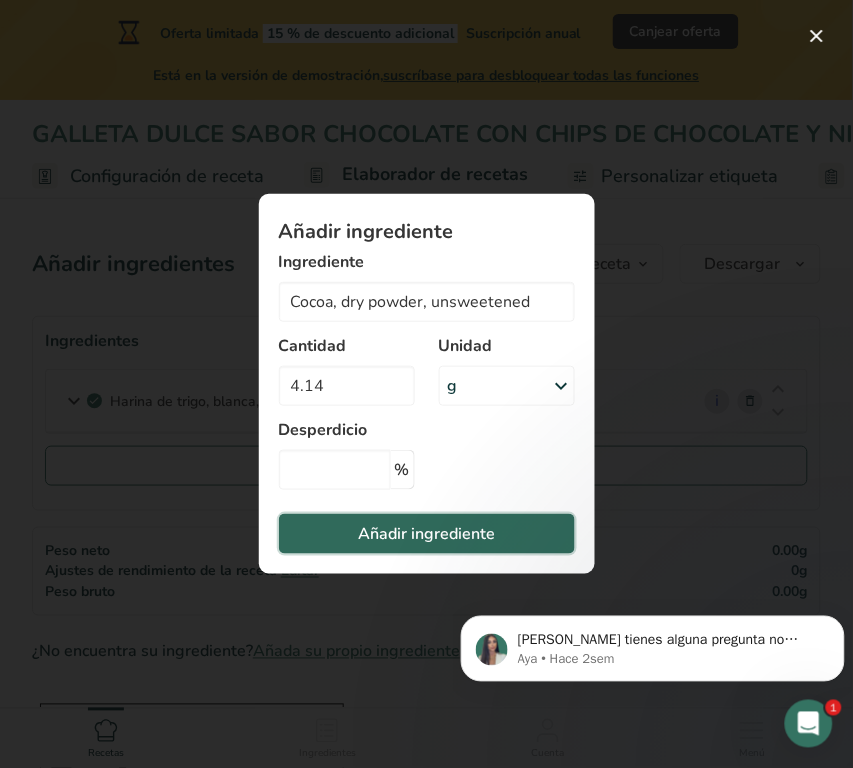 click on "Añadir ingrediente" at bounding box center [426, 534] 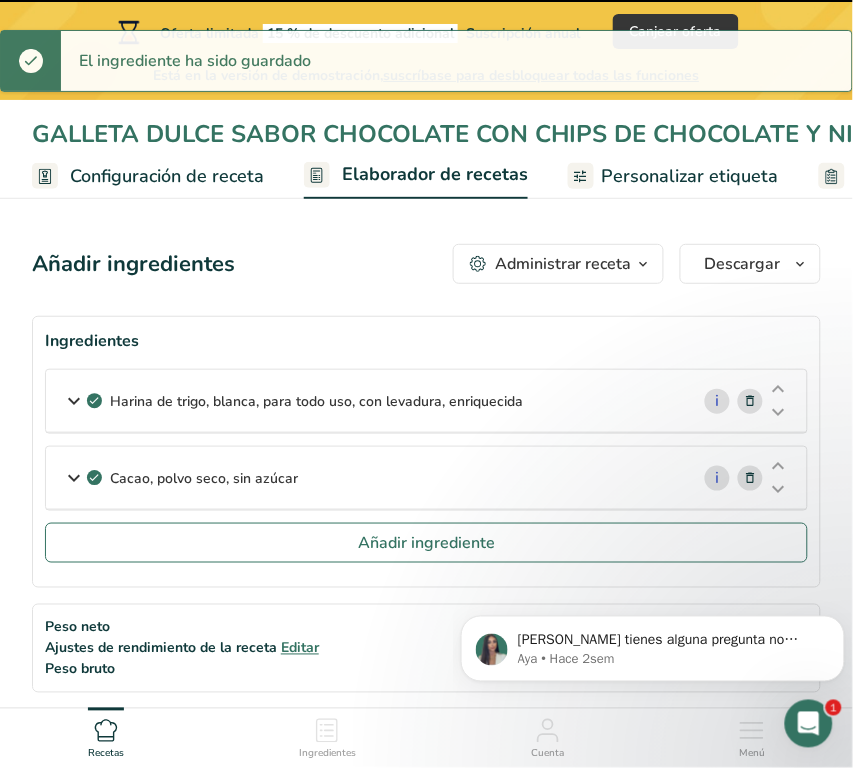 type 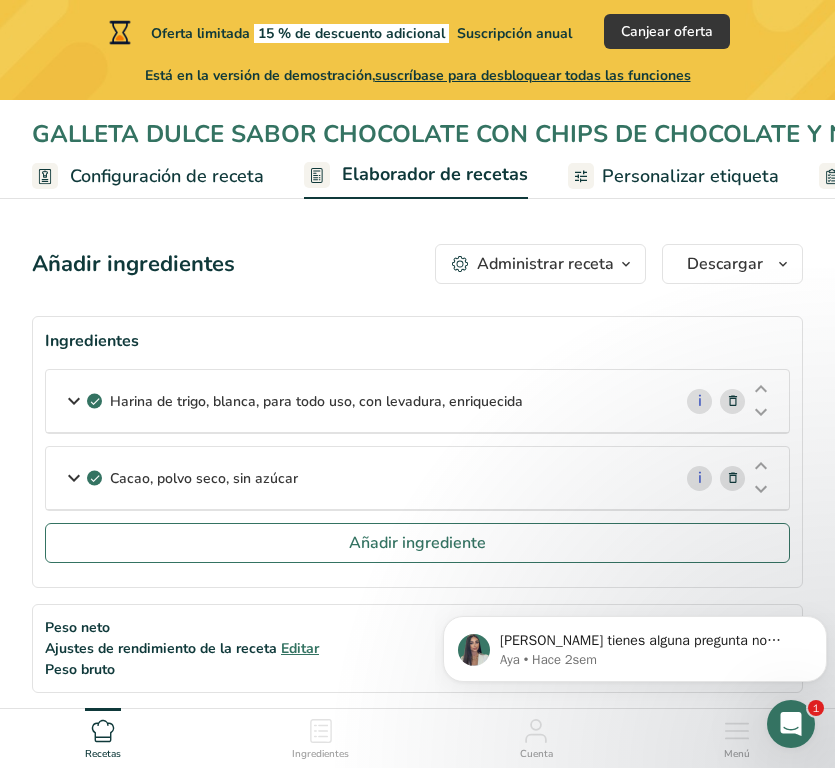 click on "Harina de trigo, blanca, para todo uso, con levadura, enriquecida" at bounding box center [358, 401] 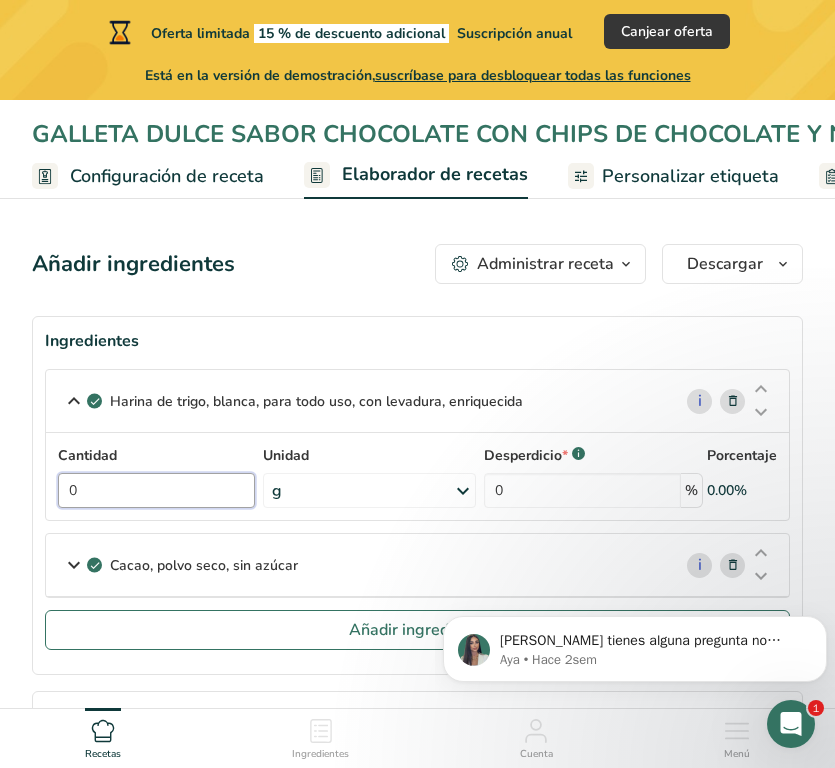 click on "0" at bounding box center [156, 490] 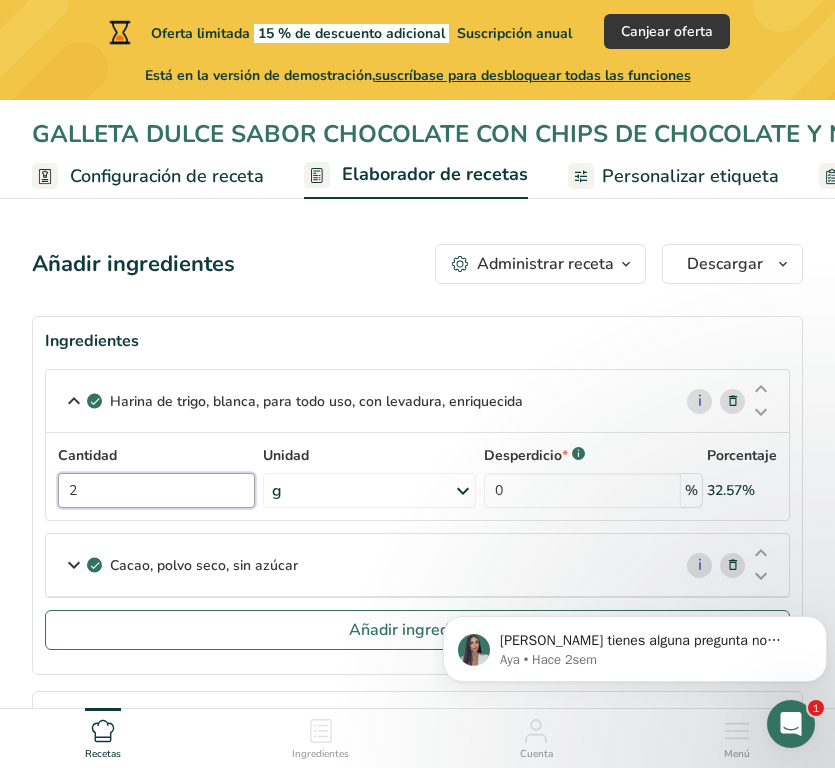 type on "29" 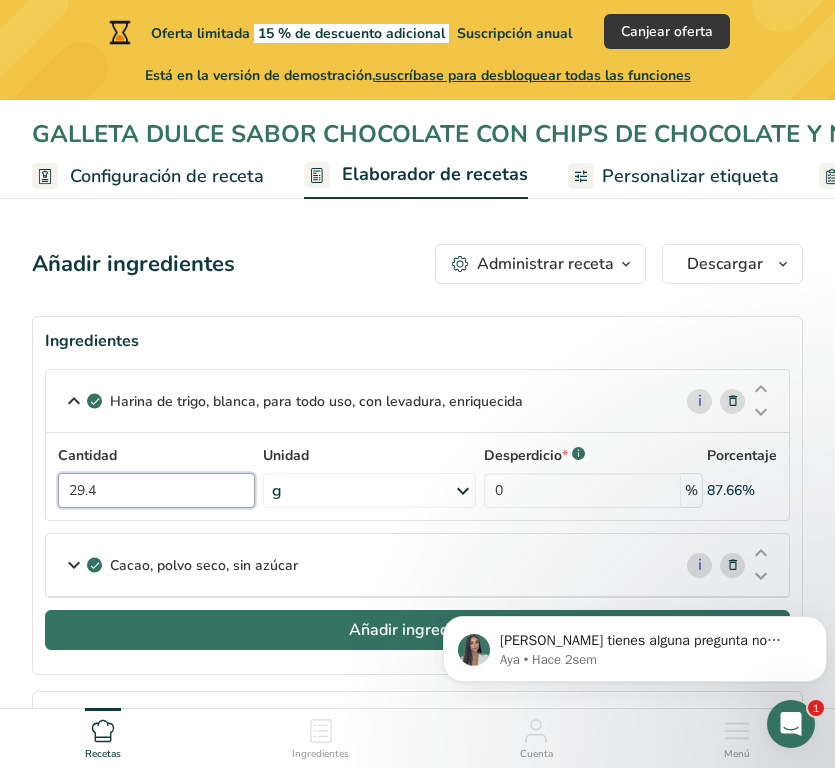 type on "29.4" 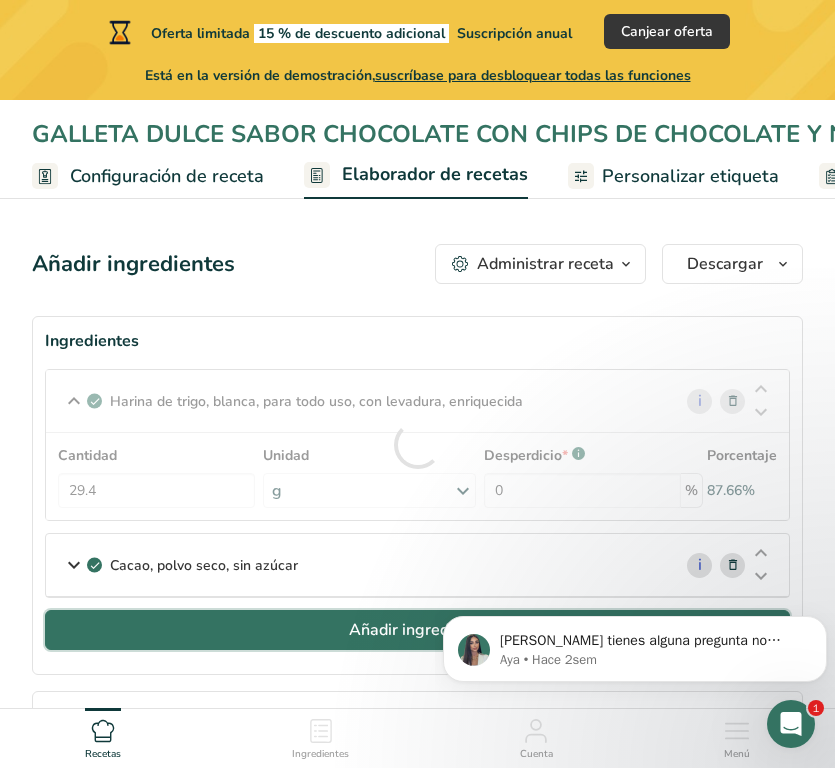 click on "Añadir ingrediente" at bounding box center (417, 630) 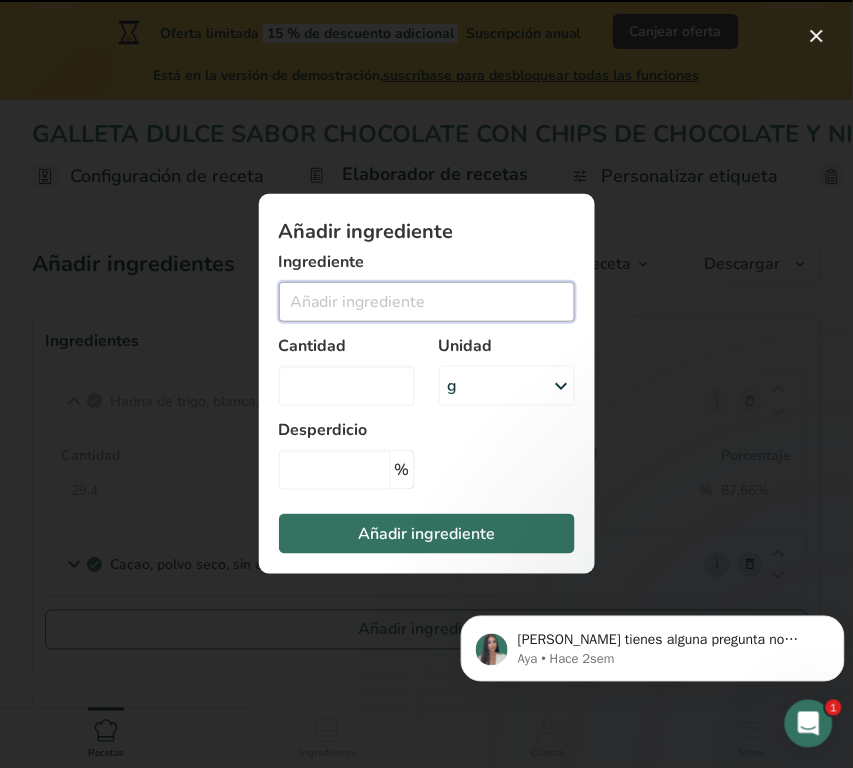click at bounding box center (427, 302) 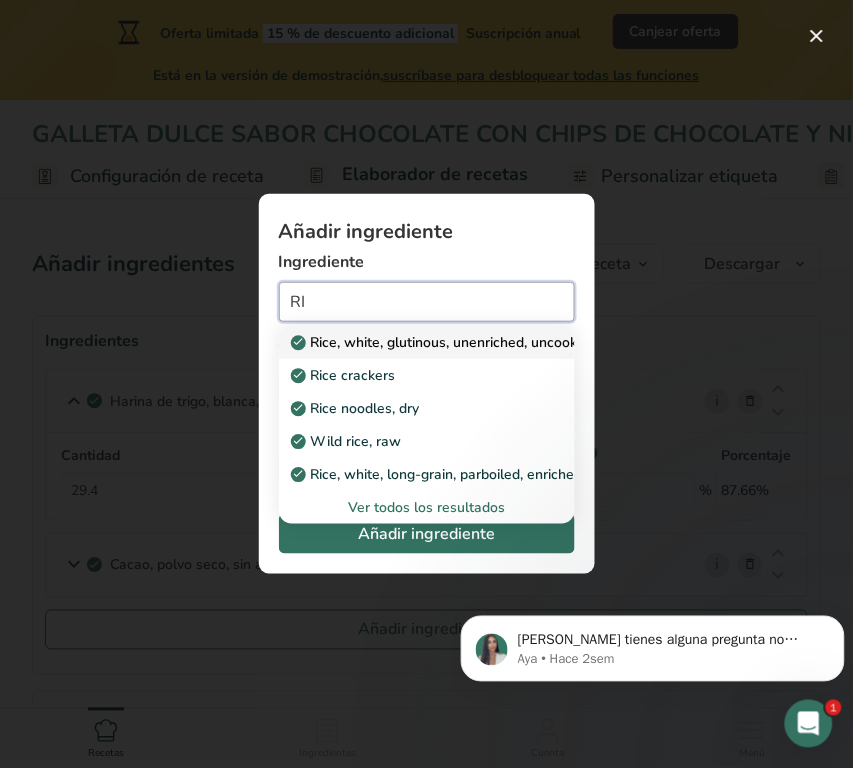 type on "R" 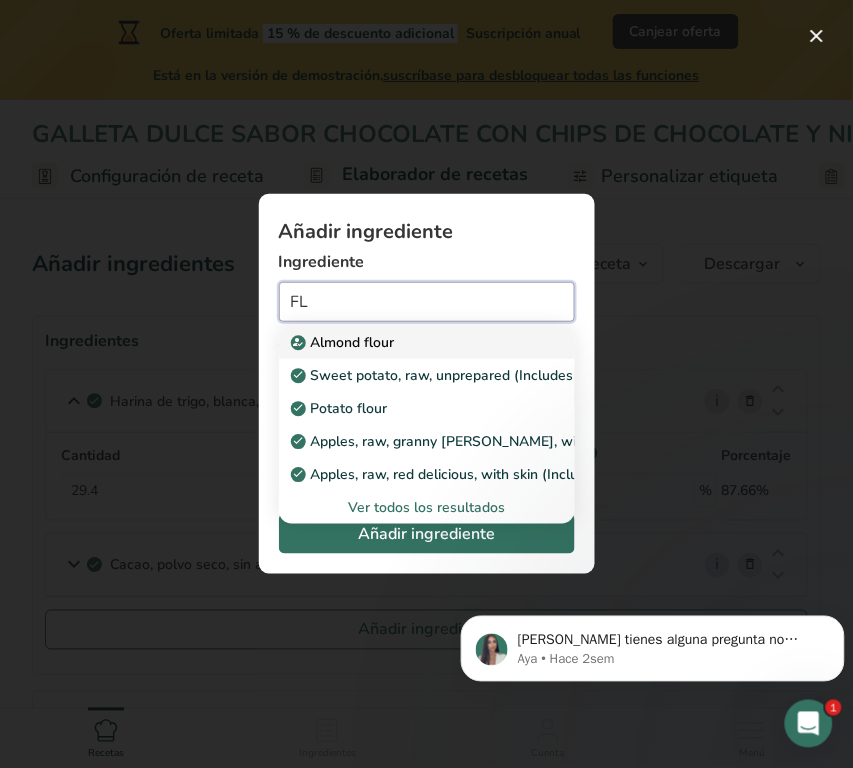 type on "F" 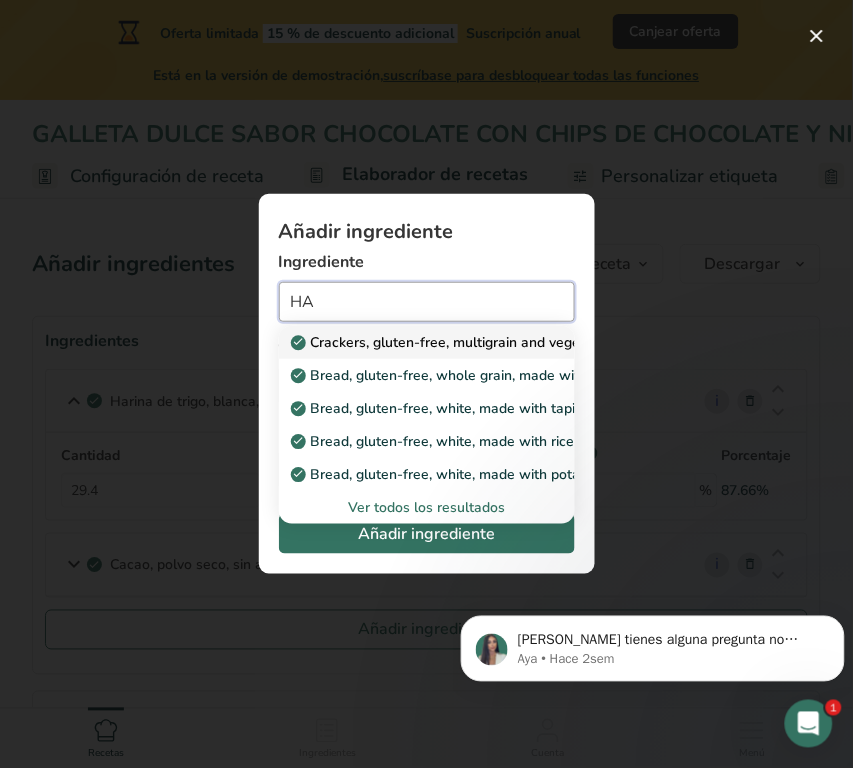 type on "H" 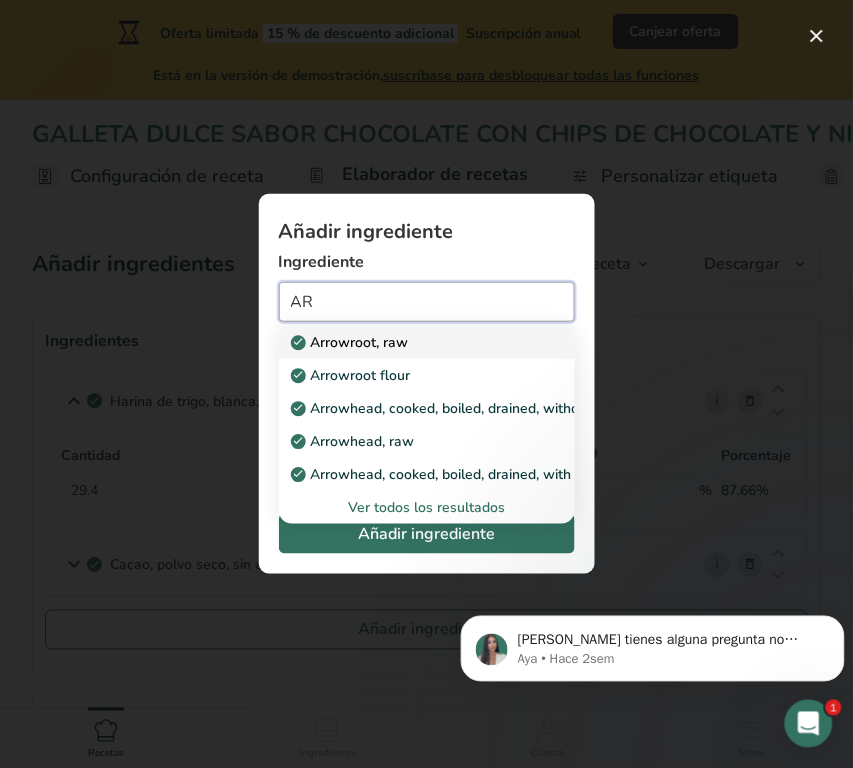 type on "A" 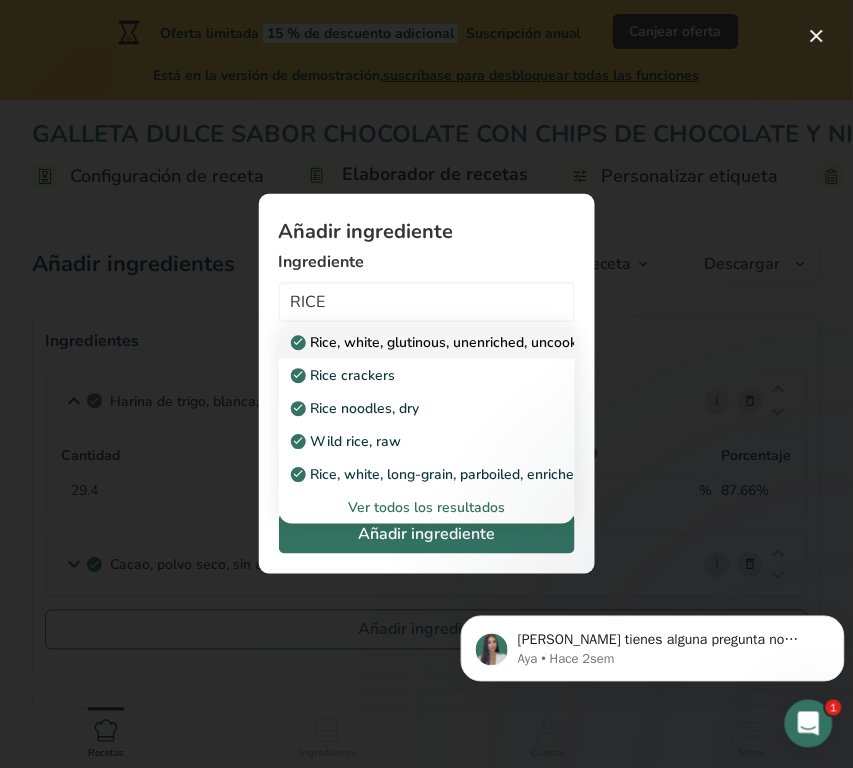 click on "Rice, white, glutinous, unenriched, uncooked" at bounding box center [444, 342] 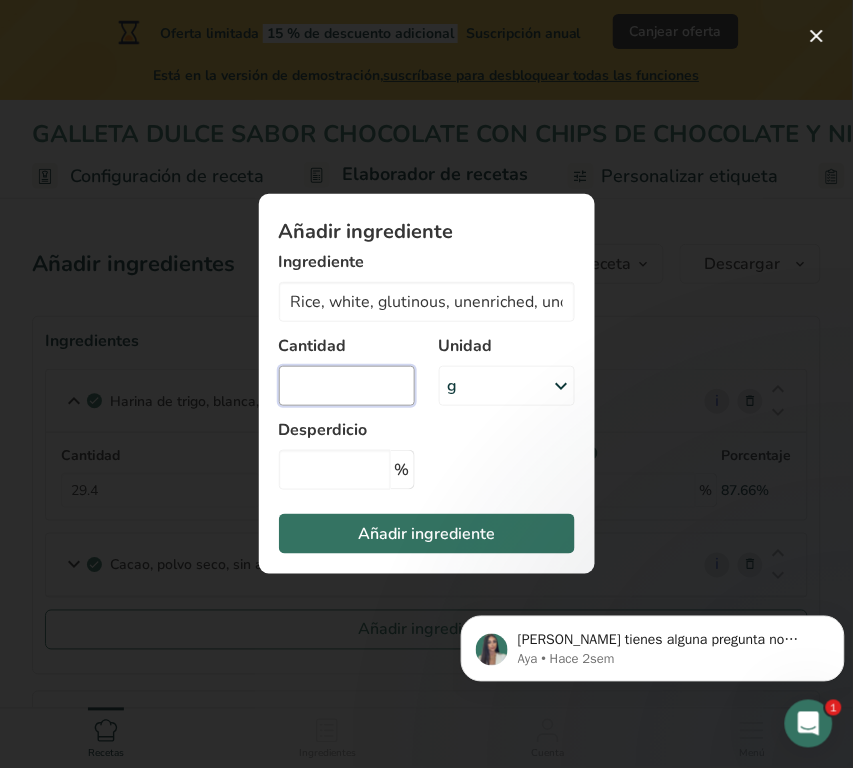 click at bounding box center [347, 386] 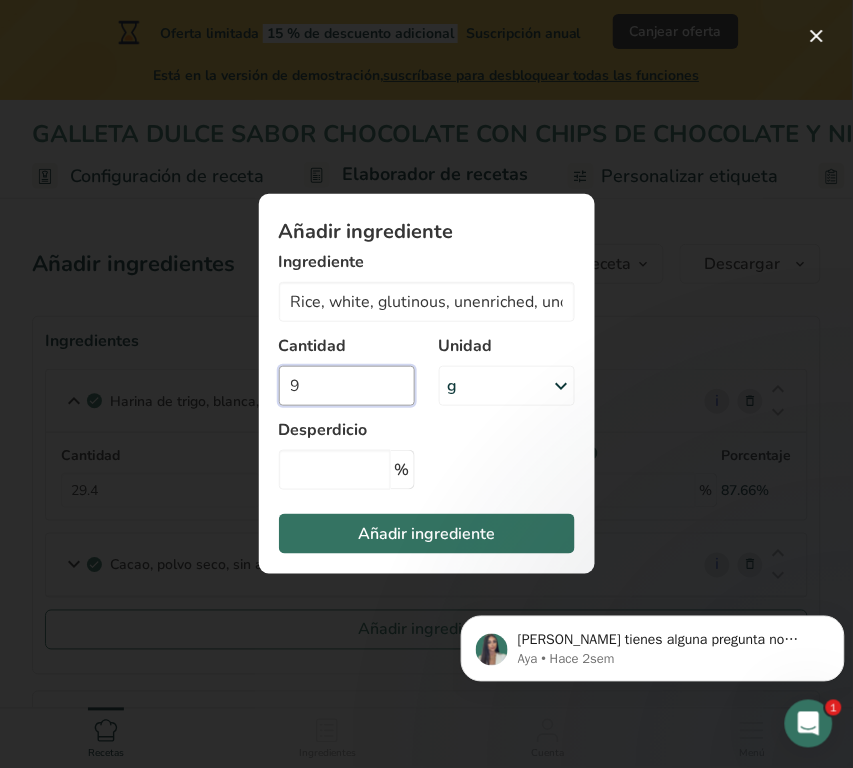 type on "0" 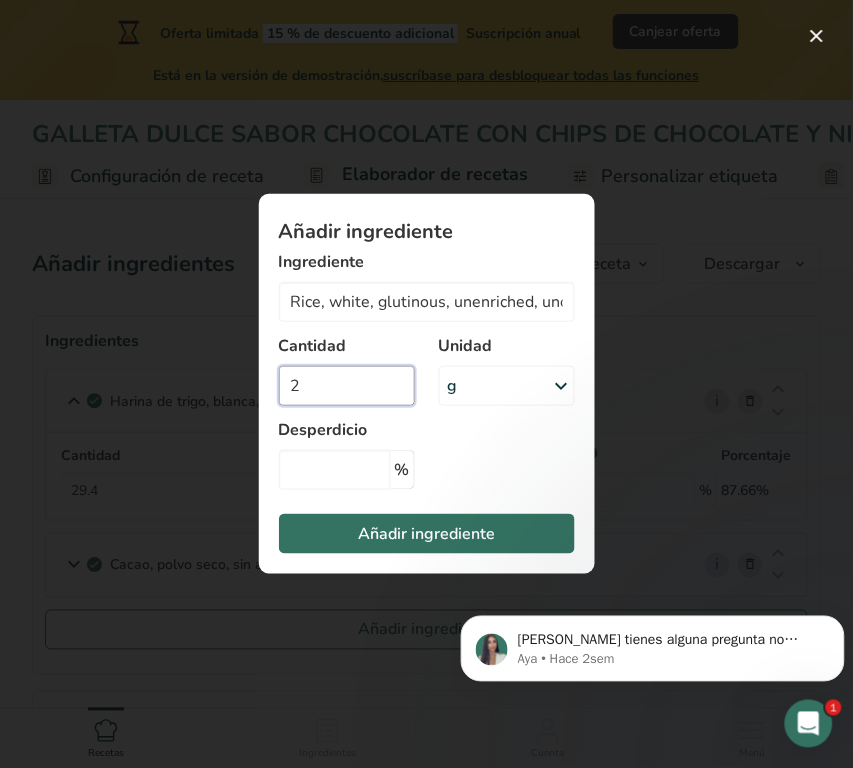 type on "0" 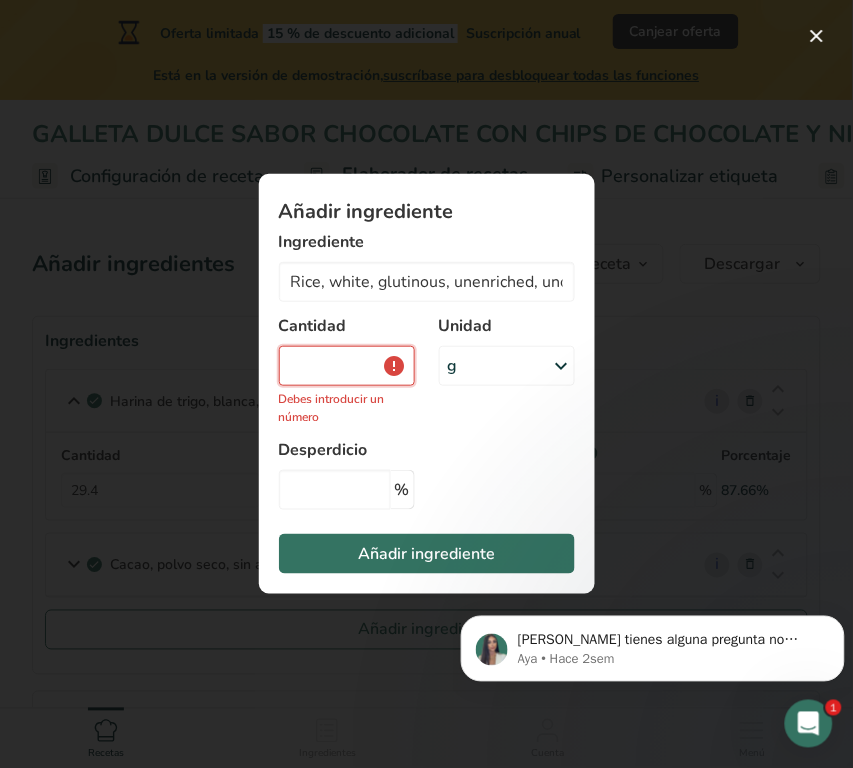 type on "0" 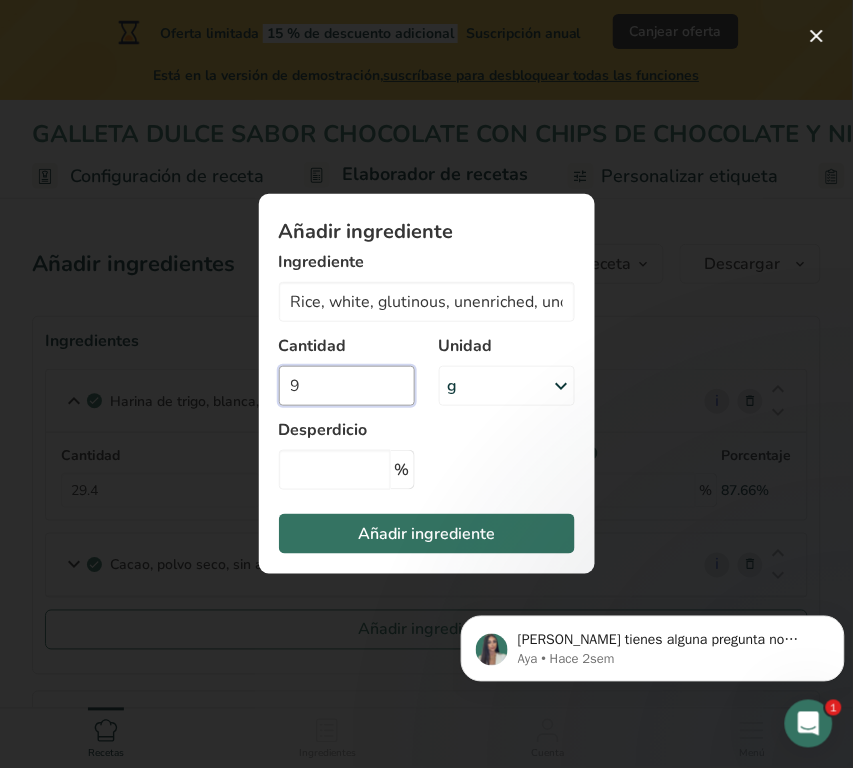 type on "0" 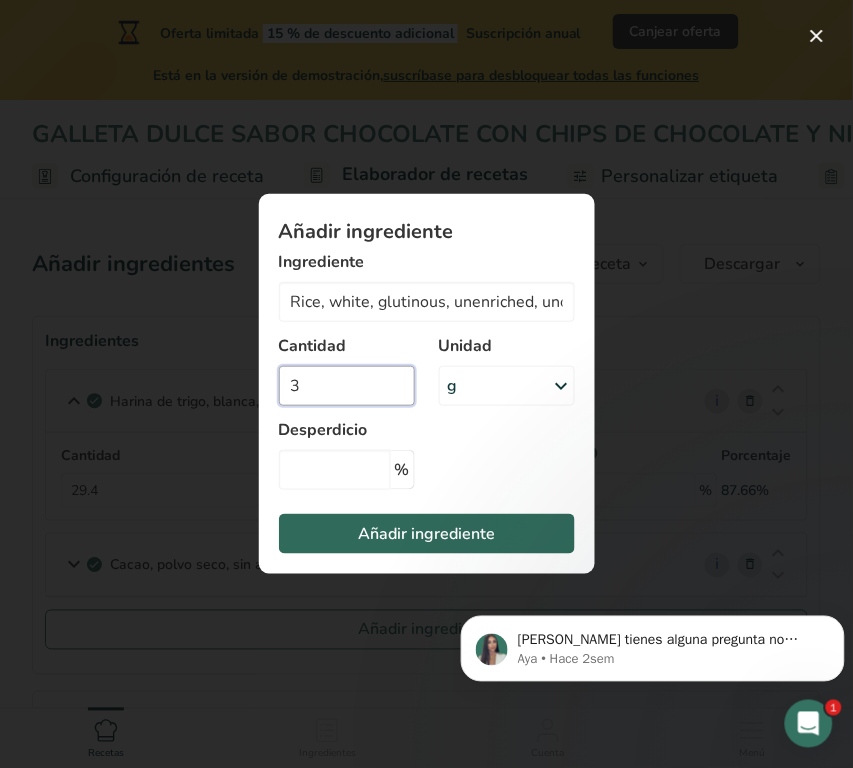 type on "3" 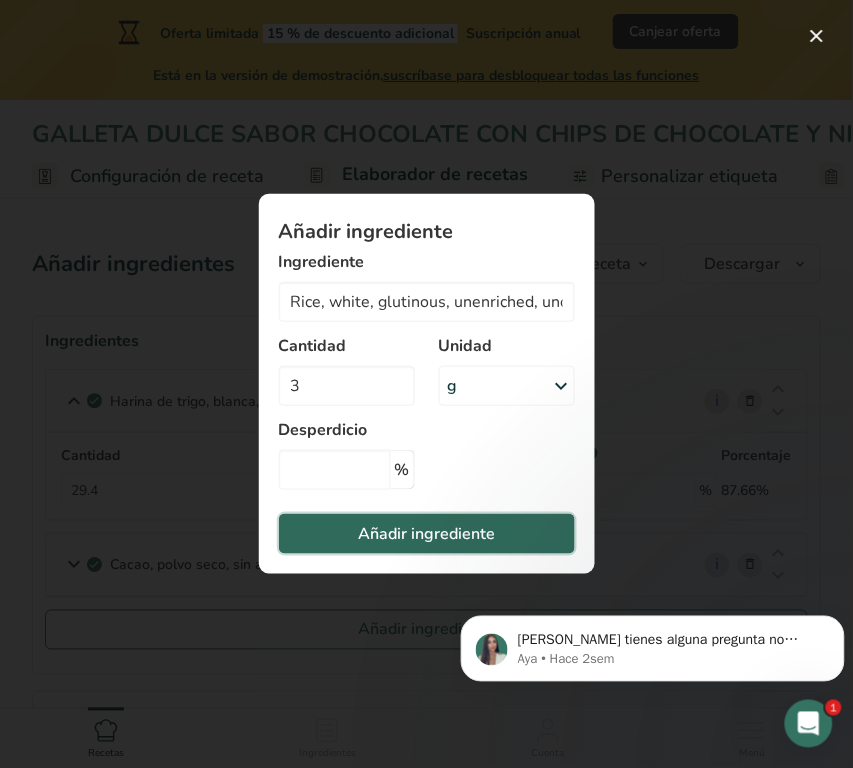 click on "Añadir ingrediente" at bounding box center [427, 534] 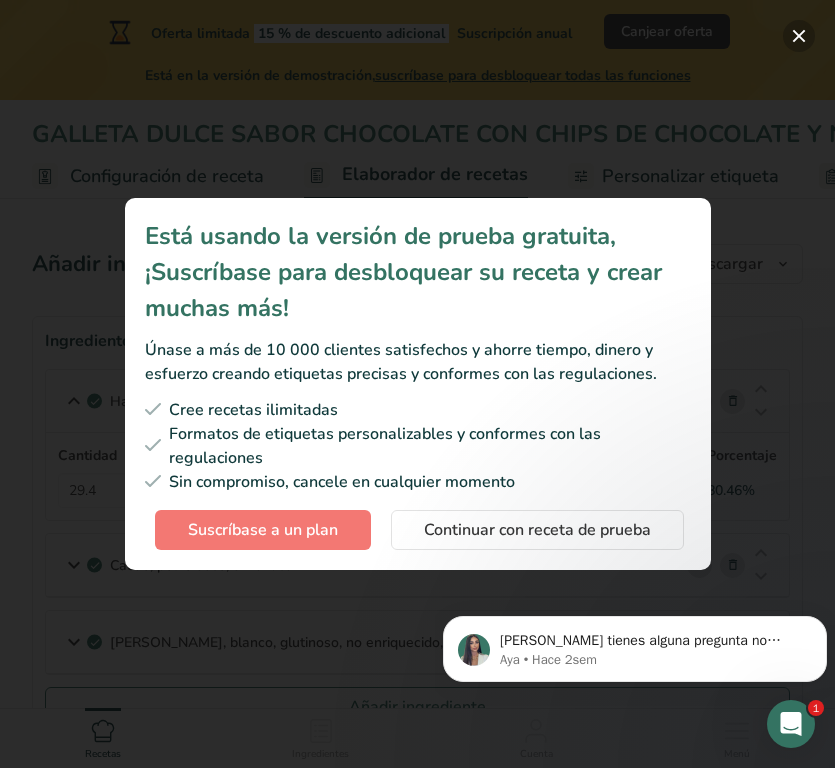click at bounding box center (799, 36) 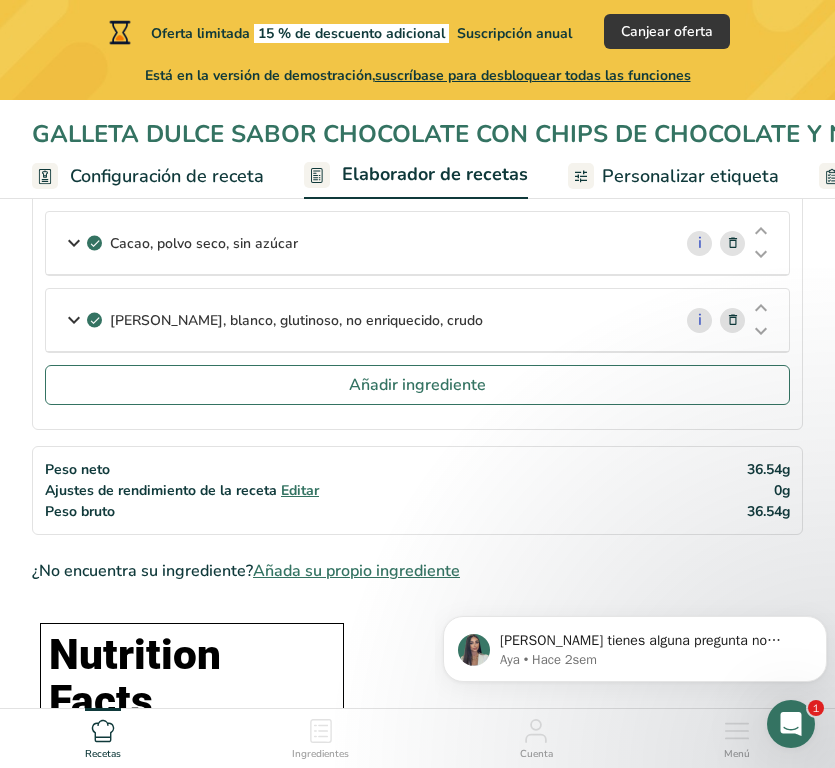 scroll, scrollTop: 280, scrollLeft: 0, axis: vertical 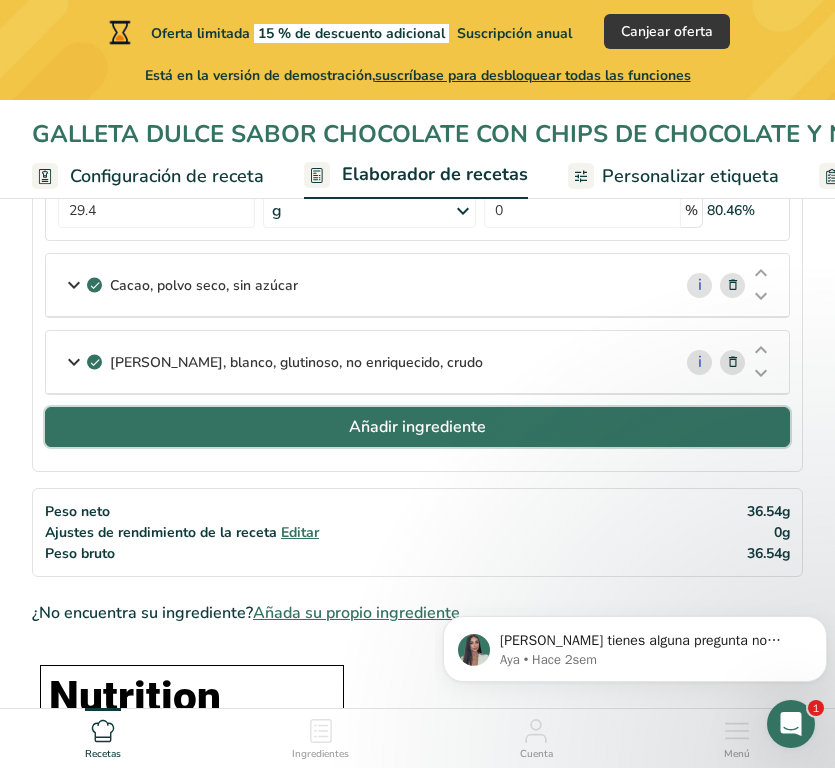 click on "Añadir ingrediente" at bounding box center (417, 427) 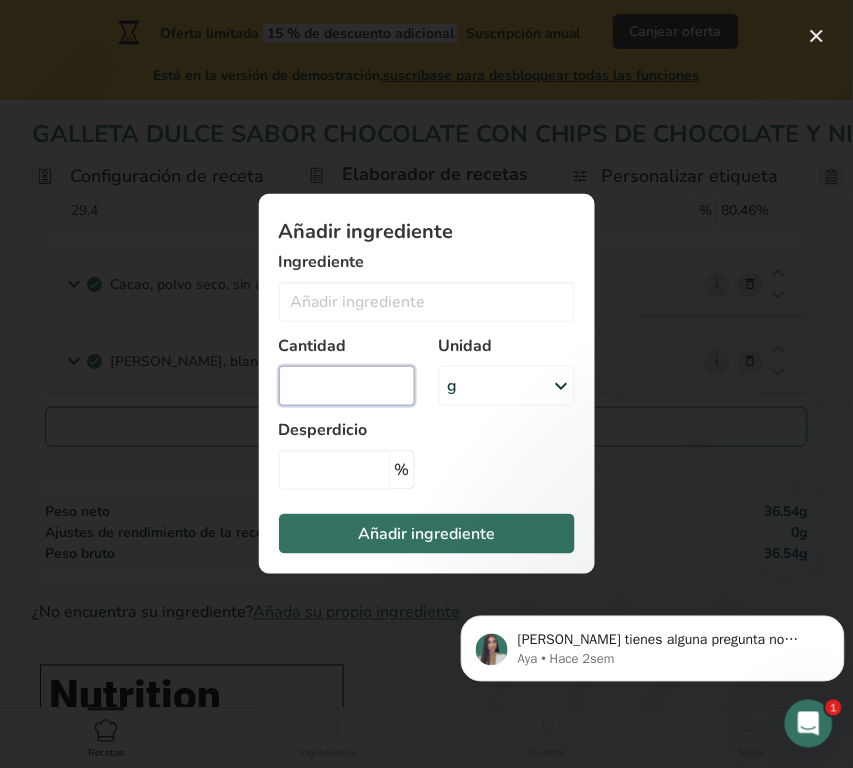 click at bounding box center (347, 386) 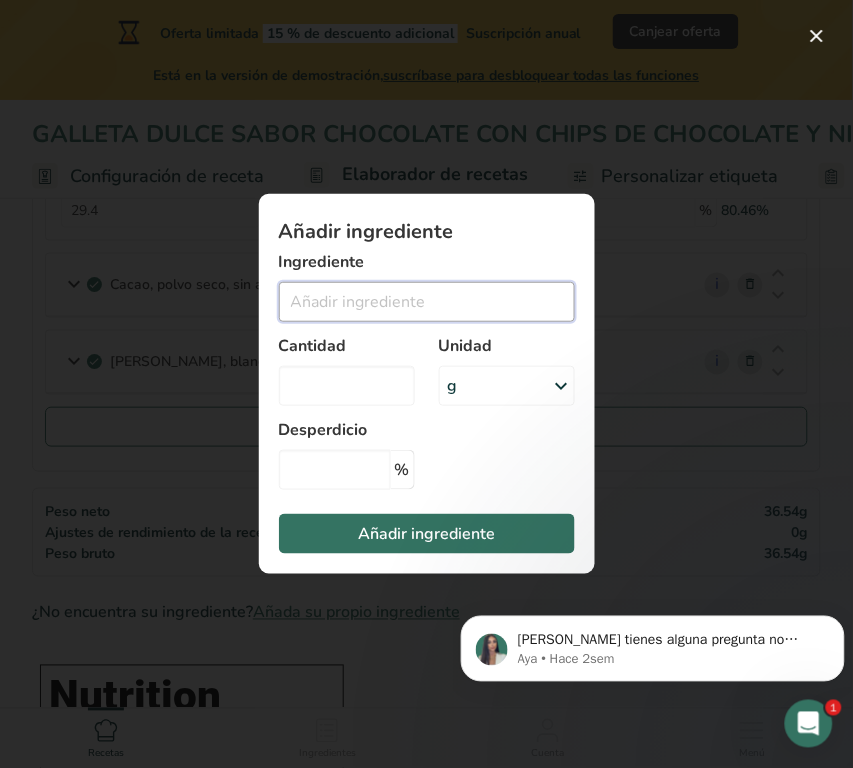 click at bounding box center (427, 302) 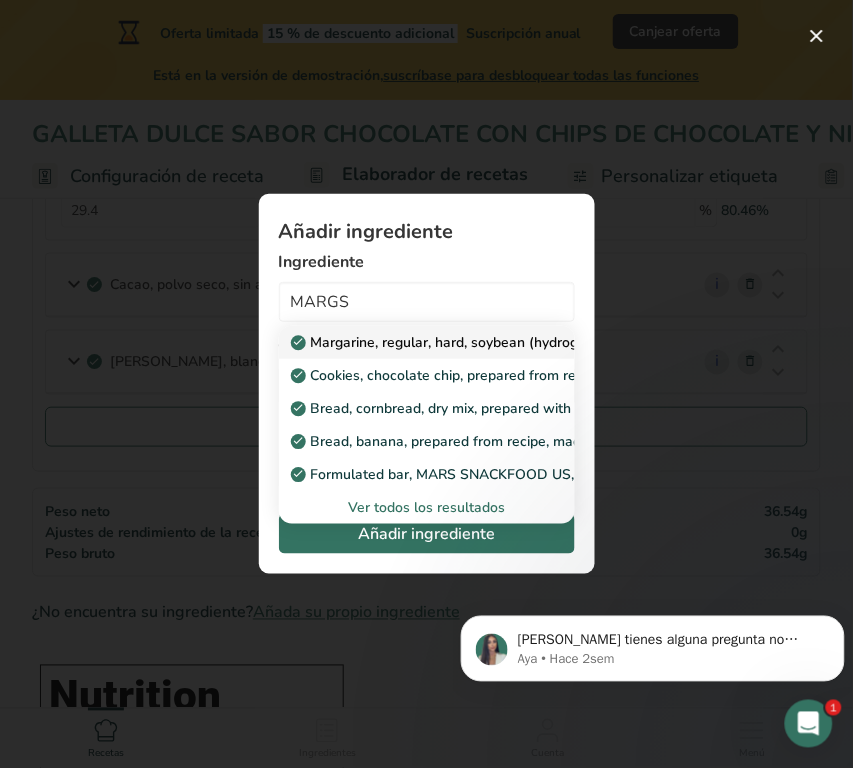 click on "Margarine, regular, hard, soybean (hydrogenated)" at bounding box center (462, 342) 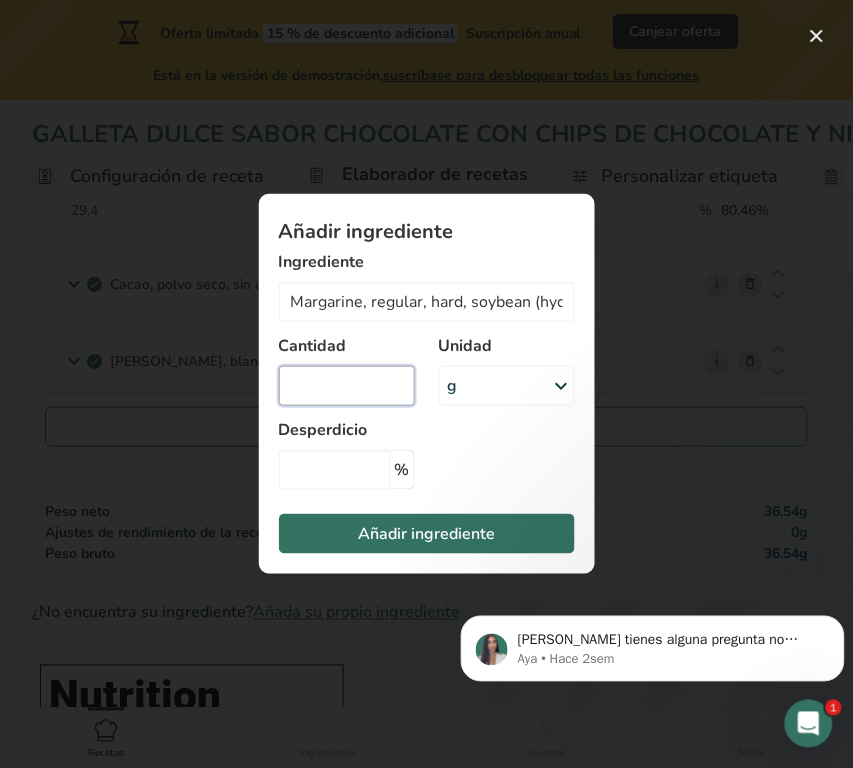 click at bounding box center [347, 386] 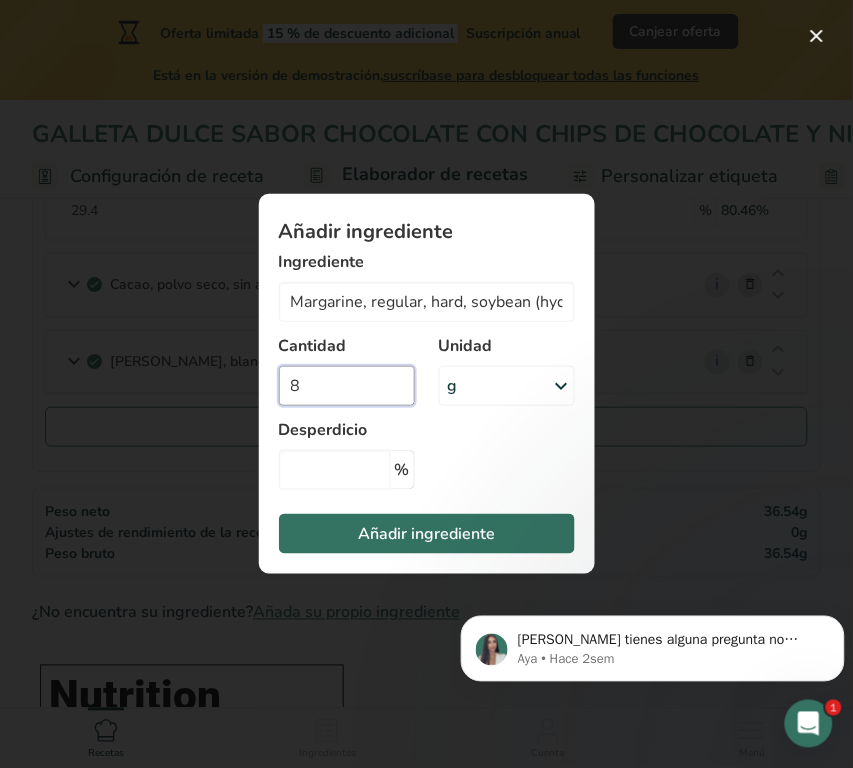 type on "0" 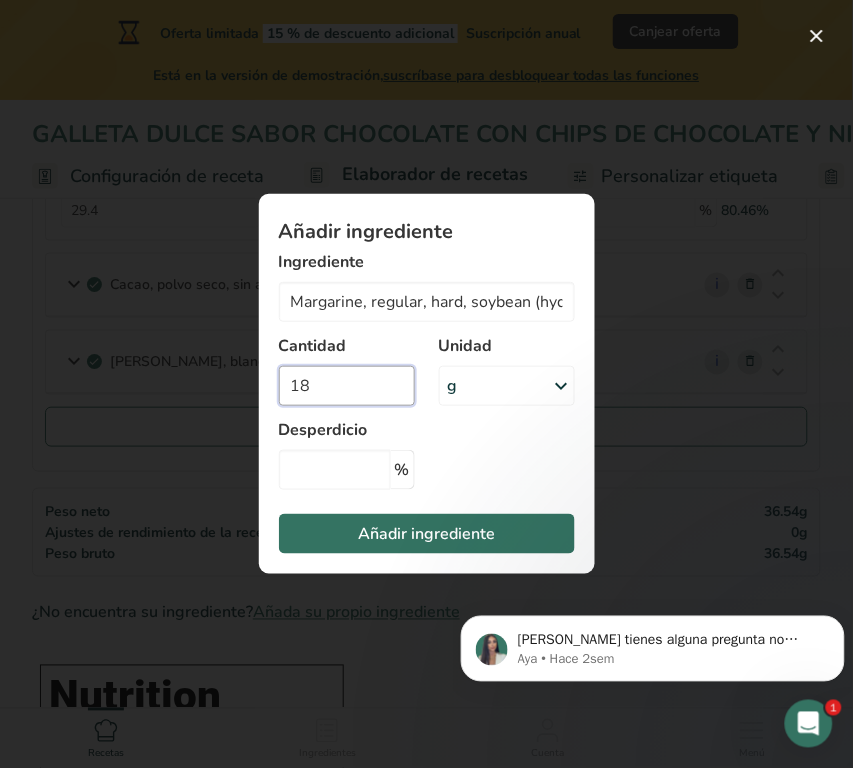 type on "0" 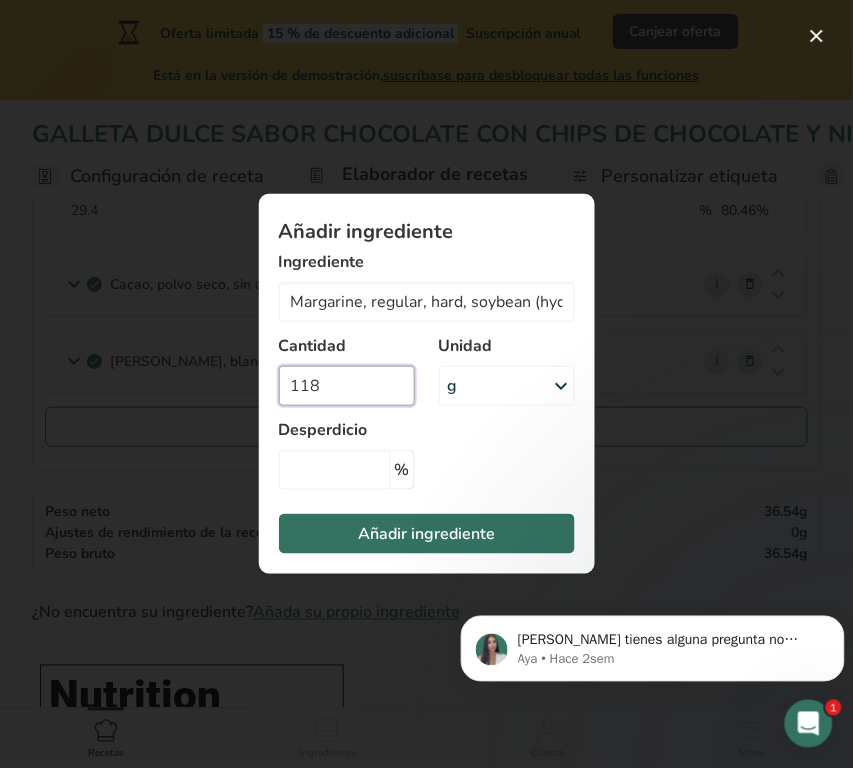 type on "0" 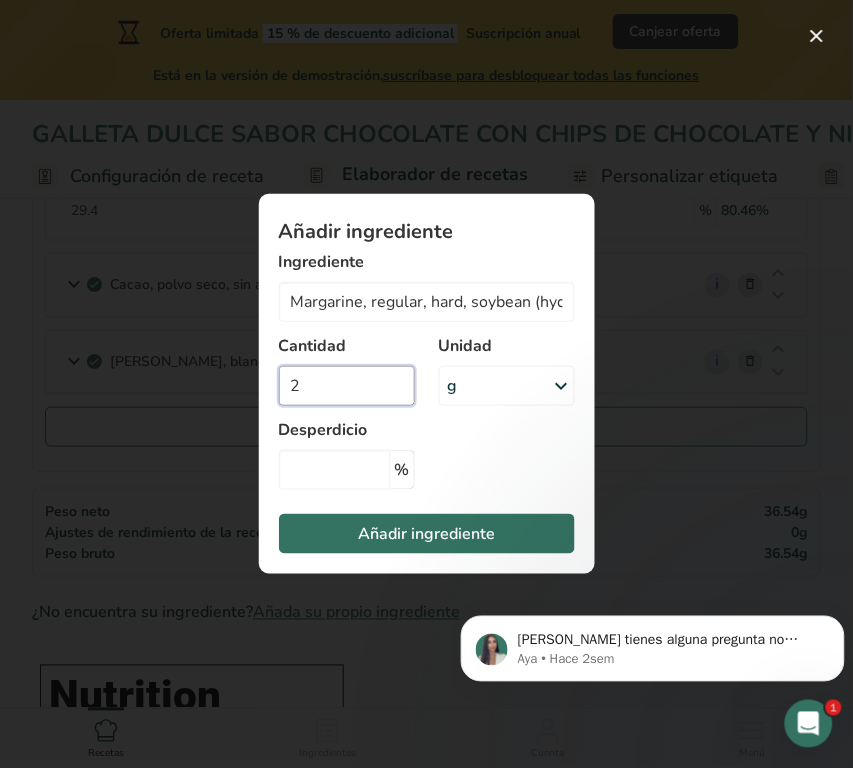 type on "0" 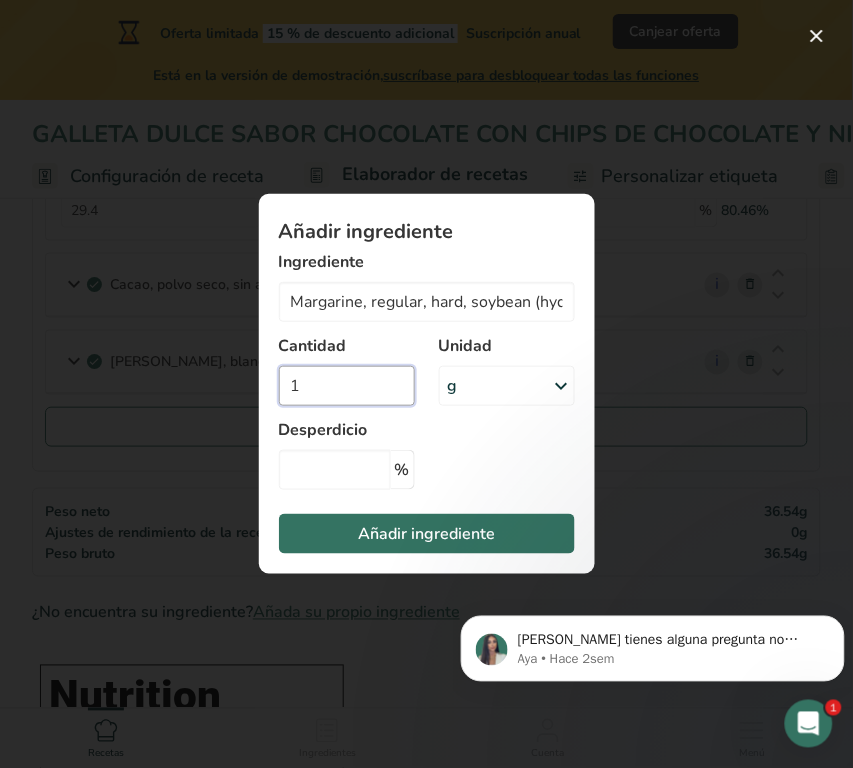 type on "18" 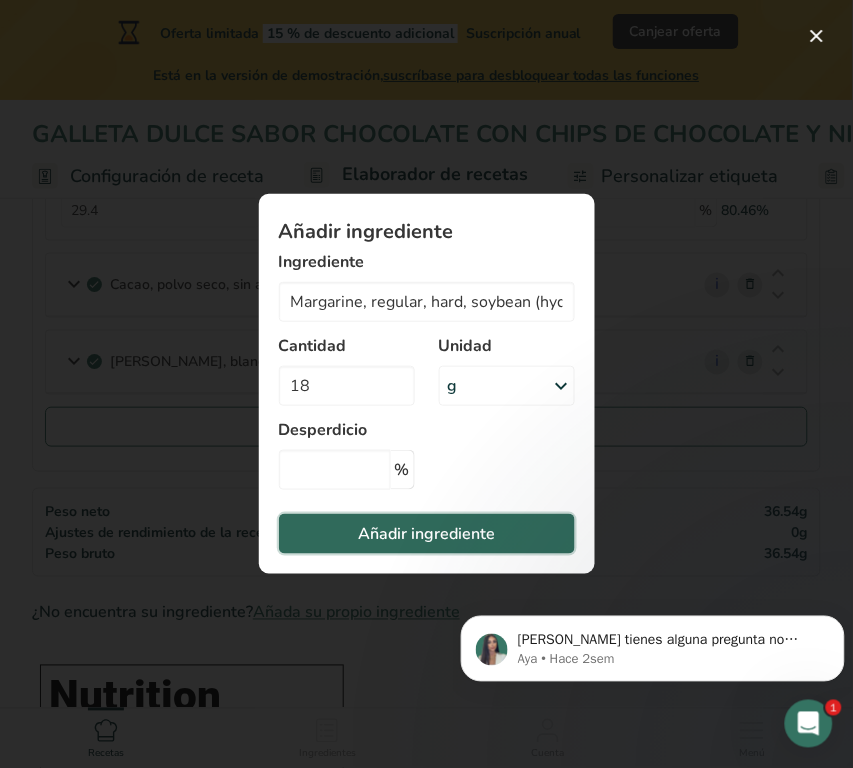click on "Añadir ingrediente" at bounding box center [426, 534] 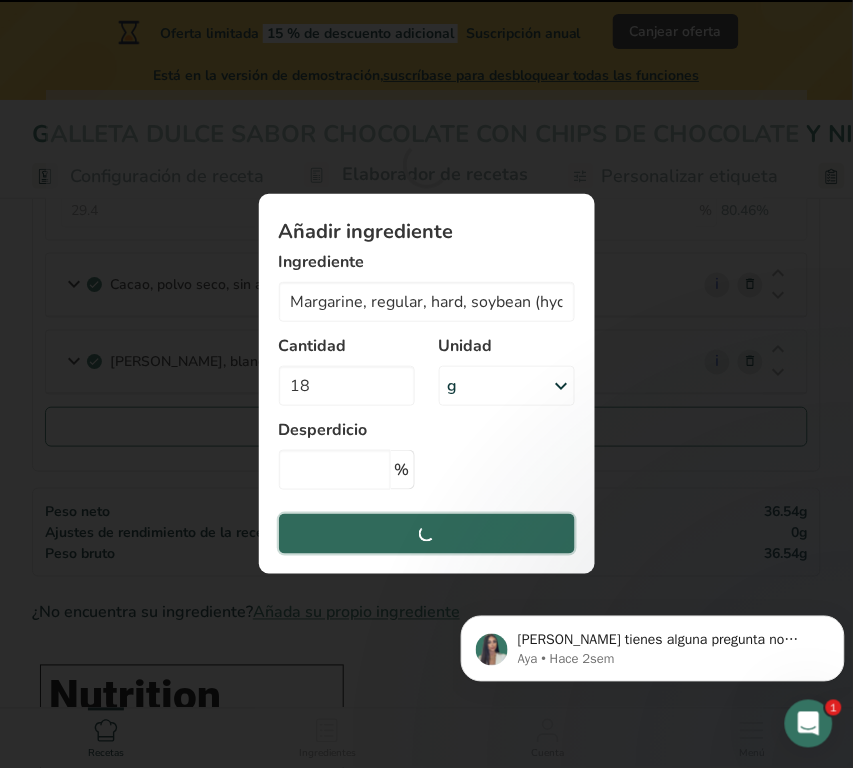 type 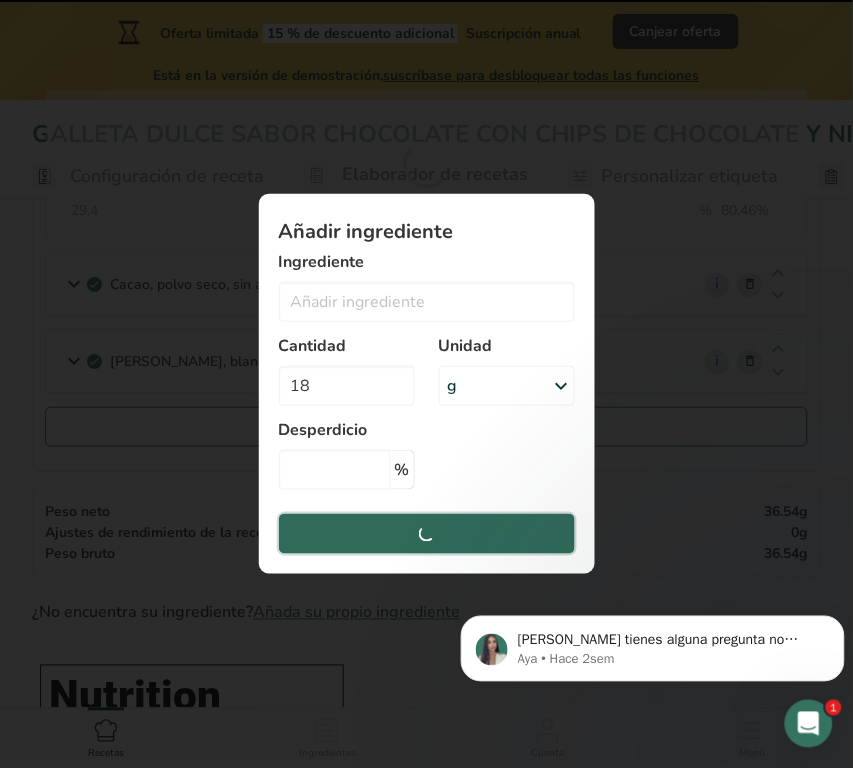 type 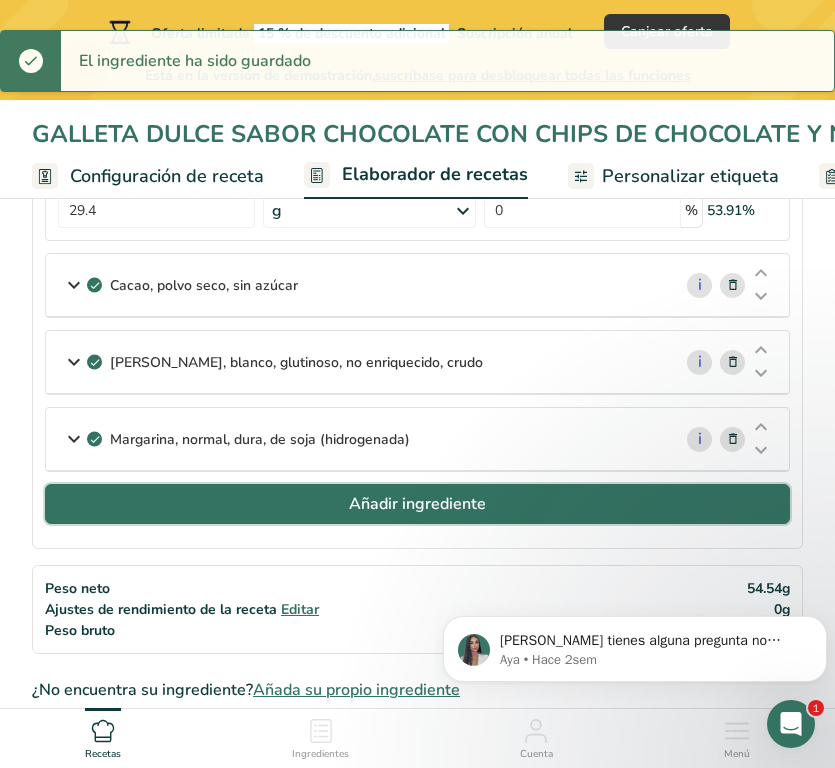 click on "Añadir ingrediente" at bounding box center (417, 504) 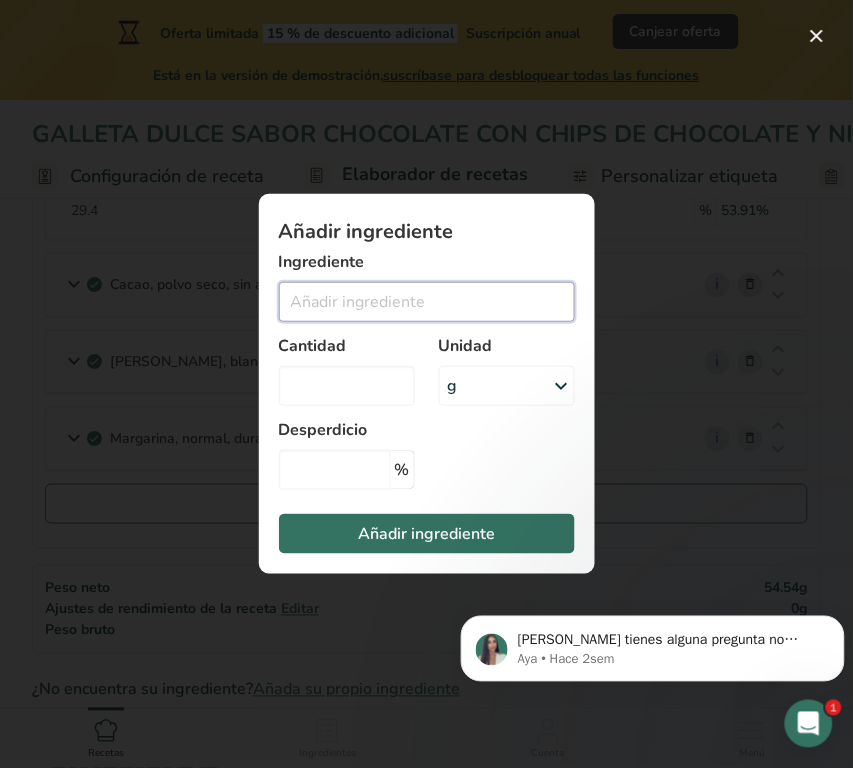 click at bounding box center [427, 302] 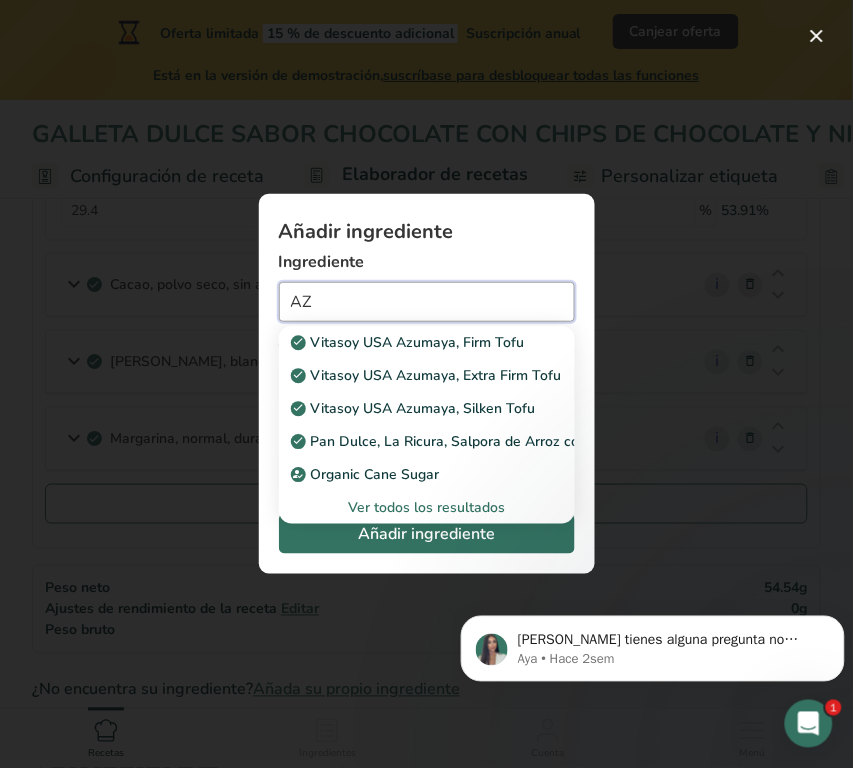 type on "A" 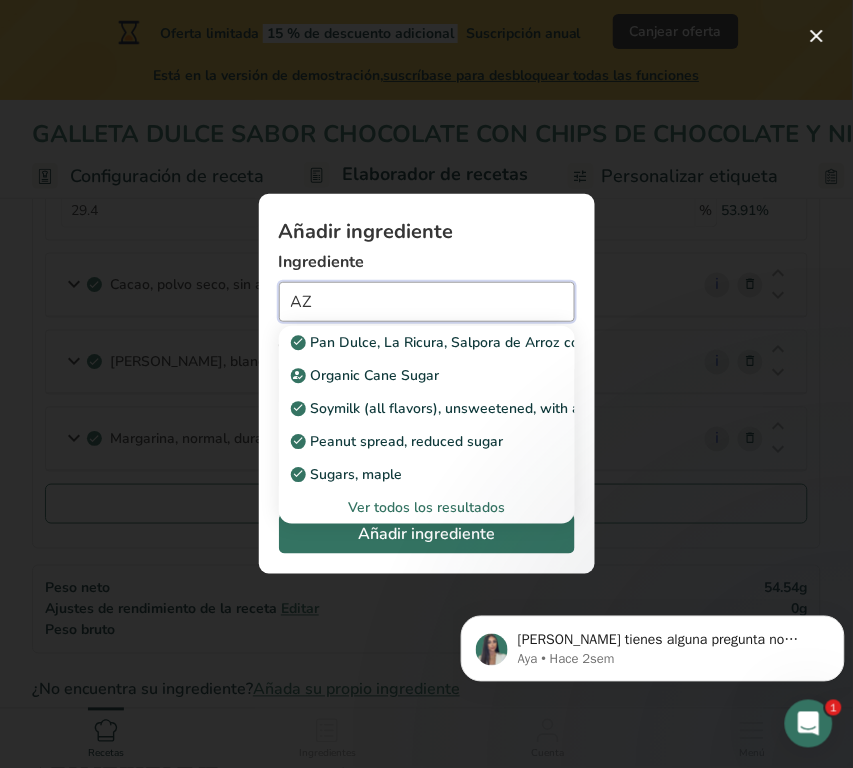 type on "A" 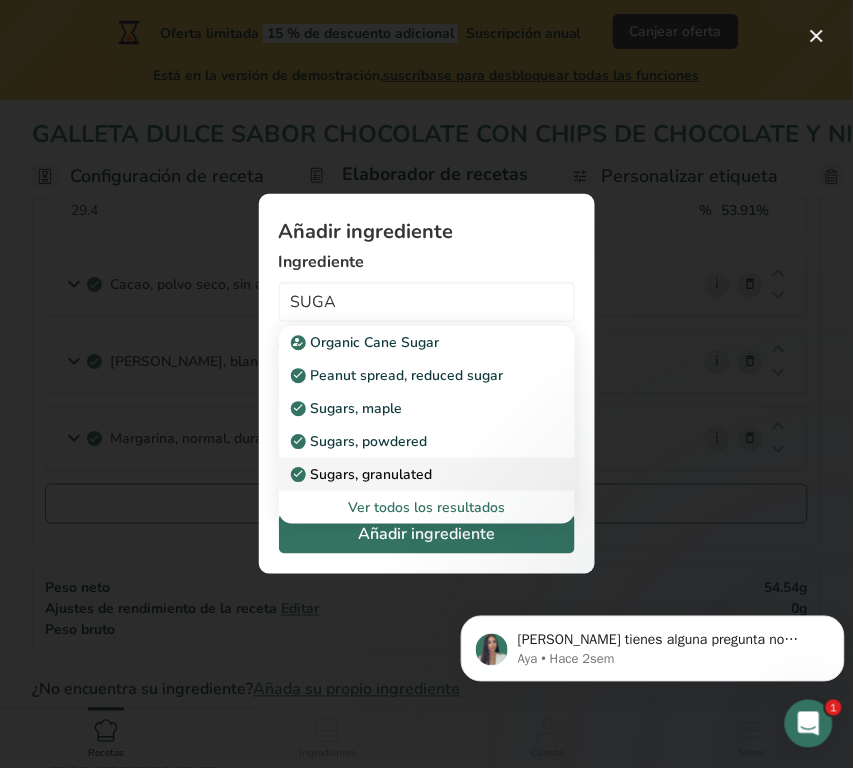 click on "Sugars, granulated" at bounding box center [427, 474] 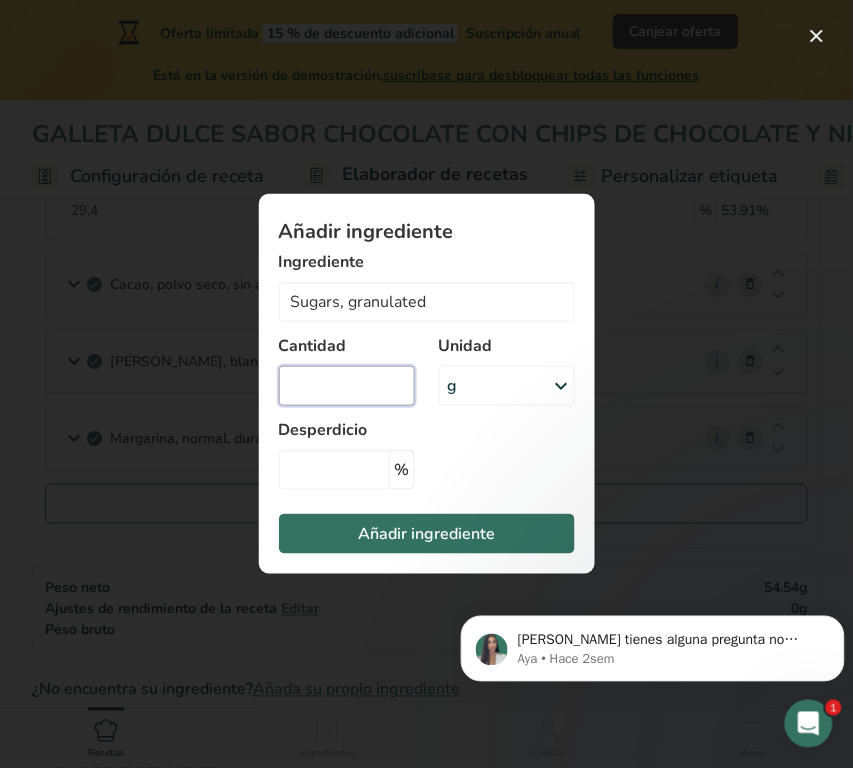 click at bounding box center (347, 386) 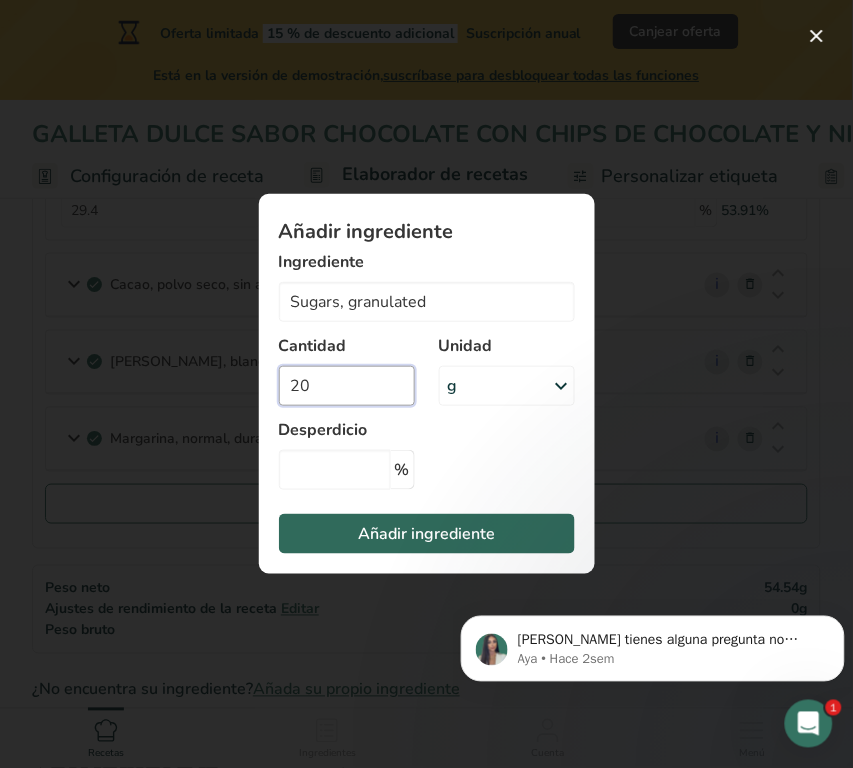 type on "20" 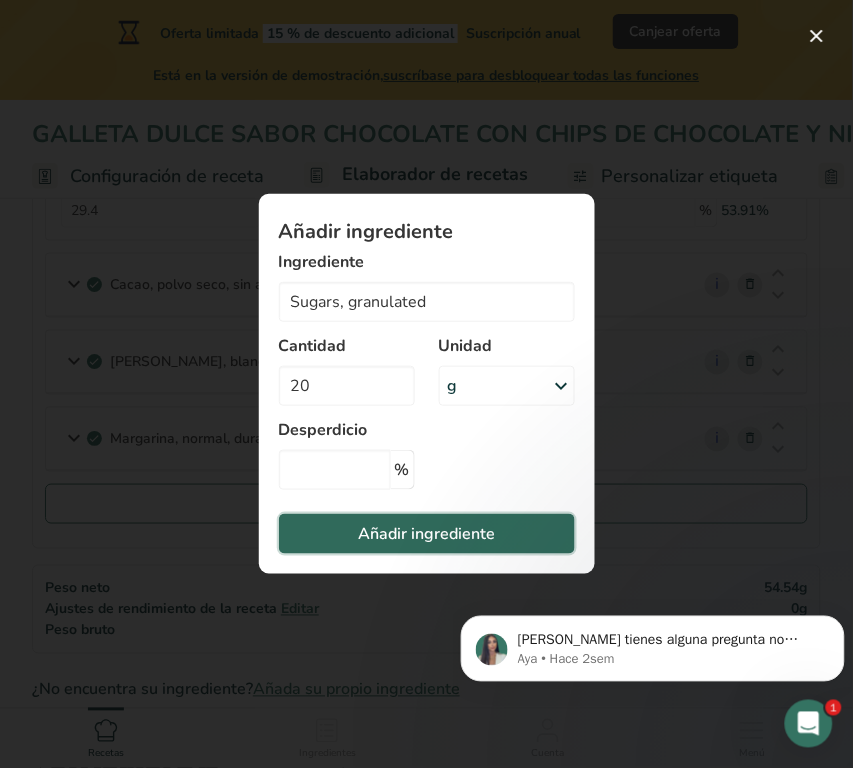 click on "Añadir ingrediente" at bounding box center [426, 534] 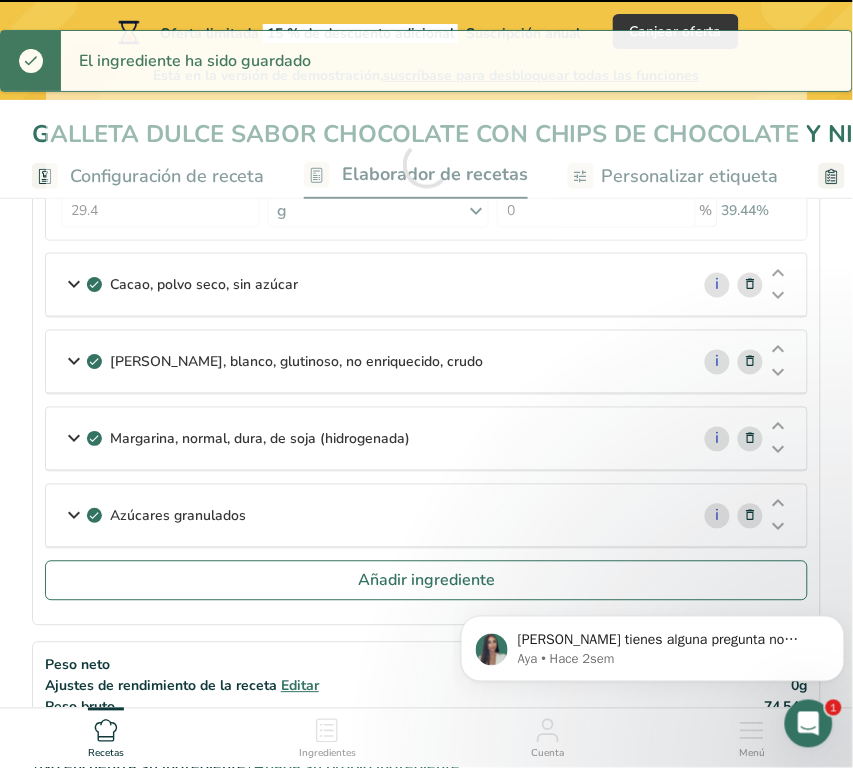 type 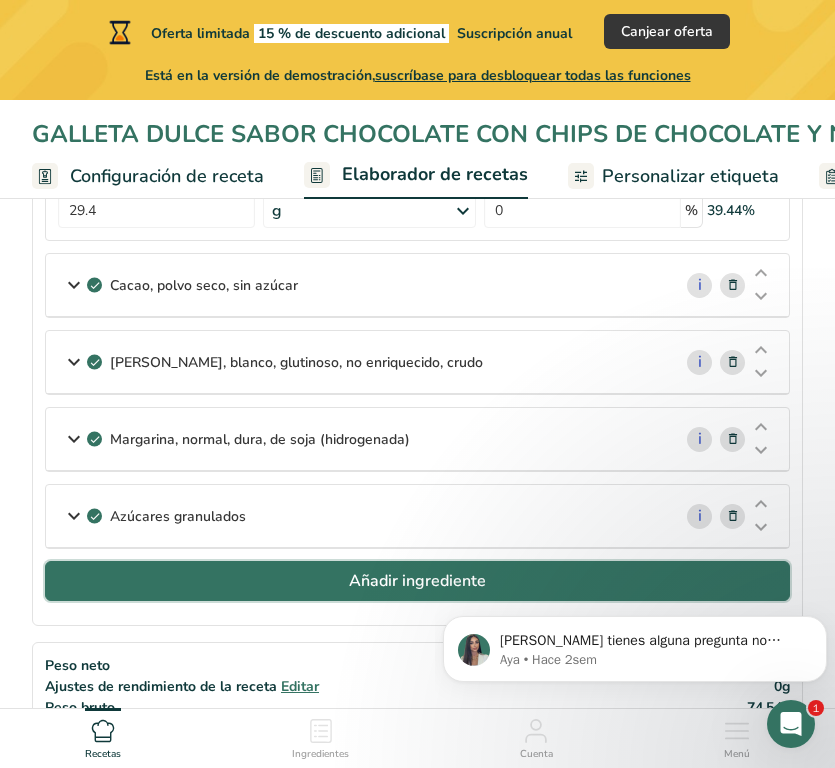click on "Añadir ingrediente" at bounding box center [417, 581] 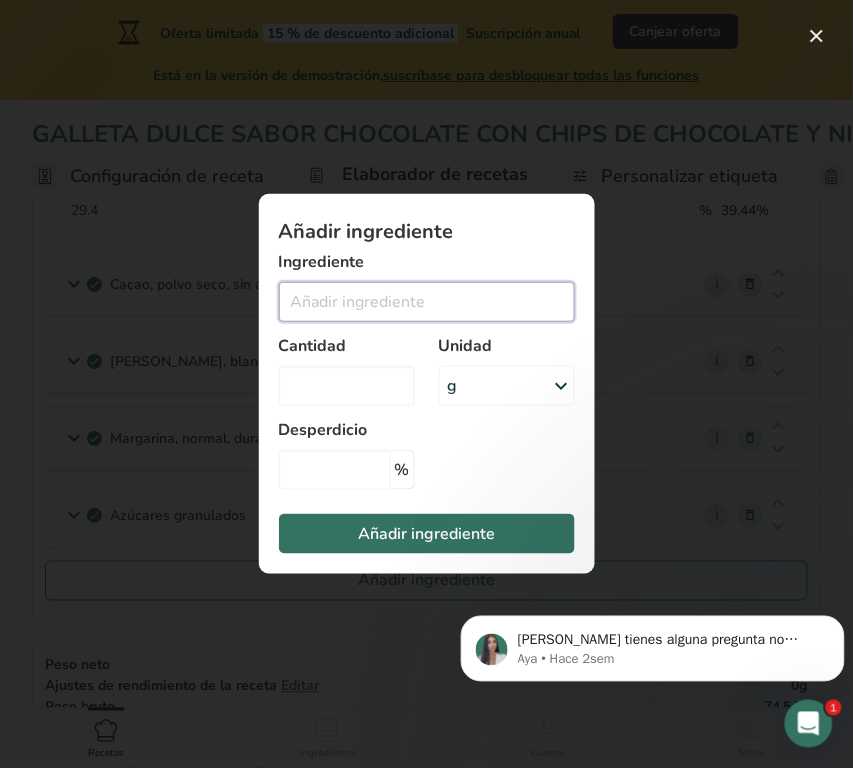 click at bounding box center [427, 302] 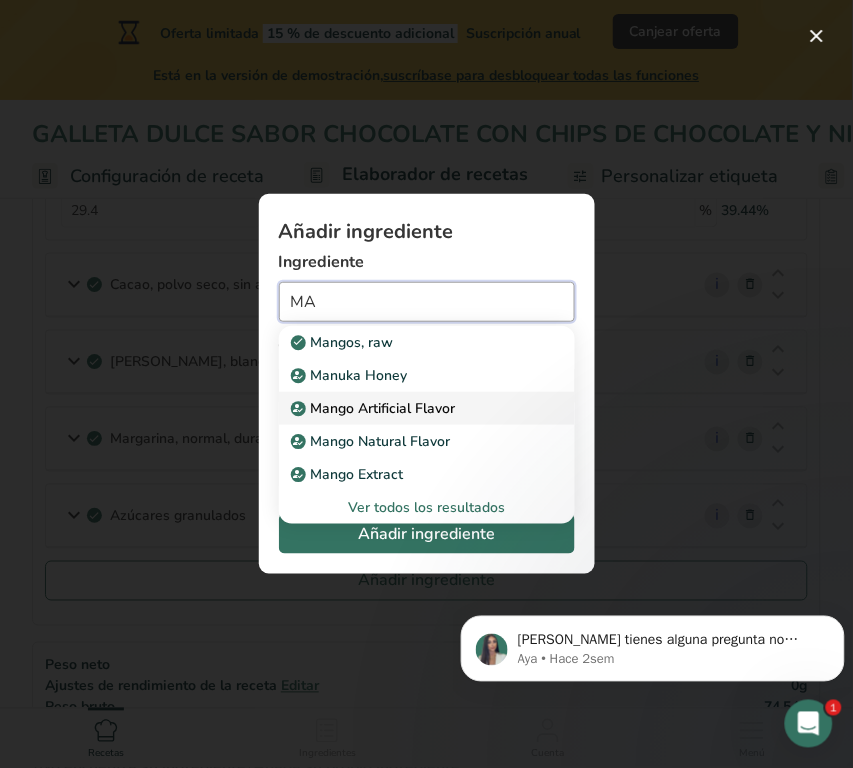 type on "M" 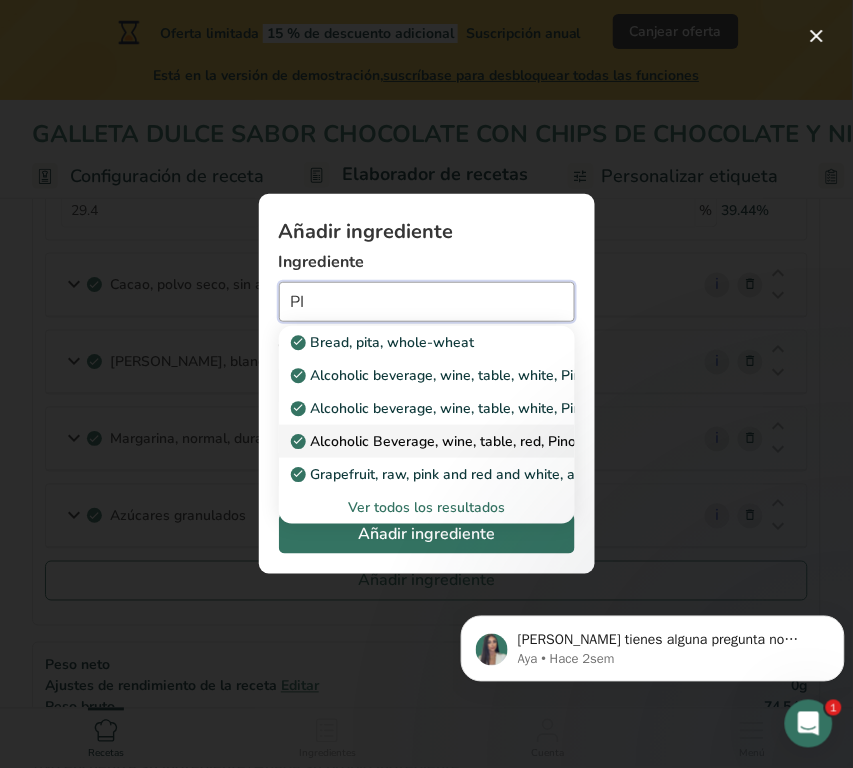 type on "P" 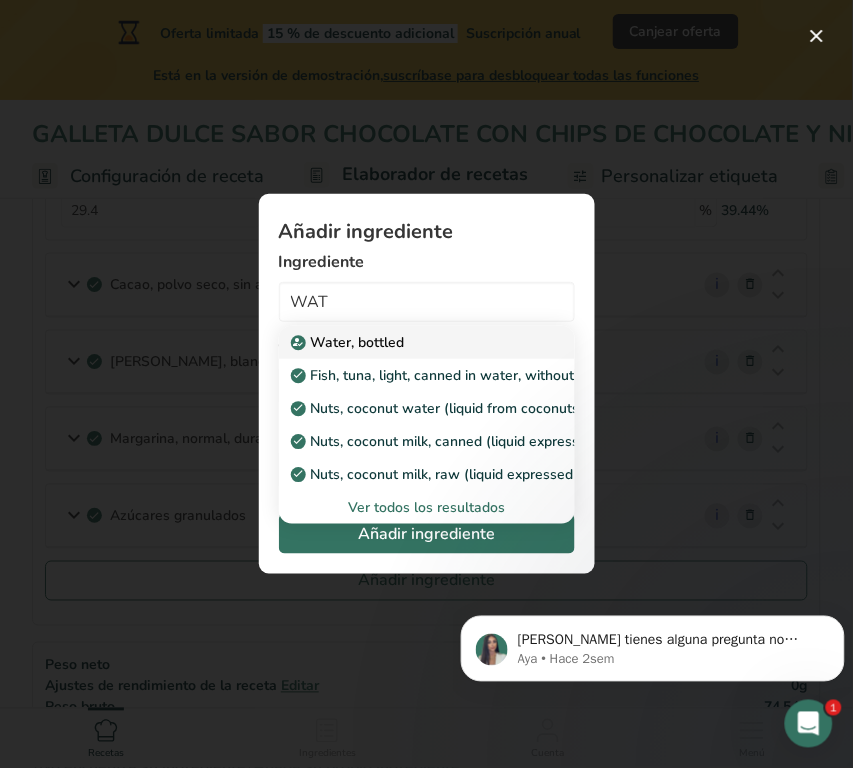 click on "Water, bottled" at bounding box center [411, 342] 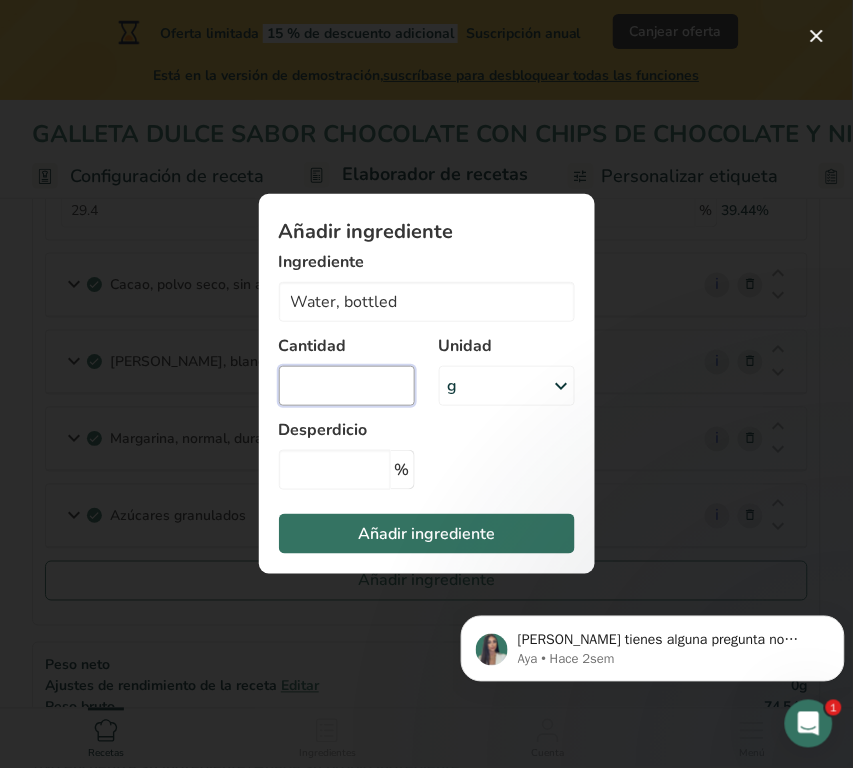 click at bounding box center [347, 386] 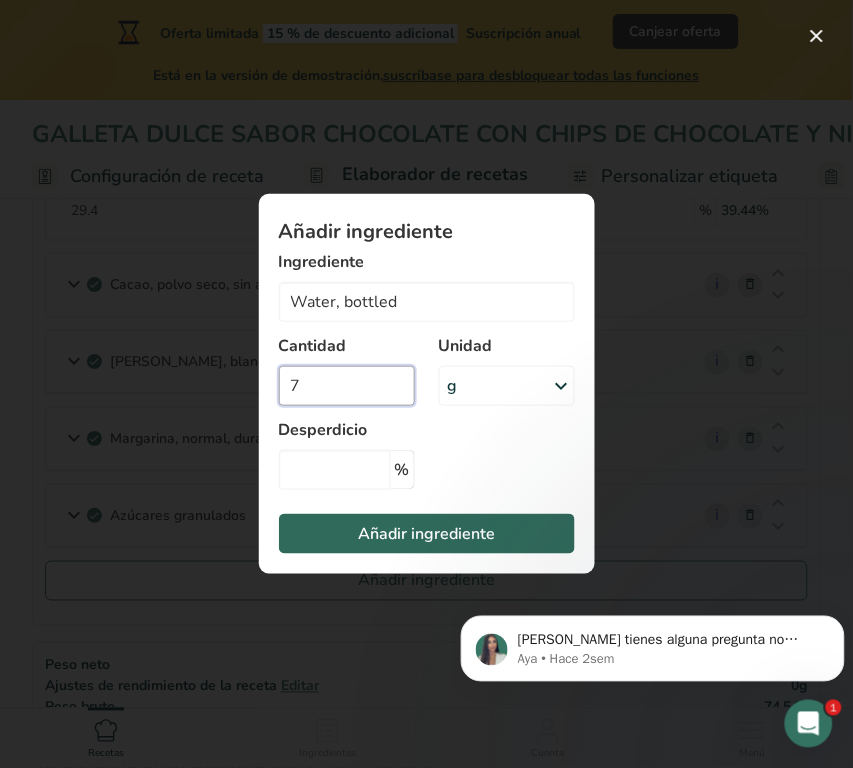 type on "7" 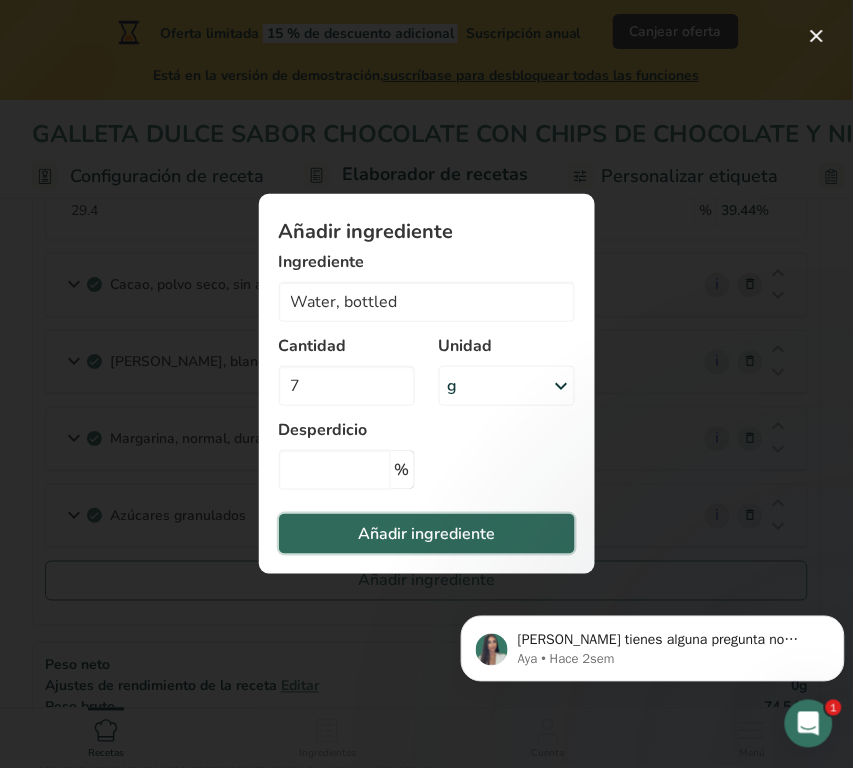 click on "Añadir ingrediente" at bounding box center (426, 534) 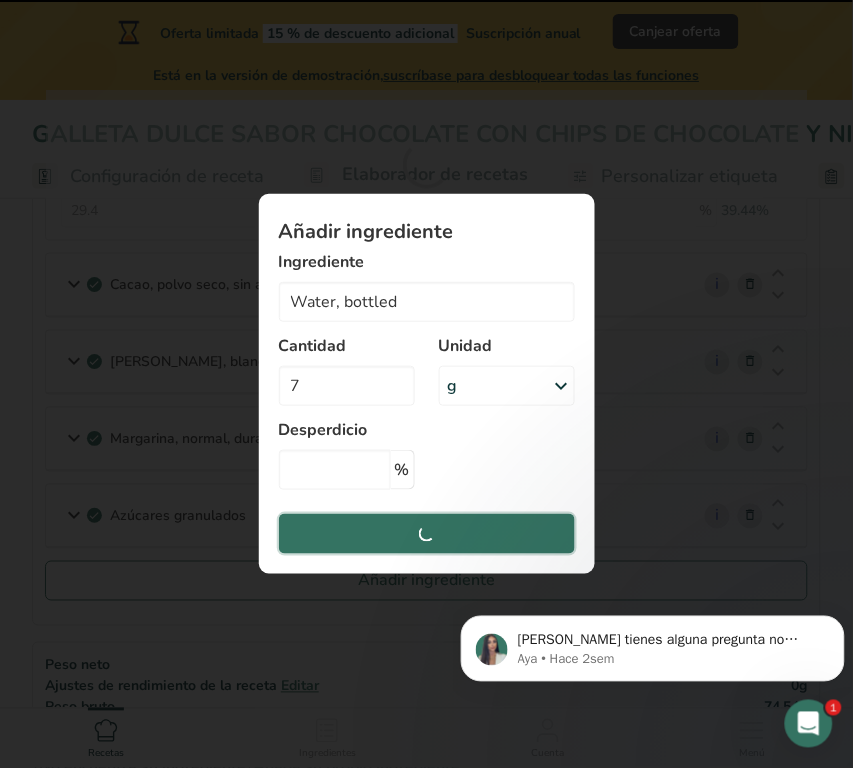 type 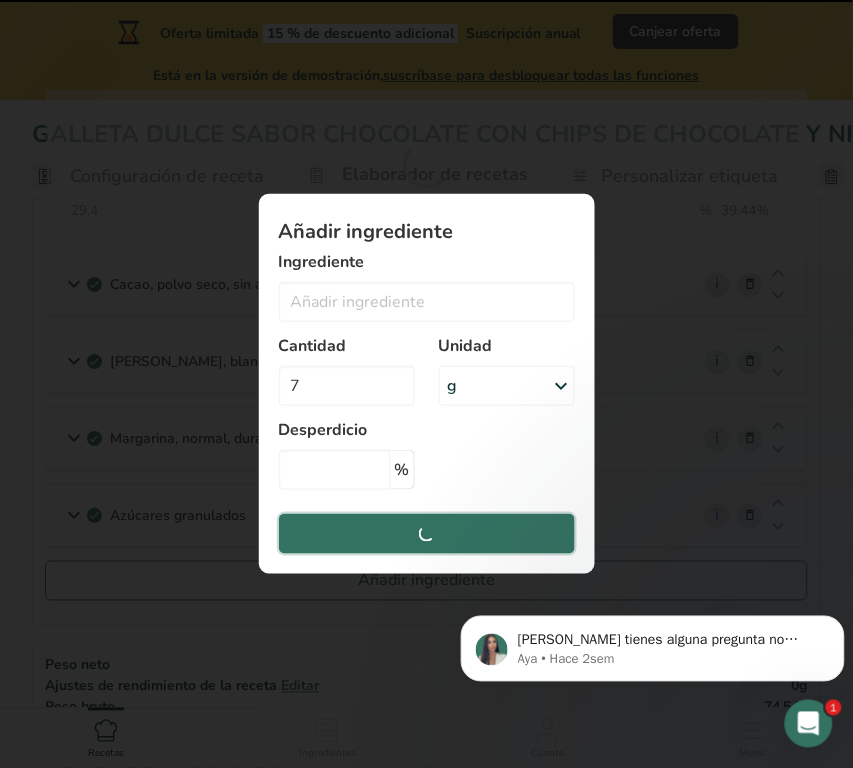 type 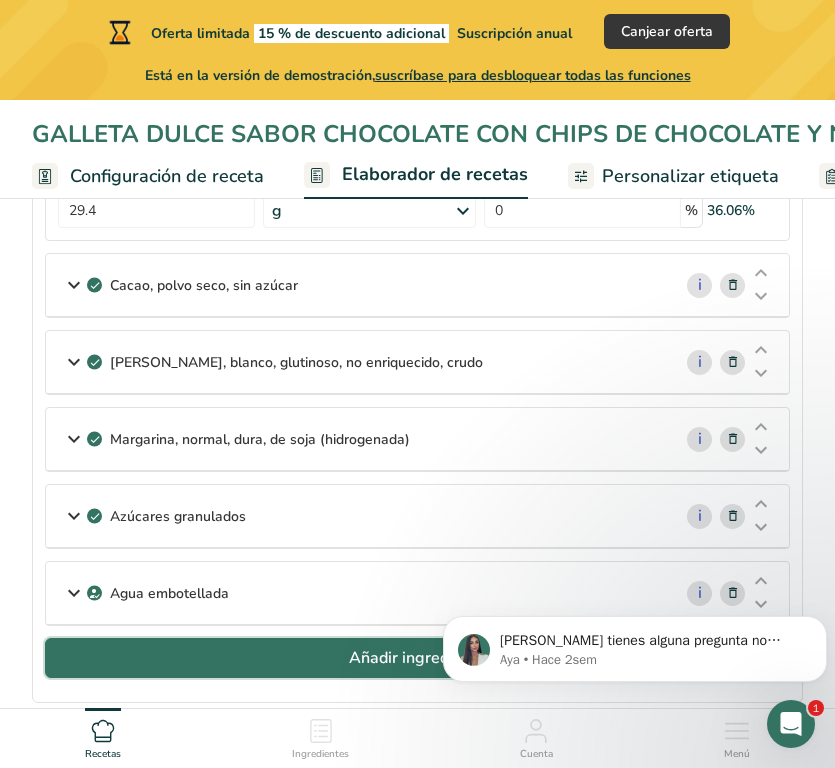 click on "Añadir ingrediente" at bounding box center (417, 658) 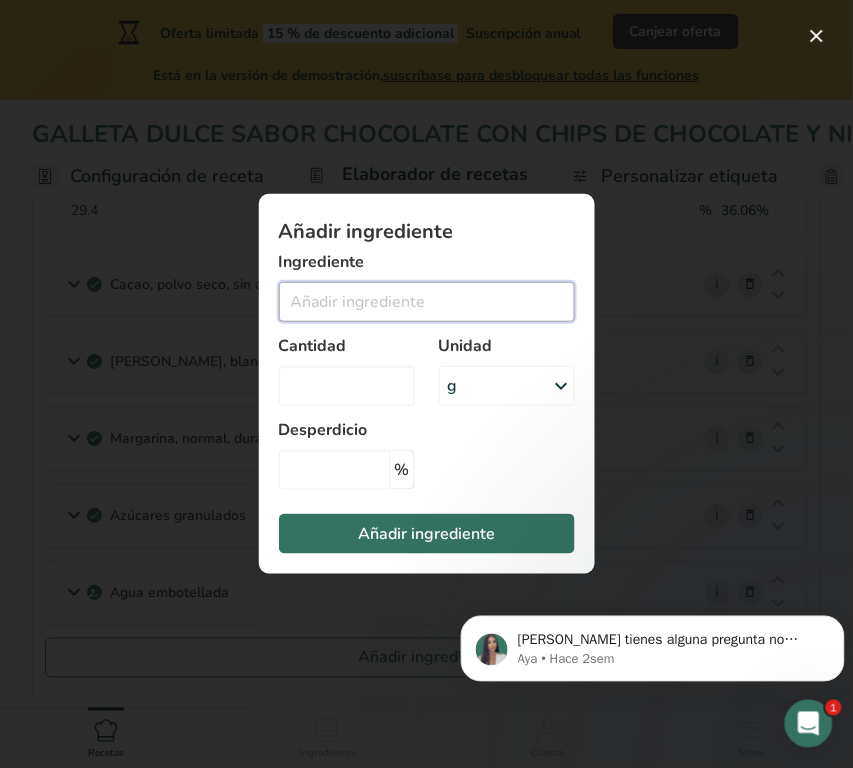 click at bounding box center [427, 302] 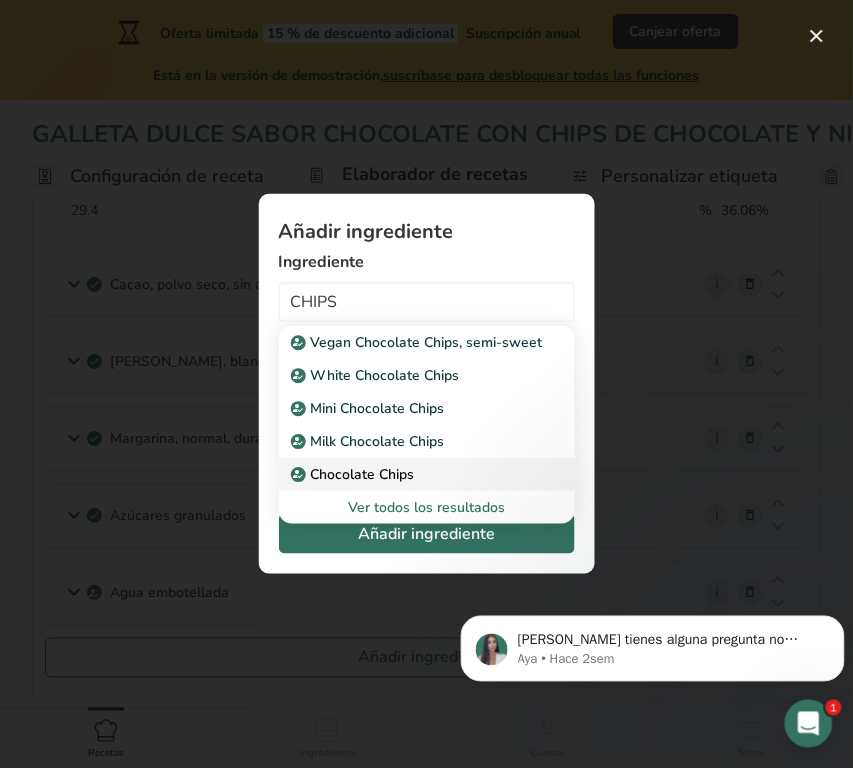 click on "Chocolate Chips" at bounding box center [355, 474] 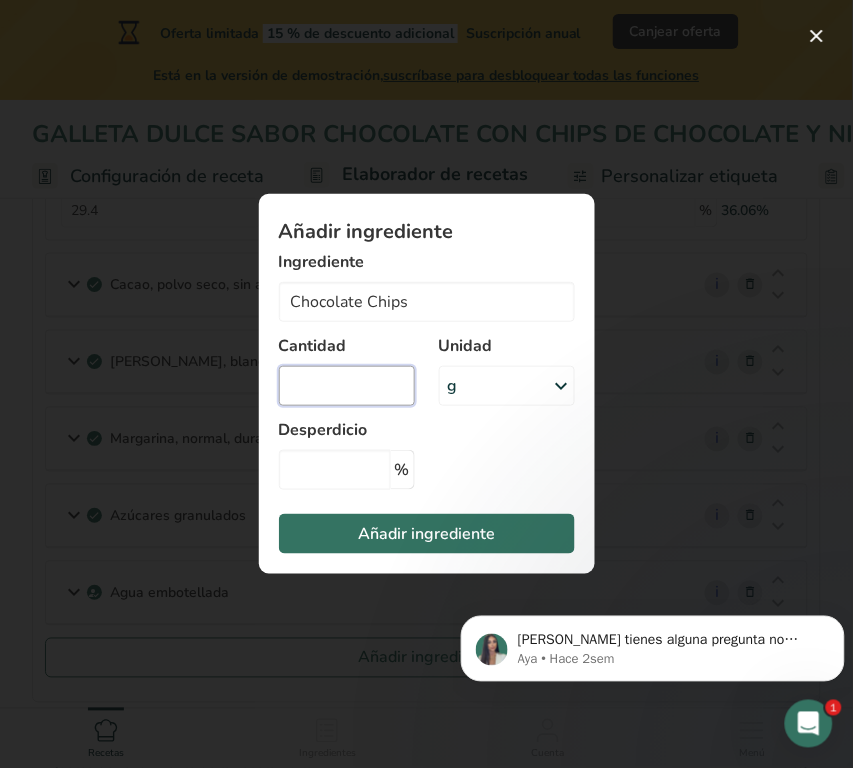 click at bounding box center (347, 386) 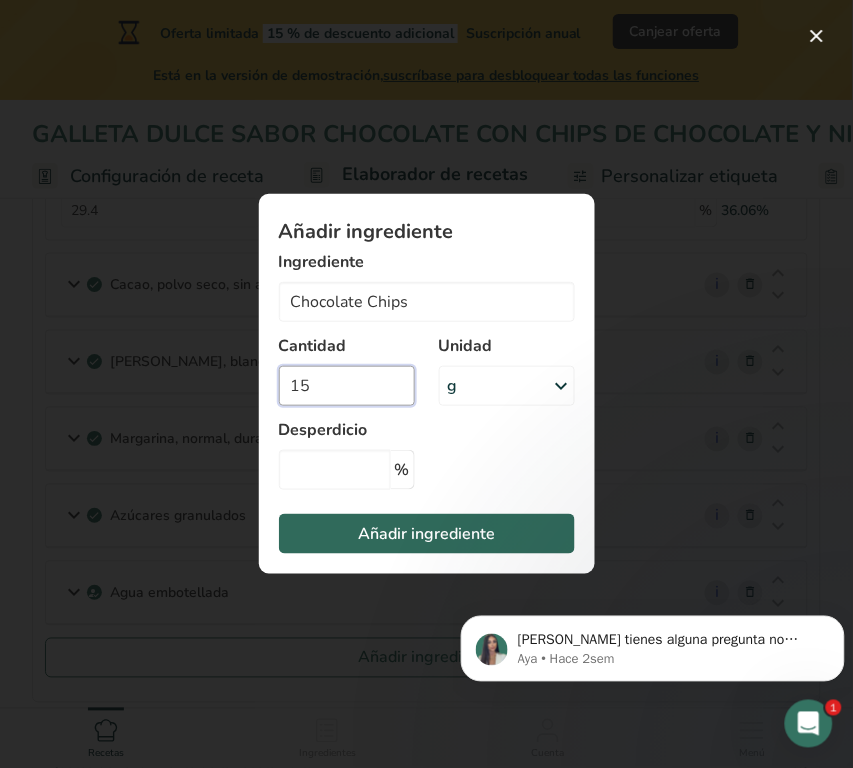 type on "15" 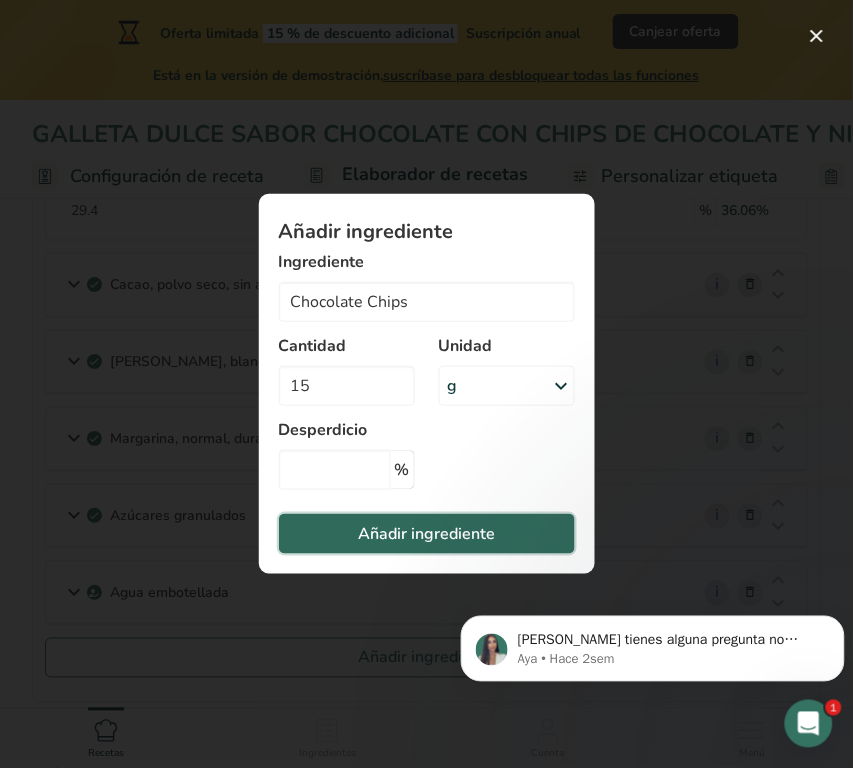 click on "Añadir ingrediente" at bounding box center [426, 534] 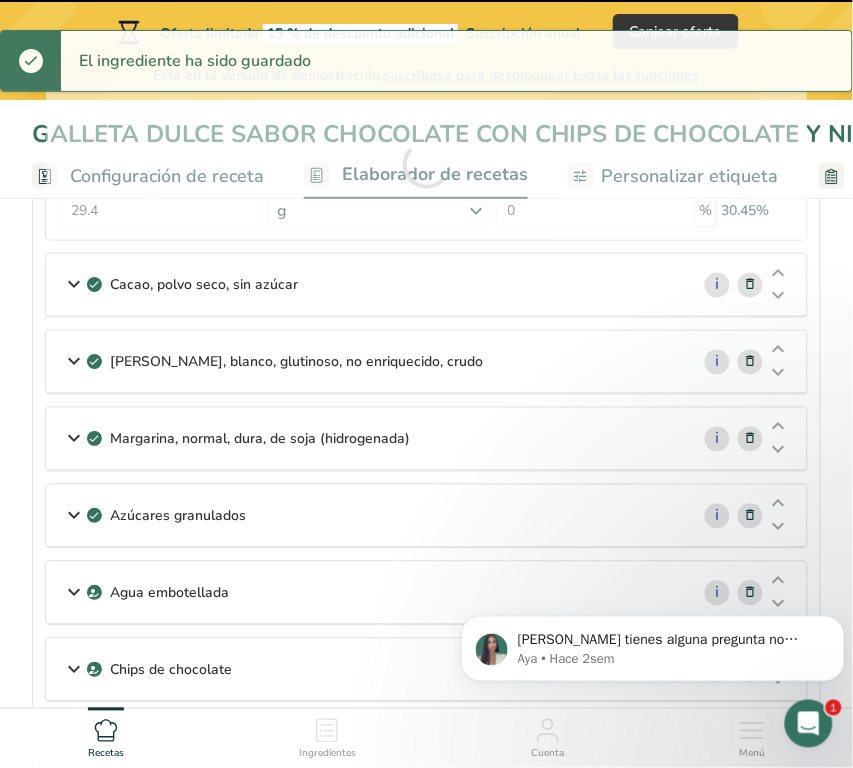 type 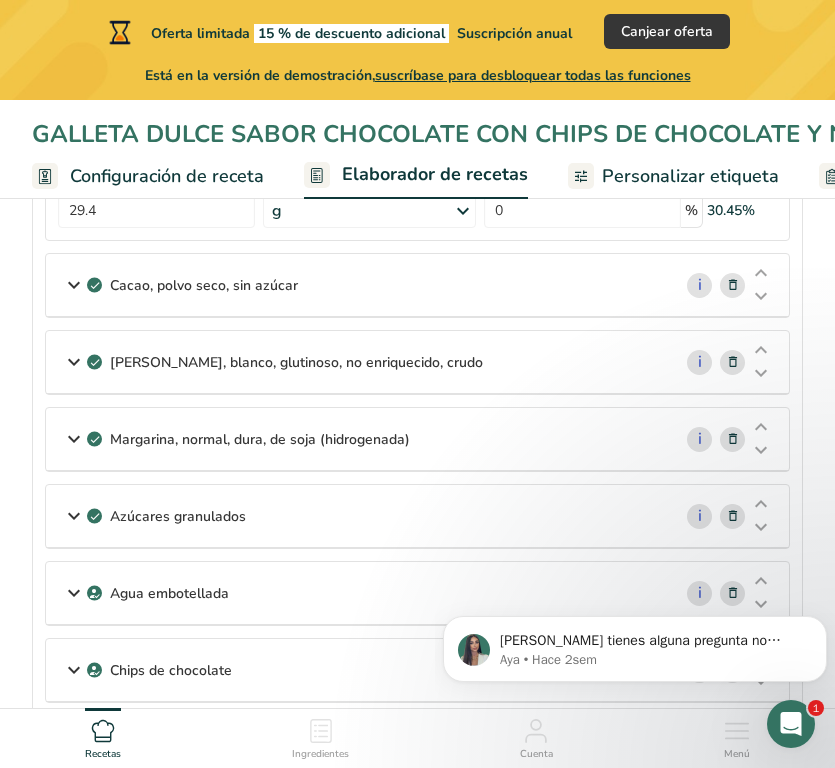 click on "Margarina, normal, dura, de soja (hidrogenada)" at bounding box center (358, 439) 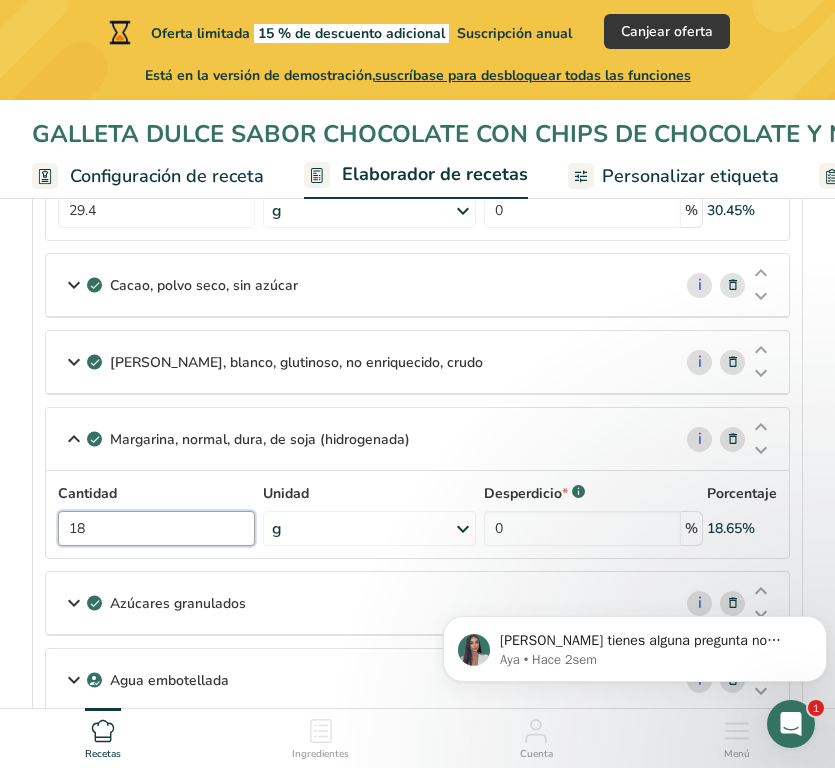 click on "18" at bounding box center [156, 528] 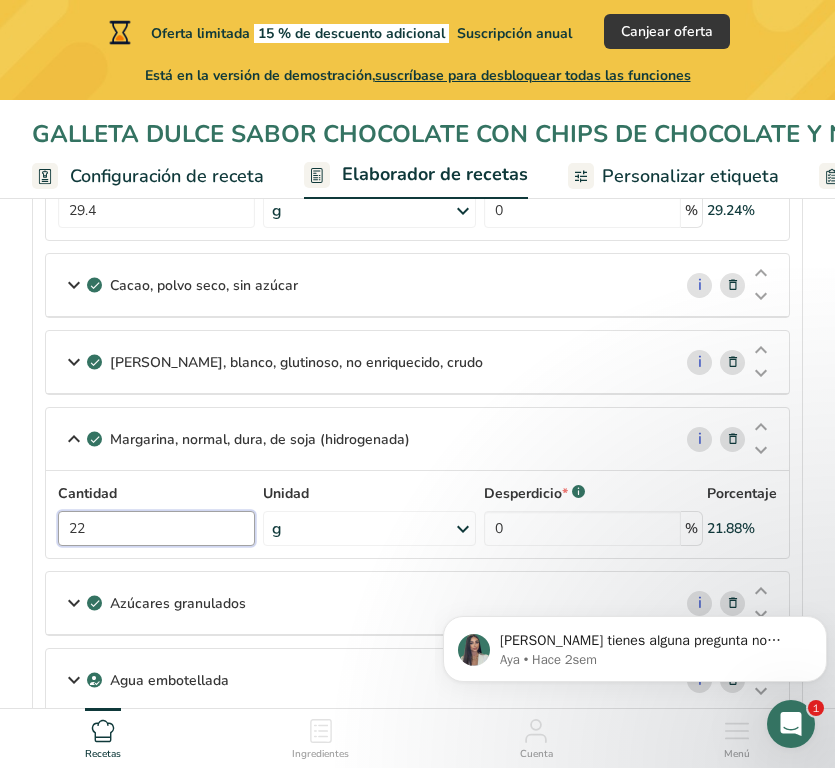 type on "22" 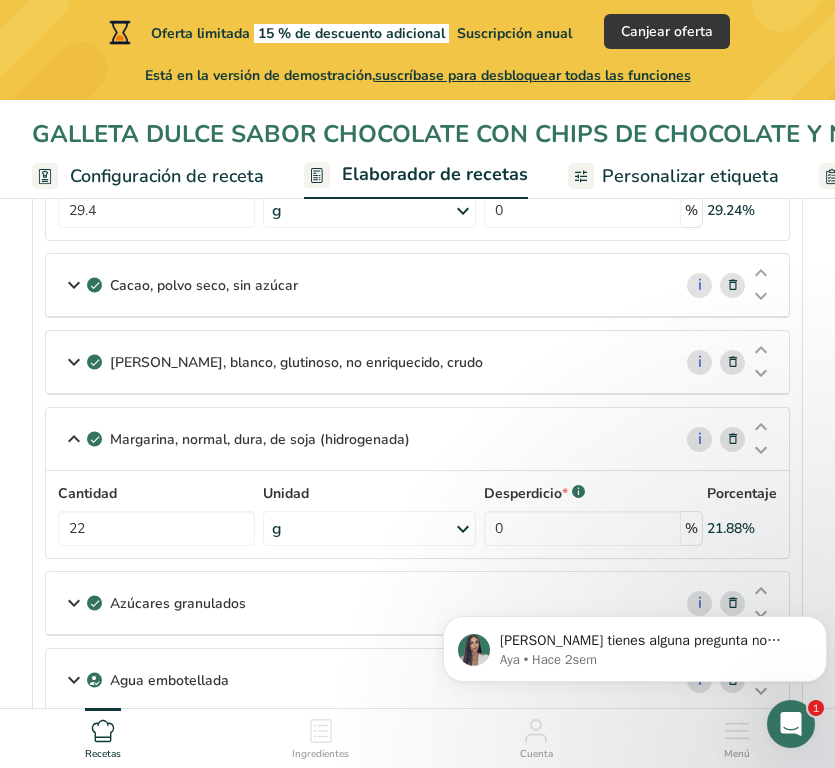 click on "Cantidad 22   Unidad
g
Porciones
1 tsp
1 stick
Unidades de peso
g
kg
mg
Ver más
Unidades de volumen
[GEOGRAPHIC_DATA]
Las unidades de volumen requieren una conversión de densidad. Si conoce la densidad de su ingrediente, introdúzcala a continuación. De lo contrario, haga clic en "RIA", nuestra asistente regulatoria de IA, quien podrá ayudarle.
lb/pie³
g/cm³
Confirmar
mL
Las unidades de volumen requieren una conversión de densidad. Si conoce la densidad de su ingrediente, introdúzcala a continuación. De lo contrario, haga clic en "RIA", nuestra asistente regulatoria de IA, quien podrá ayudarle.
lb/pie³" at bounding box center [417, 514] 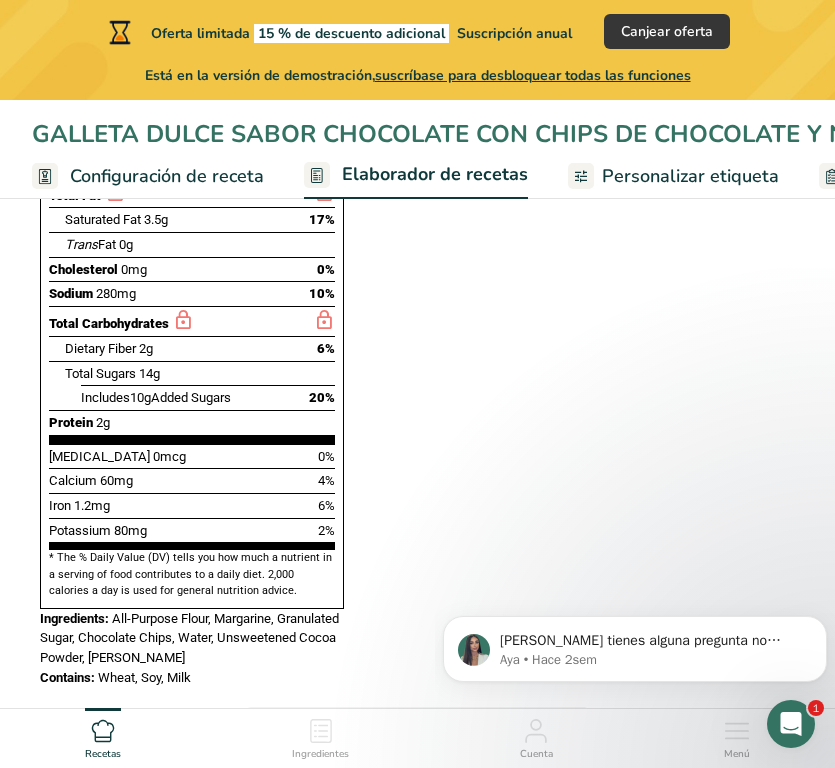 scroll, scrollTop: 1438, scrollLeft: 0, axis: vertical 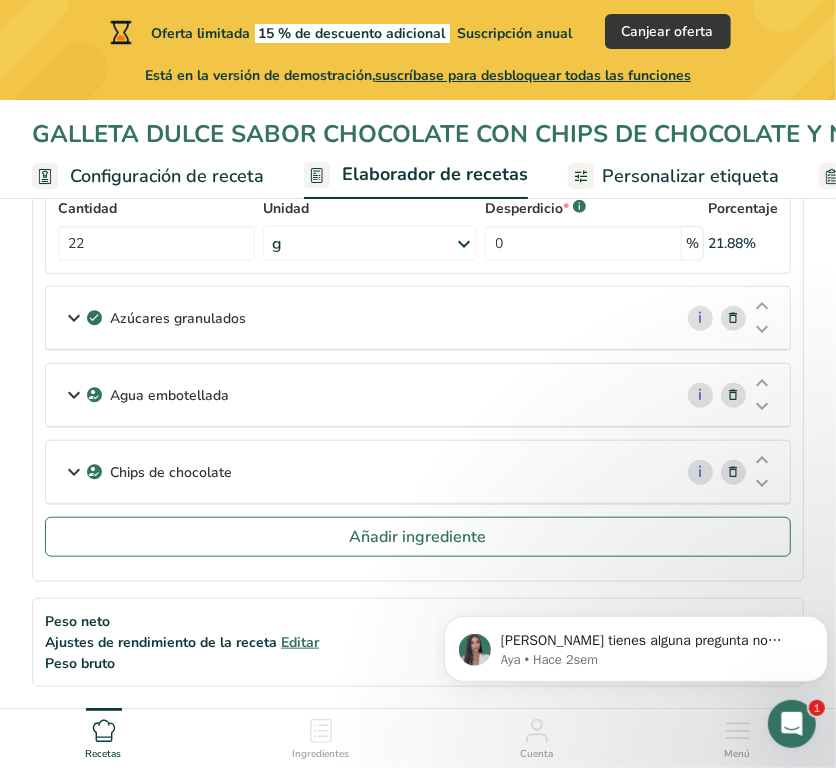 click at bounding box center (734, 395) 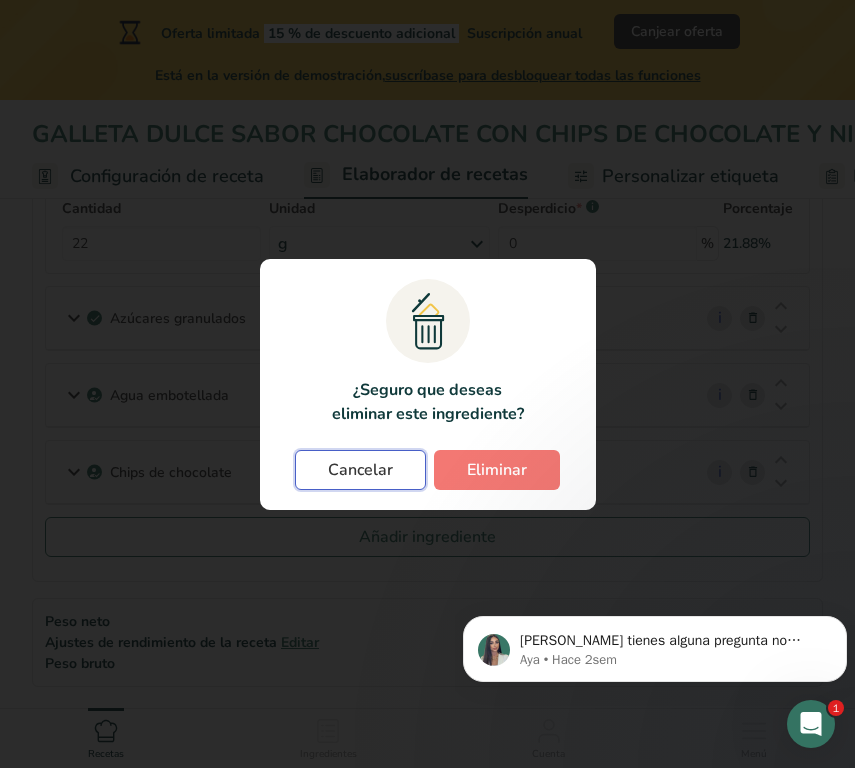 click on "Cancelar" at bounding box center (360, 470) 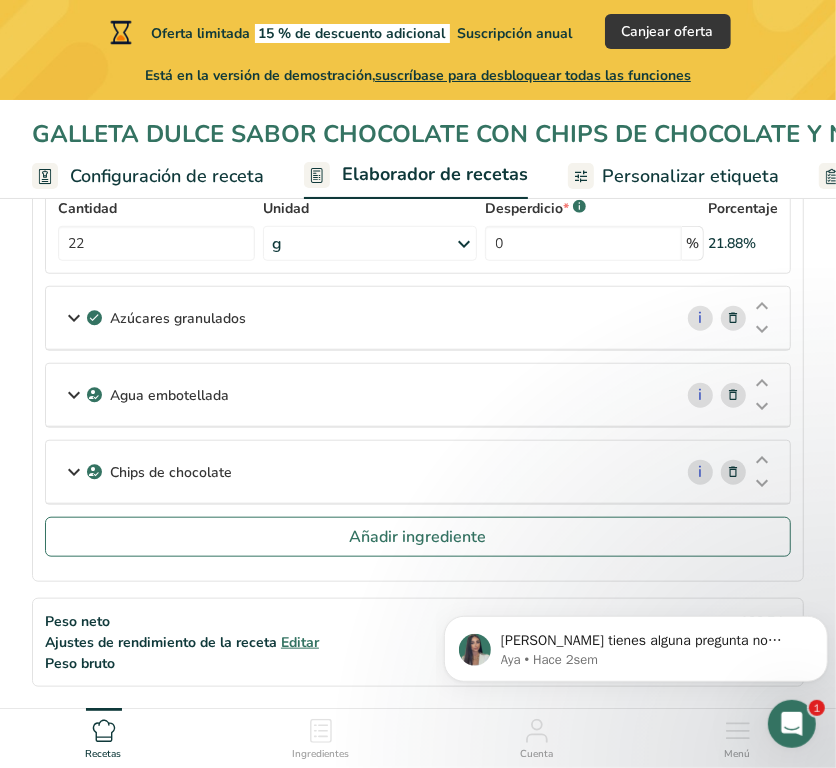 click on "Agua embotellada" at bounding box center [359, 395] 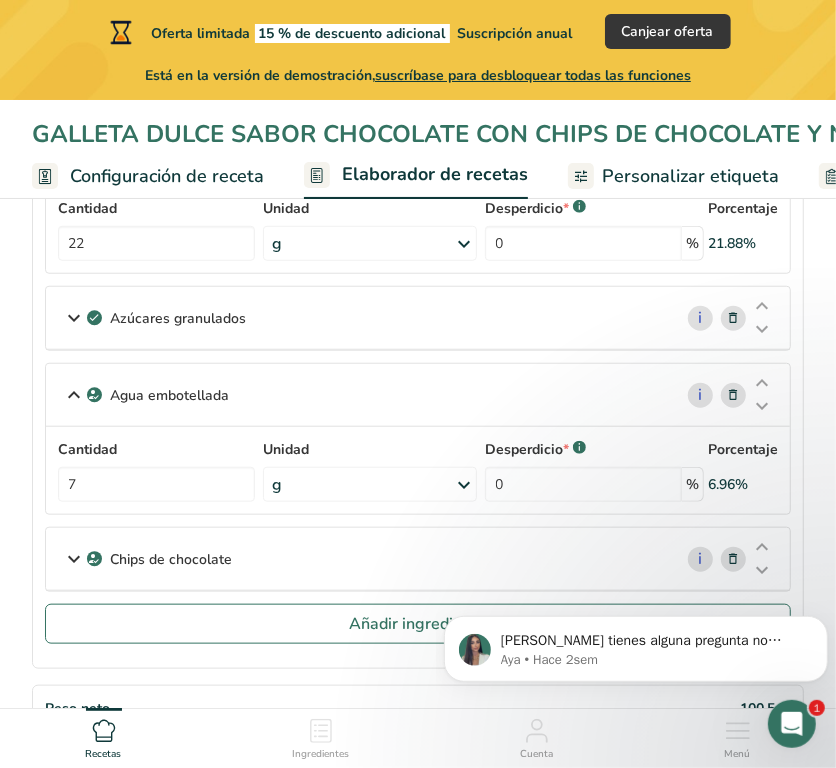 click on "Agua embotellada" at bounding box center (359, 395) 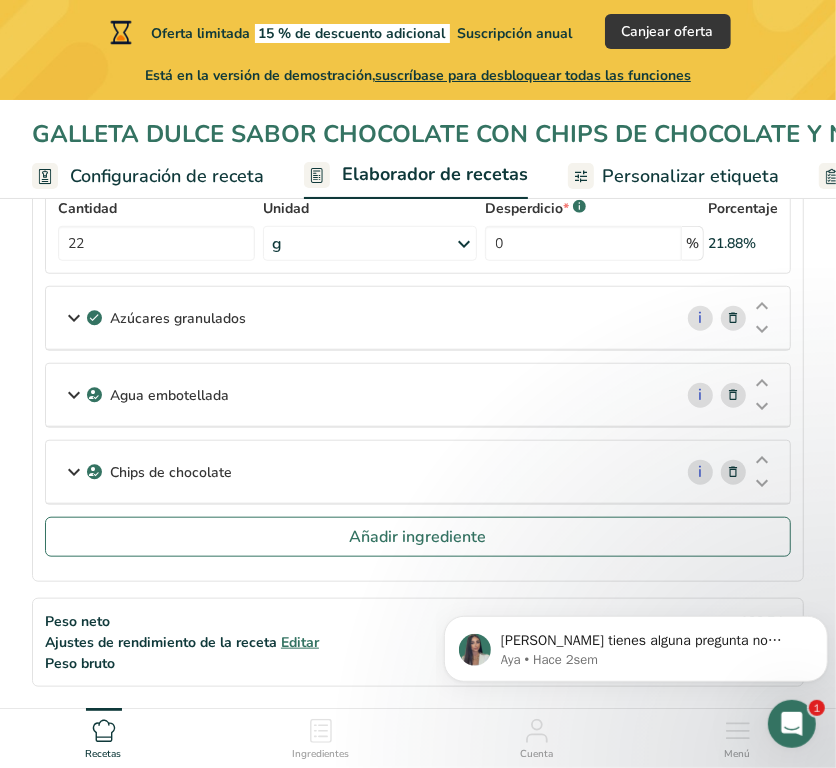 click at bounding box center (734, 395) 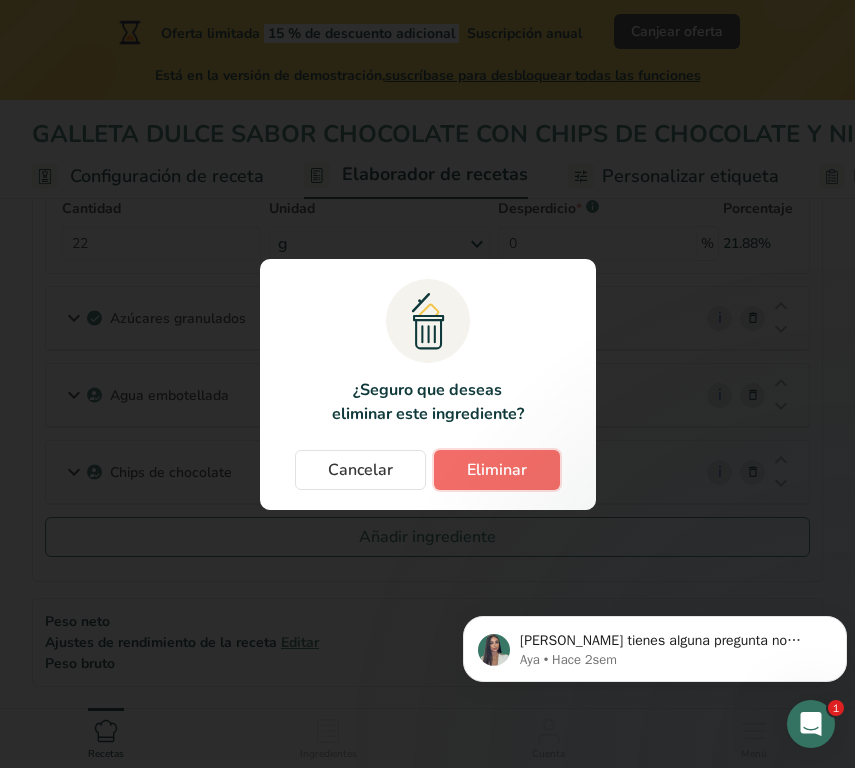 click on "Eliminar" at bounding box center (497, 470) 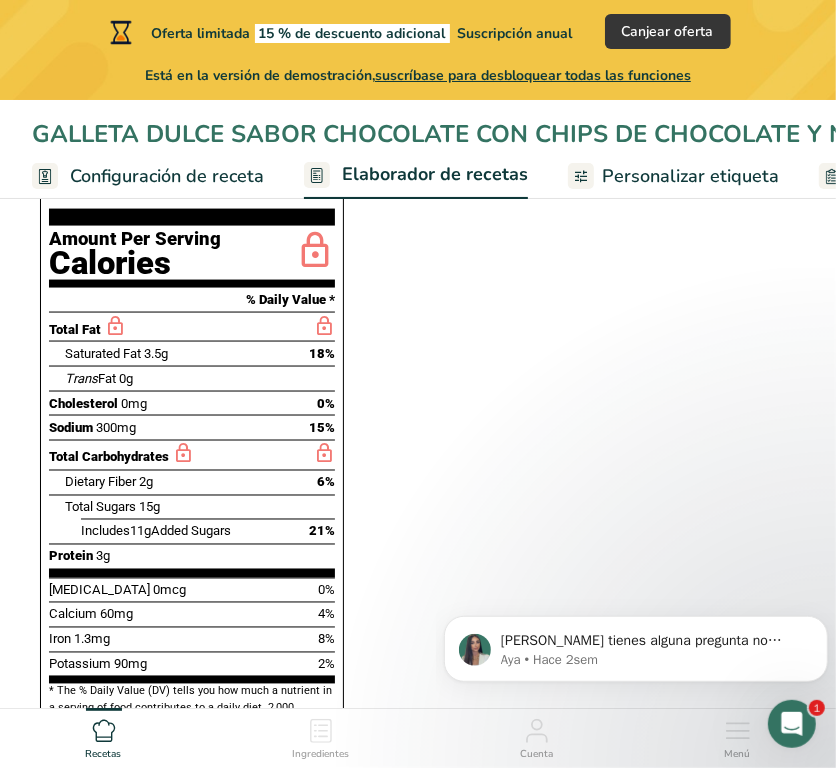 scroll, scrollTop: 1208, scrollLeft: 0, axis: vertical 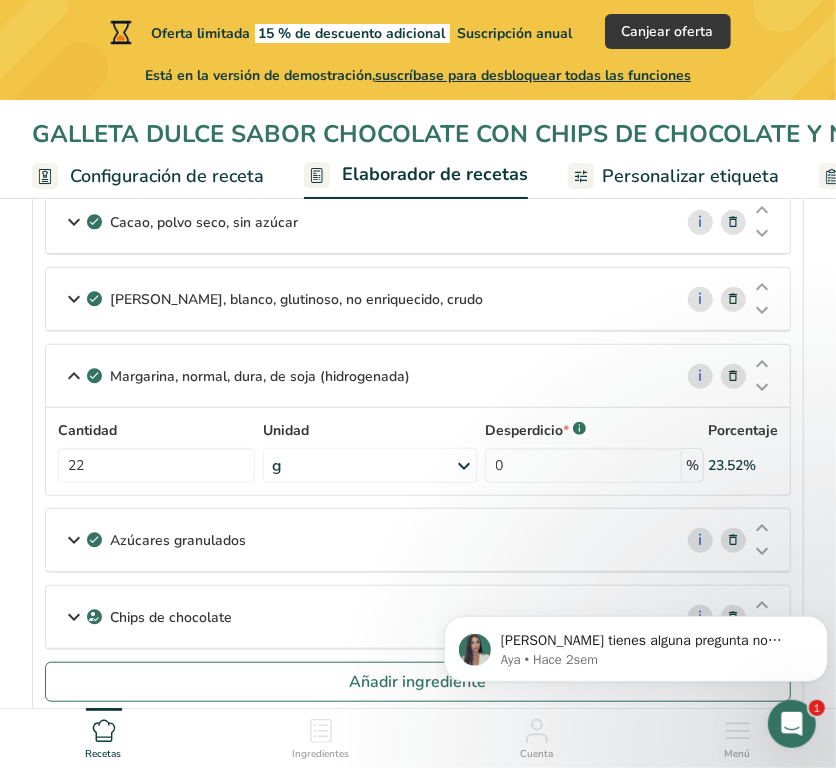 click on "[PERSON_NAME], blanco, glutinoso, no enriquecido, crudo" at bounding box center (359, 299) 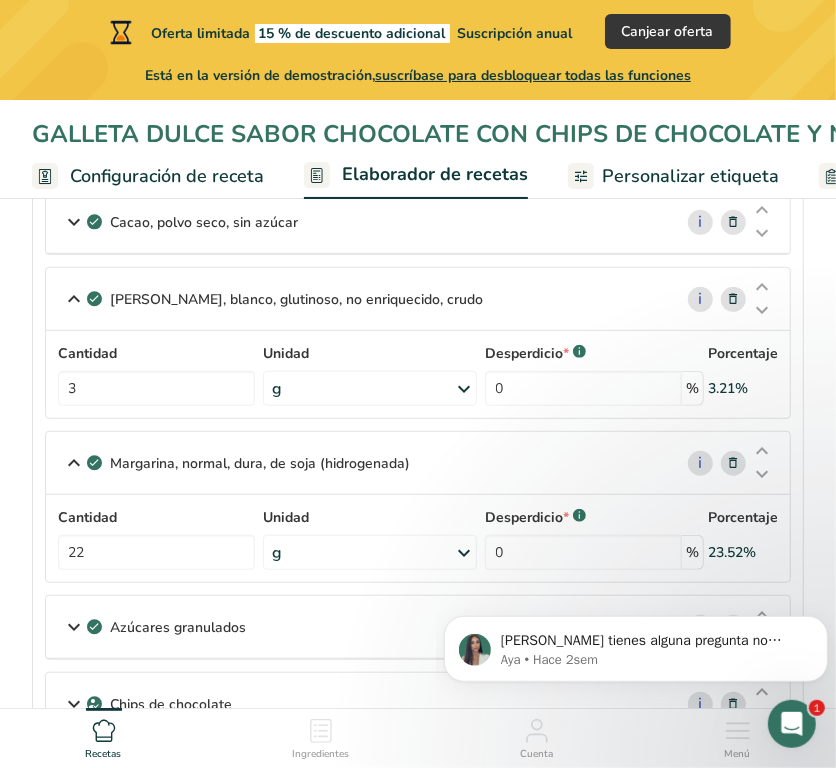 click on "[PERSON_NAME], blanco, glutinoso, no enriquecido, crudo" at bounding box center (296, 299) 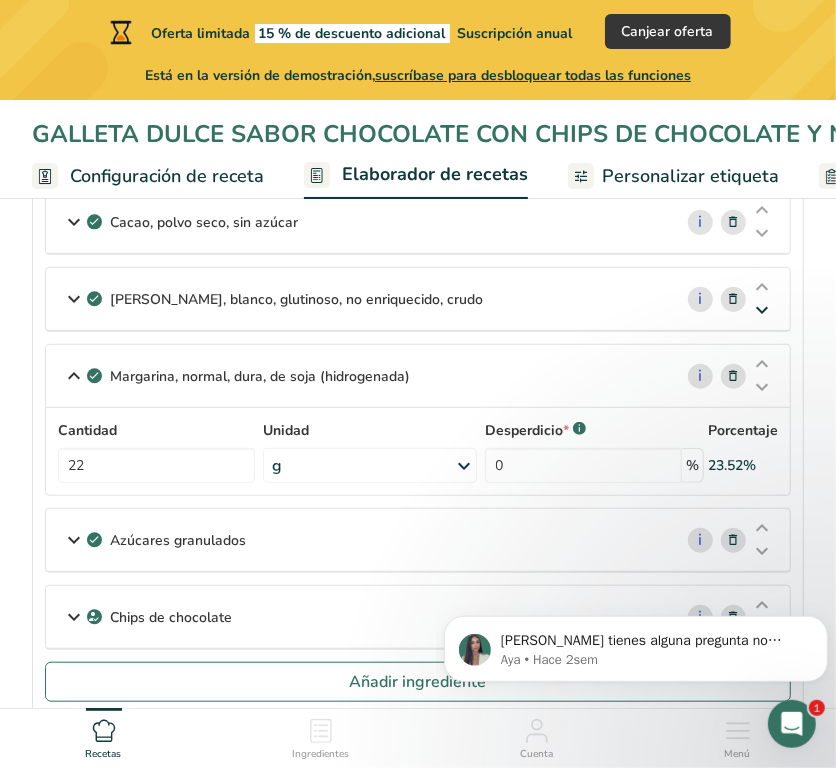 click at bounding box center (762, 310) 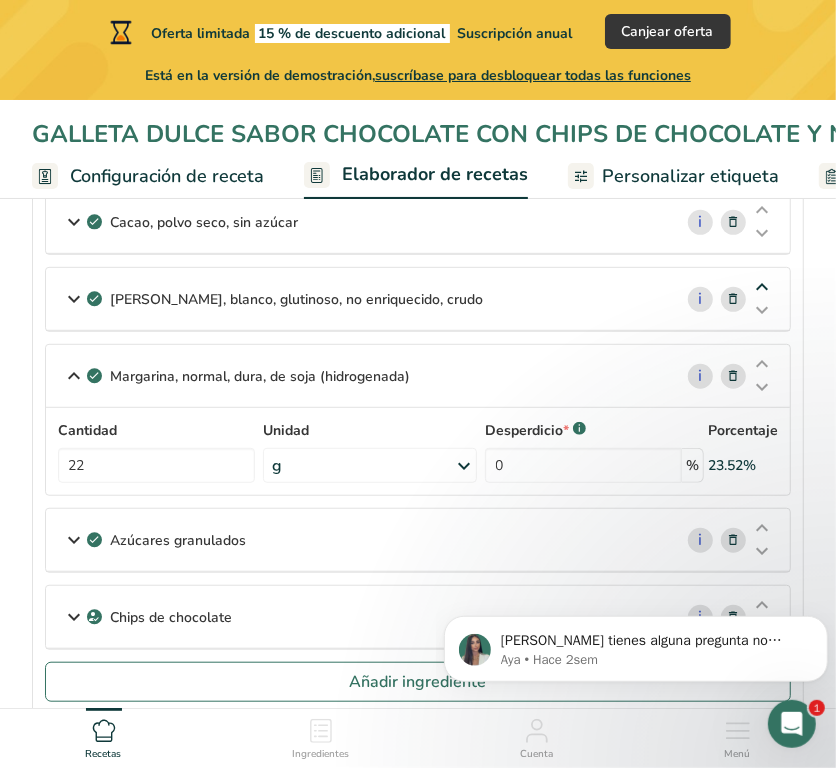 click at bounding box center (762, 287) 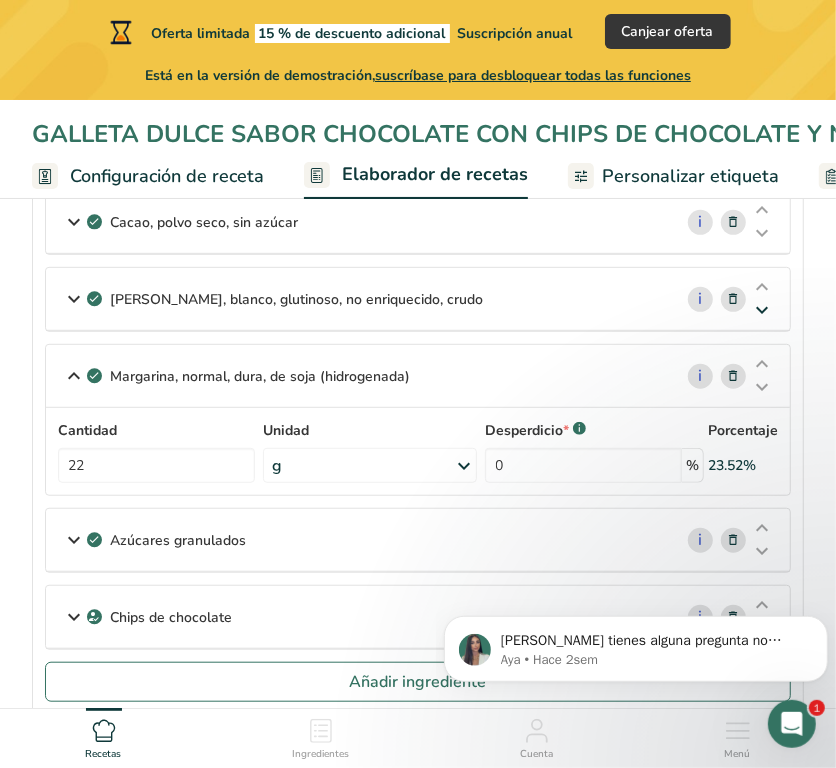 click at bounding box center [762, 310] 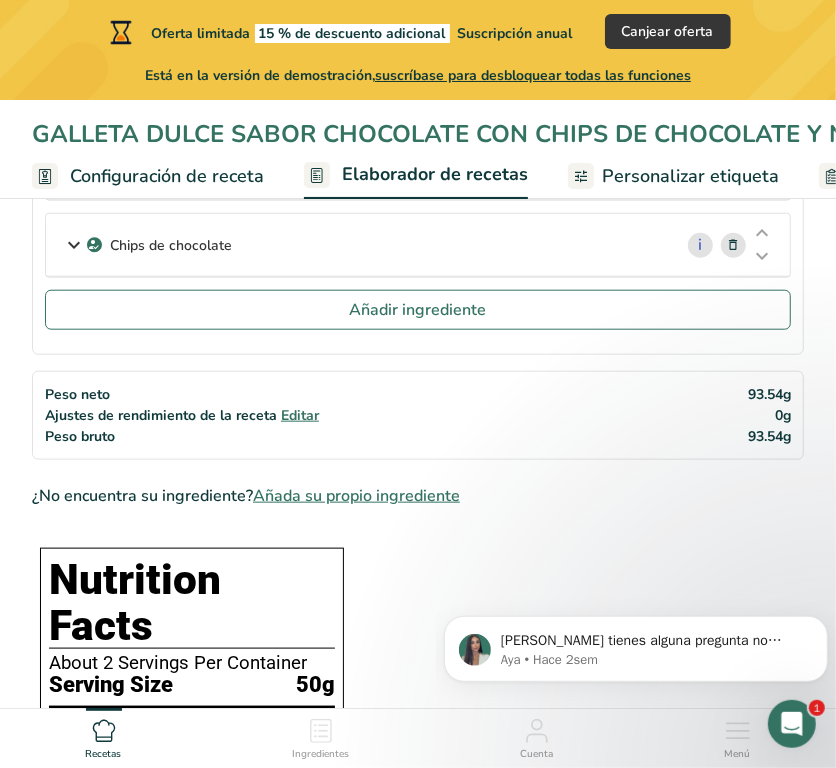 scroll, scrollTop: 706, scrollLeft: 0, axis: vertical 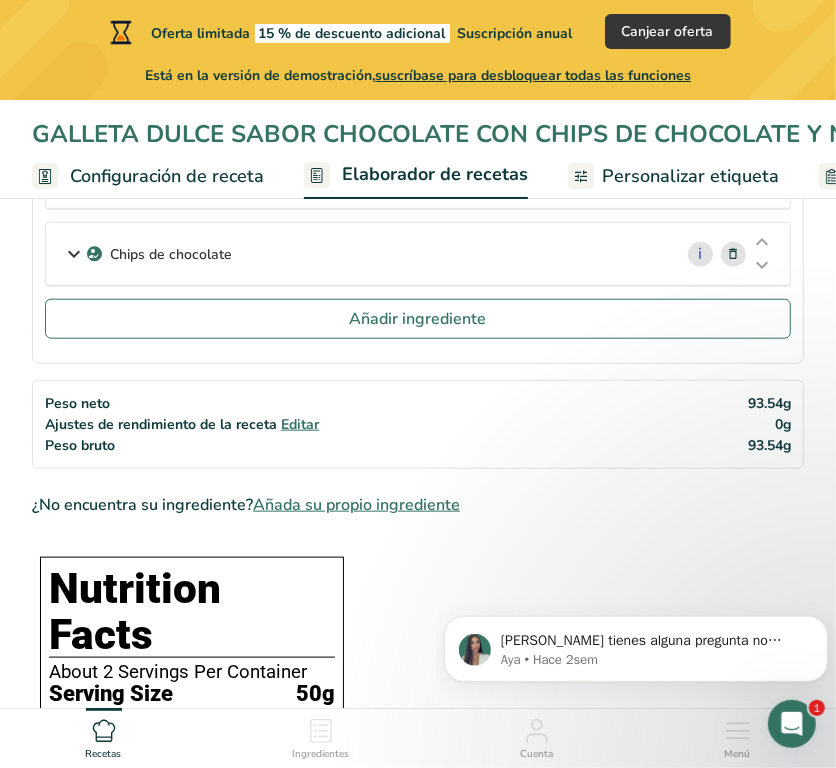 click on "93.54g" at bounding box center (769, 403) 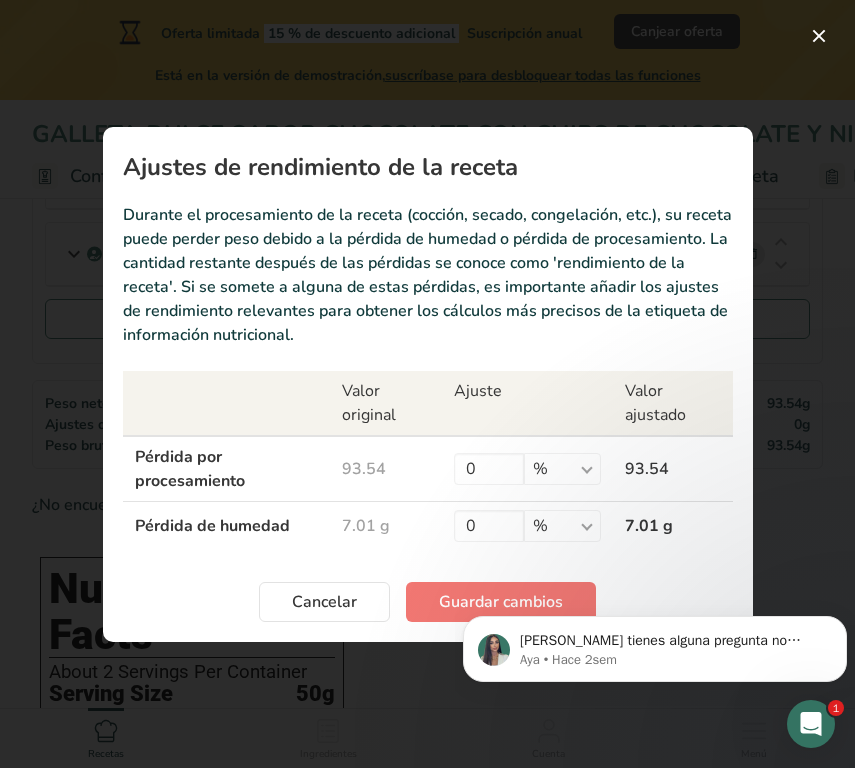 click on "7.01 g" at bounding box center [386, 525] 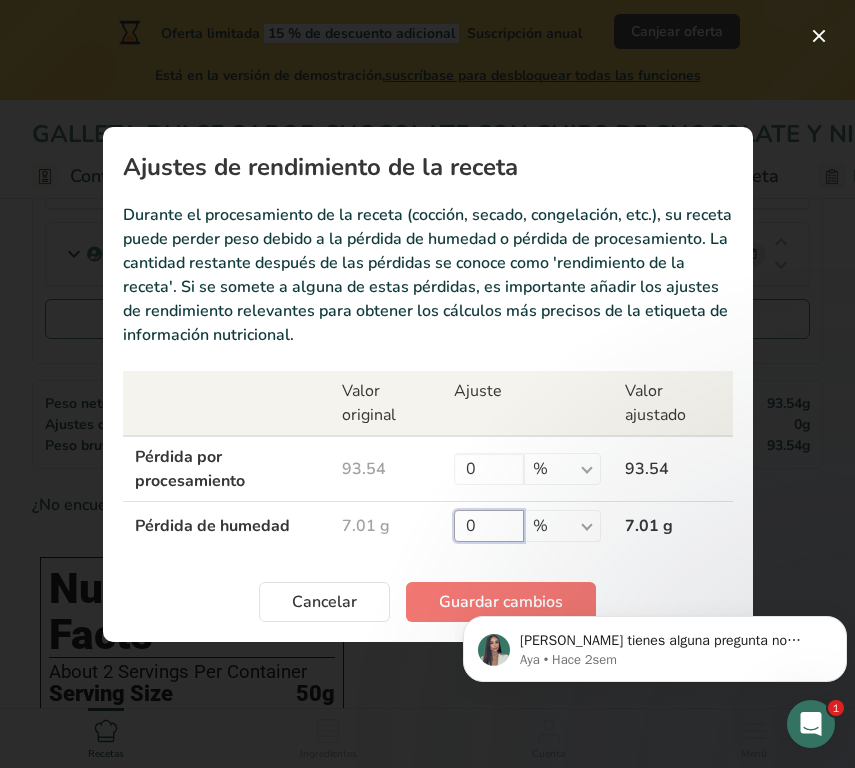 click on "0" at bounding box center [489, 526] 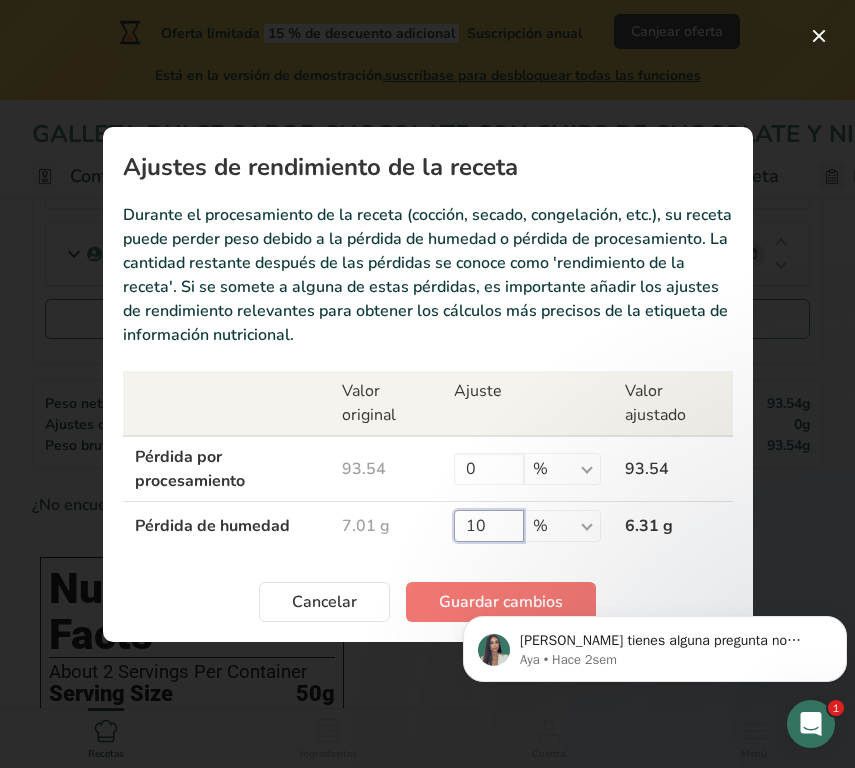 type on "10" 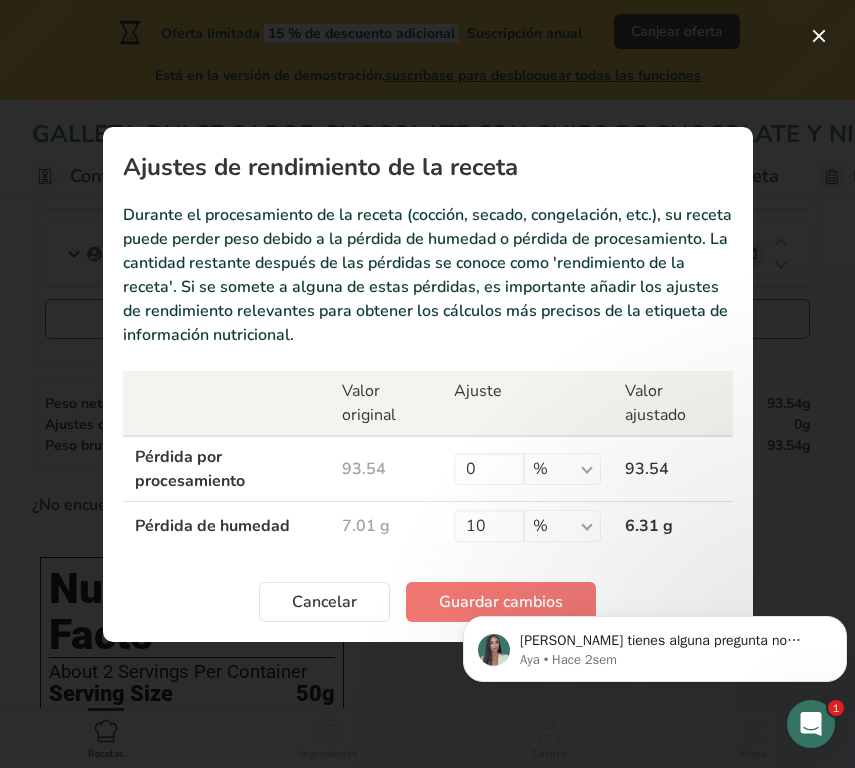 click on "[PERSON_NAME] tienes alguna pregunta no dudes en consultarnos. ¡Estamos aquí para ayudarte! 😊 Aya • Hace 2sem" 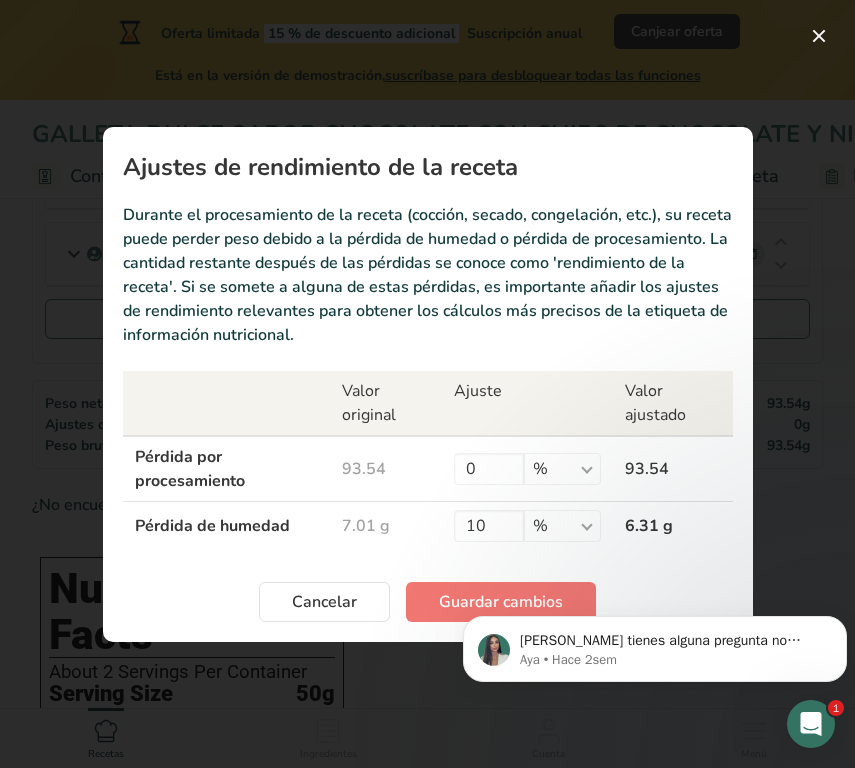 click on "[PERSON_NAME] tienes alguna pregunta no dudes en consultarnos. ¡Estamos aquí para ayudarte! 😊 Aya • Hace 2sem" at bounding box center [655, 644] 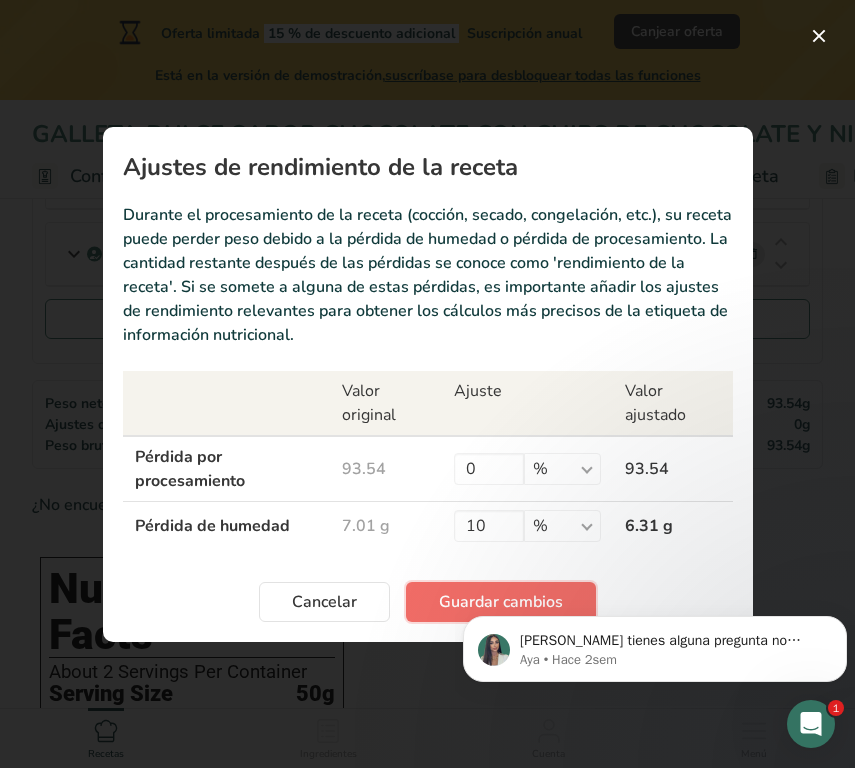 click on "Guardar cambios" at bounding box center (501, 602) 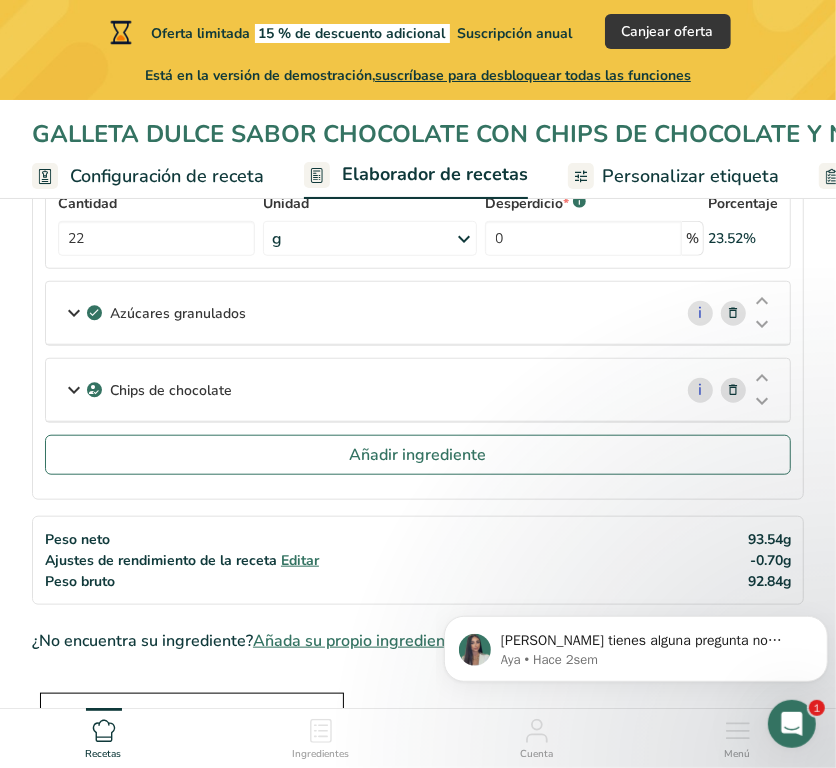 scroll, scrollTop: 592, scrollLeft: 0, axis: vertical 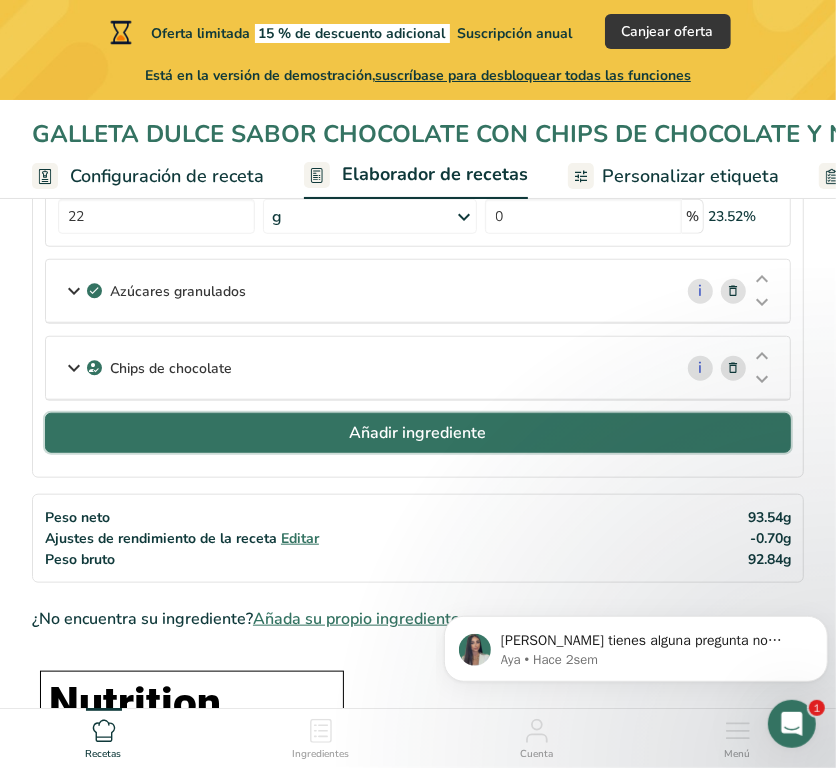 click on "Añadir ingrediente" at bounding box center (418, 433) 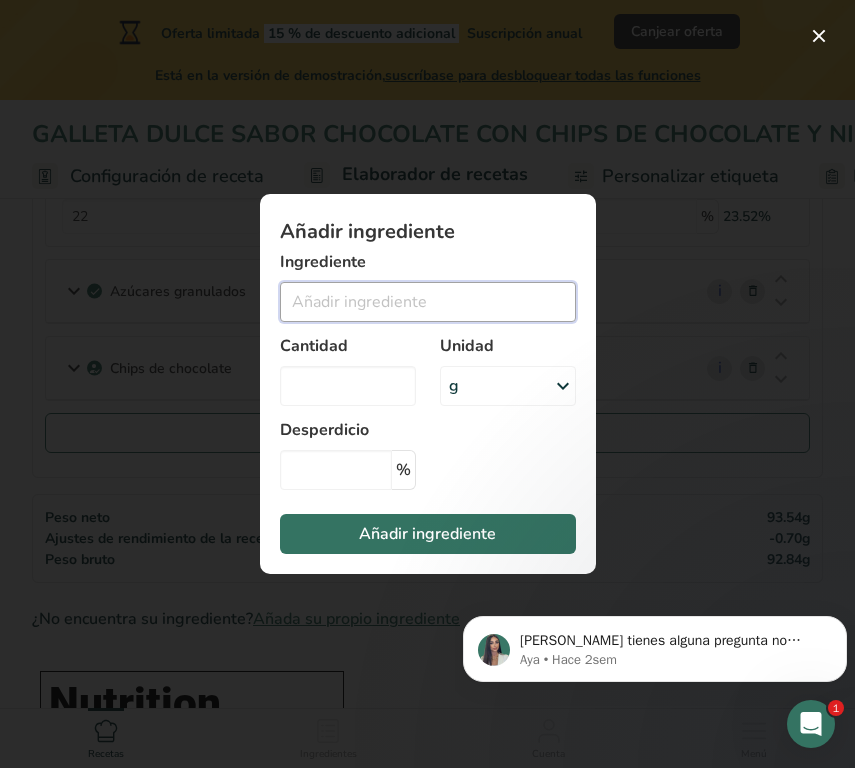 click at bounding box center [428, 302] 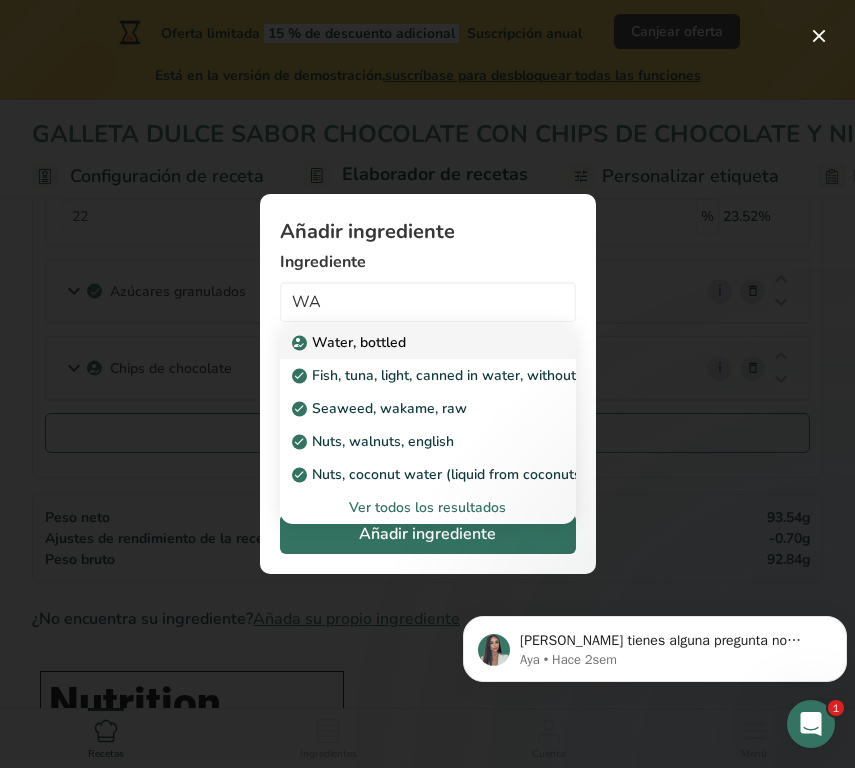 click on "Water, bottled" at bounding box center [351, 342] 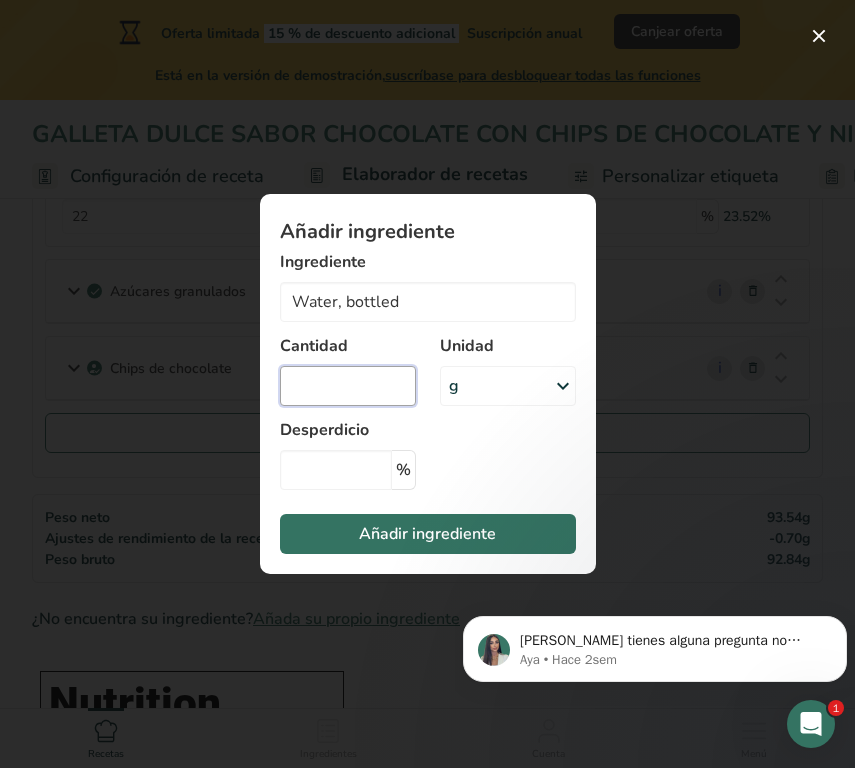 click at bounding box center [348, 386] 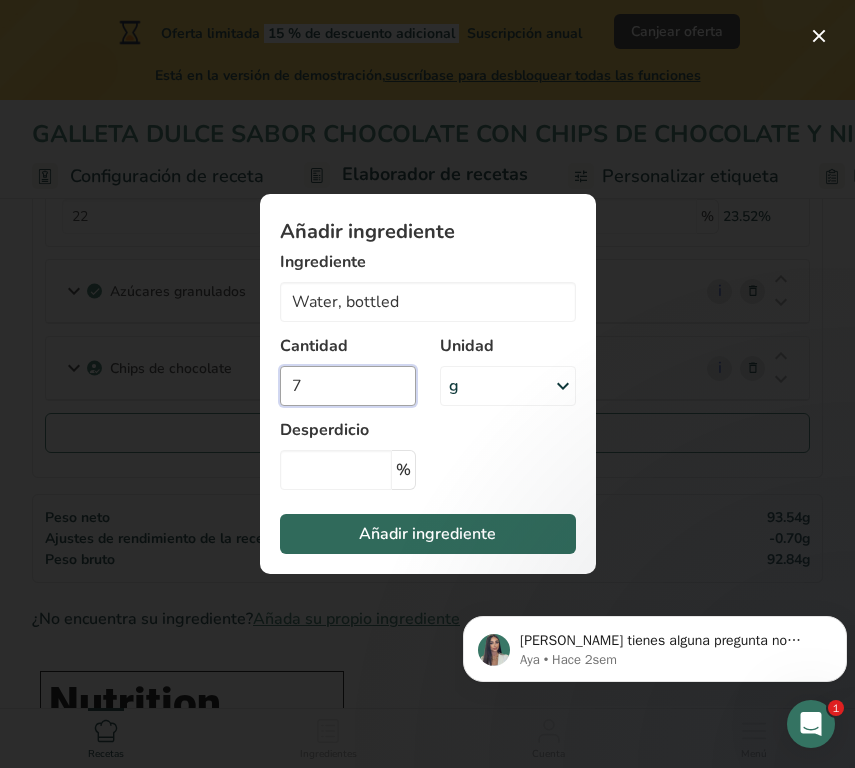 type on "7" 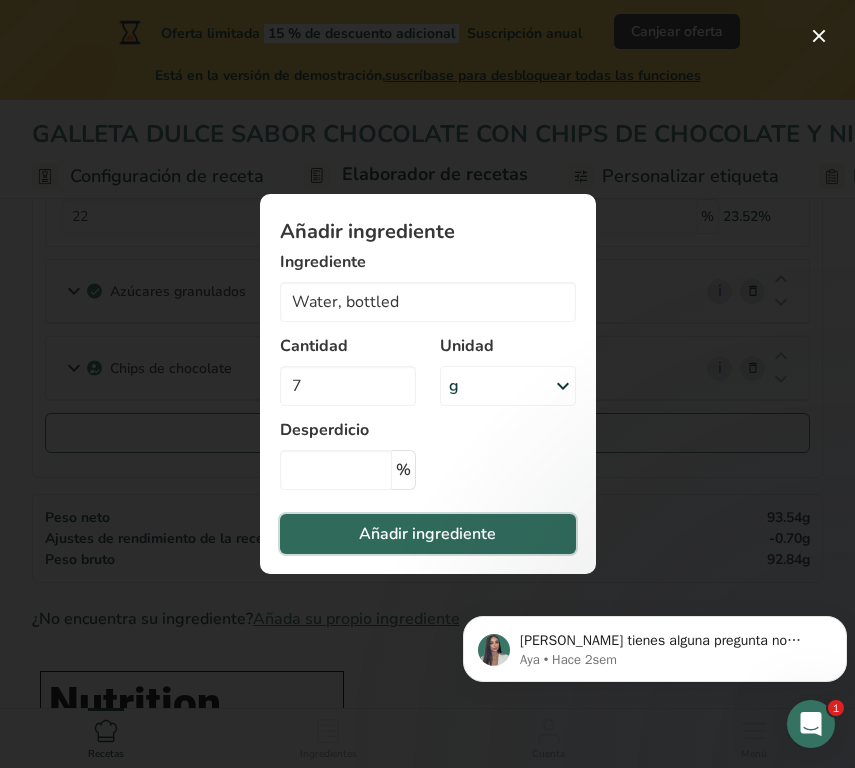 click on "Añadir ingrediente" at bounding box center [427, 534] 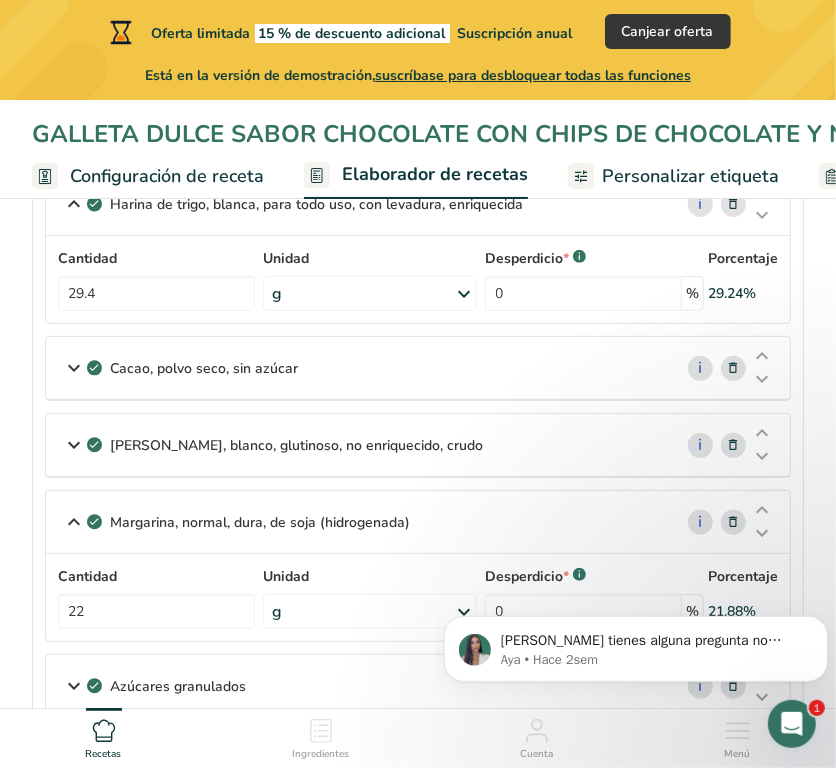 scroll, scrollTop: 192, scrollLeft: 0, axis: vertical 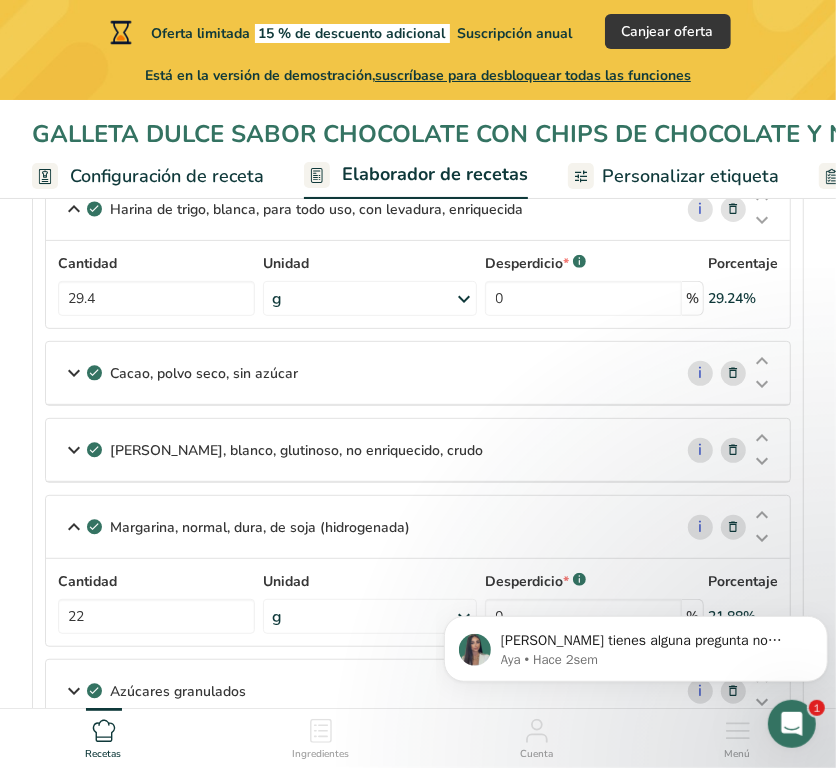 click on "[PERSON_NAME], blanco, glutinoso, no enriquecido, crudo" at bounding box center [359, 450] 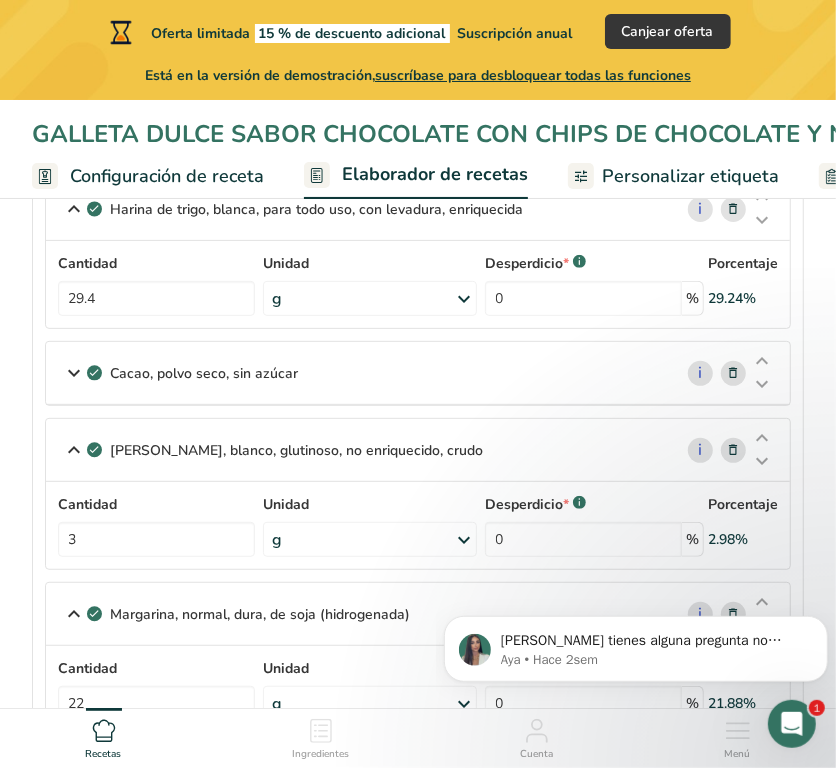 click on "[PERSON_NAME], blanco, glutinoso, no enriquecido, crudo" at bounding box center (359, 450) 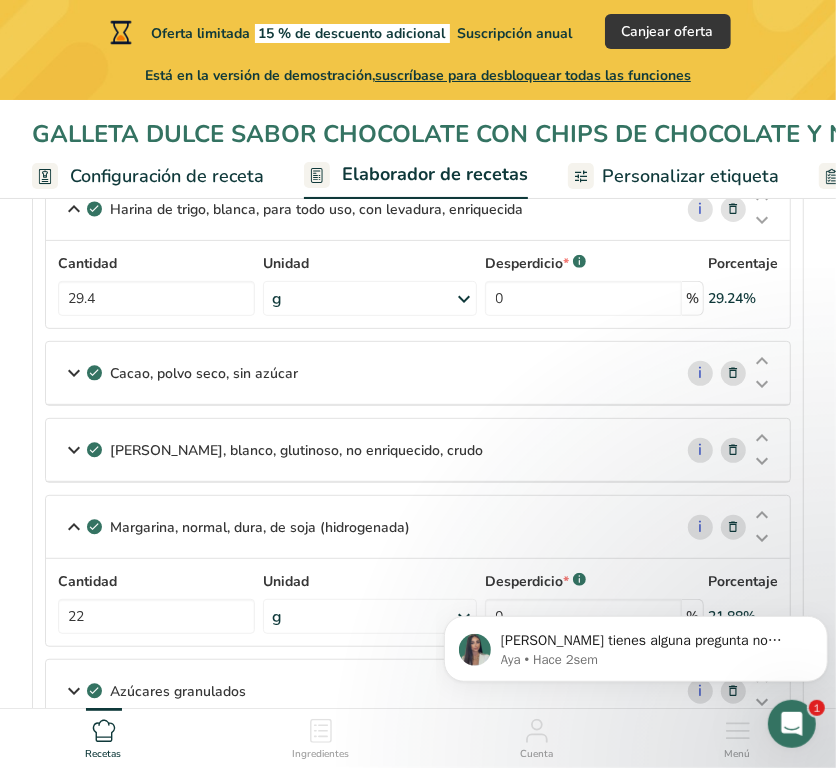 click on "[PERSON_NAME], blanco, glutinoso, no enriquecido, crudo" at bounding box center [296, 450] 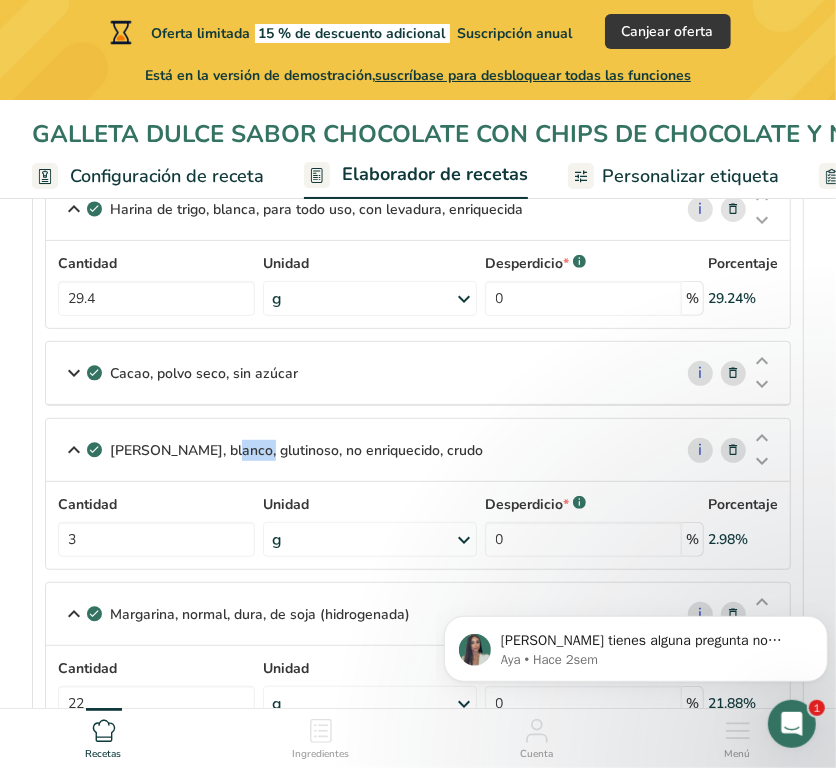 click on "[PERSON_NAME], blanco, glutinoso, no enriquecido, crudo" at bounding box center (296, 450) 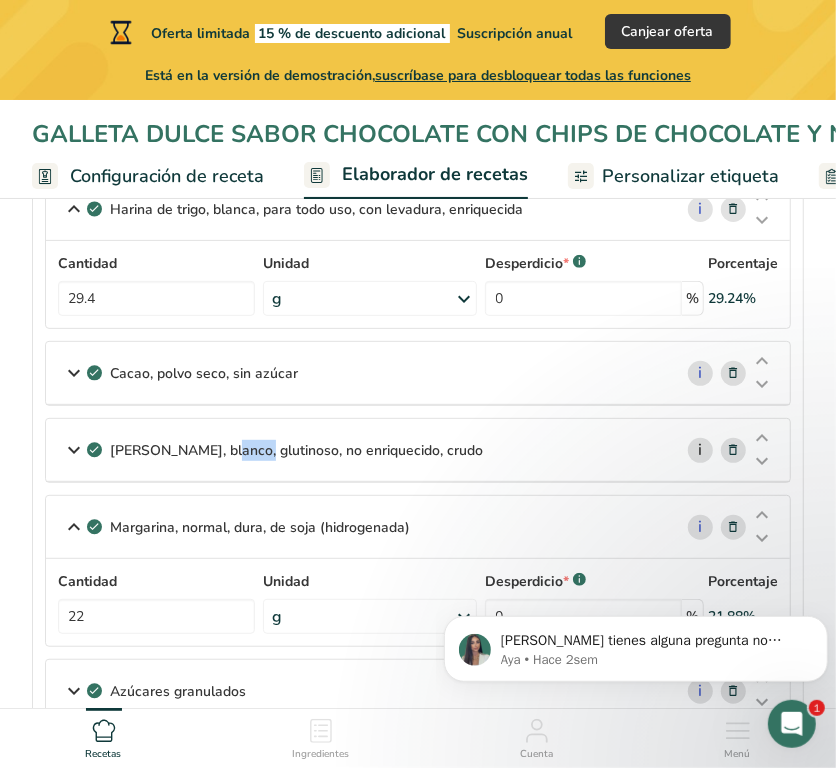 click on "i" at bounding box center (700, 450) 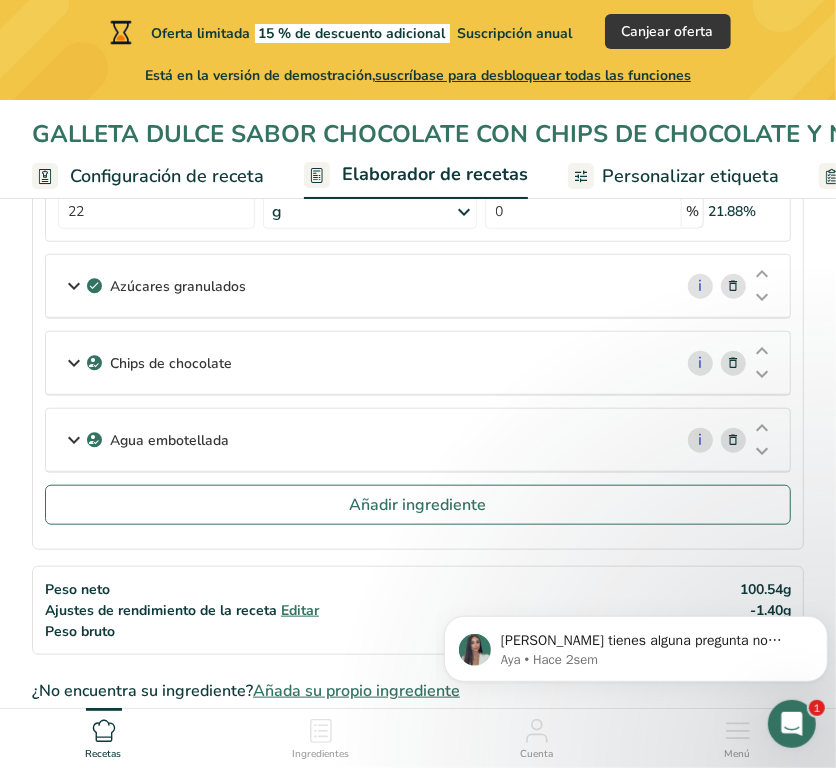scroll, scrollTop: 646, scrollLeft: 0, axis: vertical 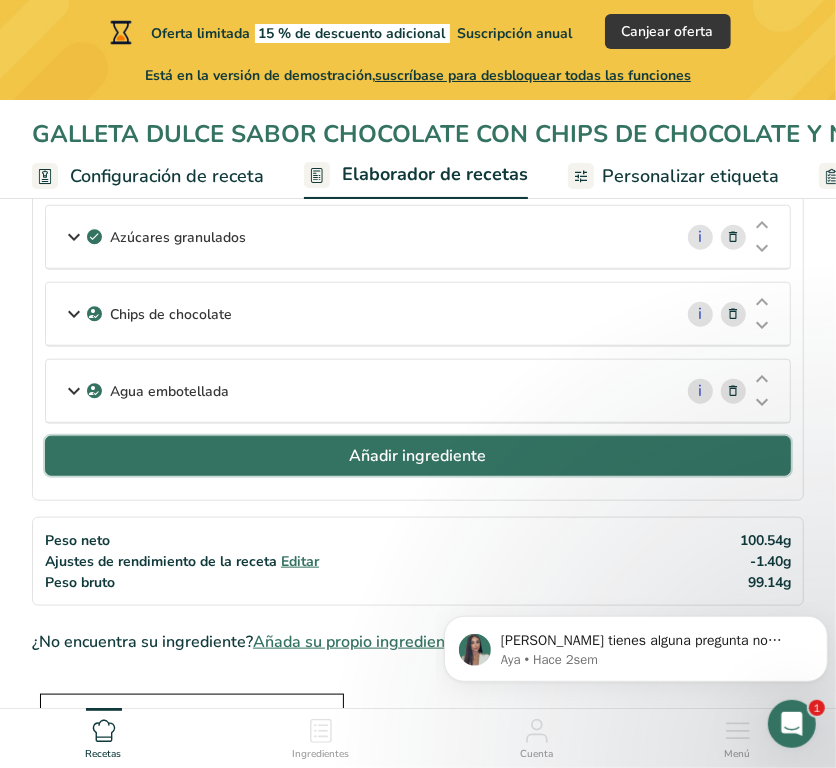 click on "Añadir ingrediente" at bounding box center (418, 456) 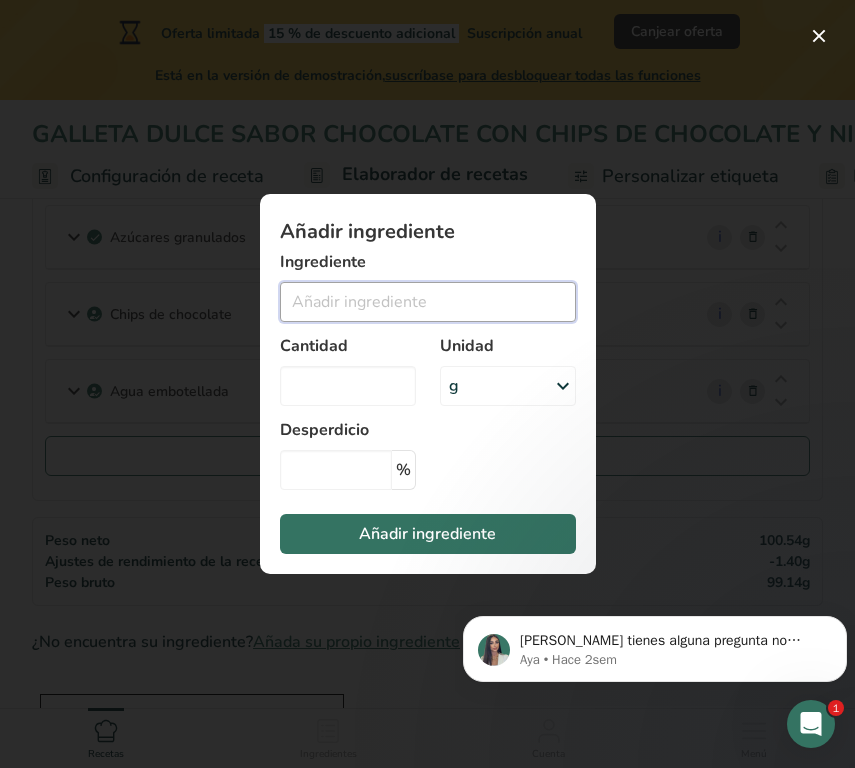 click at bounding box center (428, 302) 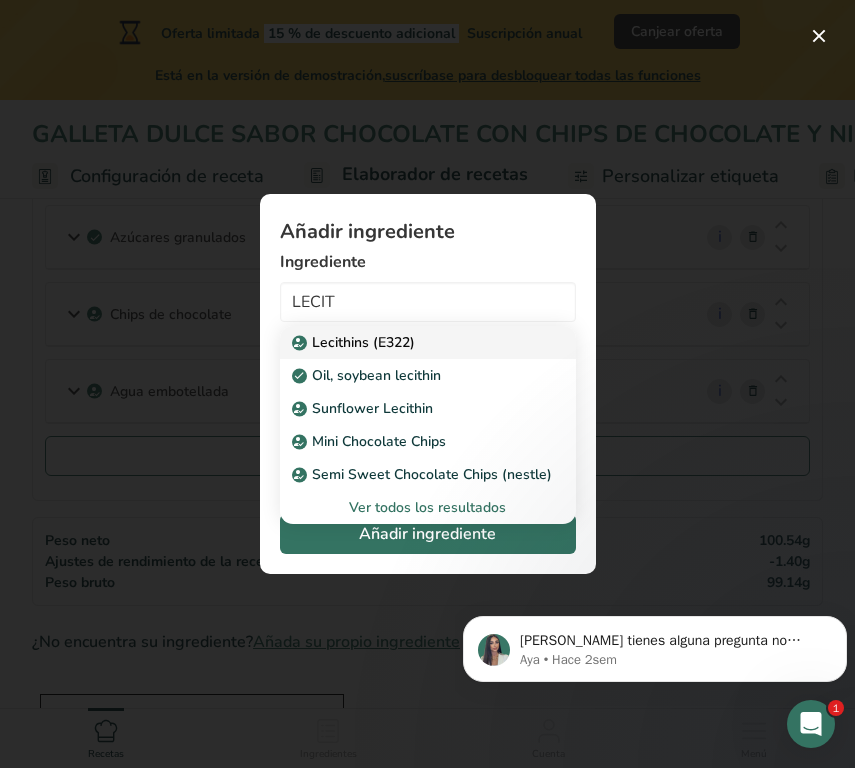 click on "Lecithins (E322)" at bounding box center [428, 342] 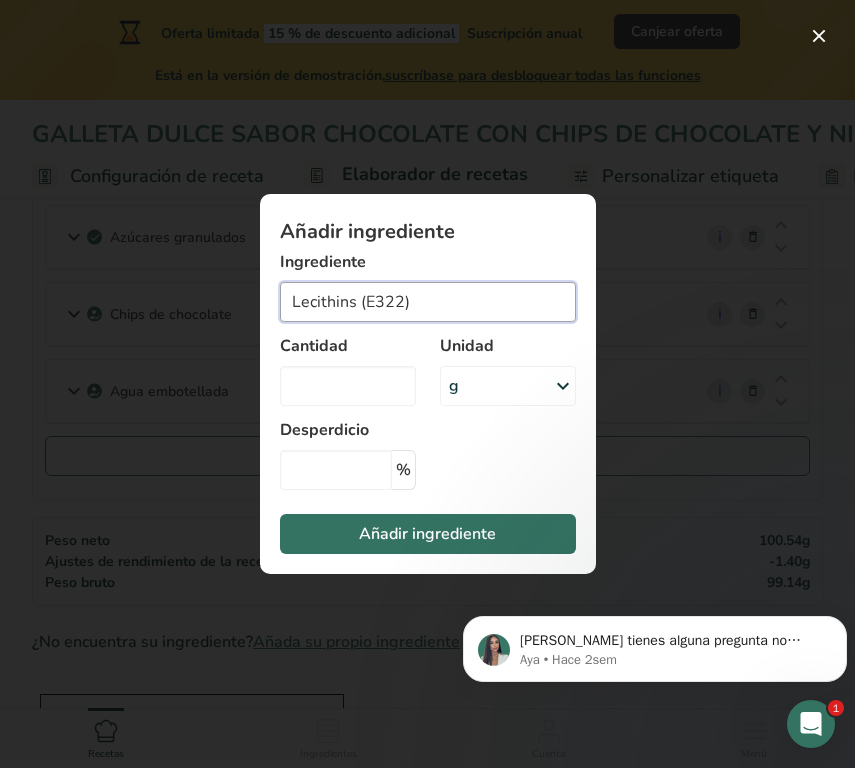 click on "Lecithins (E322)" at bounding box center (428, 302) 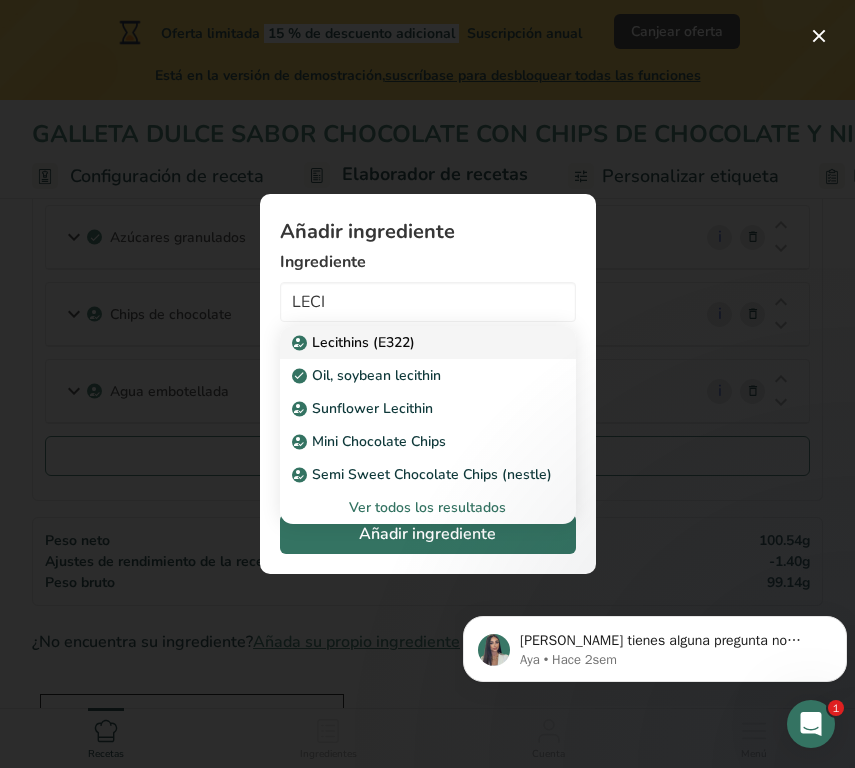 click on "Lecithins (E322)" at bounding box center (412, 342) 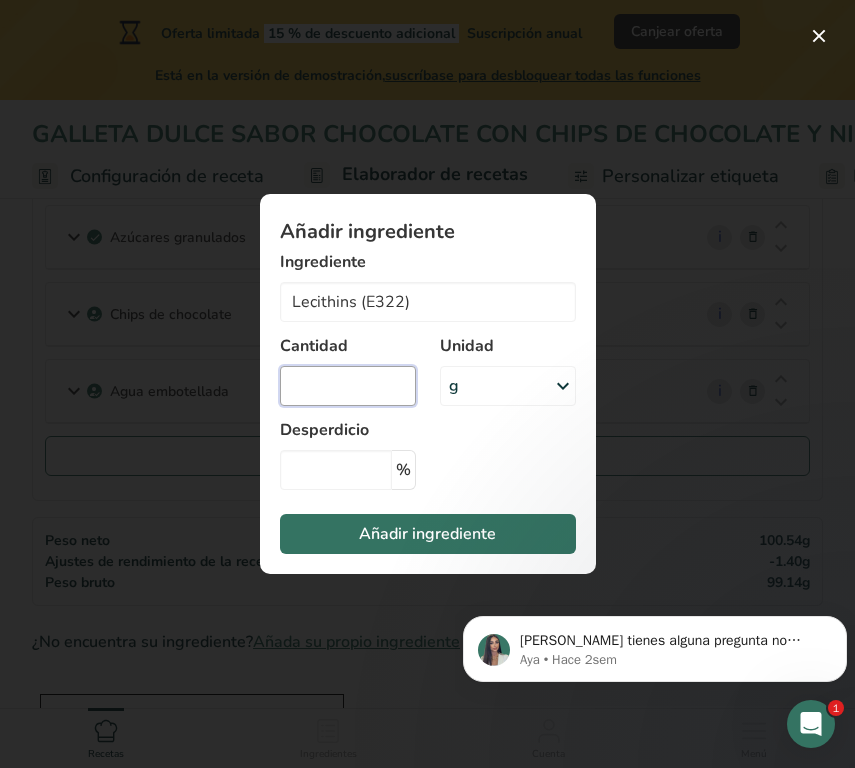 click at bounding box center [348, 386] 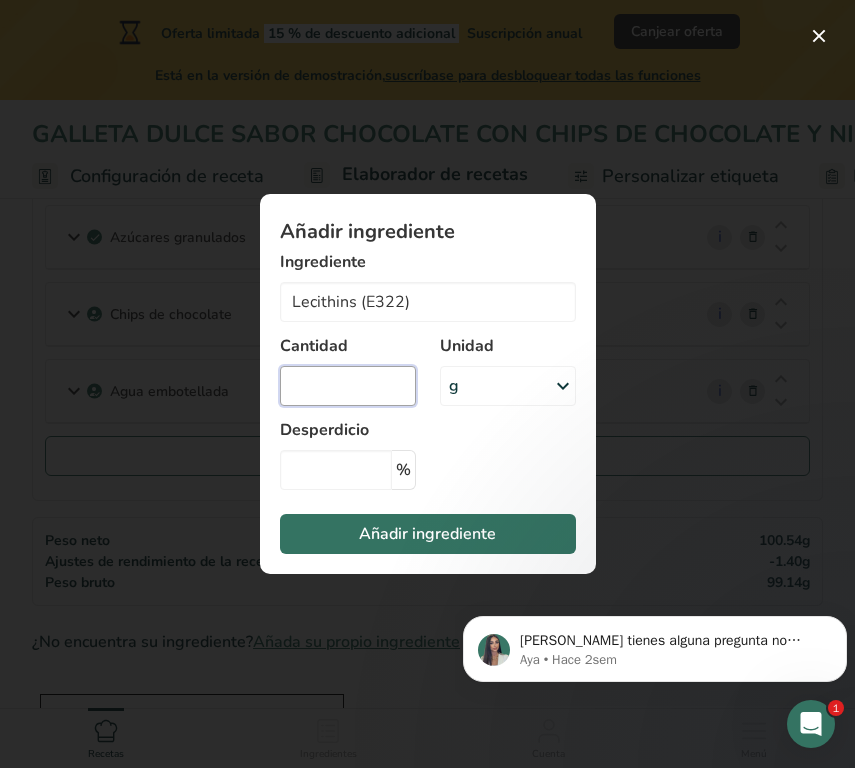 type on "0" 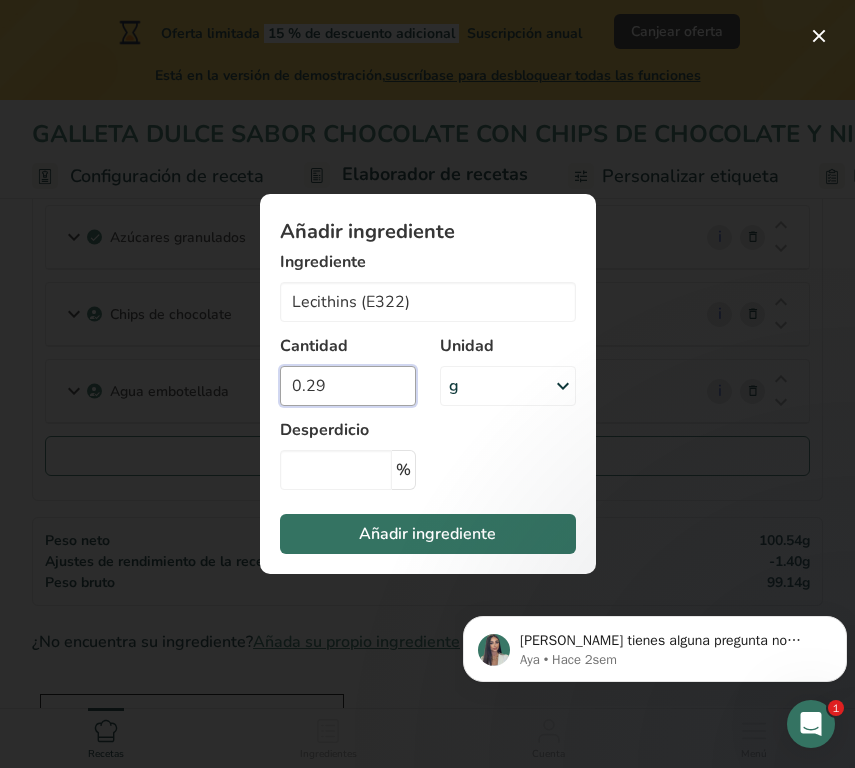 type on "0.29" 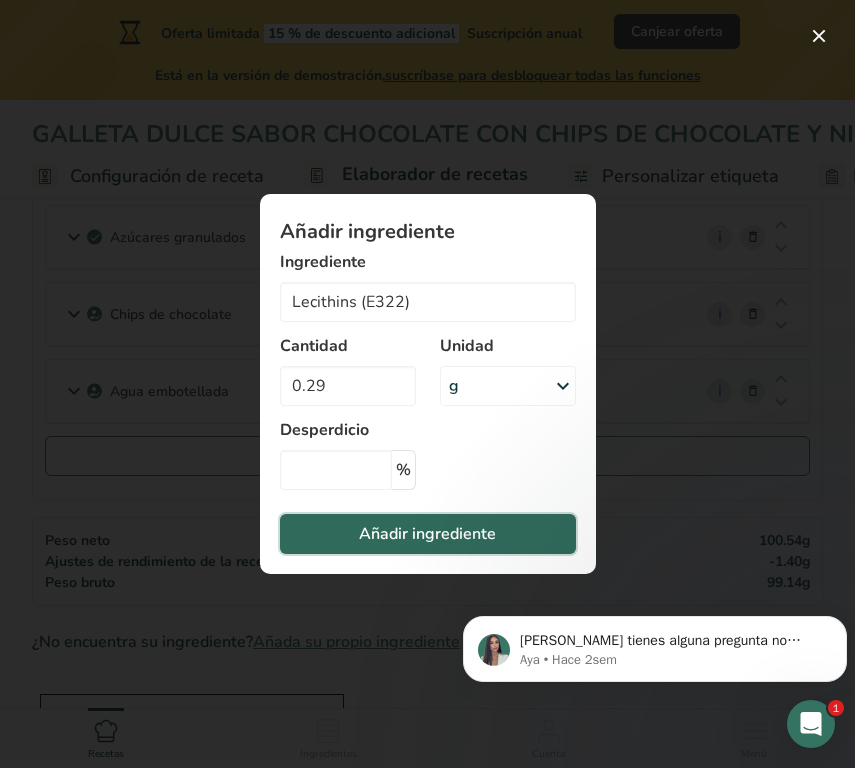 click on "Añadir ingrediente" at bounding box center [427, 534] 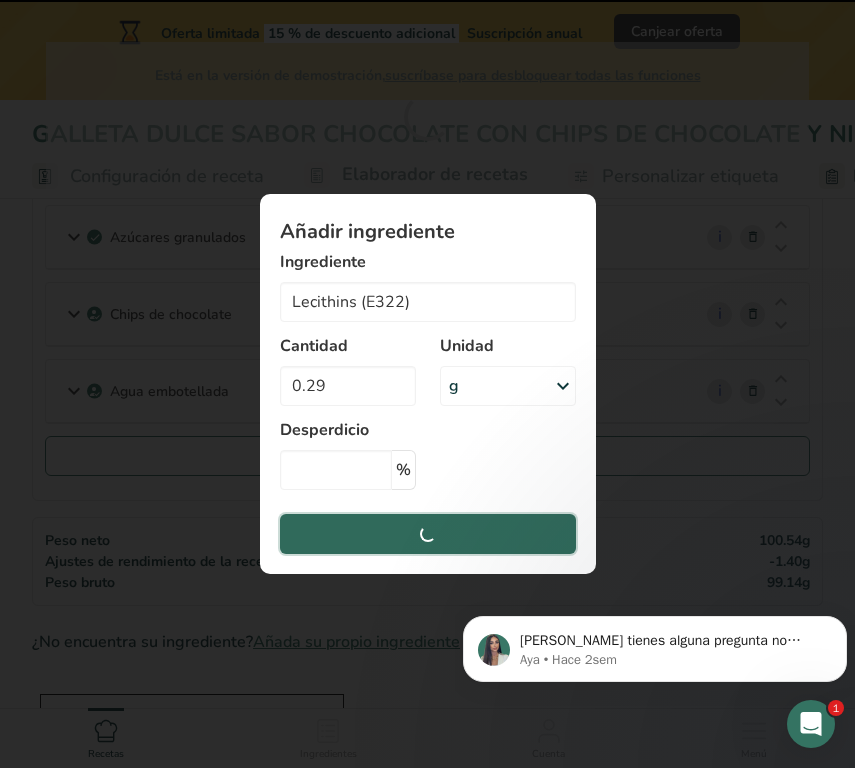 type 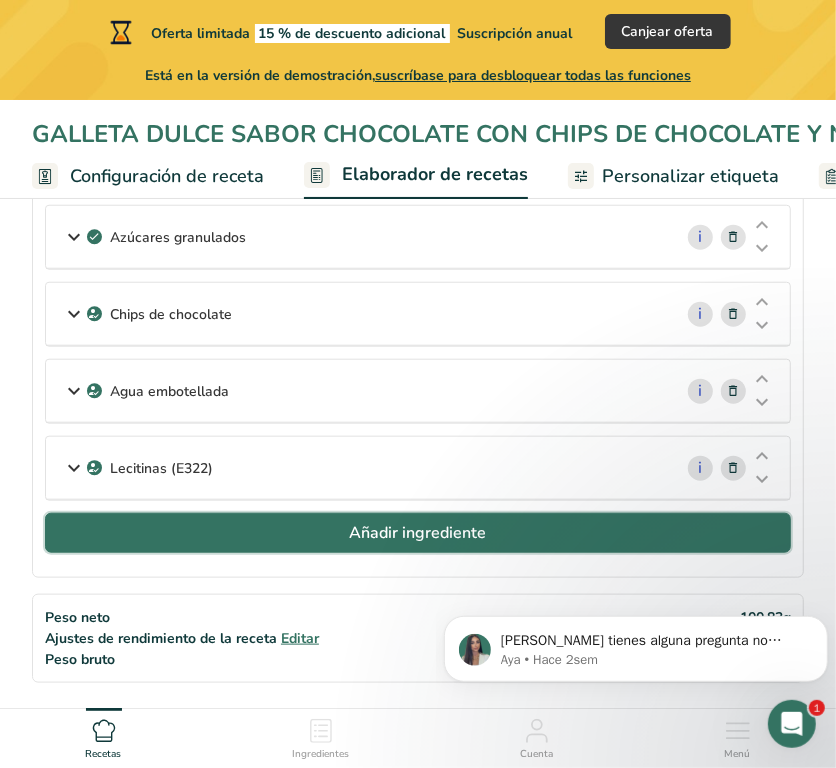 click on "Añadir ingrediente" at bounding box center [418, 533] 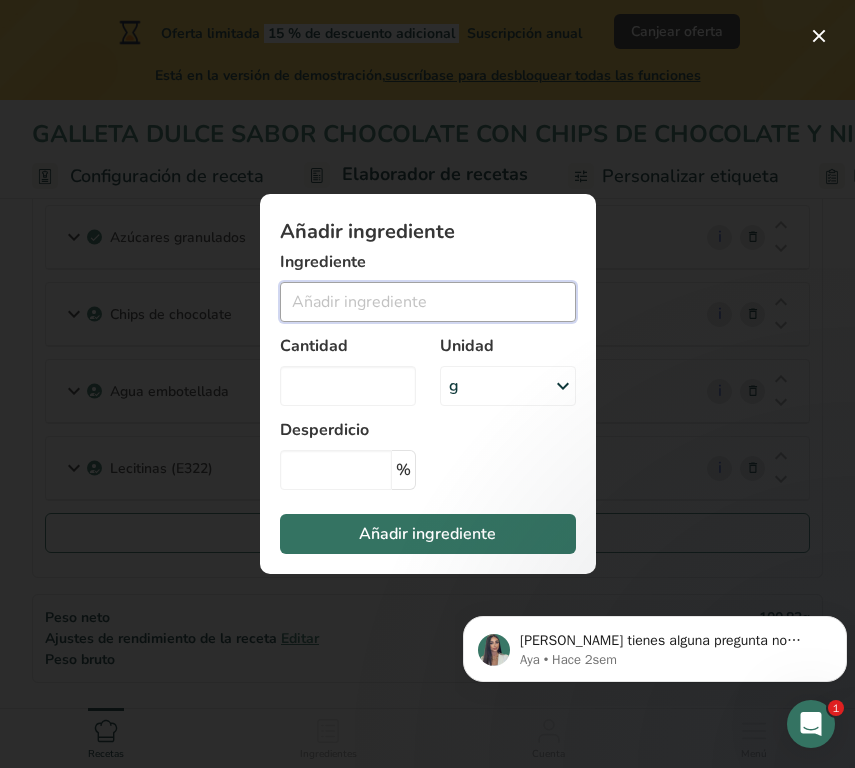 click at bounding box center [428, 302] 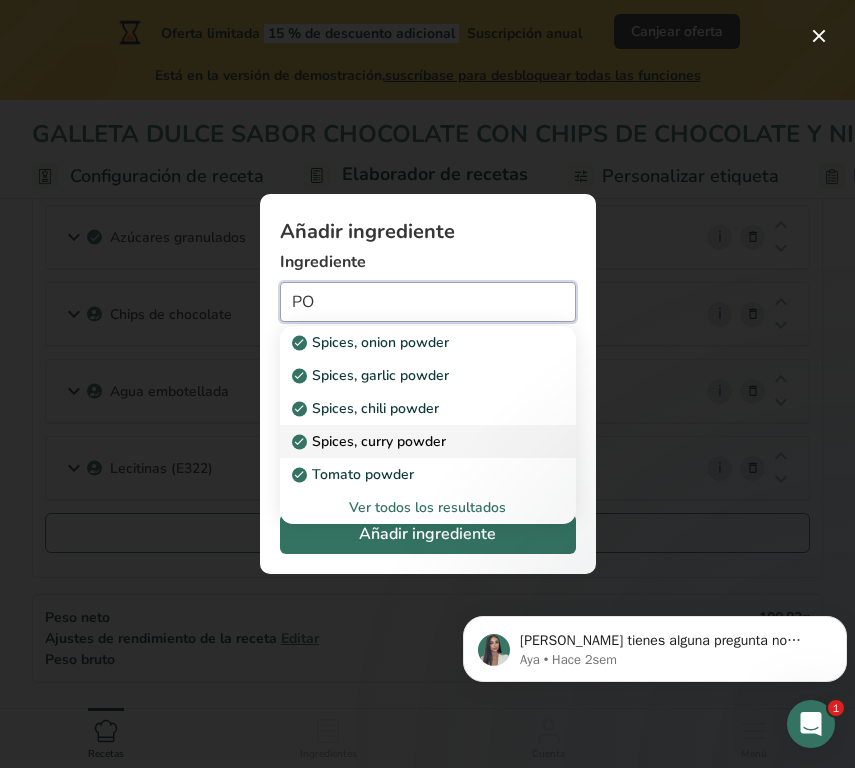 type on "P" 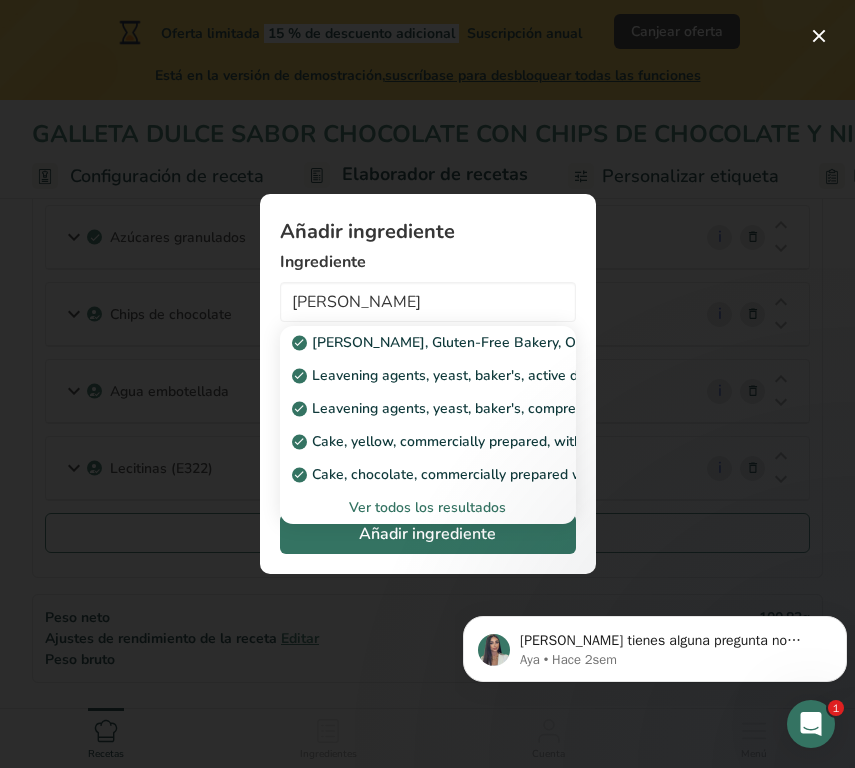 drag, startPoint x: 532, startPoint y: 381, endPoint x: 505, endPoint y: 377, distance: 27.294687 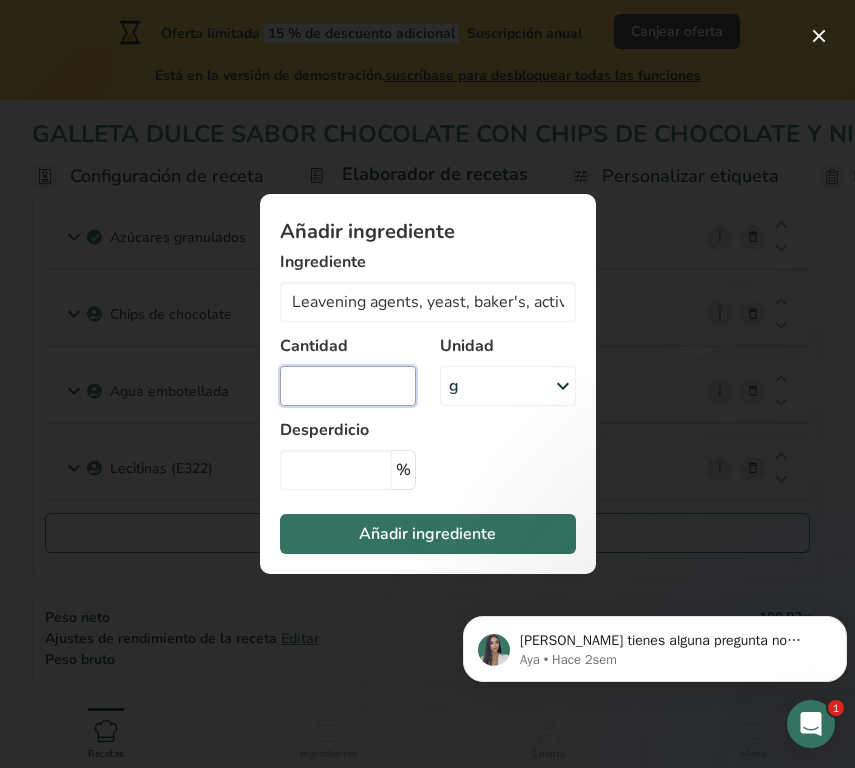 click at bounding box center [348, 386] 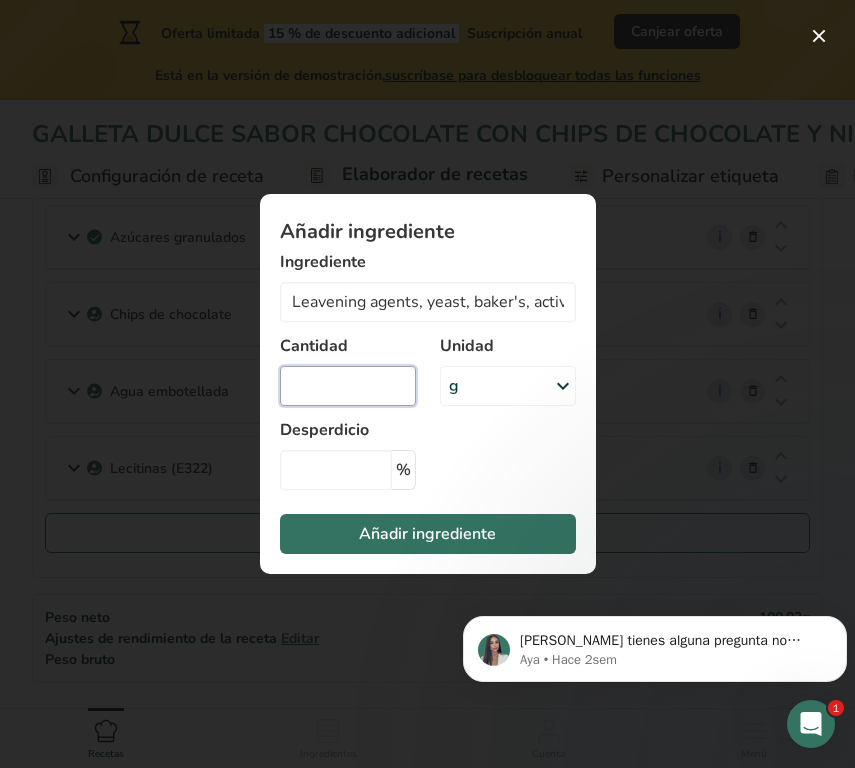type on "0" 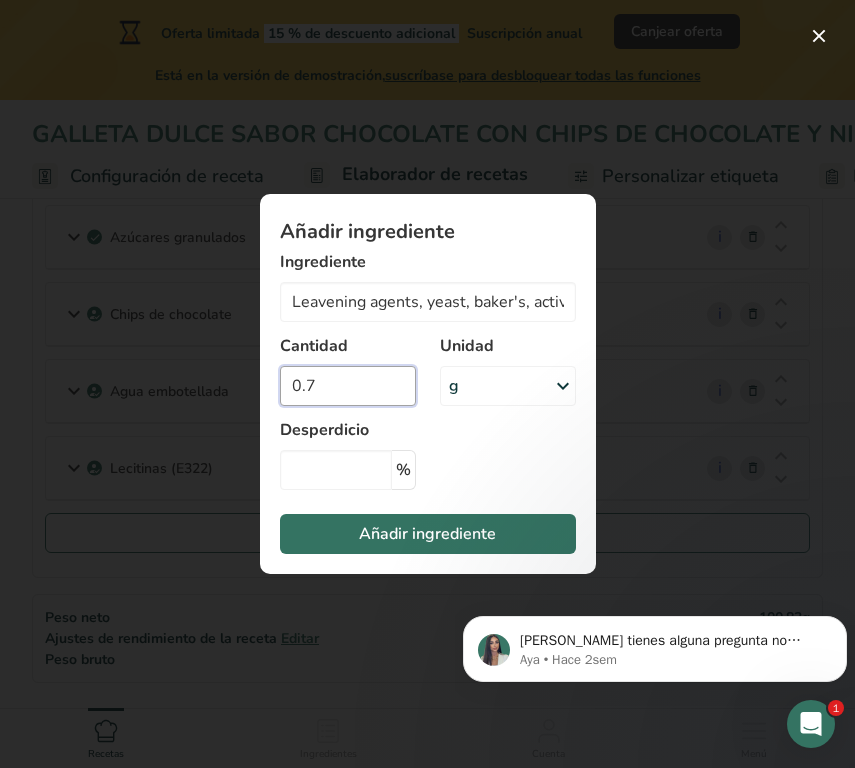 type on "0.7" 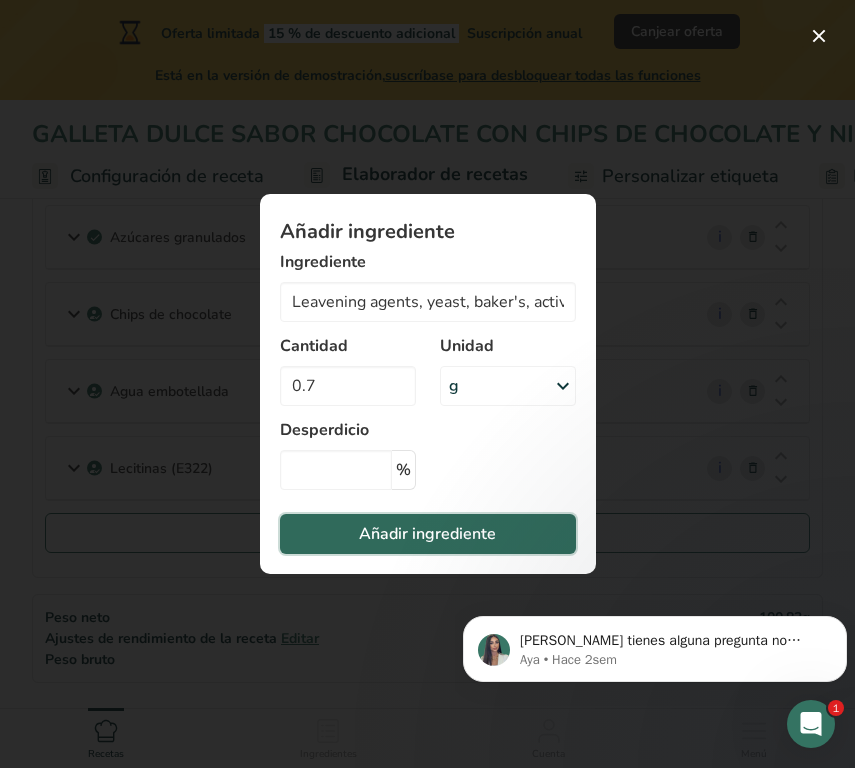 click on "Añadir ingrediente" at bounding box center (427, 534) 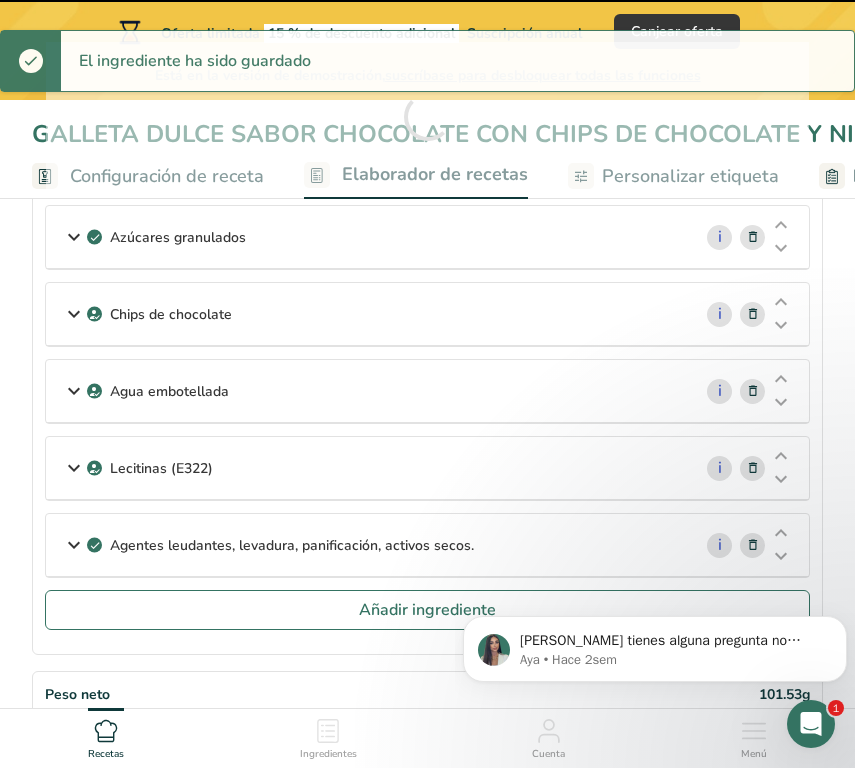 type 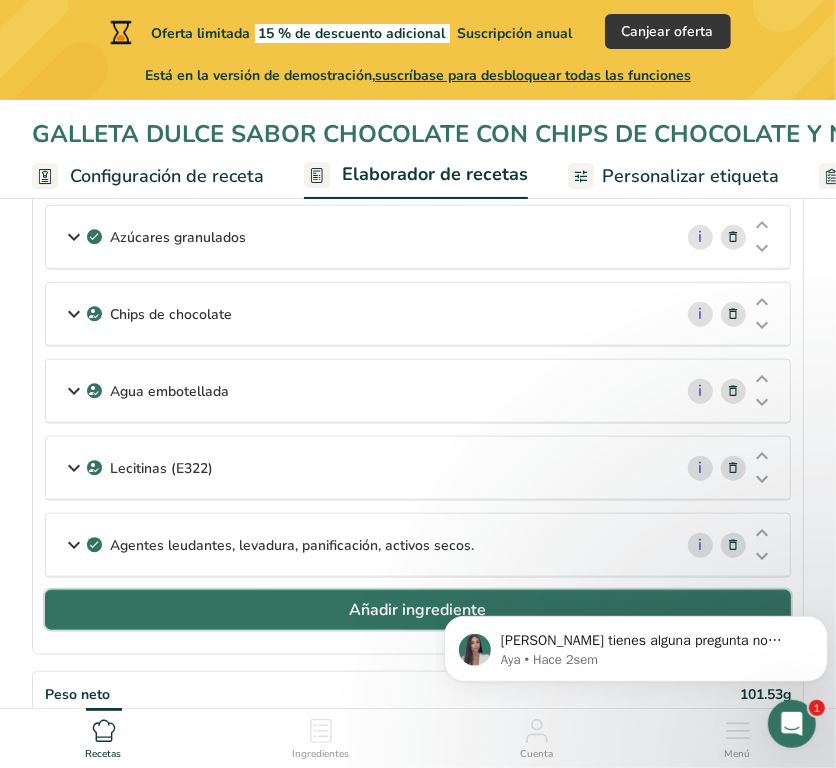 click on "Añadir ingrediente" at bounding box center (418, 610) 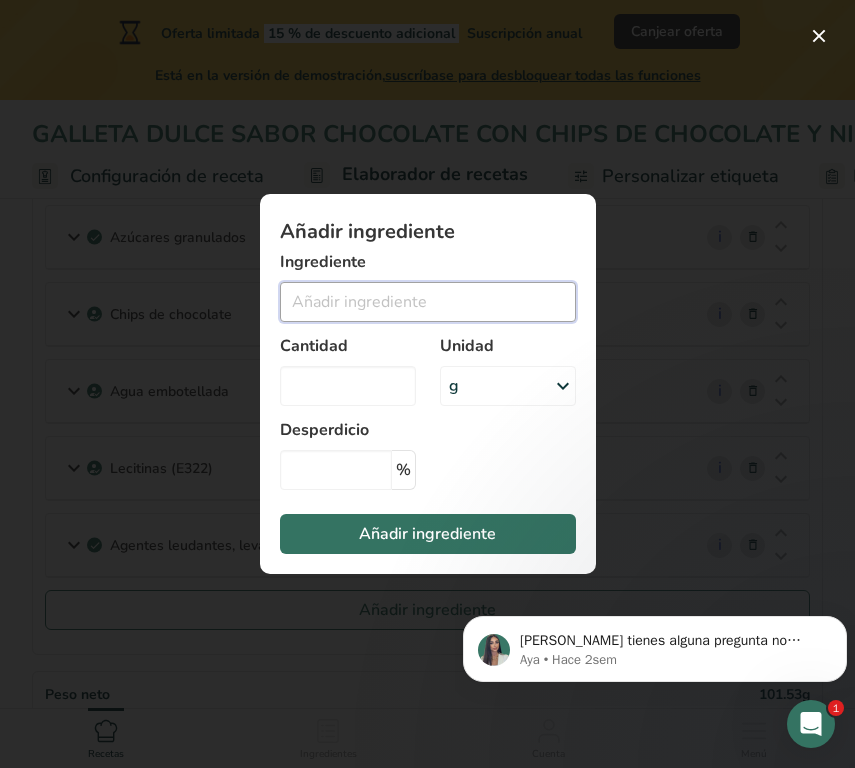 click at bounding box center (428, 302) 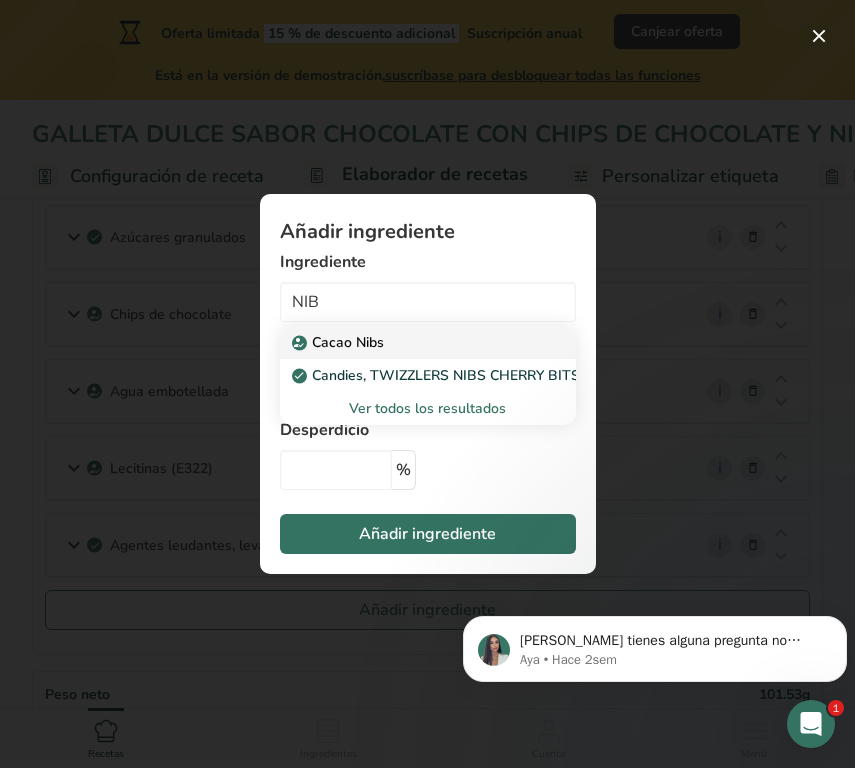 click on "Cacao Nibs" at bounding box center [412, 342] 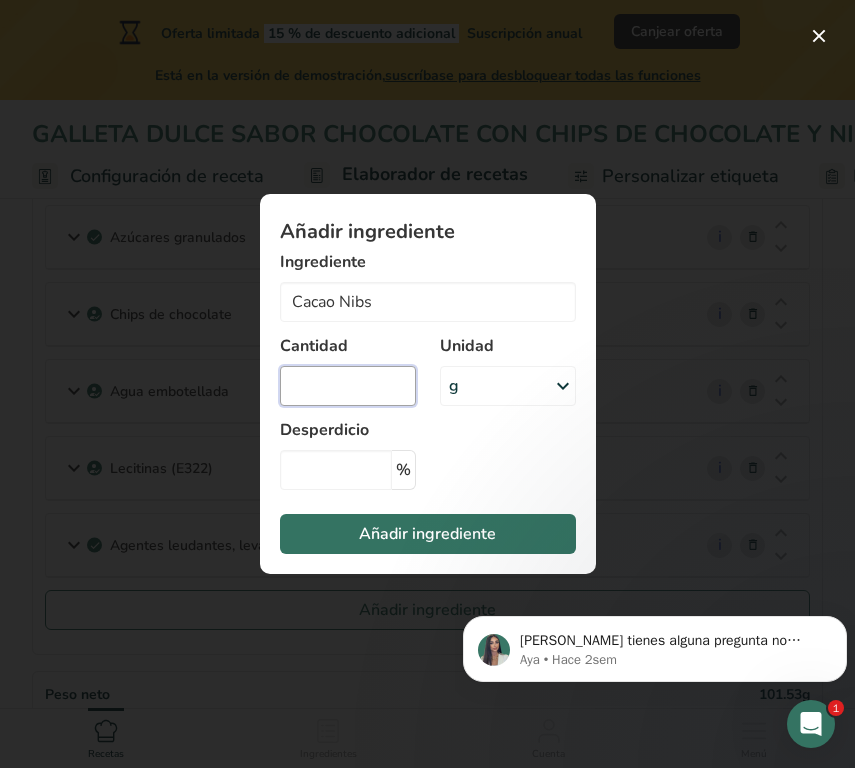 click at bounding box center [348, 386] 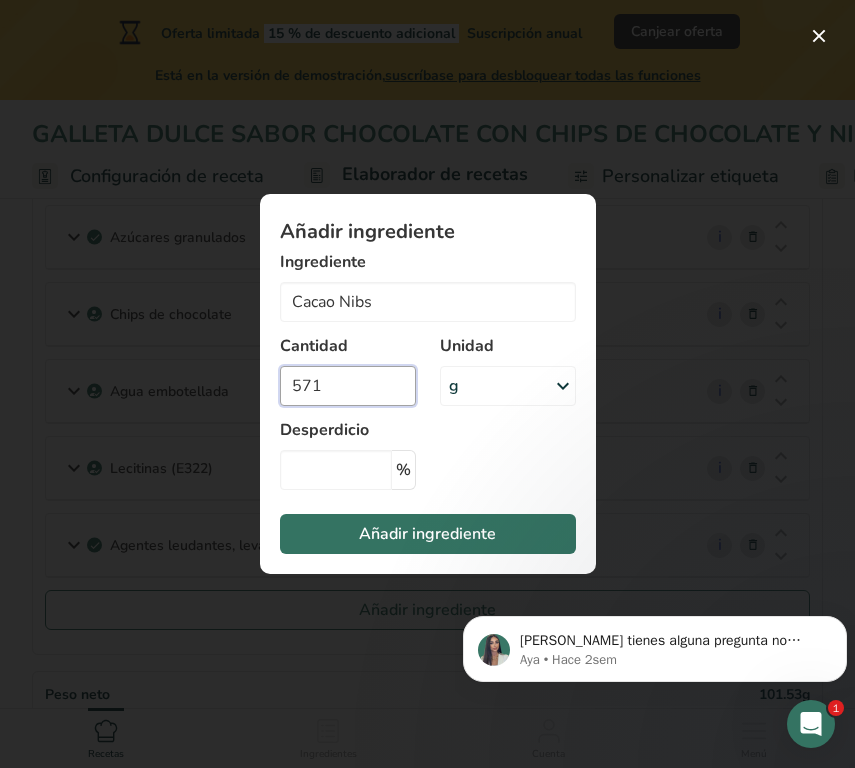 click on "571" at bounding box center [348, 386] 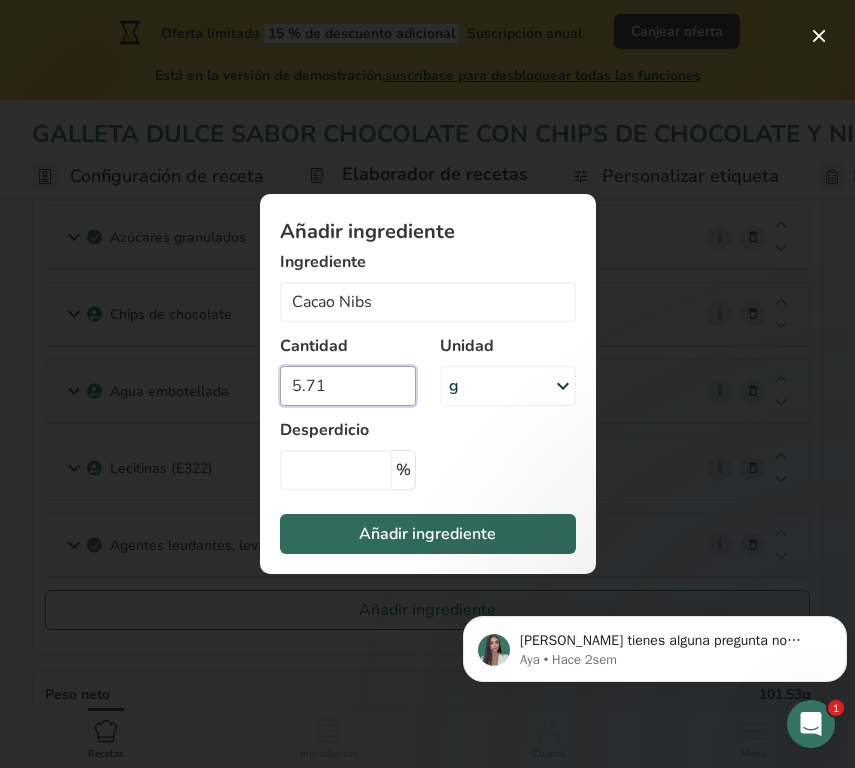 type on "5.71" 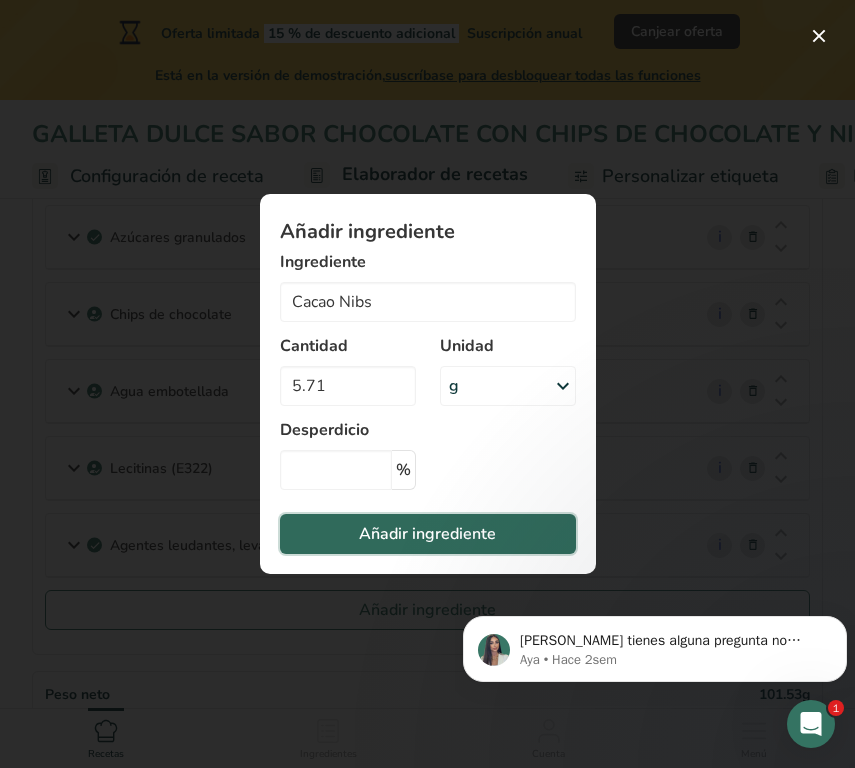 click on "Añadir ingrediente" at bounding box center [427, 534] 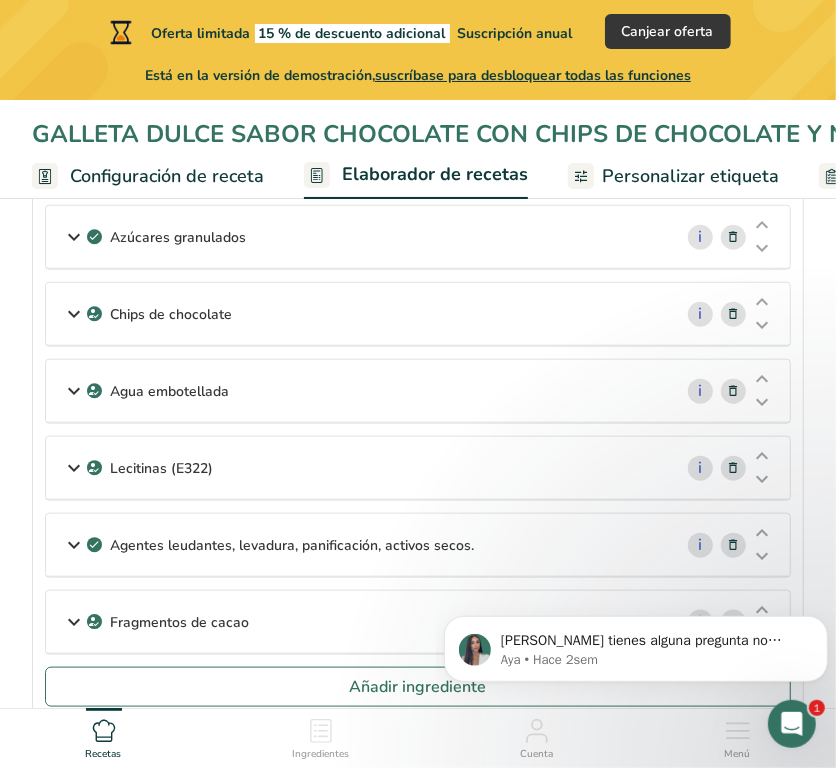 click on "Chips de chocolate" at bounding box center [359, 314] 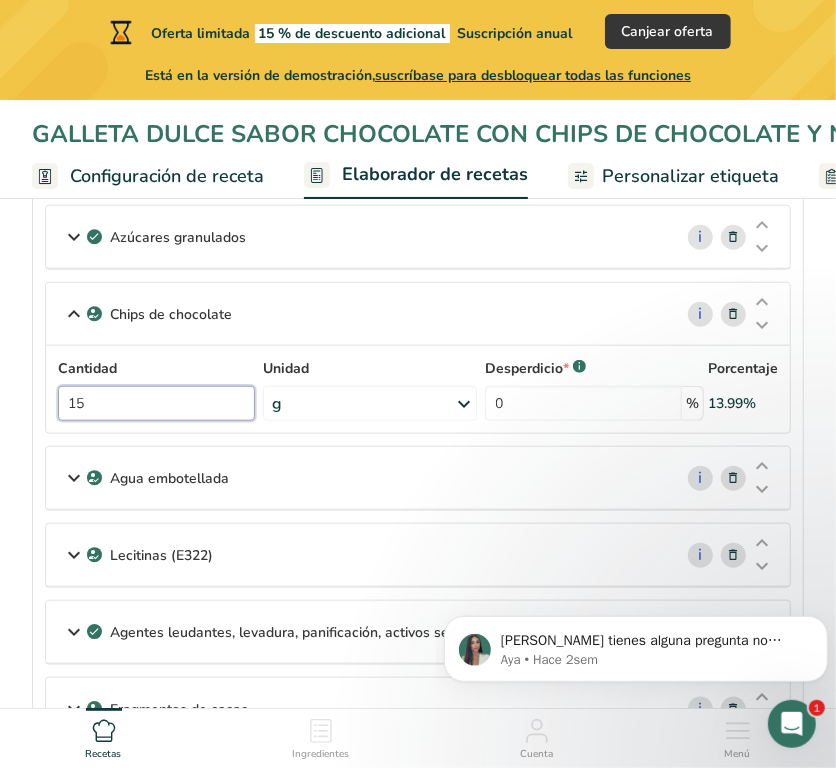 click on "15" at bounding box center [156, 403] 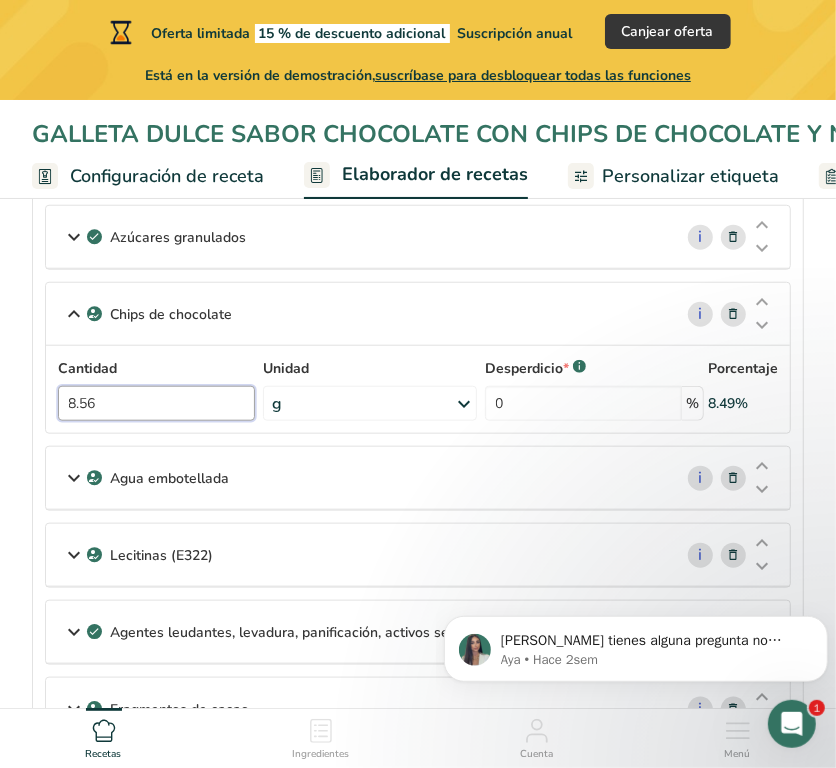 scroll, scrollTop: 1318, scrollLeft: 0, axis: vertical 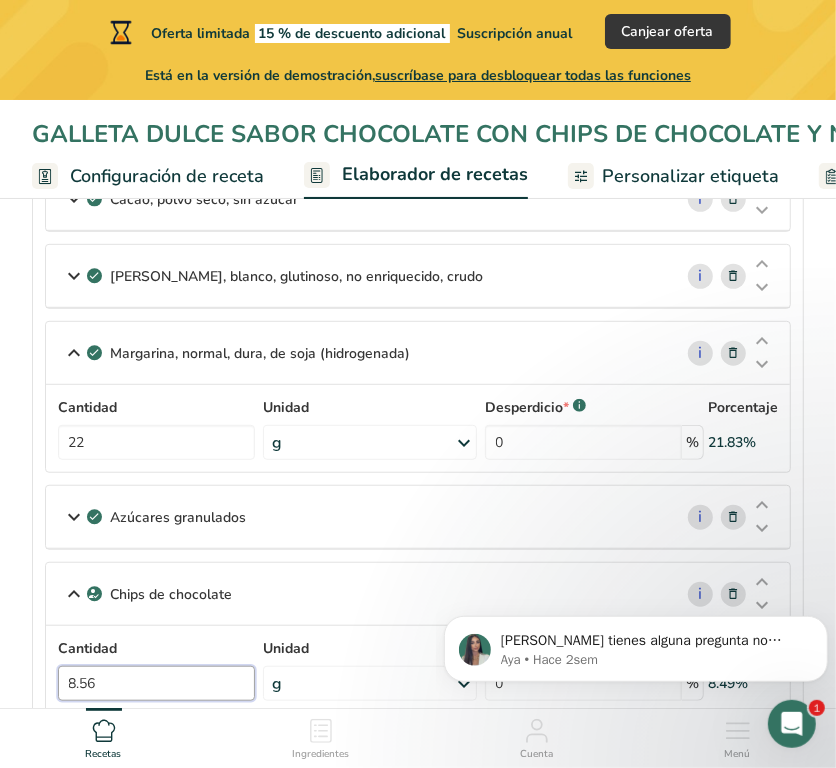 type on "8.56" 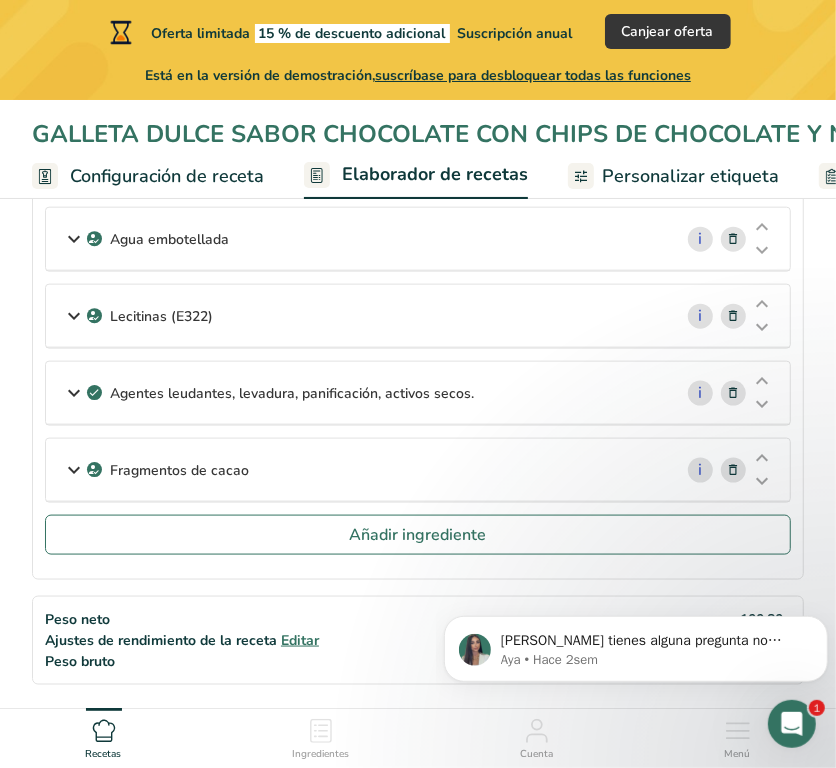 scroll, scrollTop: 912, scrollLeft: 0, axis: vertical 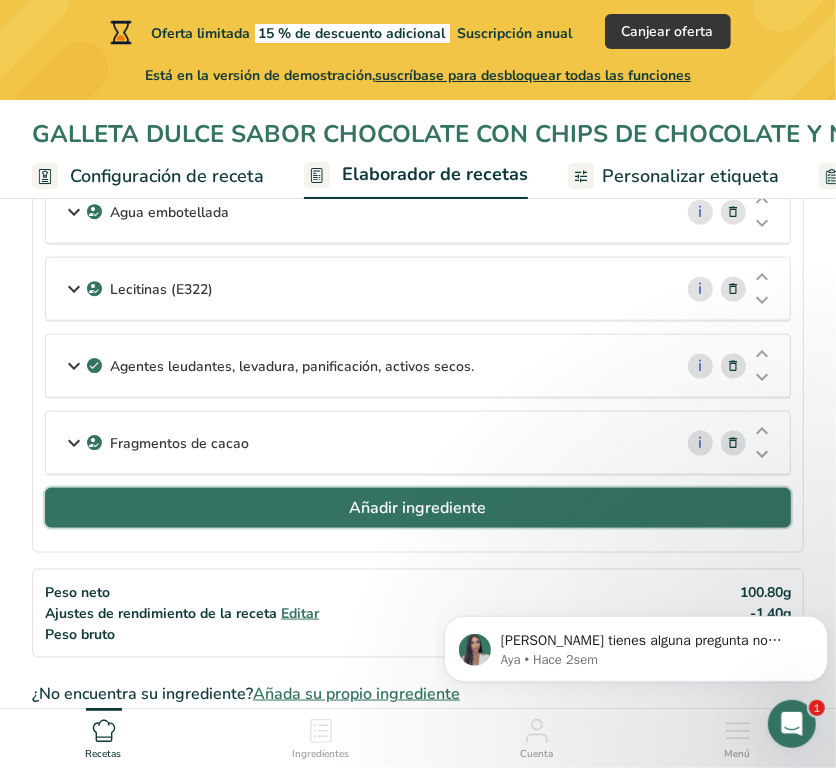 click on "Añadir ingrediente" at bounding box center (418, 508) 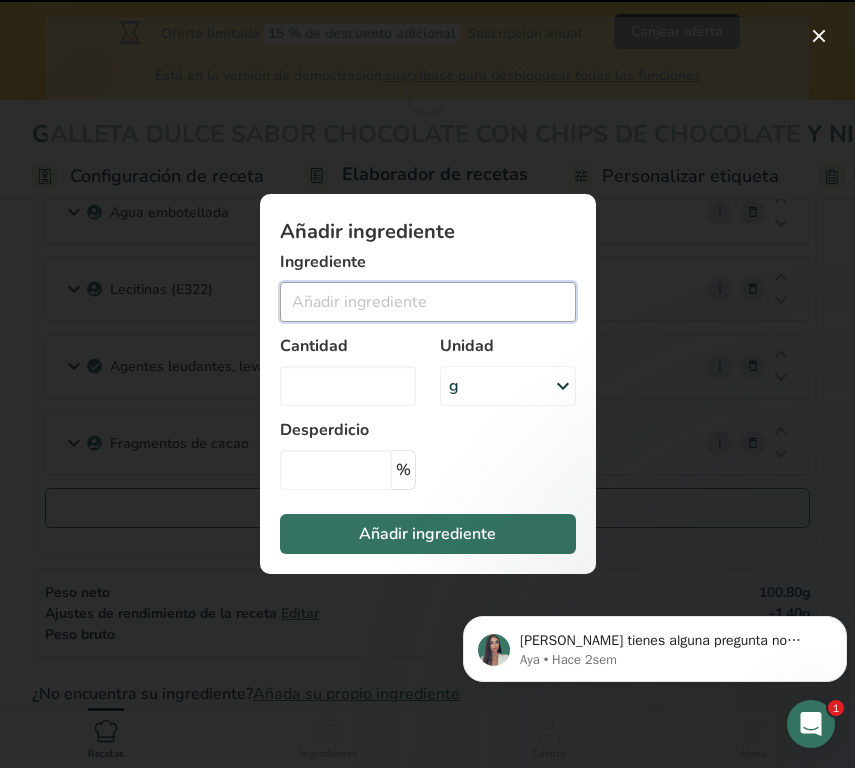 click at bounding box center (428, 302) 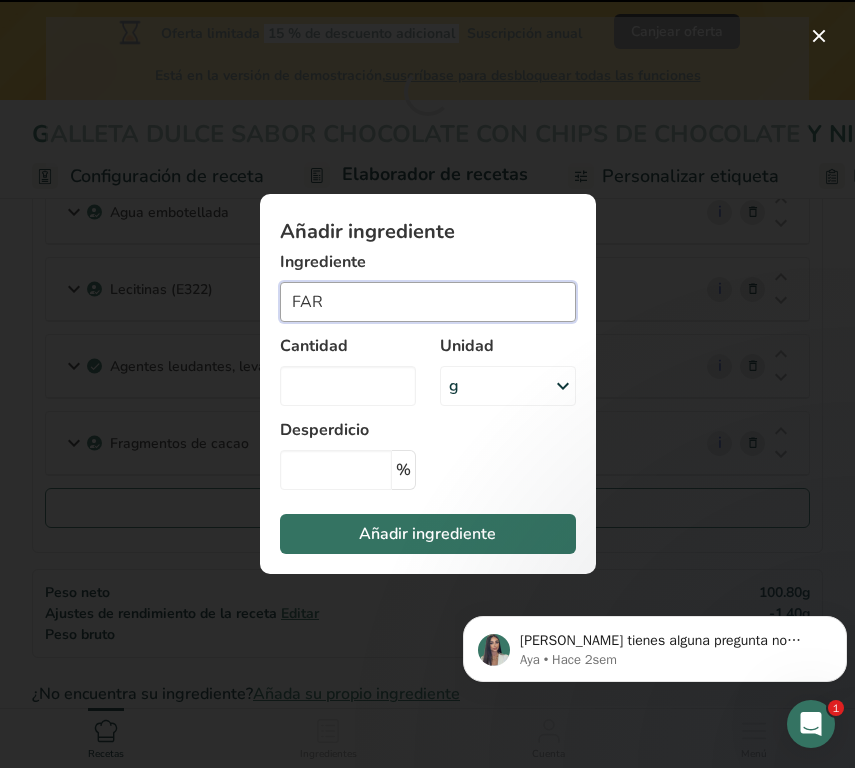 click on "FAR" at bounding box center (428, 302) 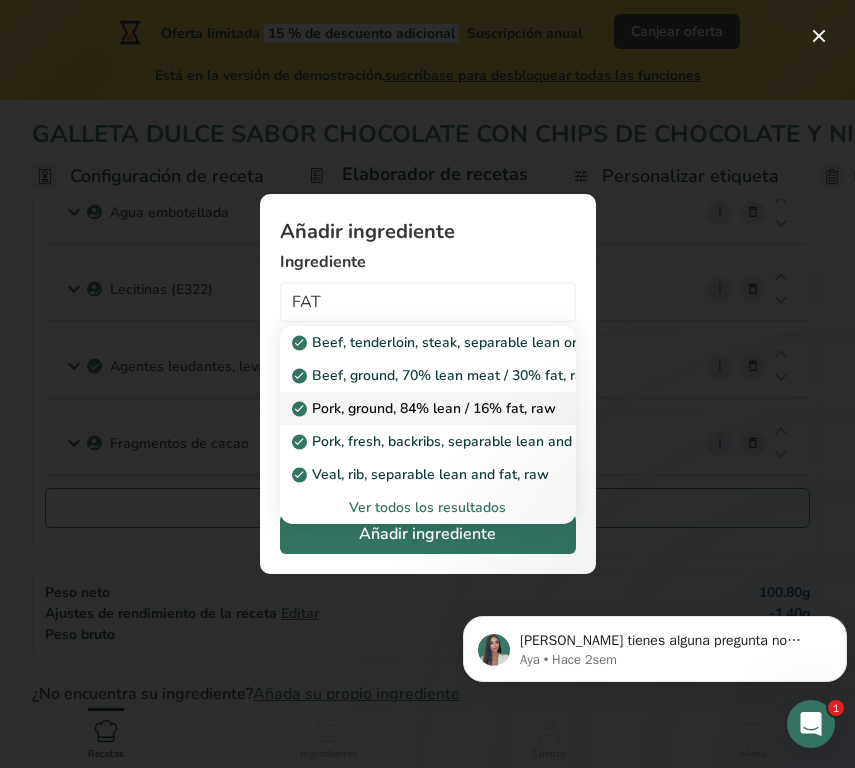 click on "Pork, ground, 84% lean / 16% fat, raw" at bounding box center (426, 408) 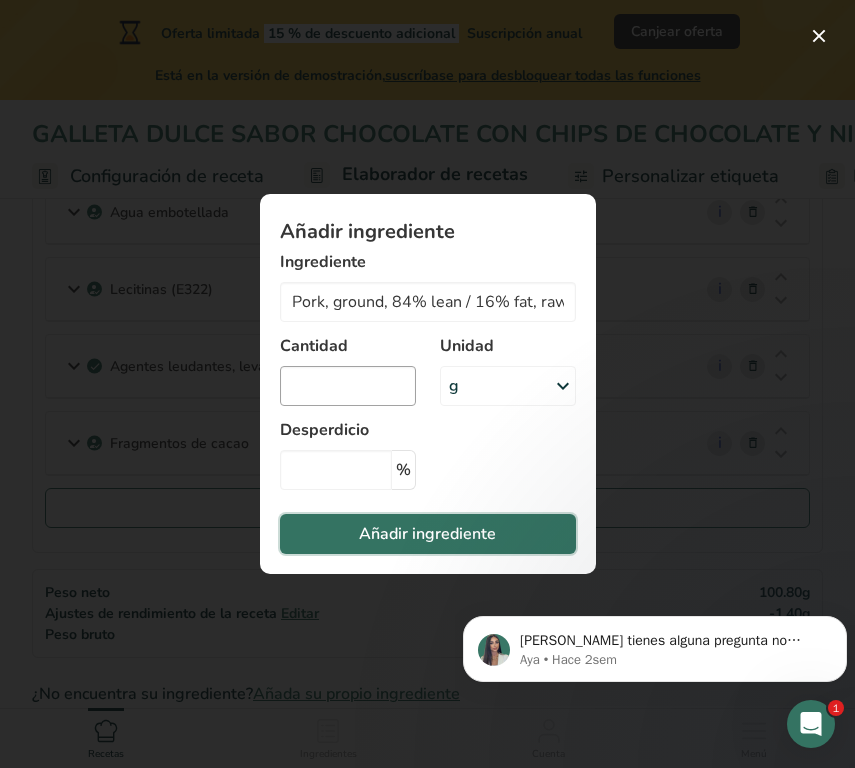drag, startPoint x: 460, startPoint y: 525, endPoint x: 377, endPoint y: 376, distance: 170.5579 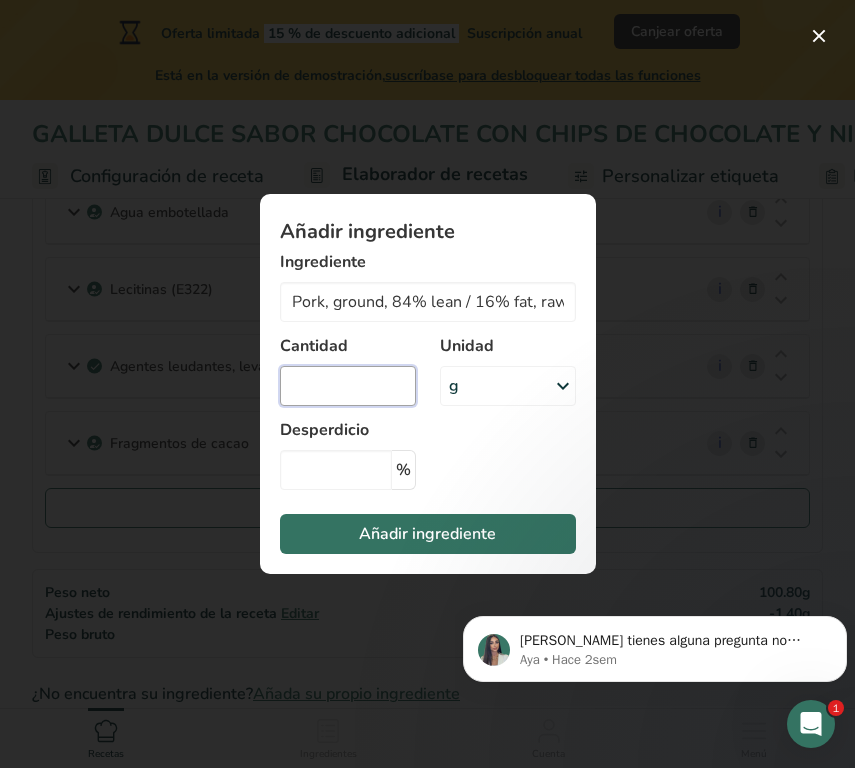 click at bounding box center (348, 386) 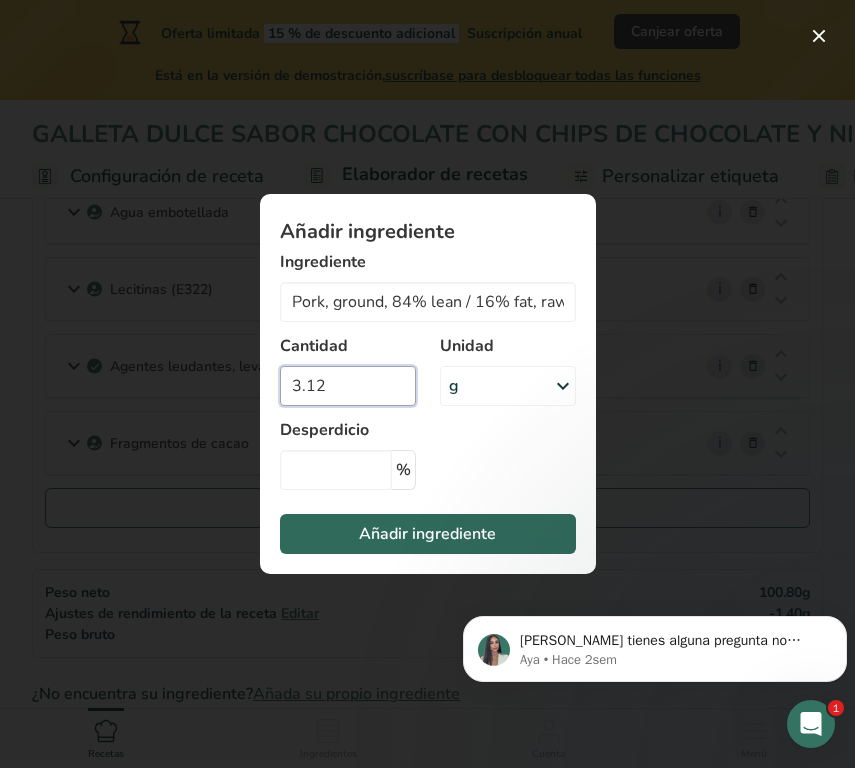 type on "3.12" 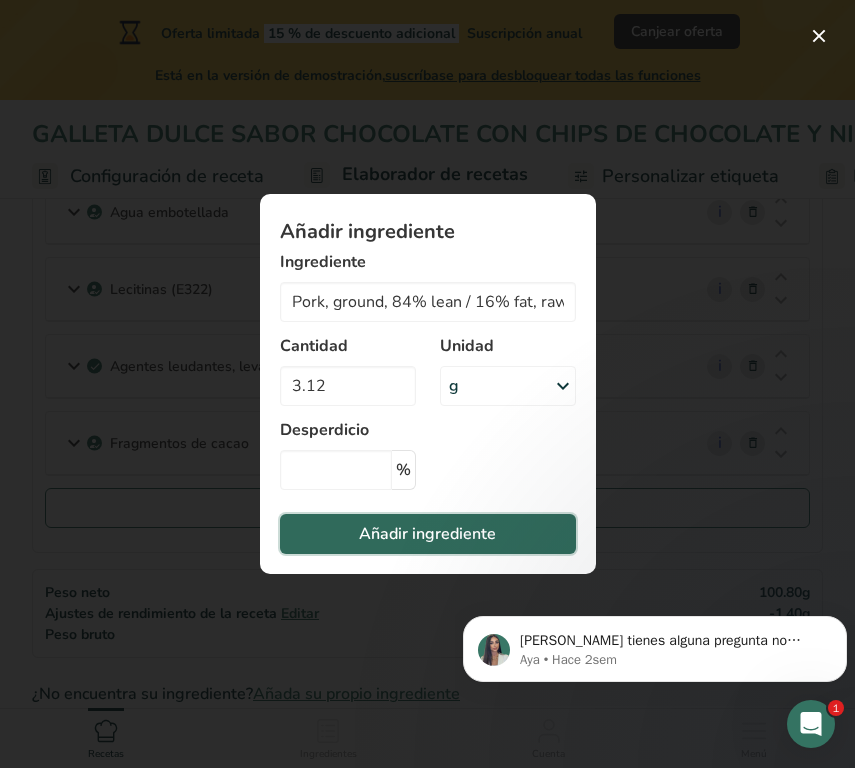 click on "Añadir ingrediente" at bounding box center (427, 534) 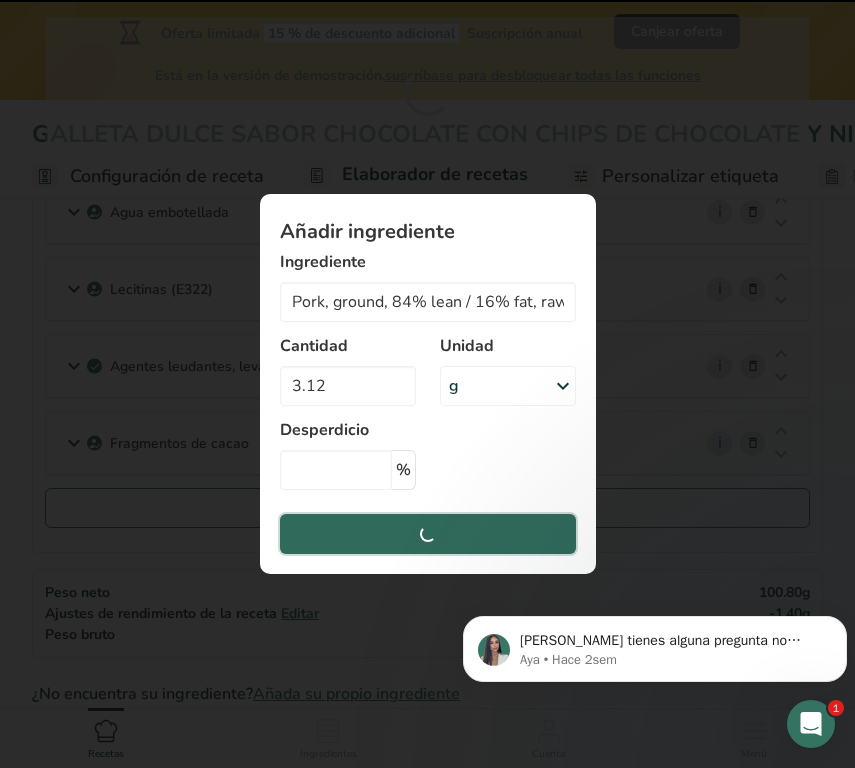 type 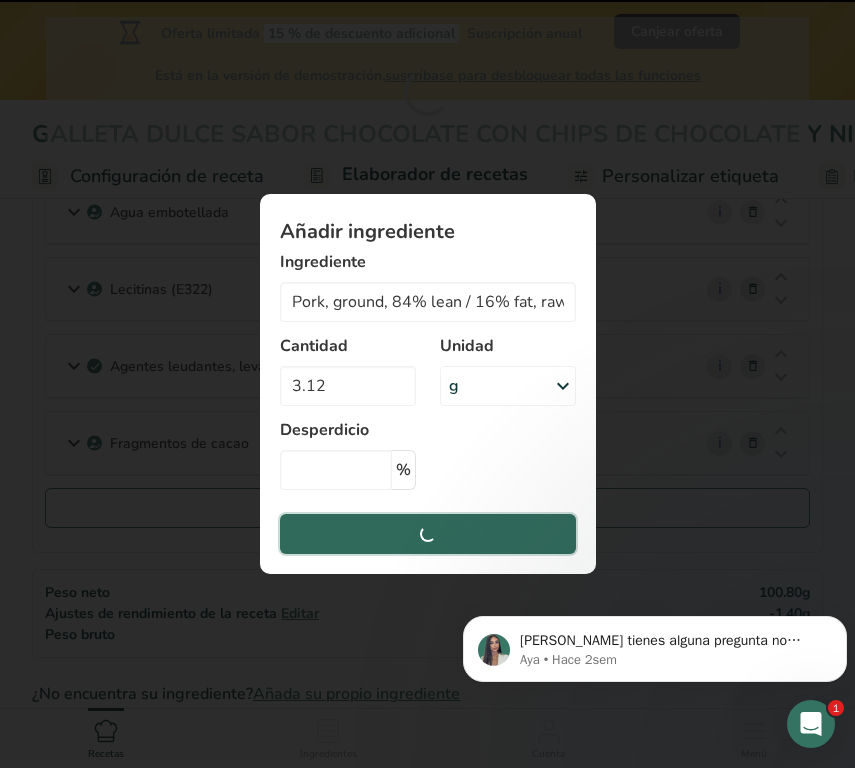 type 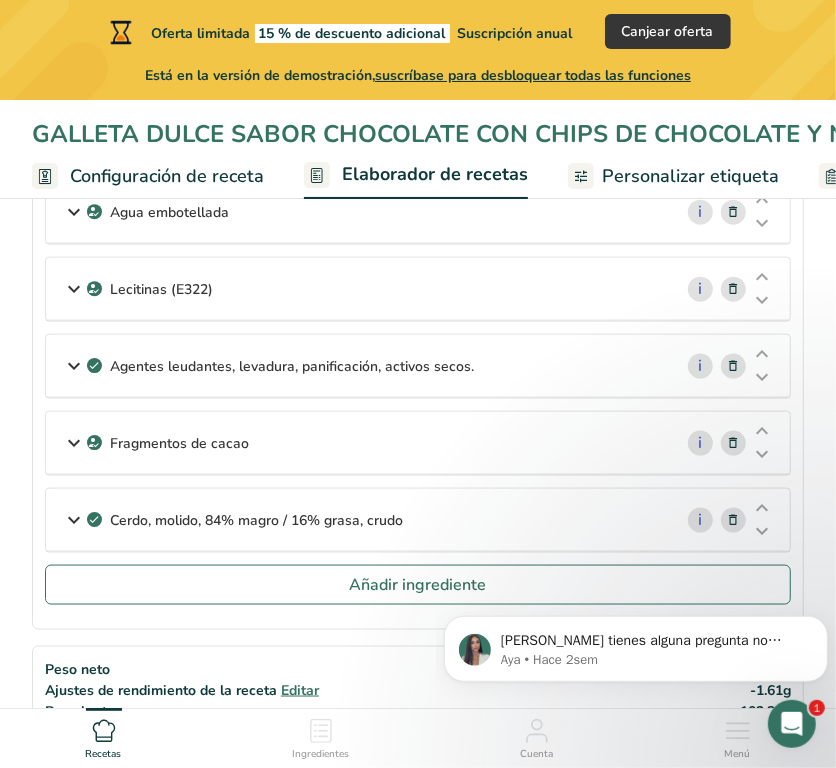 click at bounding box center (734, 520) 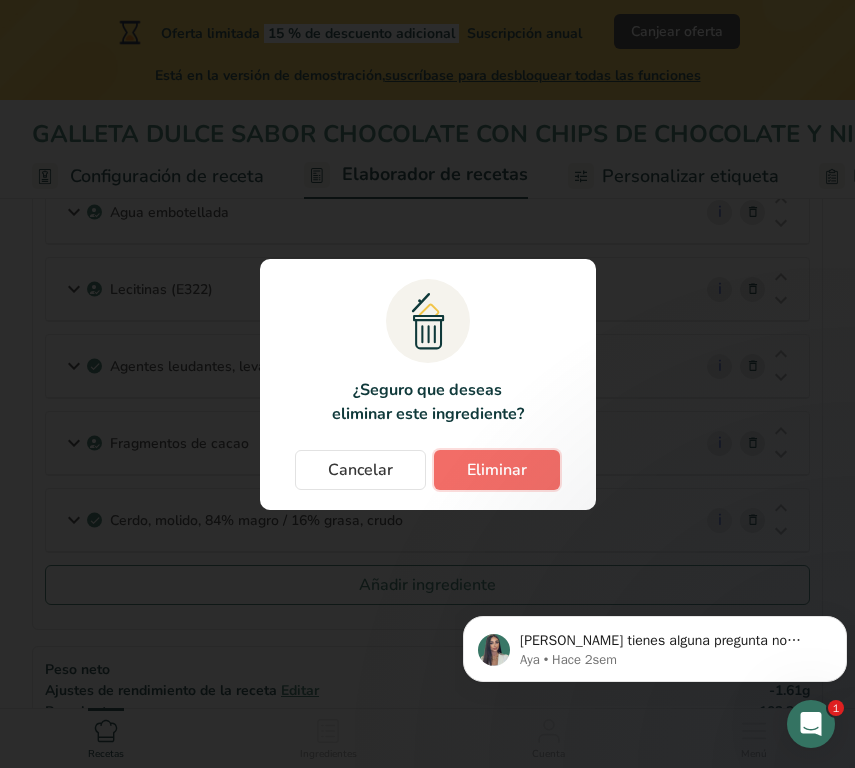 click on "Eliminar" at bounding box center (497, 470) 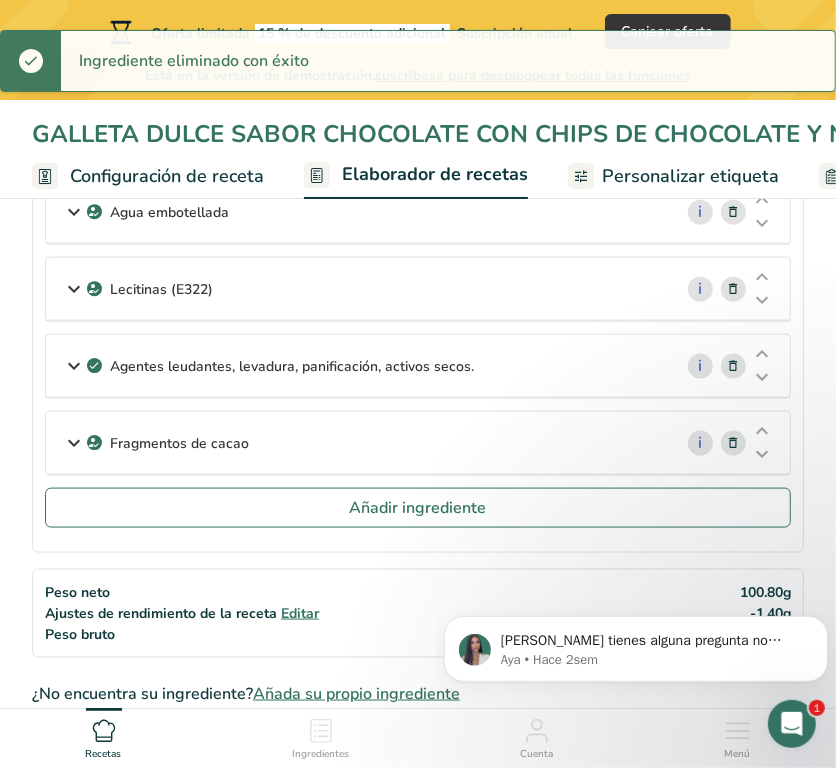 click on "[PERSON_NAME] tienes alguna pregunta no dudes en consultarnos. ¡Estamos aquí para ayudarte! 😊 Aya • Hace 2sem" at bounding box center [635, 556] 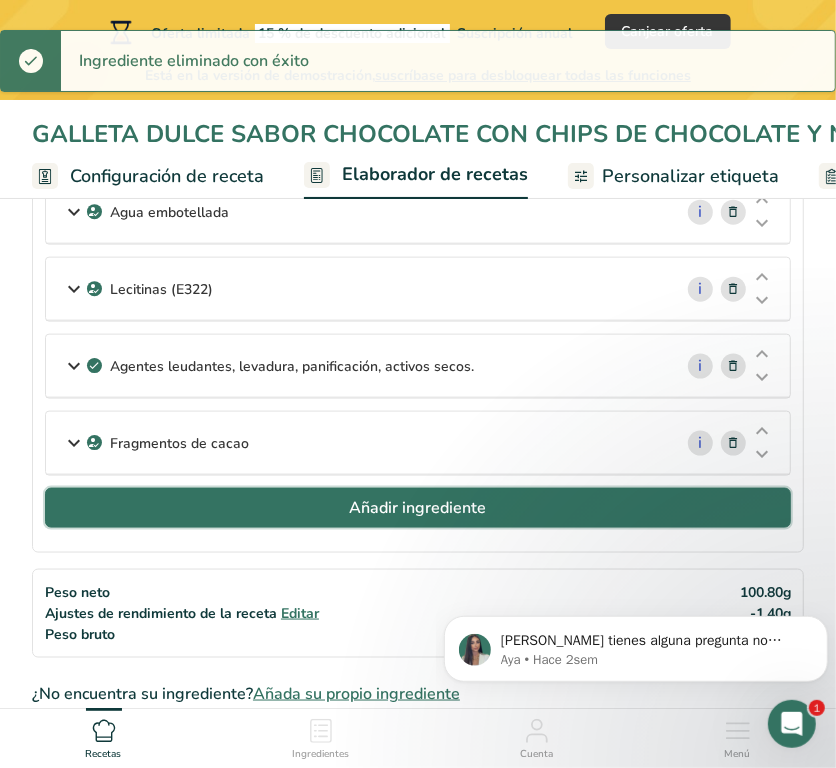 click on "Añadir ingrediente" at bounding box center (418, 508) 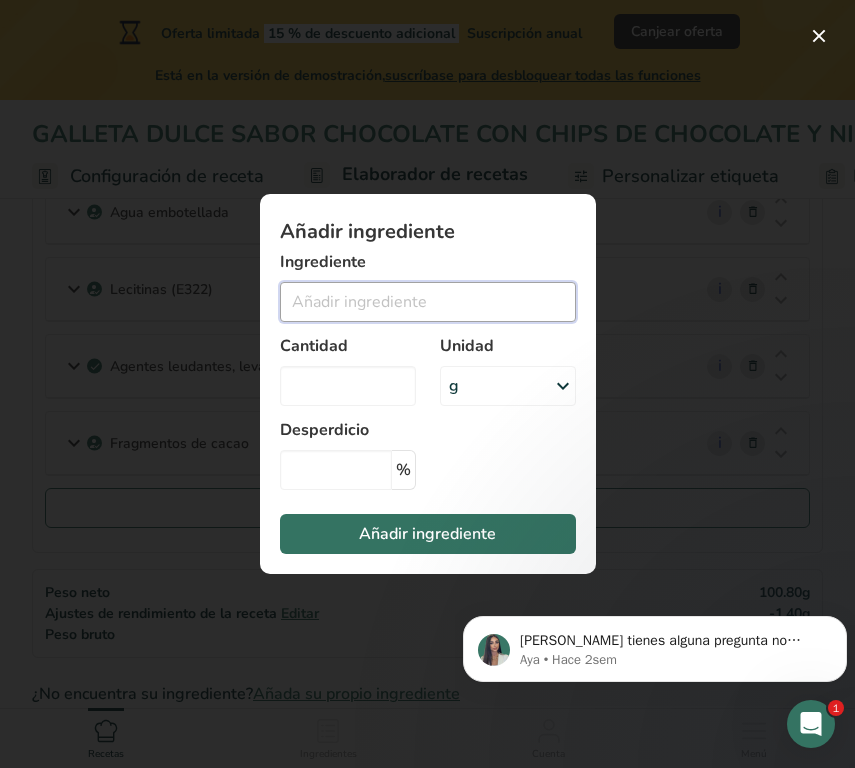 click at bounding box center (428, 302) 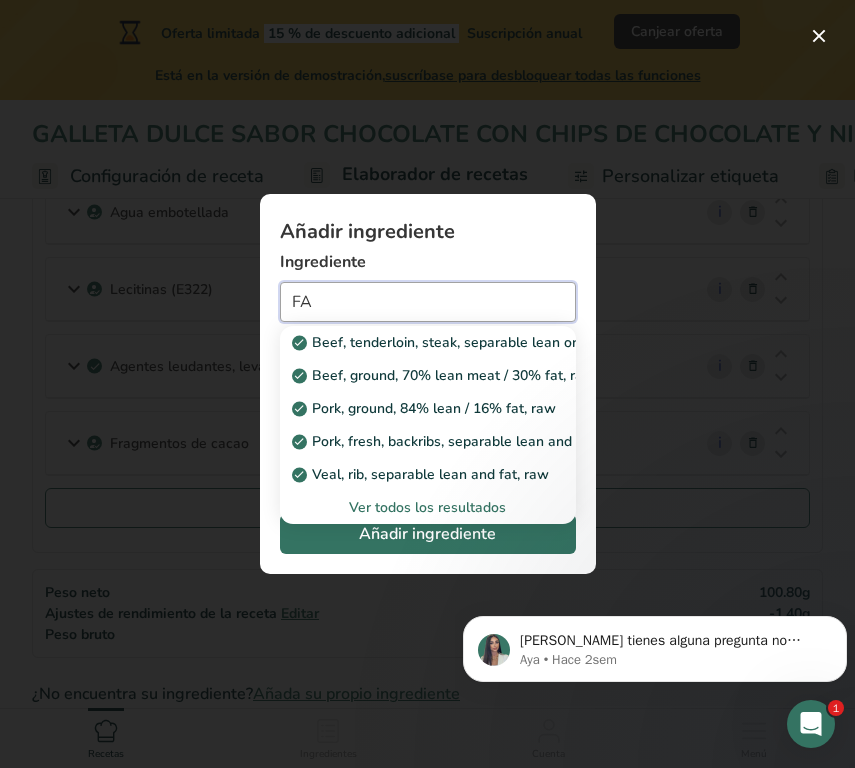 type on "F" 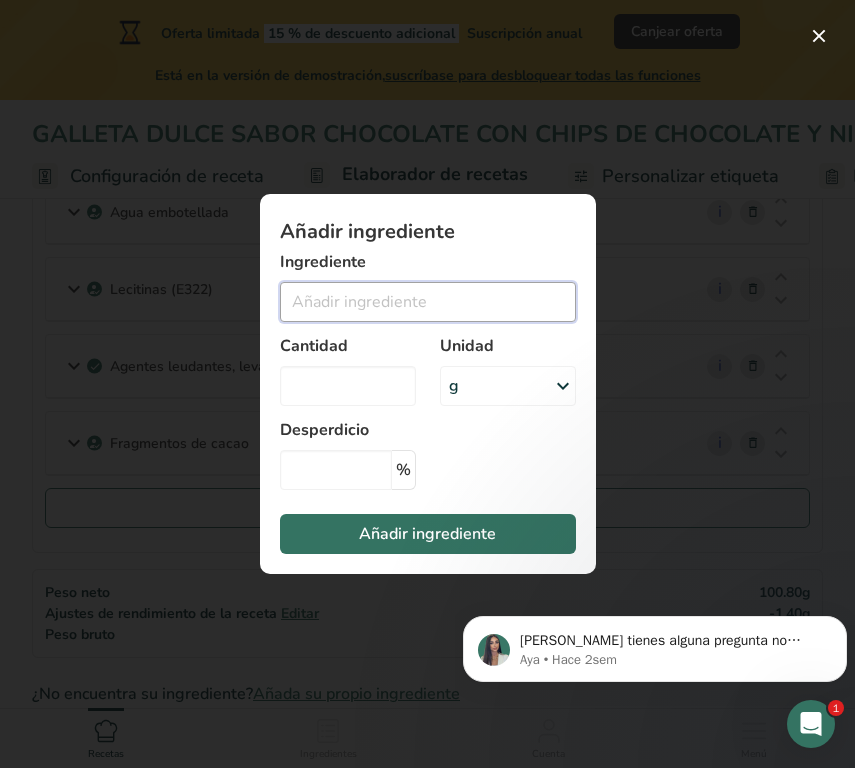 click at bounding box center (428, 302) 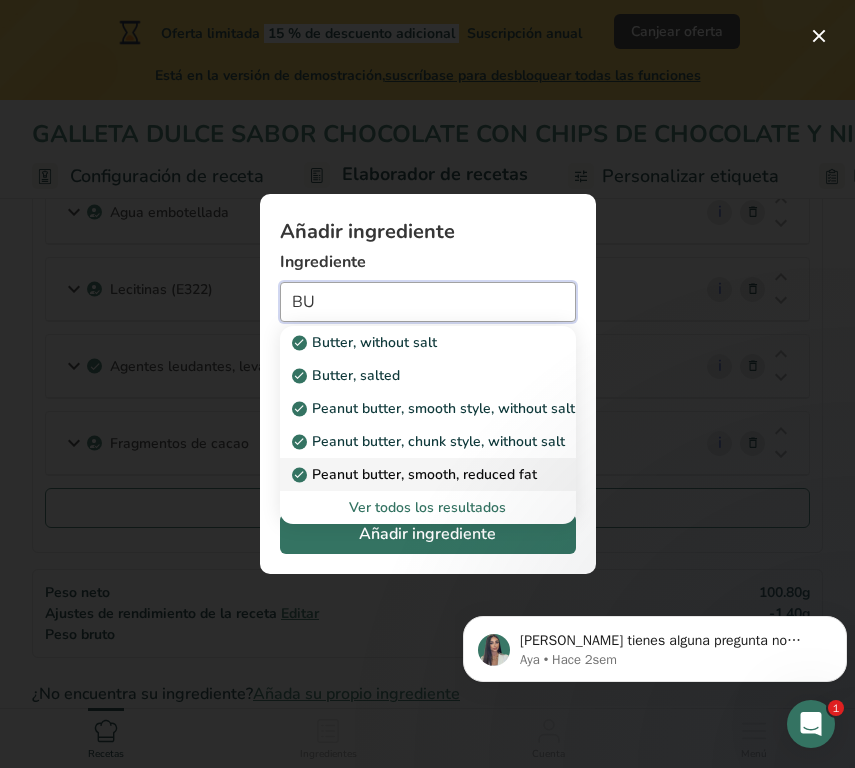 type on "B" 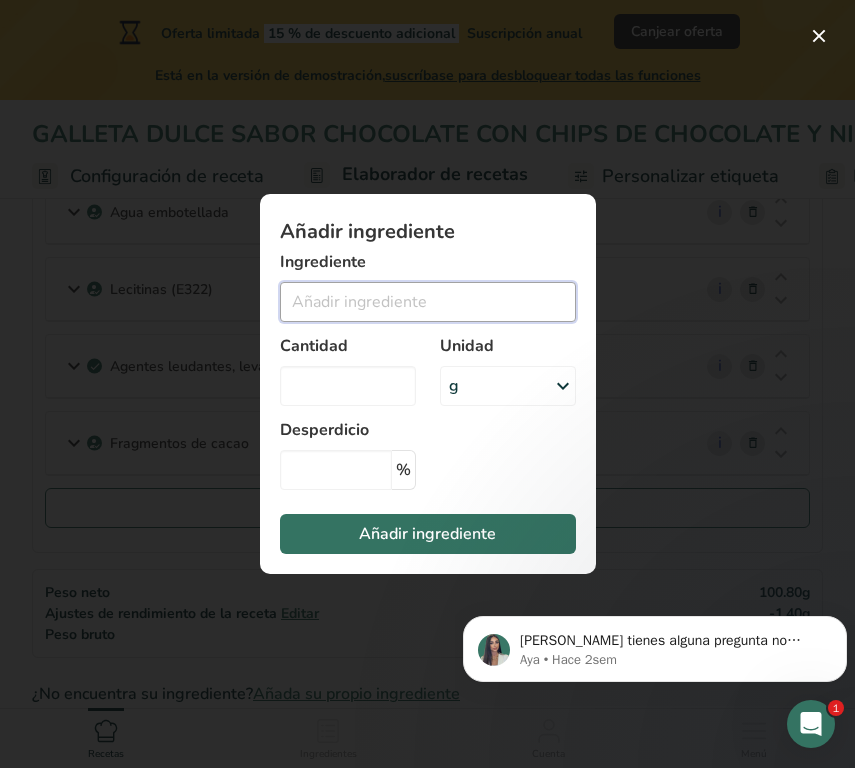 click at bounding box center [428, 302] 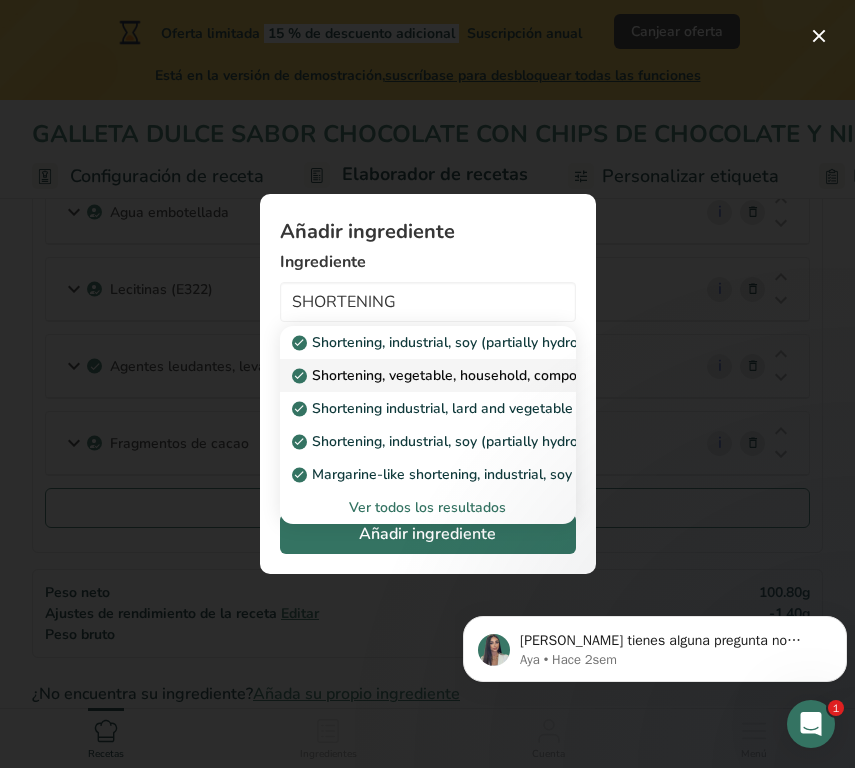 click on "Shortening, vegetable, household, composite" at bounding box center (448, 375) 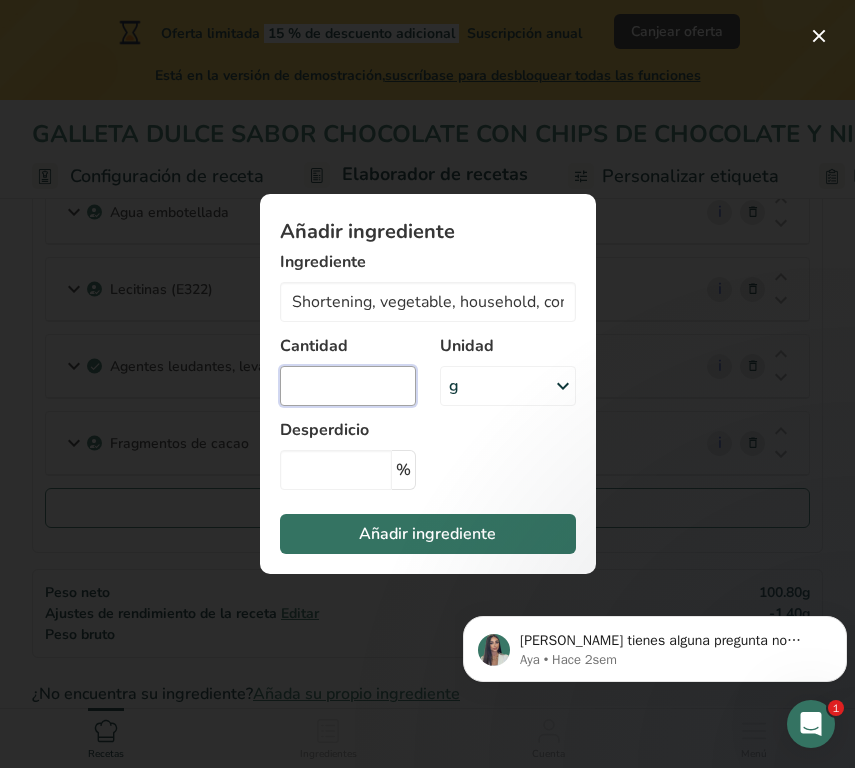 click at bounding box center [348, 386] 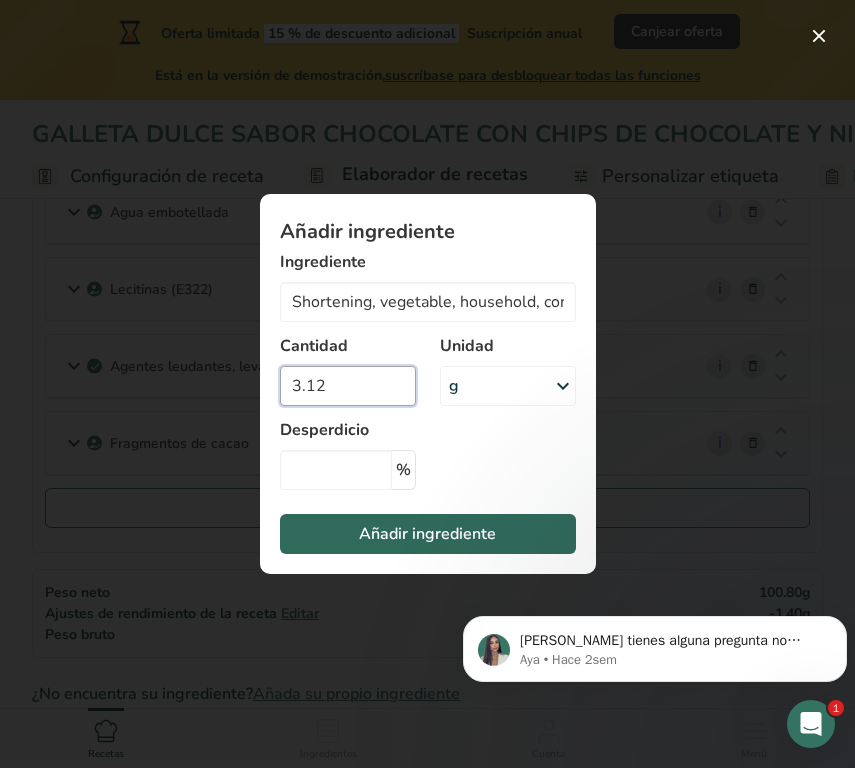 type on "3.12" 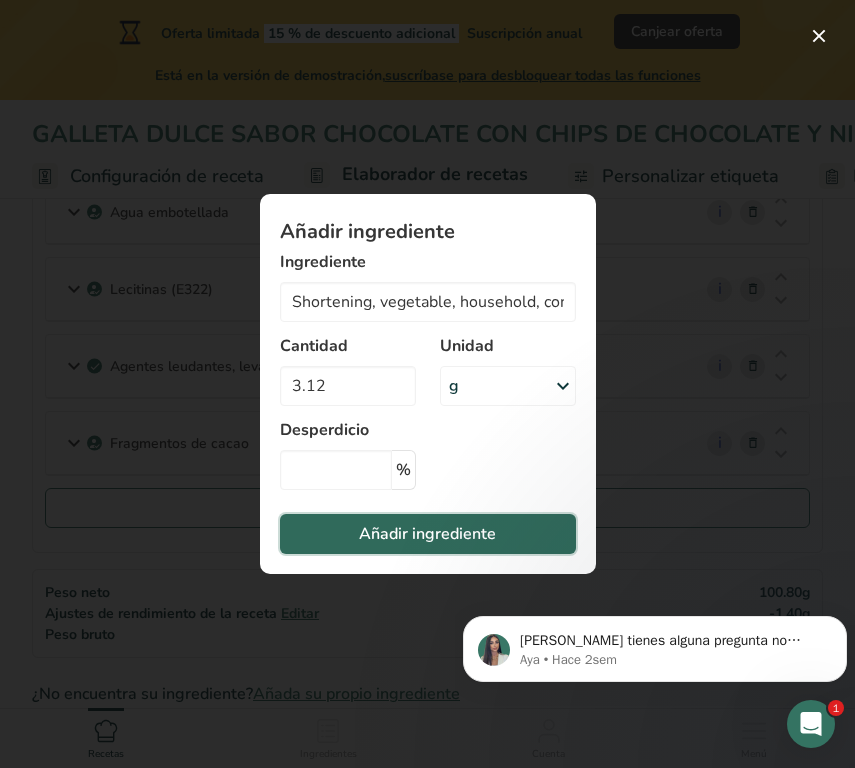 click on "Añadir ingrediente" at bounding box center [427, 534] 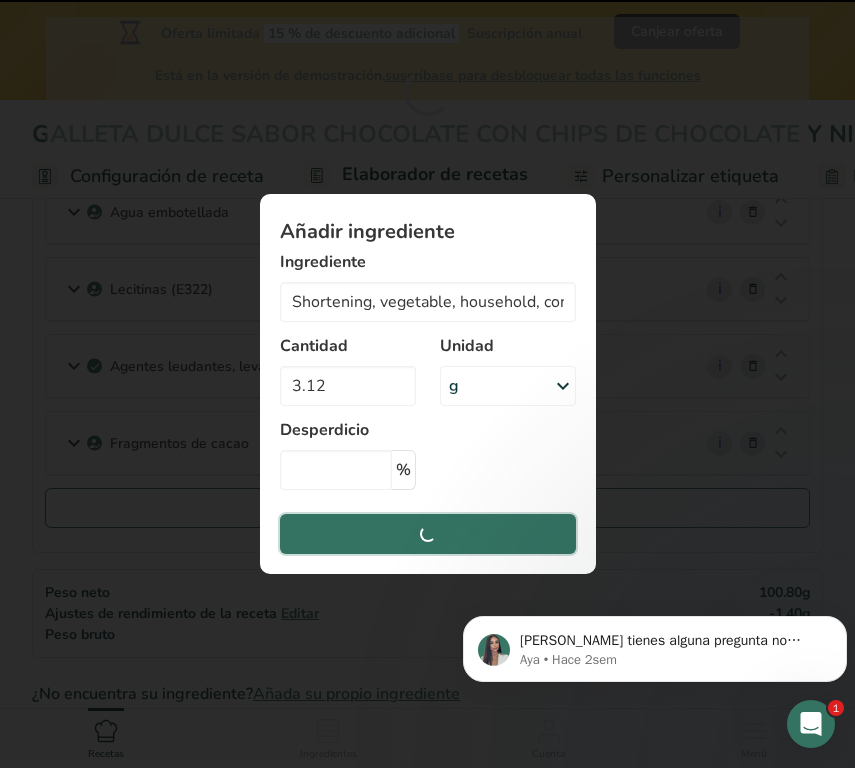 type 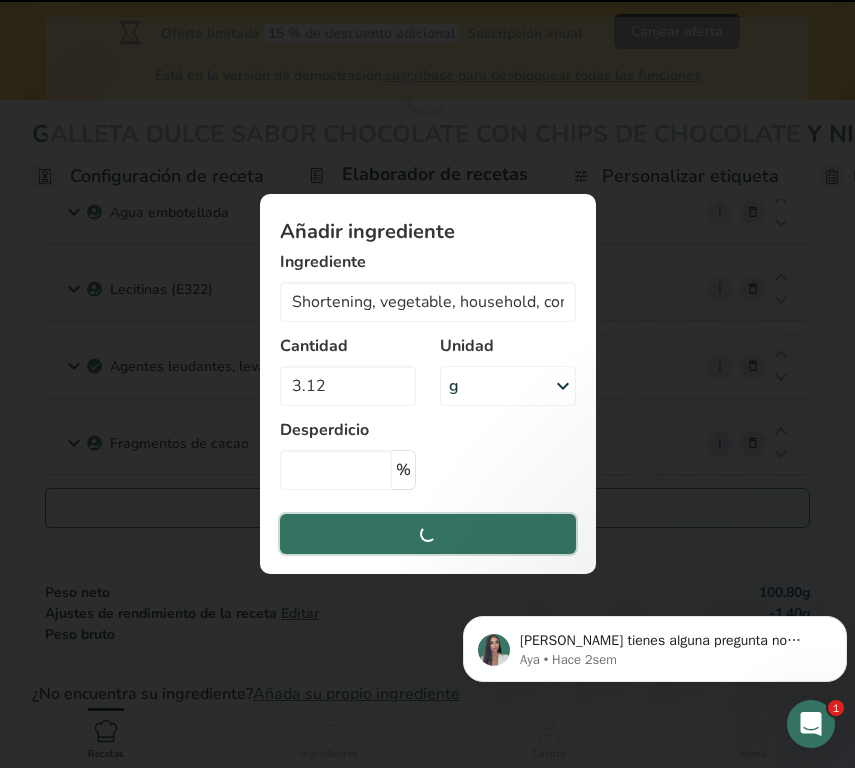 type 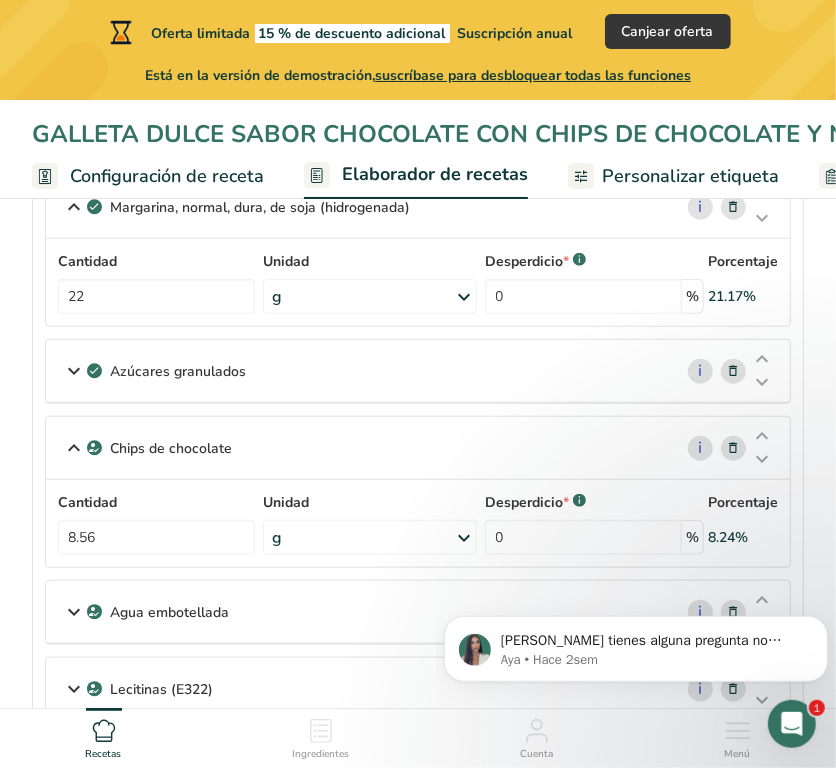 scroll, scrollTop: 490, scrollLeft: 0, axis: vertical 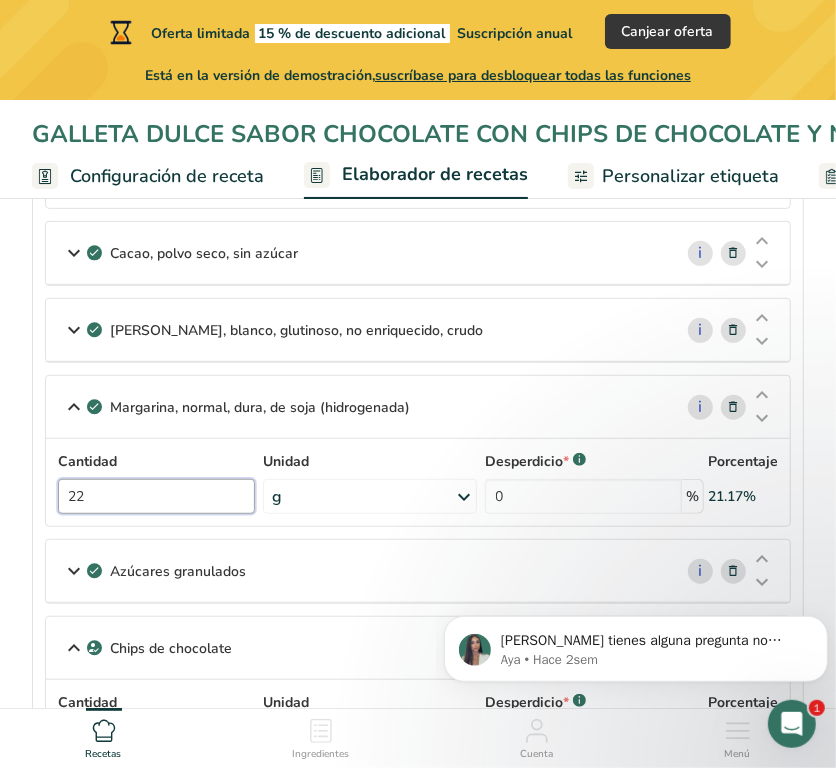 click on "22" at bounding box center (156, 496) 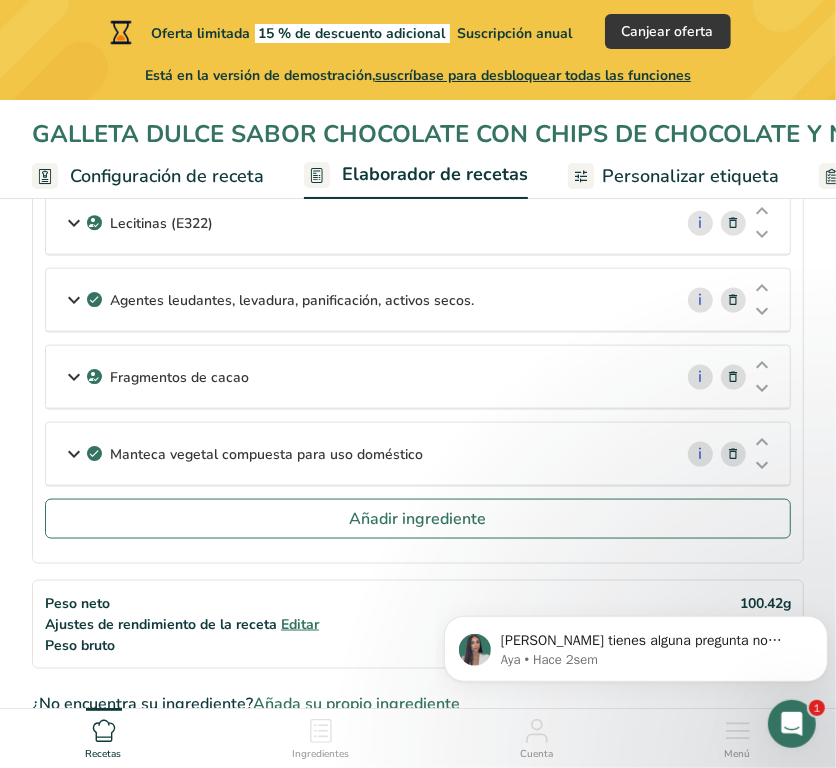 scroll, scrollTop: 990, scrollLeft: 0, axis: vertical 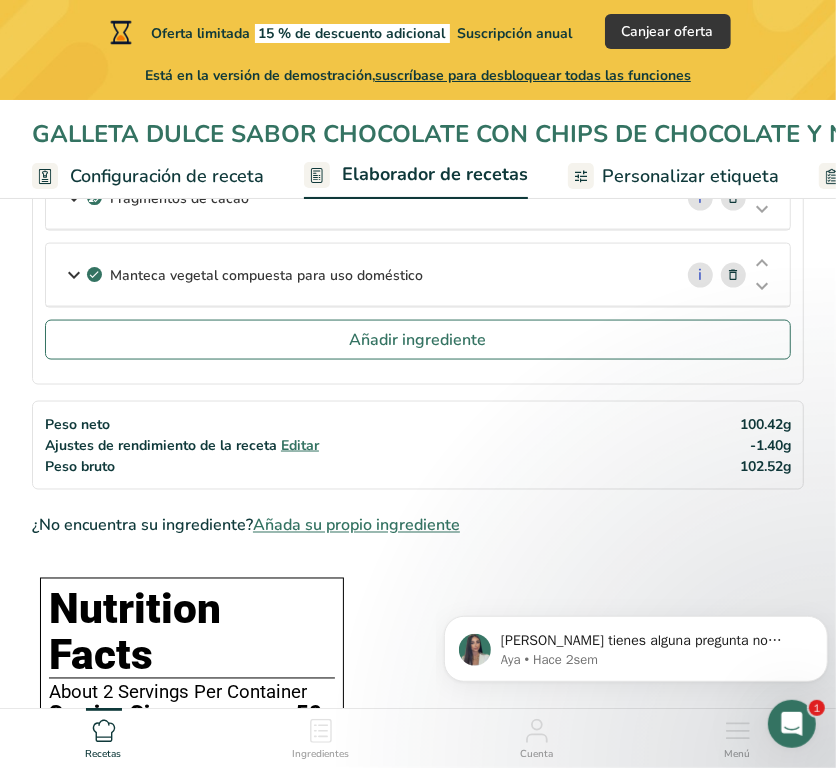 type on "18.5" 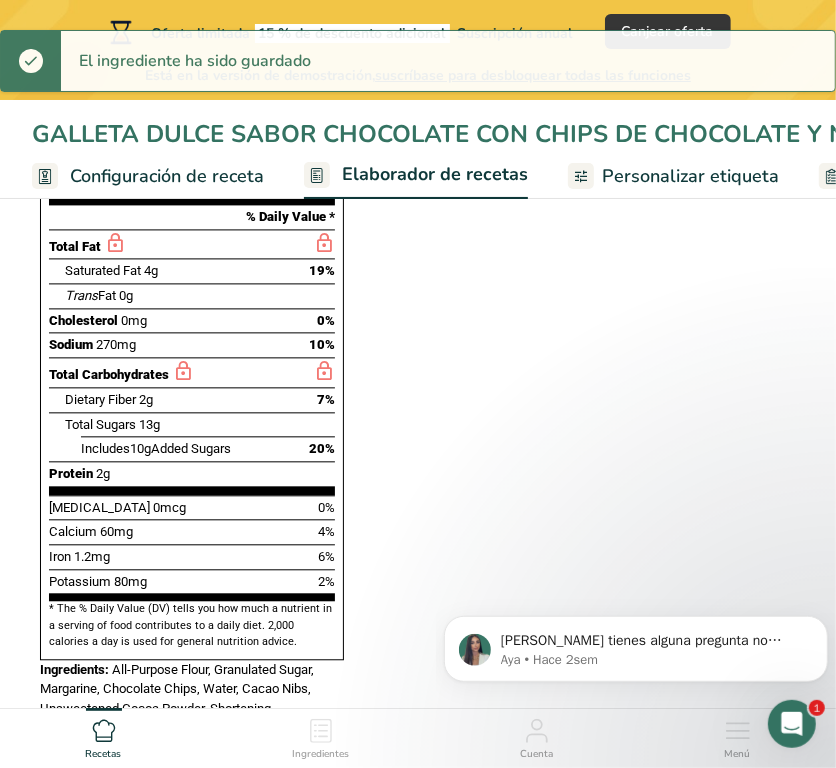 scroll, scrollTop: 1773, scrollLeft: 0, axis: vertical 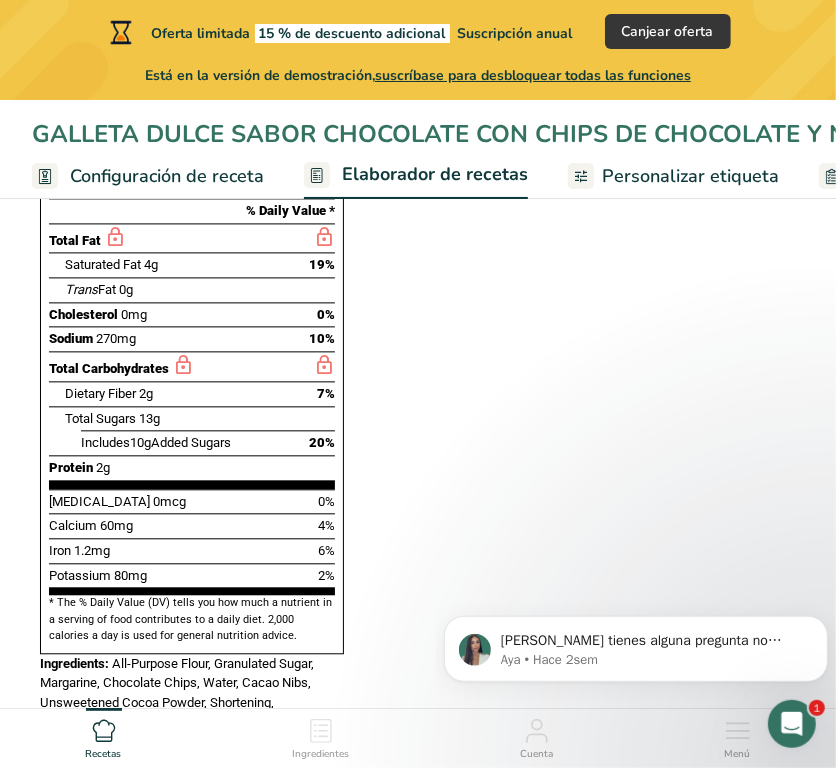 click on "Personalizar etiqueta" at bounding box center [690, 176] 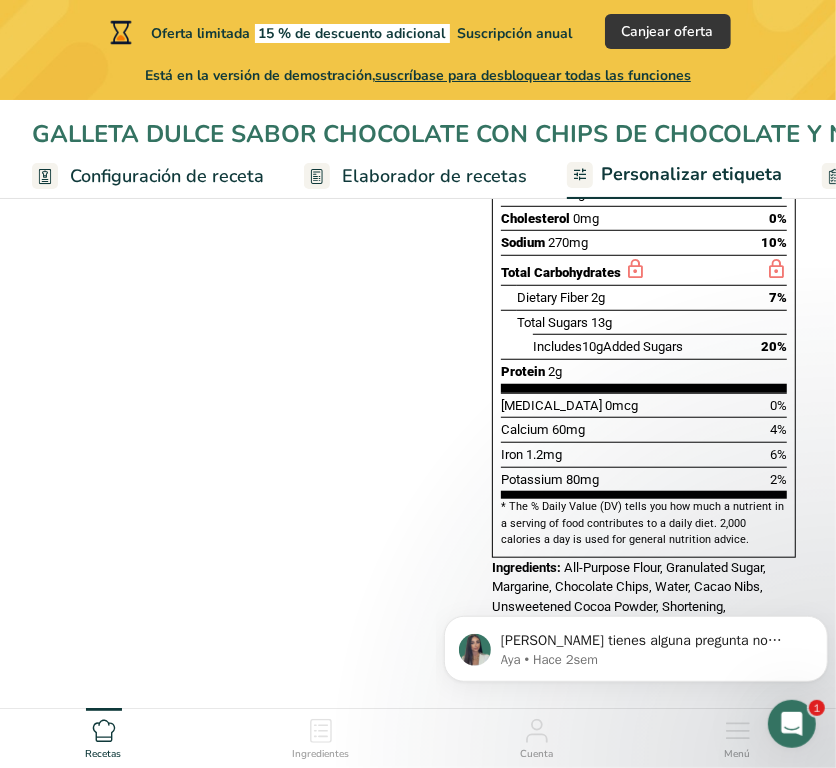 scroll, scrollTop: 0, scrollLeft: 536, axis: horizontal 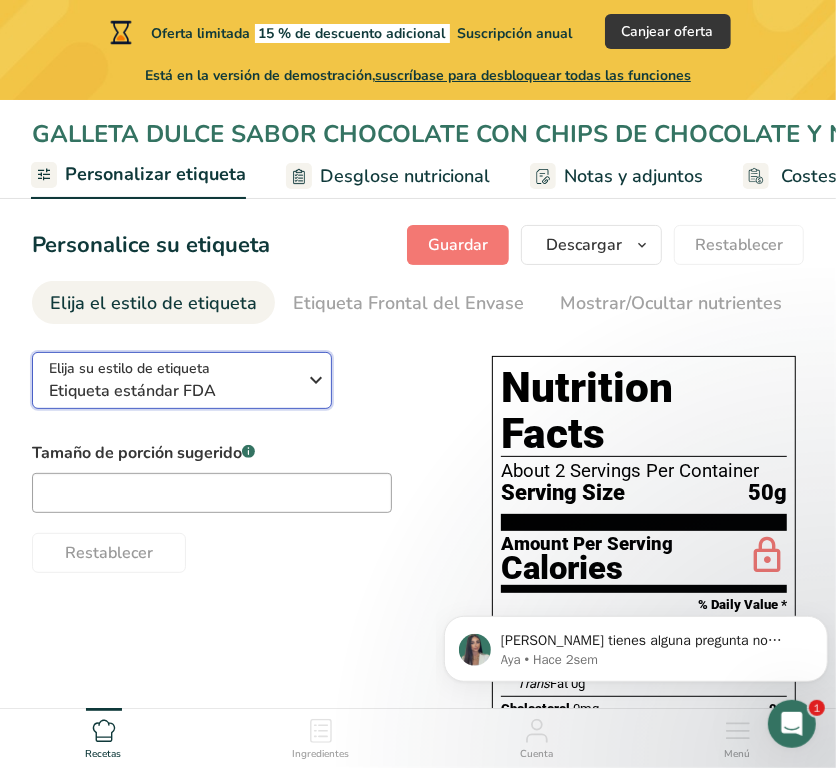 click at bounding box center [316, 380] 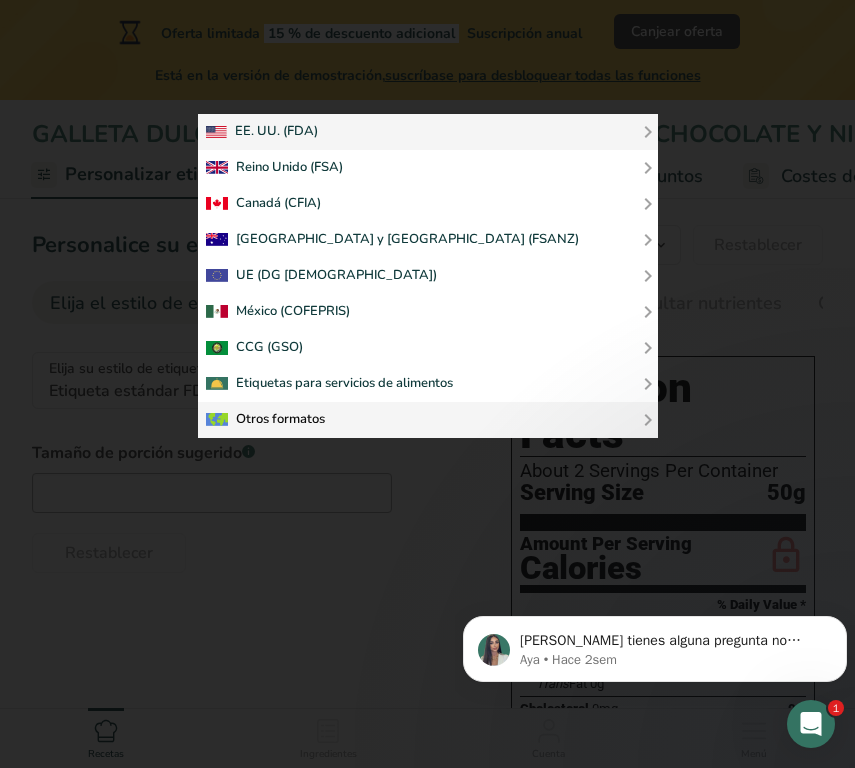 click on "Otros formatos" at bounding box center [428, 420] 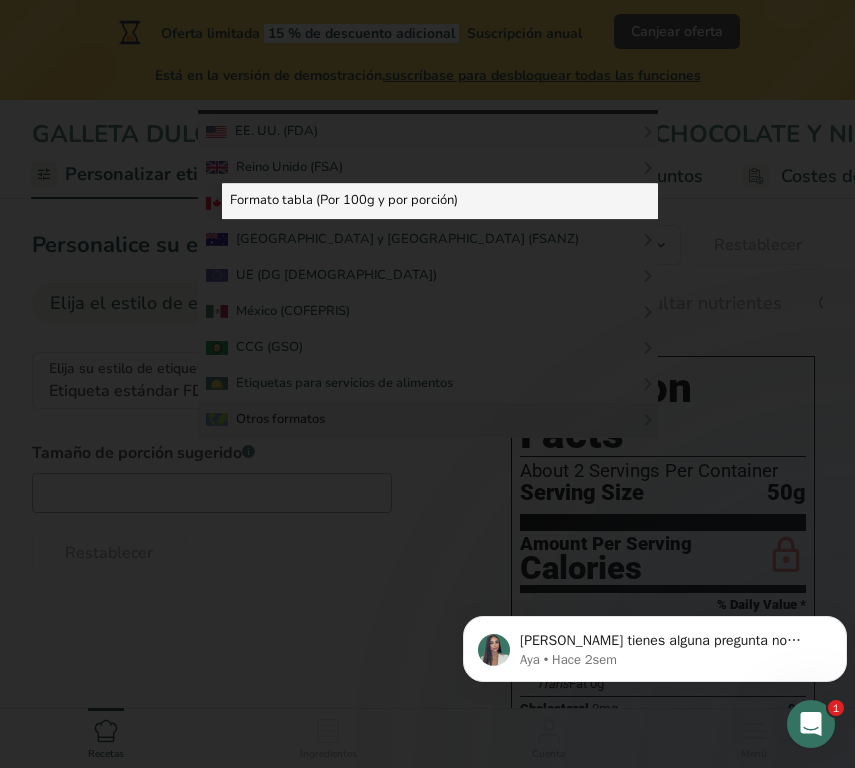 click on "Formato tabla (Por 100g y por porción)" at bounding box center (440, 201) 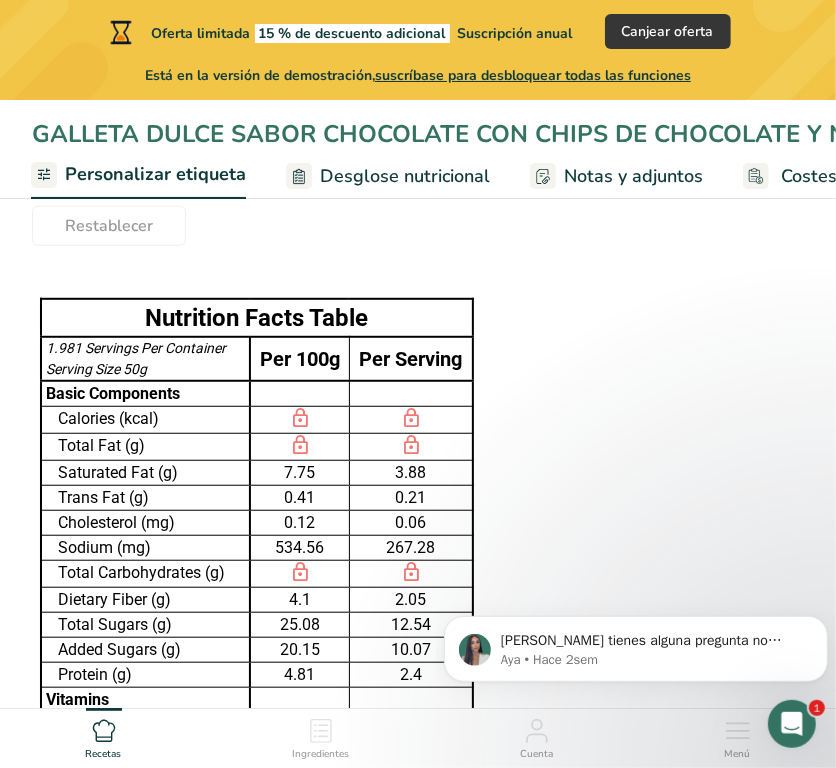 scroll, scrollTop: 405, scrollLeft: 0, axis: vertical 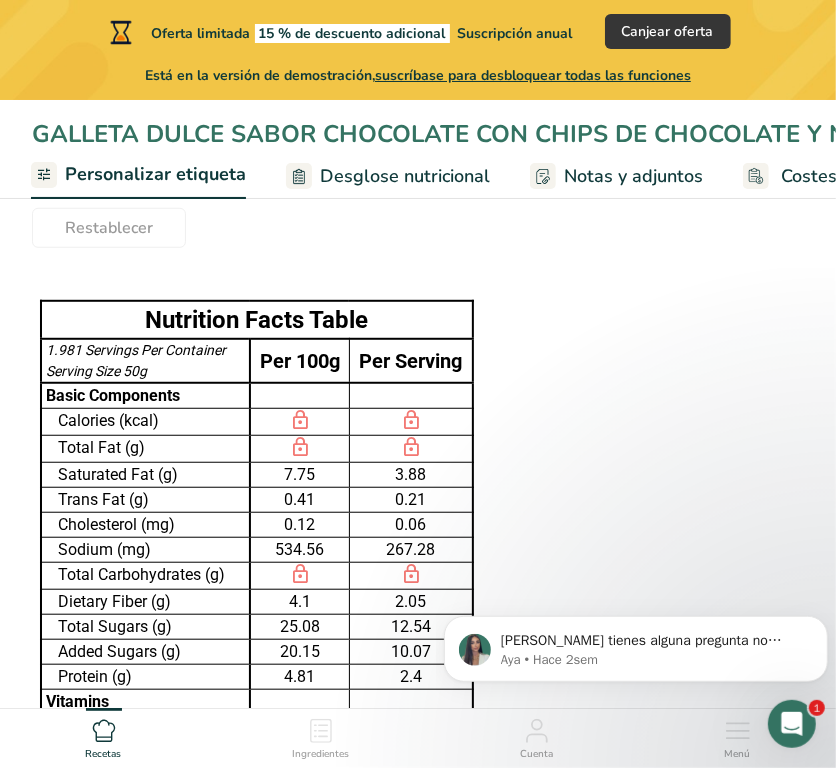 click on "suscríbase para desbloquear todas las funciones" at bounding box center [533, 75] 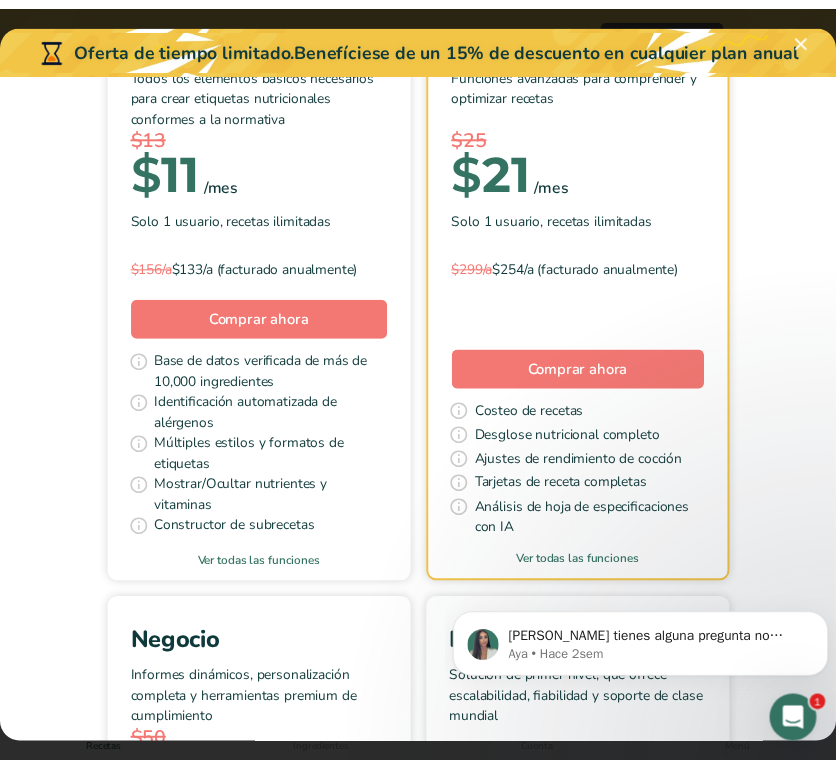 scroll, scrollTop: 243, scrollLeft: 0, axis: vertical 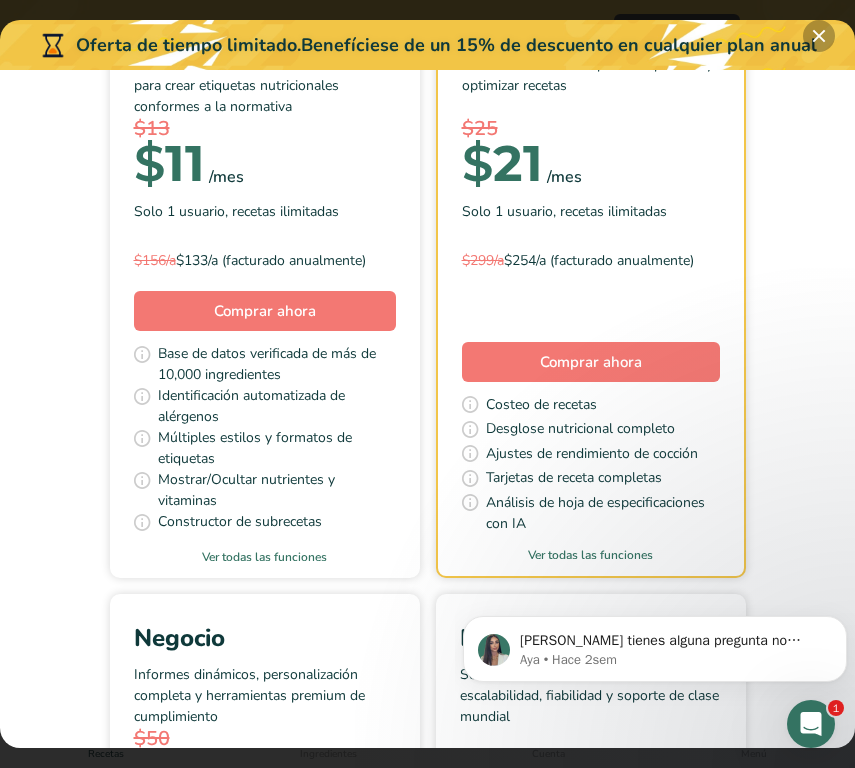 click at bounding box center (819, 36) 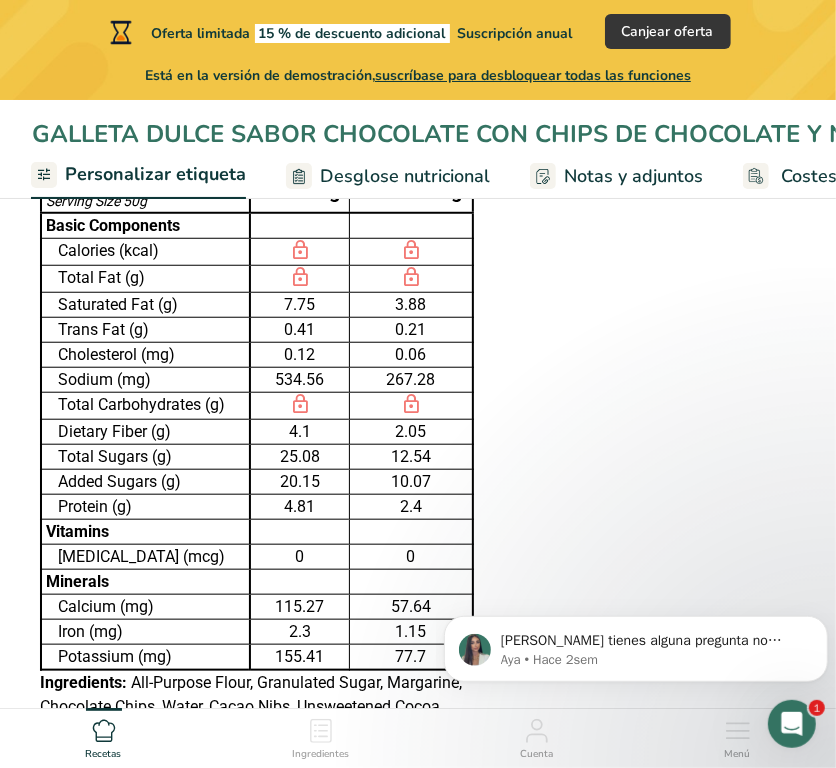scroll, scrollTop: 592, scrollLeft: 0, axis: vertical 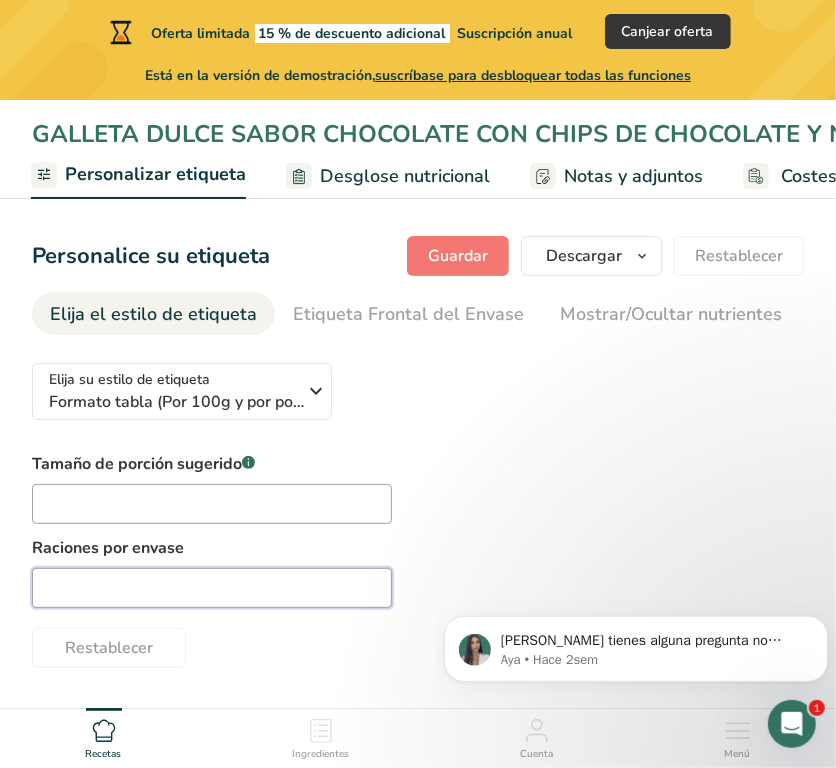 click at bounding box center [212, 588] 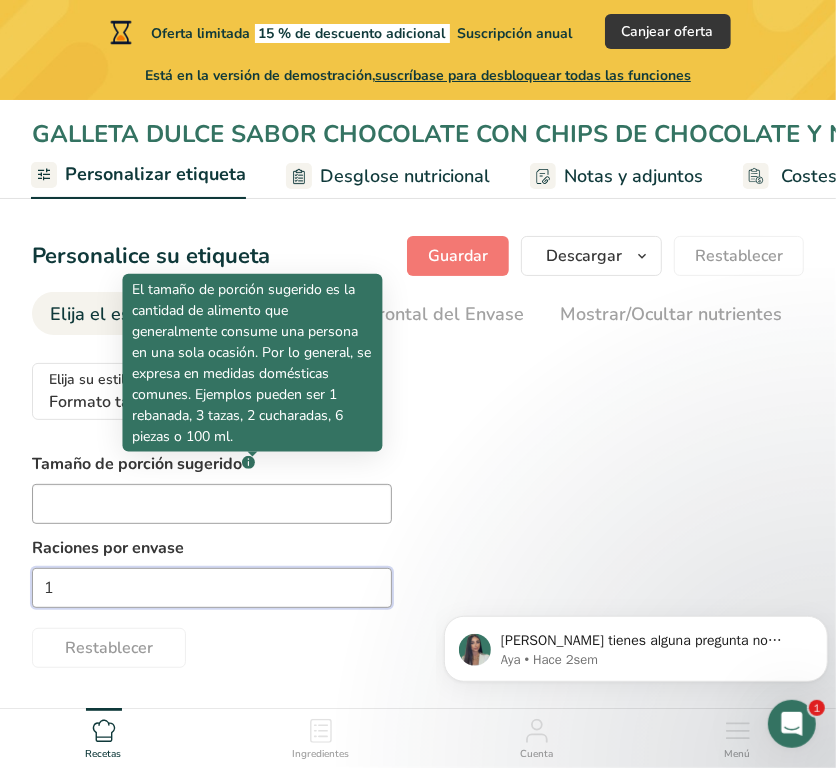type on "1" 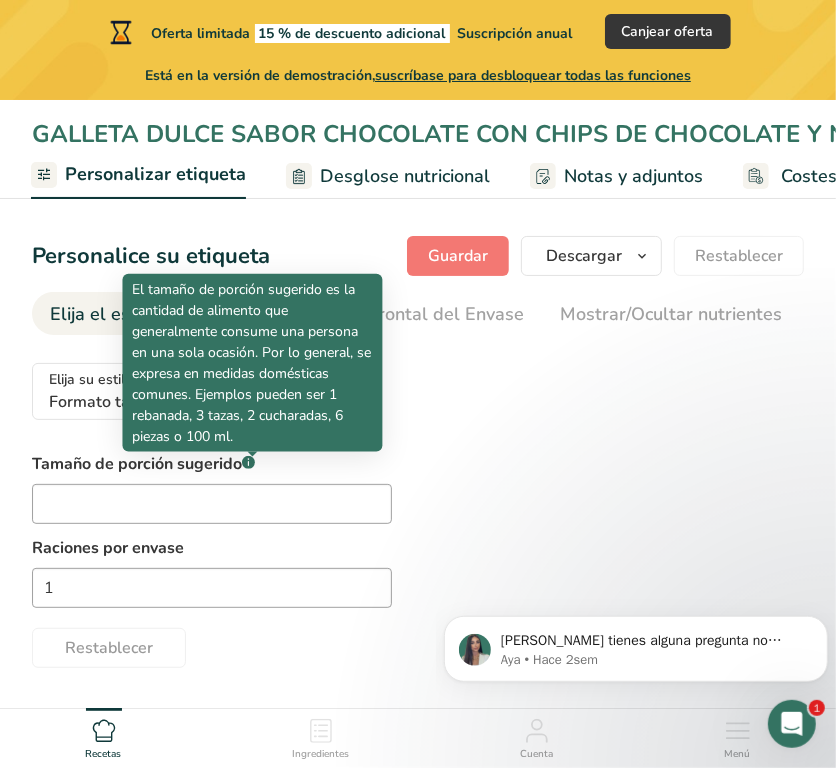 click on "Tamaño de porción sugerido
.a-a{fill:#347362;}.b-a{fill:#fff;}
Raciones por envase
1
Restablecer" at bounding box center [418, 560] 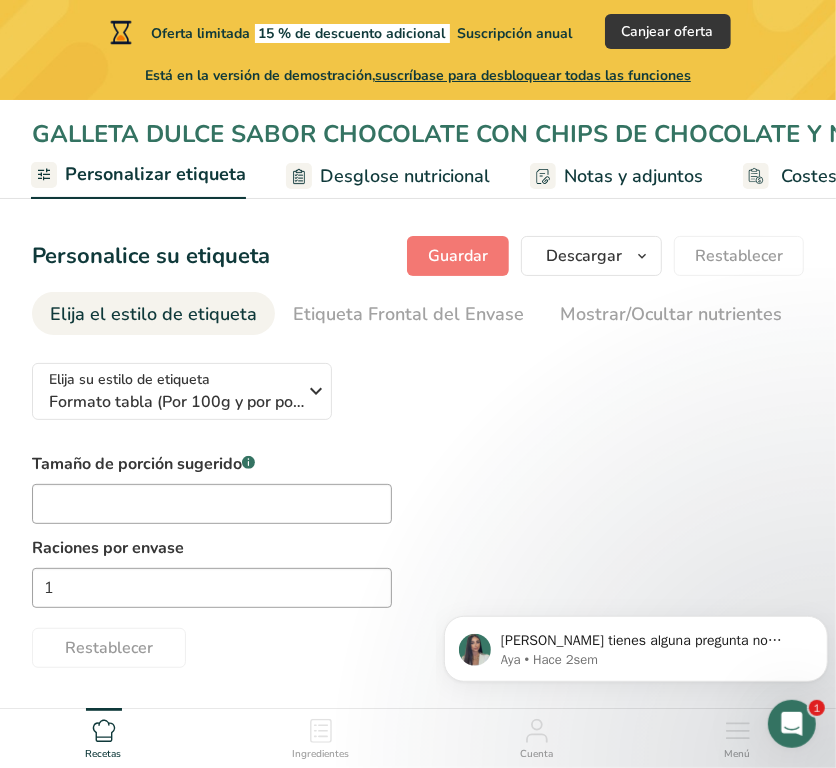 click on "Personalizar etiqueta" at bounding box center [138, 176] 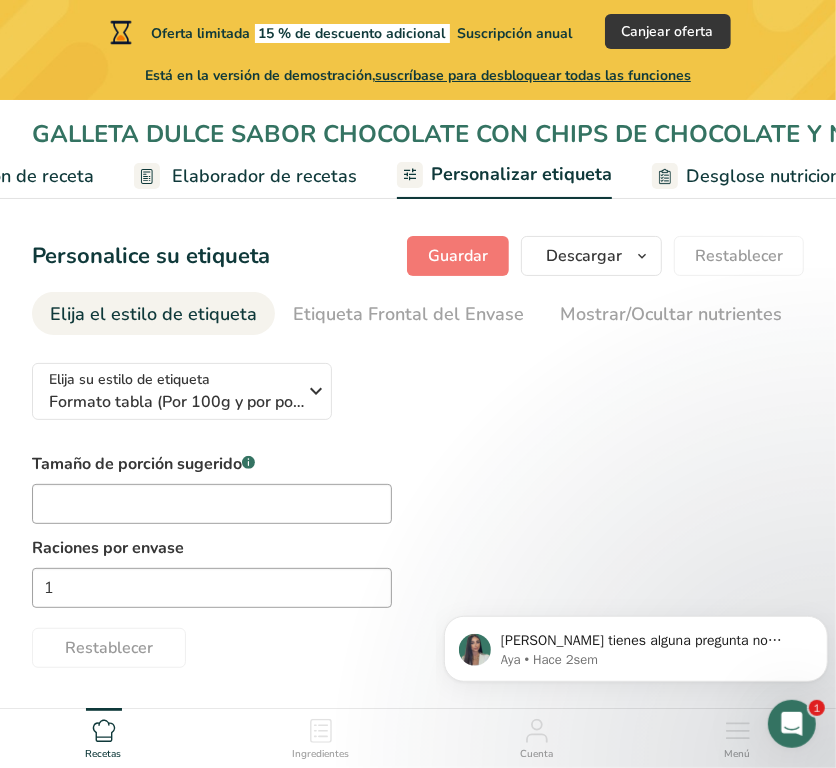 scroll, scrollTop: 0, scrollLeft: 53, axis: horizontal 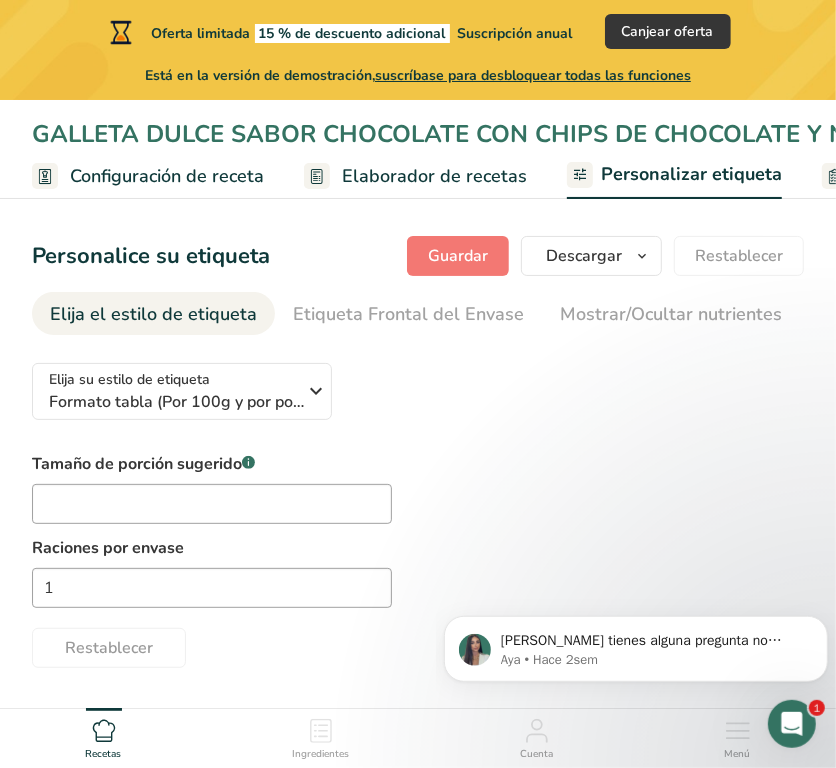 click on "Configuración de receta" at bounding box center [167, 176] 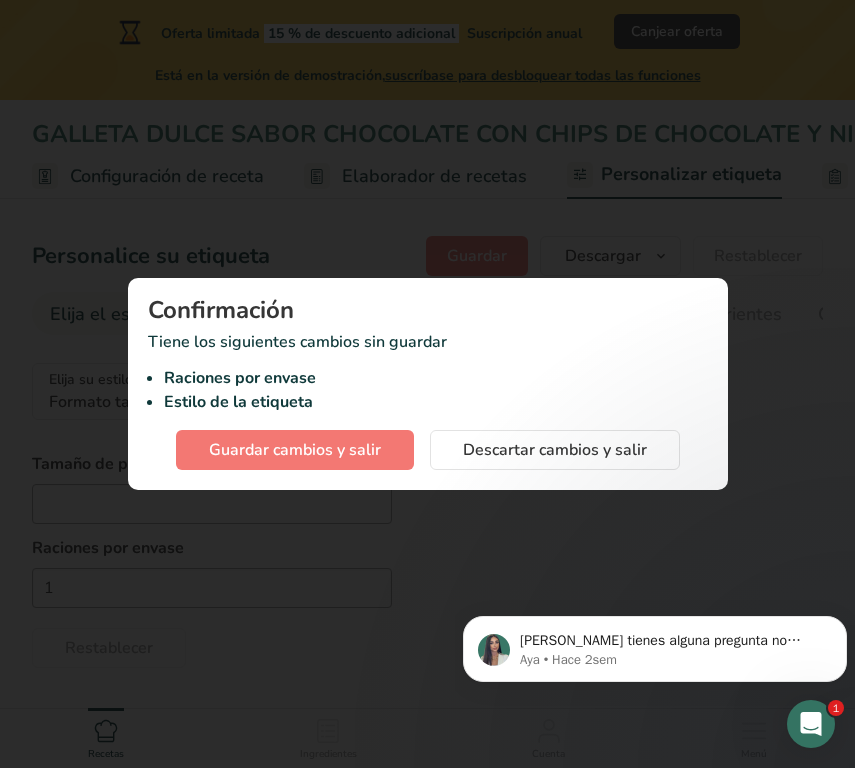 scroll, scrollTop: 0, scrollLeft: 7, axis: horizontal 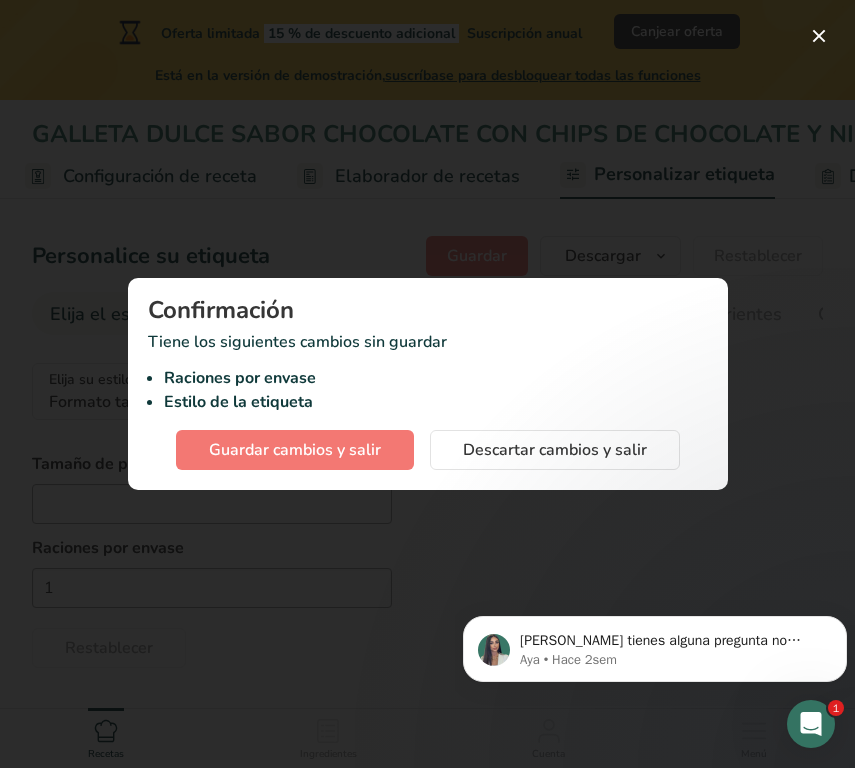 click on "Confirmación
Tiene los siguientes cambios sin guardar
Raciones por envase
Estilo de la etiqueta
Guardar cambios y salir
Descartar cambios y salir" at bounding box center [428, 384] 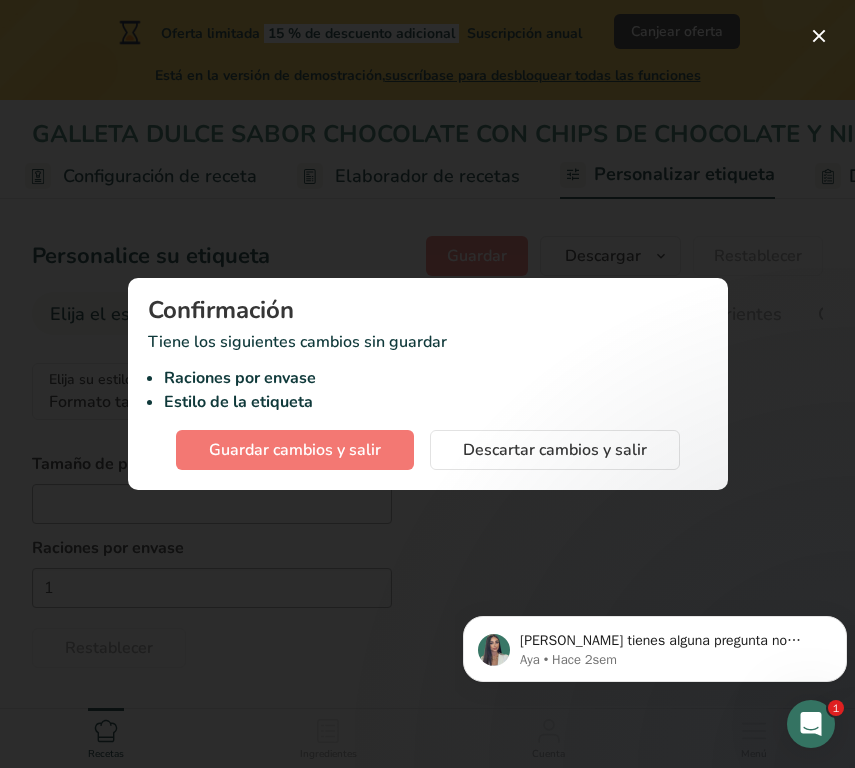 click at bounding box center [427, 384] 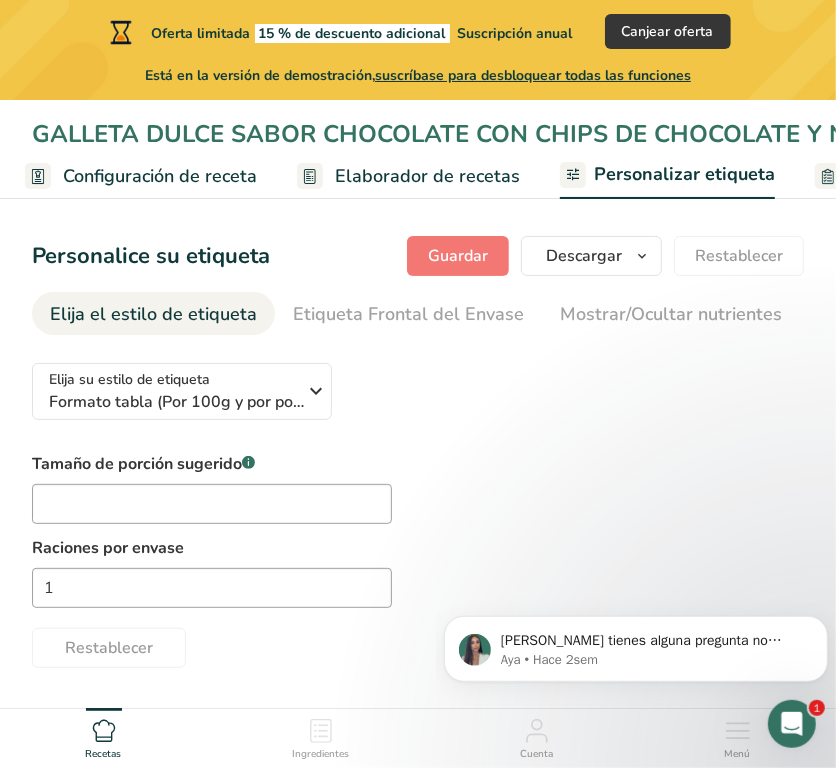 click on "Elaborador de recetas" at bounding box center [427, 176] 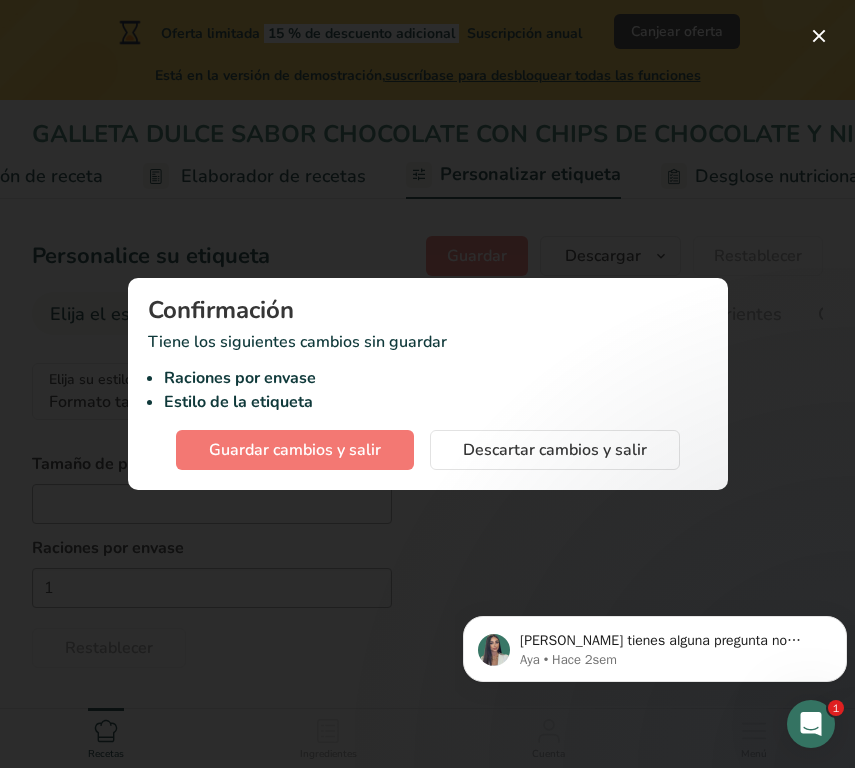 scroll, scrollTop: 0, scrollLeft: 277, axis: horizontal 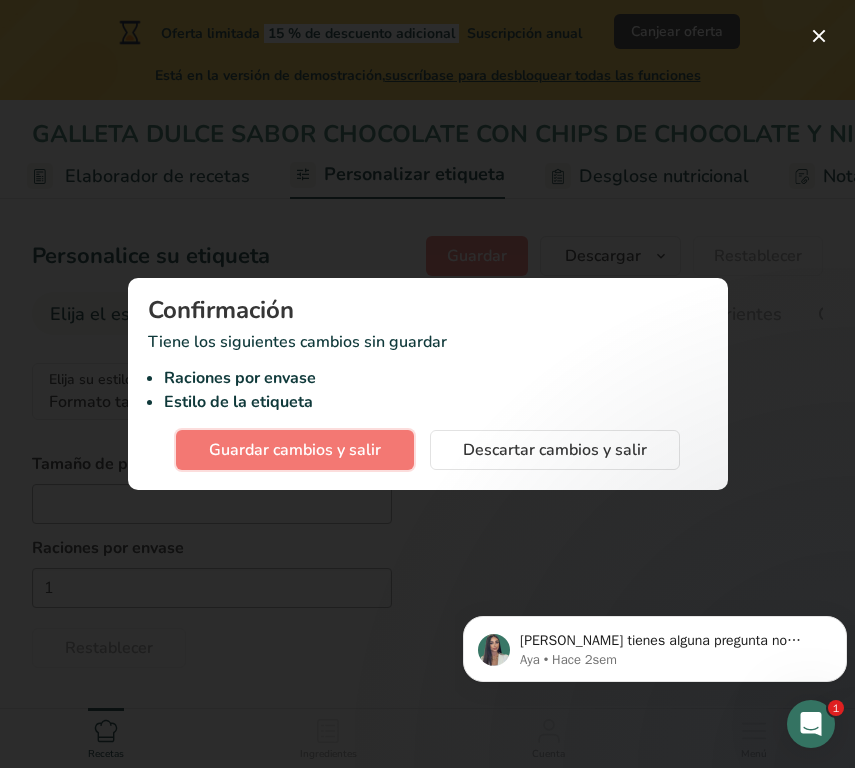 drag, startPoint x: 355, startPoint y: 457, endPoint x: 507, endPoint y: 475, distance: 153.06207 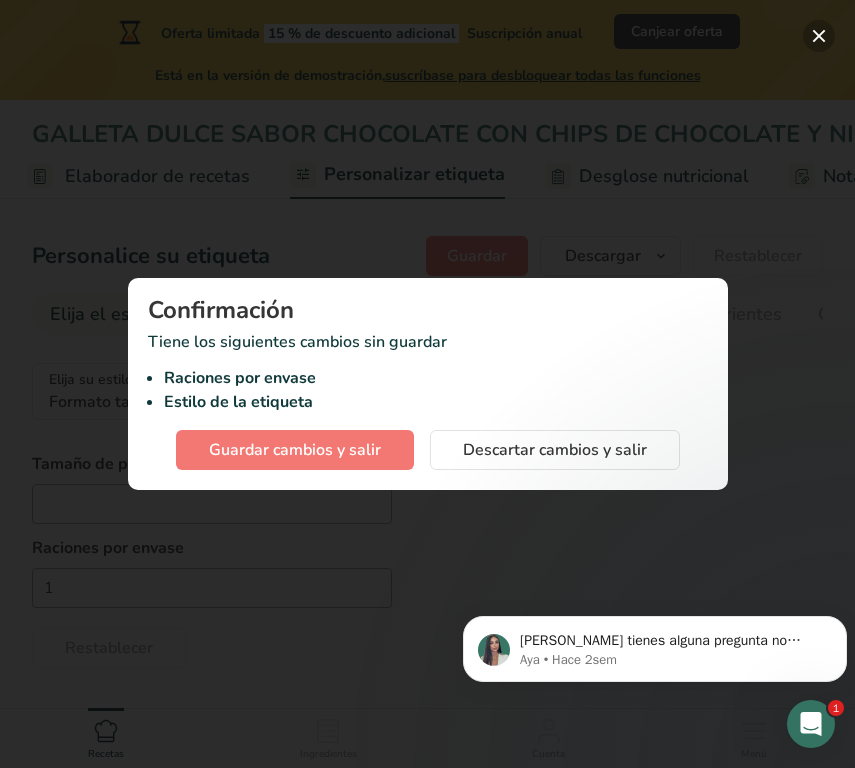 click at bounding box center [819, 36] 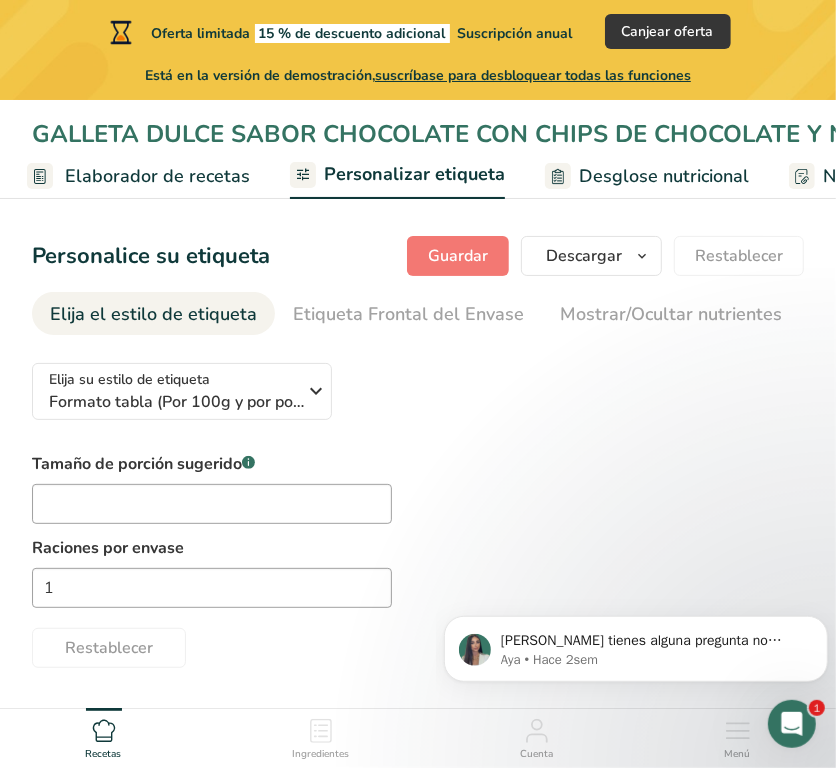 click on "Desglose nutricional" at bounding box center [664, 176] 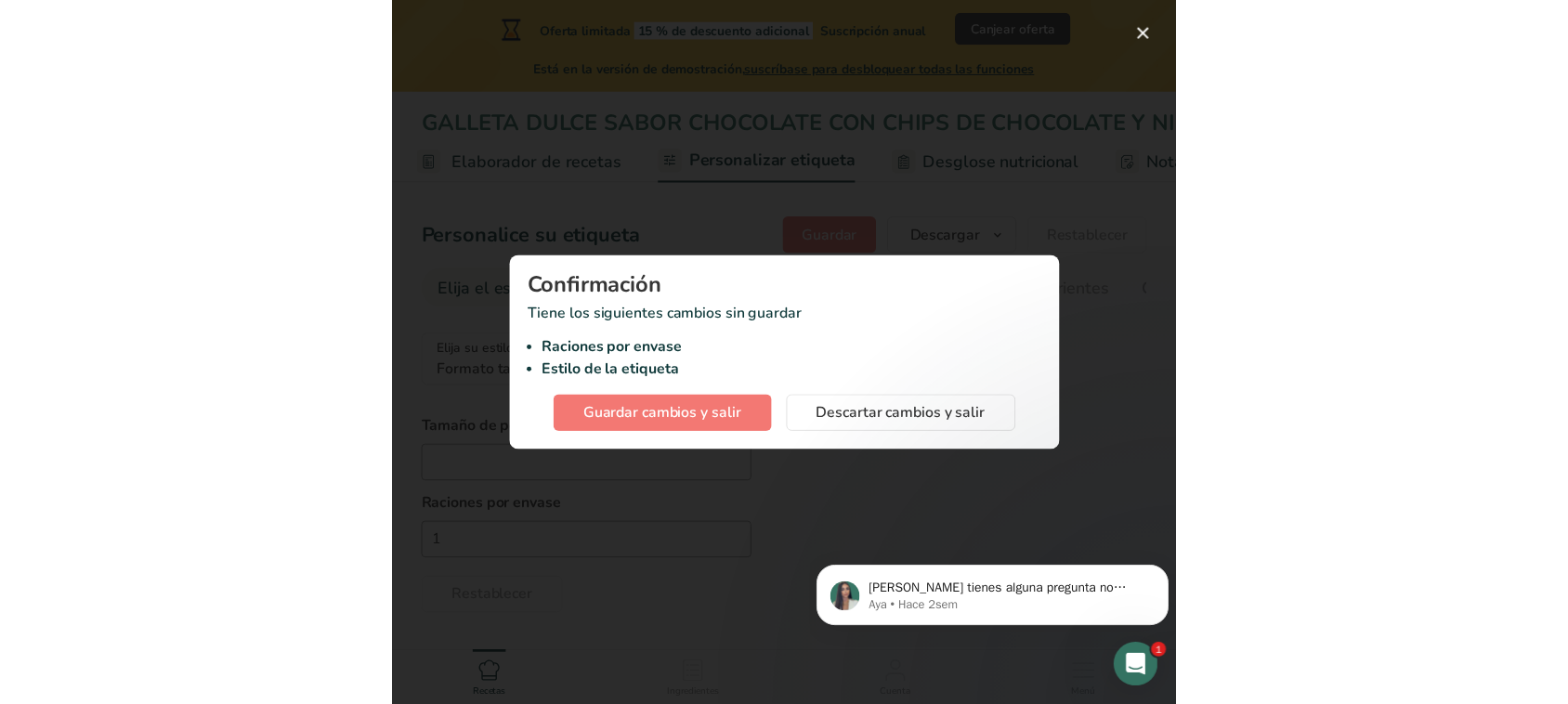 scroll, scrollTop: 0, scrollLeft: 597, axis: horizontal 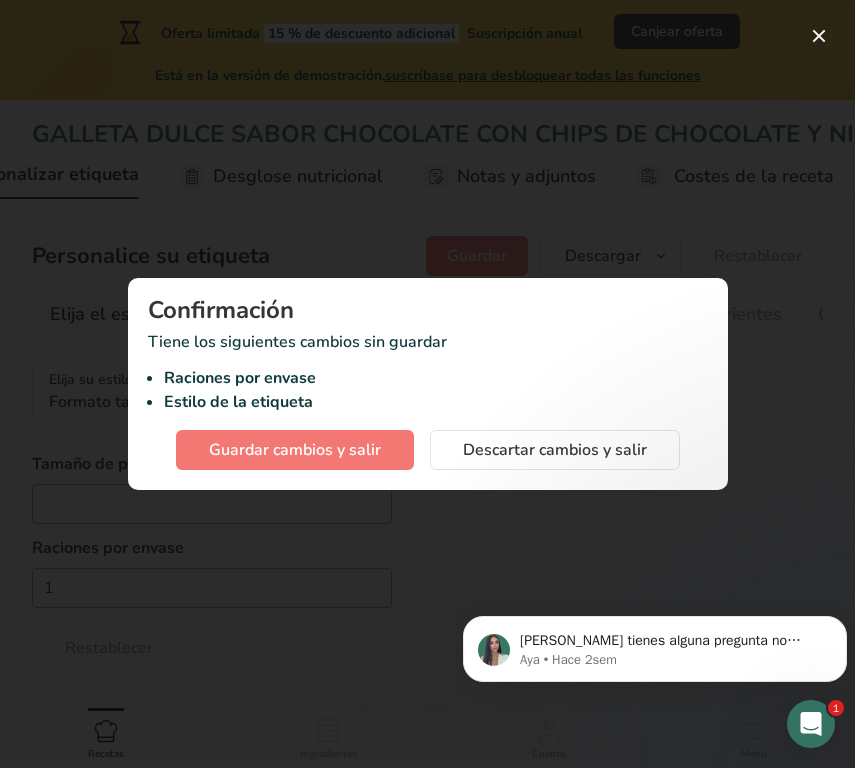 click at bounding box center (427, 384) 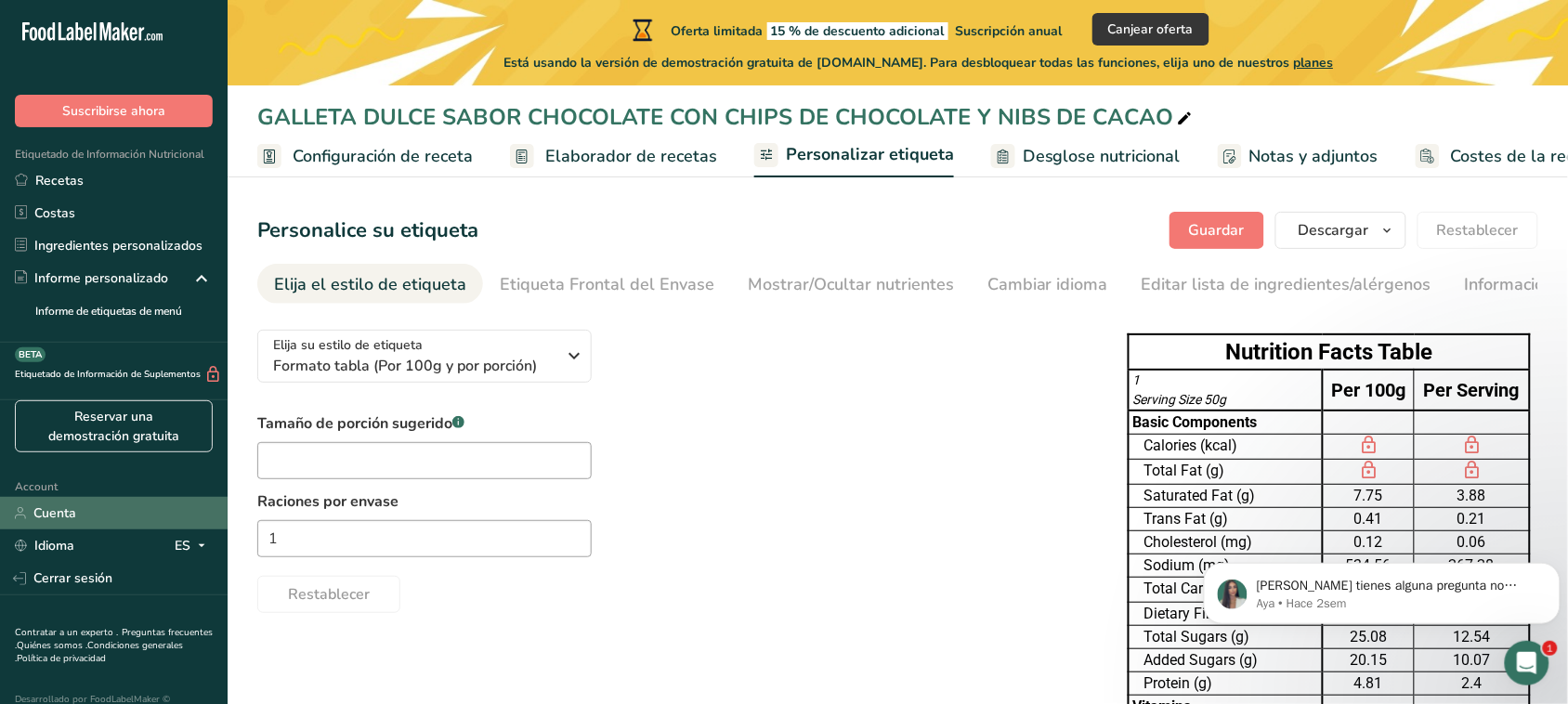 click on "Cuenta" at bounding box center (113, 513) 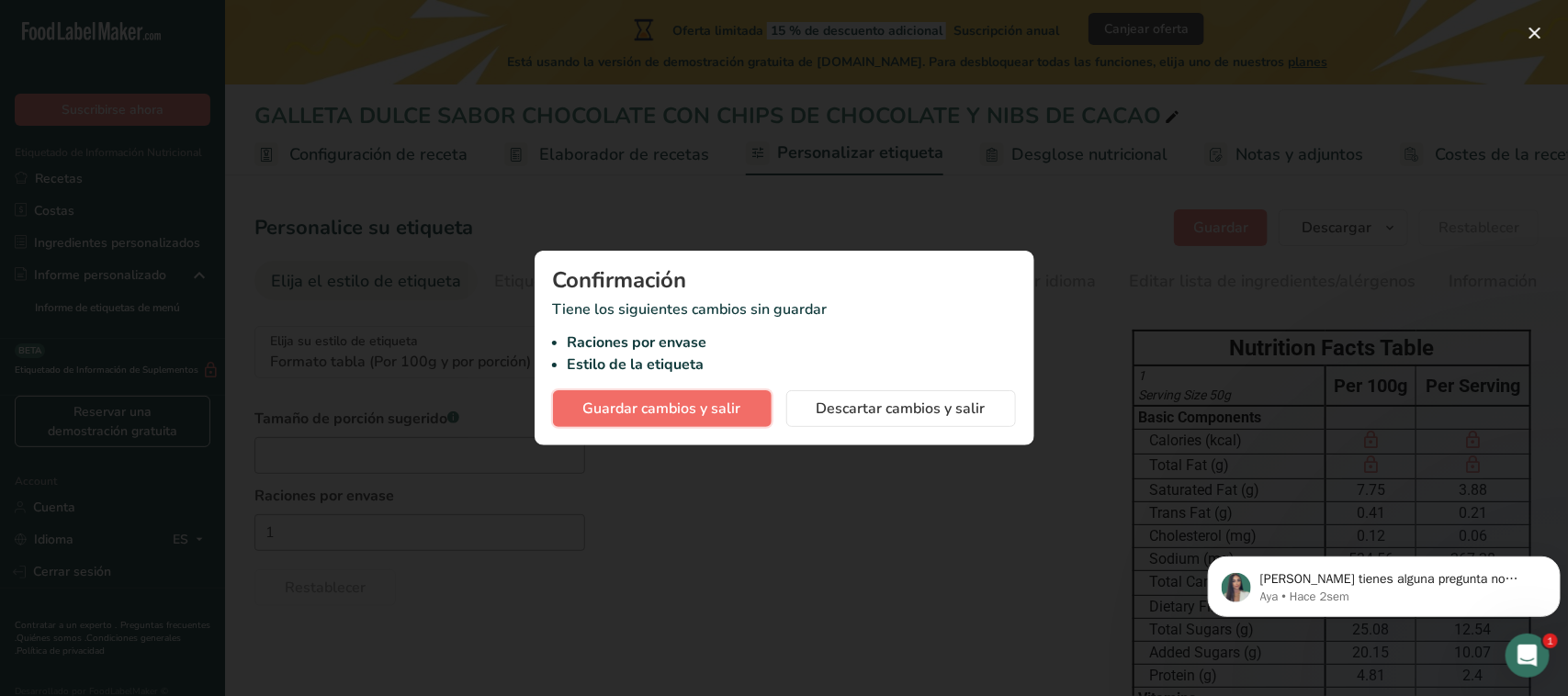 click on "Guardar cambios y salir" at bounding box center (662, 409) 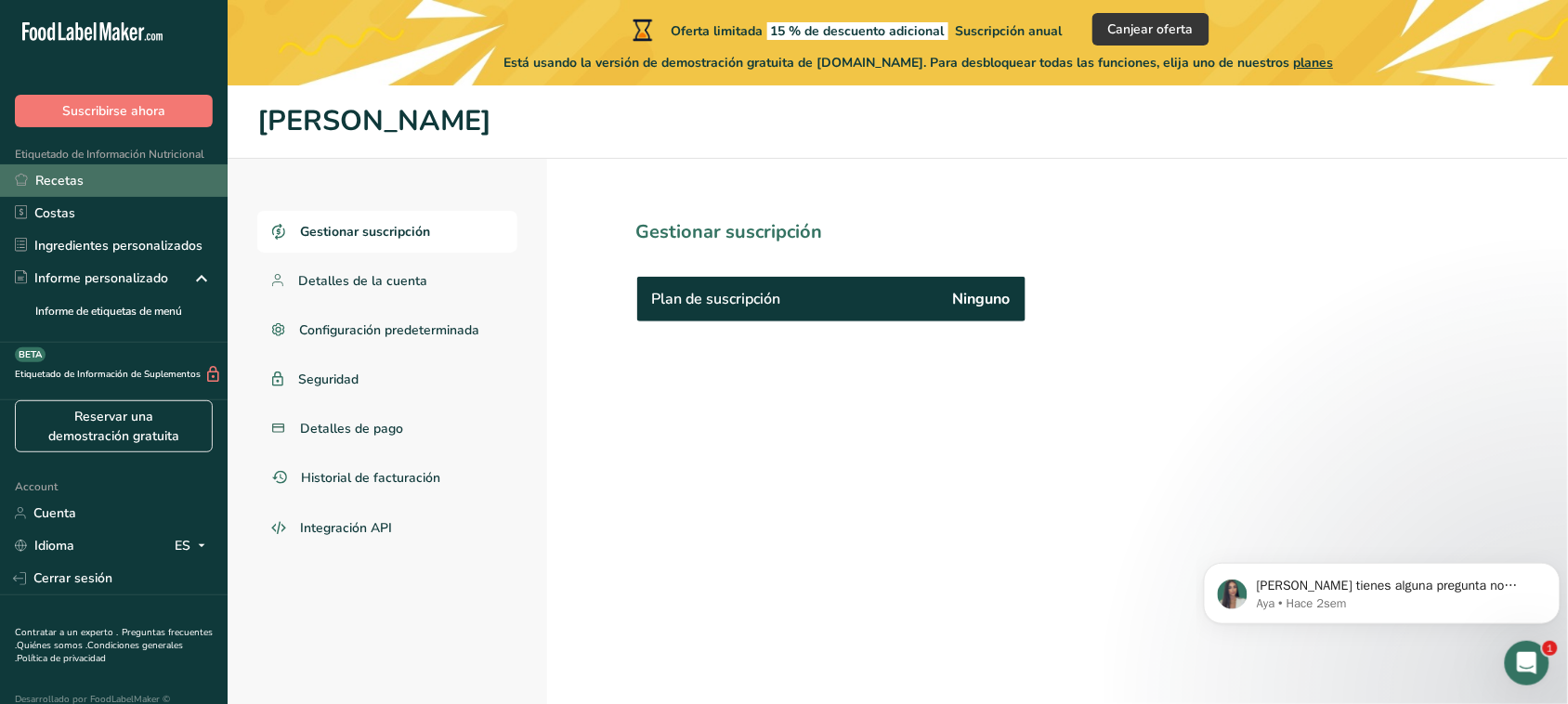 click on "Recetas" at bounding box center [113, 180] 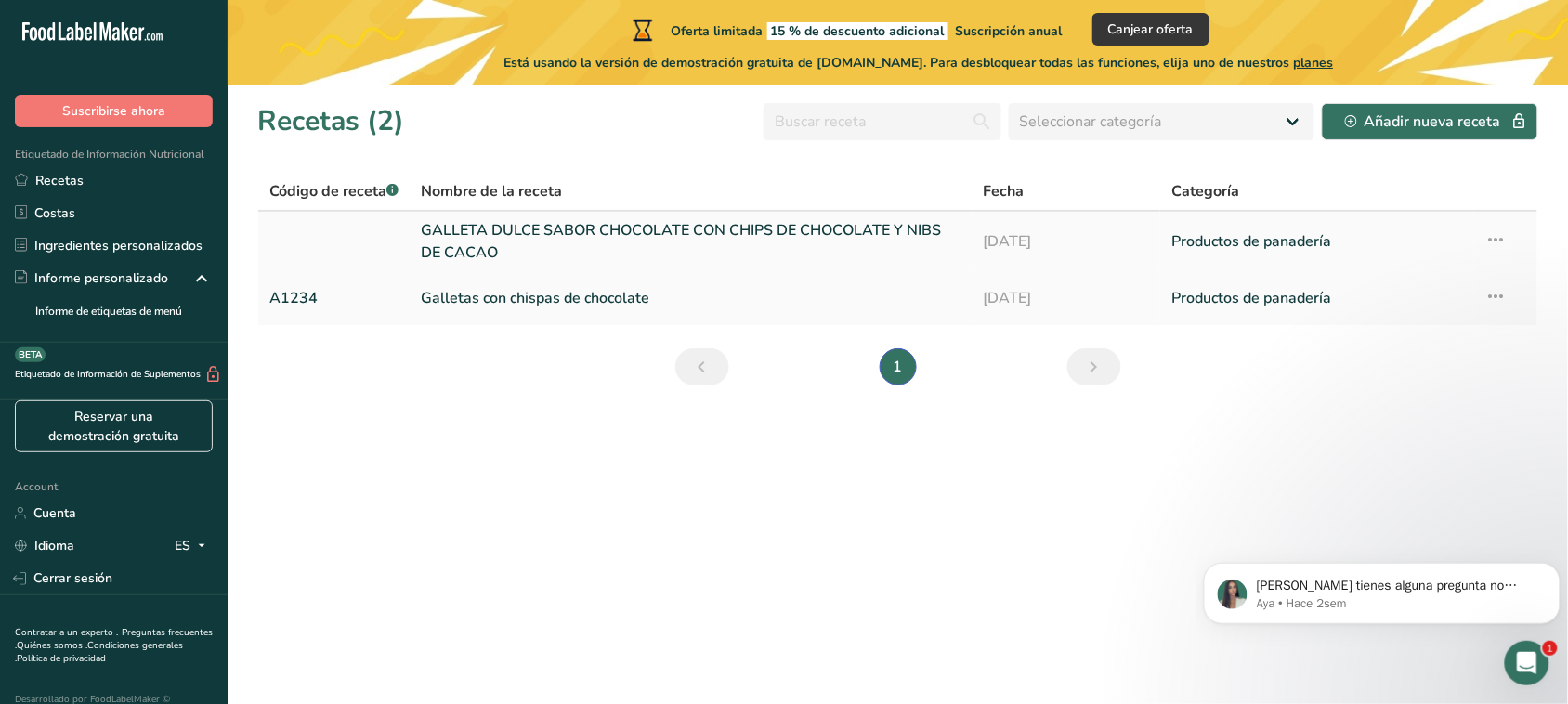 click on "GALLETA DULCE SABOR CHOCOLATE CON CHIPS DE CHOCOLATE Y NIBS DE CACAO" at bounding box center (691, 241) 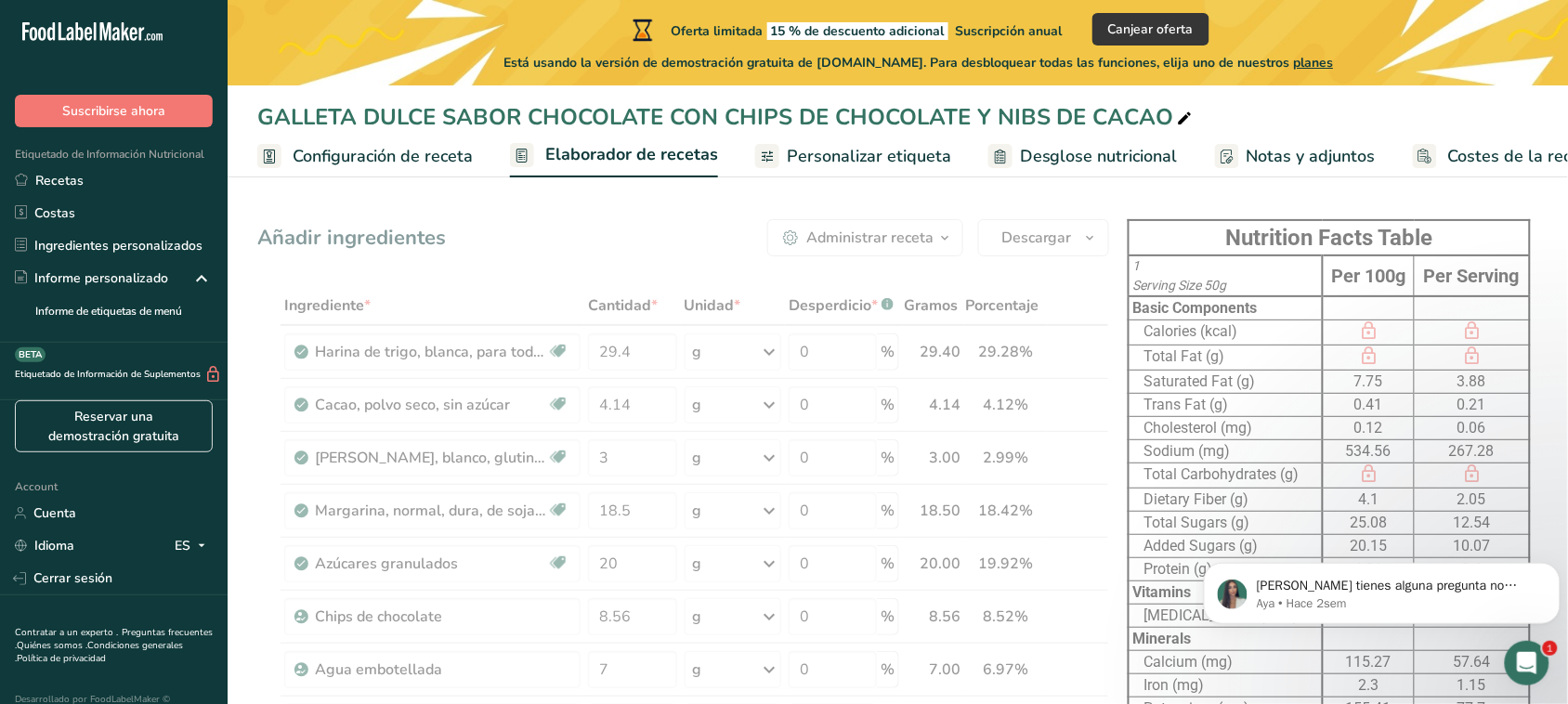 click on "Configuración de receta" at bounding box center (365, 156) 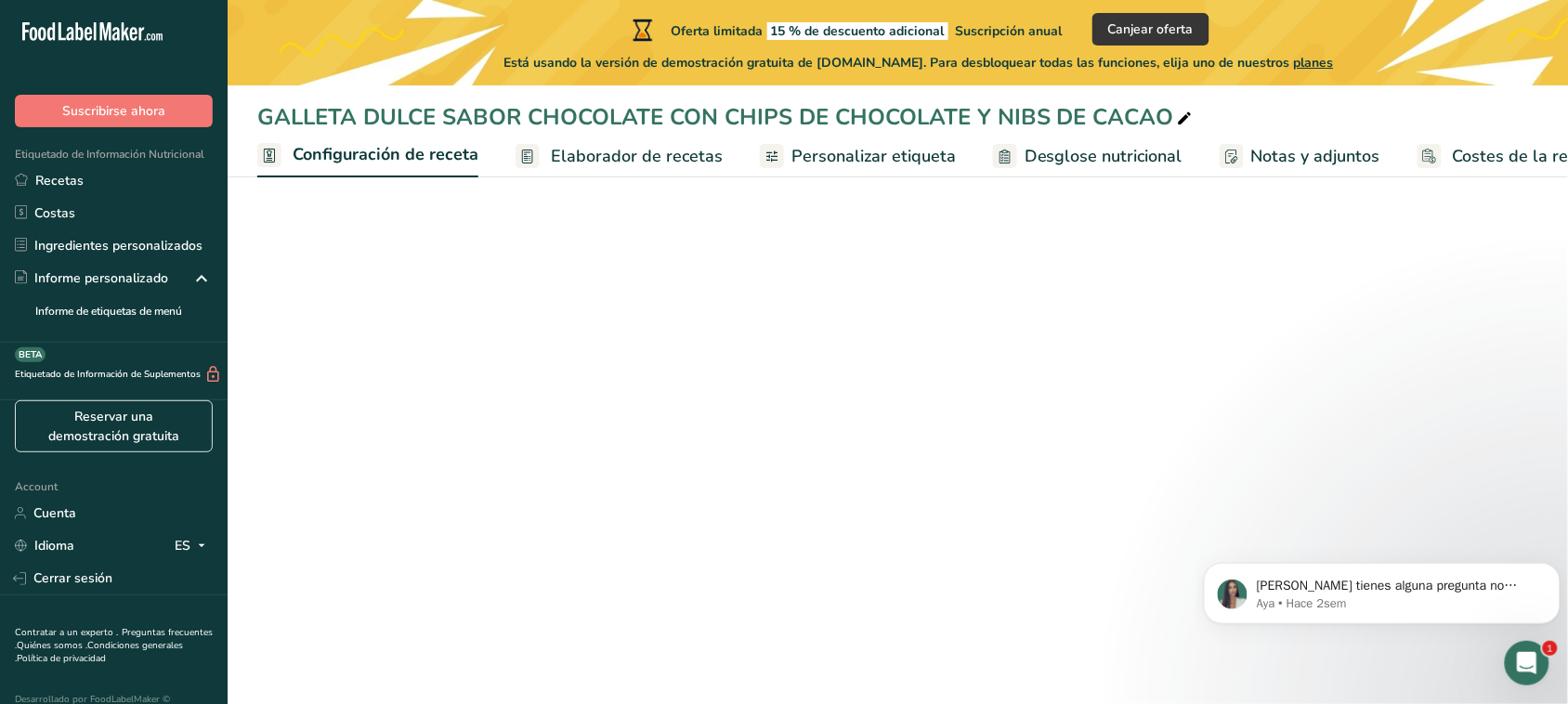 scroll, scrollTop: 0, scrollLeft: 7, axis: horizontal 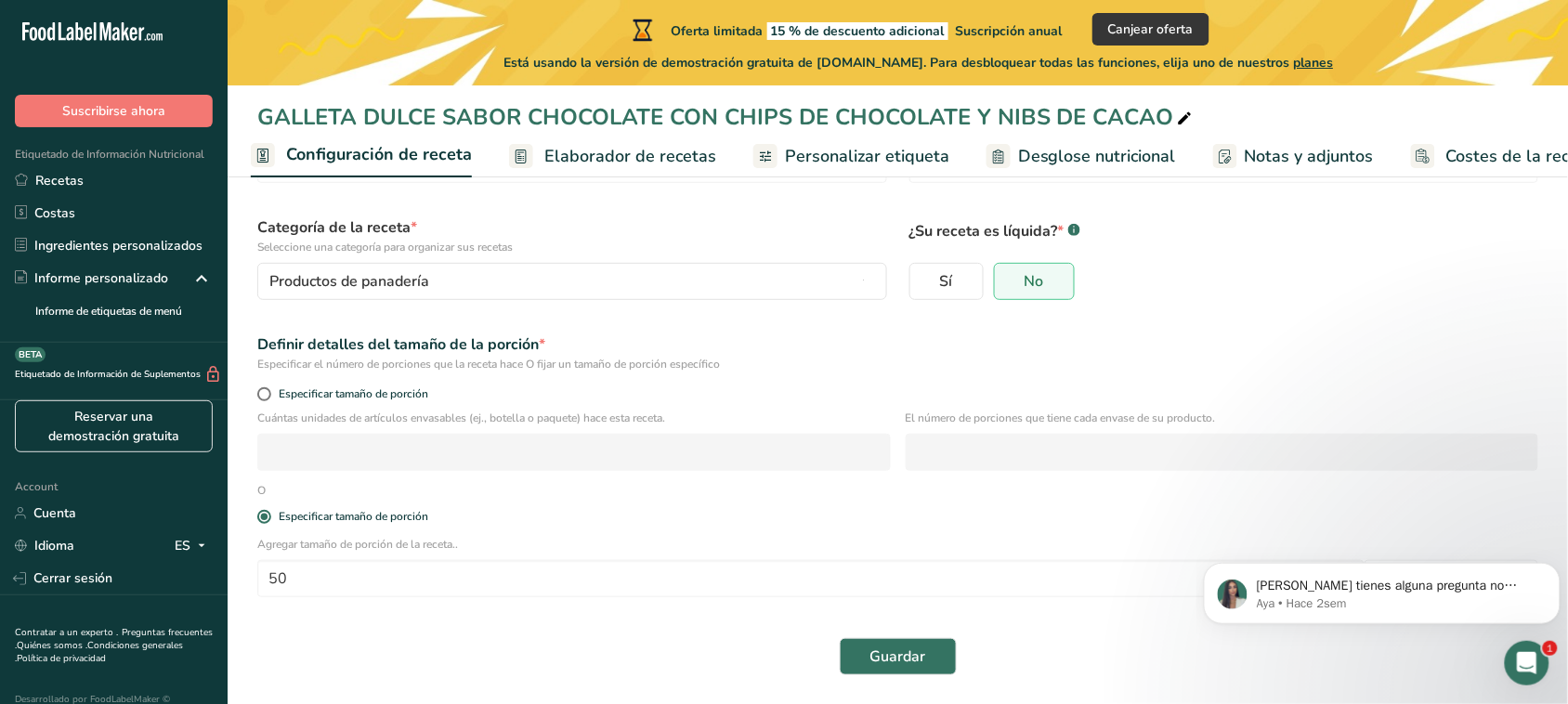 click on "Elaborador de recetas" at bounding box center (630, 156) 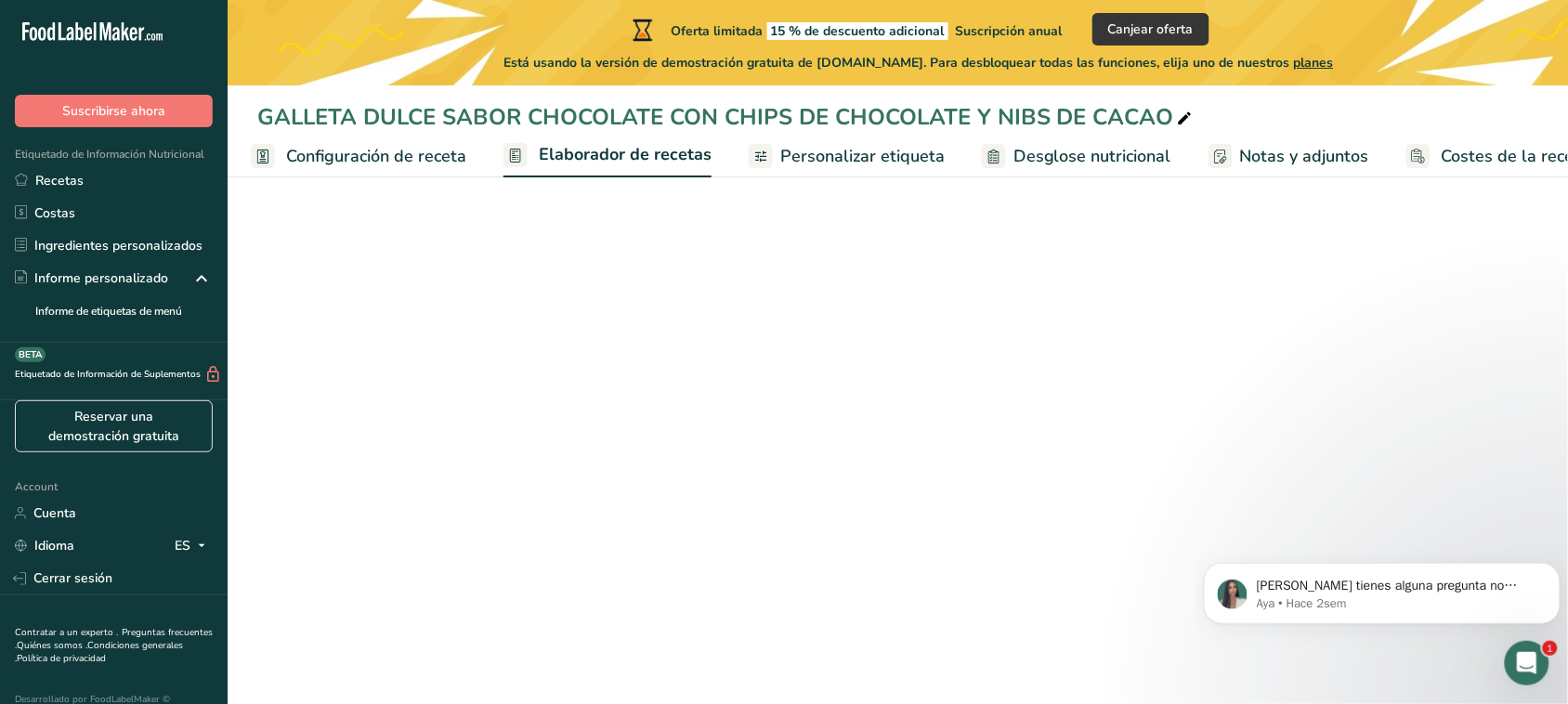 scroll, scrollTop: 0, scrollLeft: 51, axis: horizontal 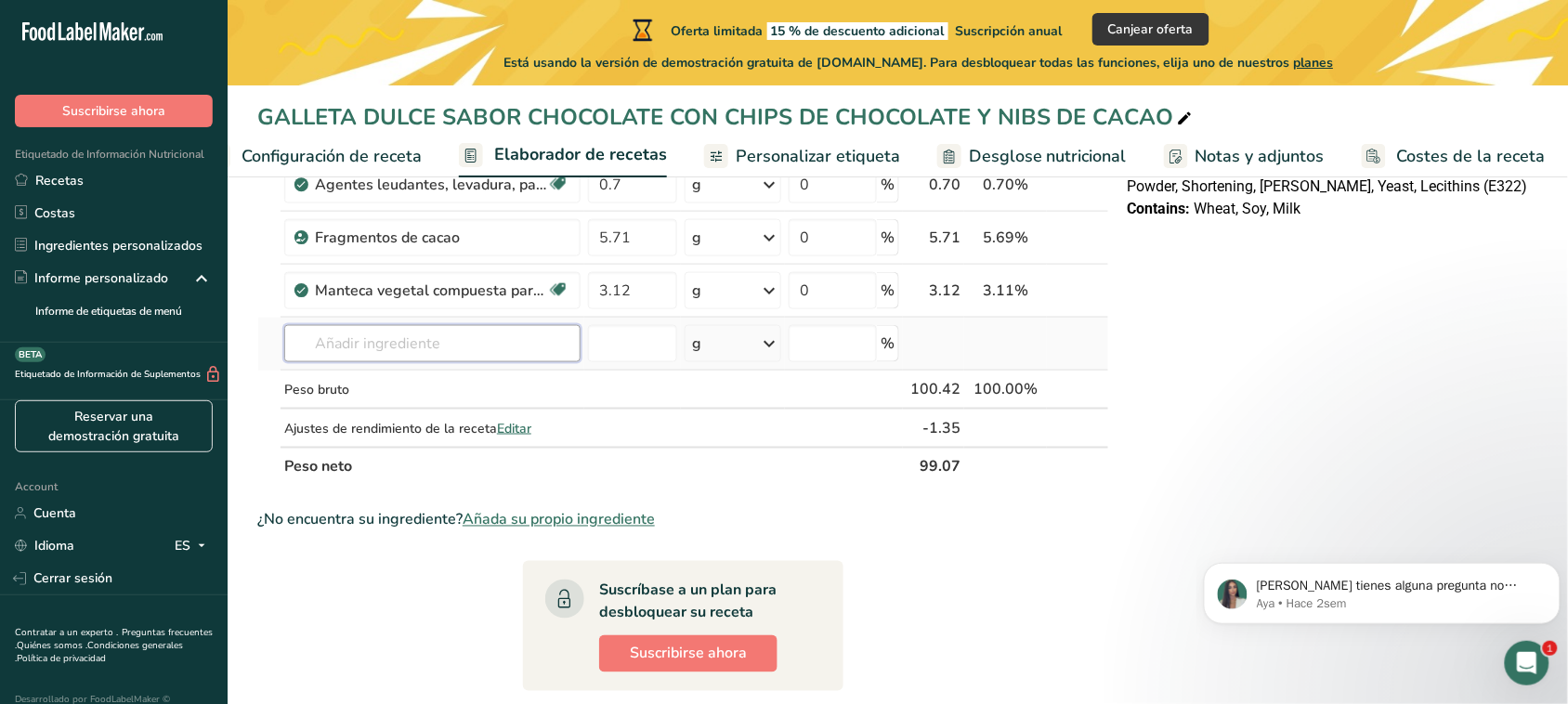 click at bounding box center (432, 344) 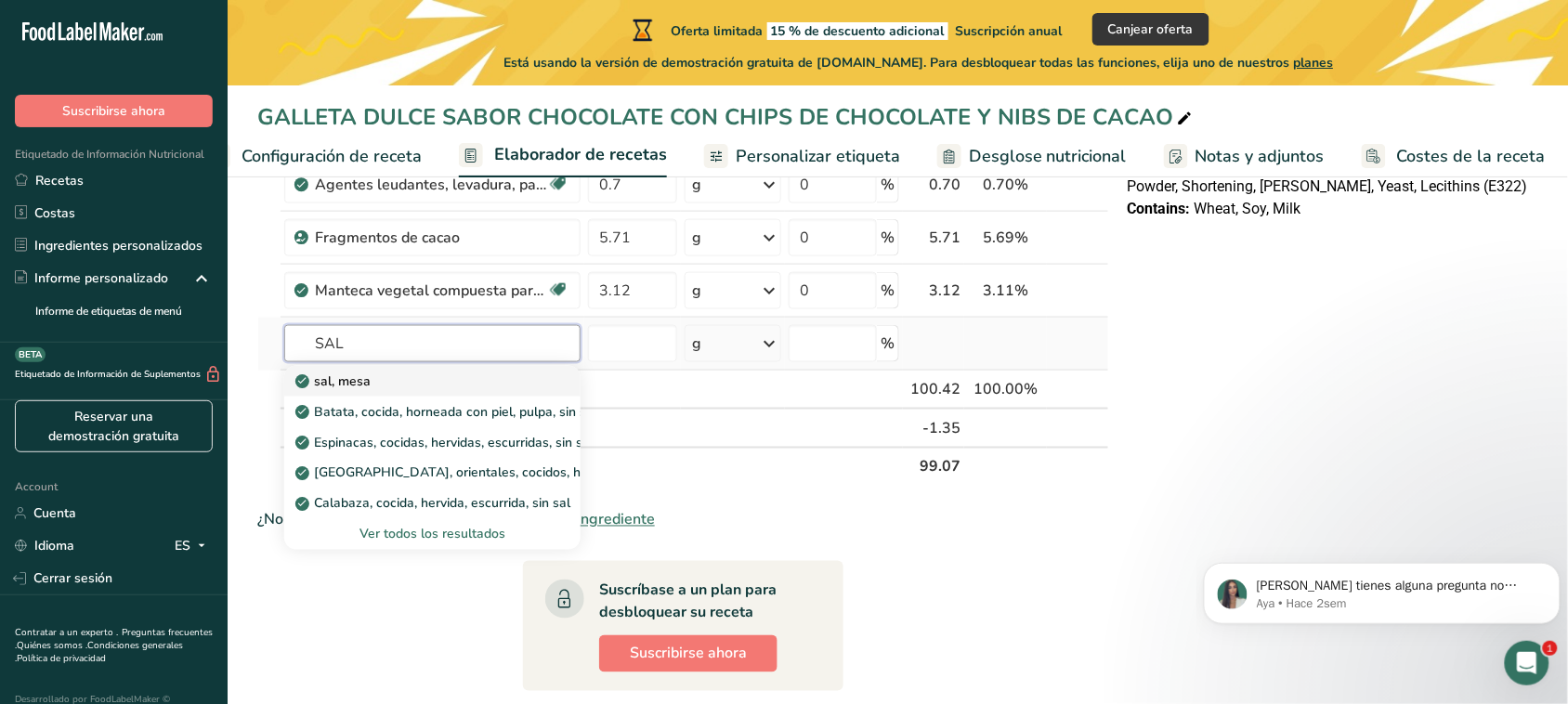 type on "SAL" 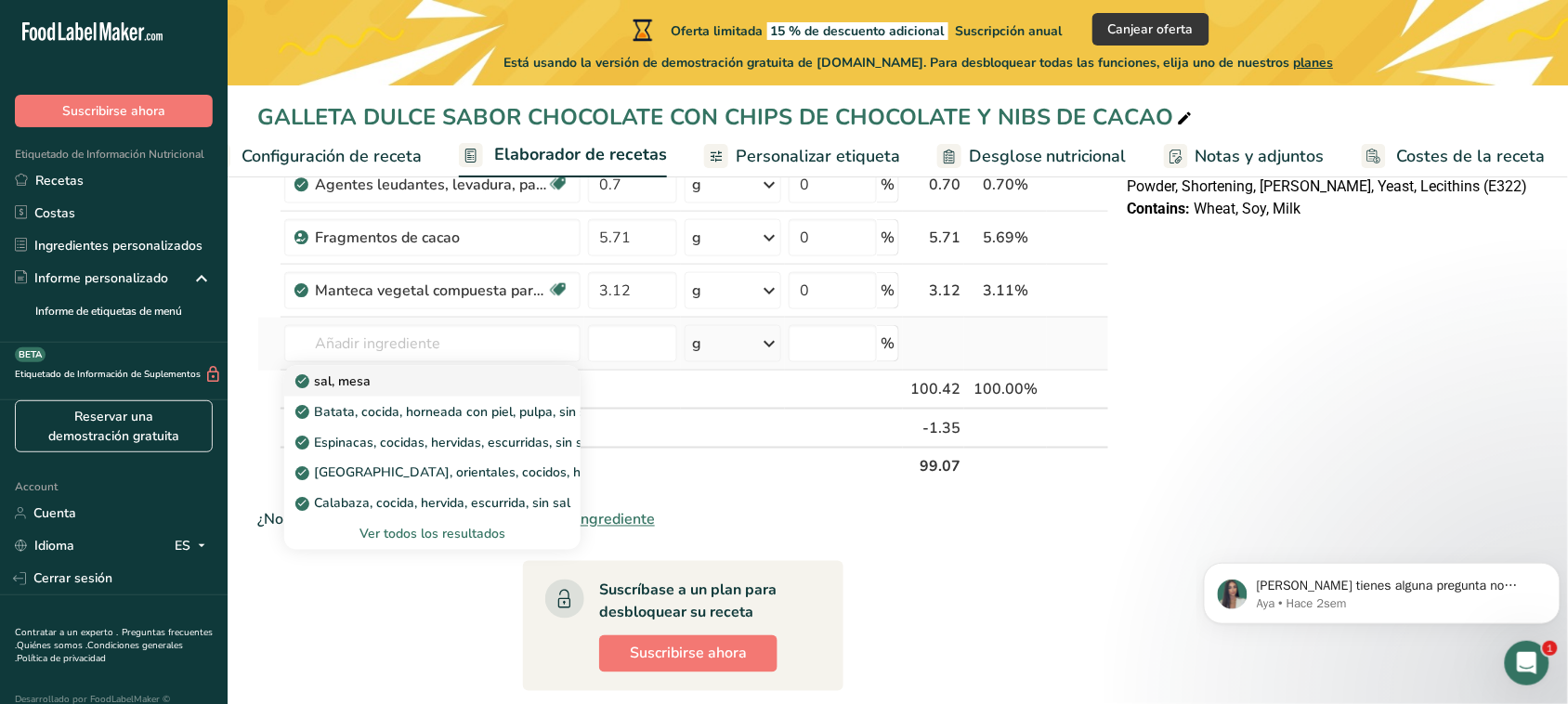 click on "sal, mesa" at bounding box center (417, 381) 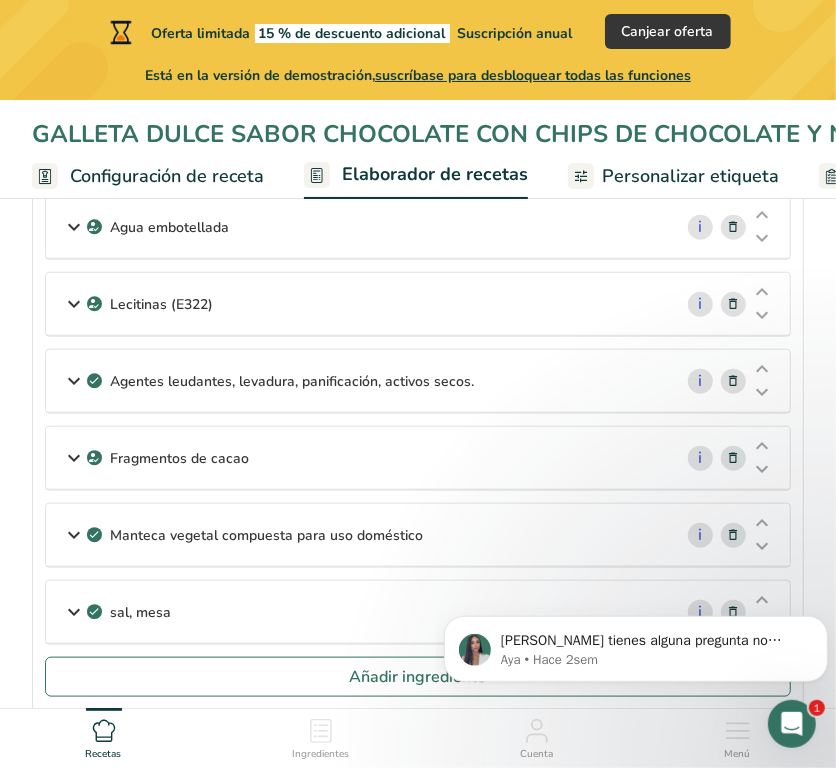 click on "sal, mesa" at bounding box center (359, 612) 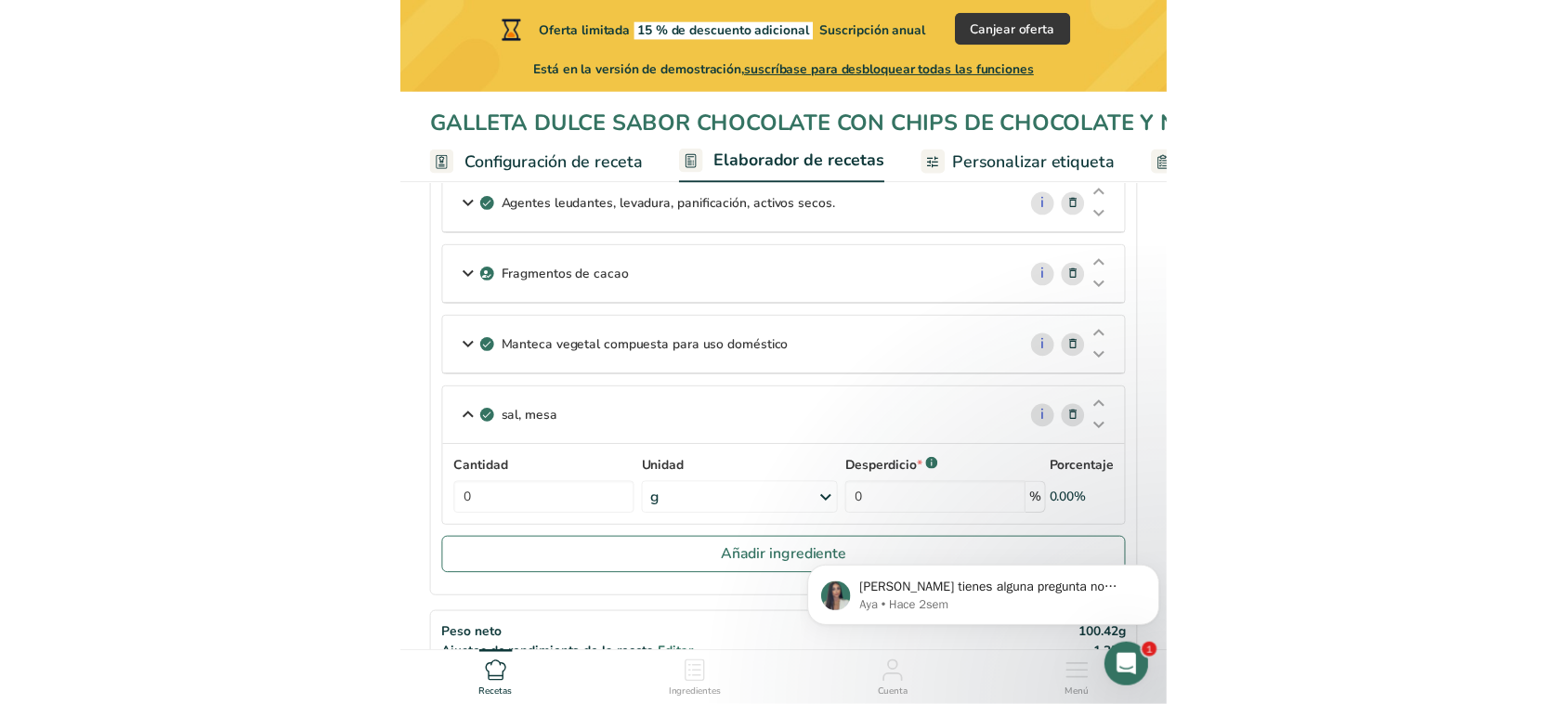 scroll, scrollTop: 773, scrollLeft: 0, axis: vertical 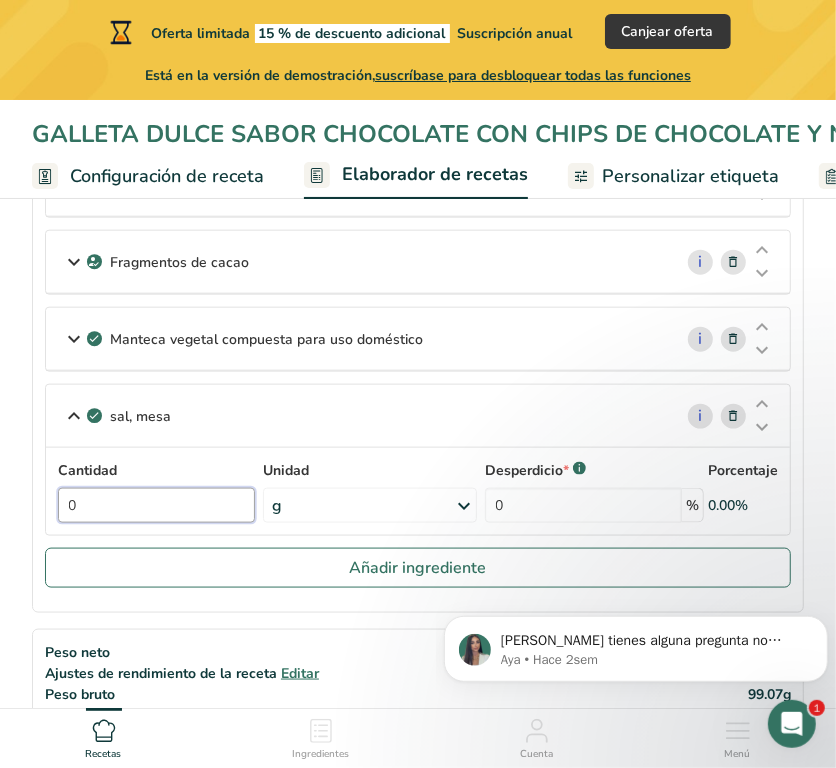 click on "0" at bounding box center [156, 505] 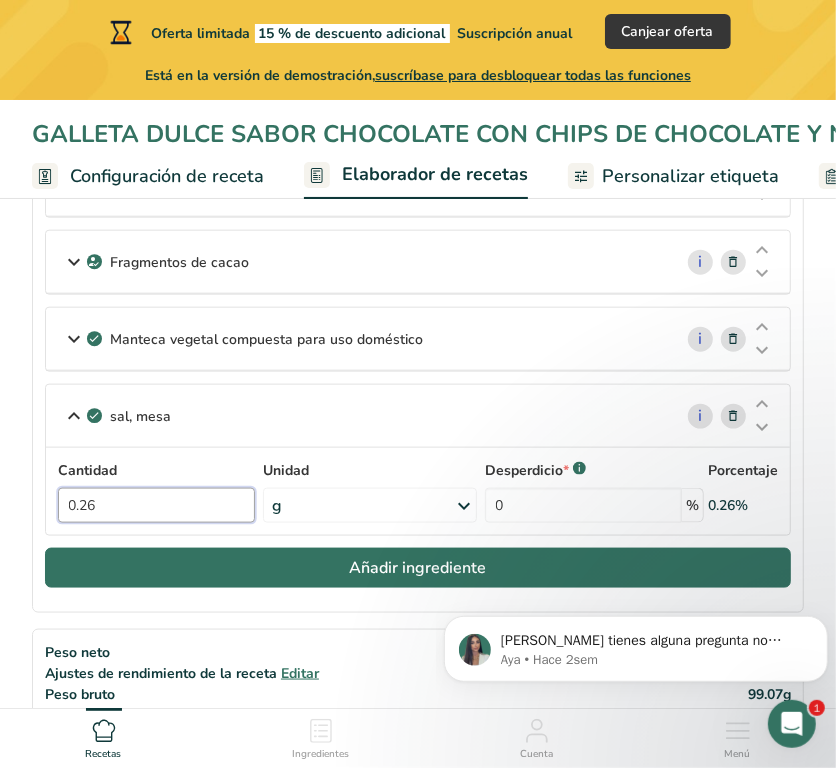type on "0.26" 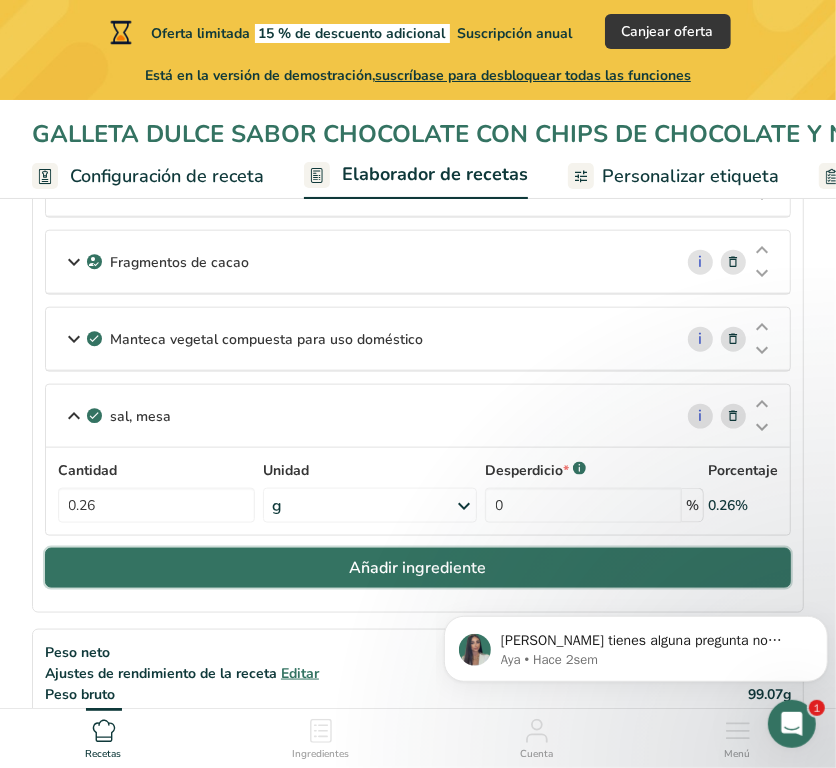 click on "Añadir ingrediente" at bounding box center (418, 568) 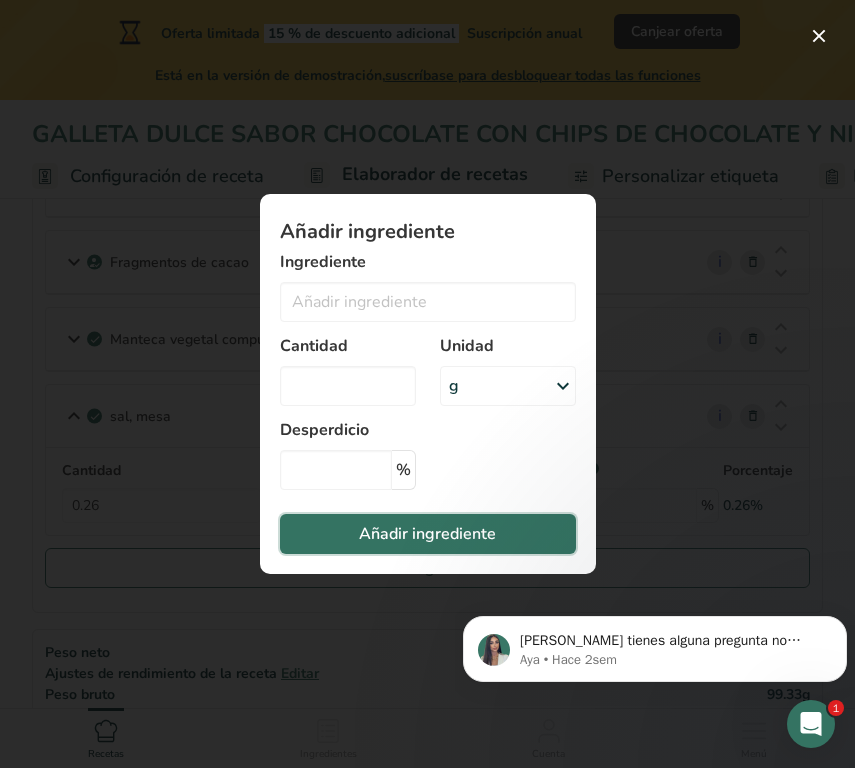 drag, startPoint x: 428, startPoint y: 527, endPoint x: 558, endPoint y: 248, distance: 307.80026 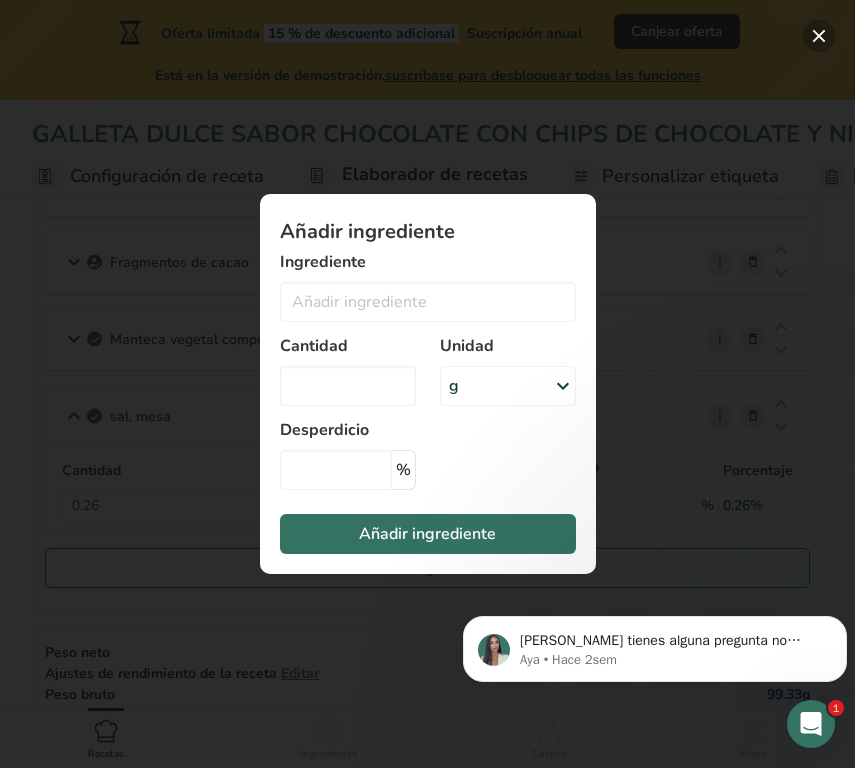 click at bounding box center (819, 36) 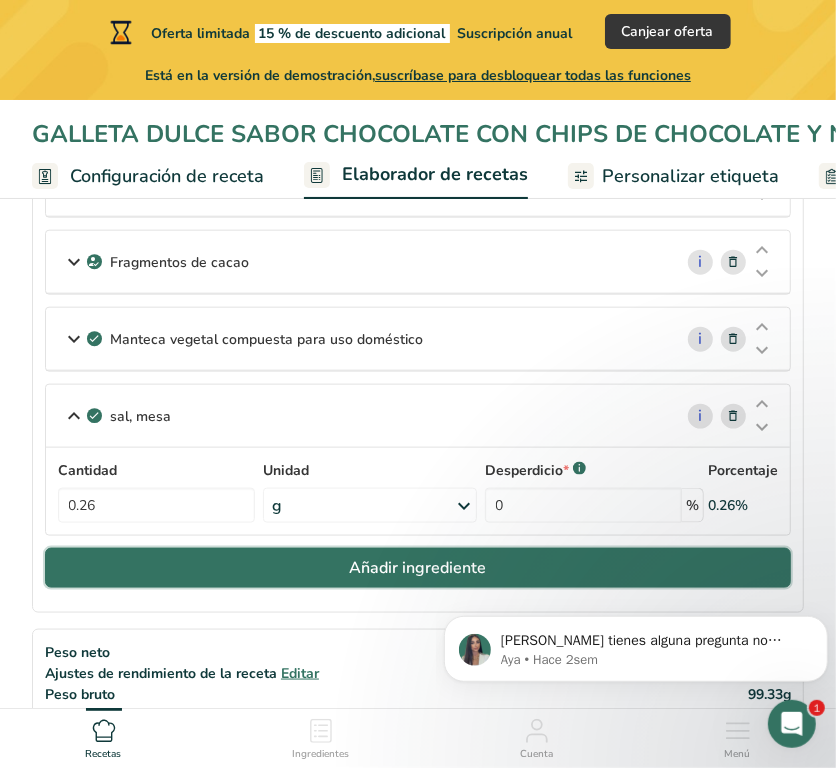 click on "Añadir ingrediente" at bounding box center [418, 568] 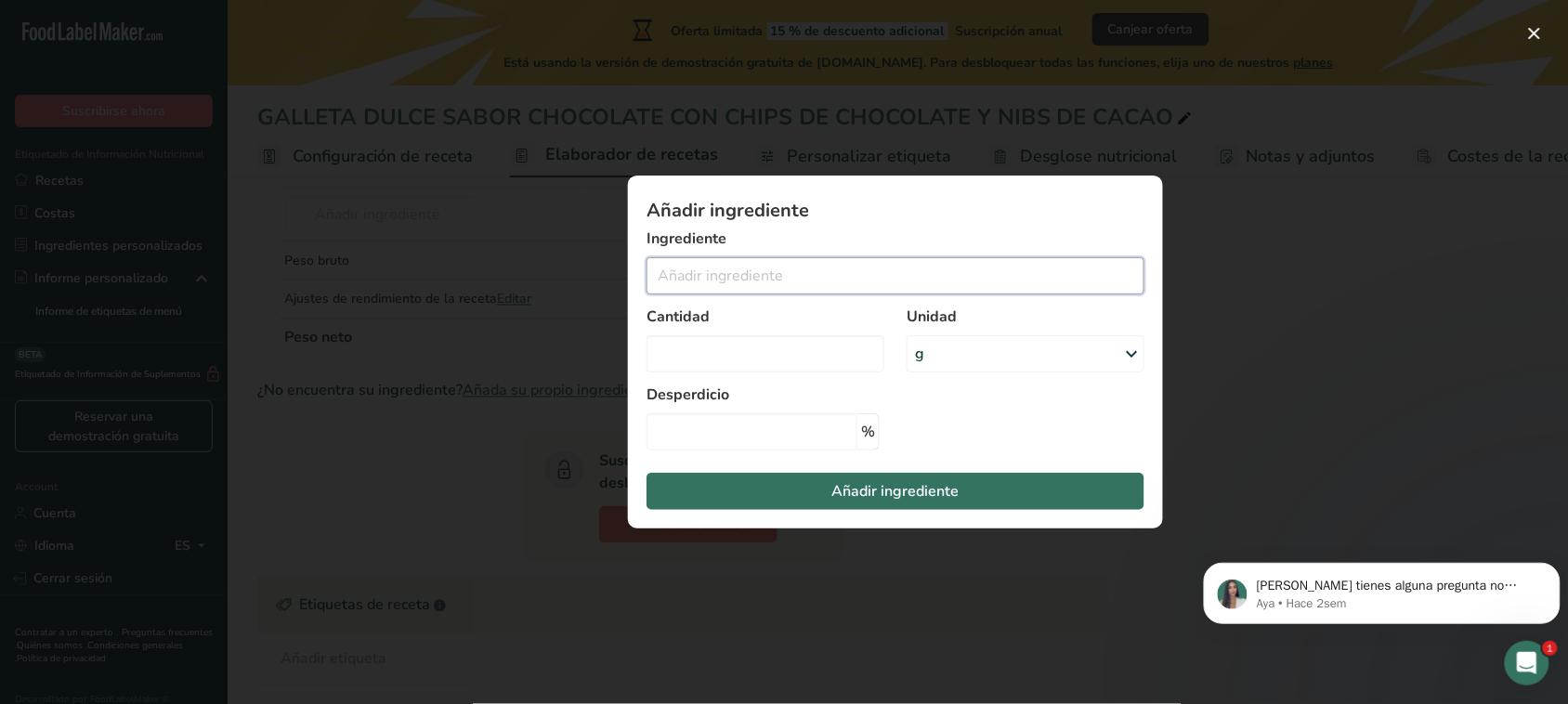 click at bounding box center (895, 276) 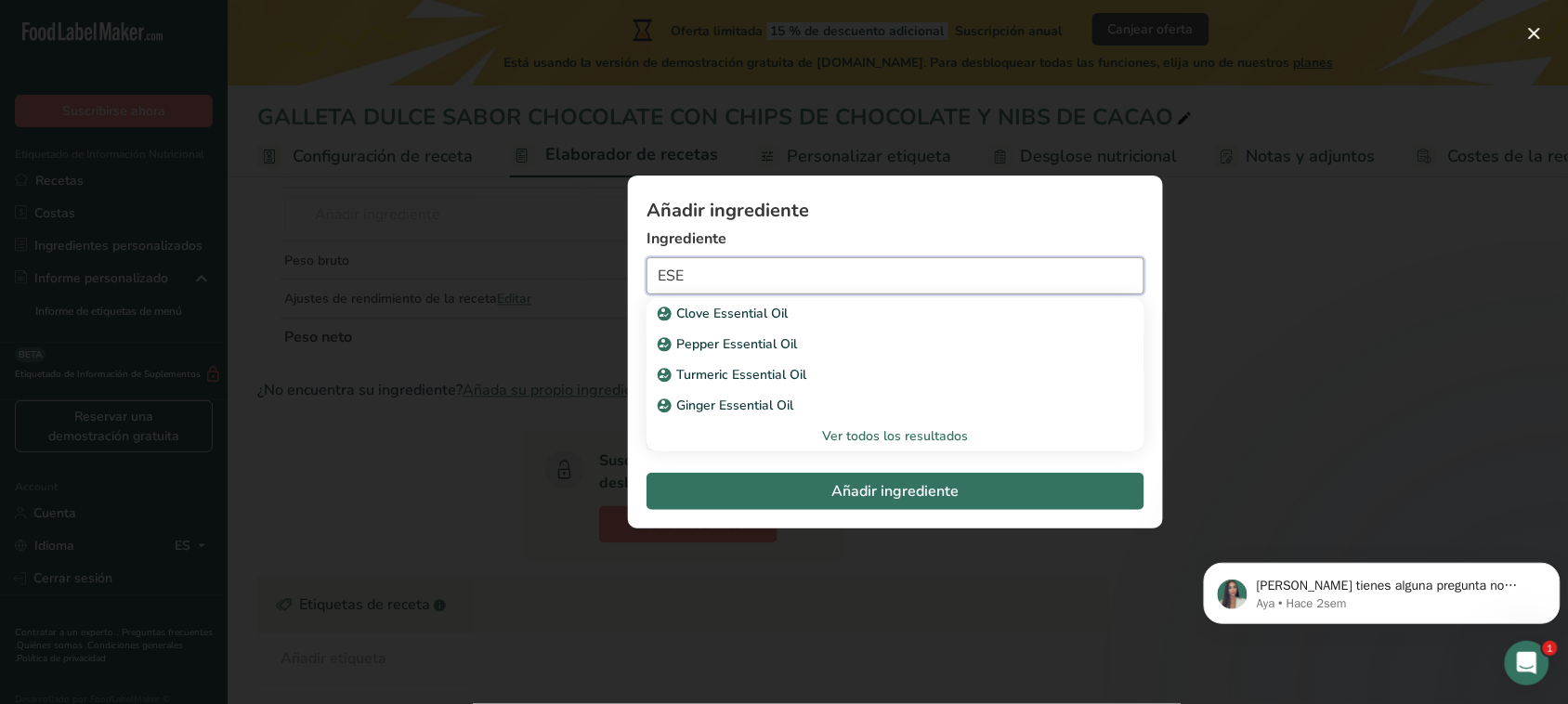 type on "ESE" 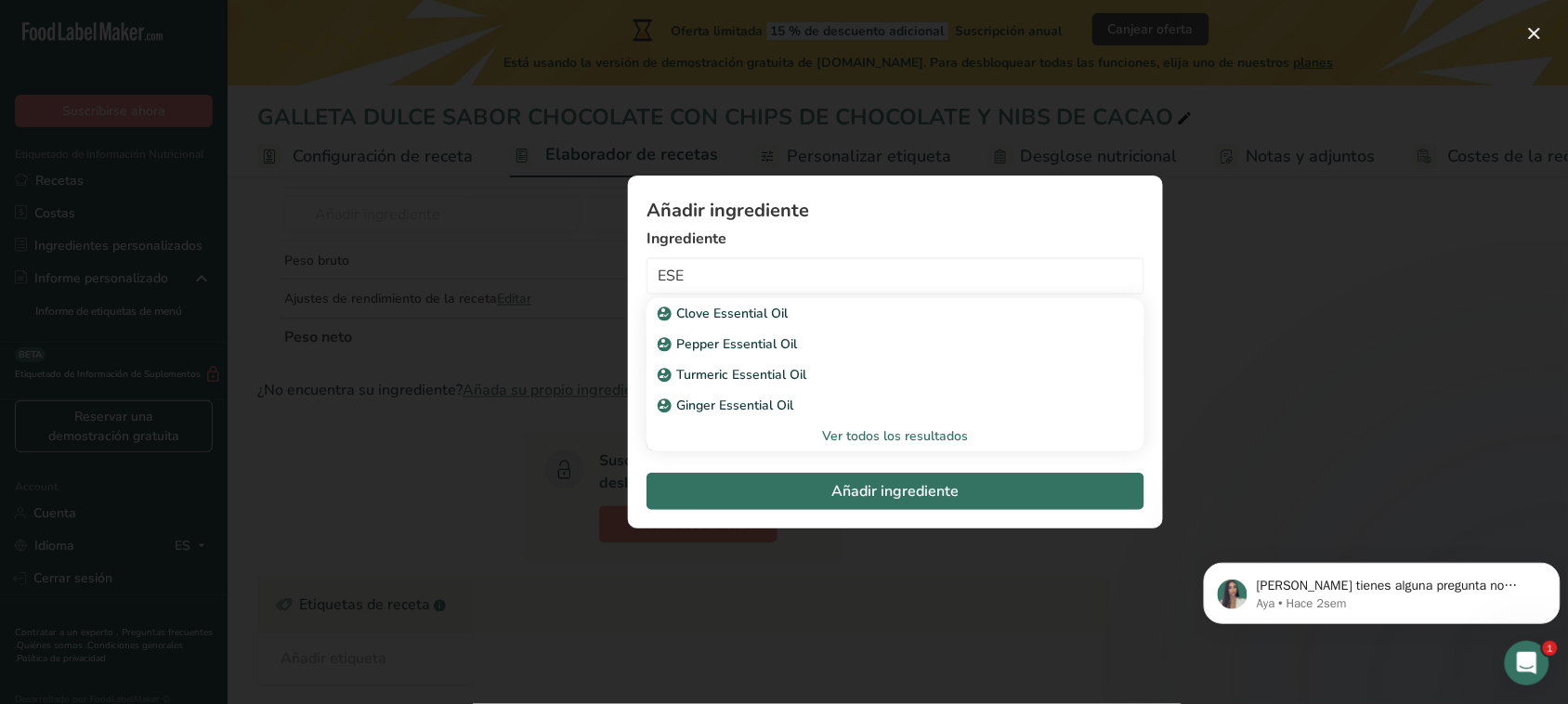 click at bounding box center (784, 352) 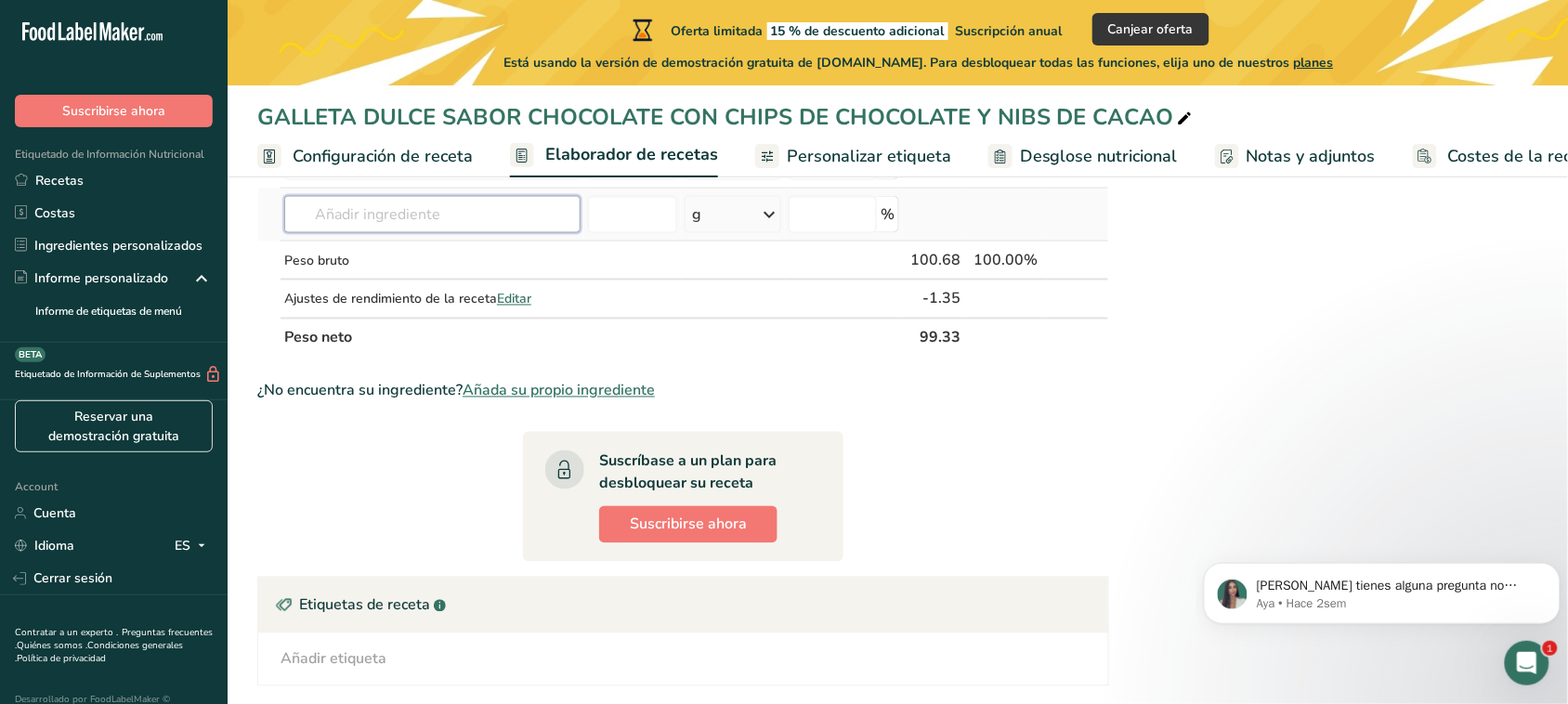 click at bounding box center (432, 215) 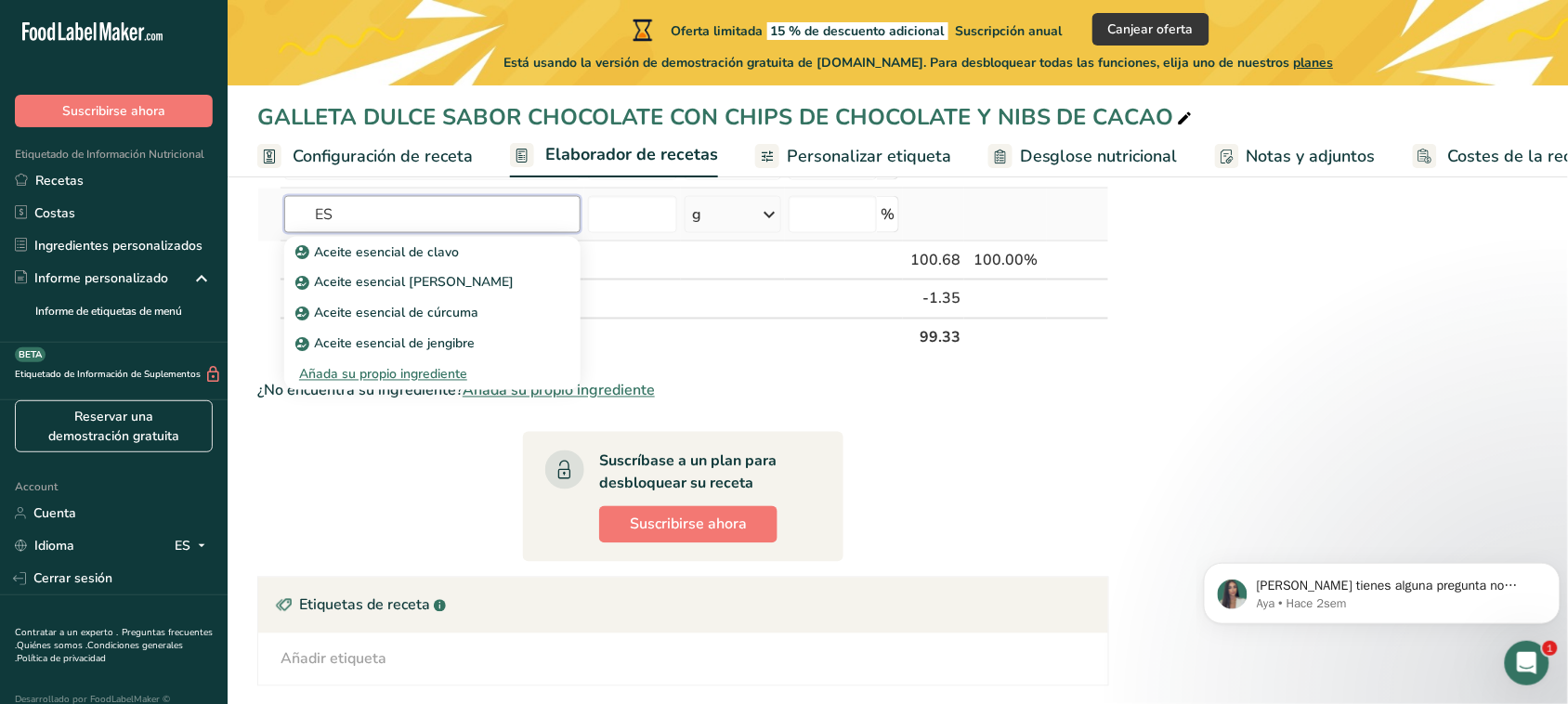 type on "E" 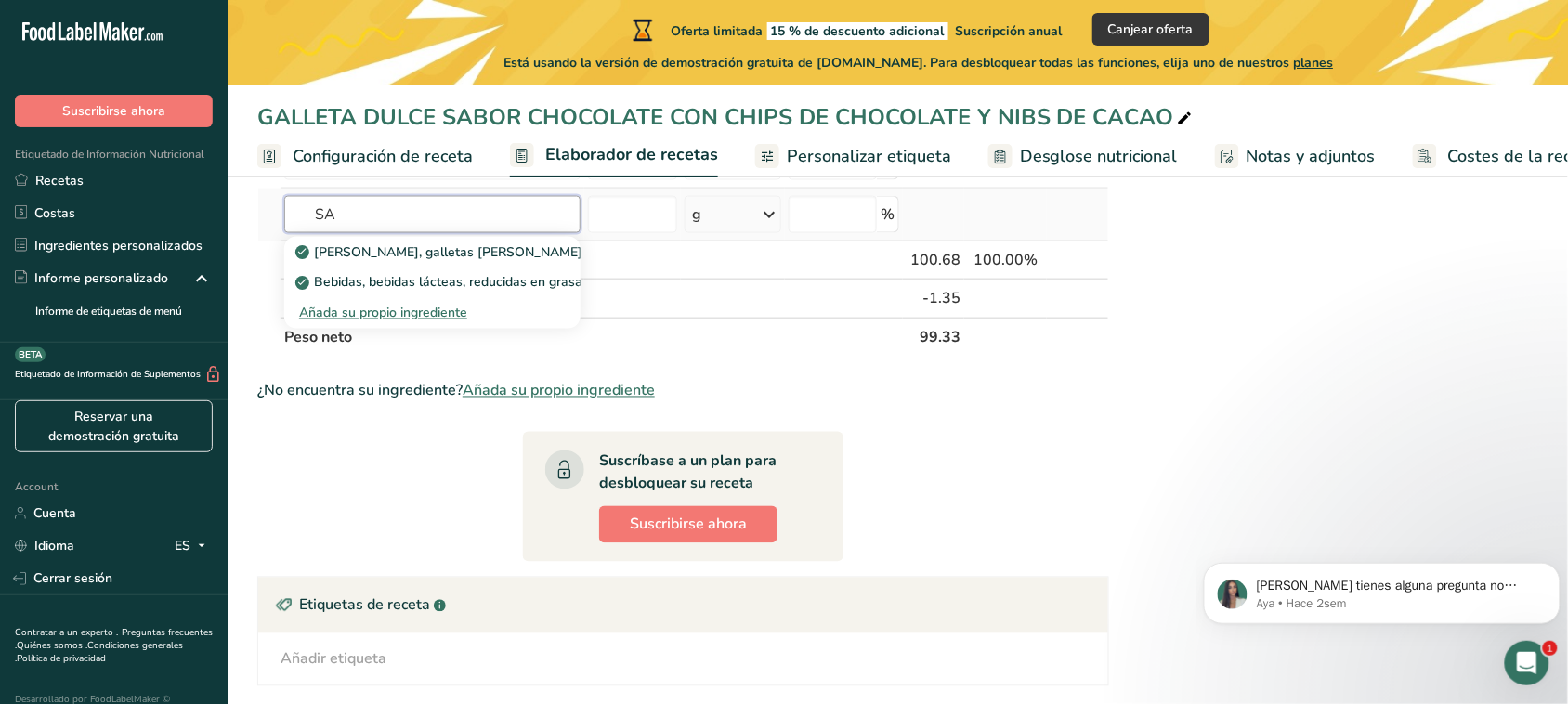 type on "S" 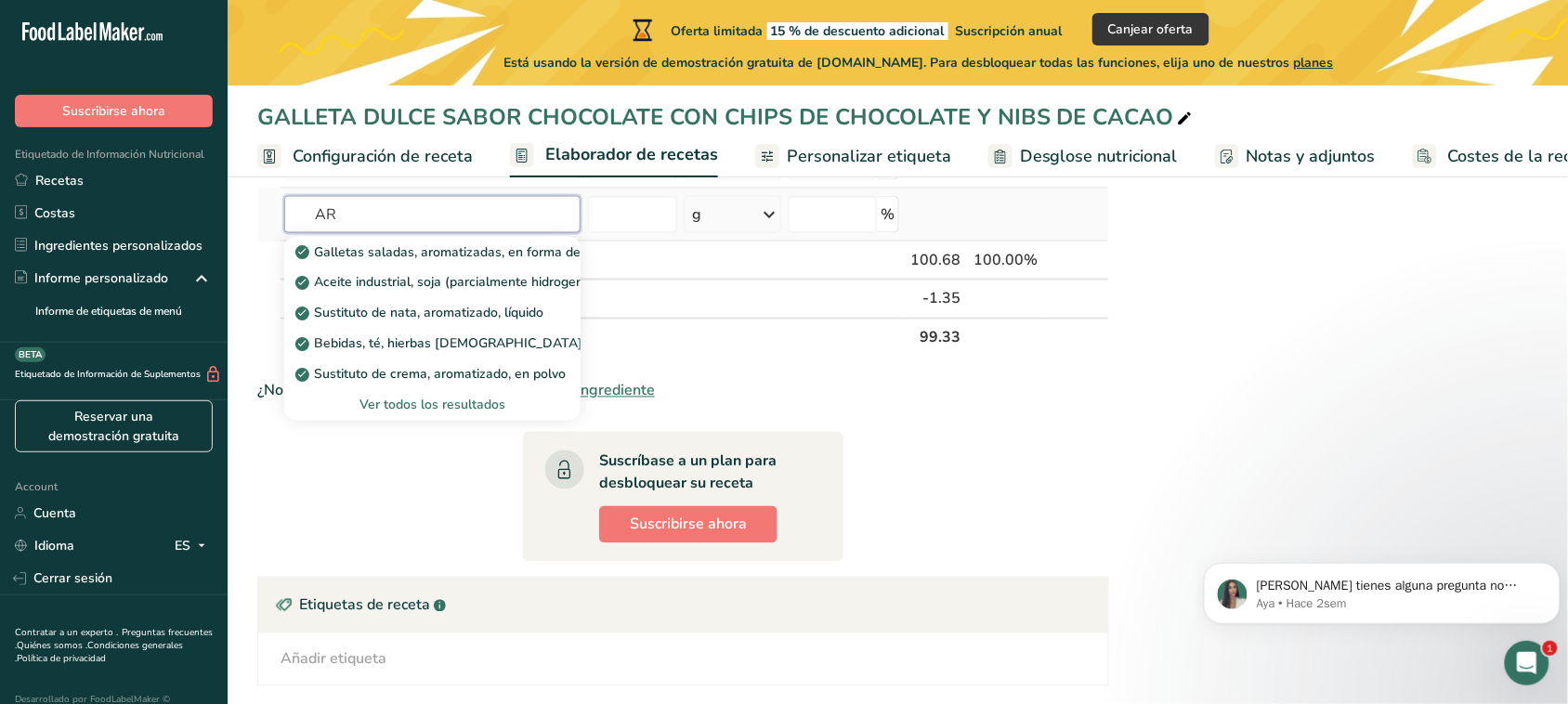 type on "A" 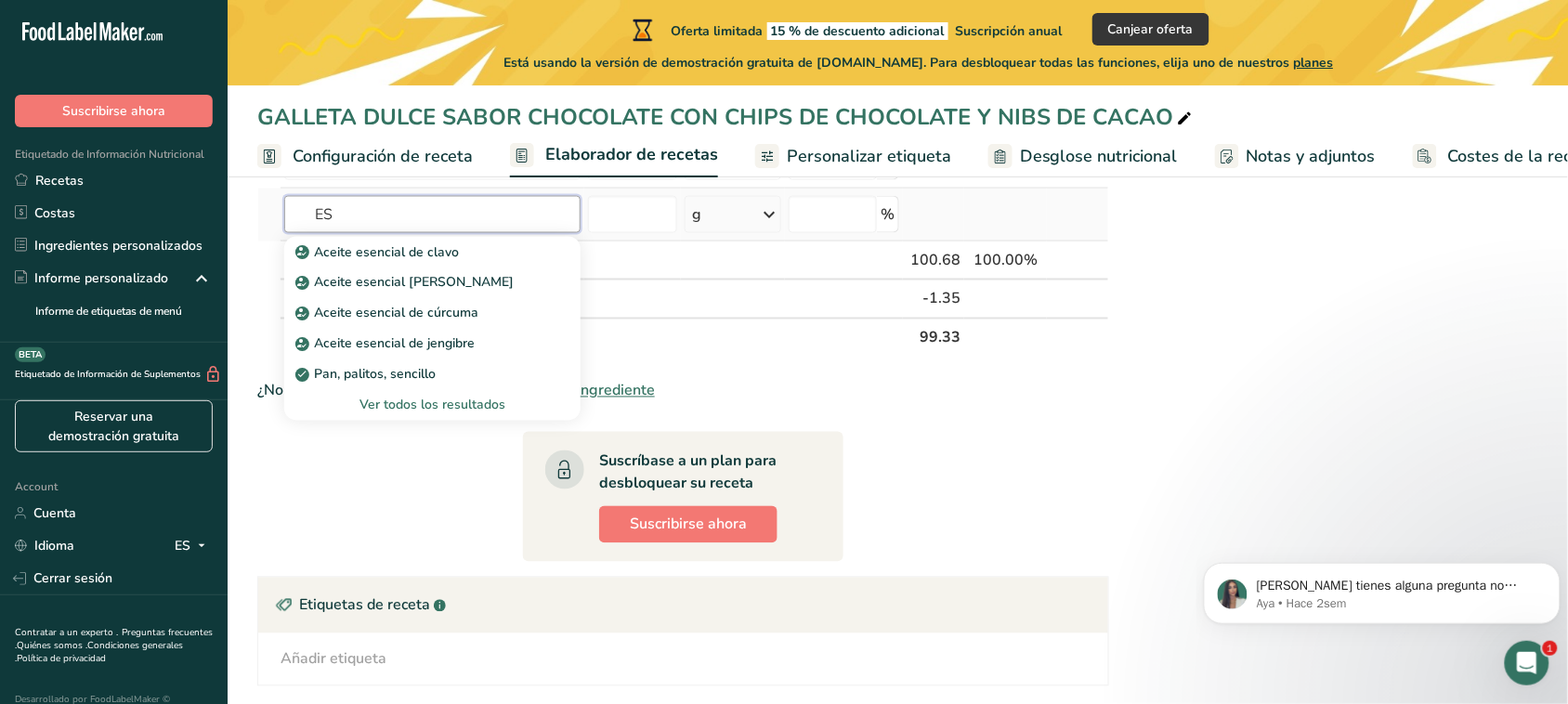 type on "E" 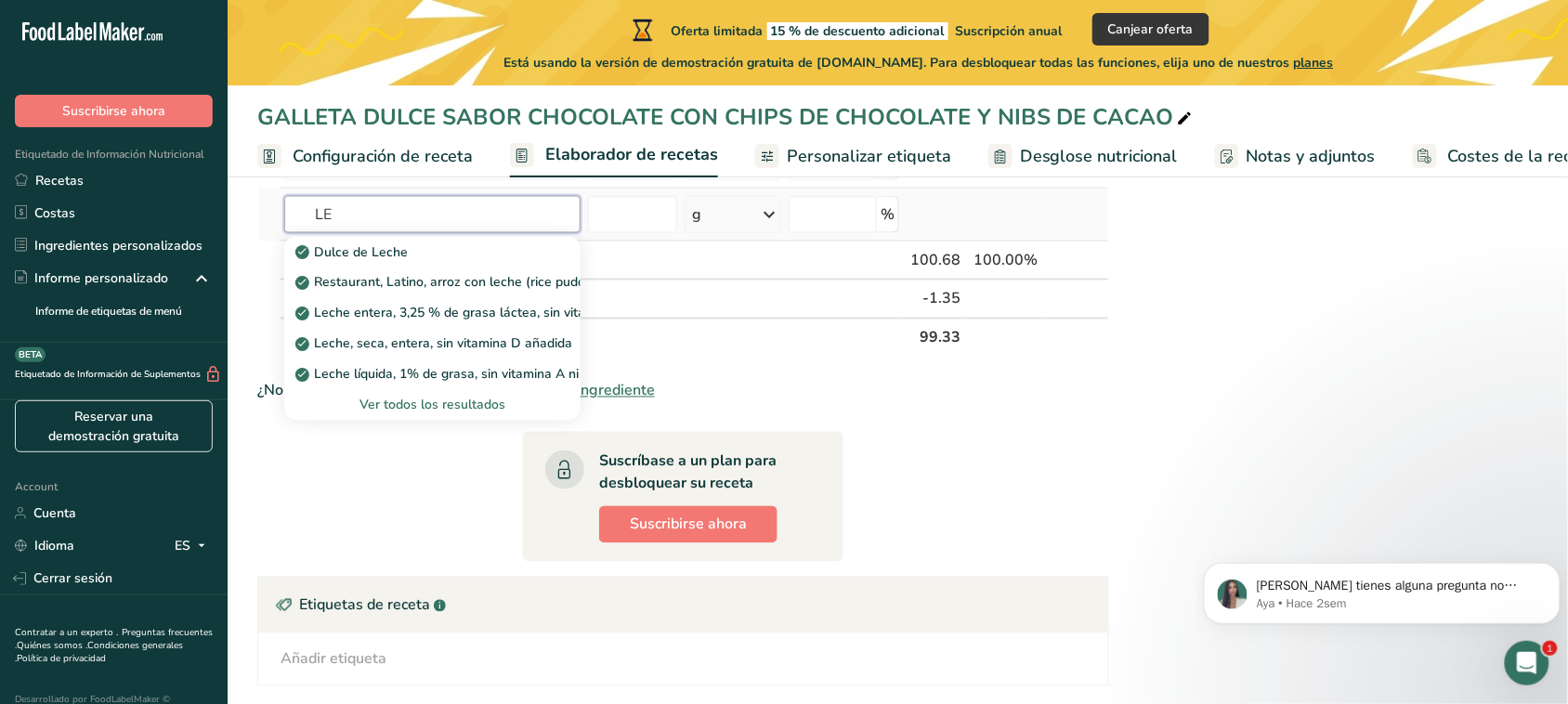 type on "L" 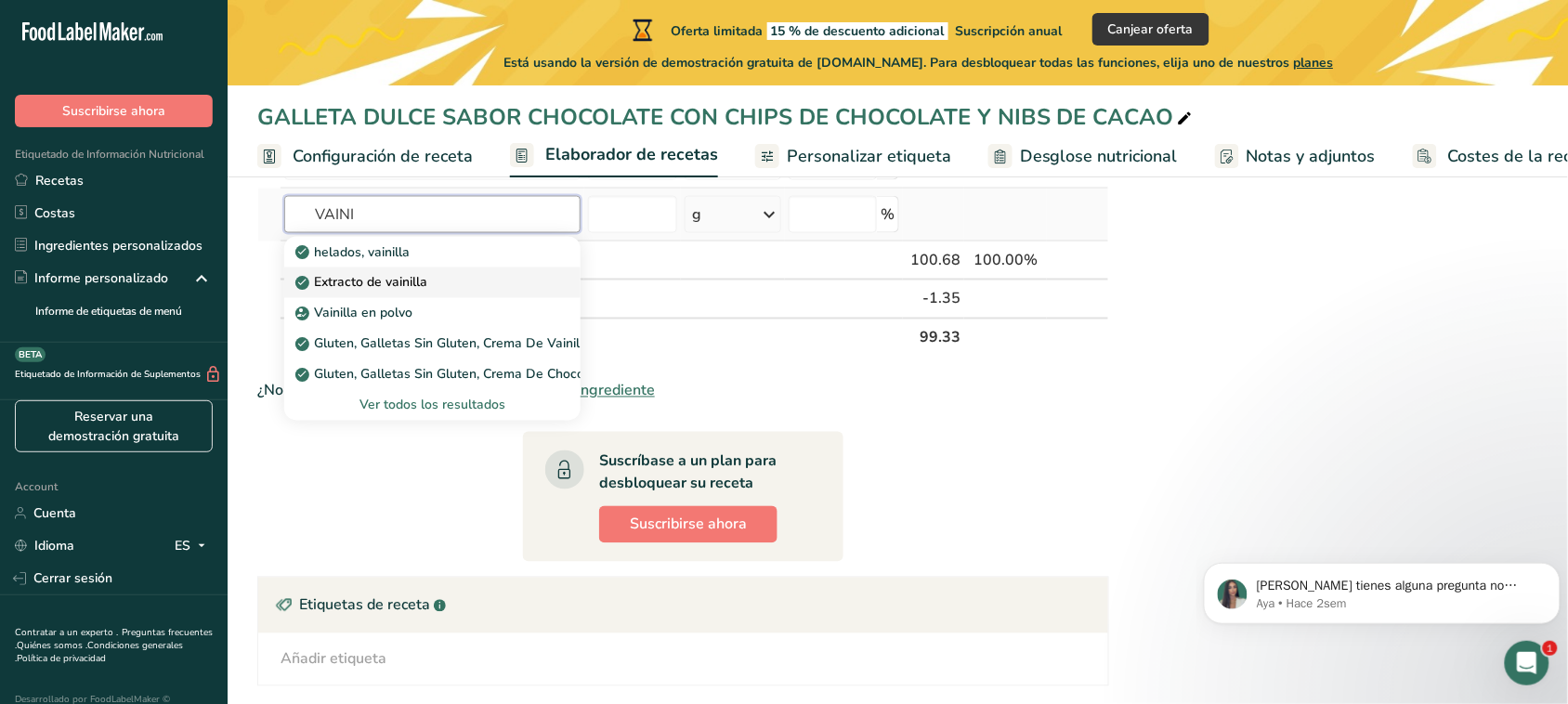 type on "VAINI" 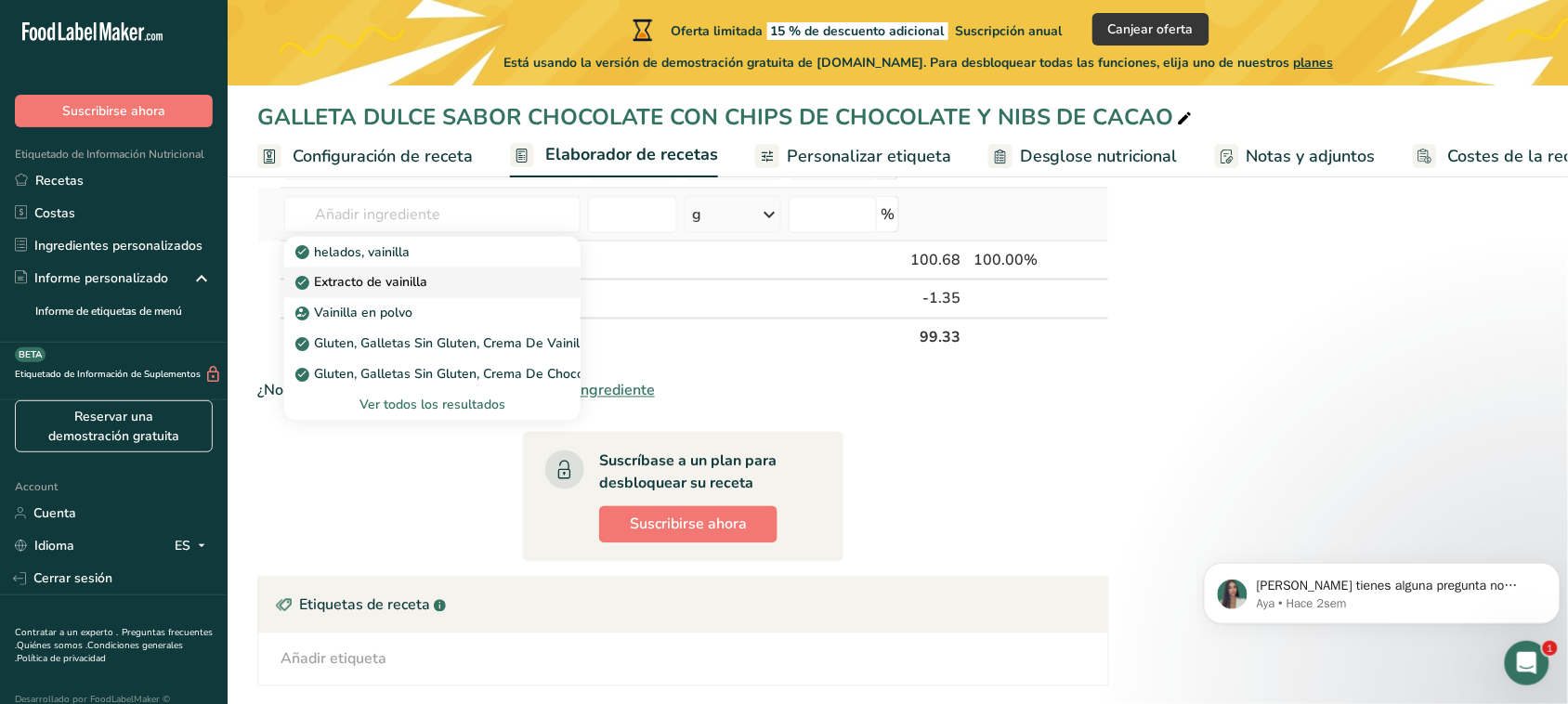 drag, startPoint x: 486, startPoint y: 277, endPoint x: 461, endPoint y: 288, distance: 27.313001 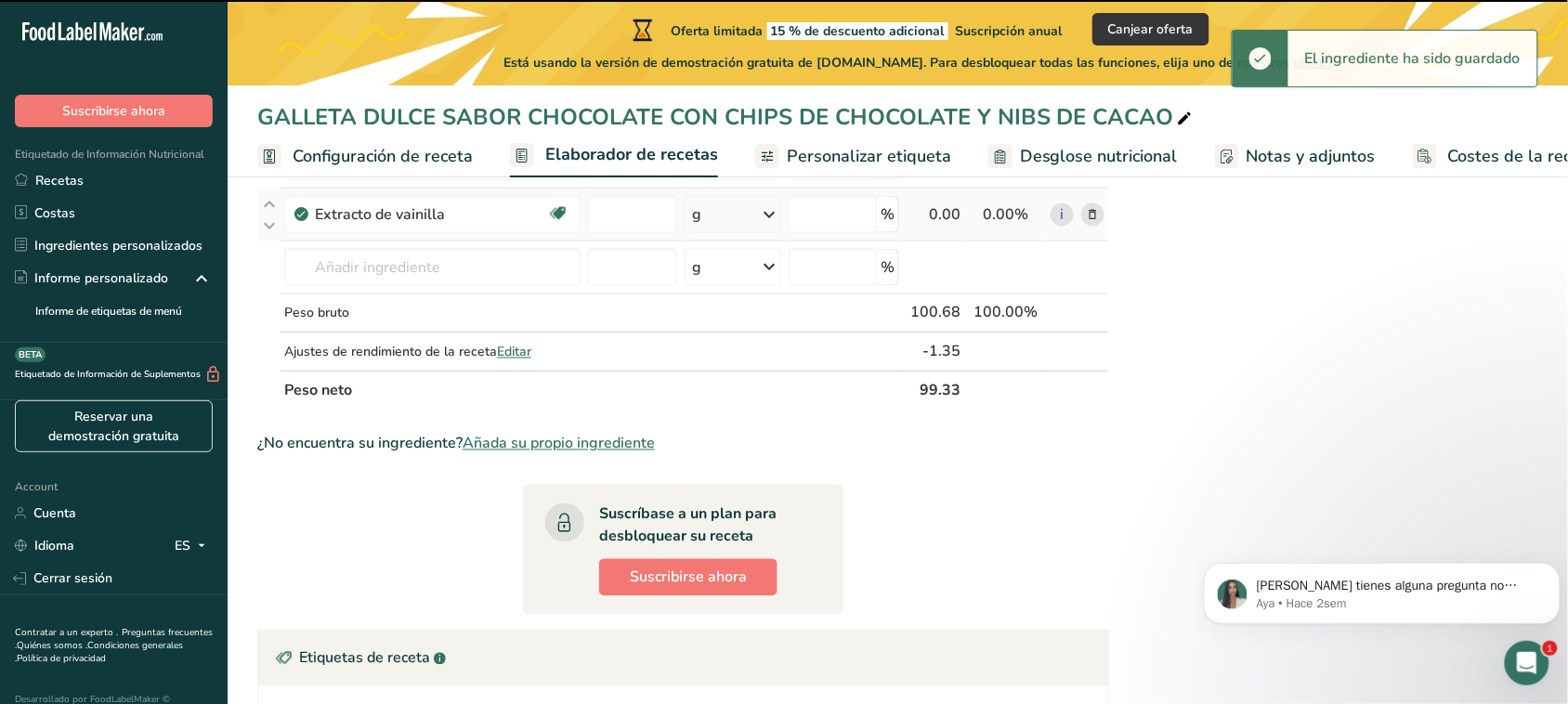 type on "0" 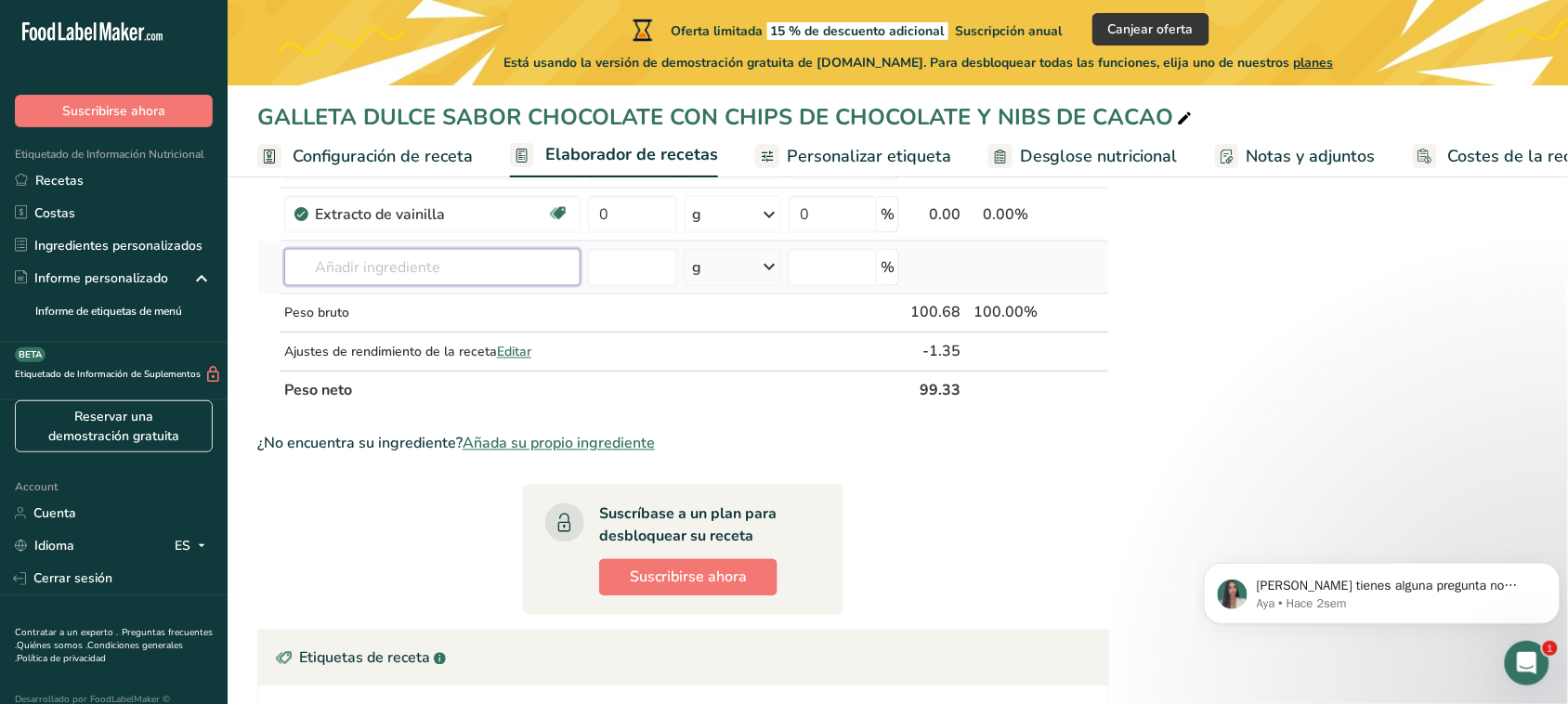 click at bounding box center (432, 267) 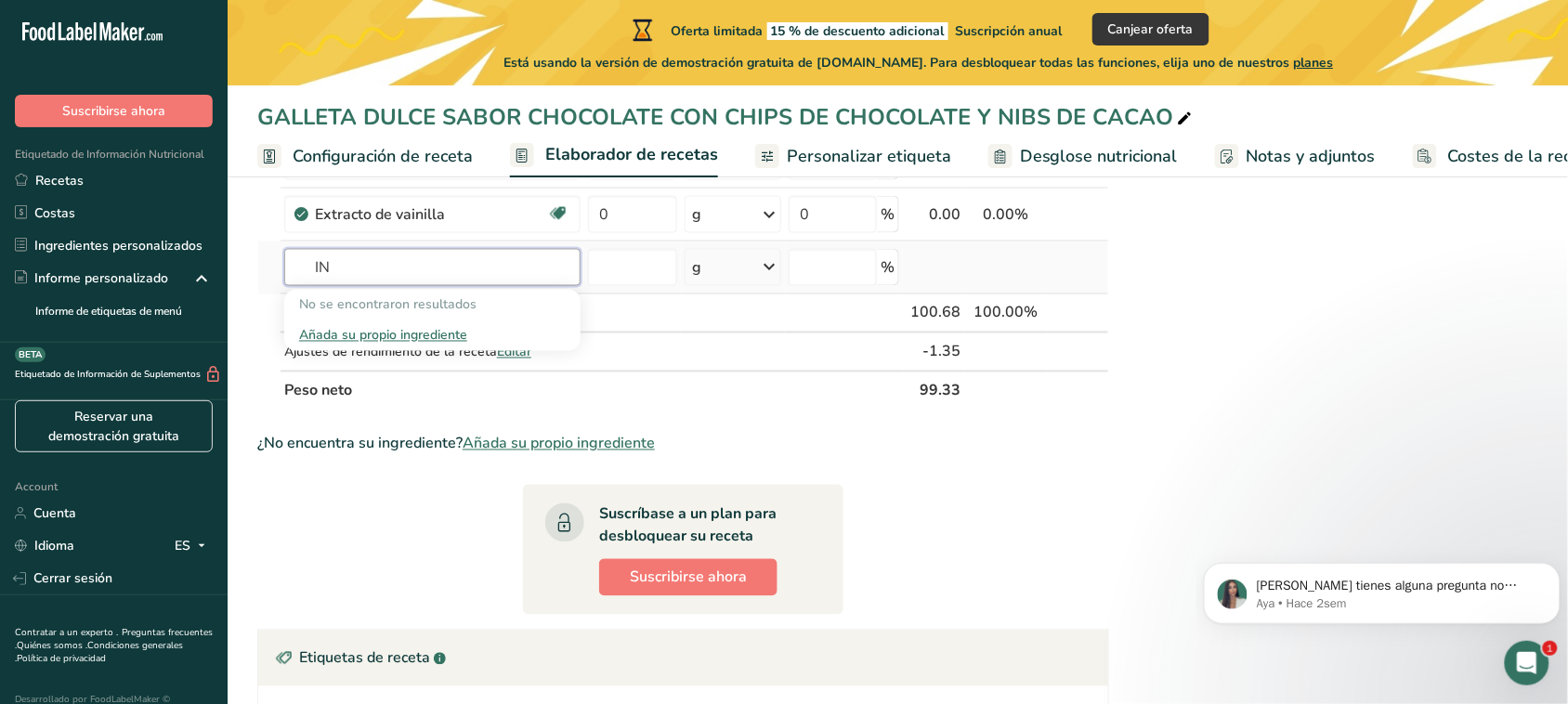 type on "I" 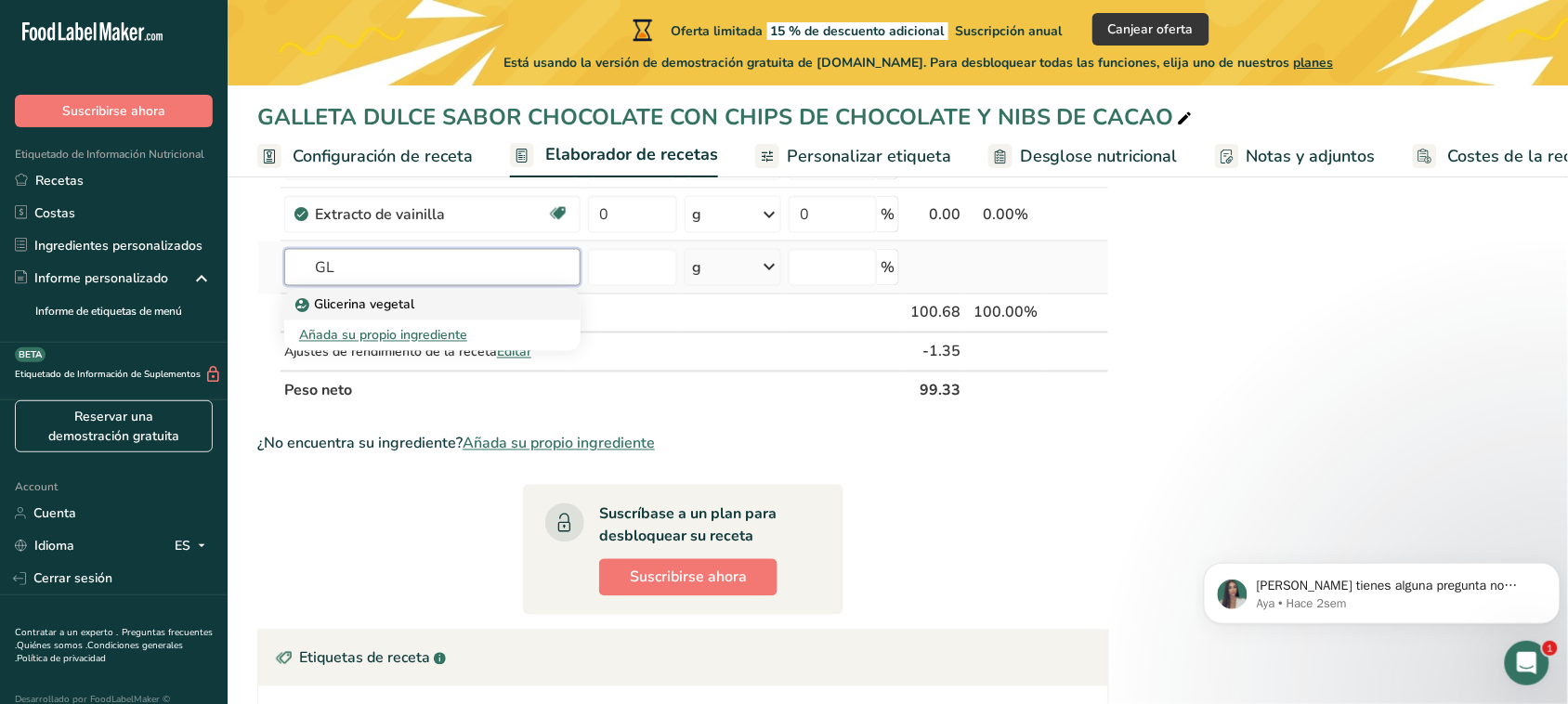 type on "G" 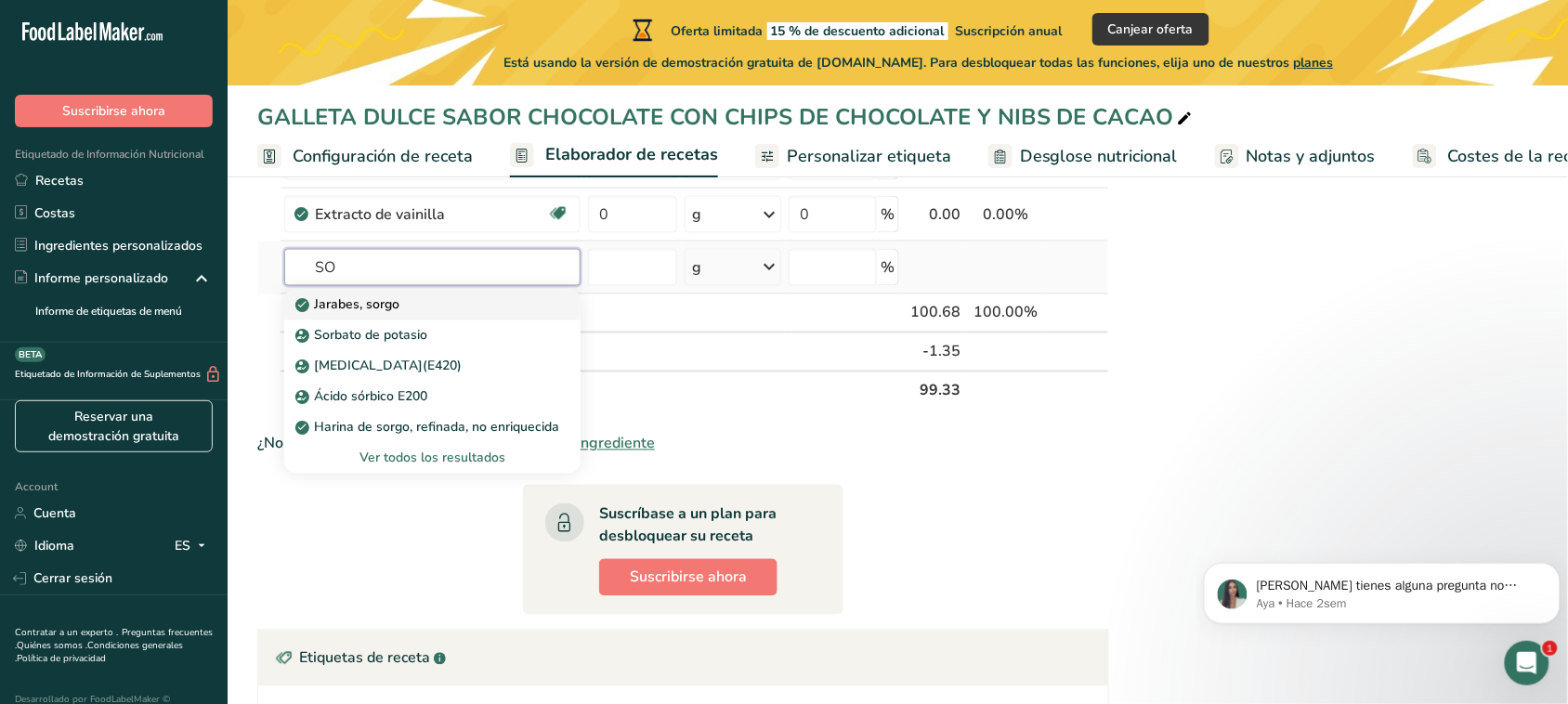 type on "S" 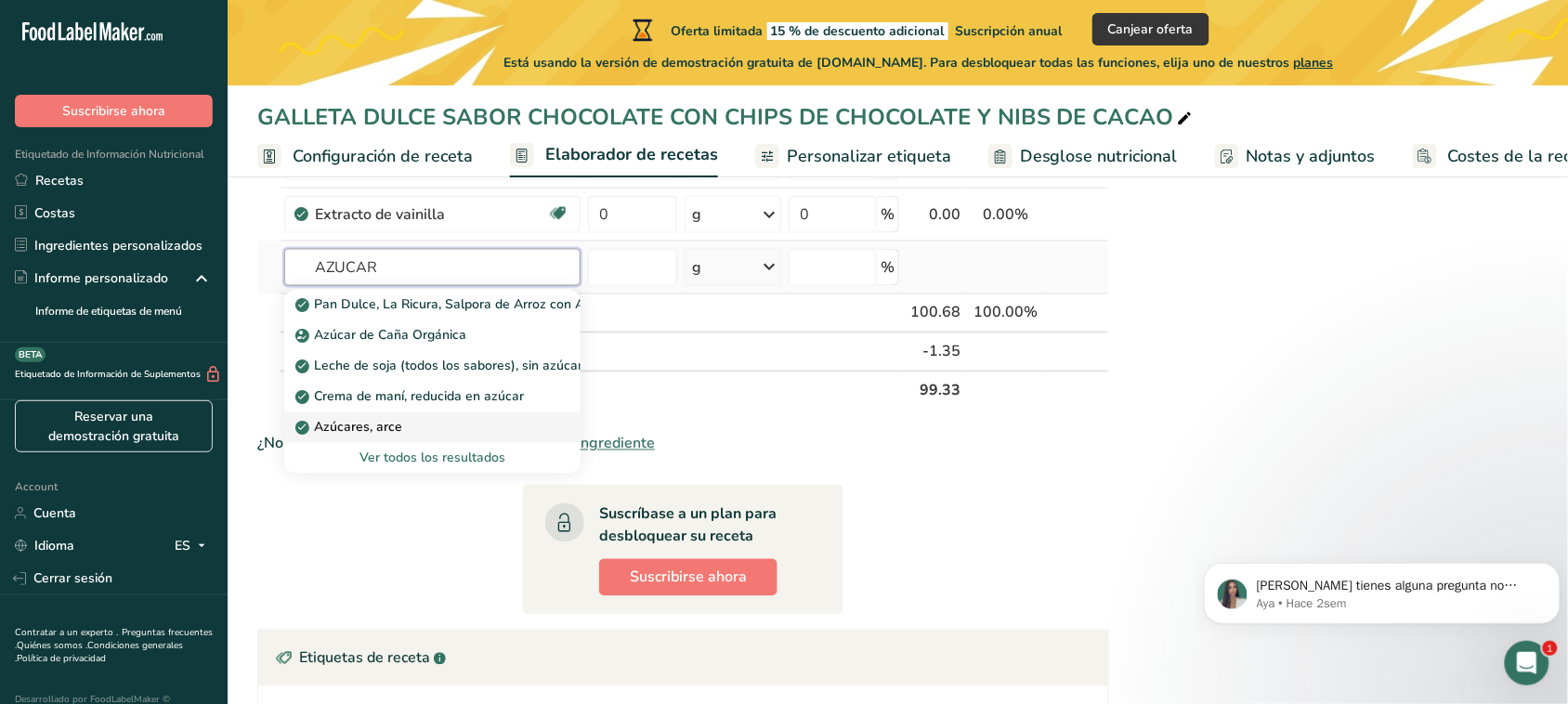 type on "AZUCAR" 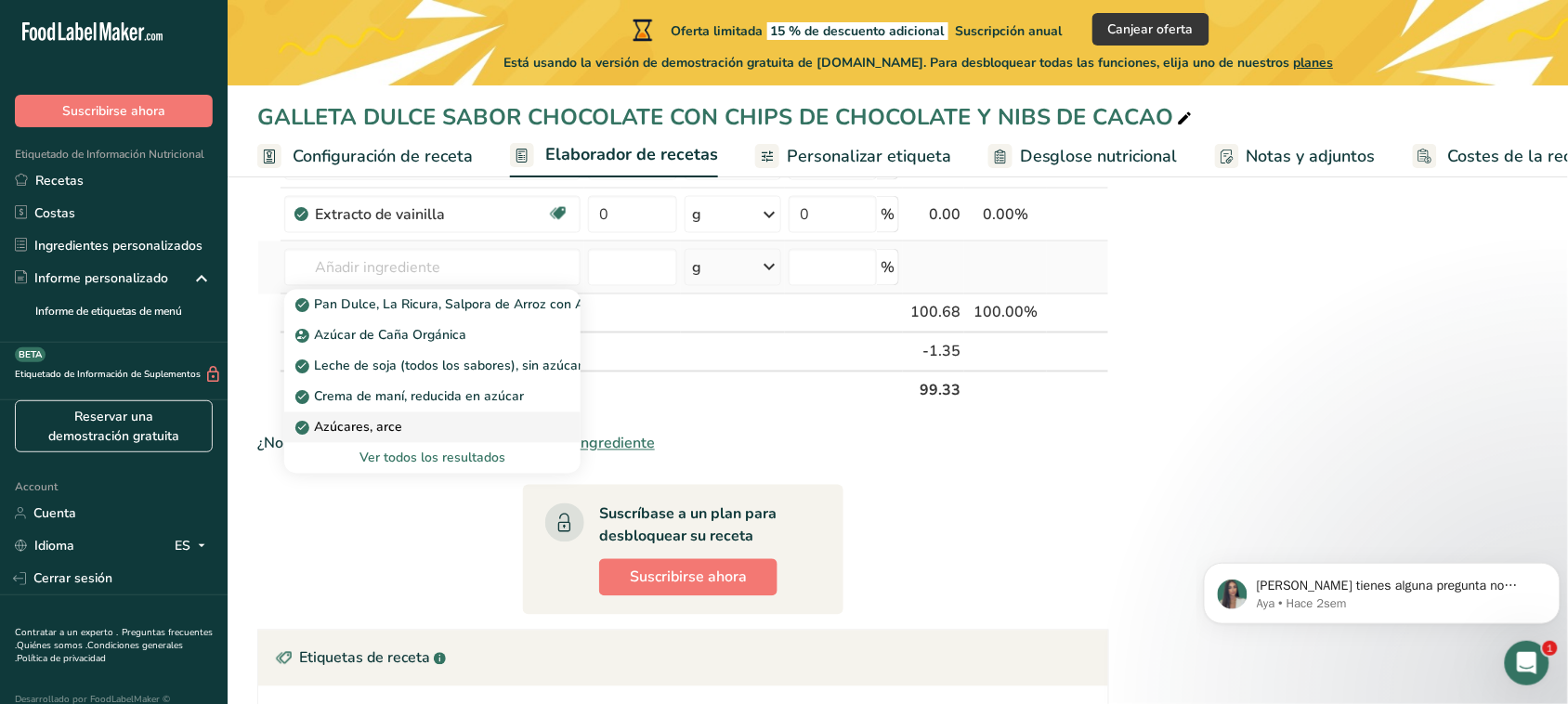 click on "Azúcares, arce" at bounding box center [417, 427] 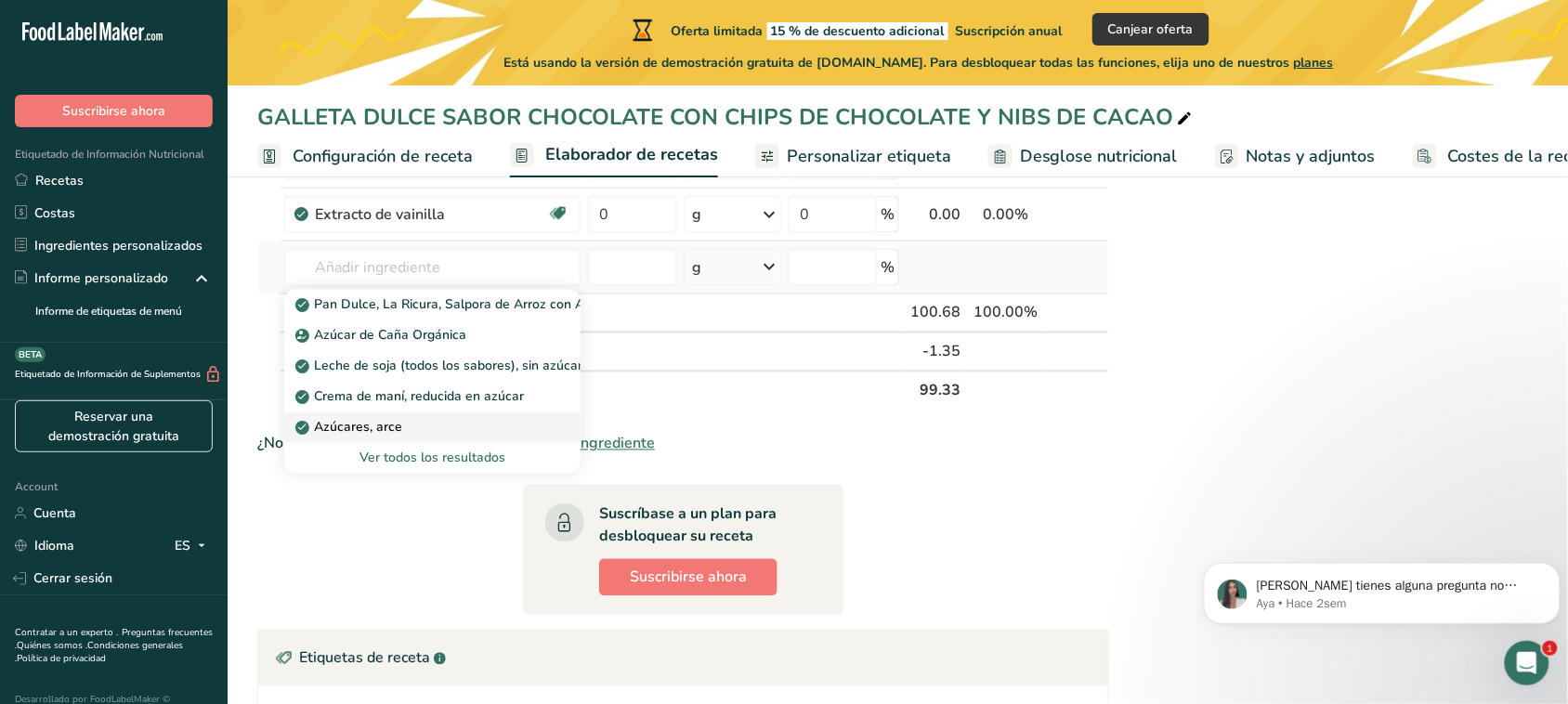 type on "Sugars, maple" 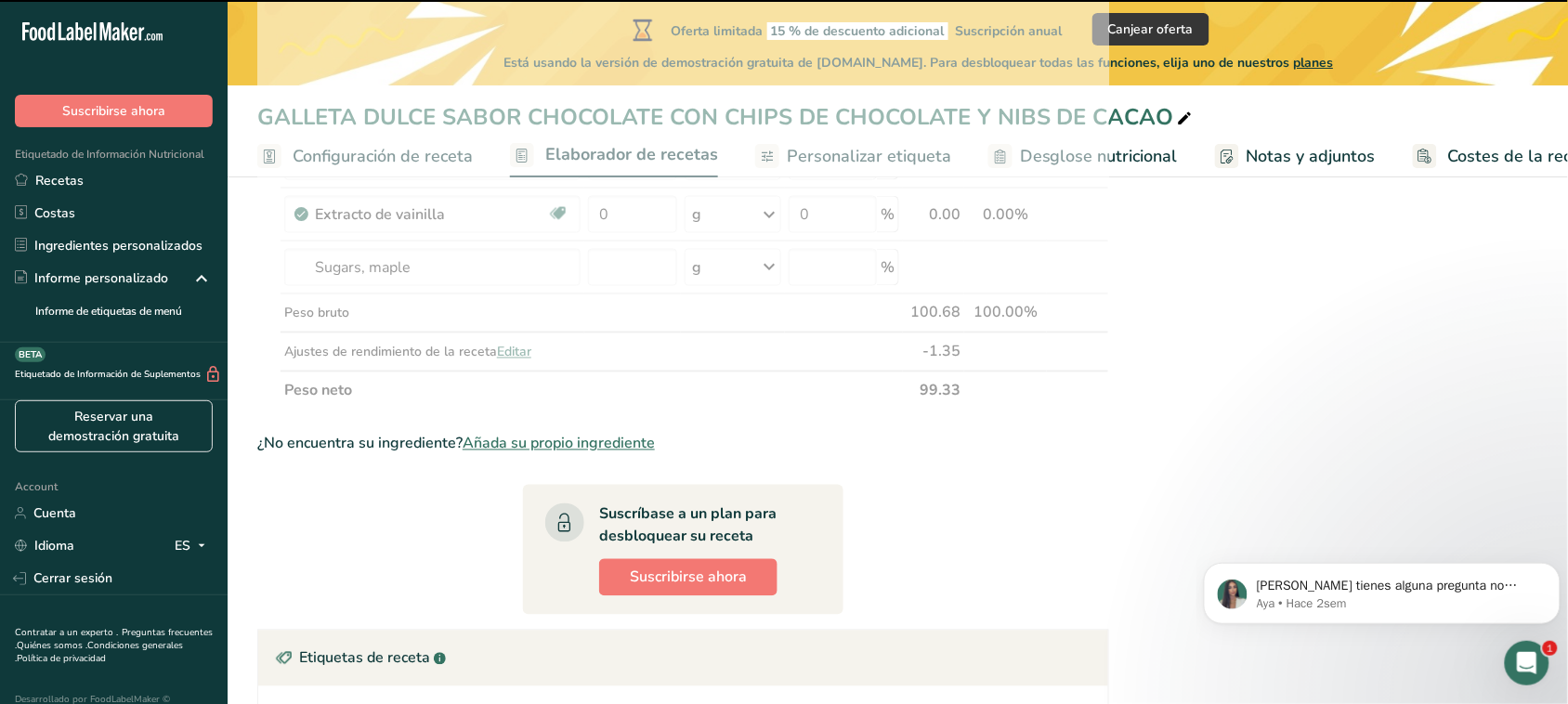type on "0" 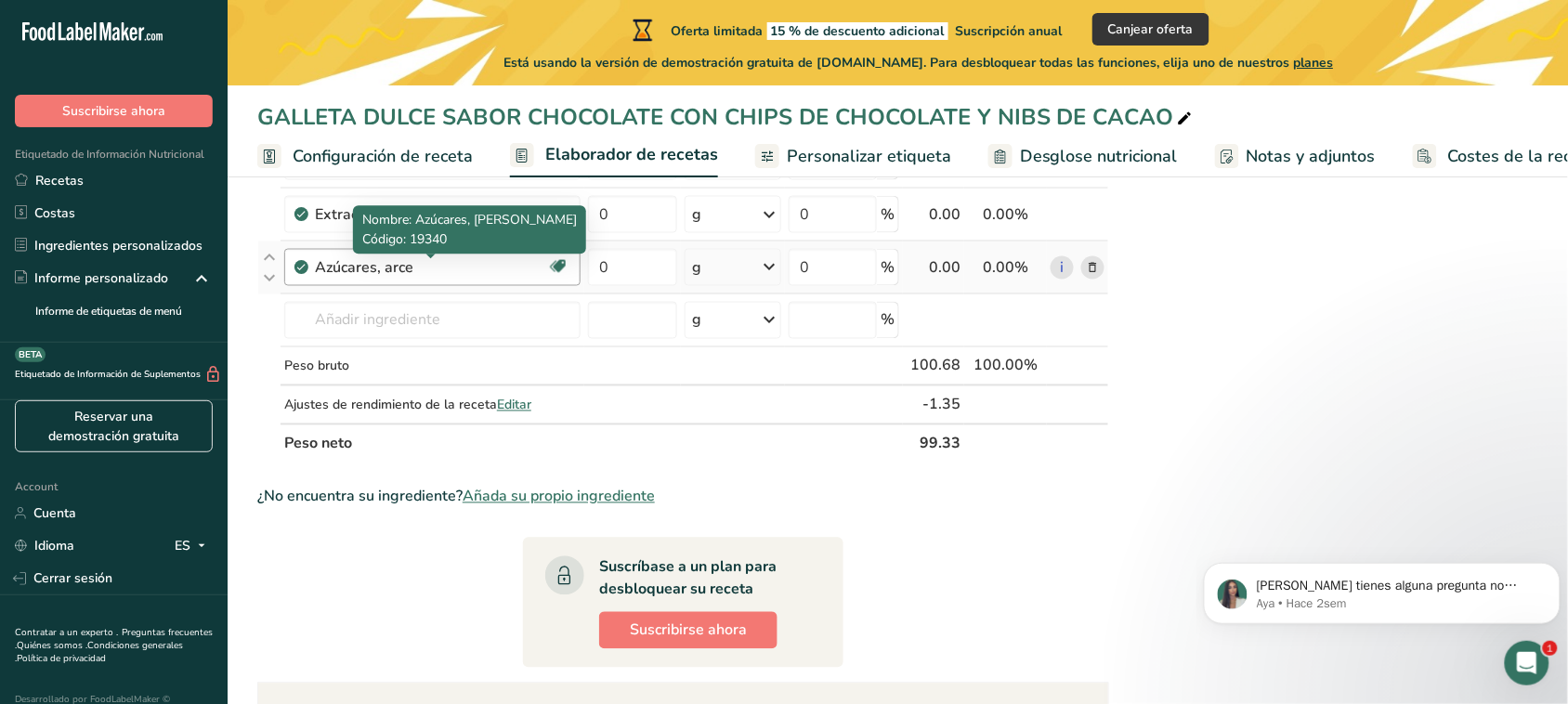 click on "Azúcares, arce" at bounding box center [431, 267] 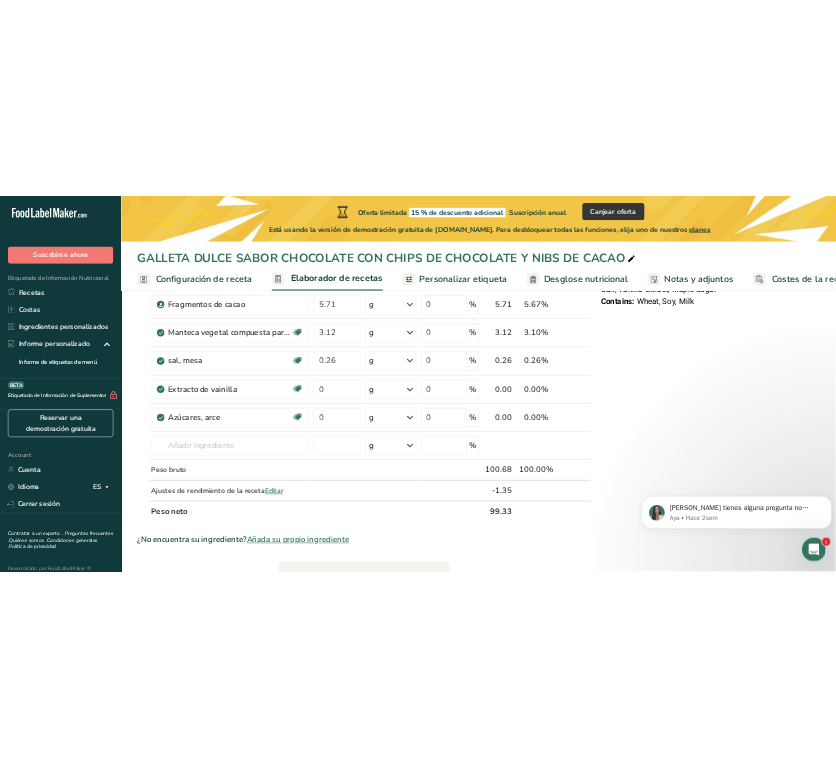 scroll, scrollTop: 677, scrollLeft: 0, axis: vertical 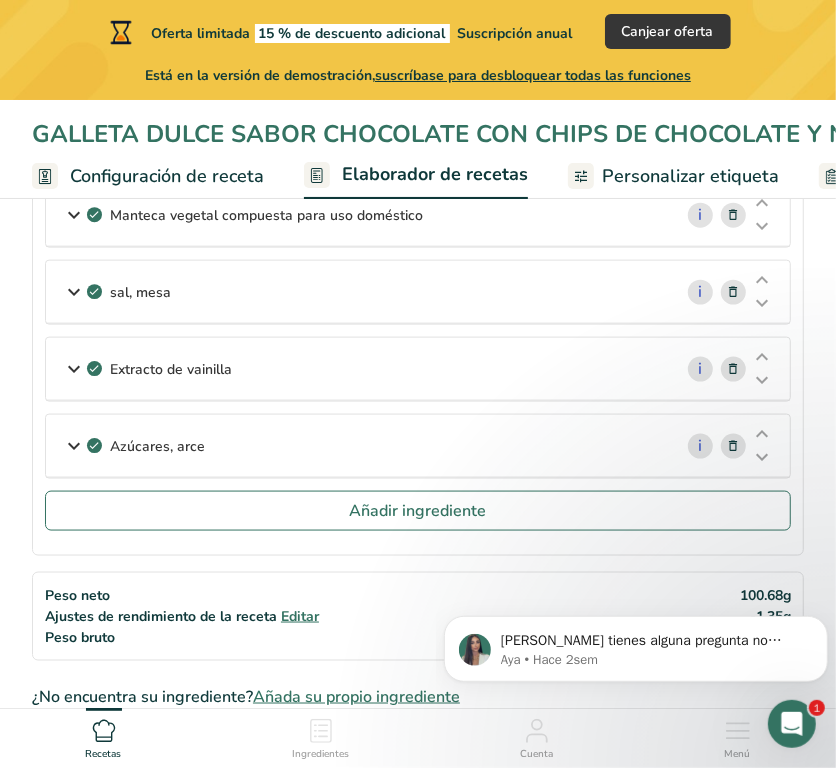 click on "Extracto de vainilla" at bounding box center (359, 369) 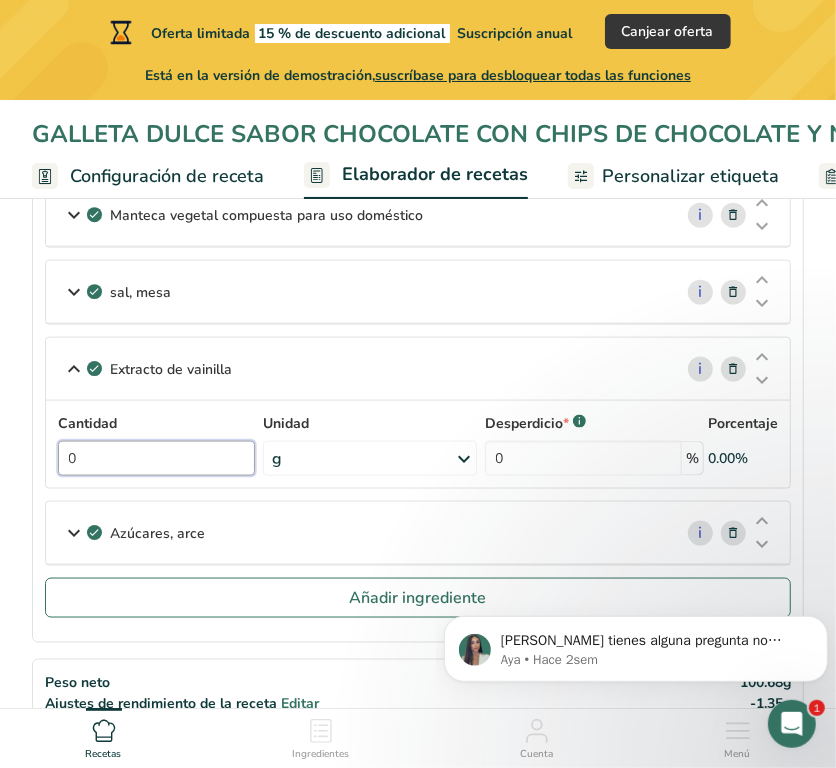 click on "0" at bounding box center [156, 458] 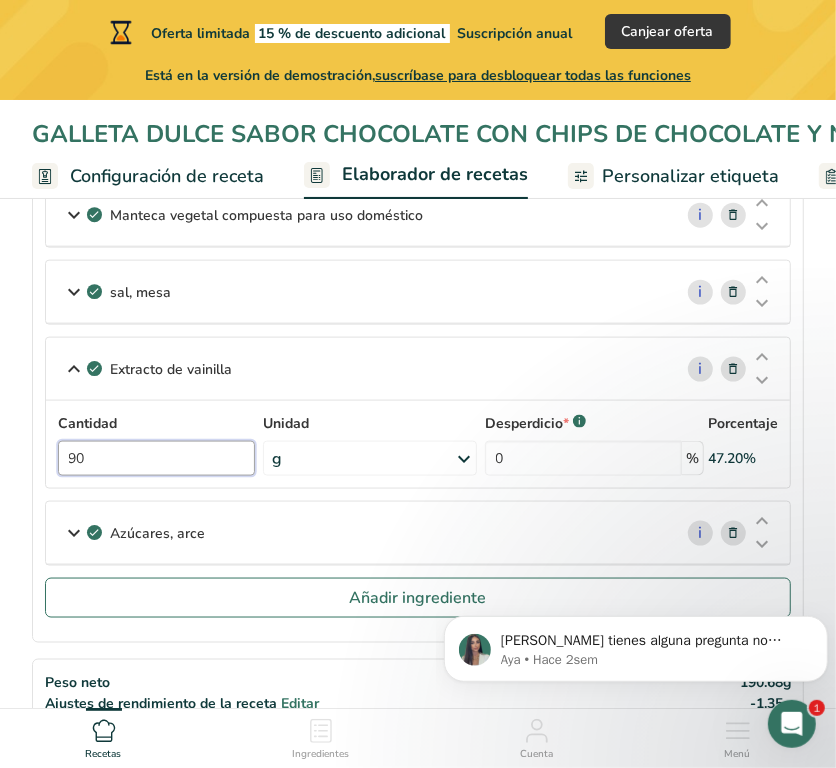type on "9" 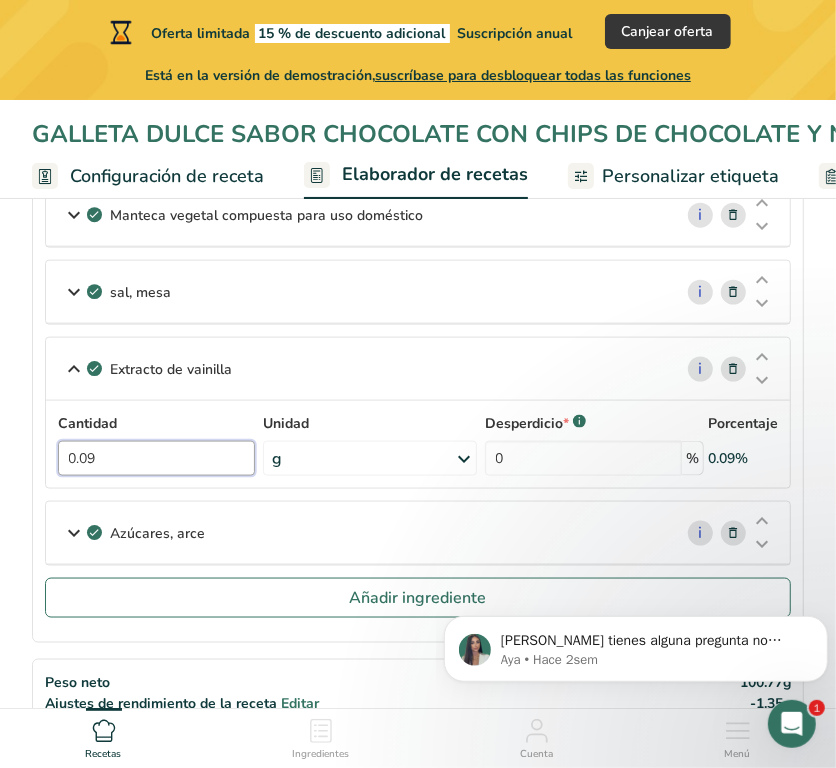 type on "0.09" 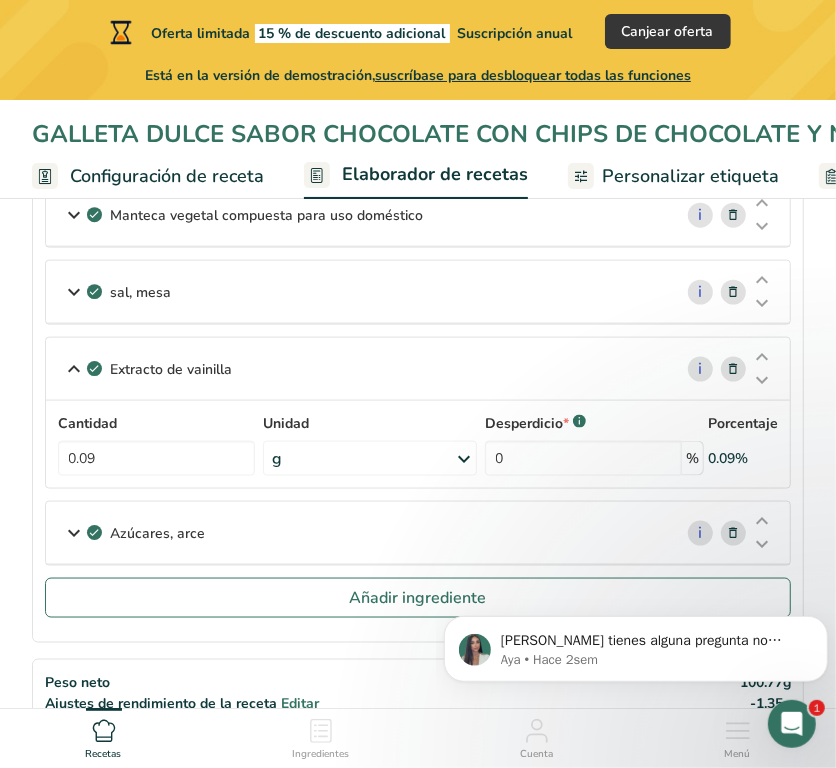 click on "Azúcares, arce" at bounding box center [359, 533] 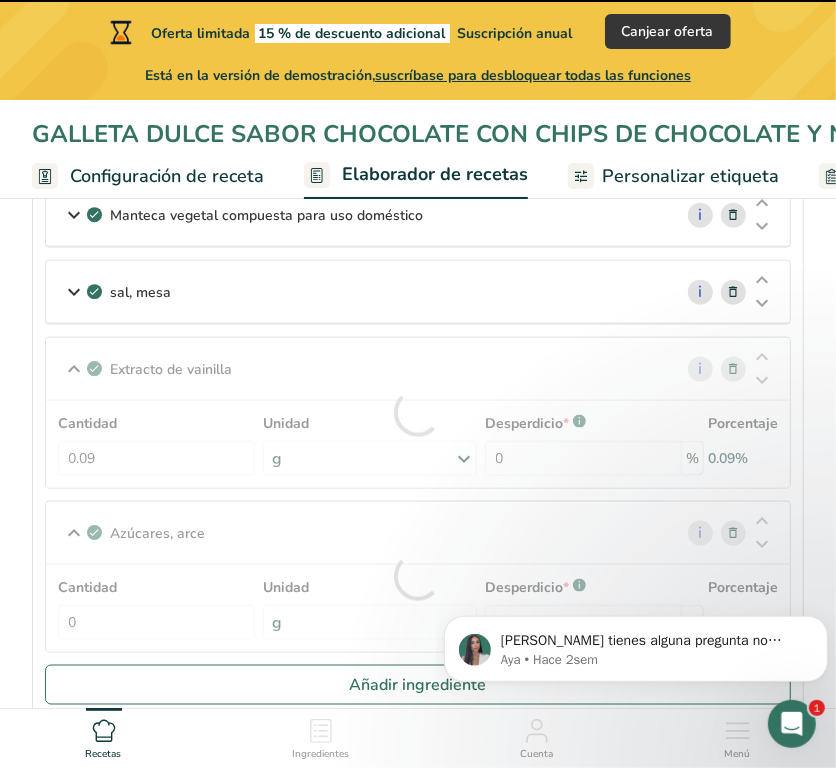 click at bounding box center [418, 577] 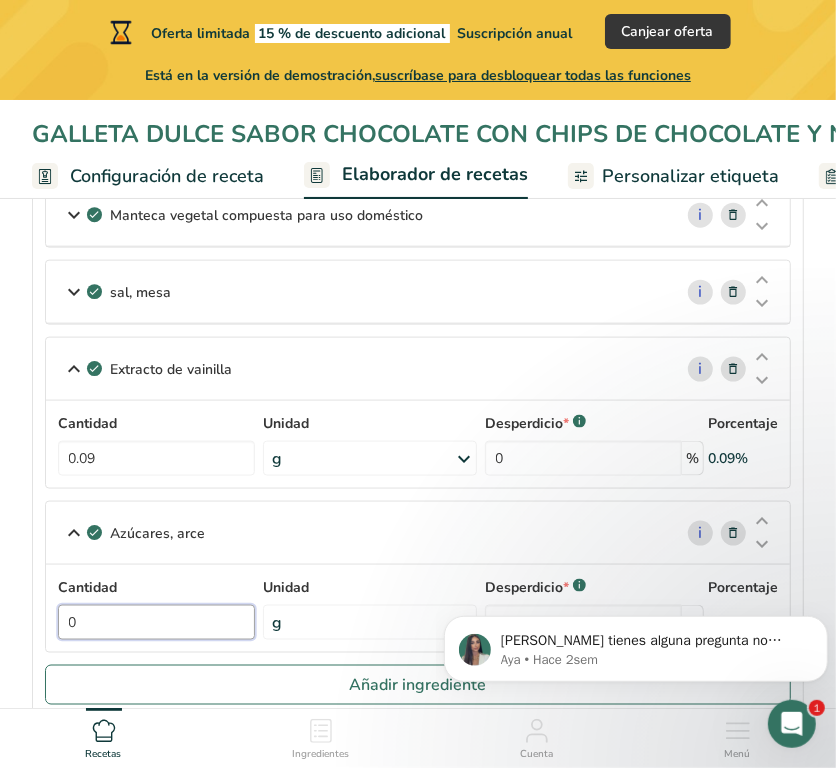 click on "0" at bounding box center [156, 622] 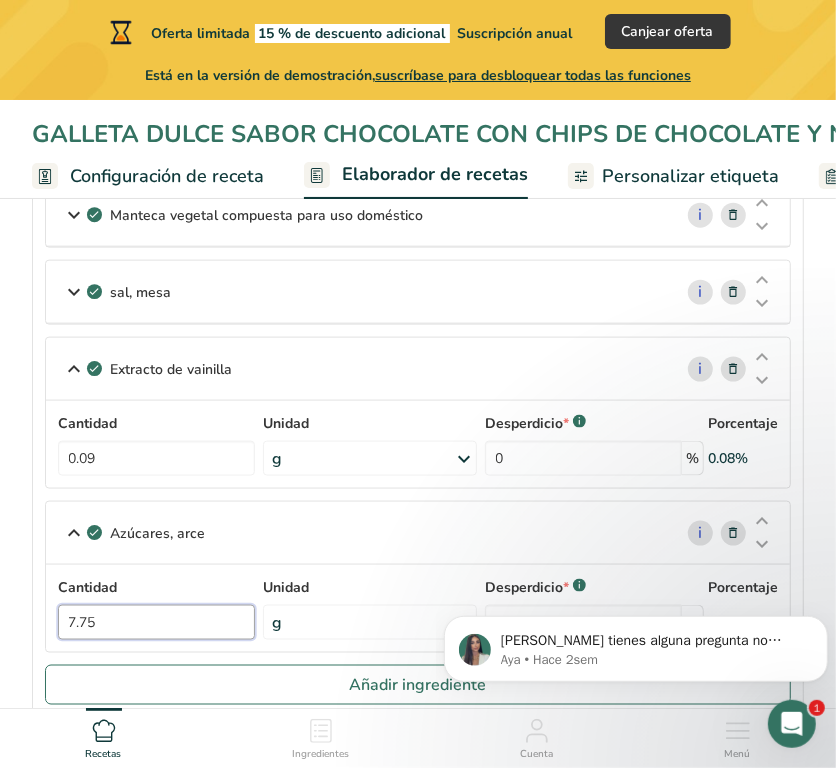 type on "7.75" 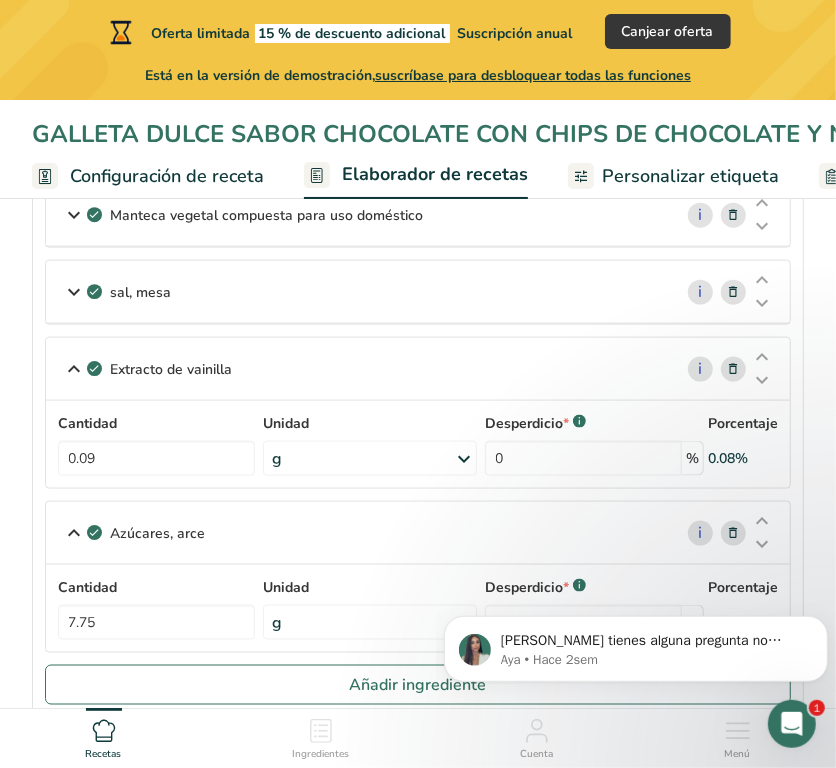 click on "Añadir ingredientes
Administrar receta         Eliminar receta             Duplicar receta               Escalar receta               Guardar como subreceta   .a-a{fill:#347362;}.b-a{fill:#fff;}                                 Desglose nutricional                 Tarjeta de la receta
Novedad
Informe de patrón de aminoácidos             Historial de actividad
Descargar
Elija su estilo de etiqueta preferido
Etiqueta estándar FDA
Etiqueta estándar FDA
El formato más común para etiquetas de información nutricional en cumplimiento con el tipo de letra, estilo y requisitos de la FDA.
Etiqueta tabular FDA
Un formato de etiqueta conforme a las regulaciones de la FDA presentado en una disposición tabular (horizontal).
Etiqueta lineal FDA" at bounding box center [418, 747] 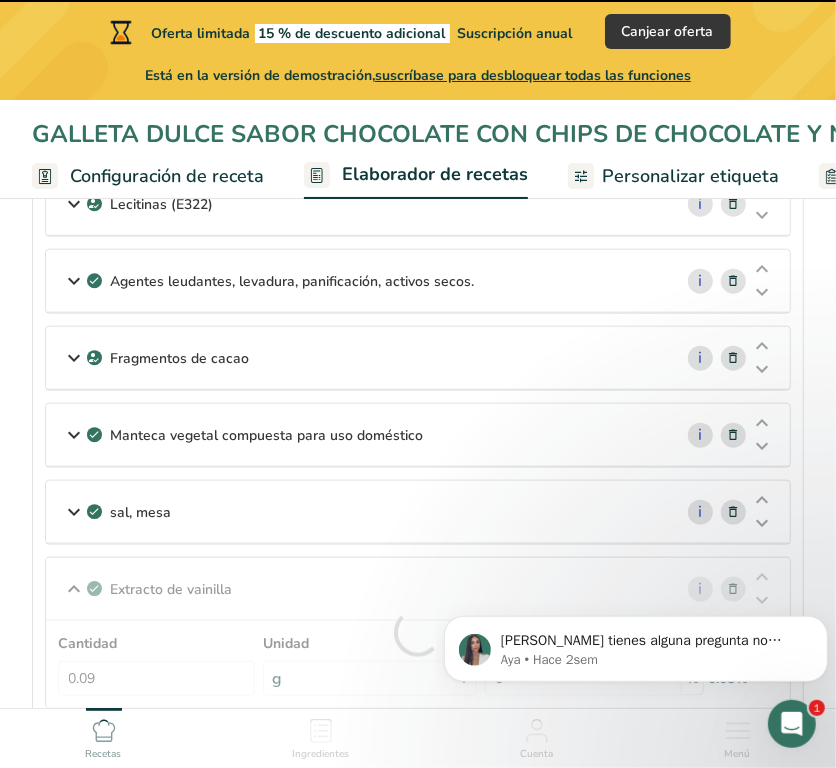 scroll, scrollTop: 725, scrollLeft: 0, axis: vertical 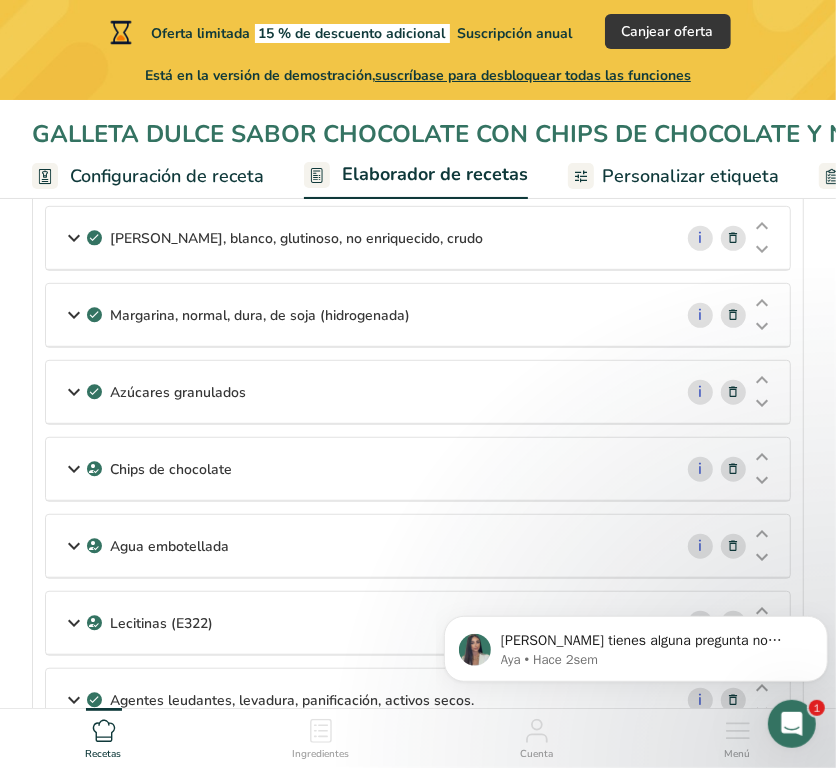 click on "Azúcares granulados" at bounding box center (359, 392) 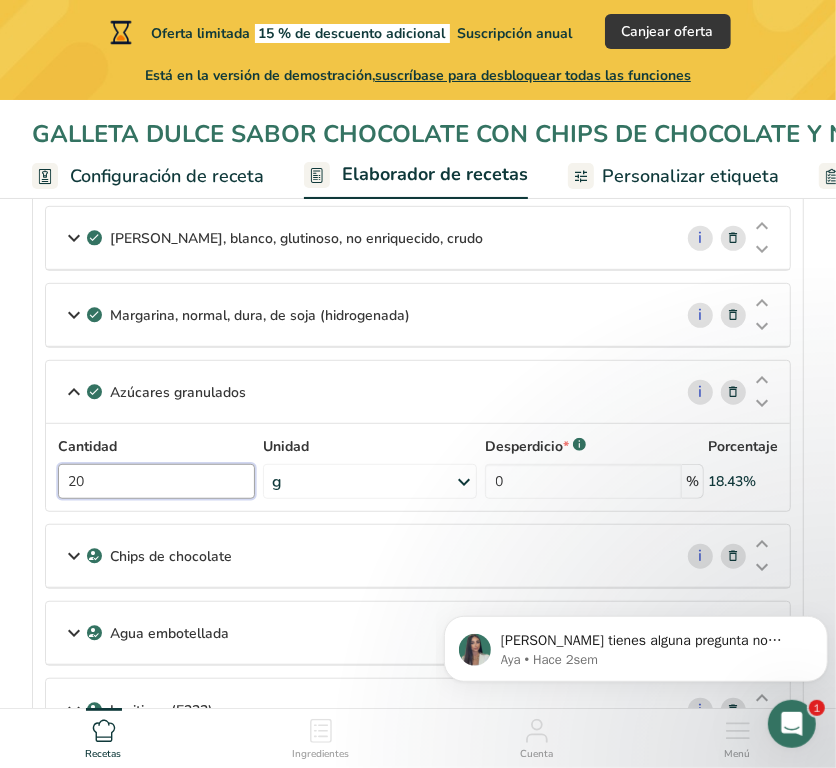 click on "20" at bounding box center [156, 481] 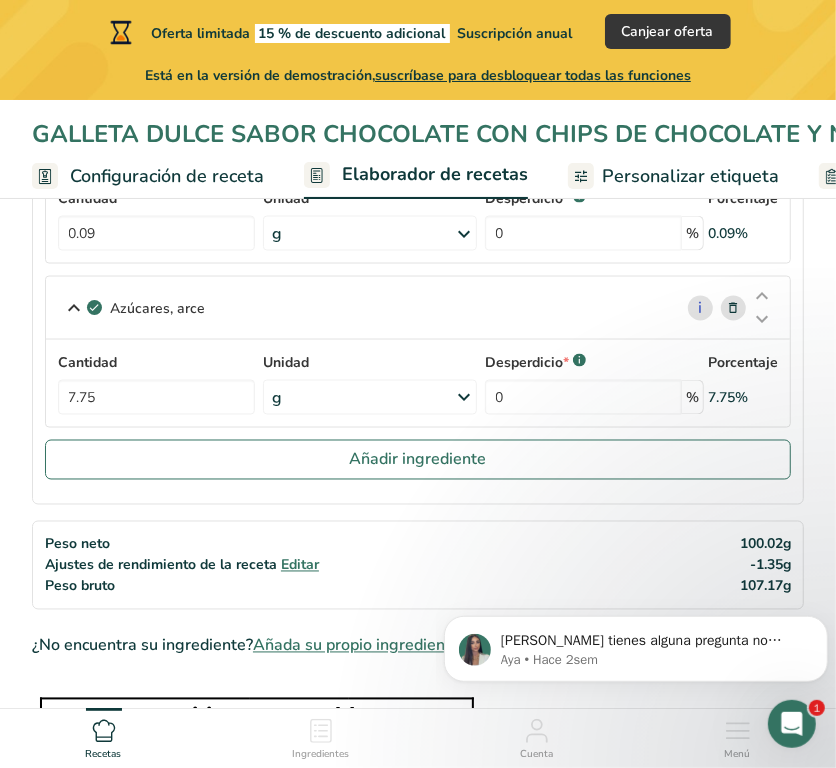 scroll, scrollTop: 1355, scrollLeft: 0, axis: vertical 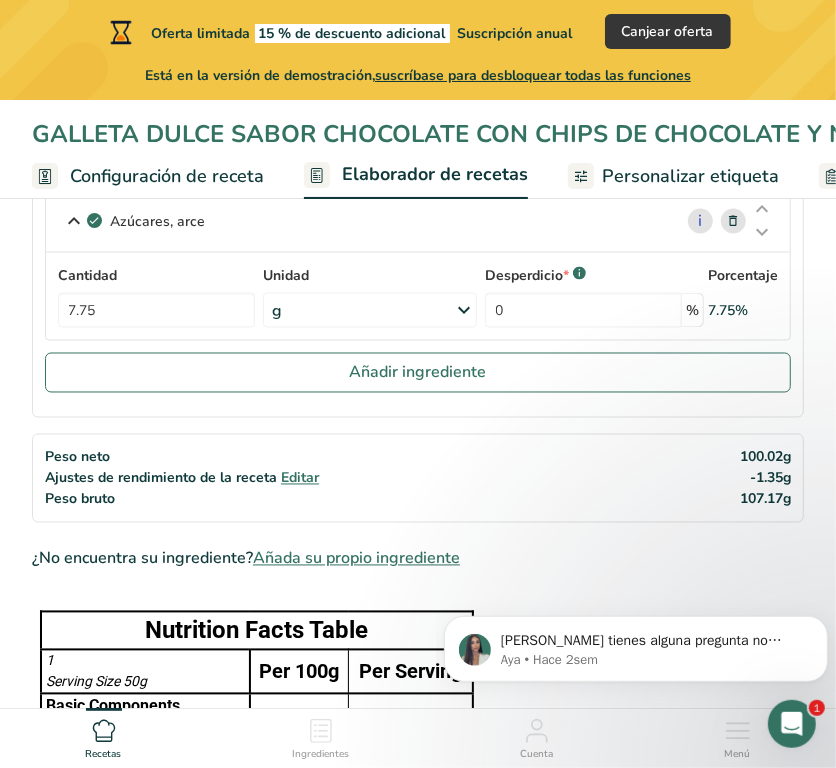 type on "11.5" 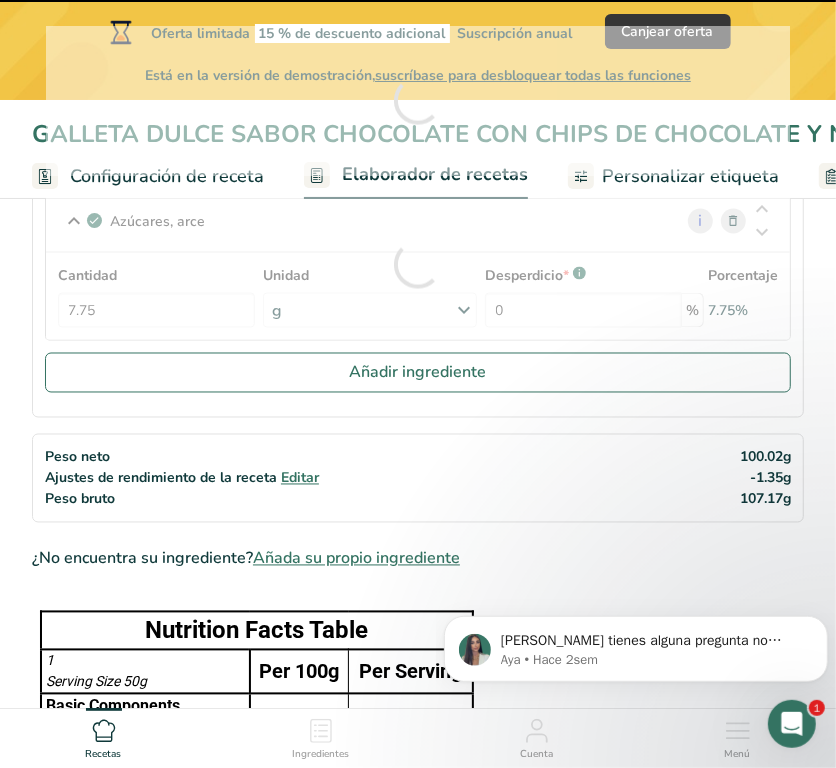 click on "Editar" at bounding box center [300, 478] 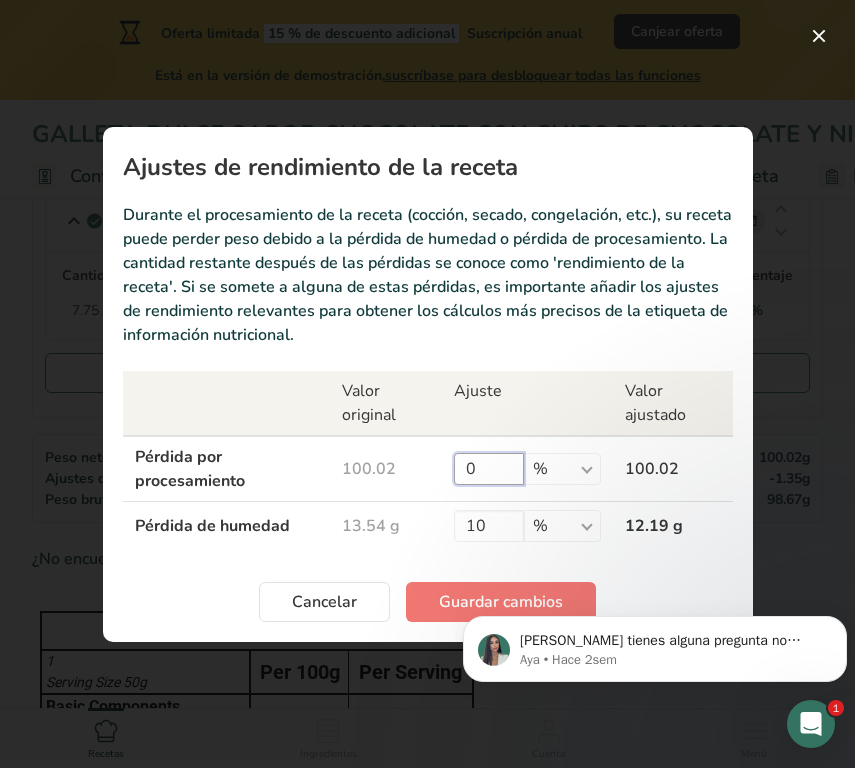 click on "0" at bounding box center [489, 469] 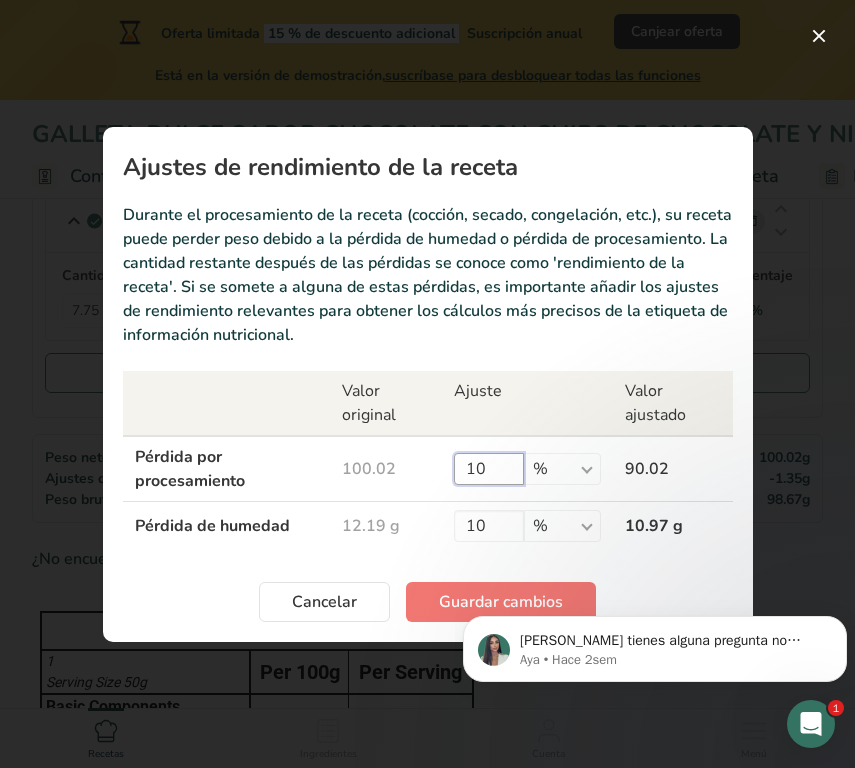 type on "10" 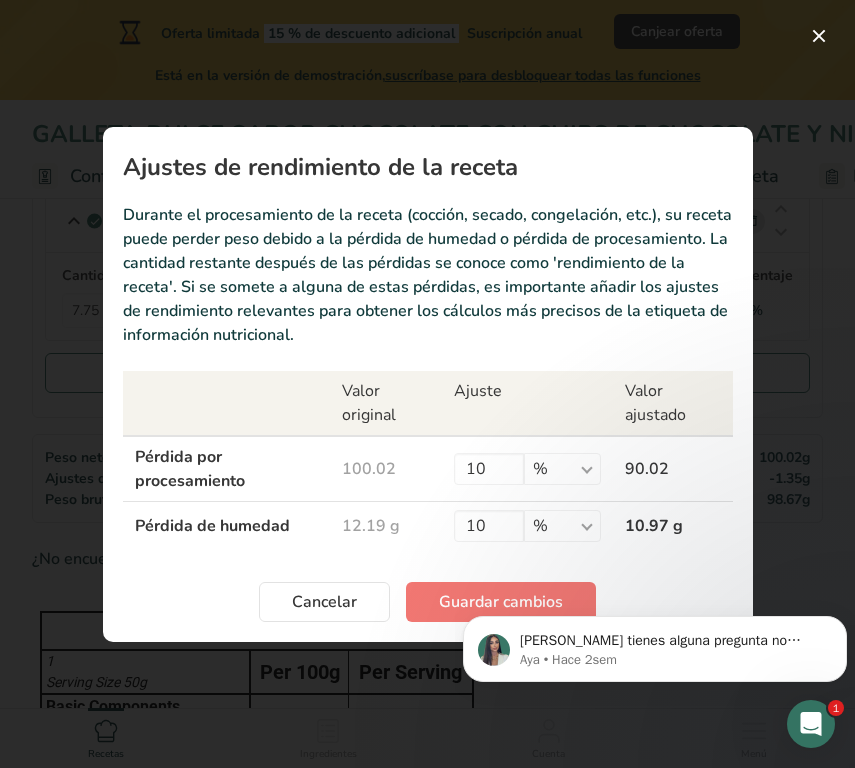 click on "100.02" at bounding box center (386, 469) 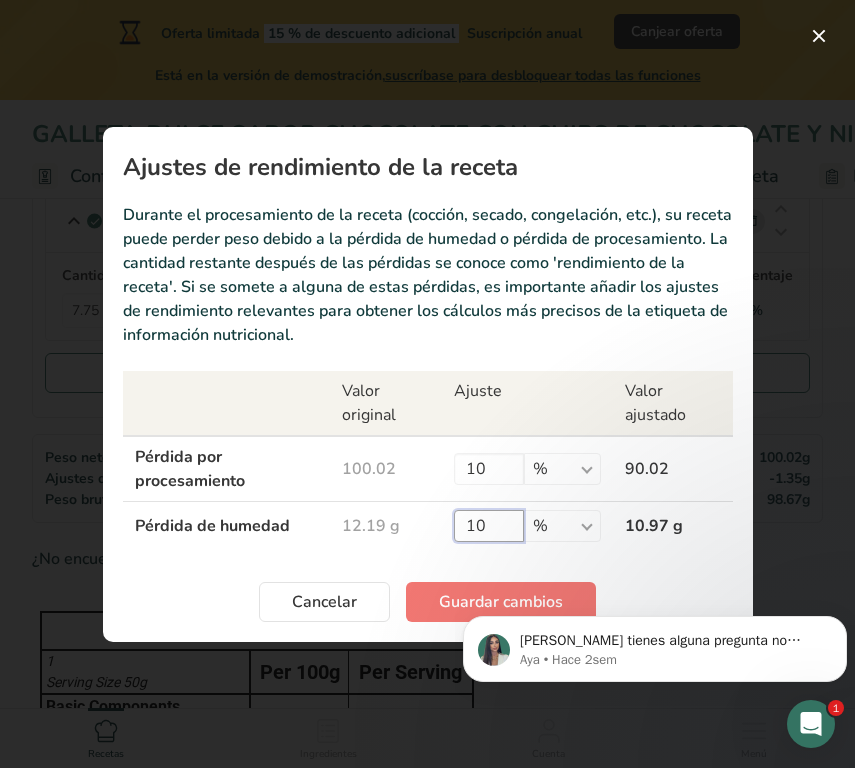 click on "10" at bounding box center (489, 526) 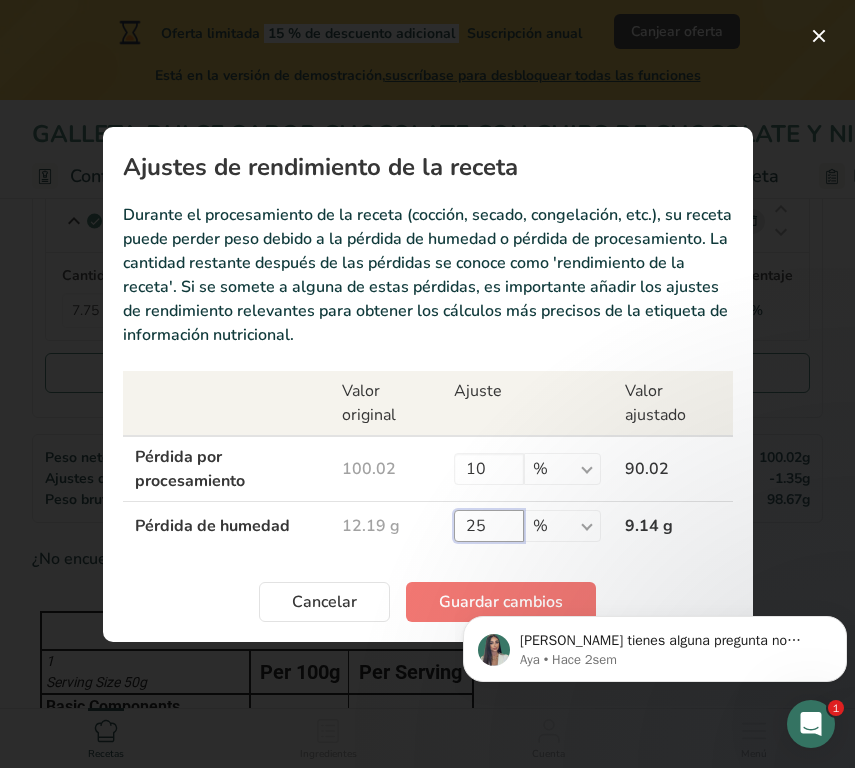 type on "2" 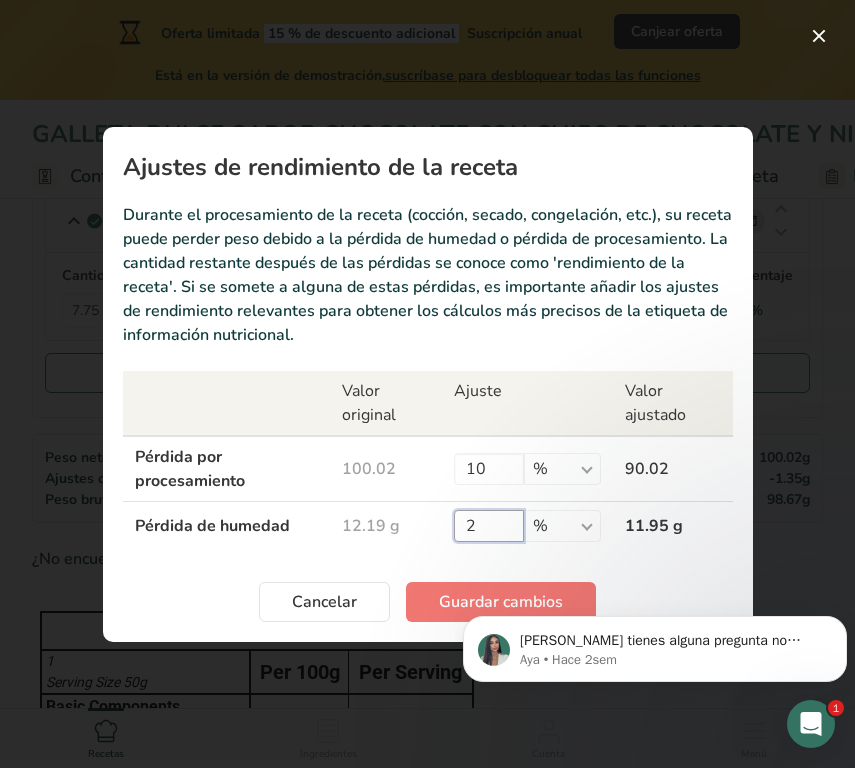 type on "20" 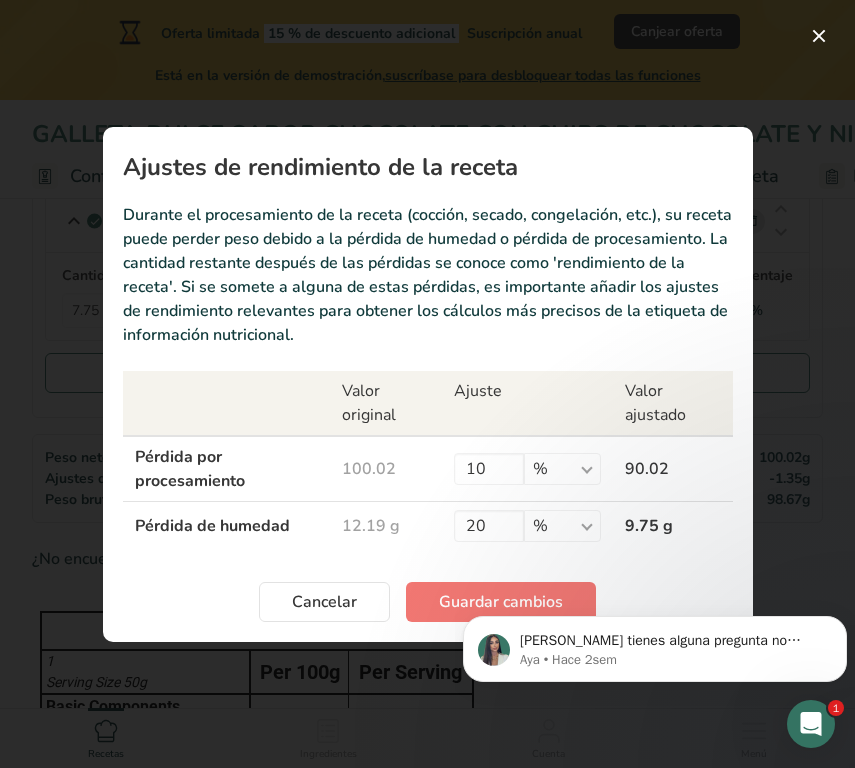 click on "[PERSON_NAME] tienes alguna pregunta no dudes en consultarnos. ¡Estamos aquí para ayudarte! 😊 Aya • Hace 2sem" at bounding box center (655, 557) 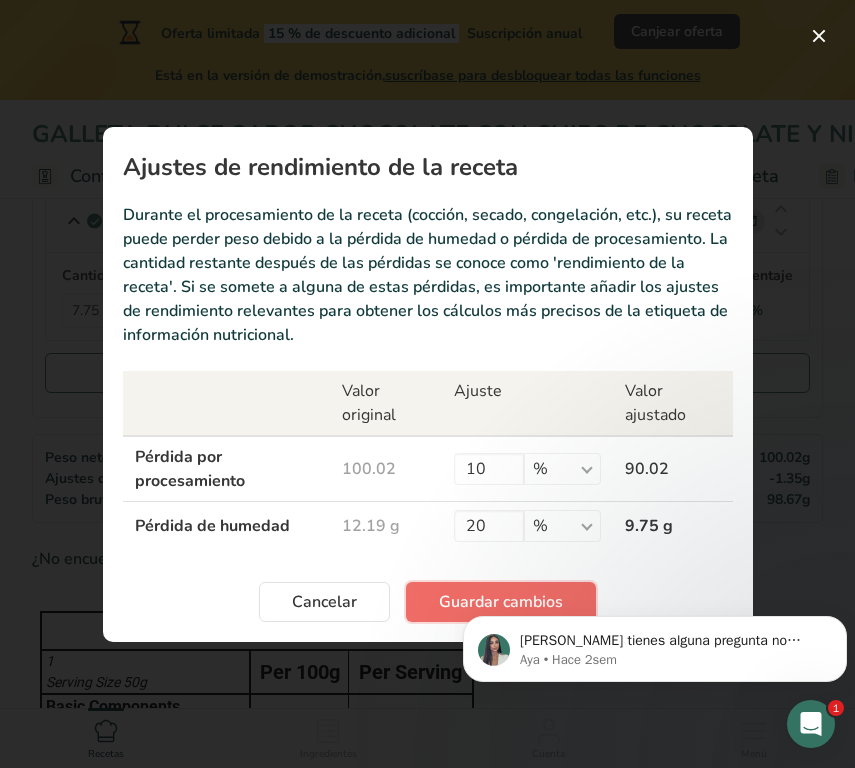 click on "Guardar cambios" at bounding box center [501, 602] 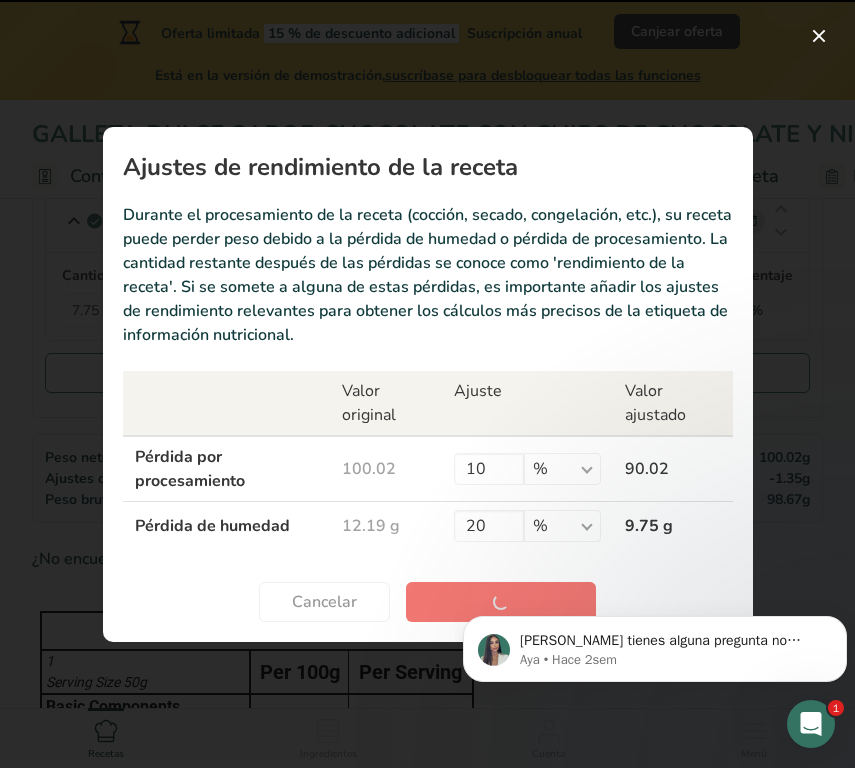 click on "[PERSON_NAME] tienes alguna pregunta no dudes en consultarnos. ¡Estamos aquí para ayudarte! 😊 Aya • Hace 2sem" at bounding box center (655, 557) 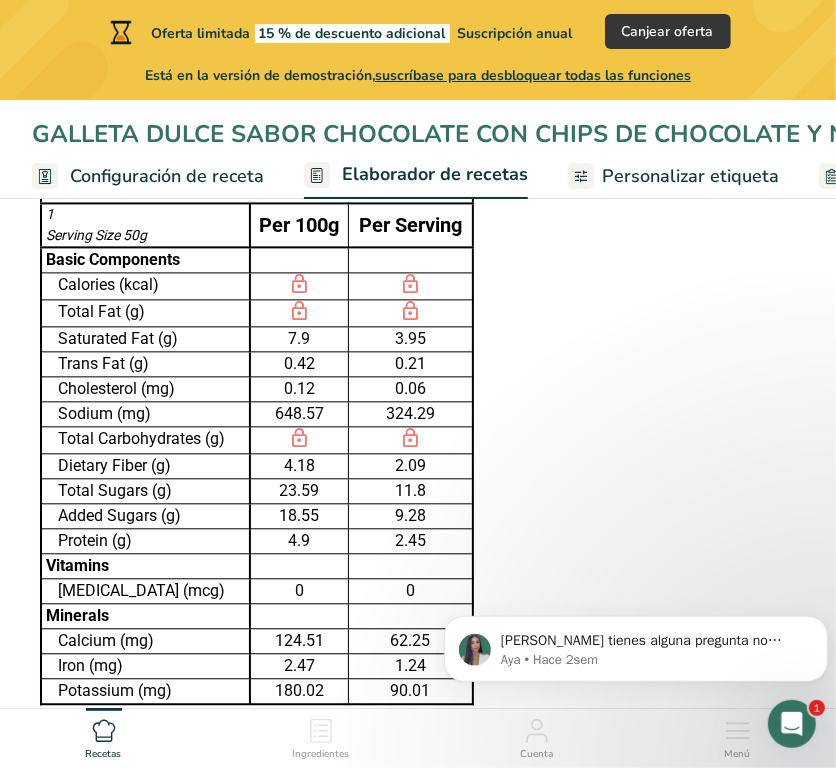 scroll, scrollTop: 1796, scrollLeft: 0, axis: vertical 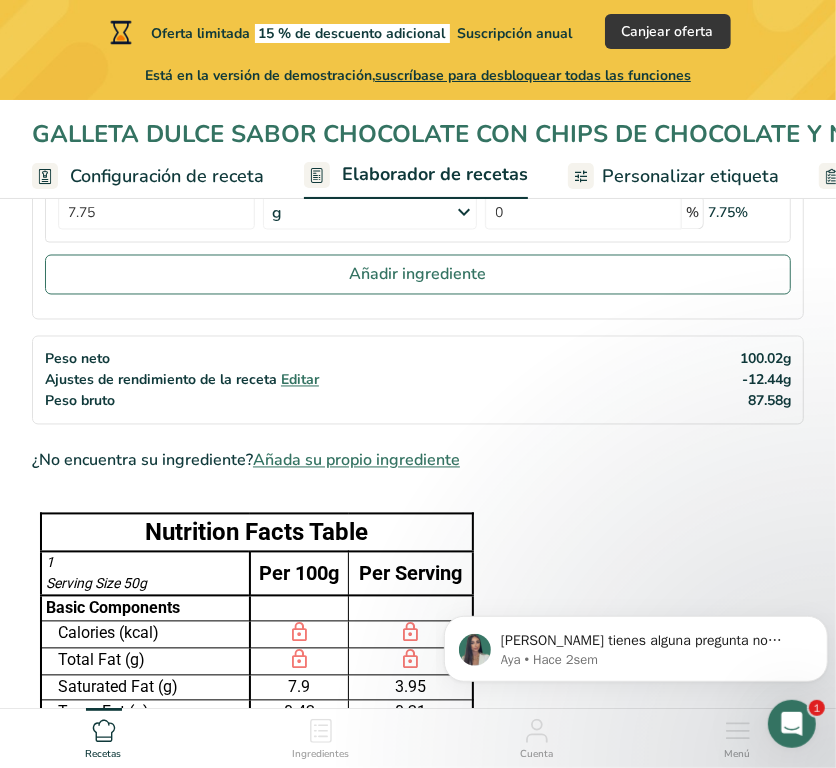 click on "-12.44g" at bounding box center [766, 380] 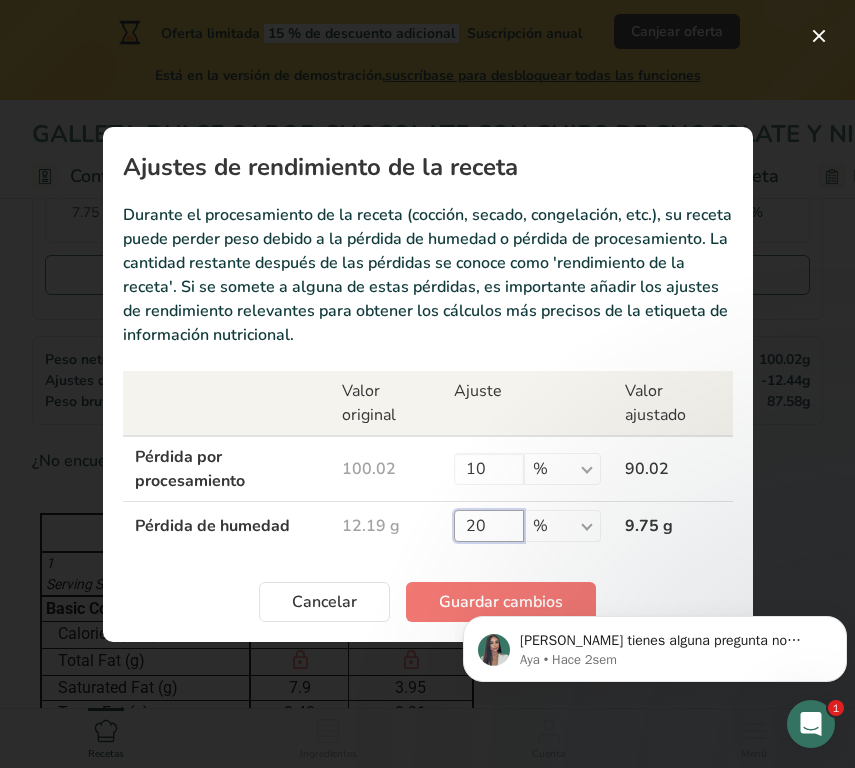 click on "20" at bounding box center [489, 526] 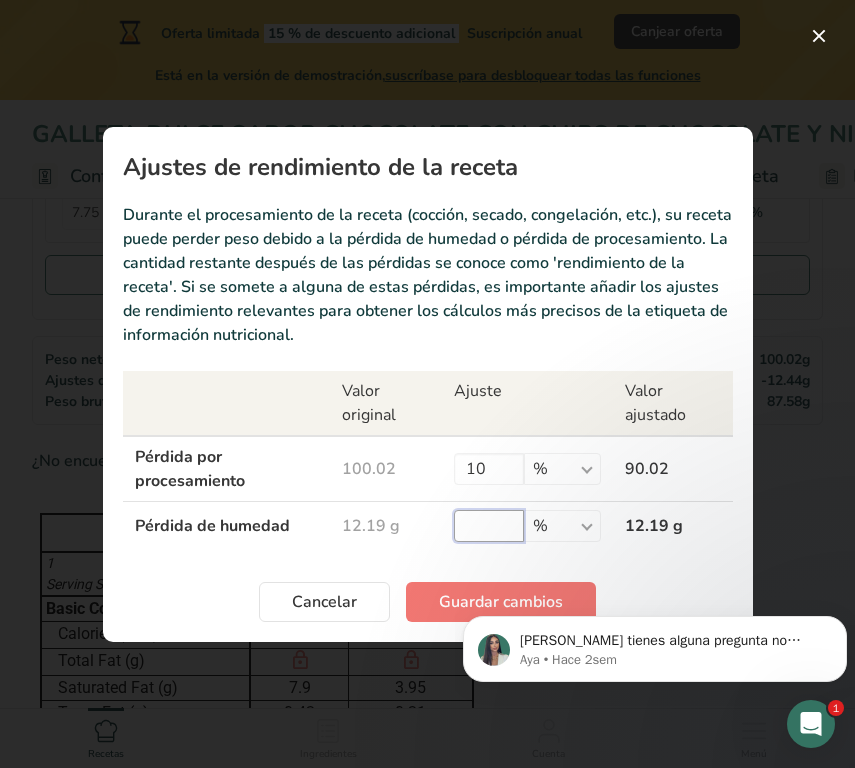 type on "6" 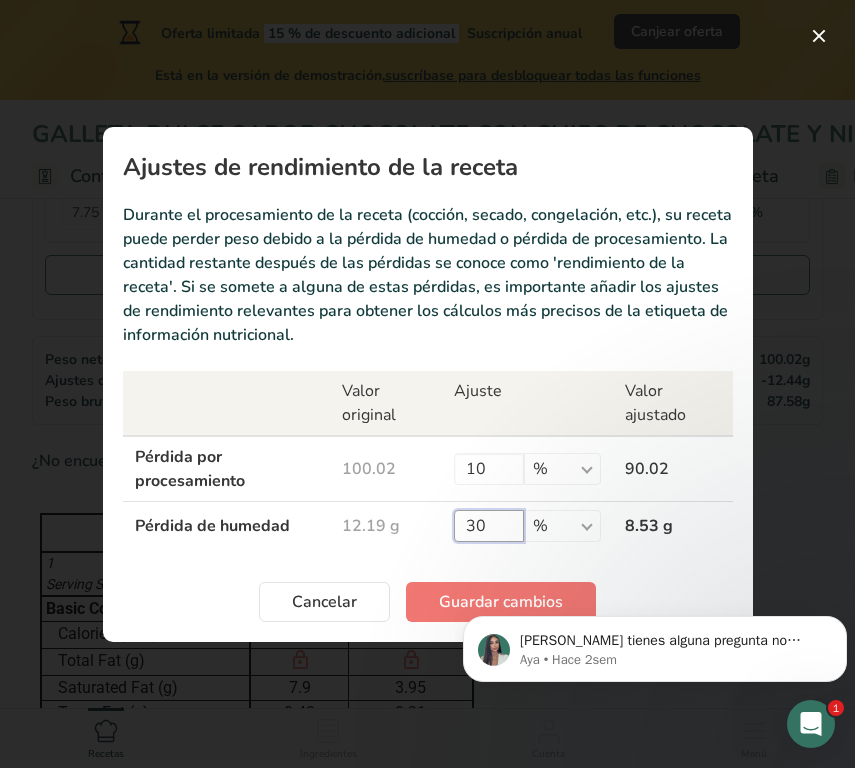 type on "3" 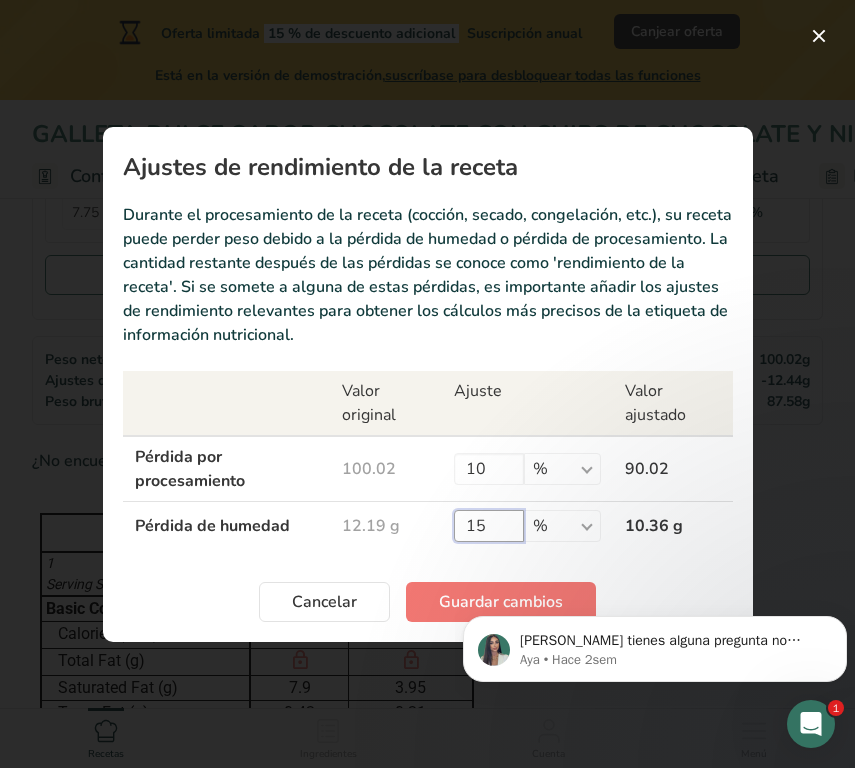 type on "1" 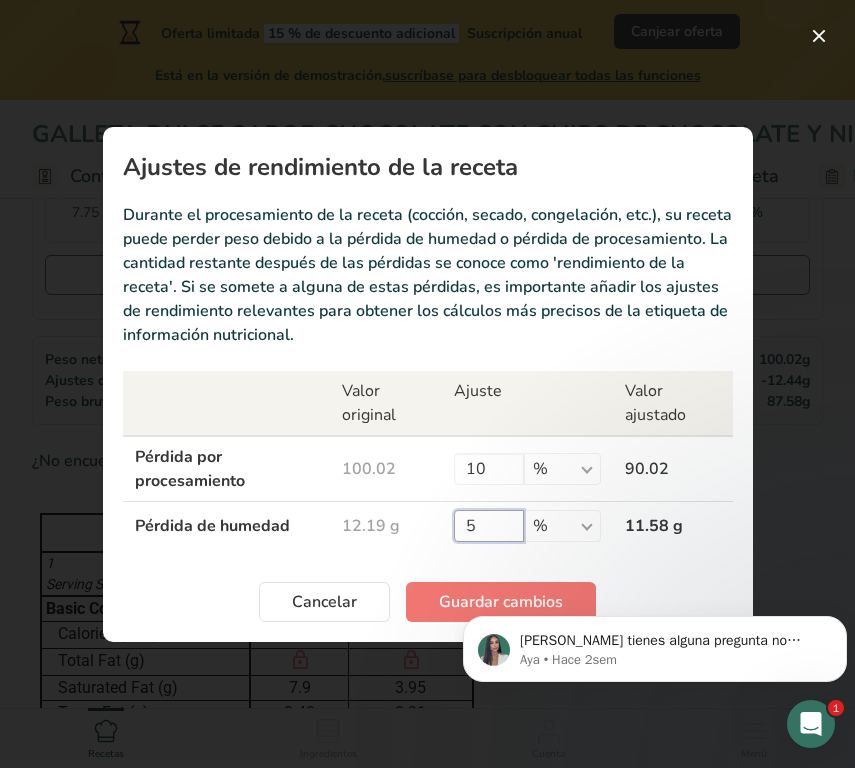 type on "5" 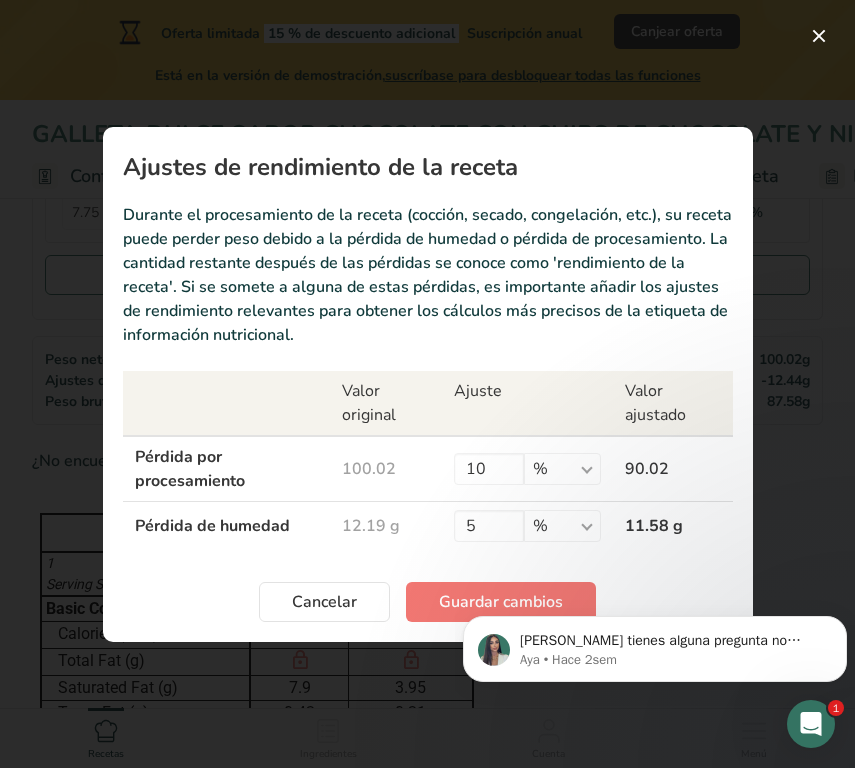 click on "[PERSON_NAME] tienes alguna pregunta no dudes en consultarnos. ¡Estamos aquí para ayudarte! 😊 Aya • Hace 2sem" at bounding box center (655, 557) 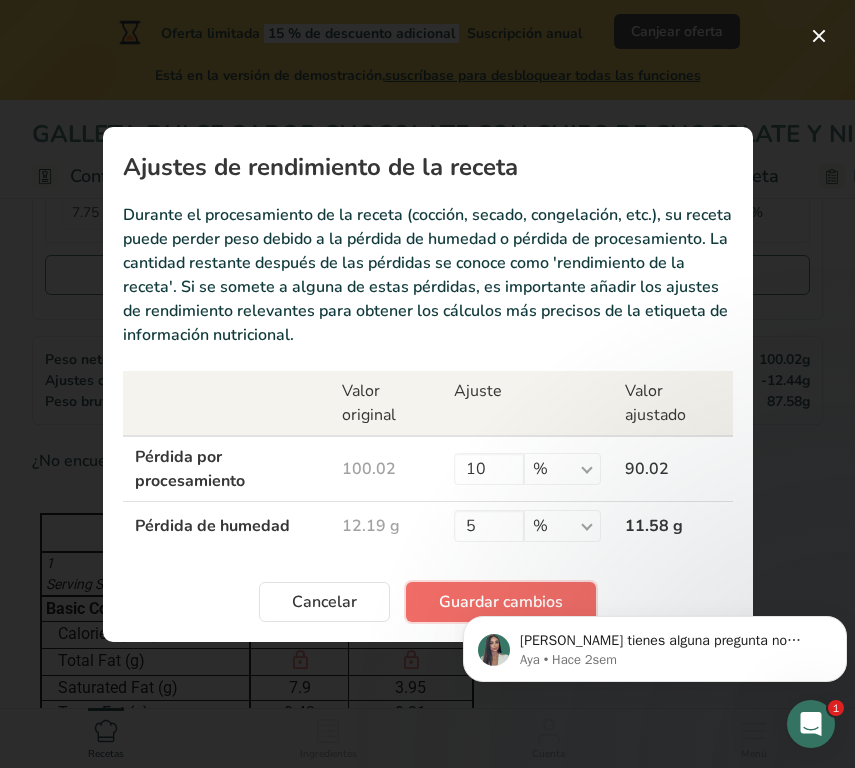 click on "Guardar cambios" at bounding box center (501, 602) 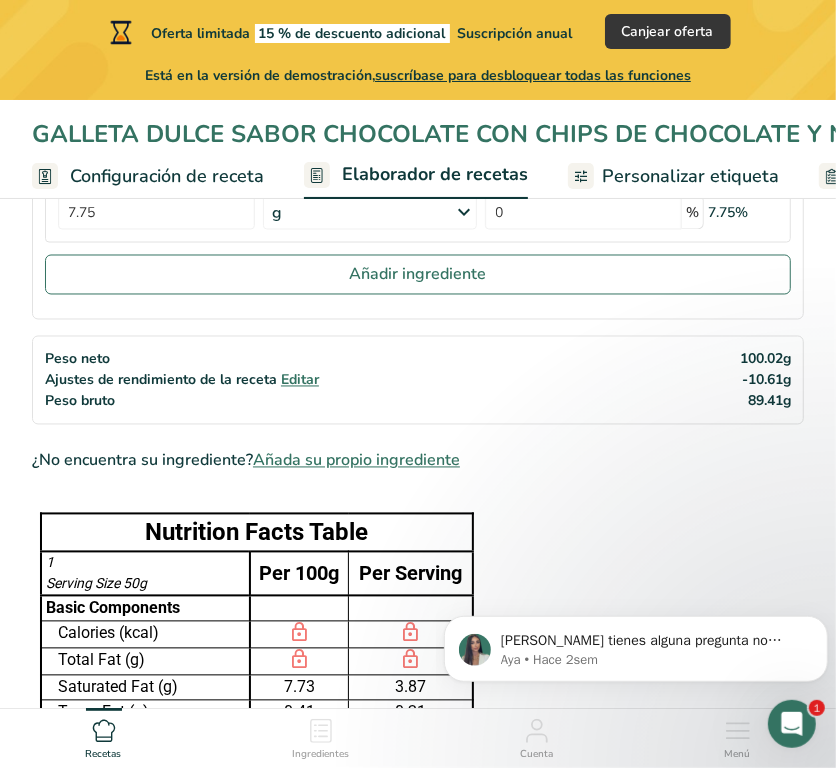 click on "Editar" at bounding box center (300, 380) 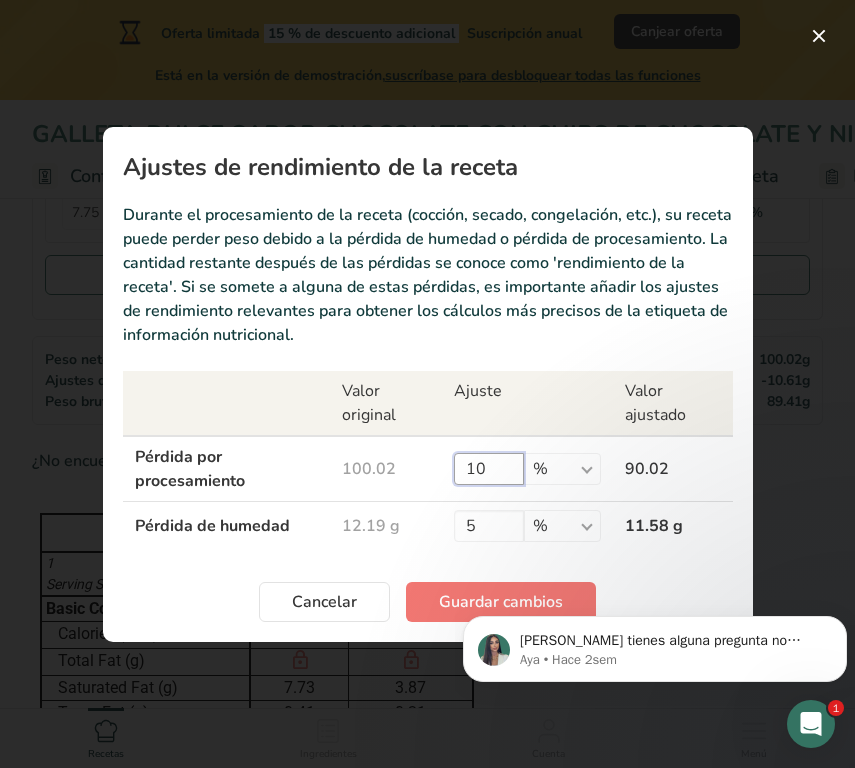 click on "10" at bounding box center [489, 469] 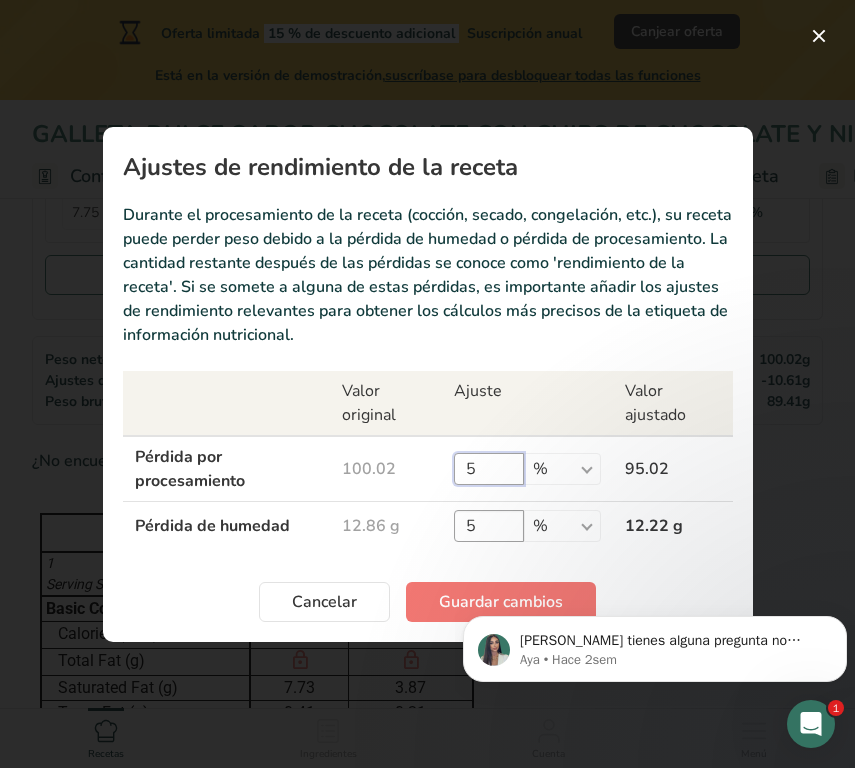 type on "5" 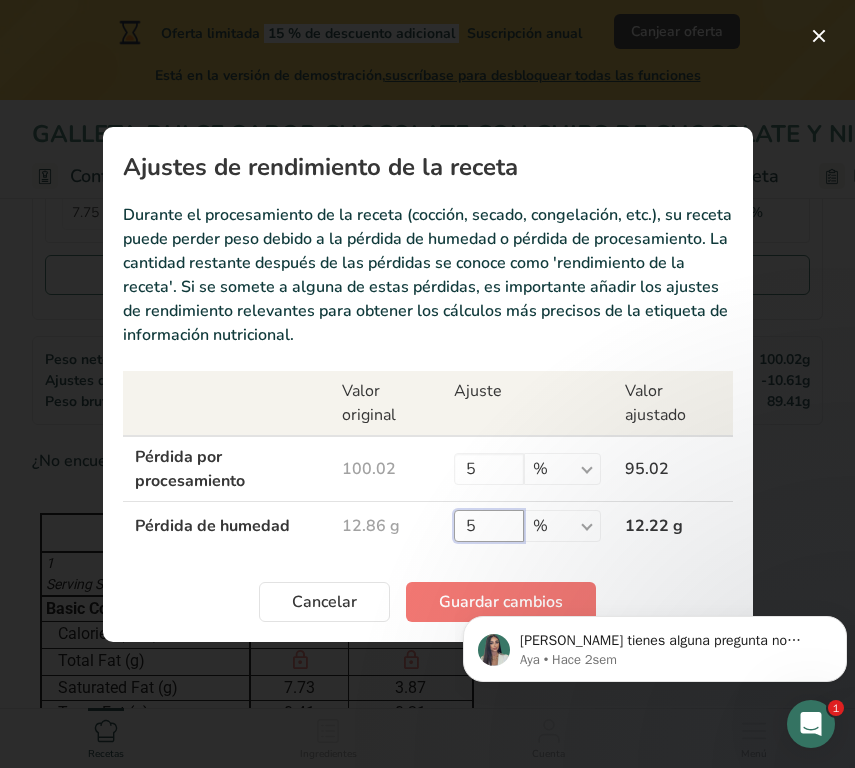 click on "5" at bounding box center (489, 526) 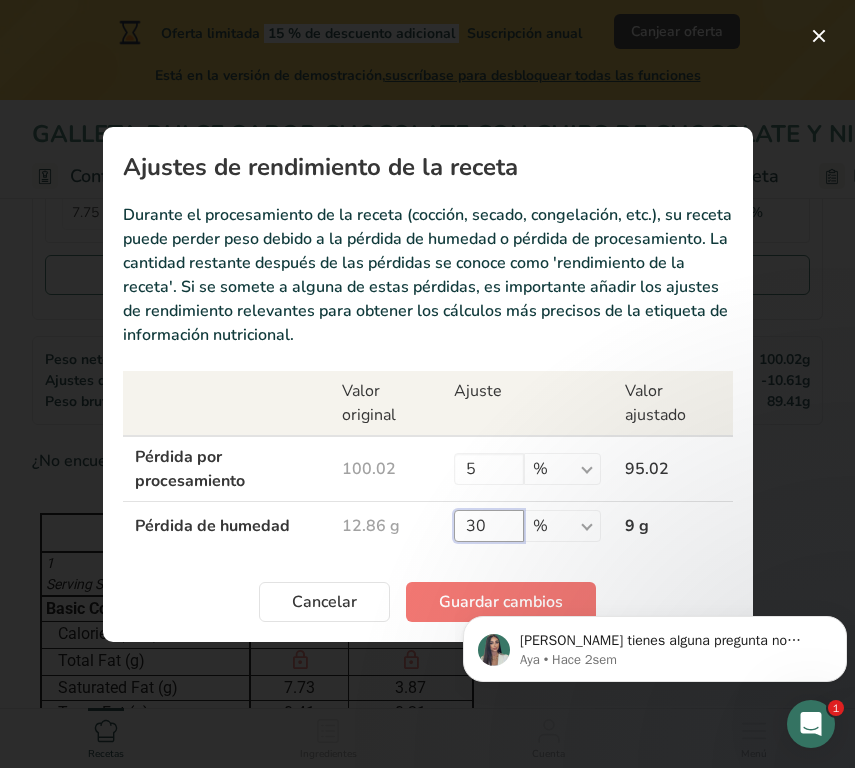 type on "30" 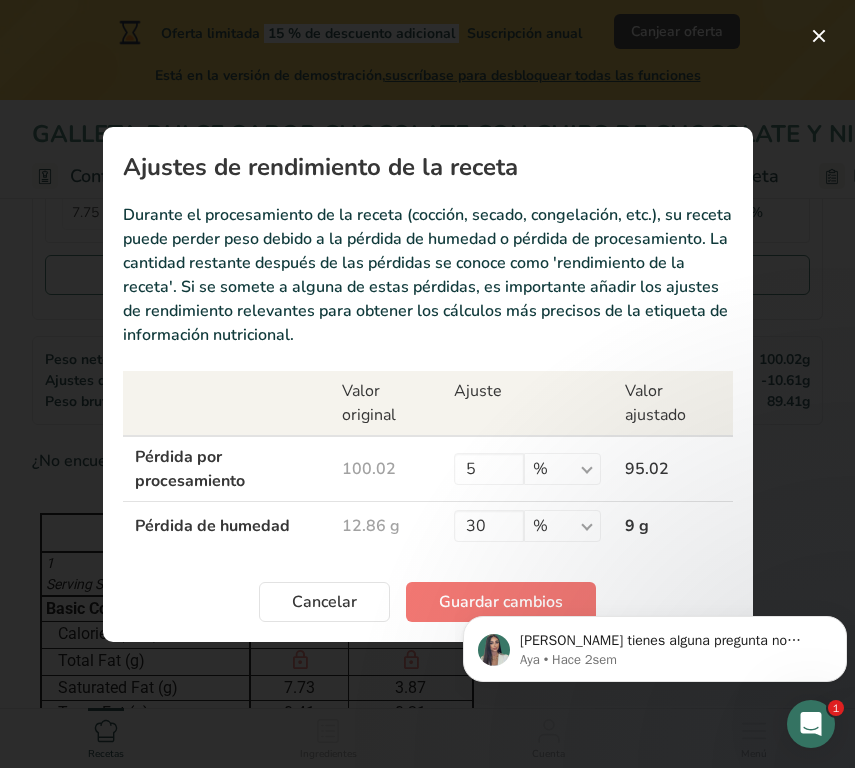 click on "[PERSON_NAME] tienes alguna pregunta no dudes en consultarnos. ¡Estamos aquí para ayudarte! 😊 Aya • Hace 2sem" at bounding box center [655, 557] 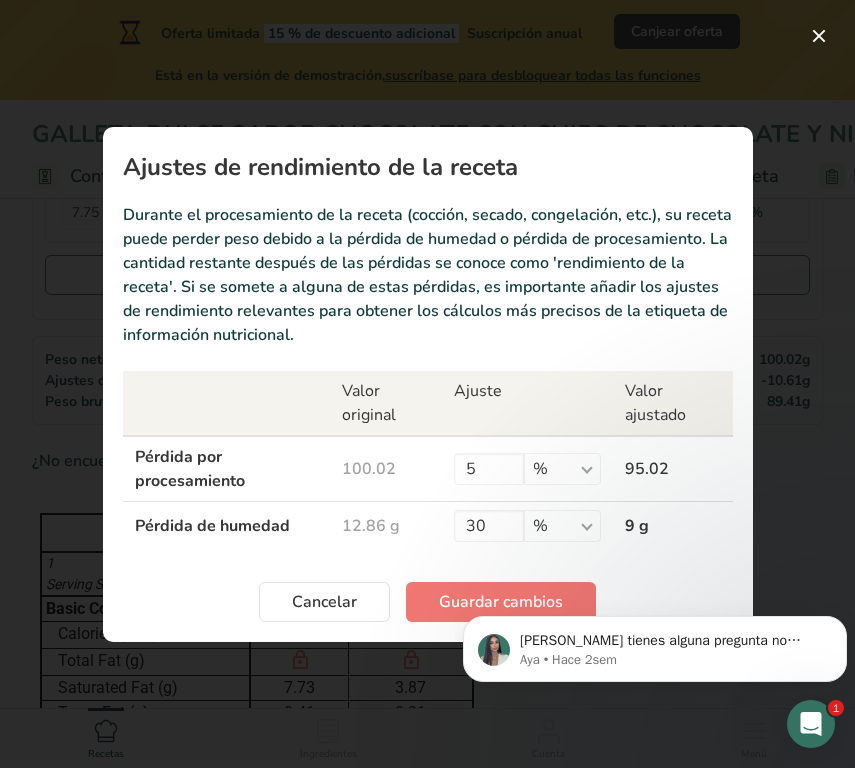 click on "[PERSON_NAME] tienes alguna pregunta no dudes en consultarnos. ¡Estamos aquí para ayudarte! 😊 Aya • Hace 2sem" at bounding box center (655, 557) 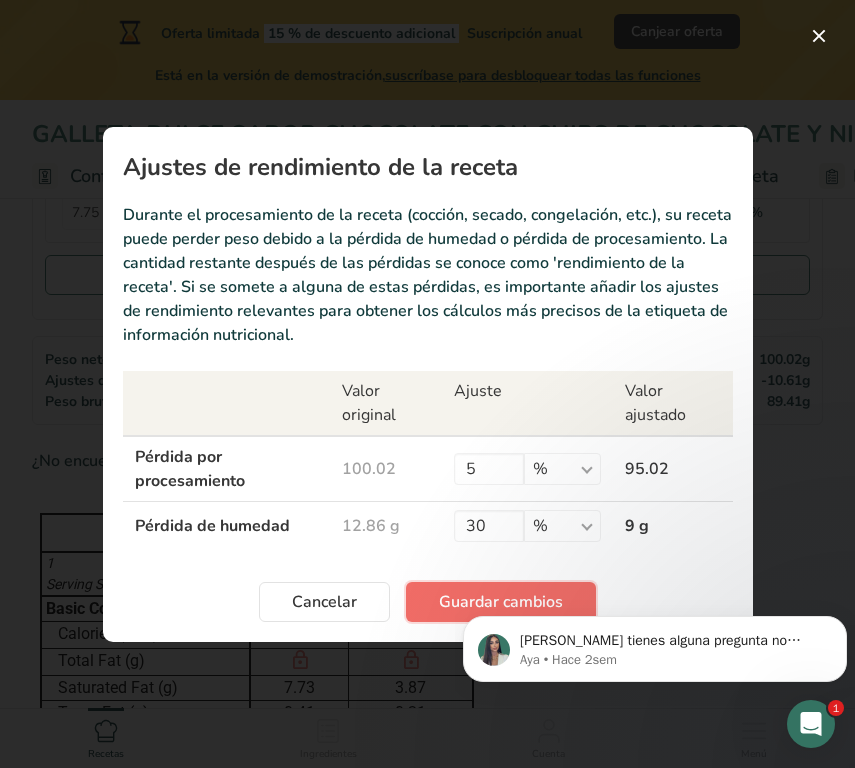 click on "Guardar cambios" at bounding box center (501, 602) 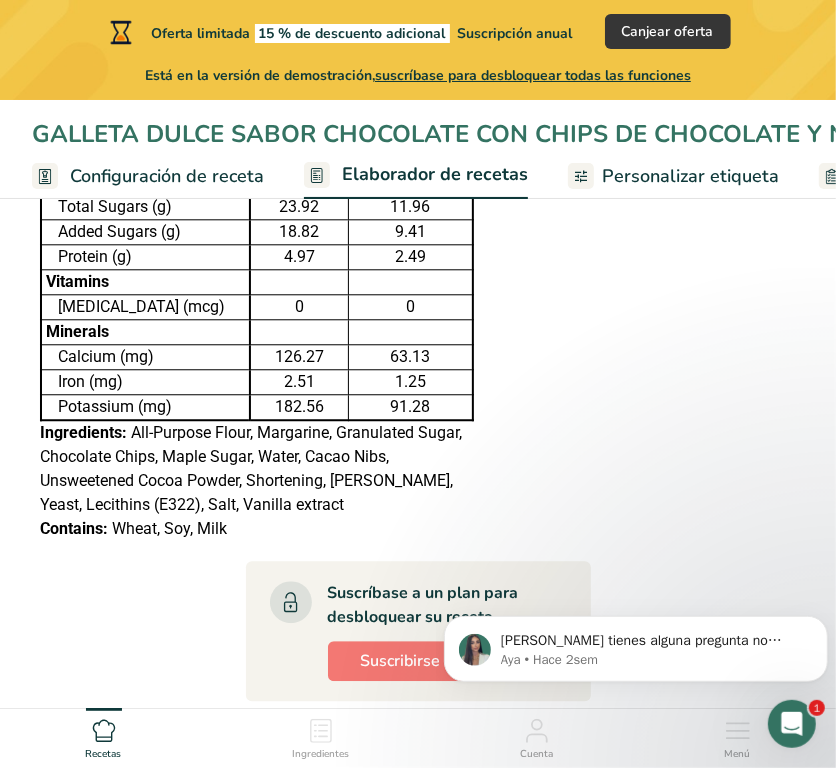 scroll, scrollTop: 2091, scrollLeft: 0, axis: vertical 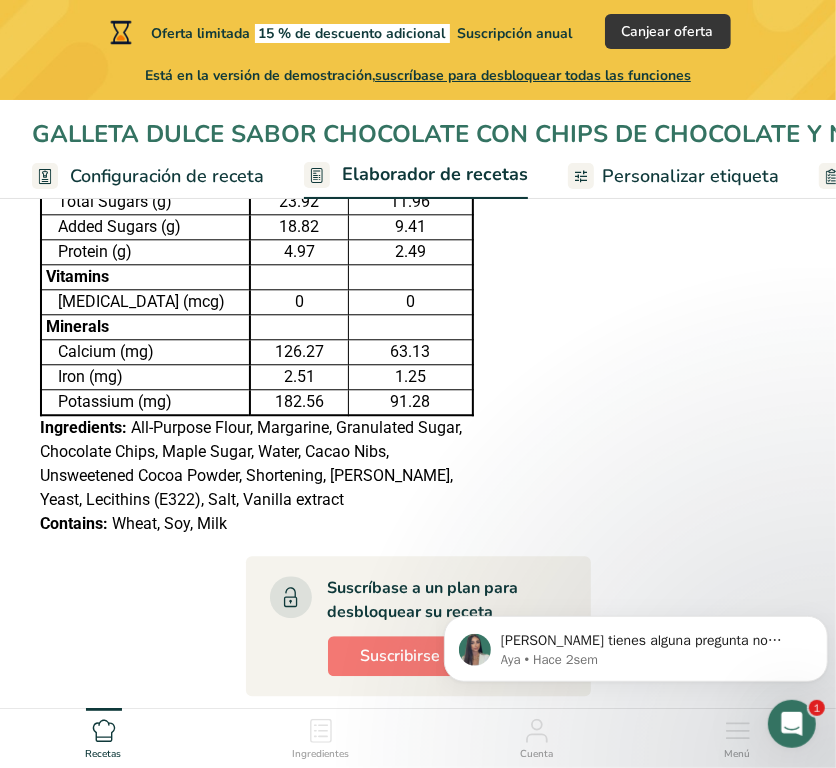 click on "Ingredientes
Harina [PERSON_NAME], para todo uso, con levadura, enriquecida
i
Cantidad 29.4   Unidad
g
Porciones
1 cup
Unidades de peso
g
kg
mg
Ver más
Unidades de volumen
[GEOGRAPHIC_DATA]
Las unidades de volumen requieren una conversión de densidad. Si conoce la densidad de su ingrediente, introdúzcala a continuación. De lo contrario, haga clic en "RIA", nuestra asistente regulatoria de IA, quien podrá ayudarle.
lb/pie³
g/cm³
Confirmar
mL
lb/pie³
g/cm³
Confirmar
*" at bounding box center (418, -321) 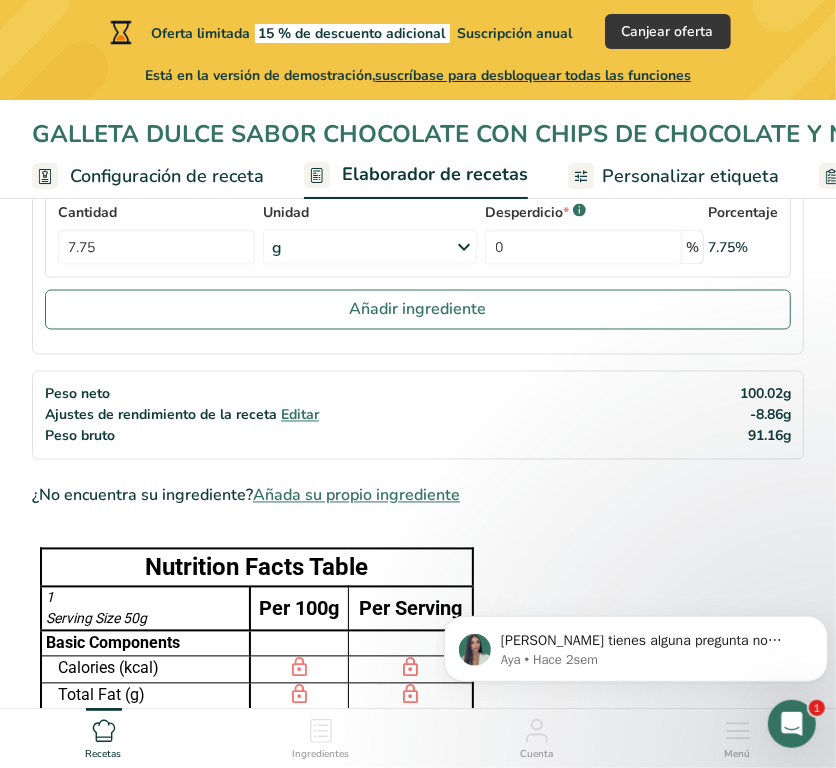 scroll, scrollTop: 1396, scrollLeft: 0, axis: vertical 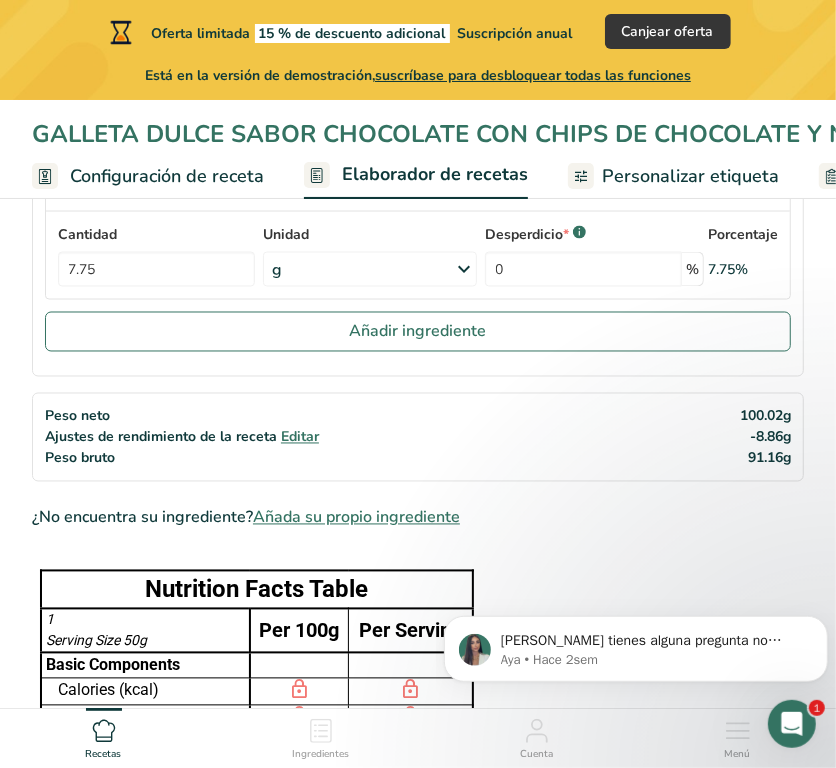 click on "Editar" at bounding box center [300, 437] 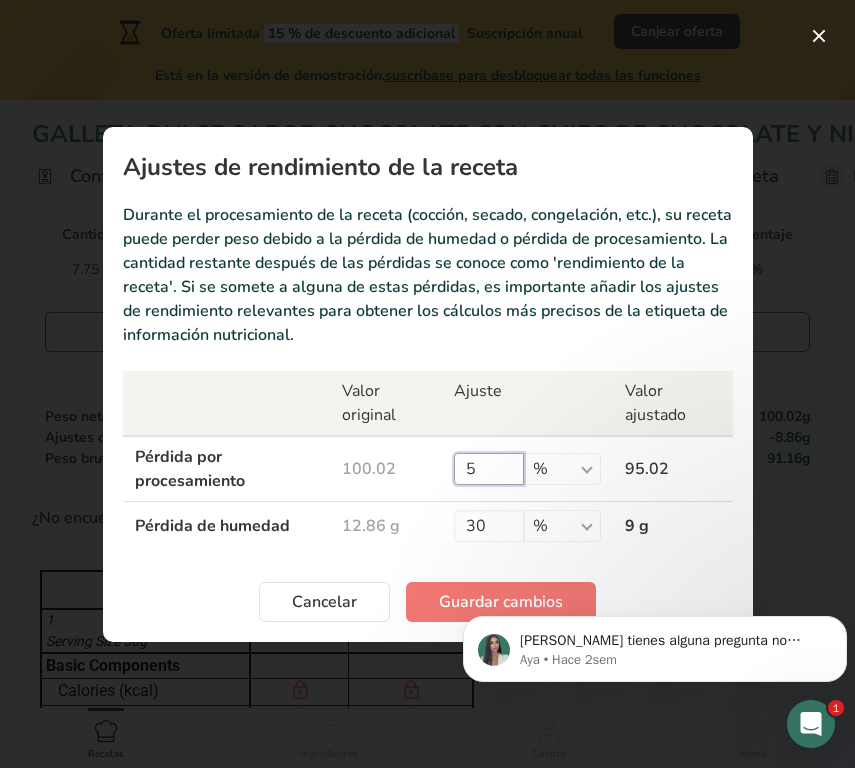 click on "5" at bounding box center [489, 469] 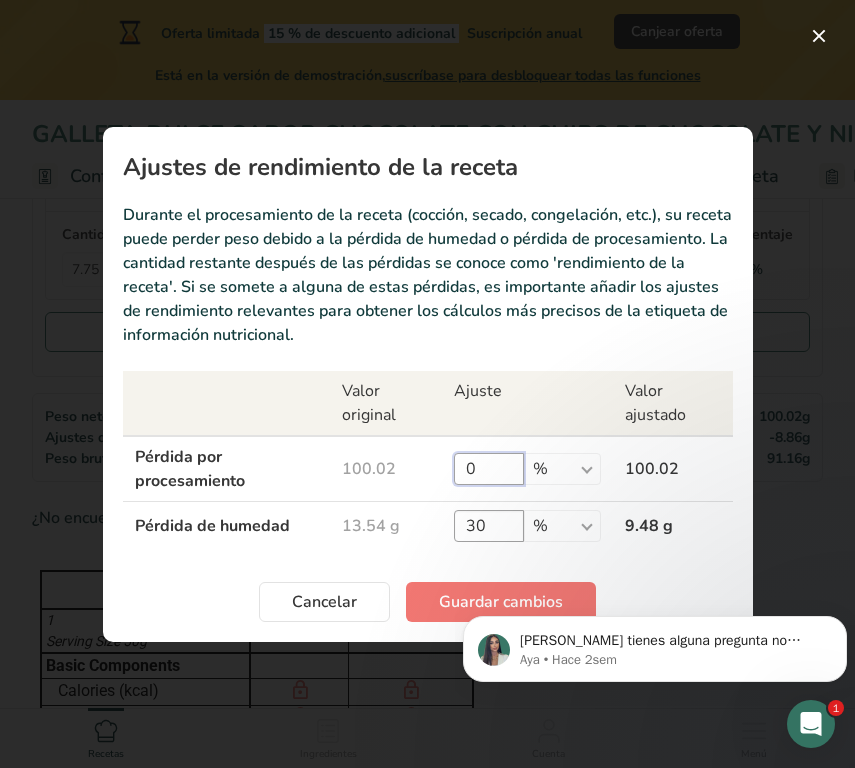 type on "0" 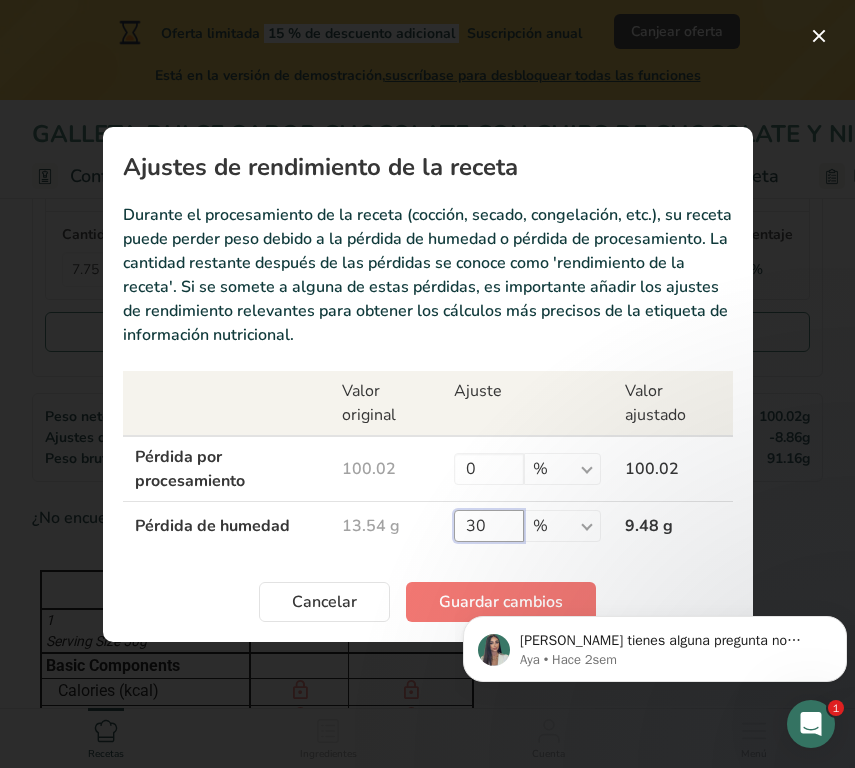 click on "30" at bounding box center (489, 526) 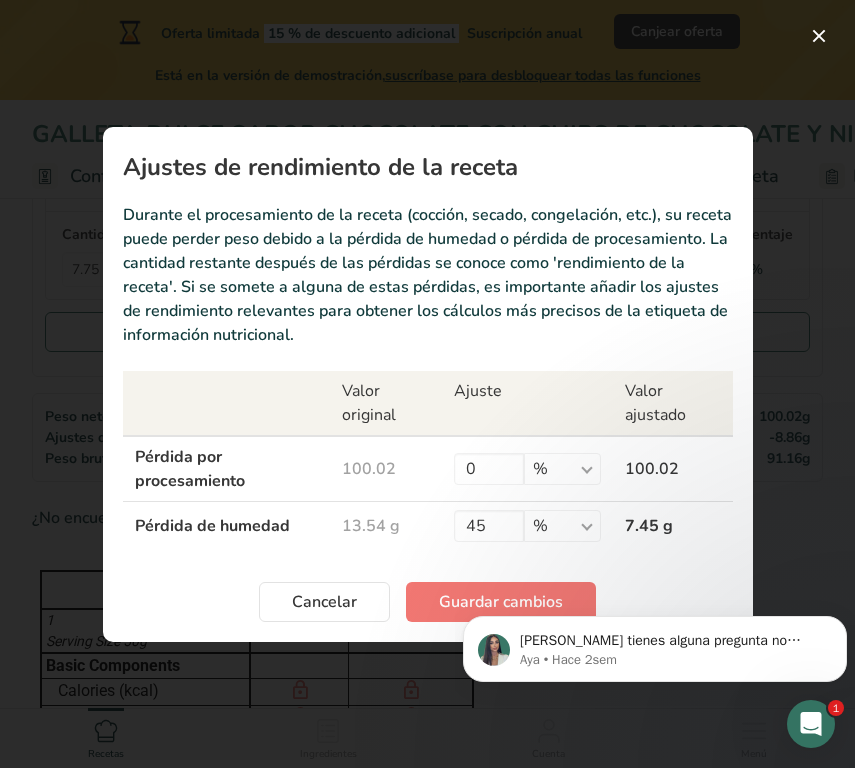 click on "[PERSON_NAME] tienes alguna pregunta no dudes en consultarnos. ¡Estamos aquí para ayudarte! 😊 Aya • Hace 2sem" at bounding box center [655, 644] 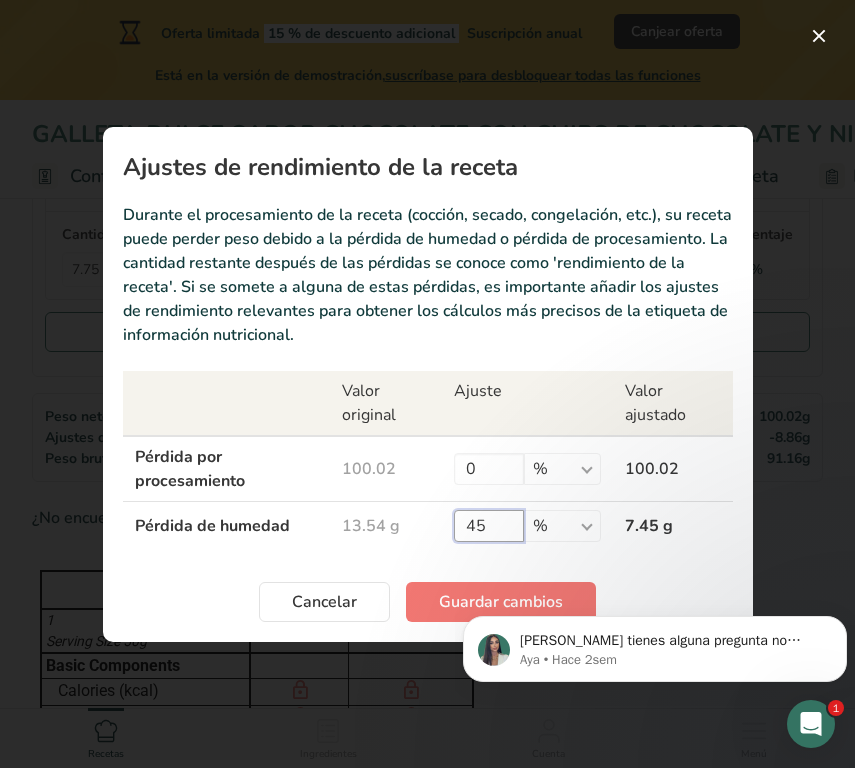 click on "45" at bounding box center [489, 526] 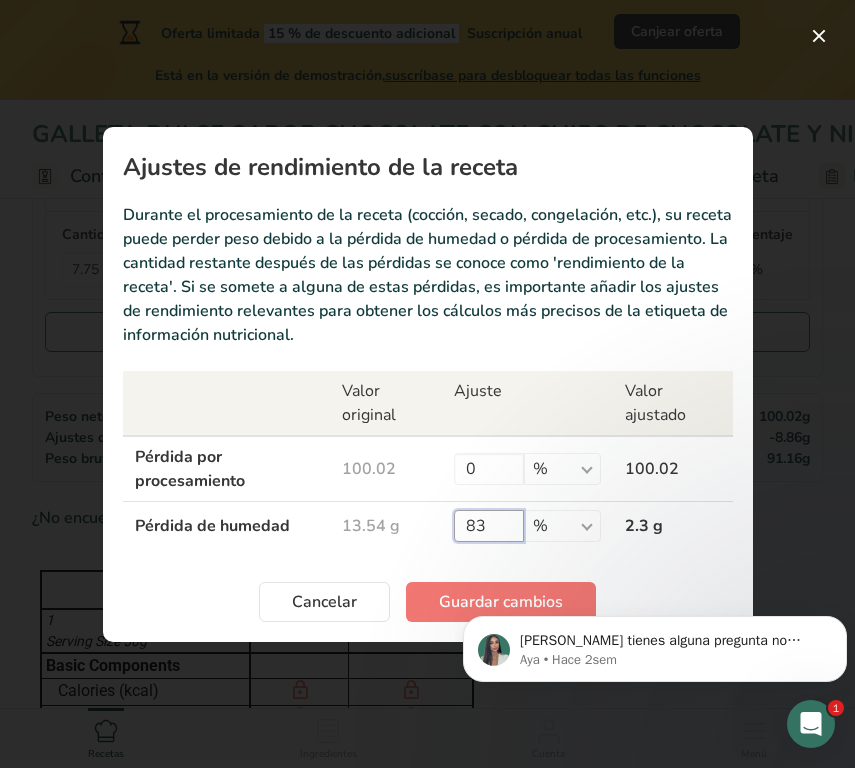 type on "83" 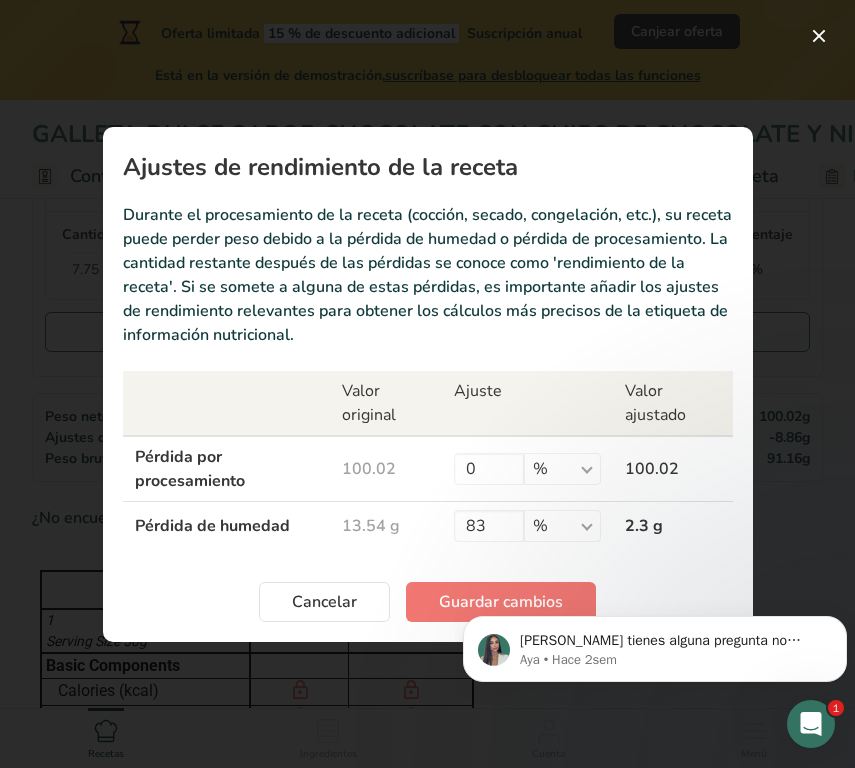 click on "[PERSON_NAME] tienes alguna pregunta no dudes en consultarnos. ¡Estamos aquí para ayudarte! 😊 Aya • Hace 2sem" at bounding box center [655, 557] 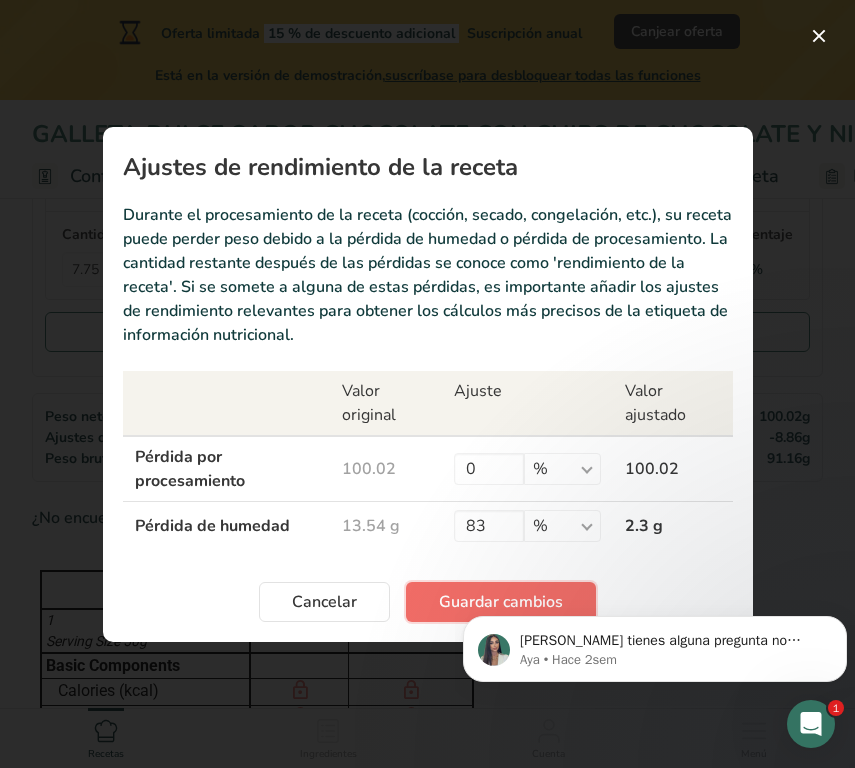 click on "Guardar cambios" at bounding box center (501, 602) 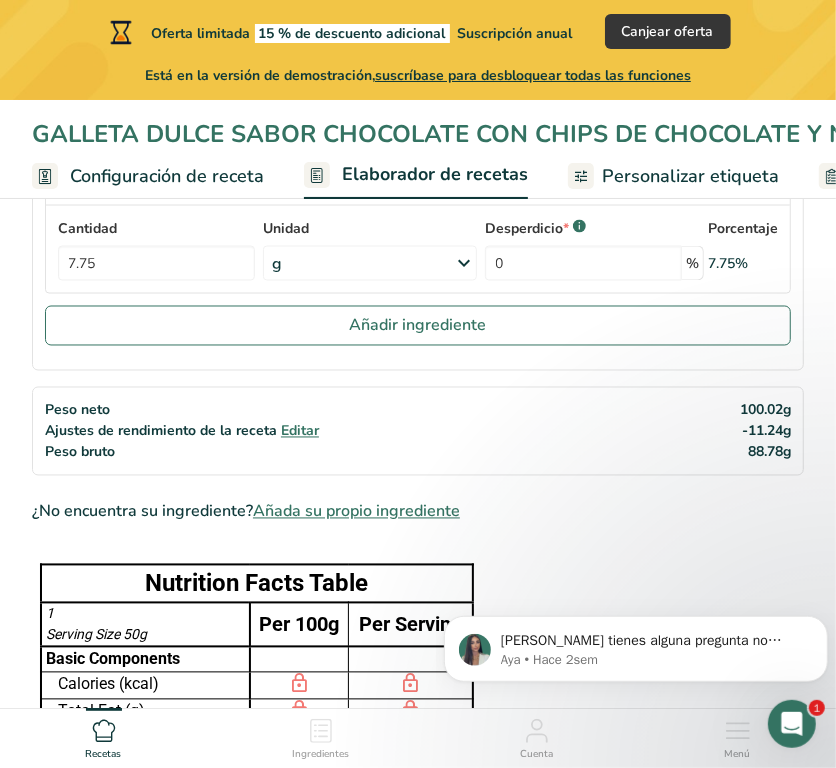 scroll, scrollTop: 1413, scrollLeft: 0, axis: vertical 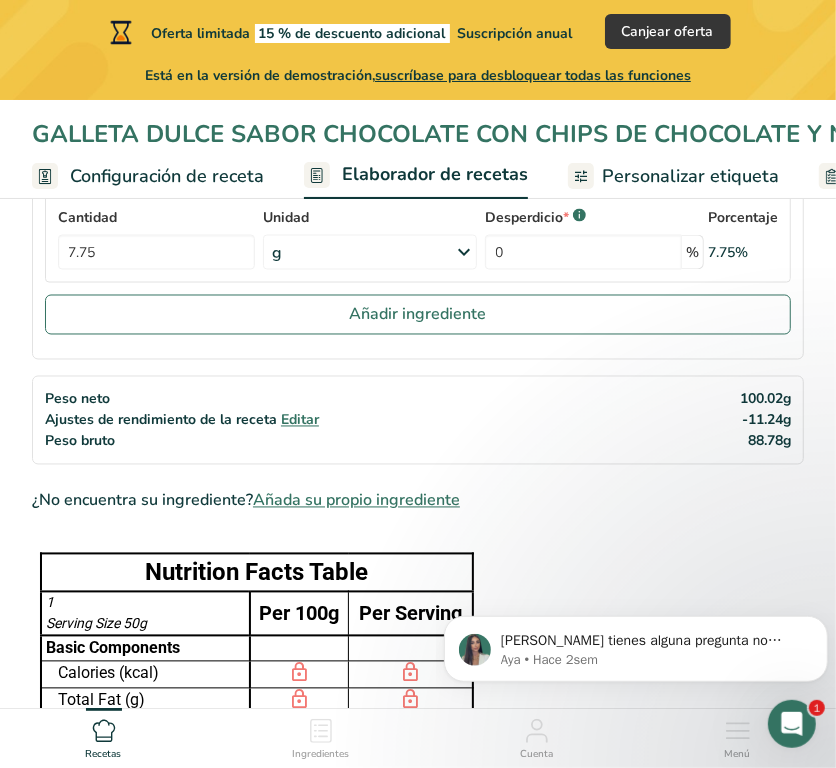 click on "Editar" at bounding box center (300, 420) 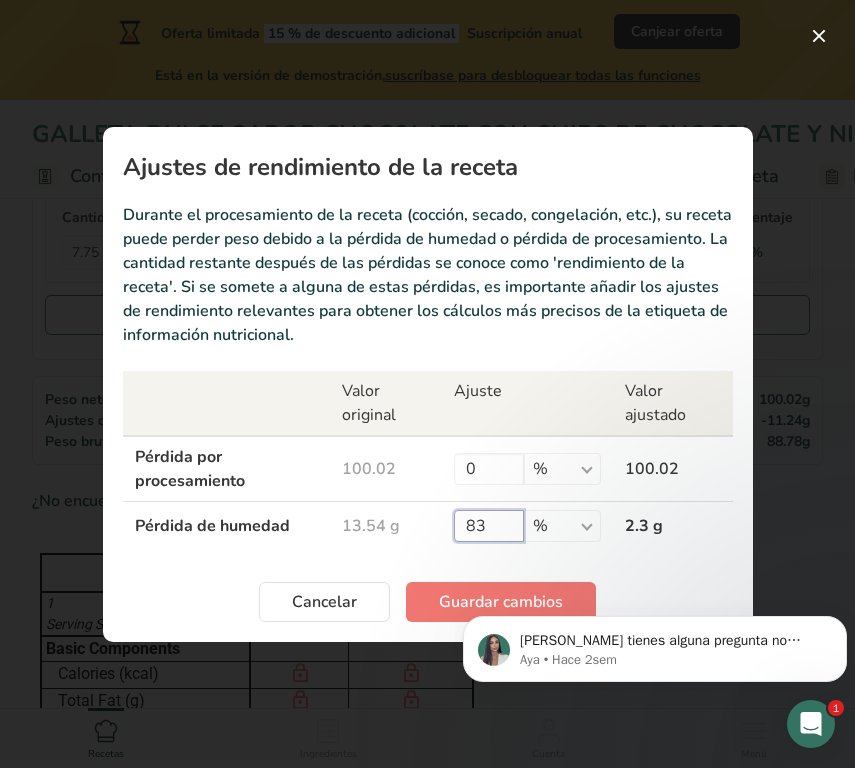 click on "83" at bounding box center (489, 526) 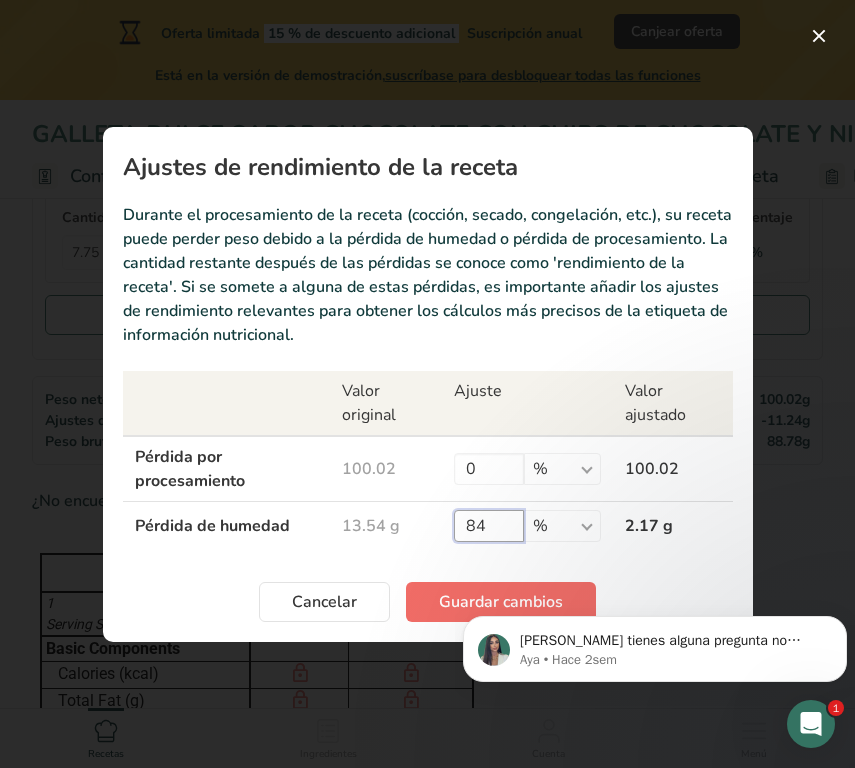 type on "84" 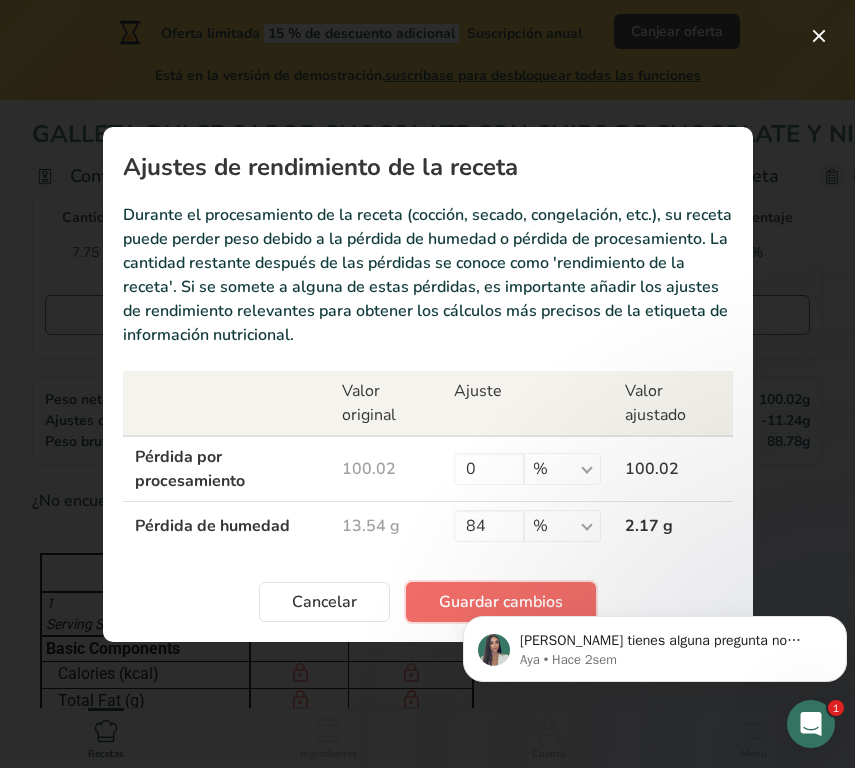 click on "Guardar cambios" at bounding box center [501, 602] 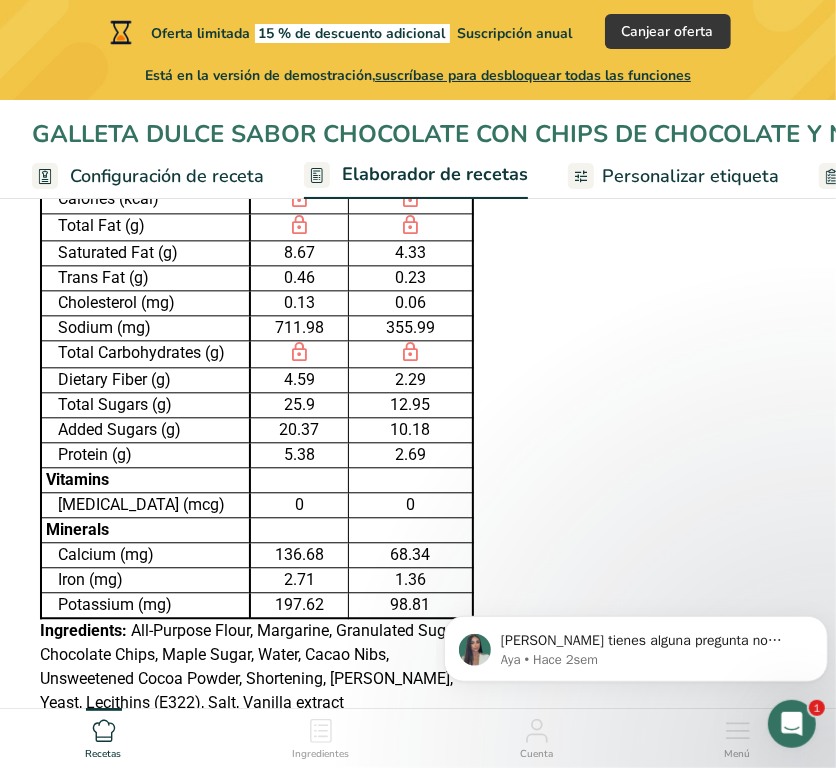 scroll, scrollTop: 1895, scrollLeft: 0, axis: vertical 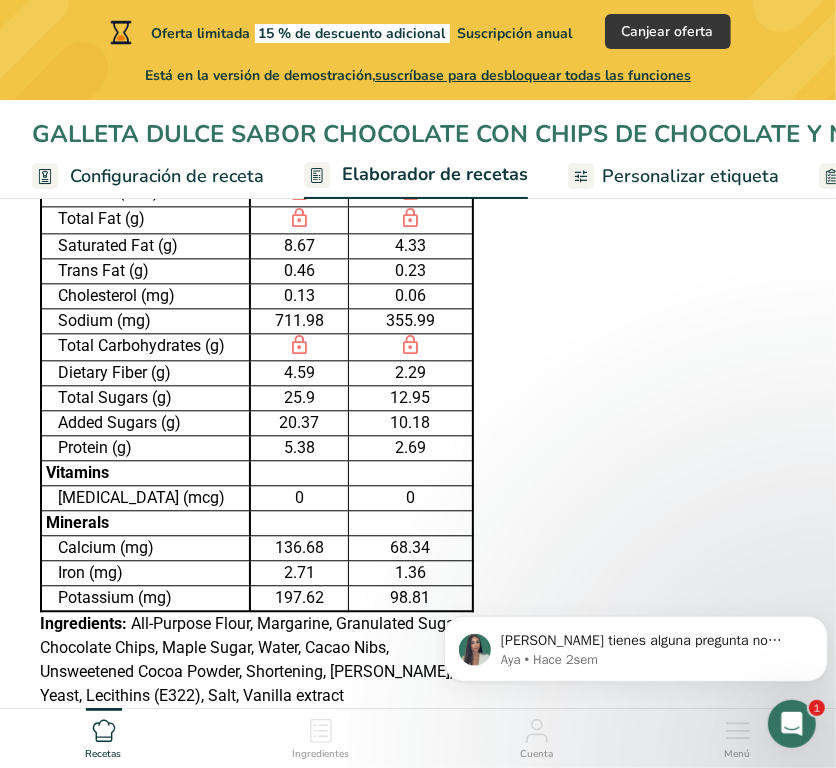 click on "2.69" at bounding box center [410, 448] 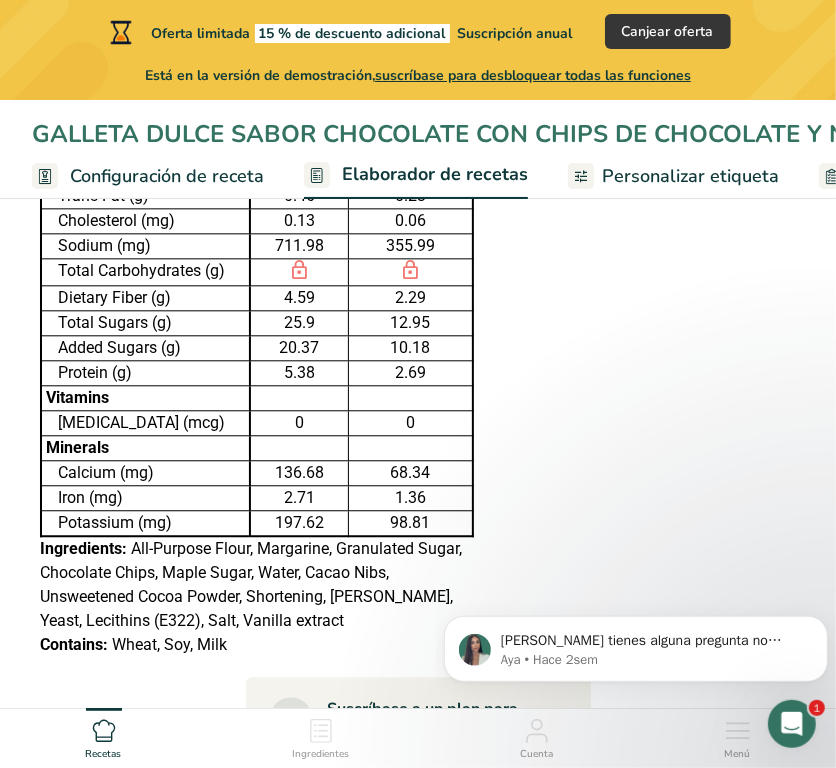 scroll, scrollTop: 1976, scrollLeft: 0, axis: vertical 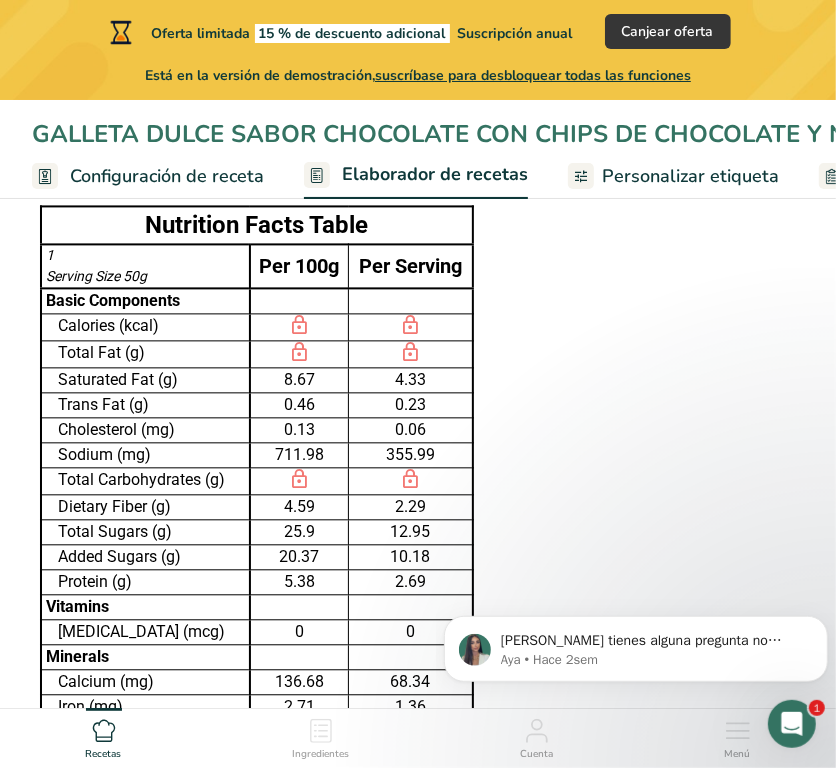 click on "Personalizar etiqueta" at bounding box center (690, 176) 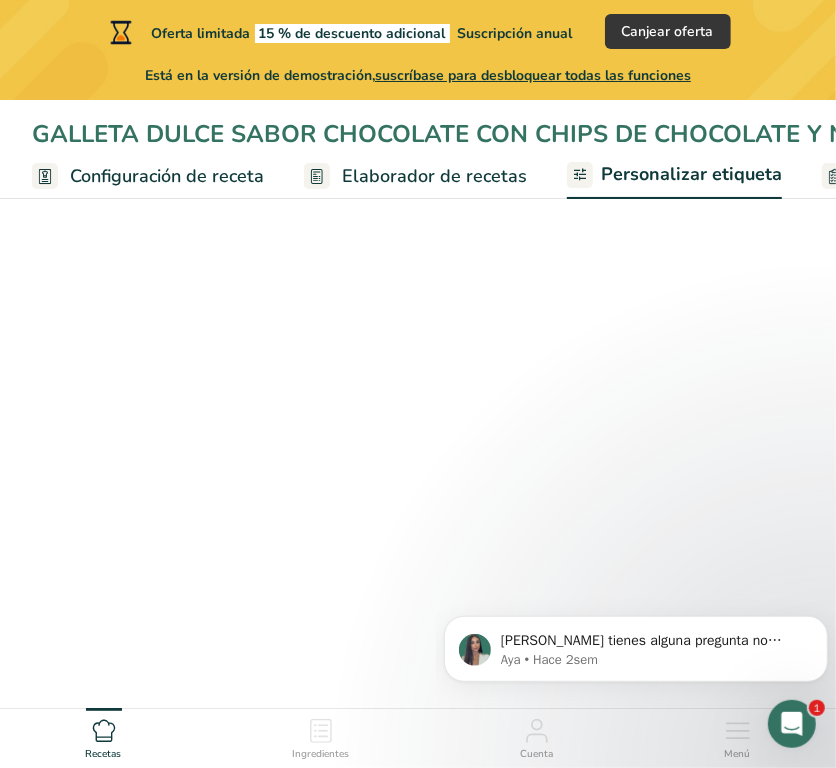 scroll, scrollTop: 0, scrollLeft: 536, axis: horizontal 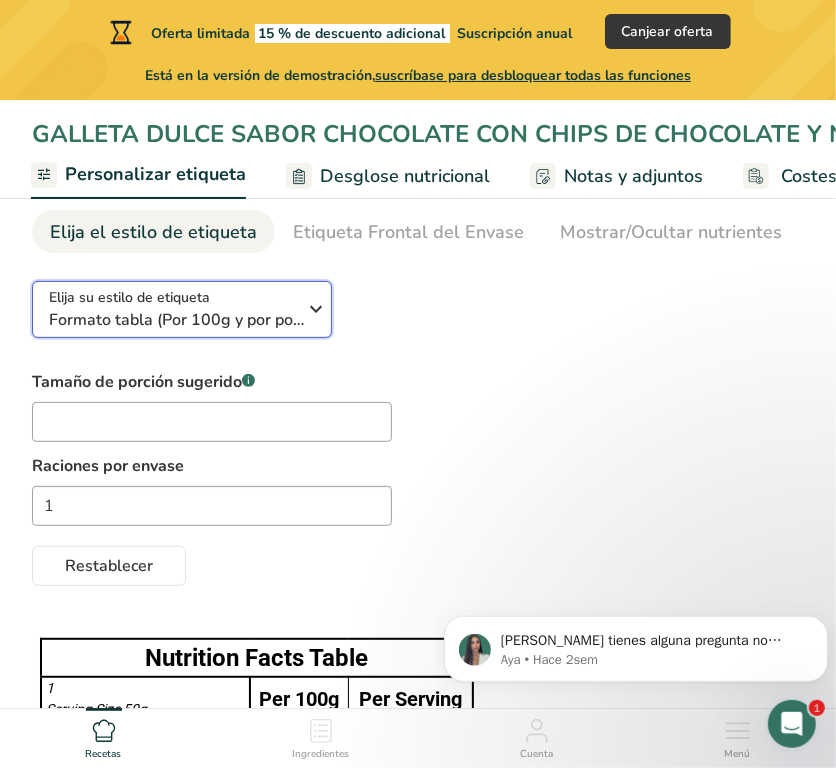 click at bounding box center [316, 309] 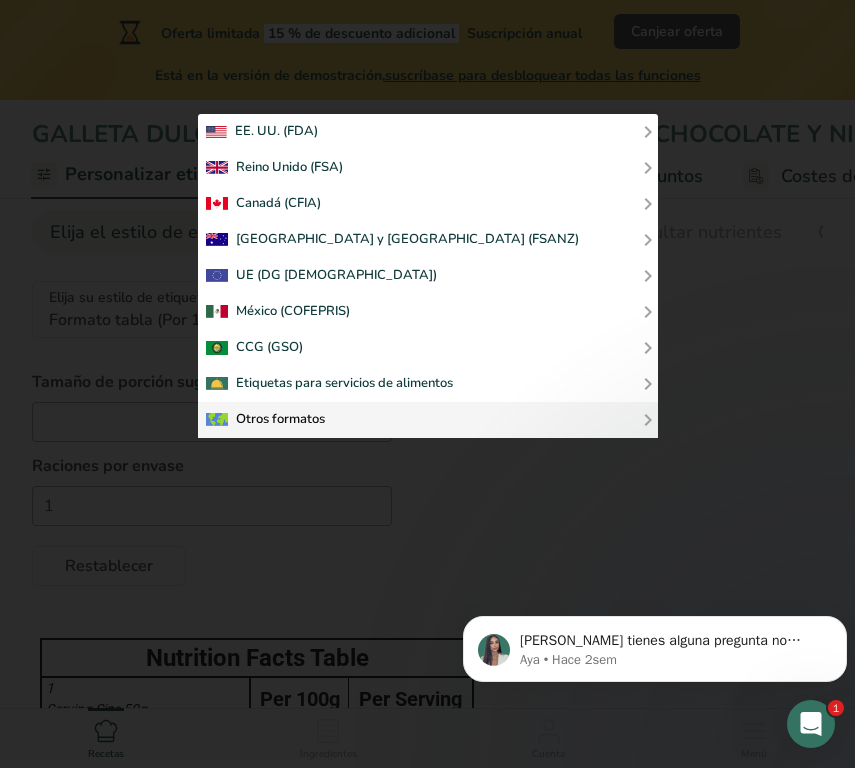 click on "Otros formatos" at bounding box center (428, 420) 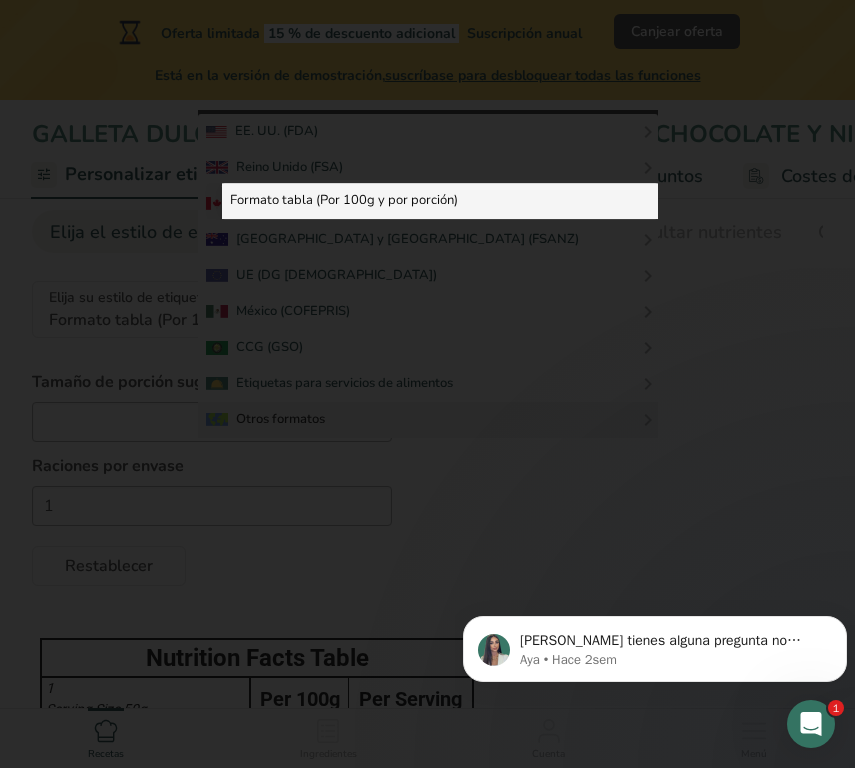 click on "Formato tabla (Por 100g y por porción)" at bounding box center [440, 201] 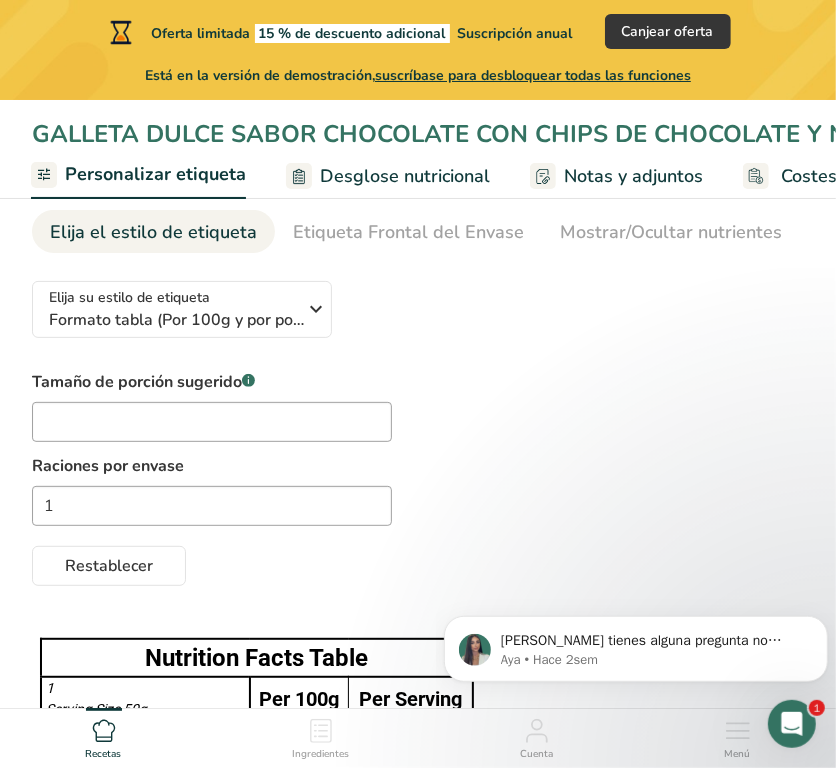 click on "Elija su estilo de etiqueta
Formato tabla (Por 100g y por porción)
[GEOGRAPHIC_DATA]. (FDA)
Etiqueta estándar FDA
Etiqueta tabular FDA
Etiqueta lineal FDA
Etiqueta simplificada FDA
Etiqueta FDA de dos columnas (Por porción/Por envase)
Etiqueta FDA de dos columnas (Tal como se vende/Tal como se prepara)
Etiqueta estándar FDA agregada
Etiqueta estándar FDA con micronutrientes listados lado a lado
[PERSON_NAME][GEOGRAPHIC_DATA] ([GEOGRAPHIC_DATA])
Etiqueta obligatoria del [GEOGRAPHIC_DATA] "Parte trasera del envase"
Etiqueta de semáforo del [GEOGRAPHIC_DATA] "Parte [MEDICAL_DATA] del envase"
Canadá (CFIA)" at bounding box center (418, 425) 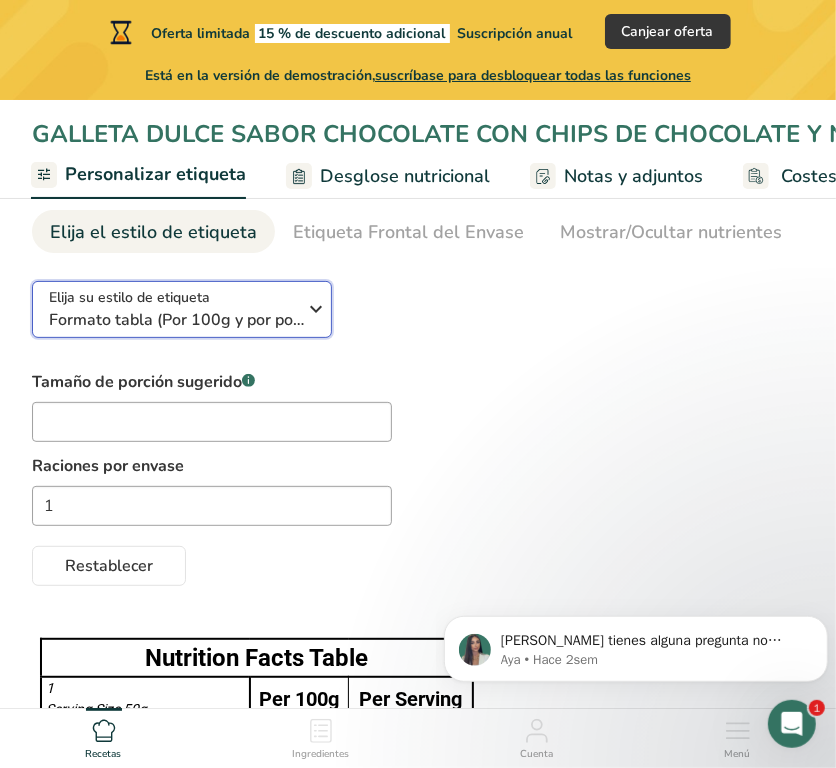 click at bounding box center [316, 309] 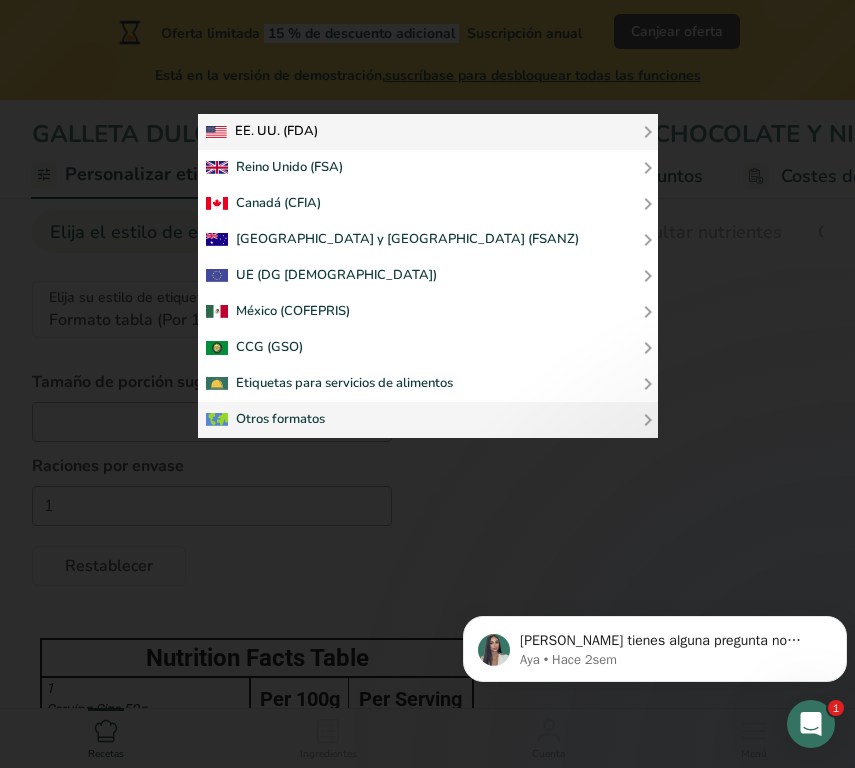 click on "EE. UU. (FDA)" at bounding box center (428, 132) 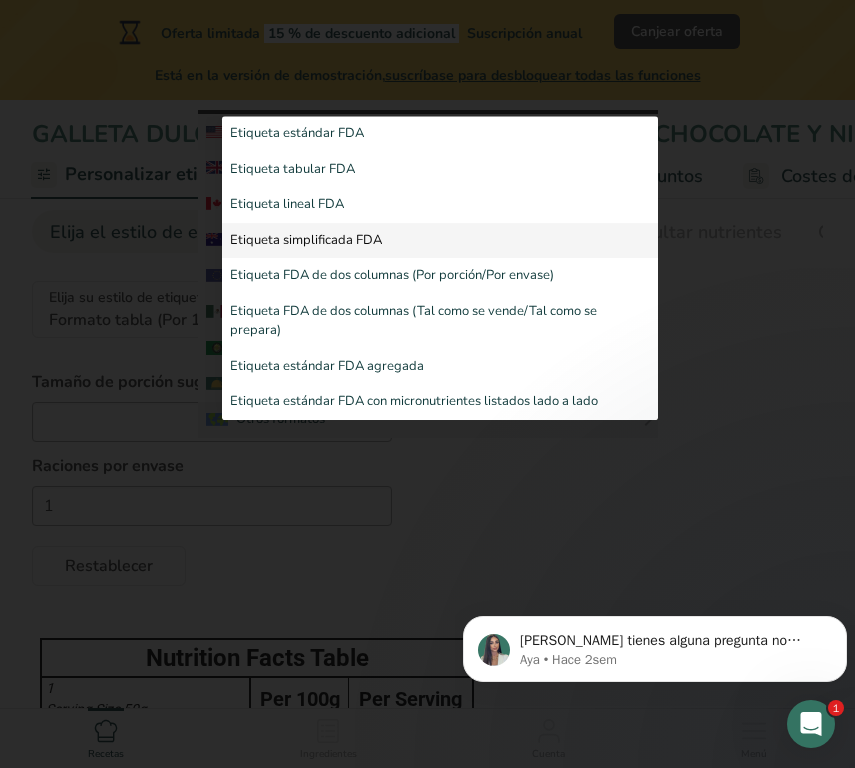 drag, startPoint x: 498, startPoint y: 211, endPoint x: 498, endPoint y: 225, distance: 14 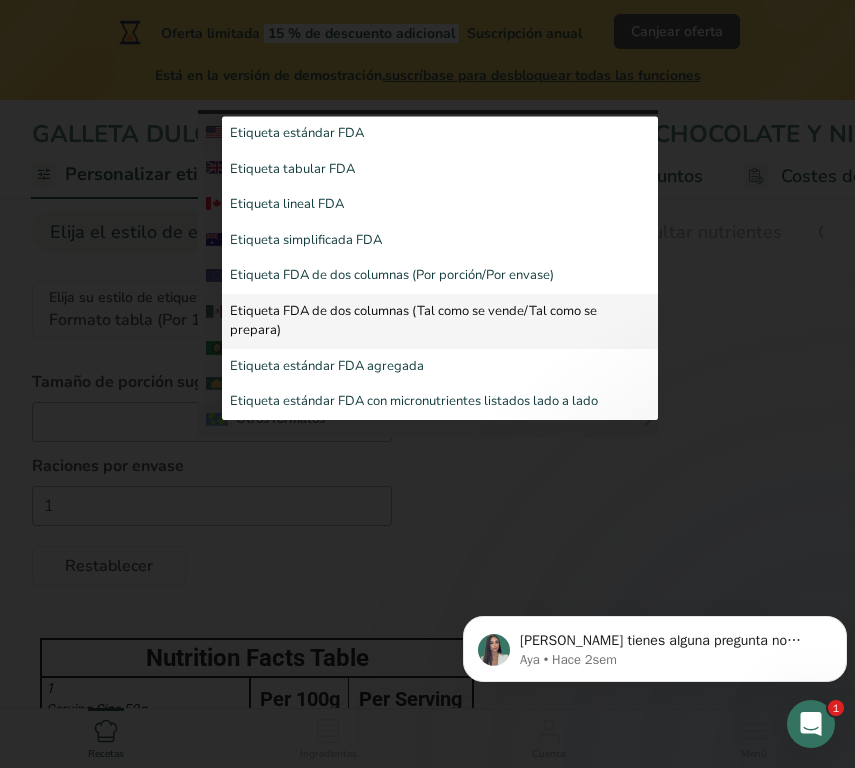 click on "Etiqueta simplificada FDA" at bounding box center [440, 241] 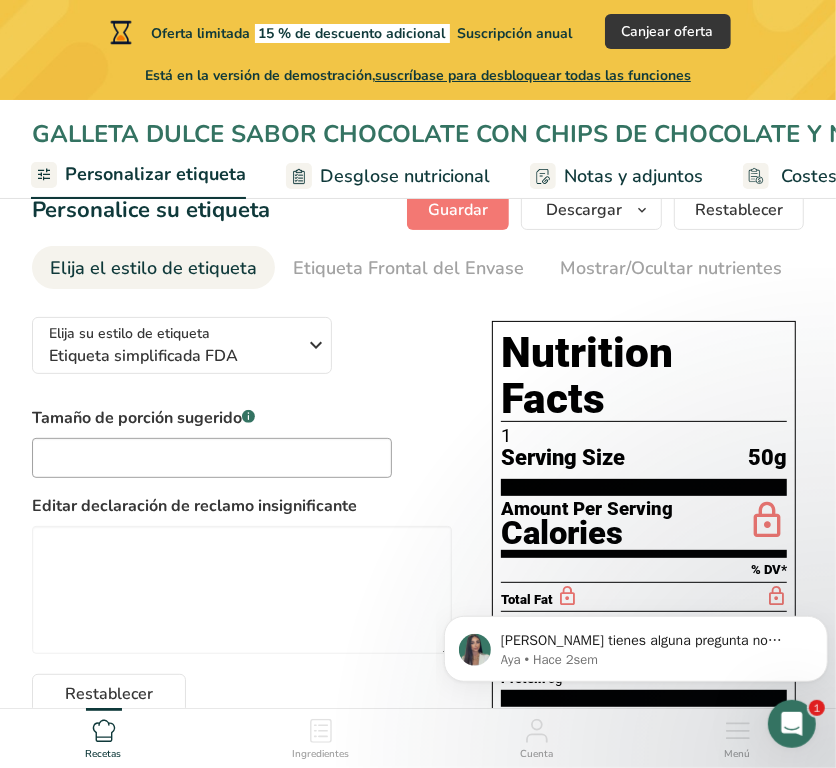 scroll, scrollTop: 38, scrollLeft: 0, axis: vertical 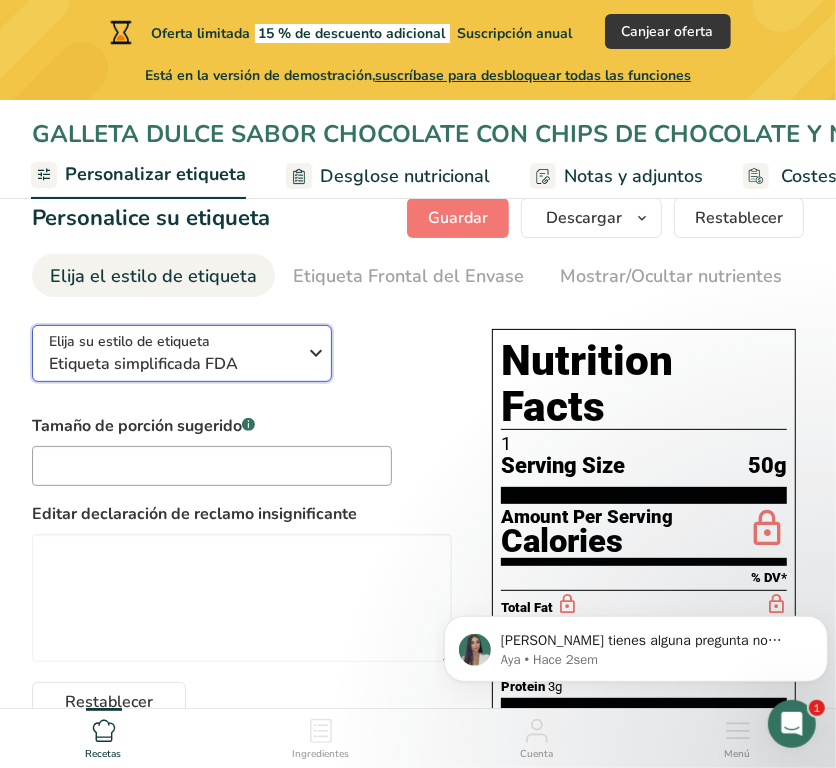 click on "Etiqueta simplificada FDA" at bounding box center (176, 364) 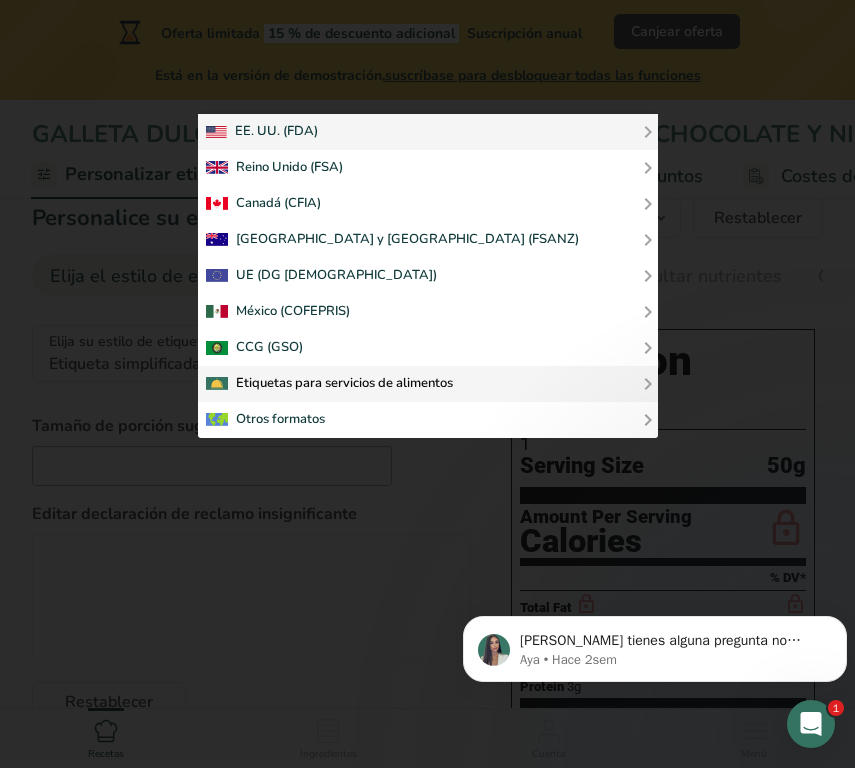 click on "Etiquetas para servicios de alimentos" at bounding box center (428, 384) 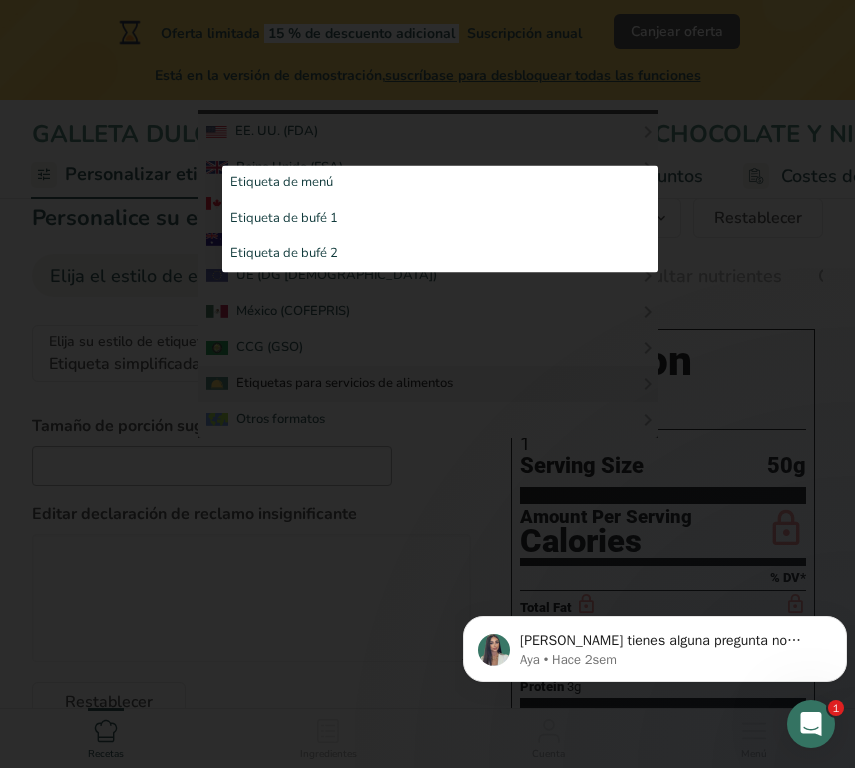 click at bounding box center (428, 274) 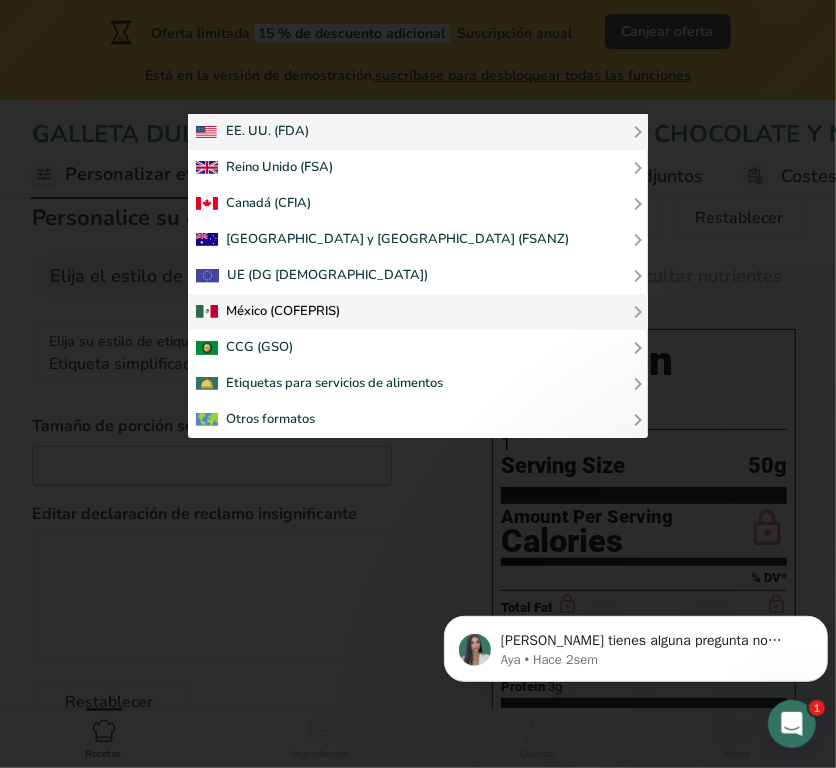 click at bounding box center [268, 312] 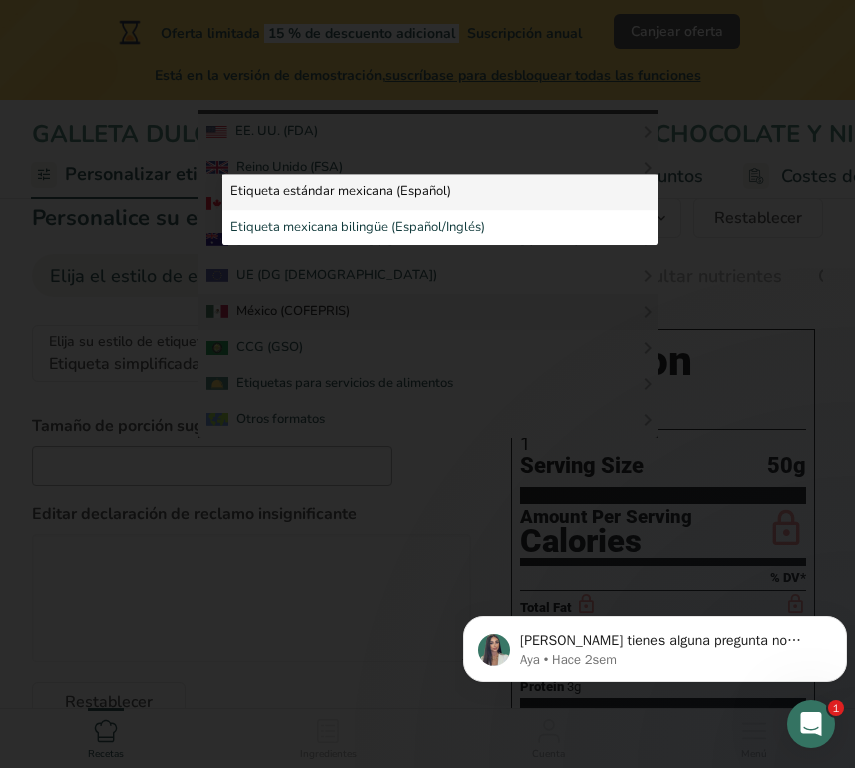 click on "Etiqueta estándar mexicana (Español)" at bounding box center [440, 192] 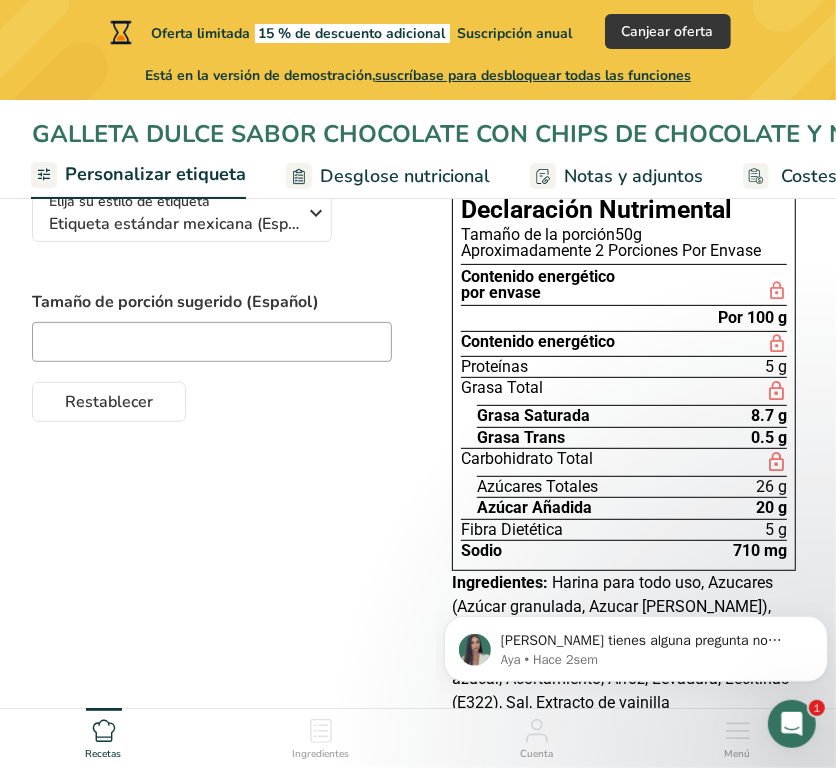 scroll, scrollTop: 181, scrollLeft: 0, axis: vertical 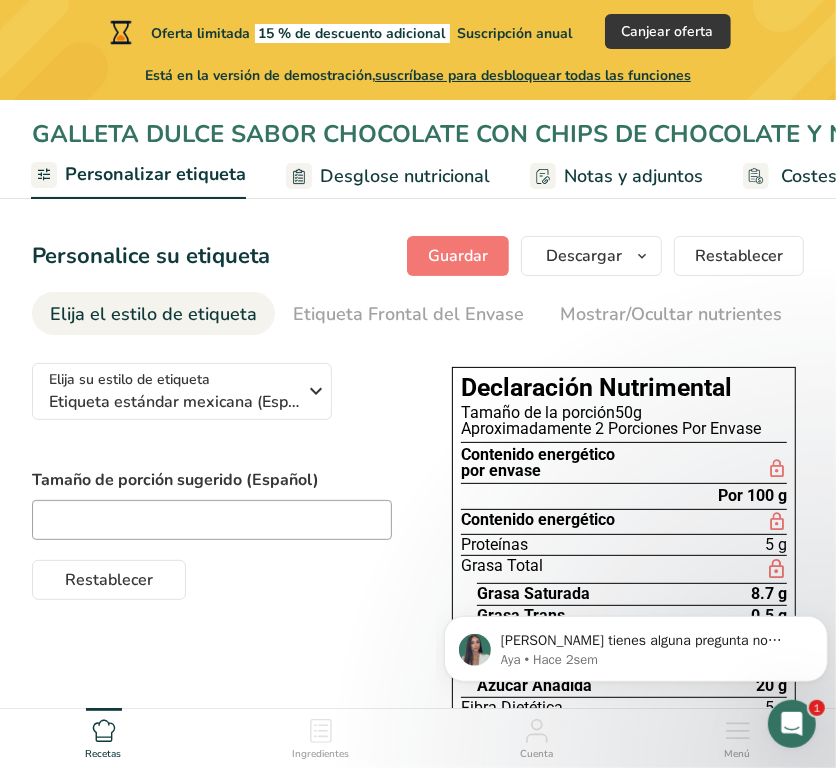 click on "Desglose nutricional" at bounding box center (405, 176) 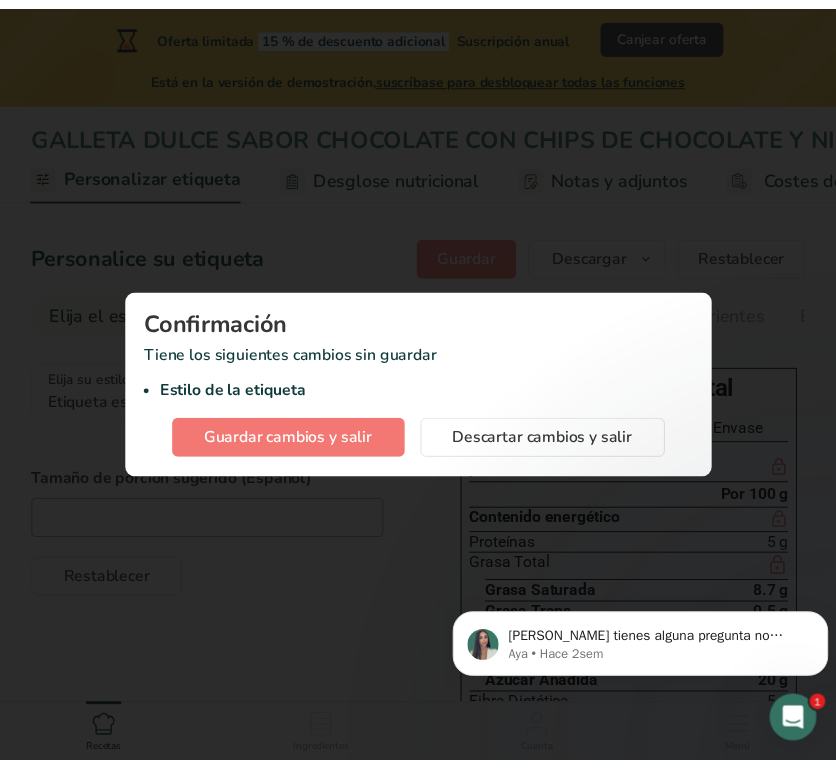 scroll, scrollTop: 0, scrollLeft: 643, axis: horizontal 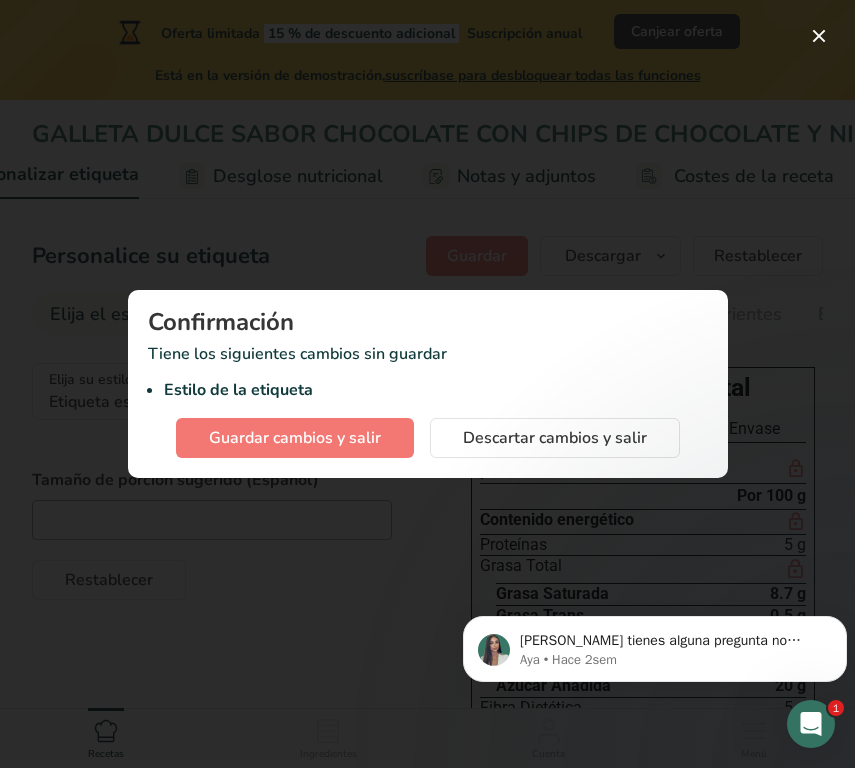 click at bounding box center (427, 384) 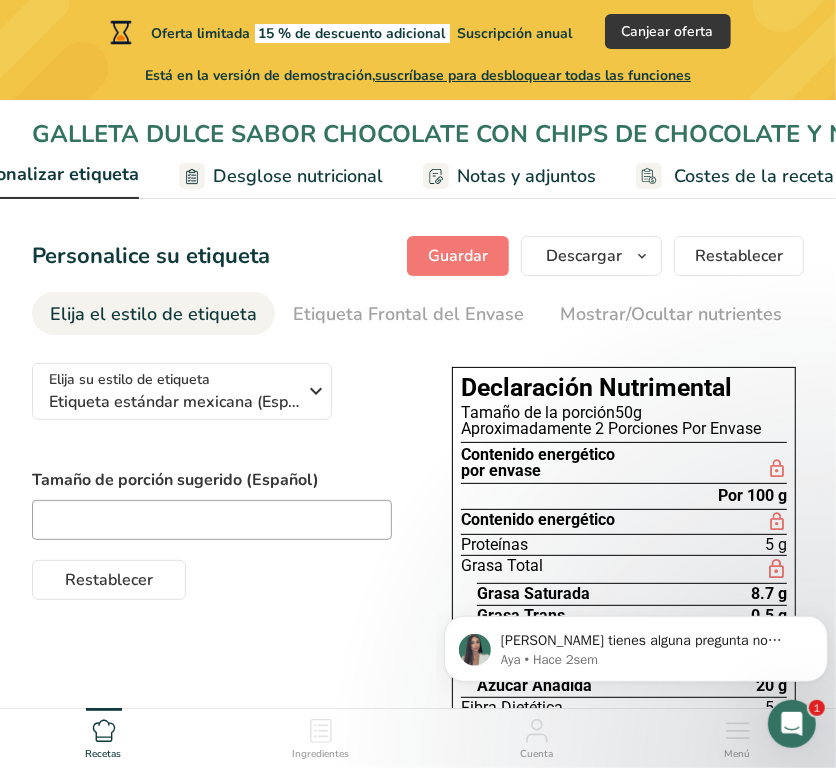 click on "Personalizar etiqueta" at bounding box center [48, 174] 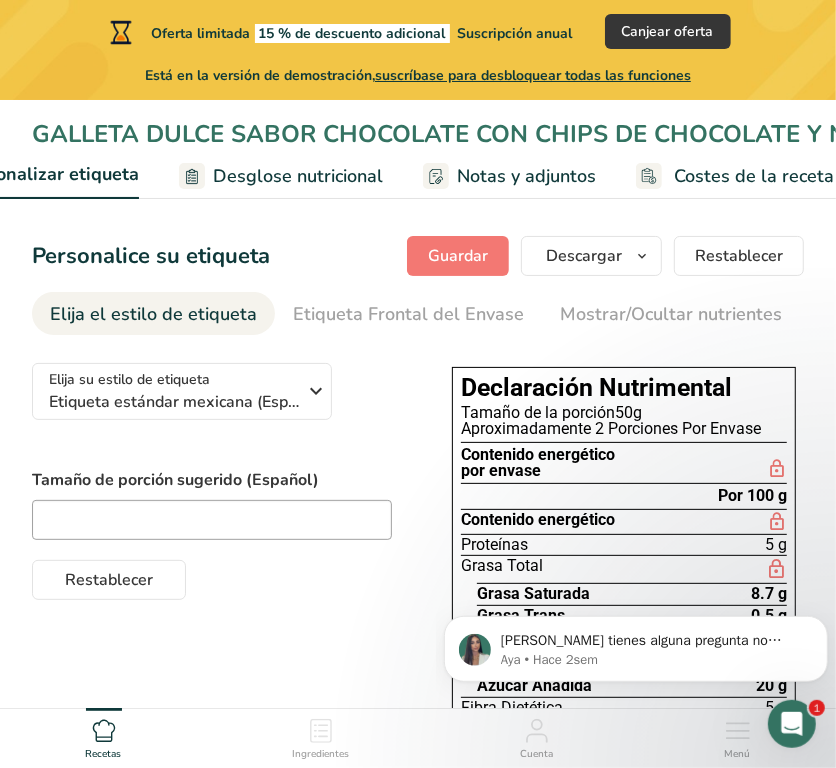 scroll, scrollTop: 0, scrollLeft: 536, axis: horizontal 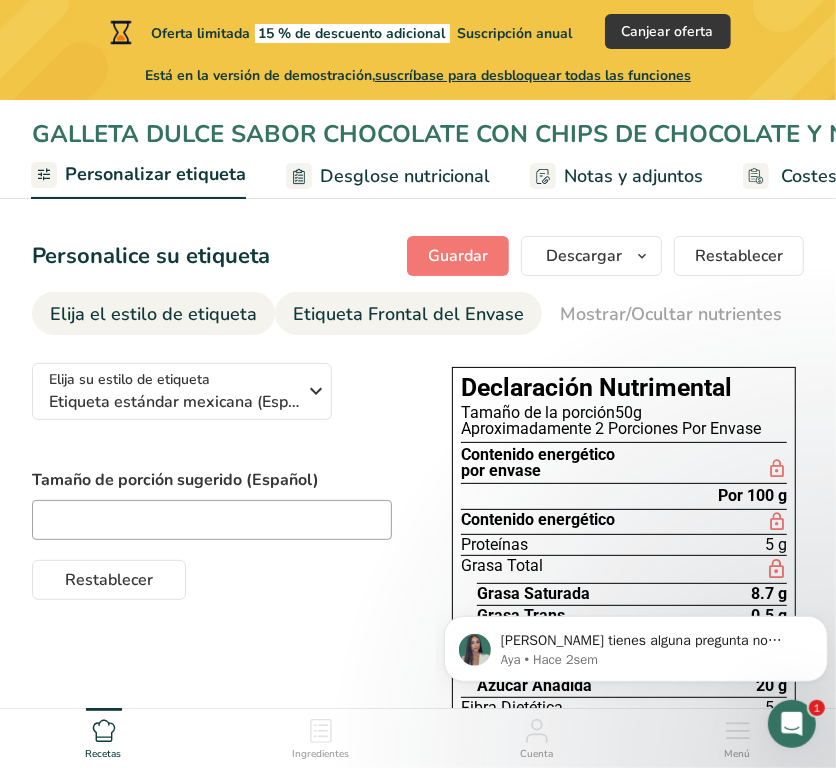 click on "Etiqueta Frontal del Envase" at bounding box center (408, 314) 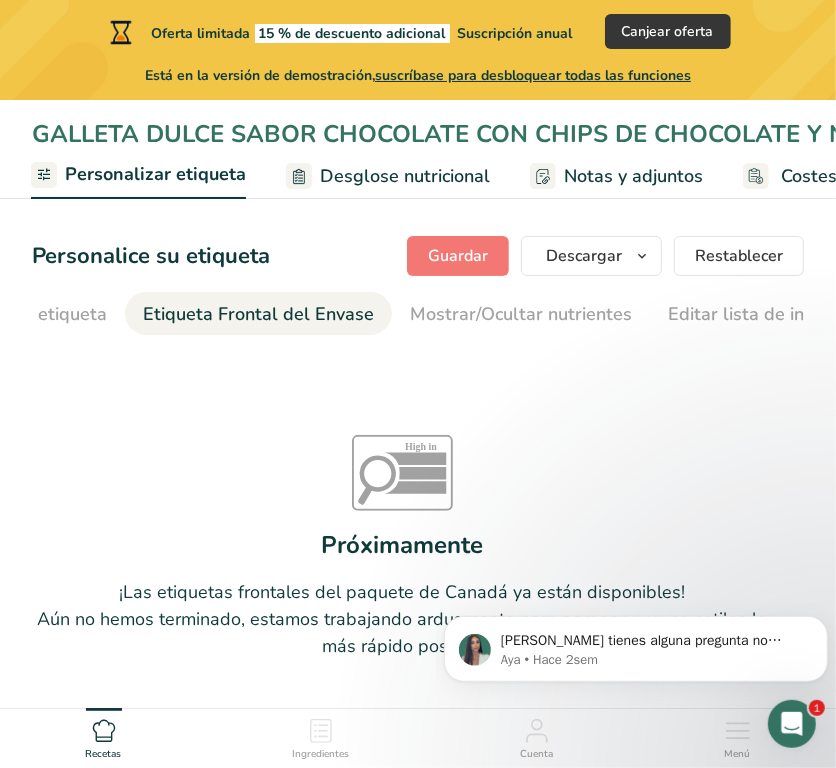 scroll, scrollTop: 0, scrollLeft: 237, axis: horizontal 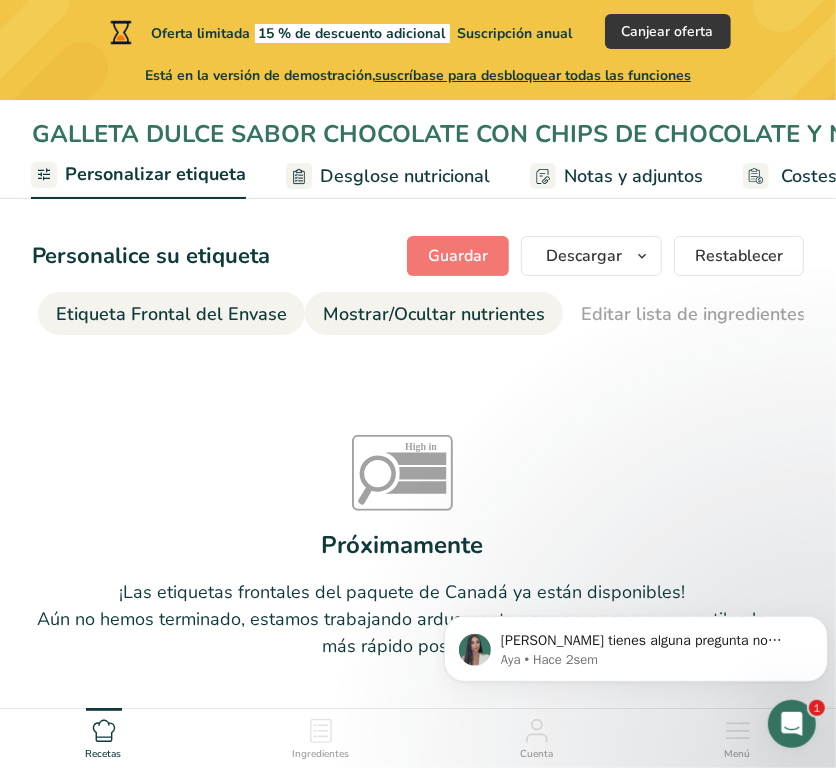 click on "Mostrar/Ocultar nutrientes" at bounding box center [434, 314] 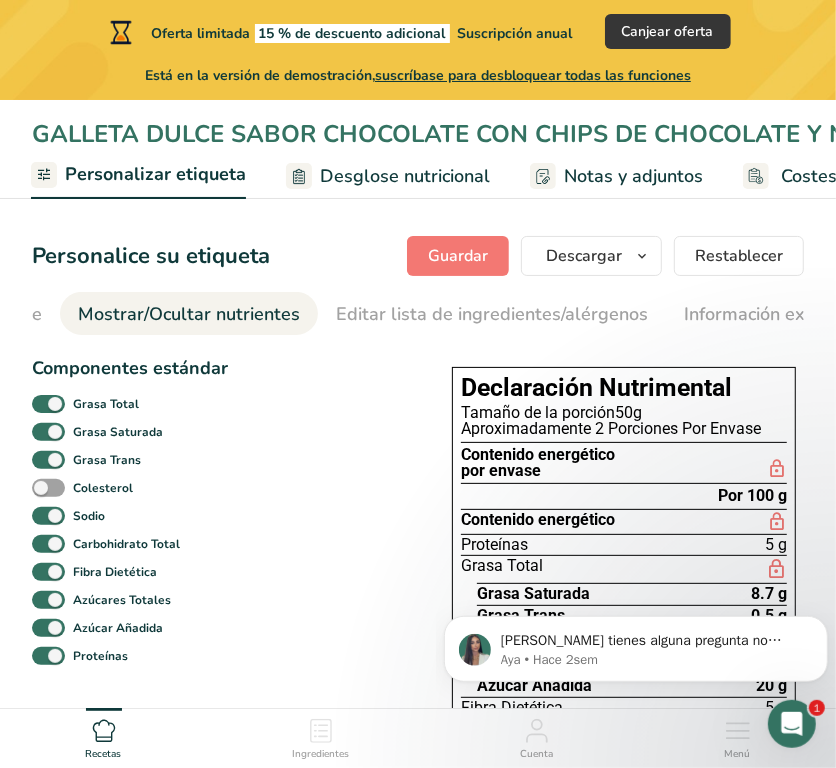 scroll, scrollTop: 0, scrollLeft: 498, axis: horizontal 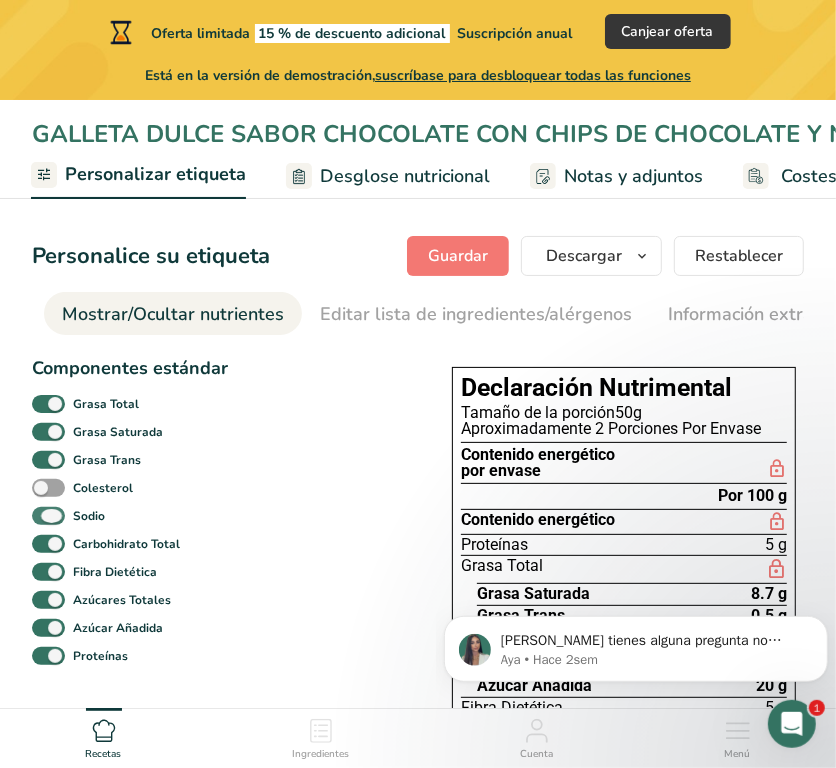 click at bounding box center [48, 516] 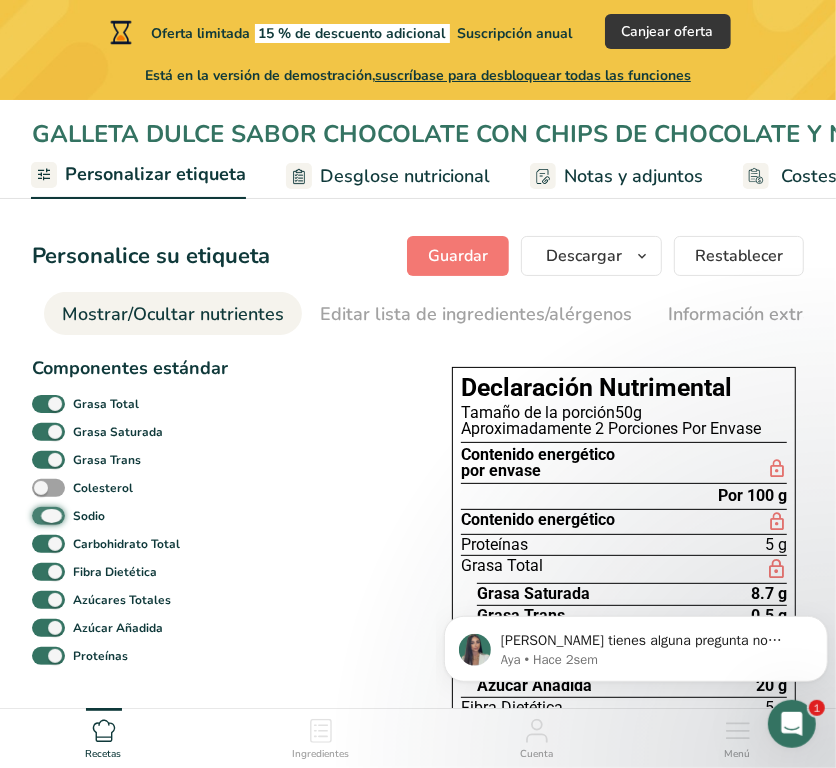 click on "Sodio" at bounding box center (38, 515) 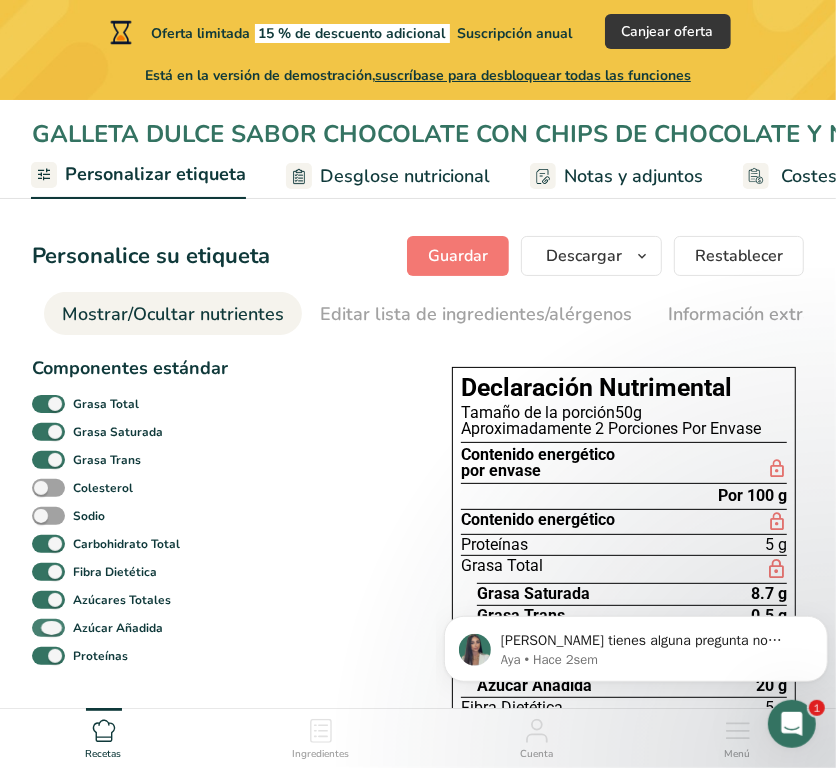 click at bounding box center (48, 628) 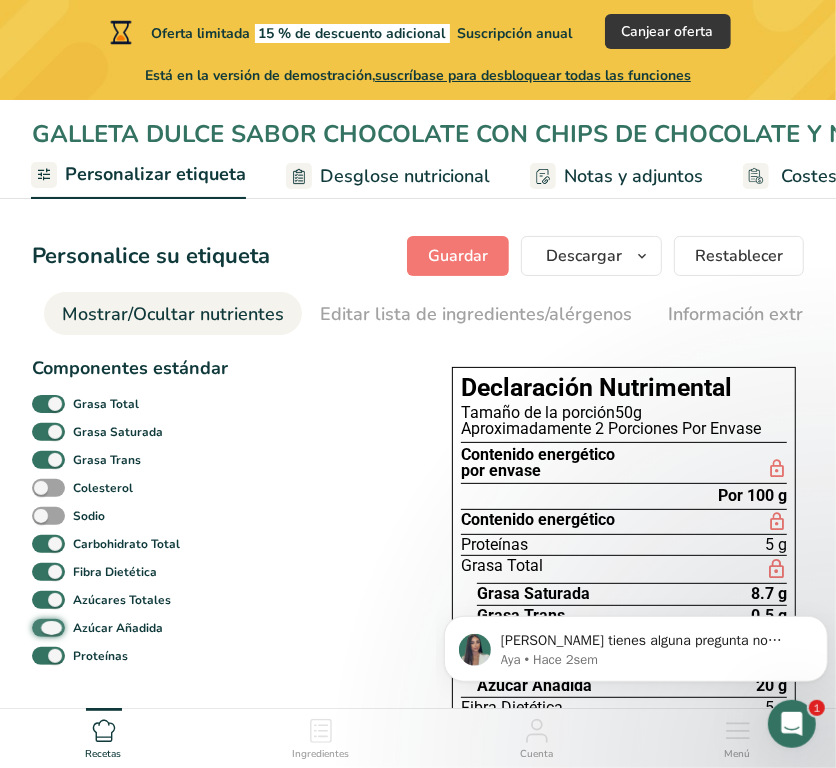 click on "Azúcar Añadida" at bounding box center [38, 627] 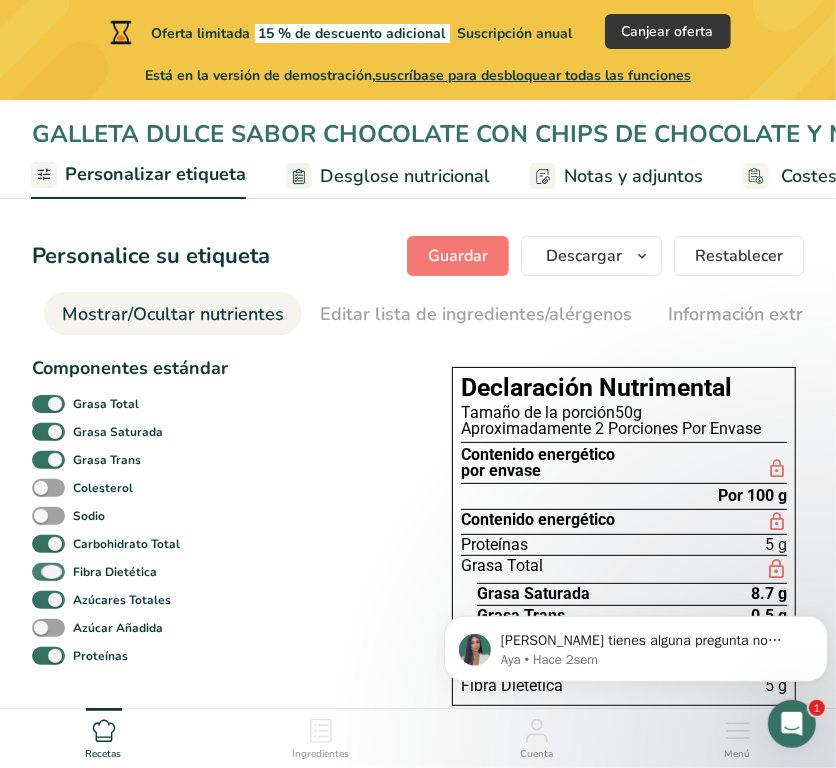 click at bounding box center [48, 572] 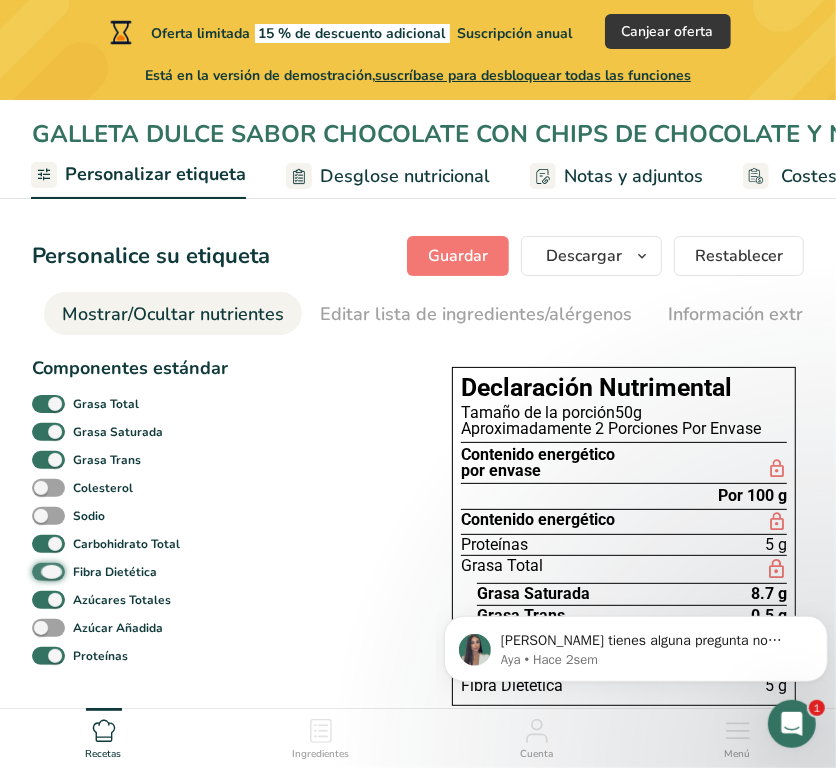 click on "Fibra Dietética" at bounding box center [38, 571] 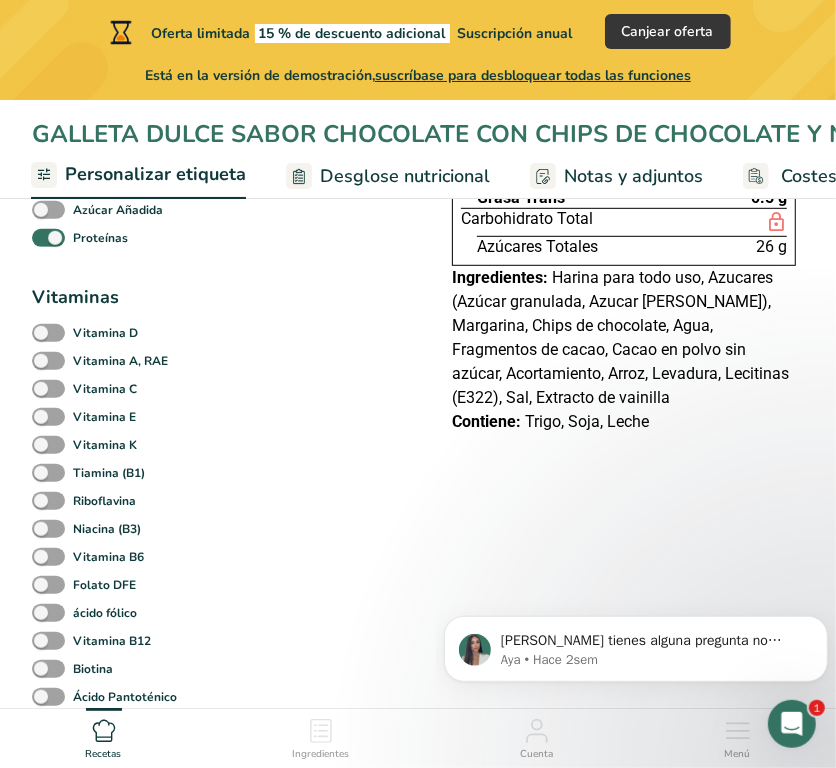 scroll, scrollTop: 401, scrollLeft: 0, axis: vertical 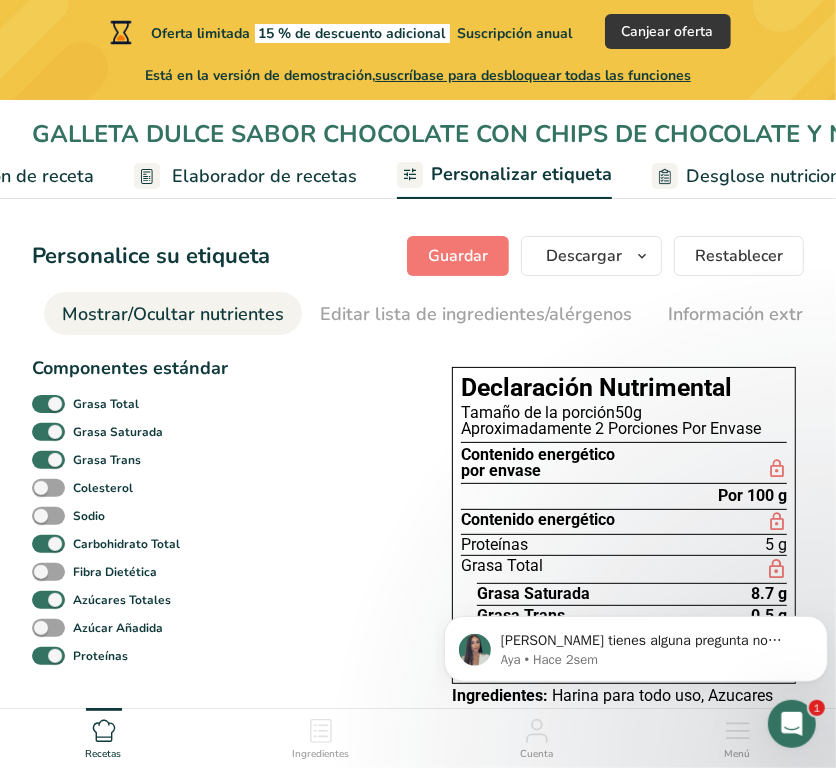 click on "Elaborador de recetas" at bounding box center (264, 176) 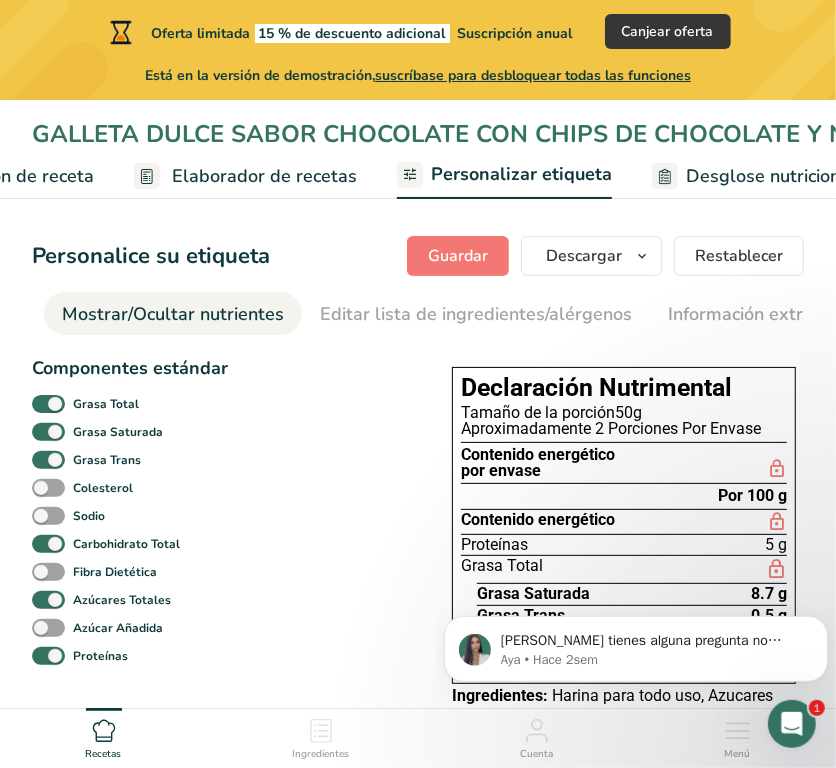 click at bounding box center [0, 0] 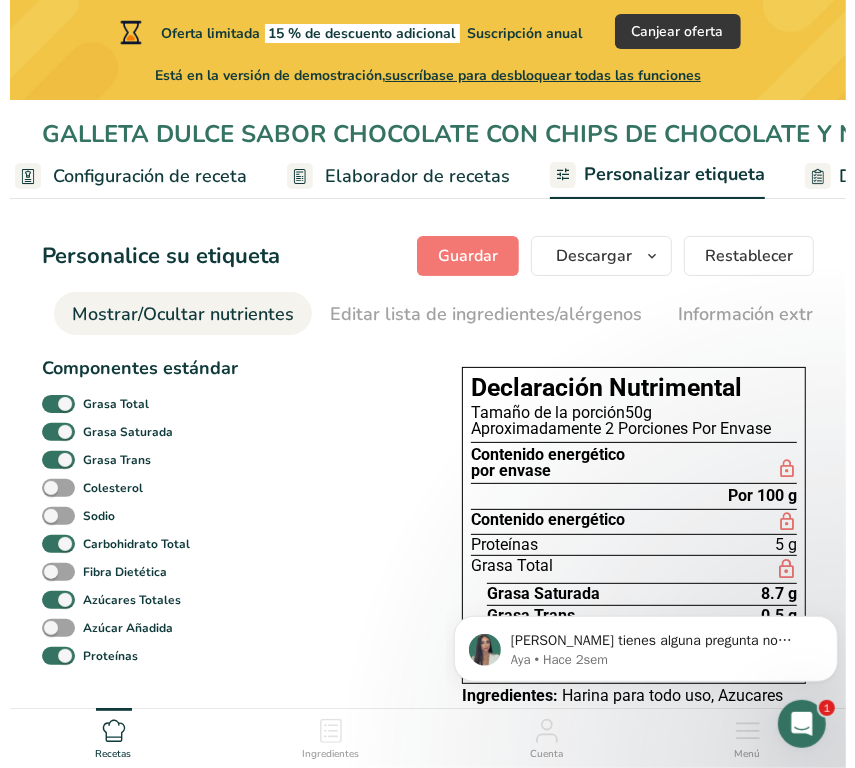 scroll, scrollTop: 0, scrollLeft: 0, axis: both 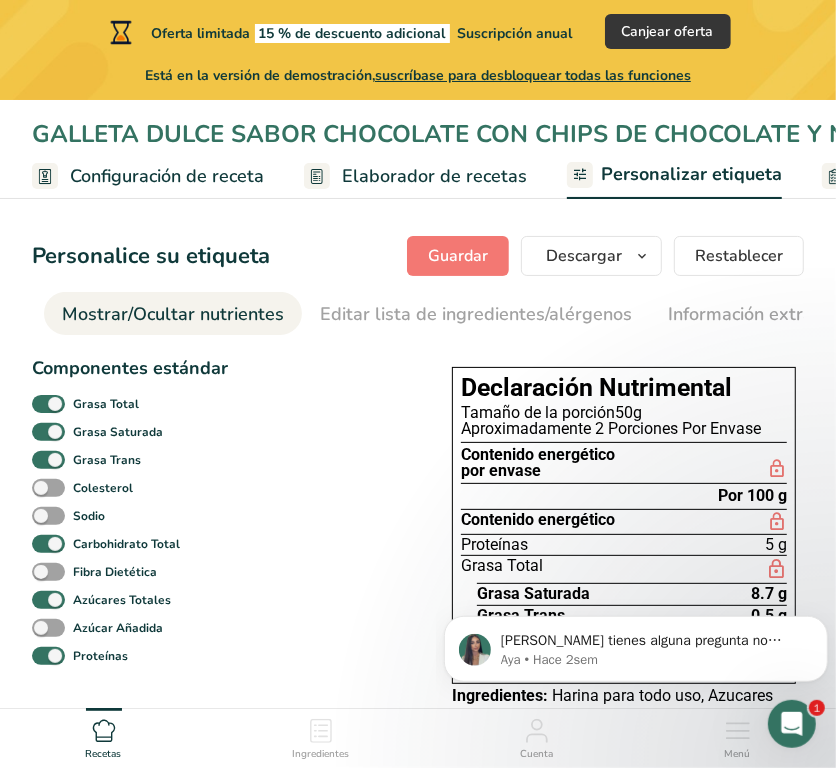 click on "Elaborador de recetas" at bounding box center [415, 176] 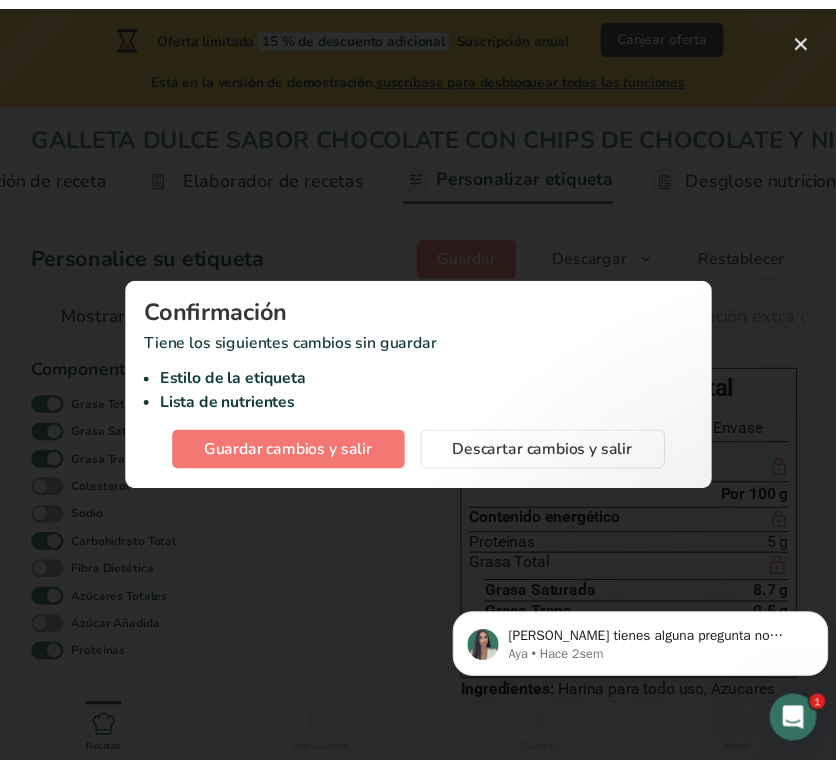 scroll, scrollTop: 0, scrollLeft: 277, axis: horizontal 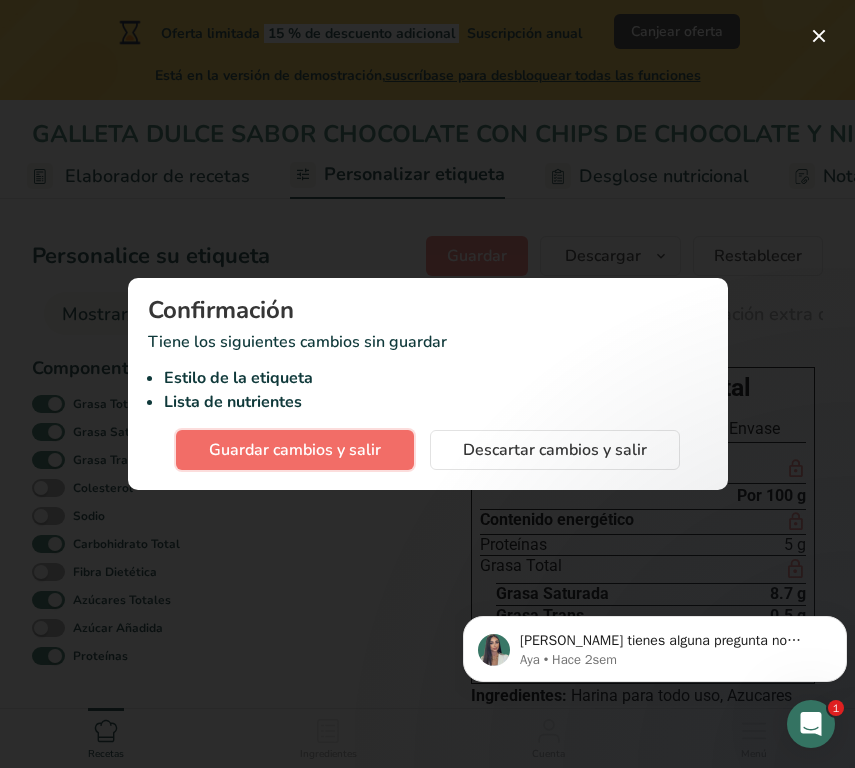 click on "Guardar cambios y salir" at bounding box center (295, 450) 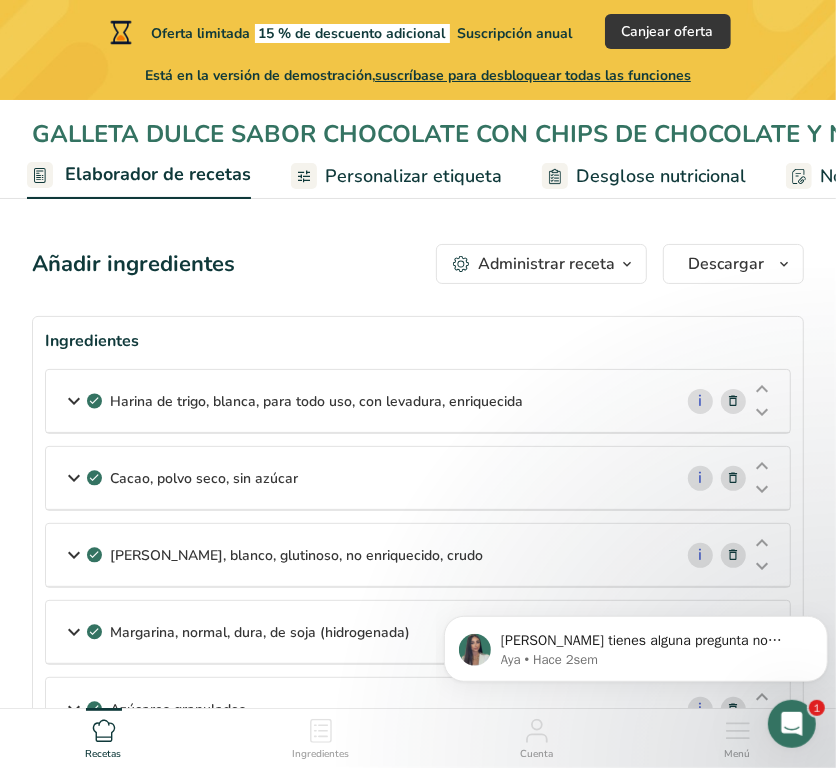 click on "Notas y adjuntos" at bounding box center (872, 176) 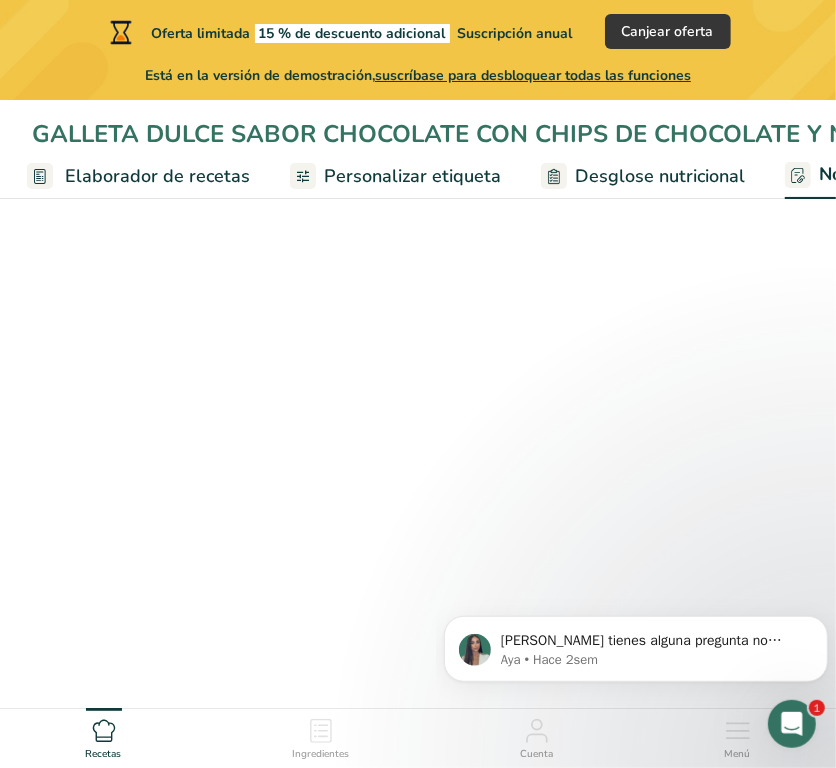scroll, scrollTop: 0, scrollLeft: 548, axis: horizontal 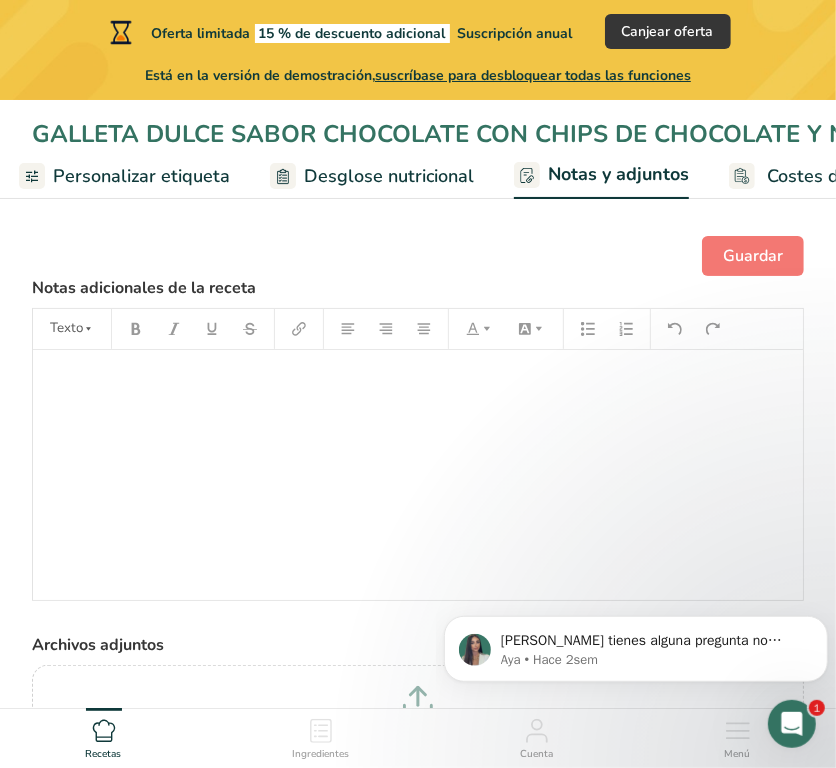 click on "Desglose nutricional" at bounding box center (389, 176) 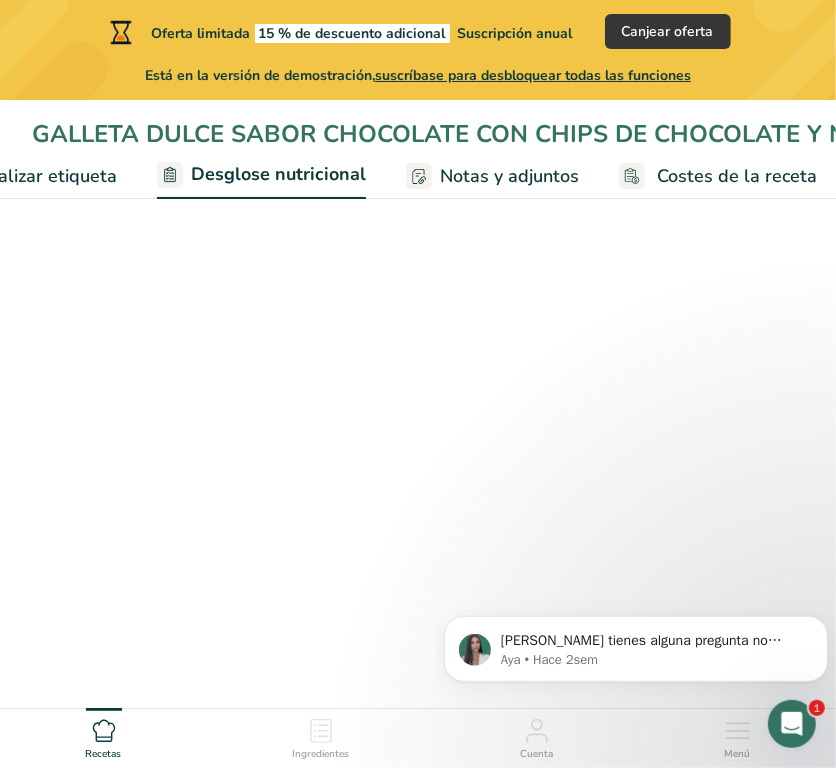 click on "Personalizar etiqueta" at bounding box center [28, 176] 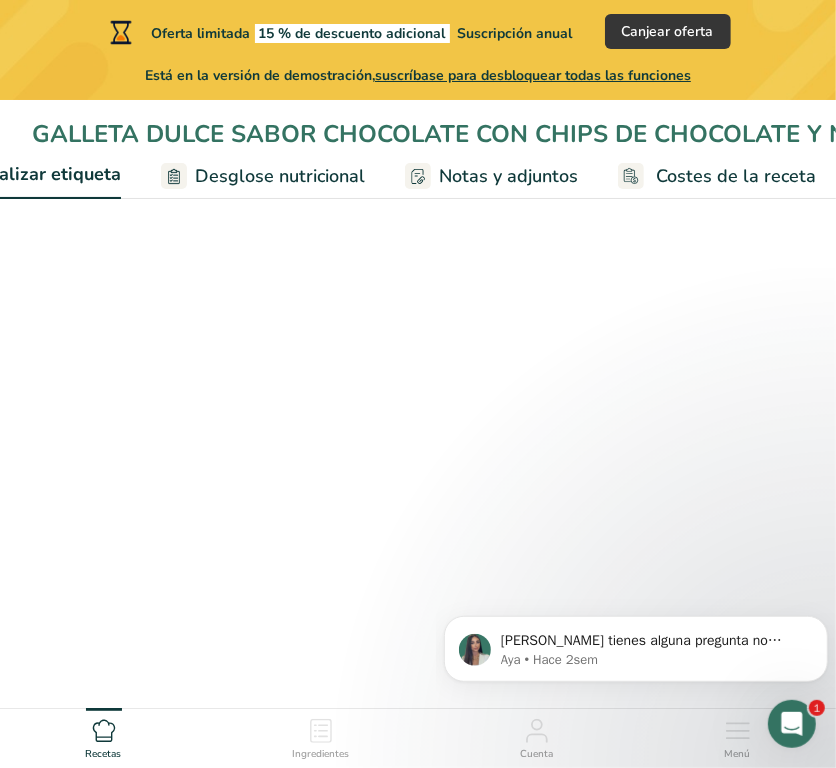 scroll, scrollTop: 0, scrollLeft: 536, axis: horizontal 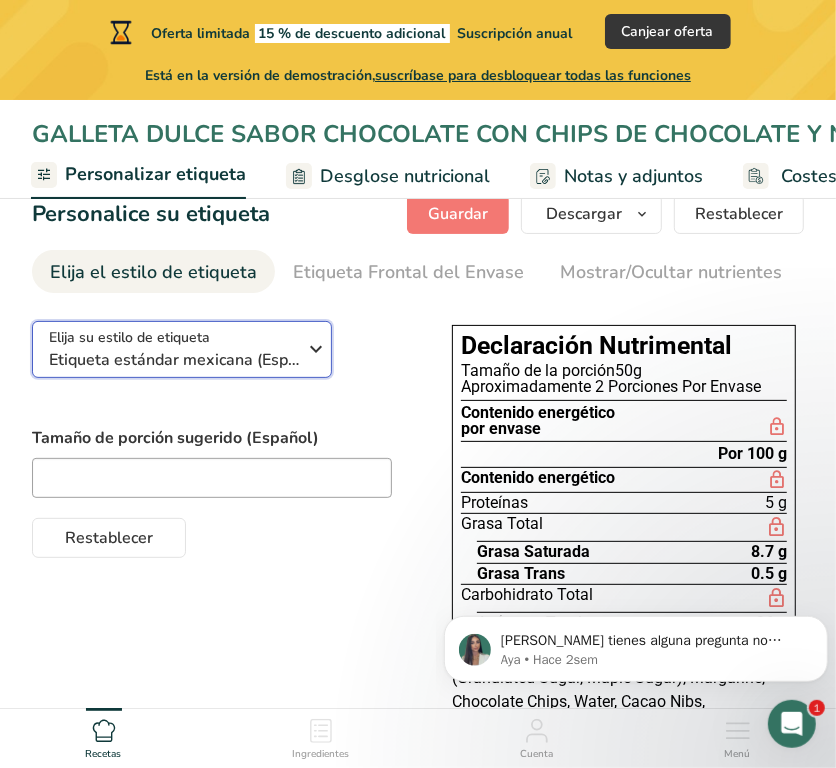 click on "Elija su estilo de etiqueta
Etiqueta estándar mexicana (Español)" at bounding box center [182, 349] 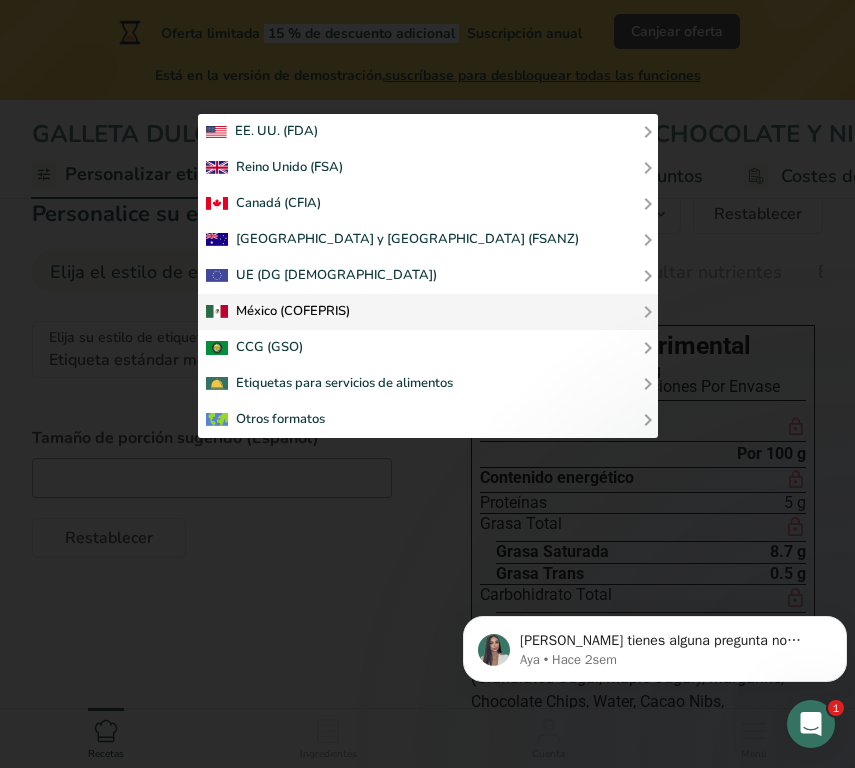 click at bounding box center [428, 312] 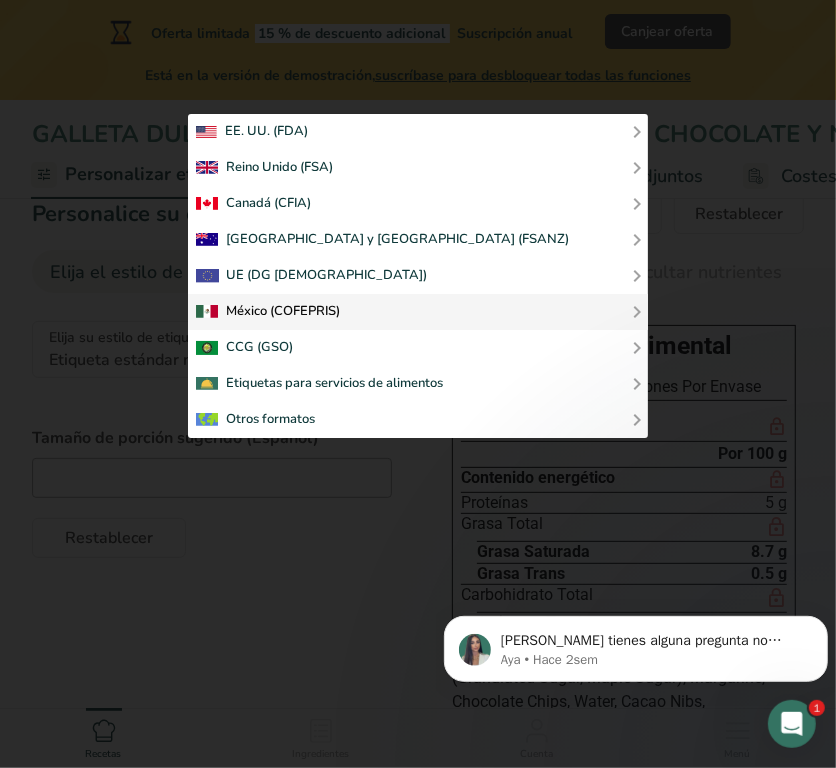 click at bounding box center (418, 312) 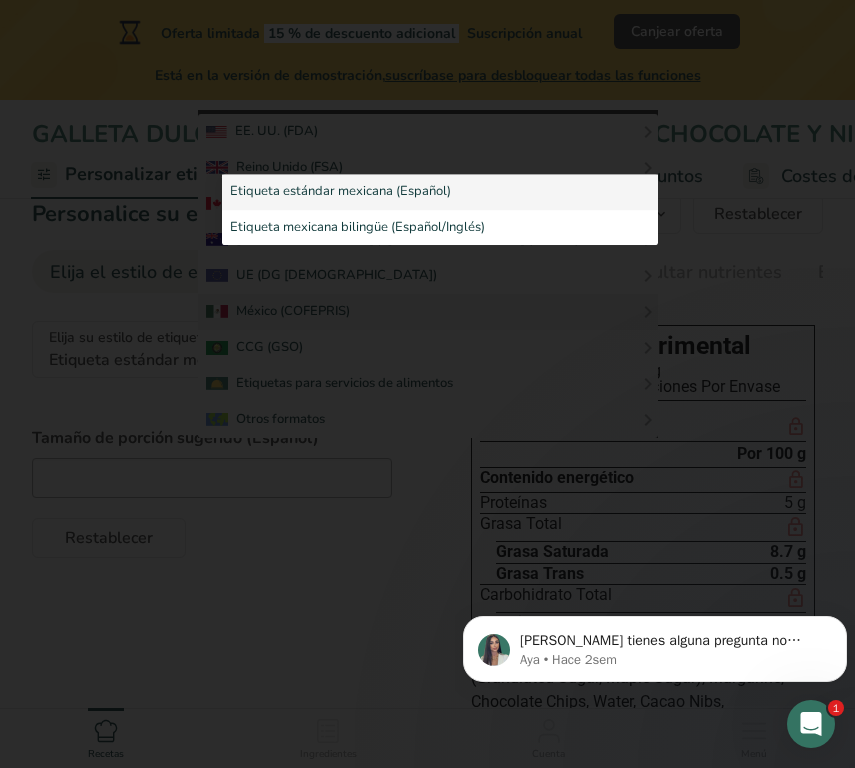 click at bounding box center (427, 384) 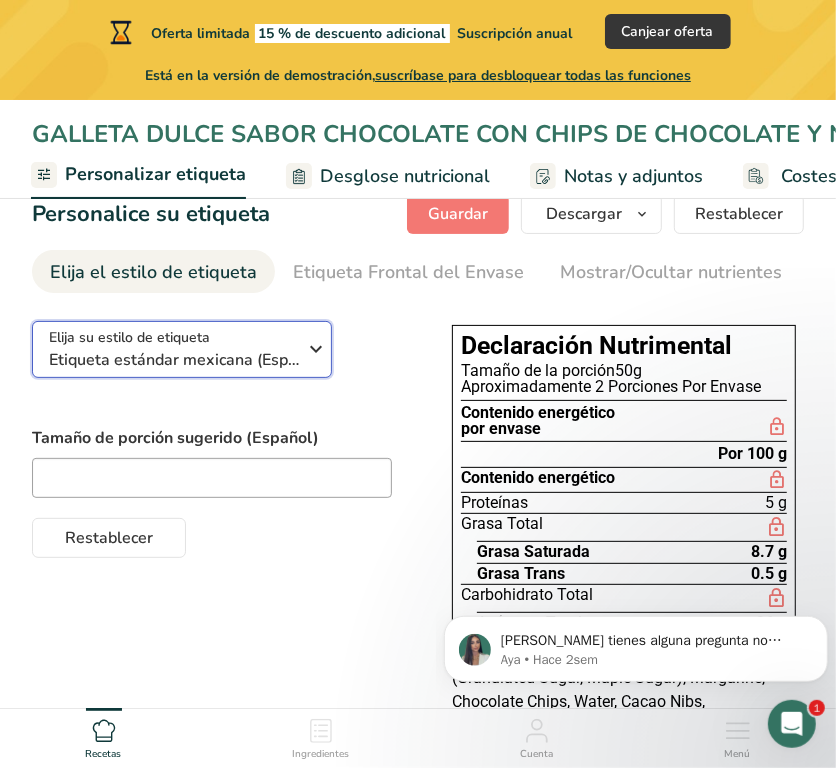 click at bounding box center [316, 349] 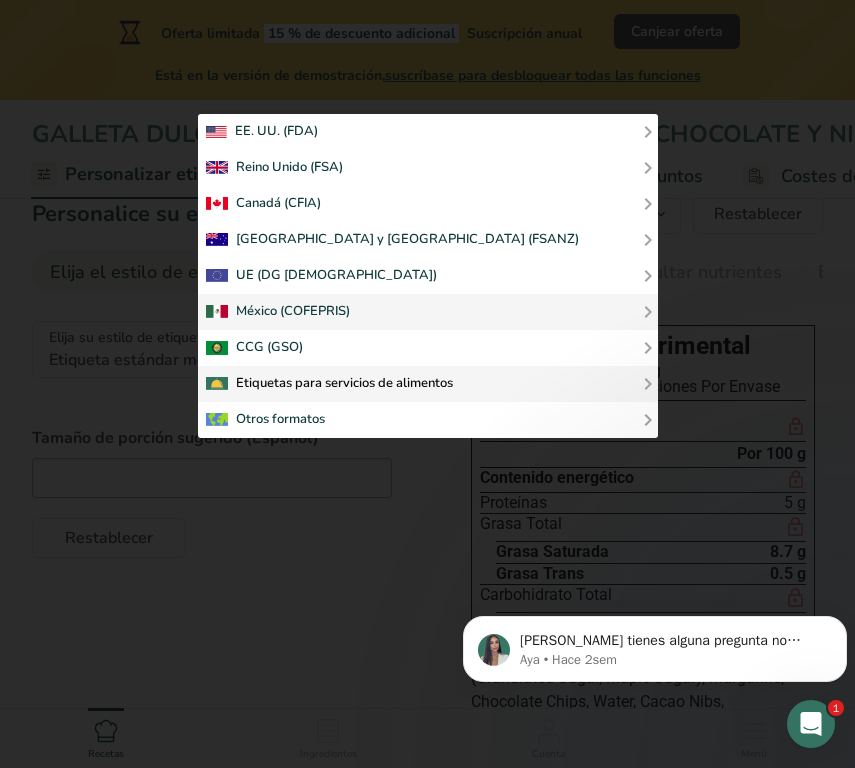 click on "Etiquetas para servicios de alimentos" at bounding box center (428, 384) 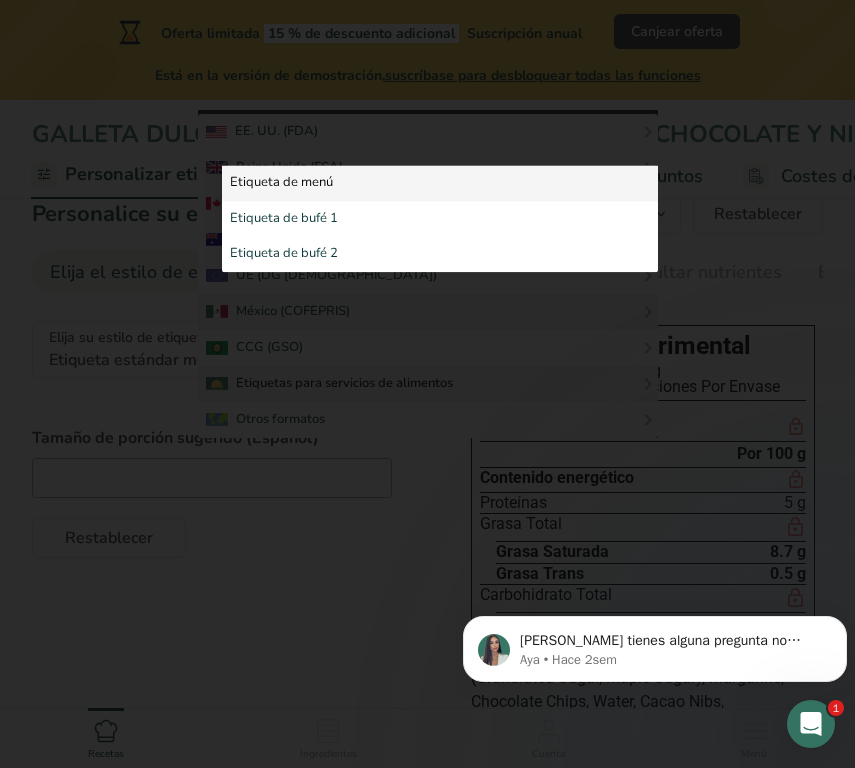 click on "Etiqueta de menú" at bounding box center [440, 183] 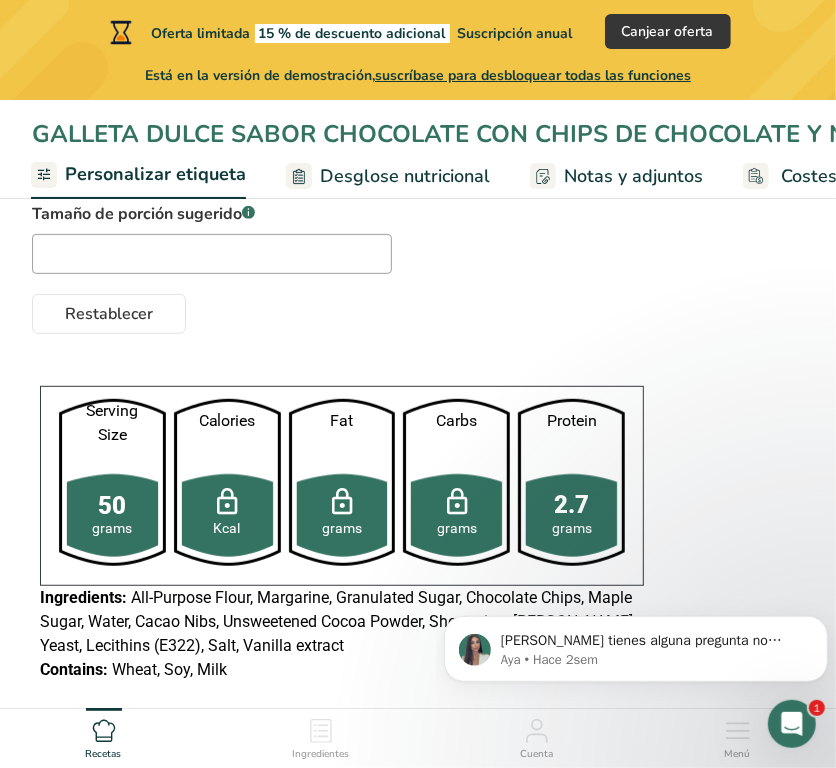 scroll, scrollTop: 252, scrollLeft: 0, axis: vertical 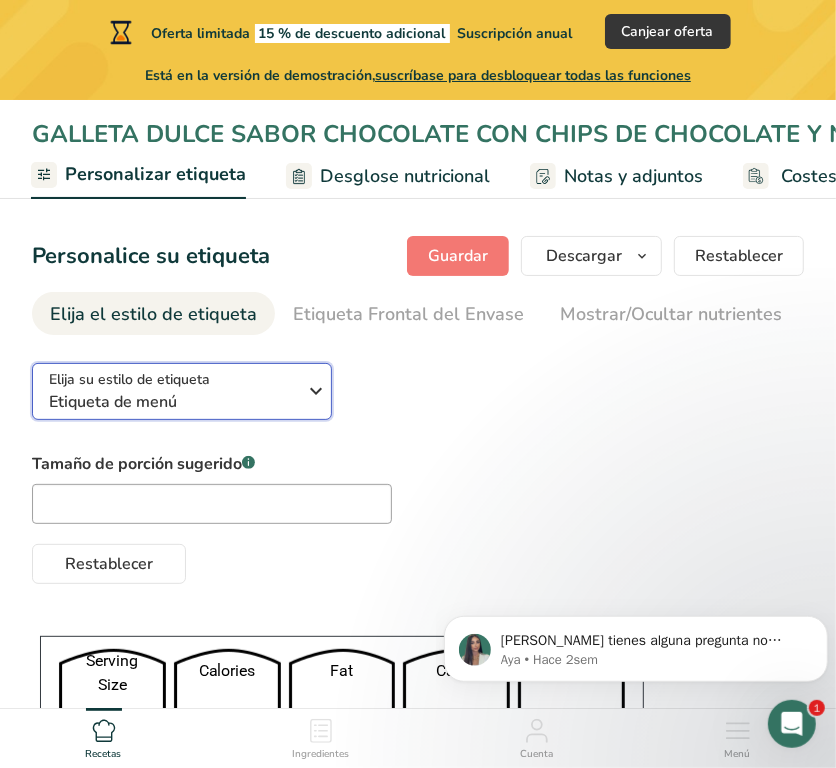 click at bounding box center [316, 391] 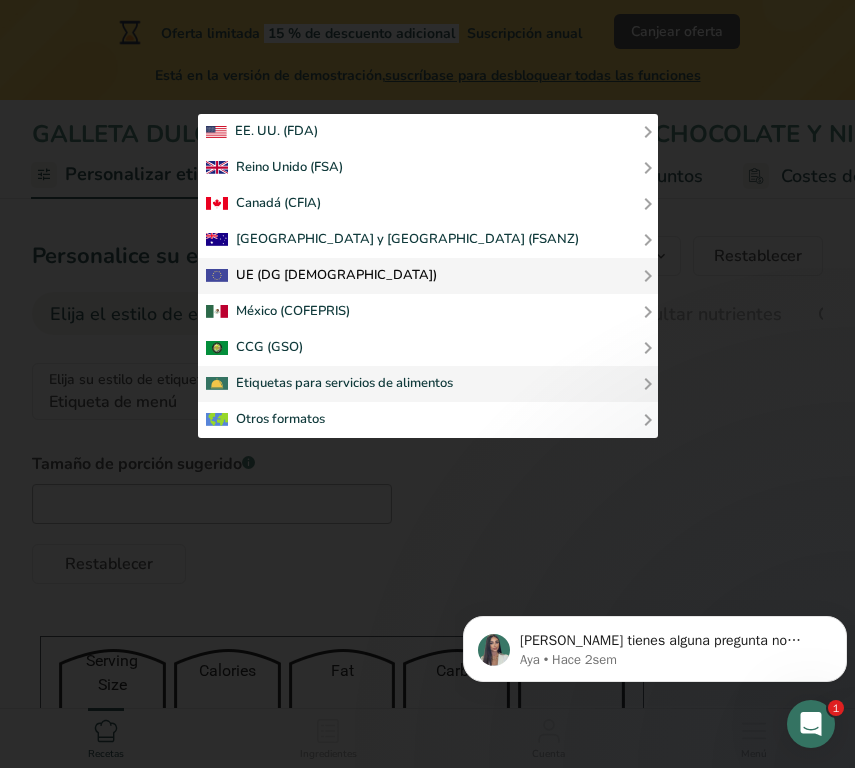 click on "UE (DG [DEMOGRAPHIC_DATA])" at bounding box center (322, 276) 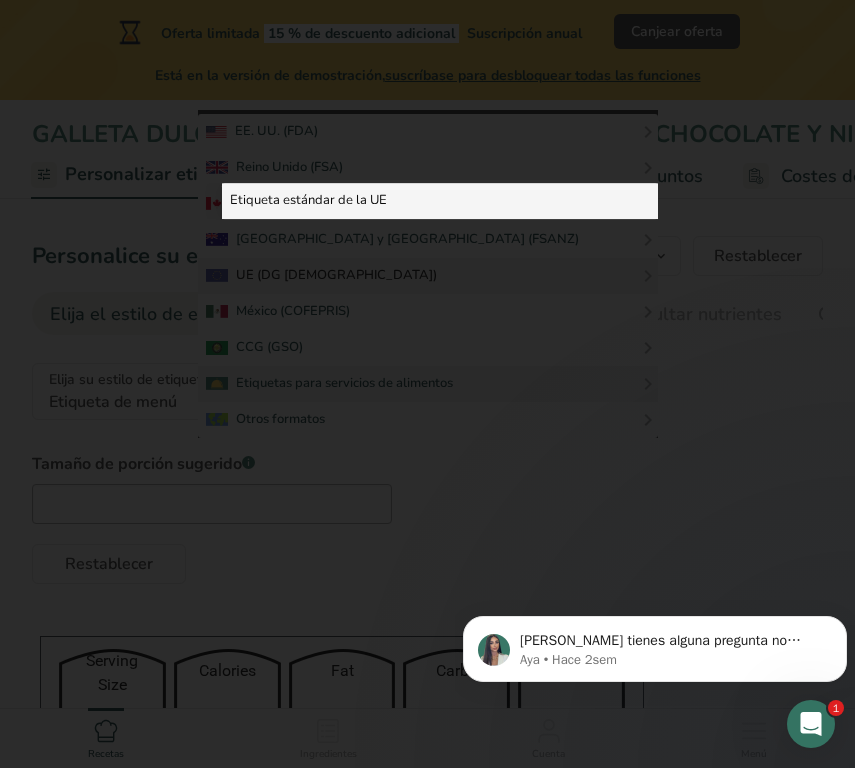 click on "Etiqueta estándar de la UE" at bounding box center [440, 201] 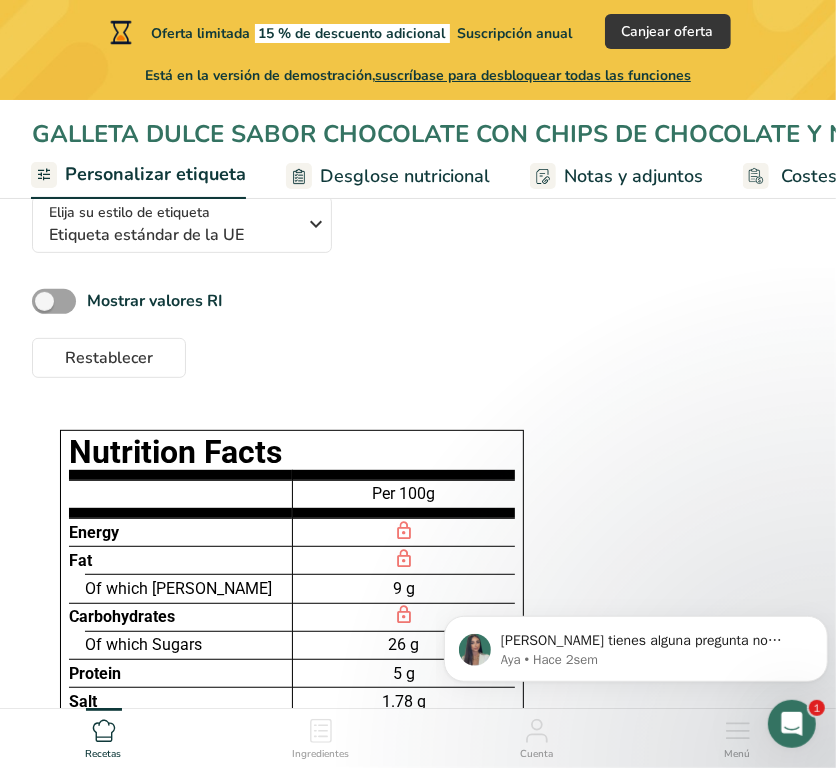scroll, scrollTop: 0, scrollLeft: 0, axis: both 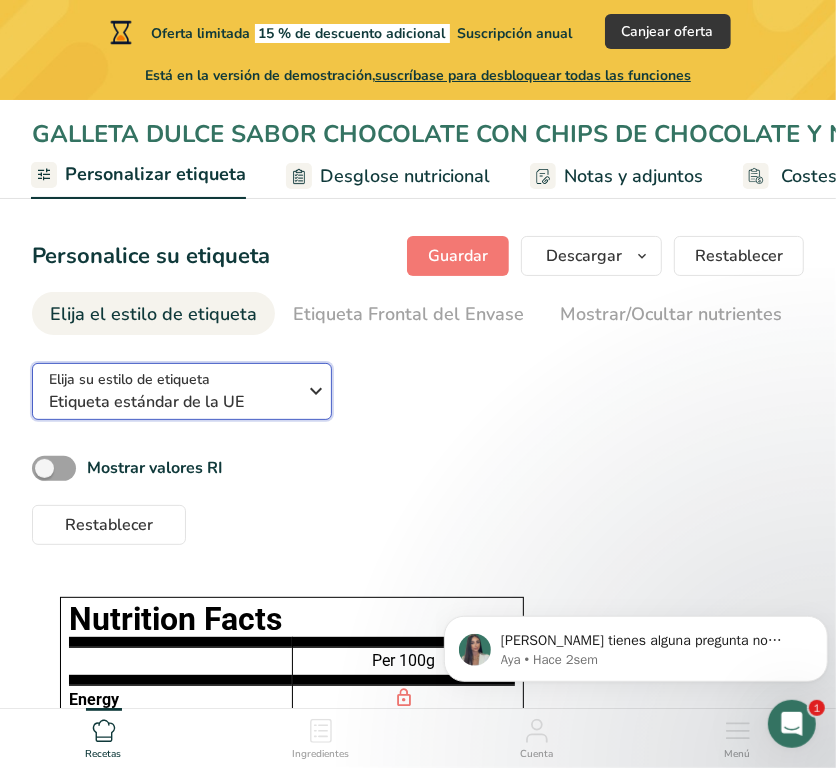 click on "Etiqueta estándar de la UE" at bounding box center (176, 402) 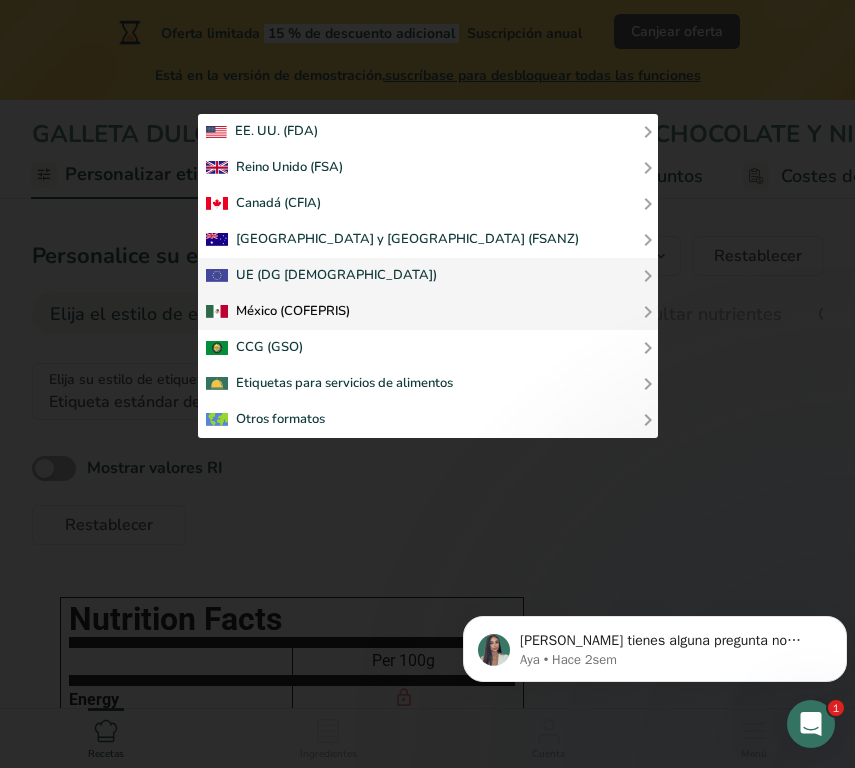 click at bounding box center [278, 312] 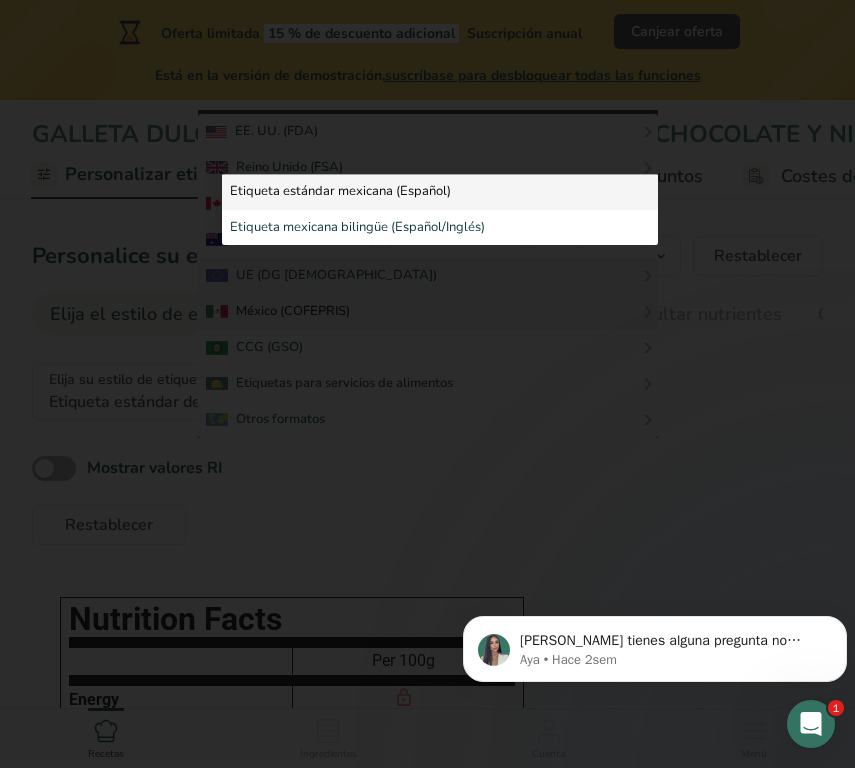click on "Etiqueta estándar mexicana (Español)" at bounding box center [440, 192] 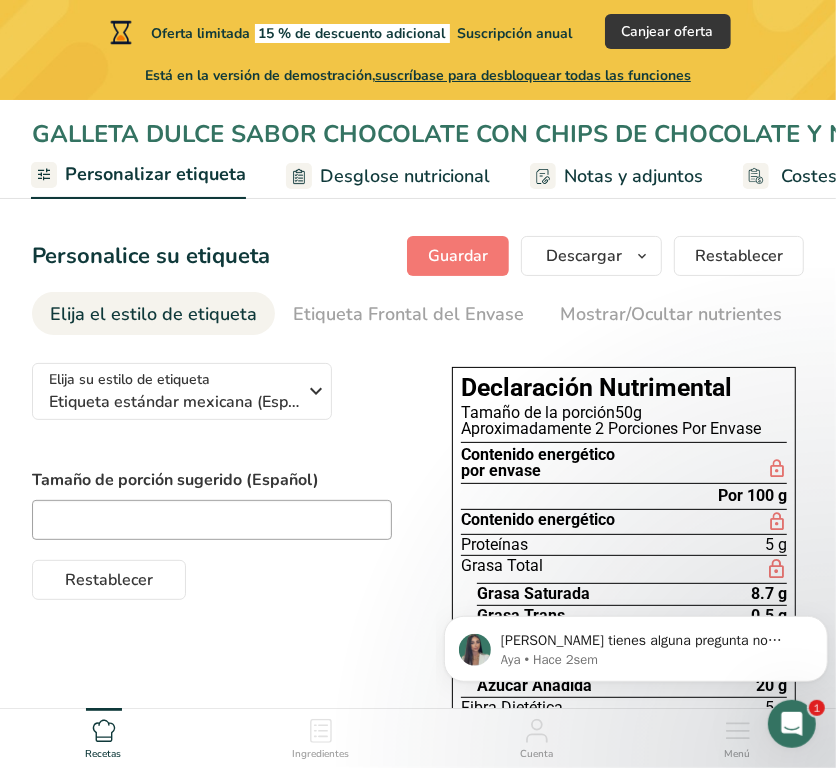 click on "Personalizar etiqueta" at bounding box center (138, 176) 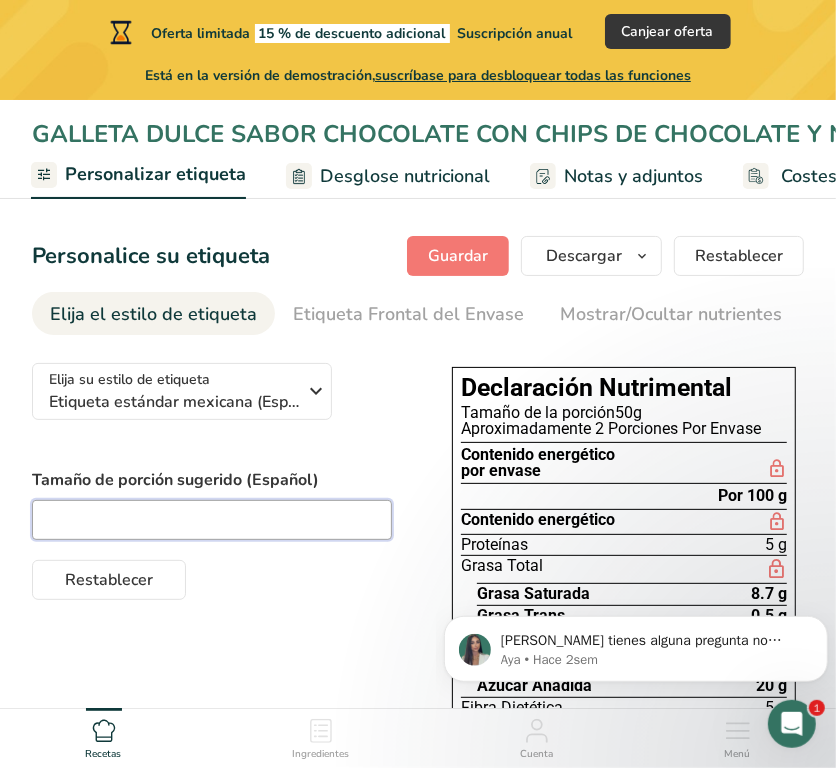 click at bounding box center [212, 520] 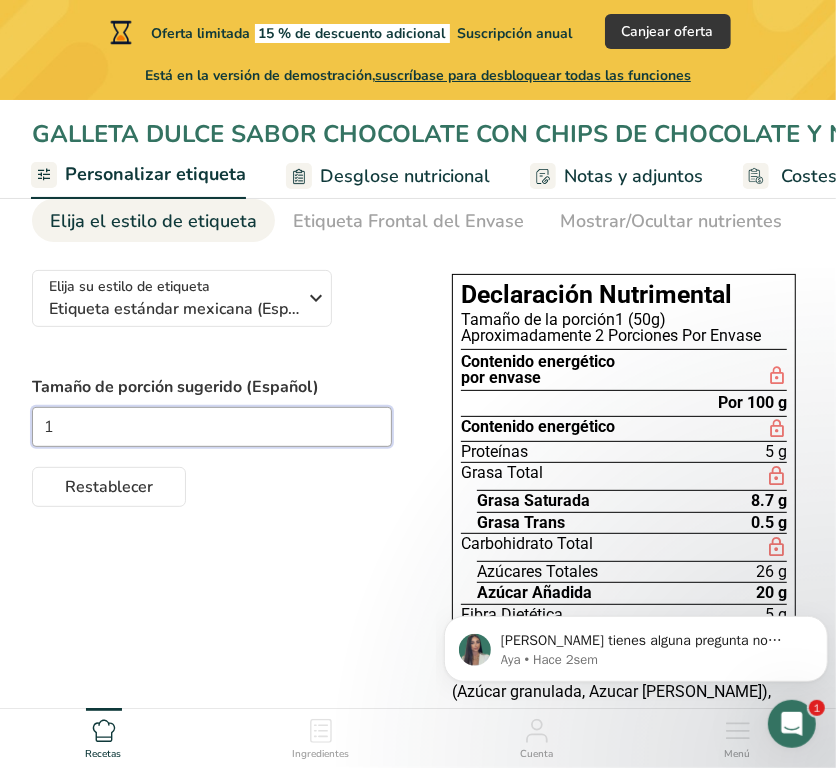 scroll, scrollTop: 0, scrollLeft: 0, axis: both 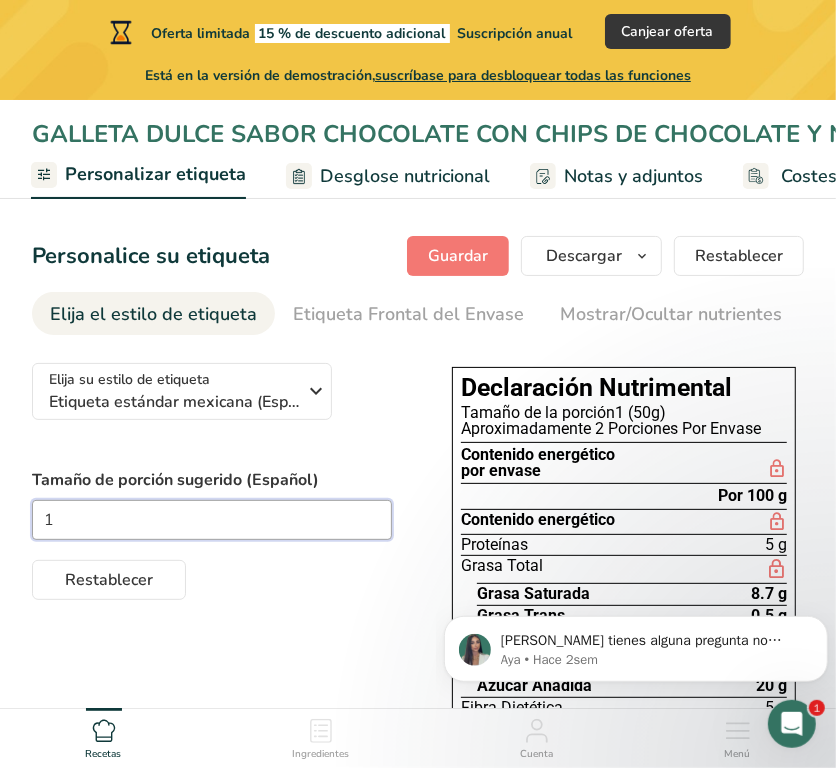 click on "1" at bounding box center (212, 520) 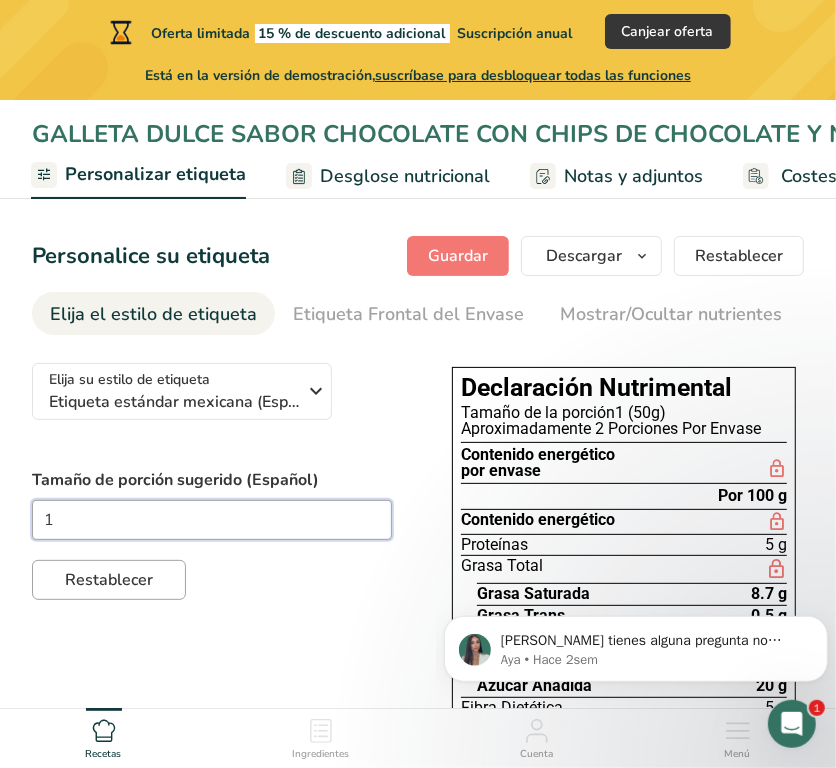 type on "1" 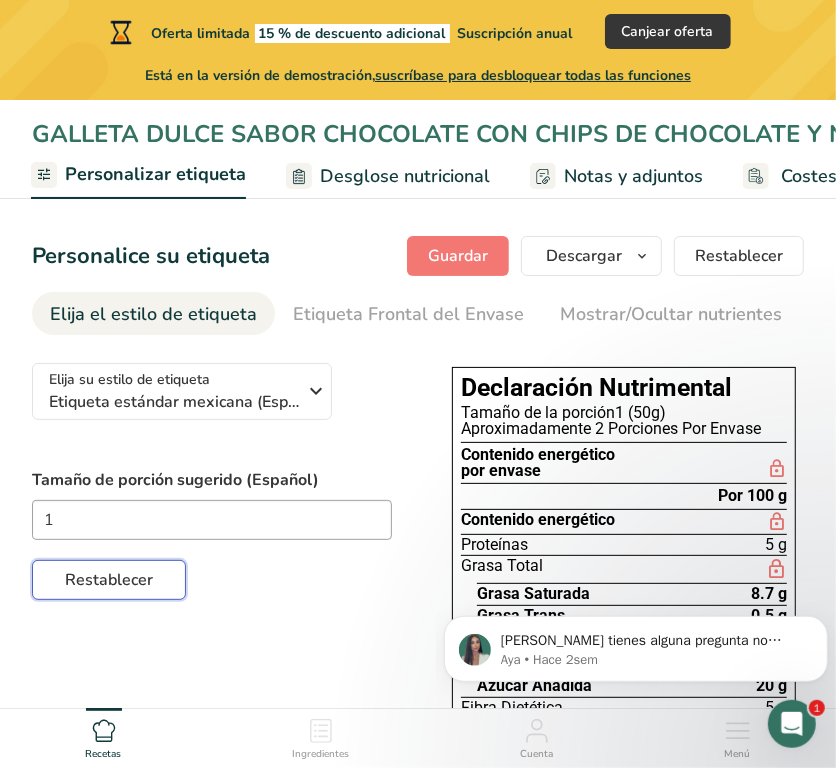 click on "Restablecer" at bounding box center (109, 580) 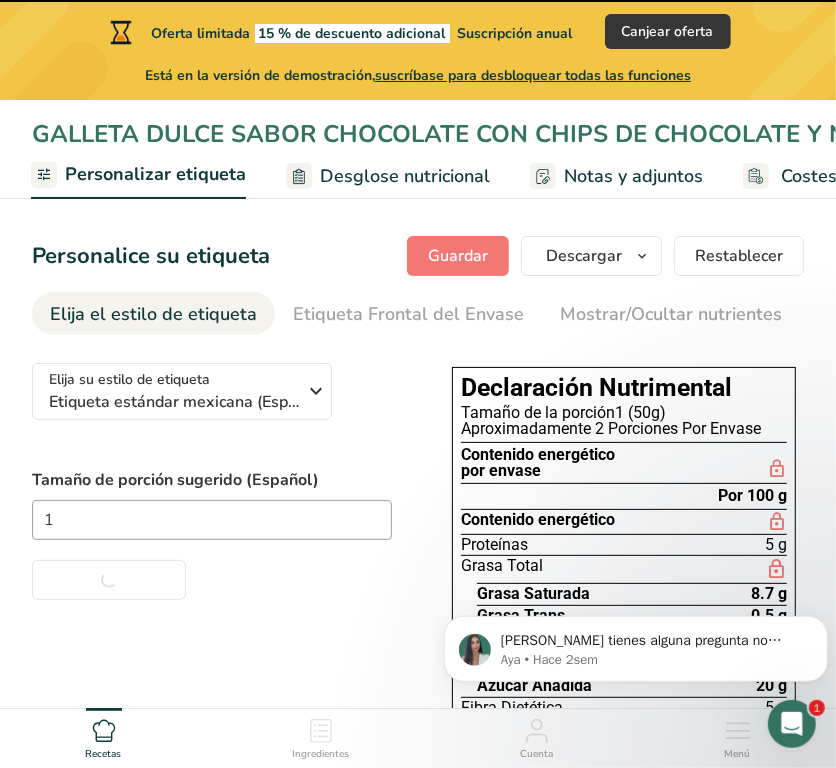 click on "Desglose nutricional" at bounding box center [405, 176] 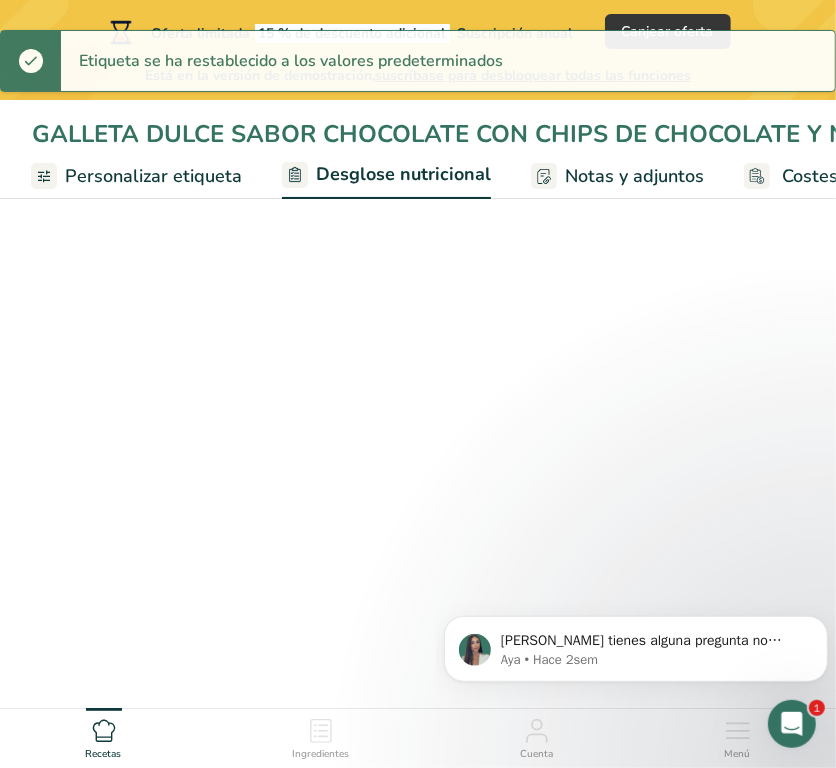 scroll, scrollTop: 0, scrollLeft: 662, axis: horizontal 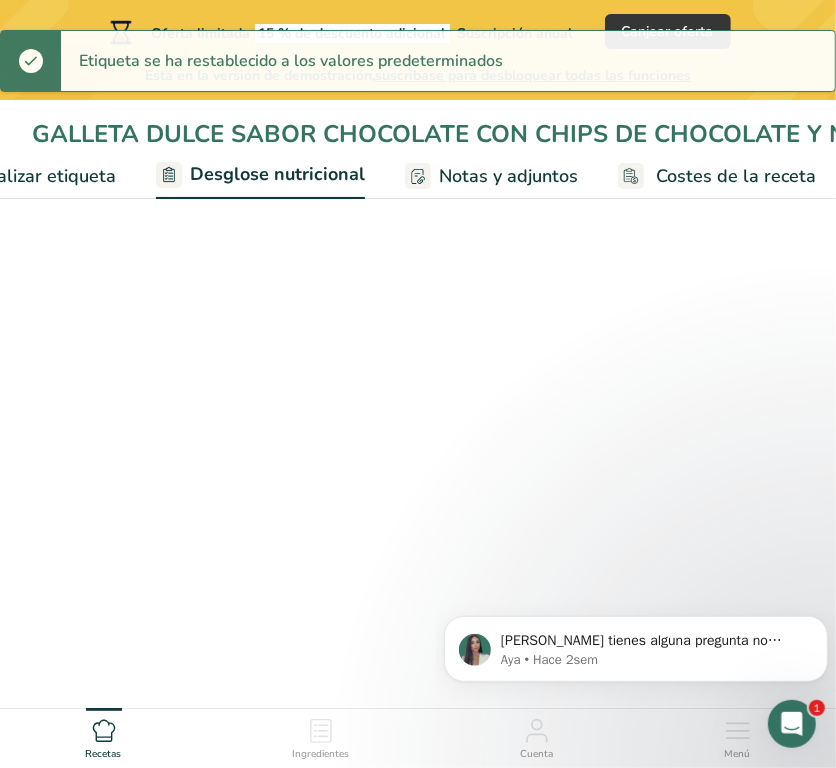 select on "Calories" 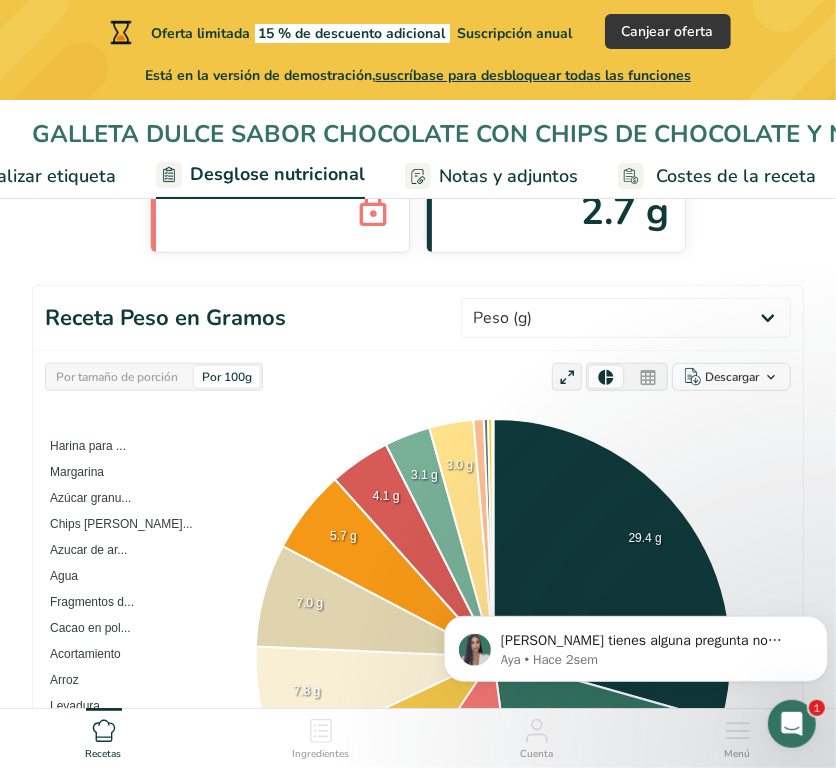 scroll, scrollTop: 0, scrollLeft: 0, axis: both 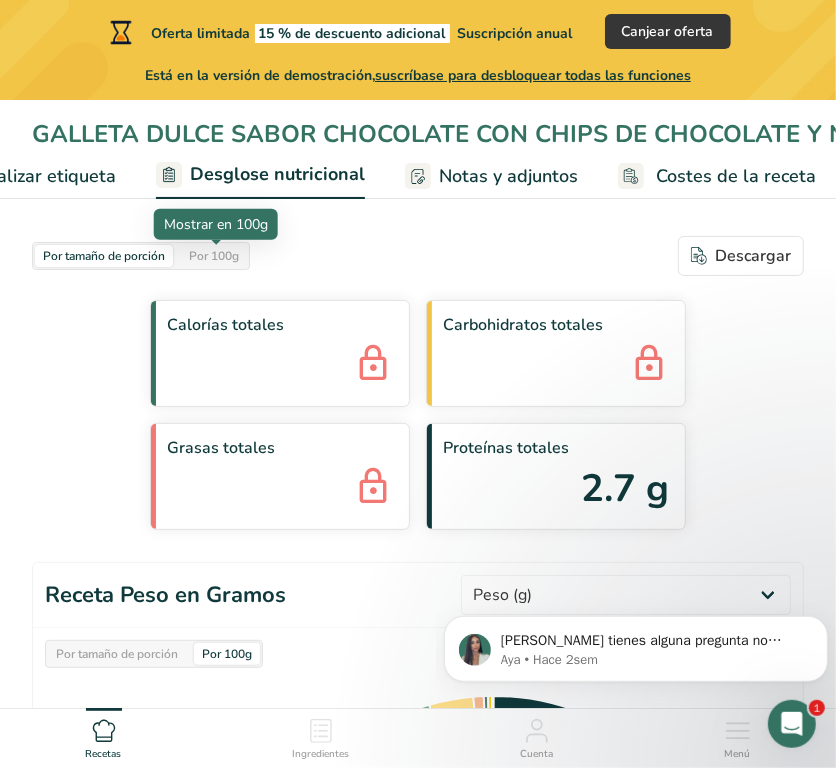 click on "Por 100g" at bounding box center (214, 256) 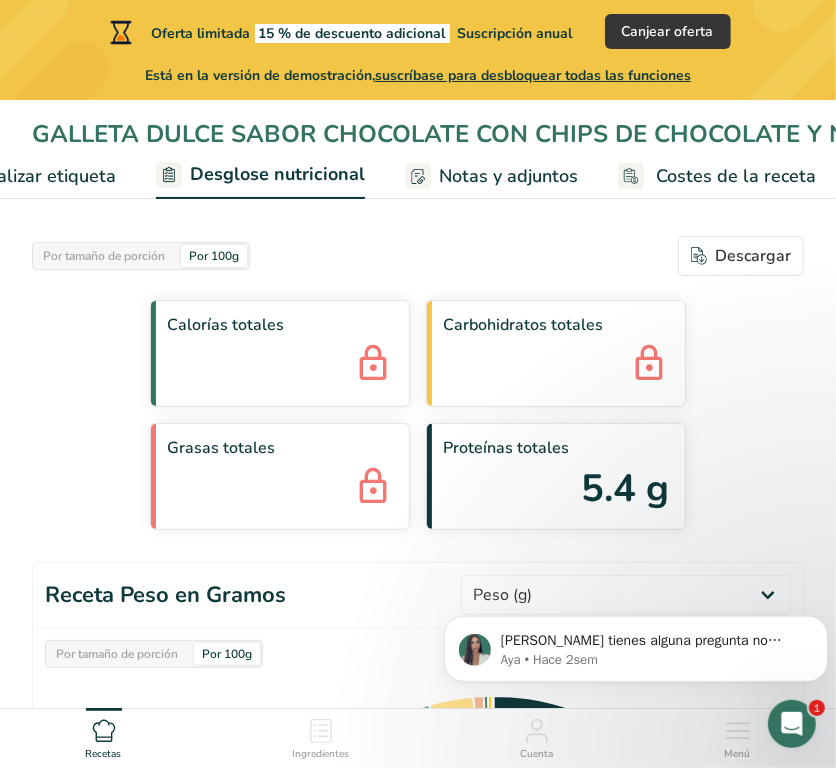 click on "Por 100g" at bounding box center (214, 256) 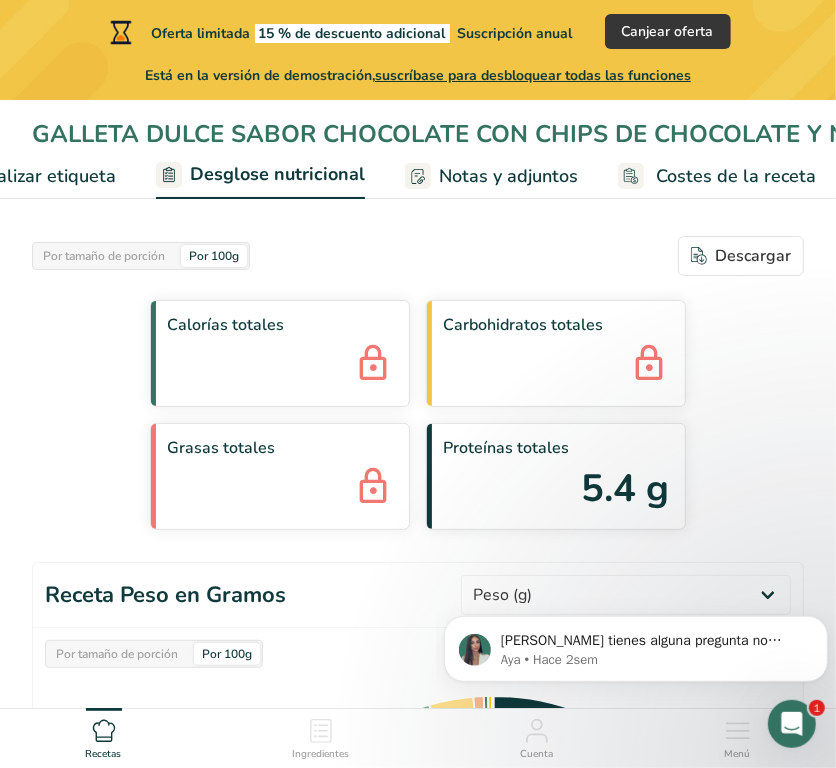 click on "Personalizar etiqueta" at bounding box center [27, 176] 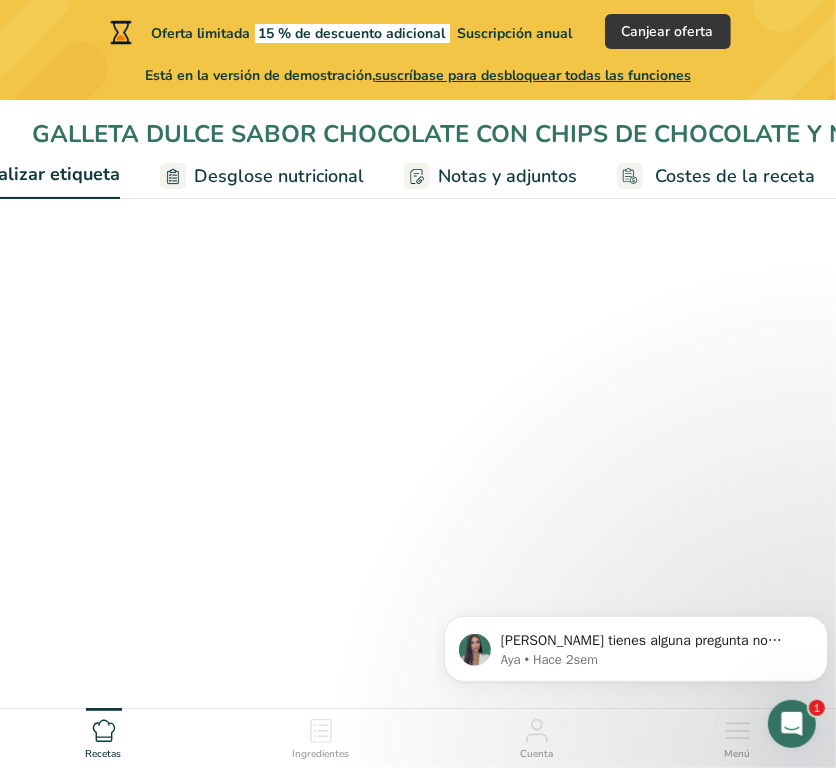 scroll, scrollTop: 0, scrollLeft: 536, axis: horizontal 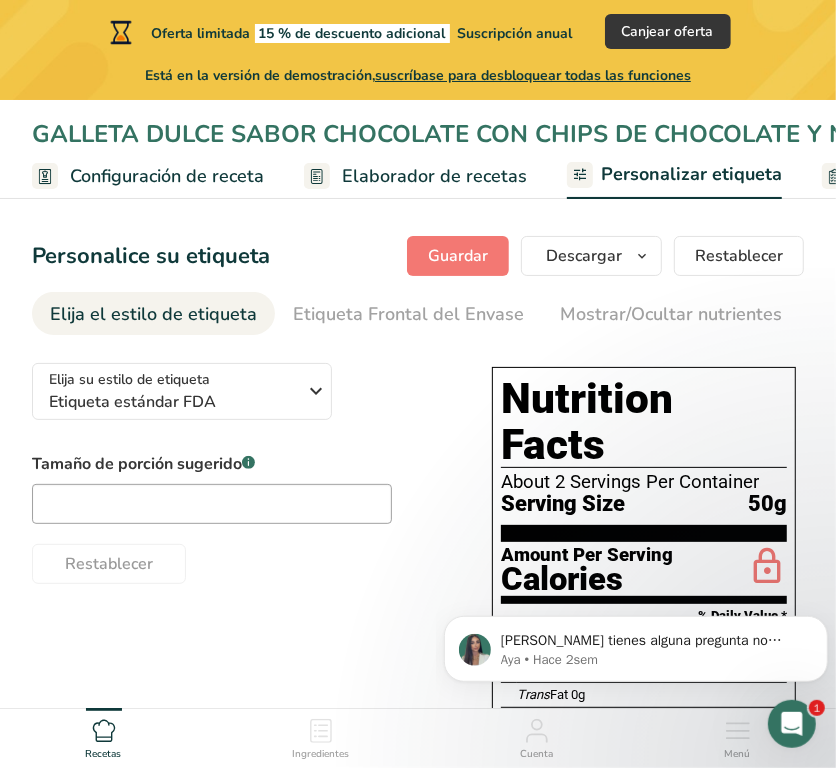 click on "Configuración de receta" at bounding box center (167, 176) 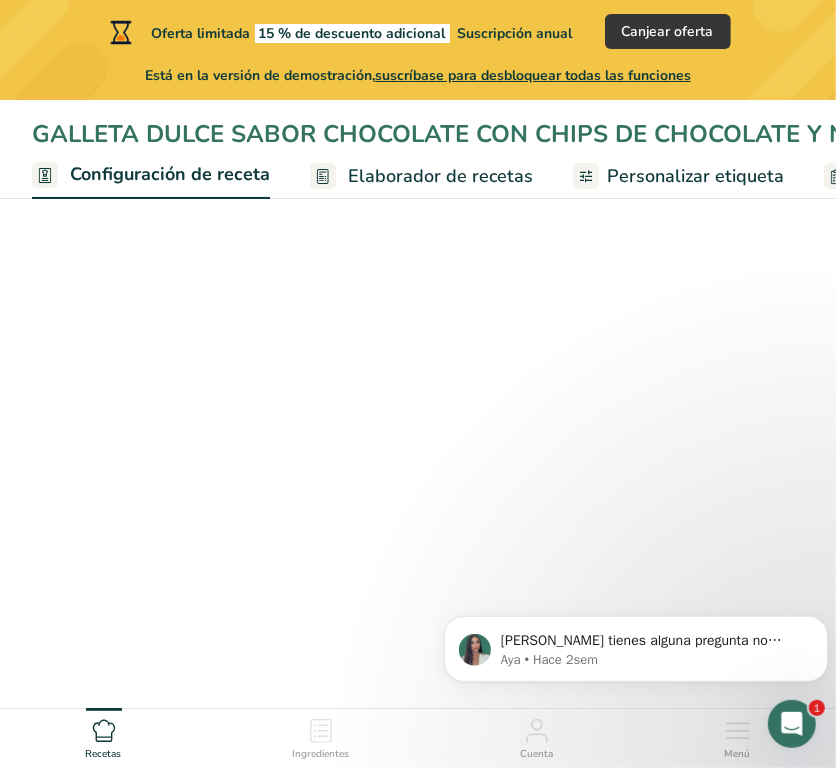scroll, scrollTop: 0, scrollLeft: 7, axis: horizontal 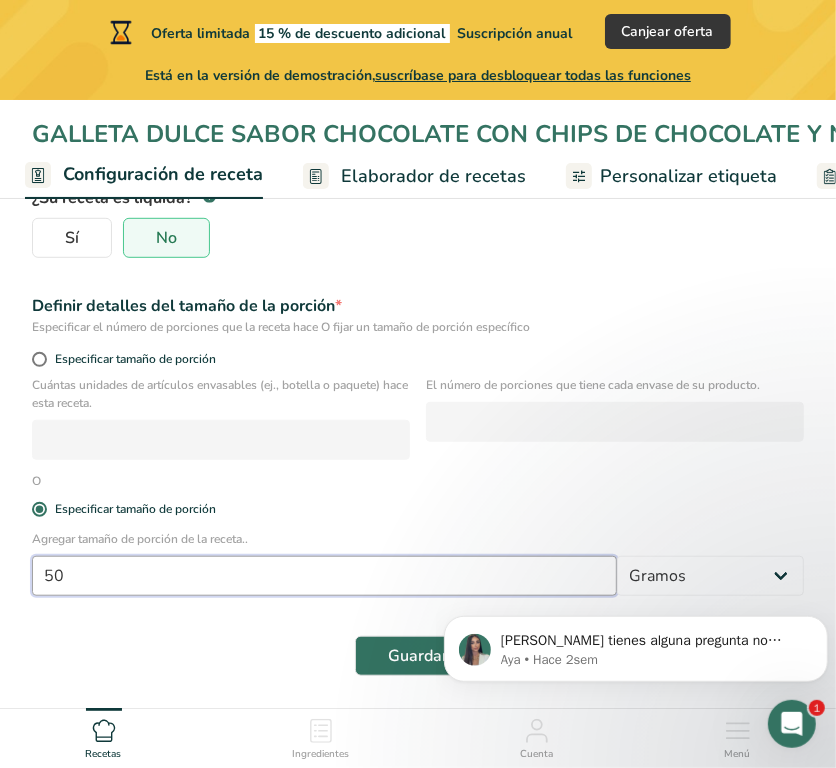 click on "50" at bounding box center (324, 576) 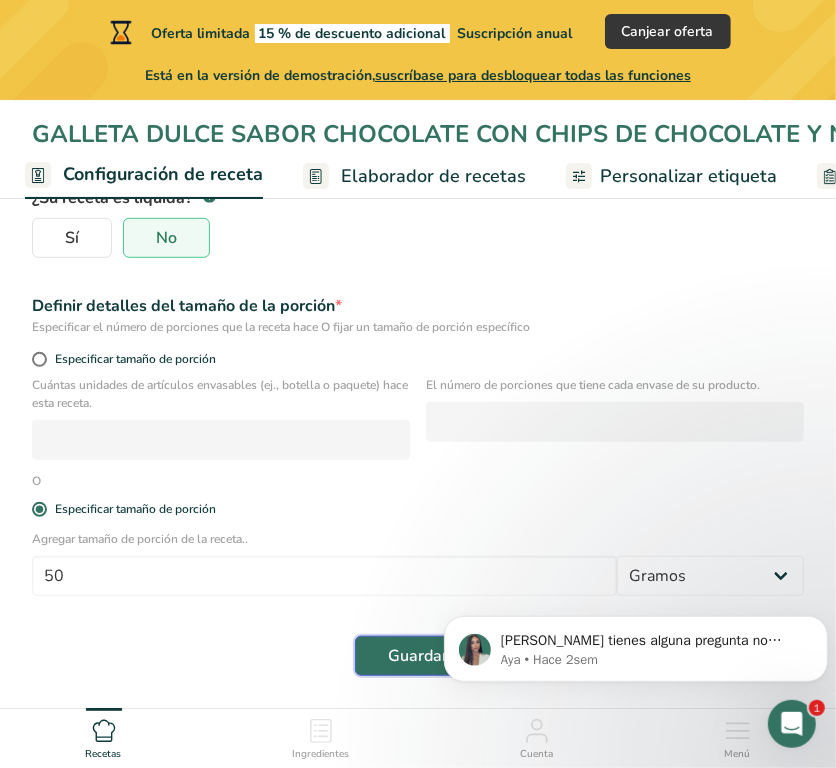click on "Guardar" at bounding box center (418, 656) 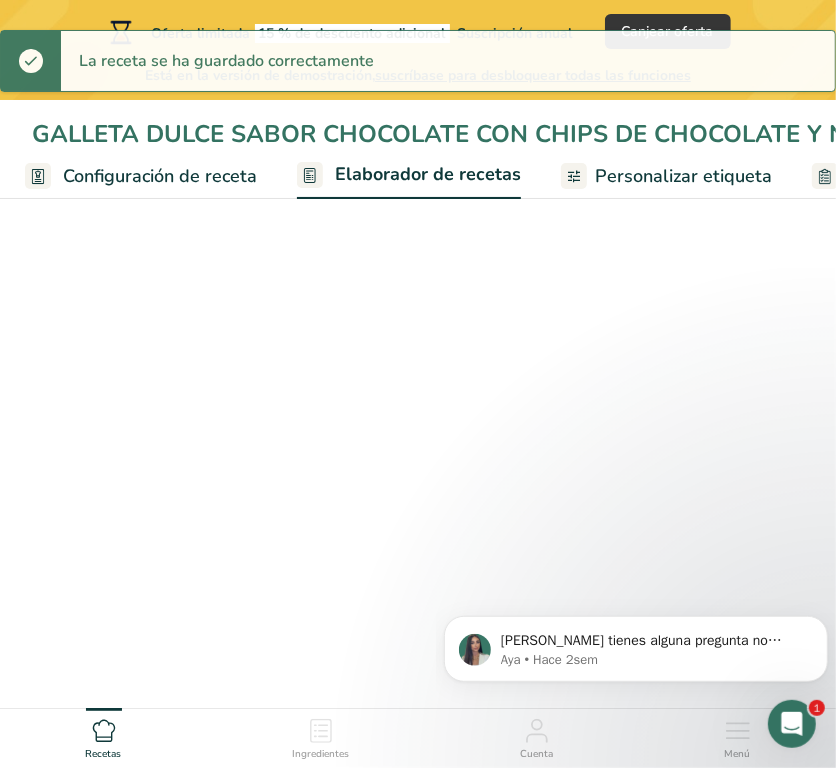 click on "Configuración de receta" at bounding box center (160, 176) 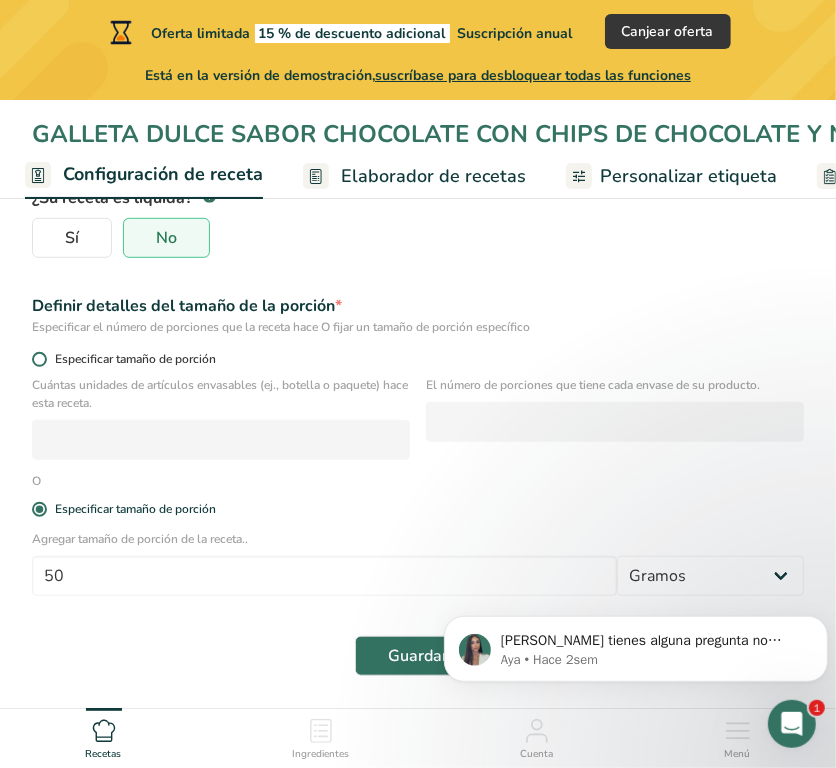 click on "Especificar tamaño de porción" at bounding box center [131, 359] 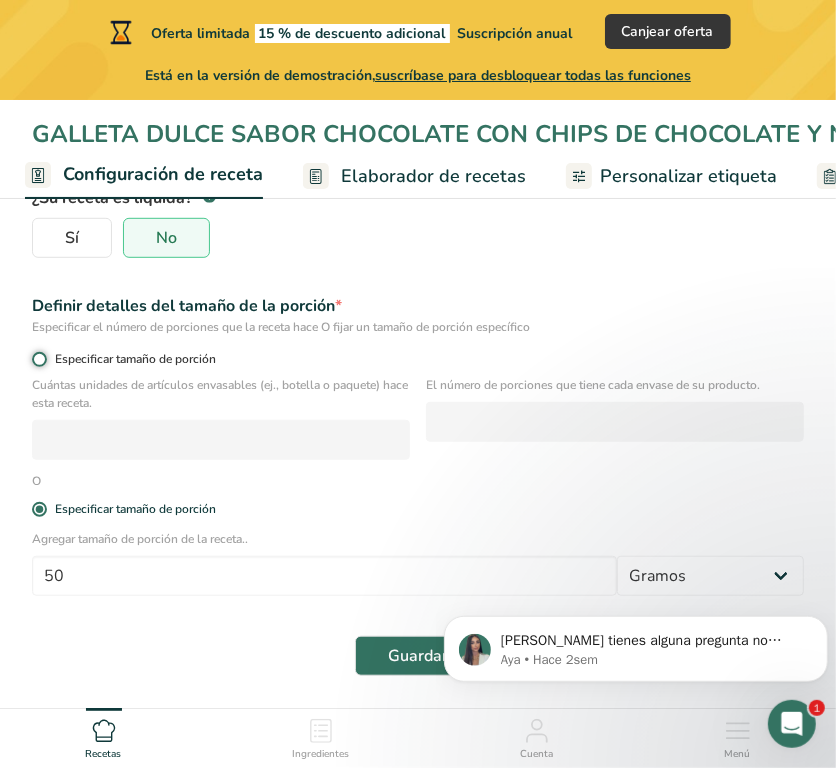 click on "Especificar tamaño de porción" at bounding box center (38, 359) 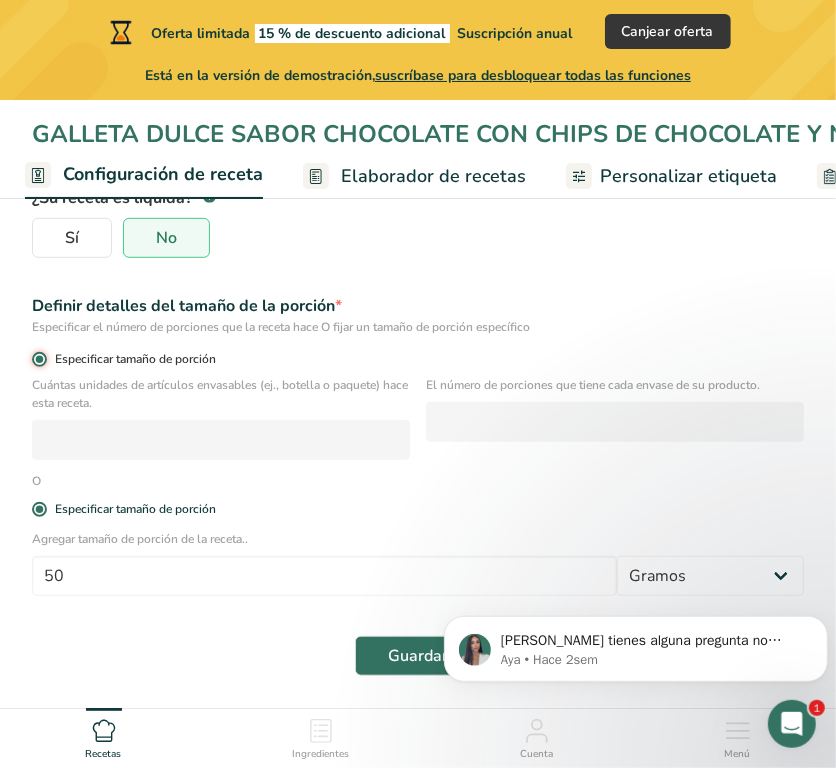 radio on "false" 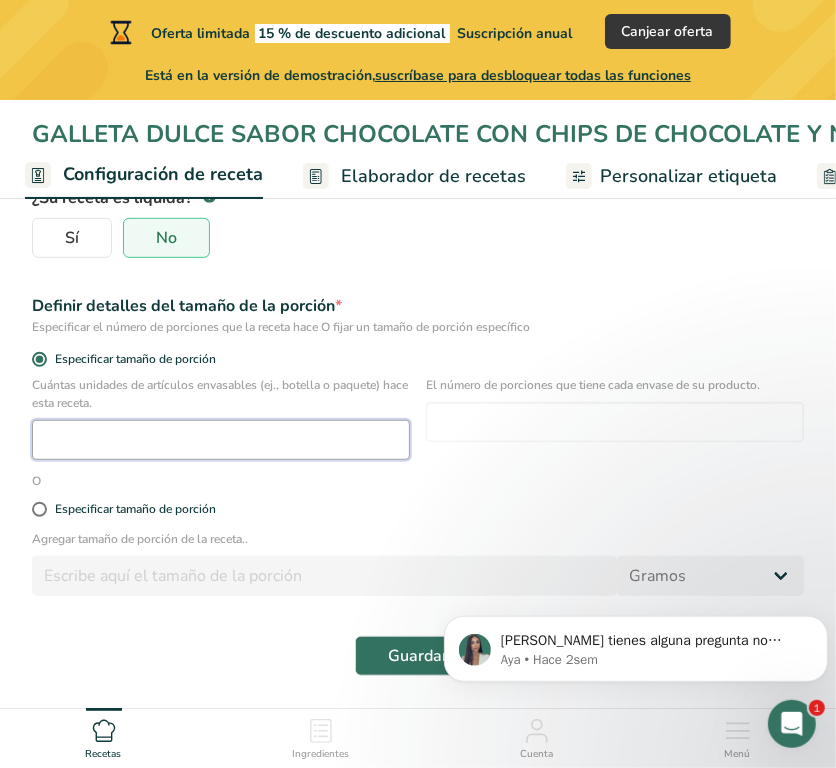 click at bounding box center [221, 440] 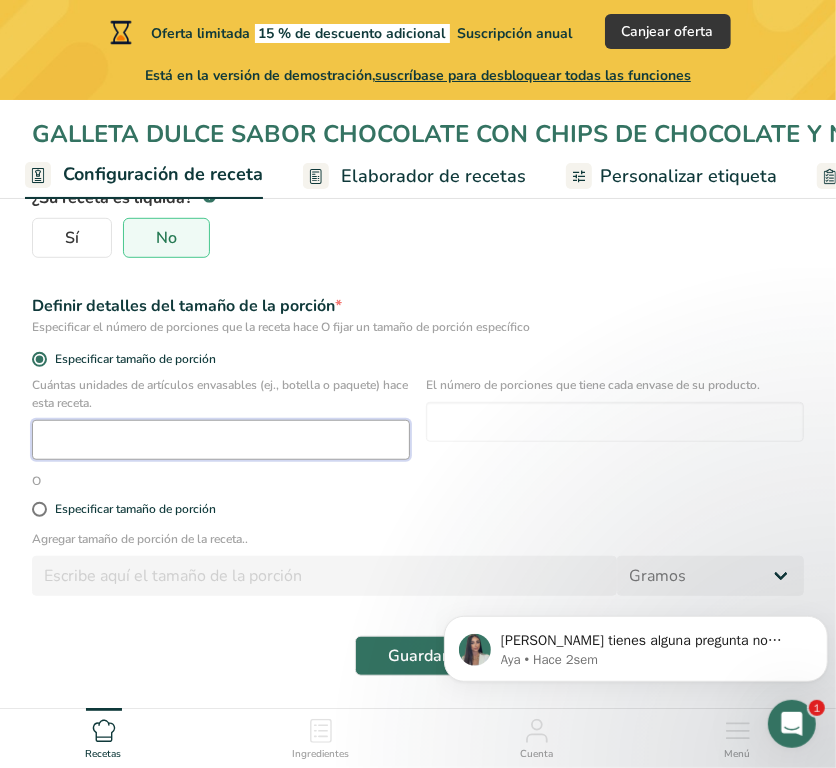 type on "1" 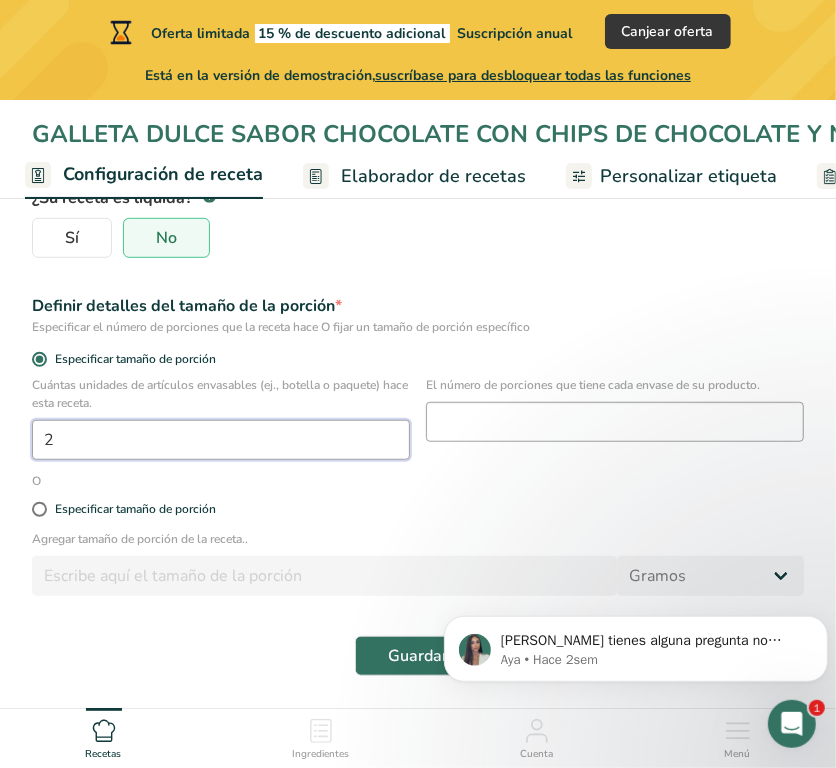 type on "2" 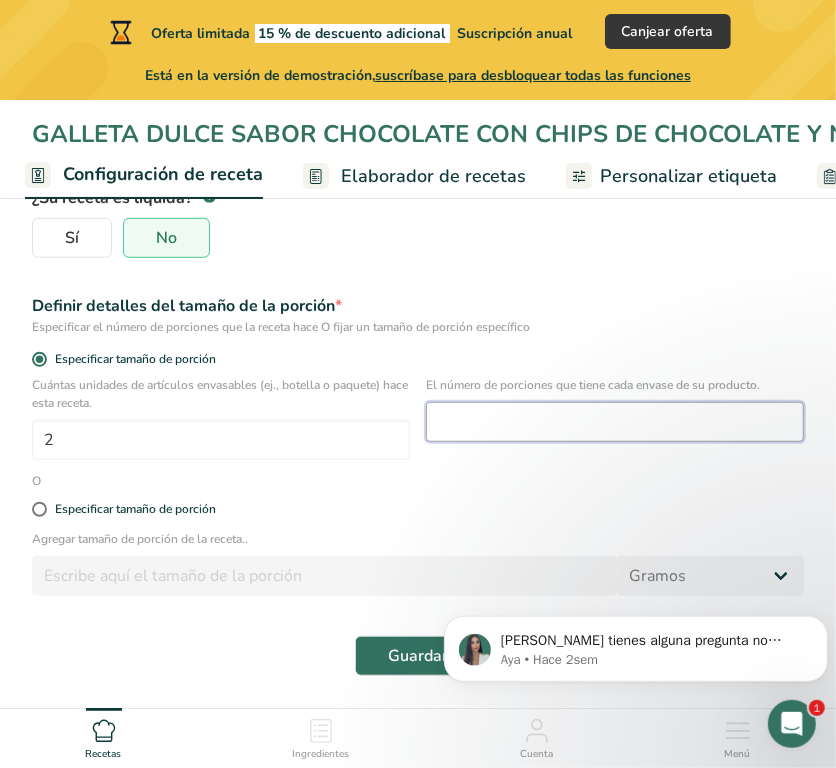 click at bounding box center [615, 422] 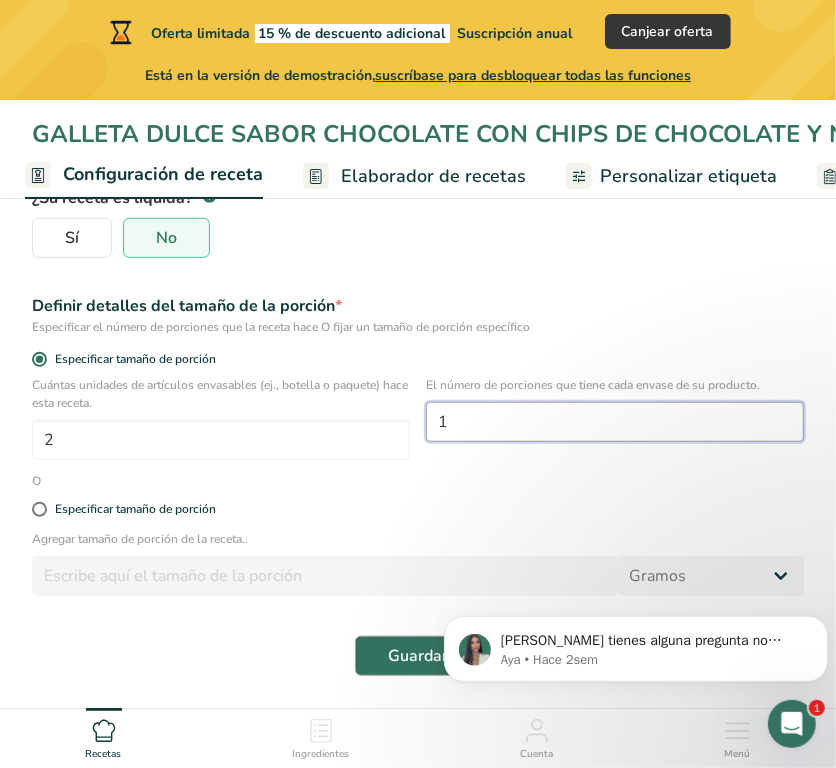 type on "1" 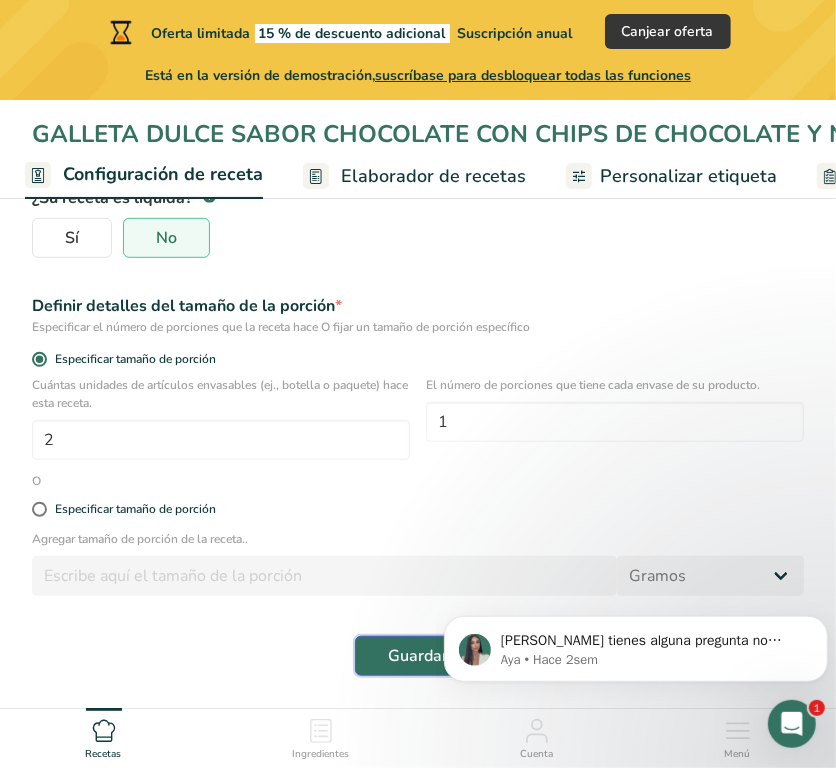 click on "Guardar" at bounding box center (418, 656) 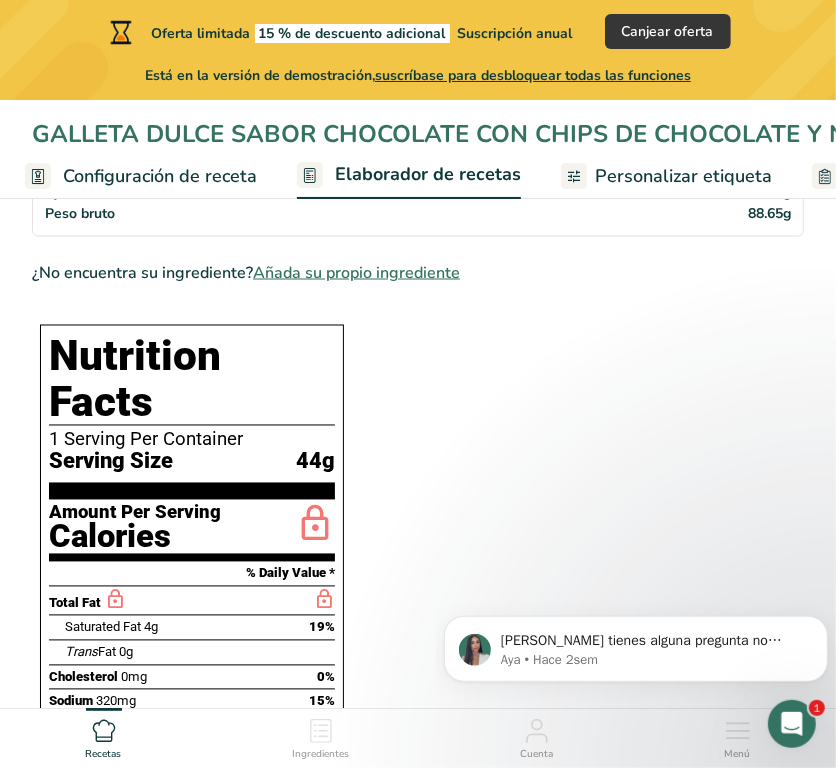 scroll, scrollTop: 1275, scrollLeft: 0, axis: vertical 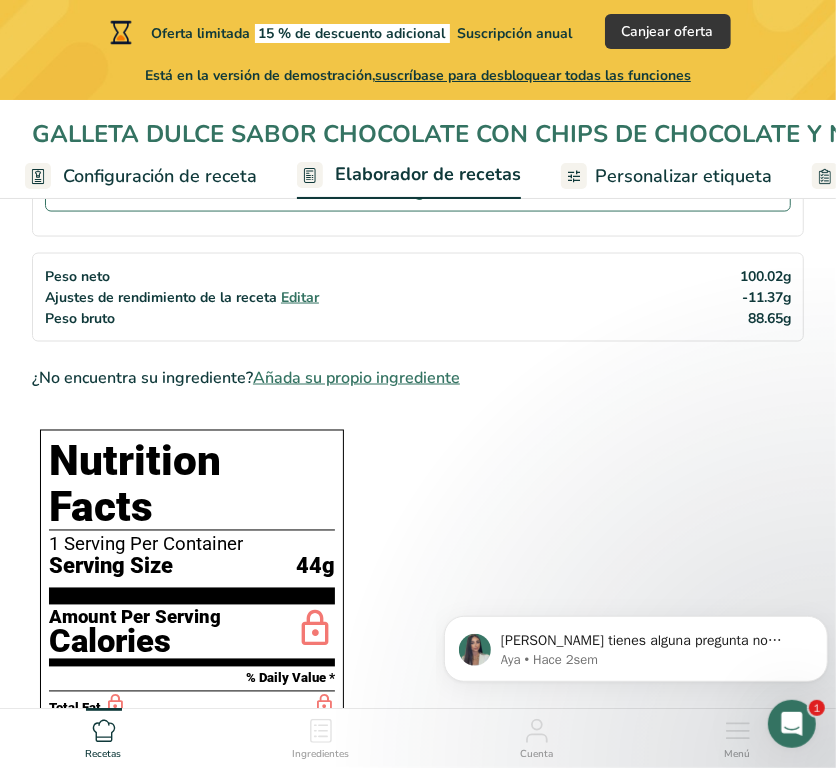 click on "Configuración de receta" at bounding box center [160, 176] 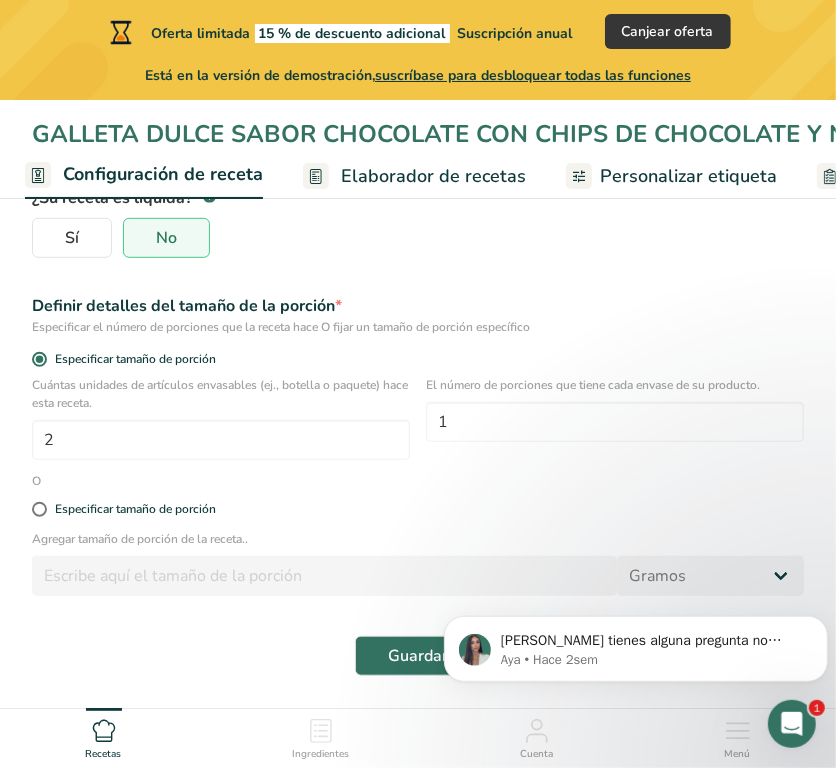 scroll, scrollTop: 416, scrollLeft: 0, axis: vertical 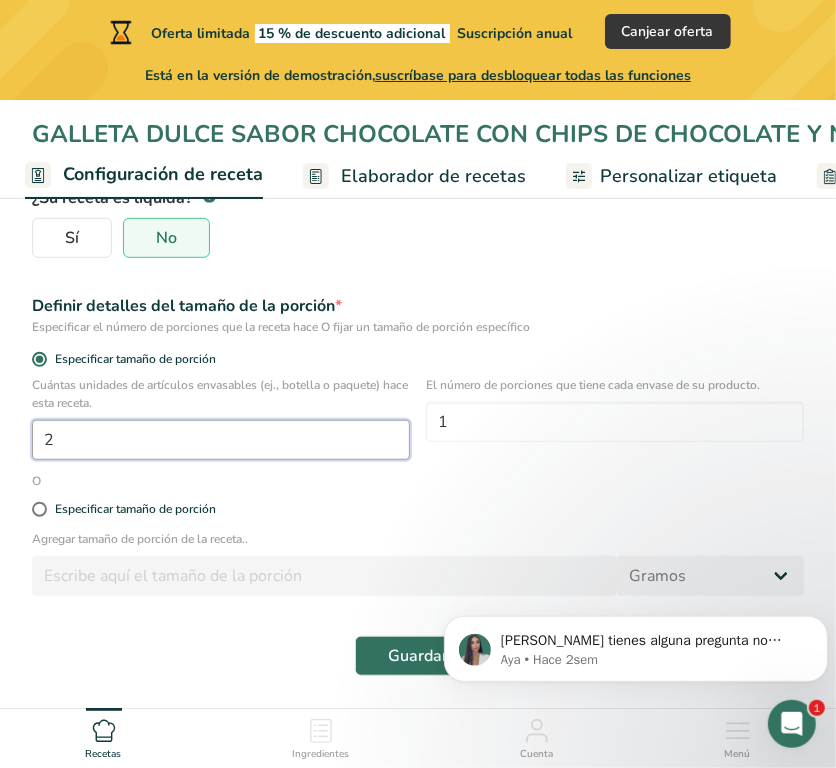 click on "2" at bounding box center (221, 440) 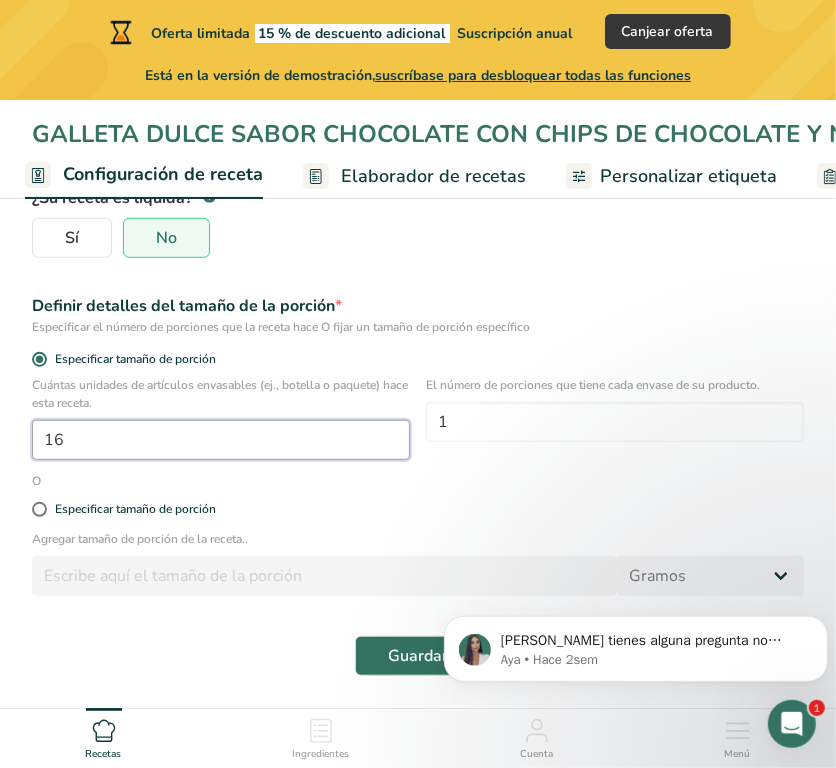 type on "1" 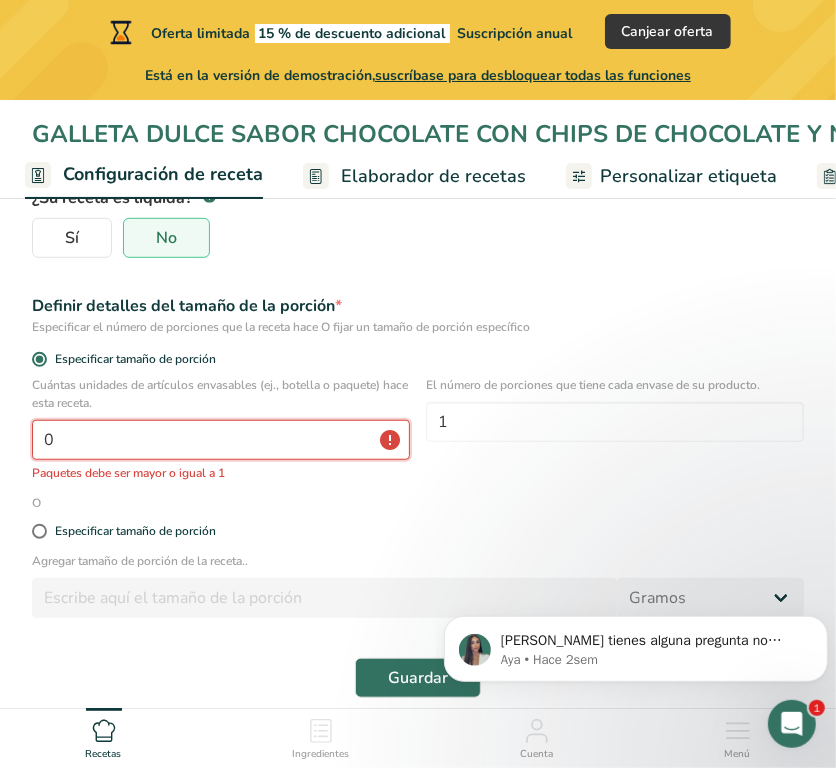type on "1" 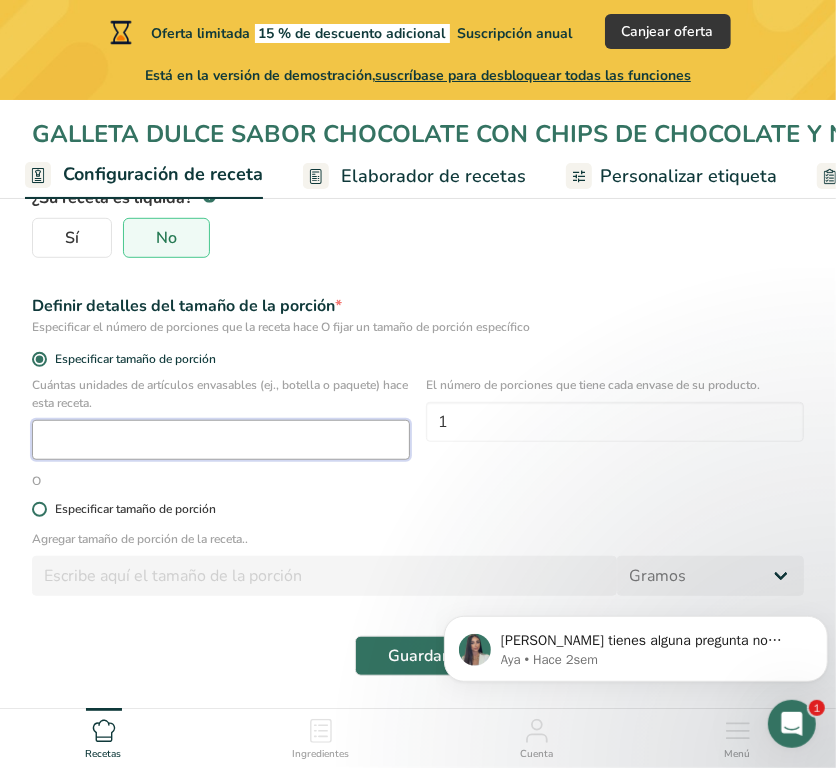 type 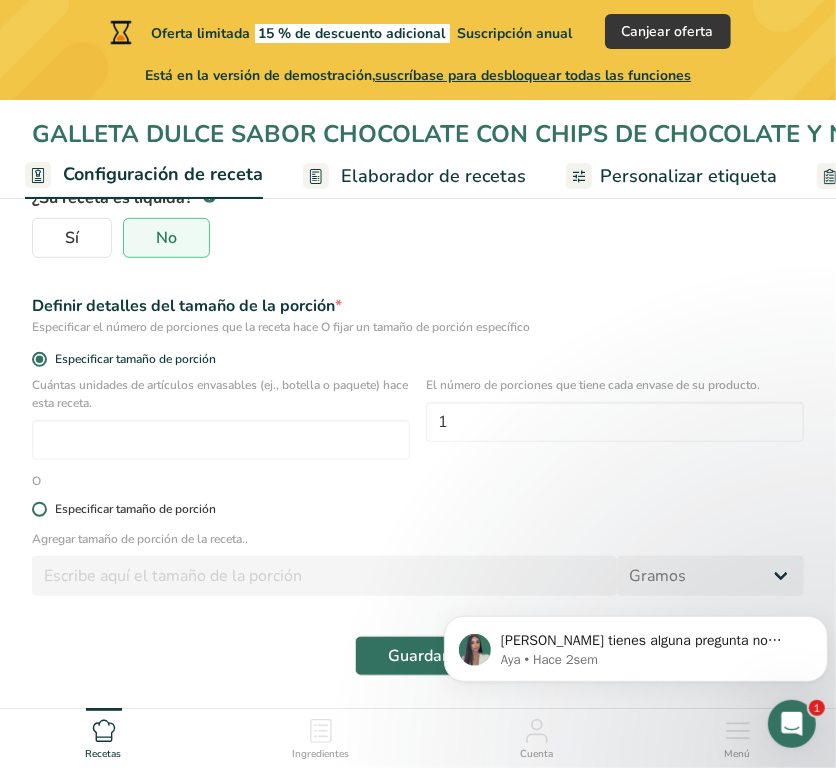 click on "Especificar tamaño de porción" at bounding box center (135, 509) 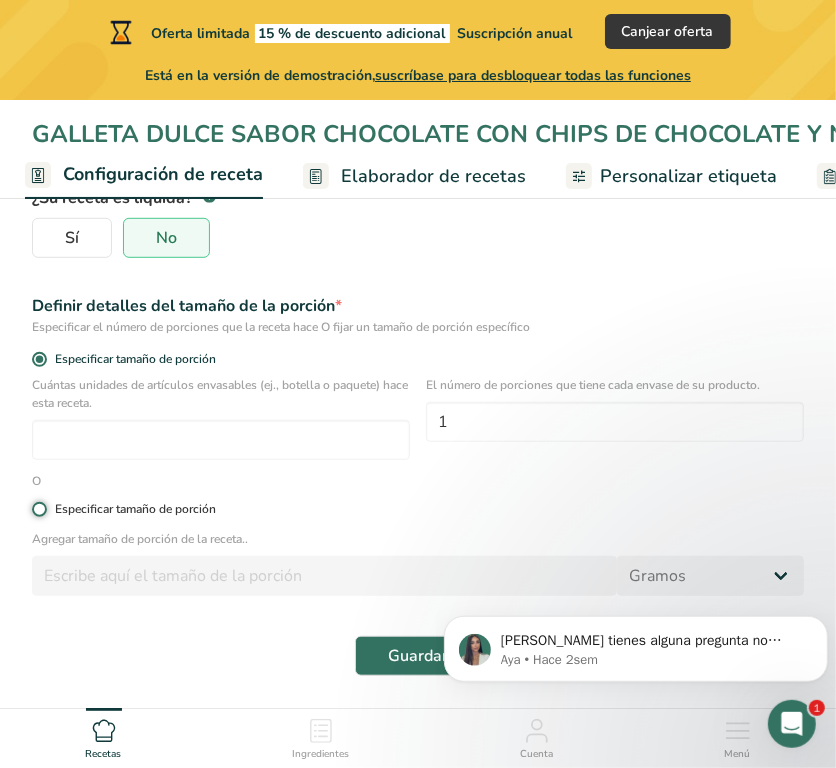 click on "Especificar tamaño de porción" at bounding box center [38, 509] 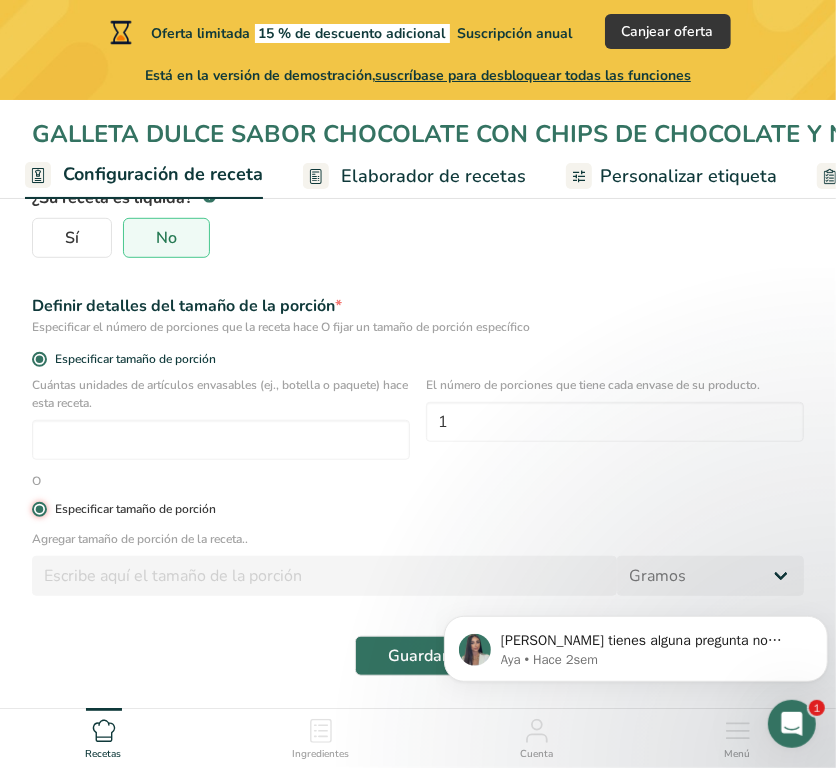 radio on "false" 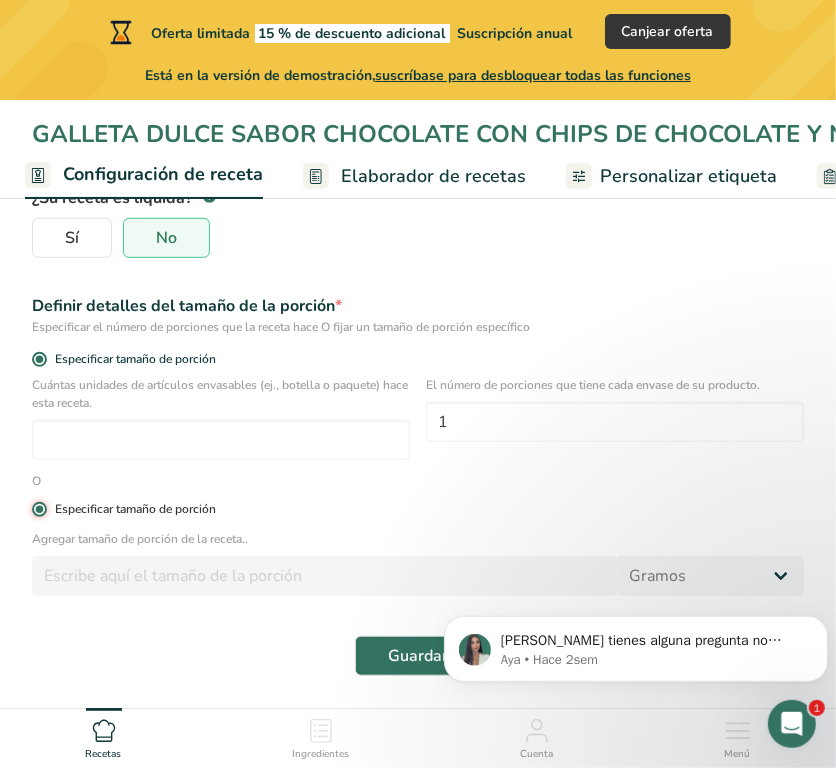 type 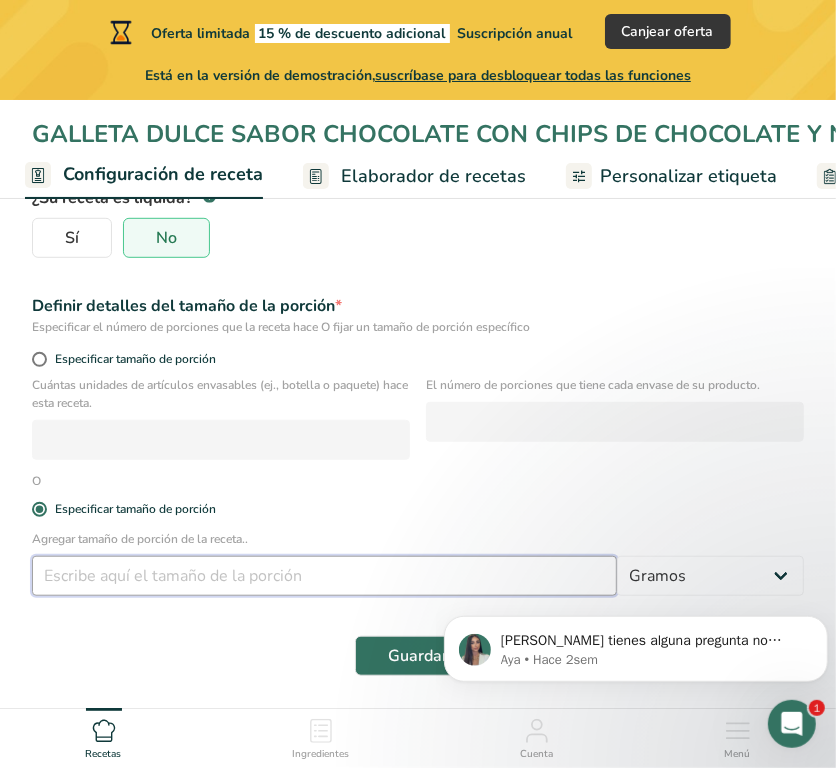 click at bounding box center [324, 576] 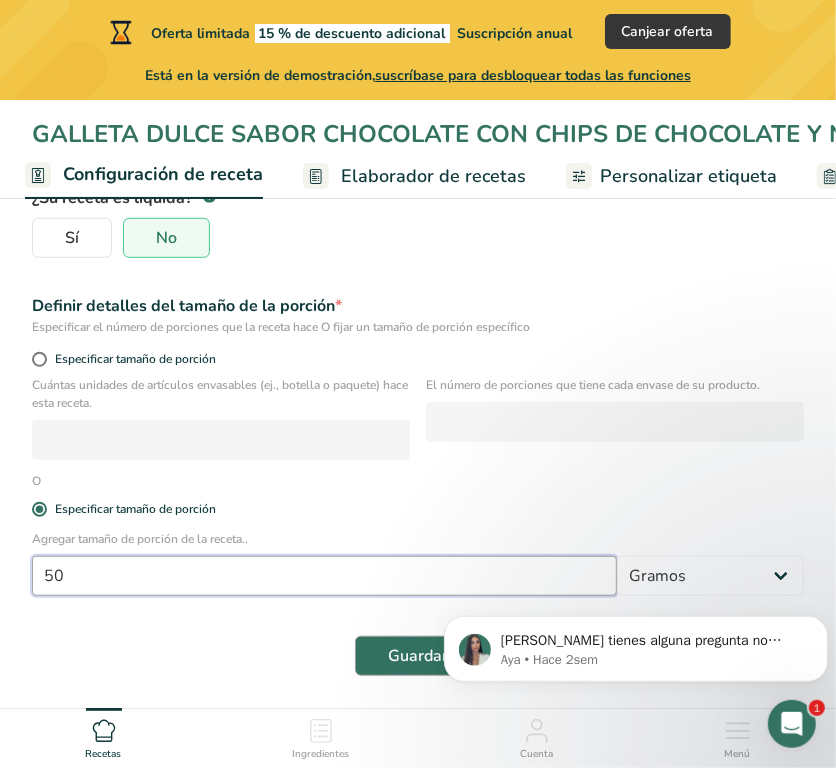 type on "50" 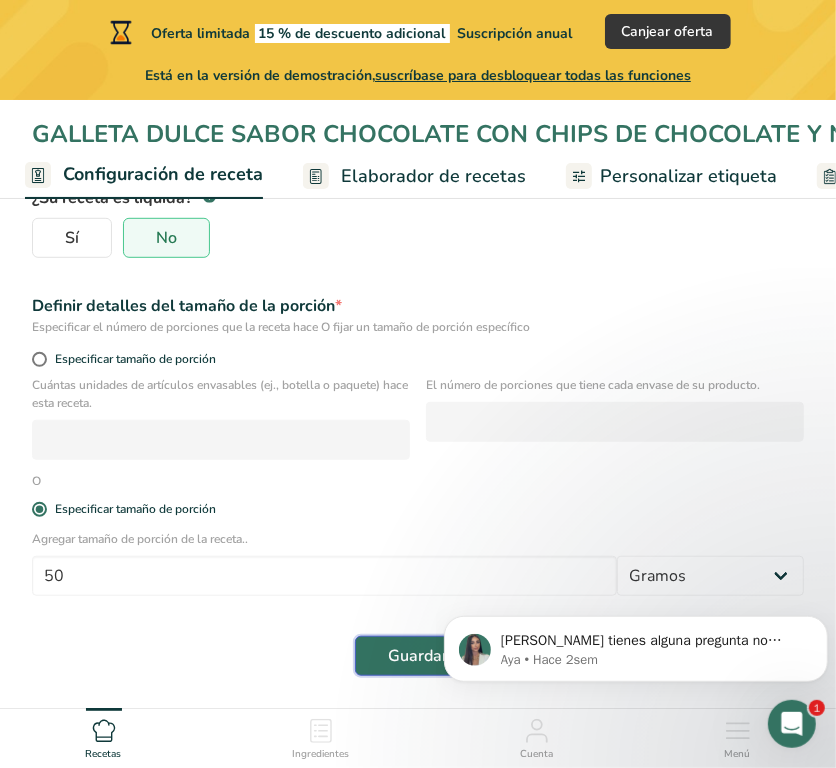 click on "Guardar" at bounding box center [418, 656] 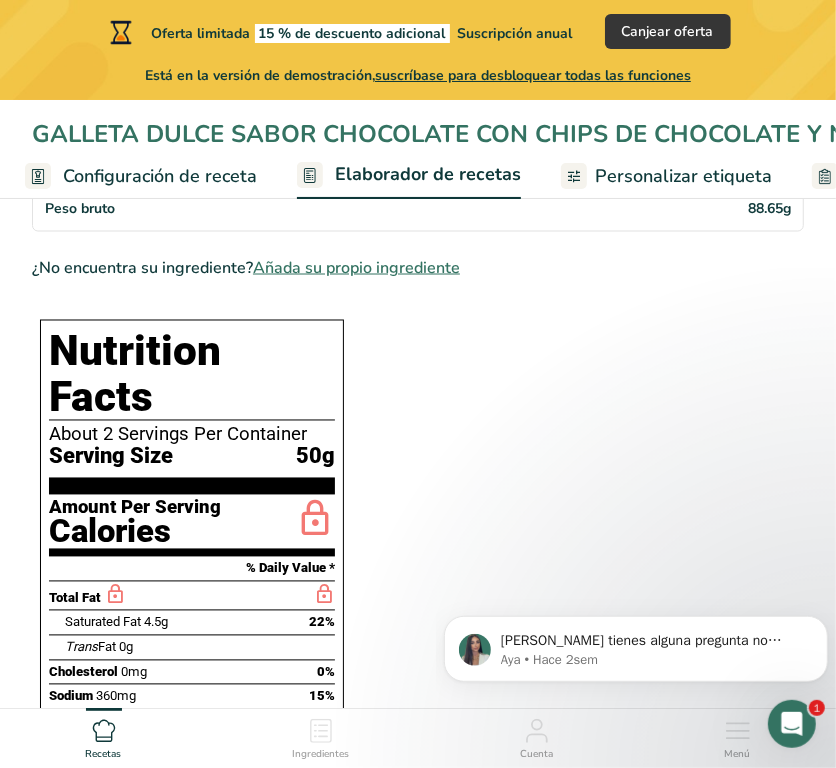 scroll, scrollTop: 1396, scrollLeft: 0, axis: vertical 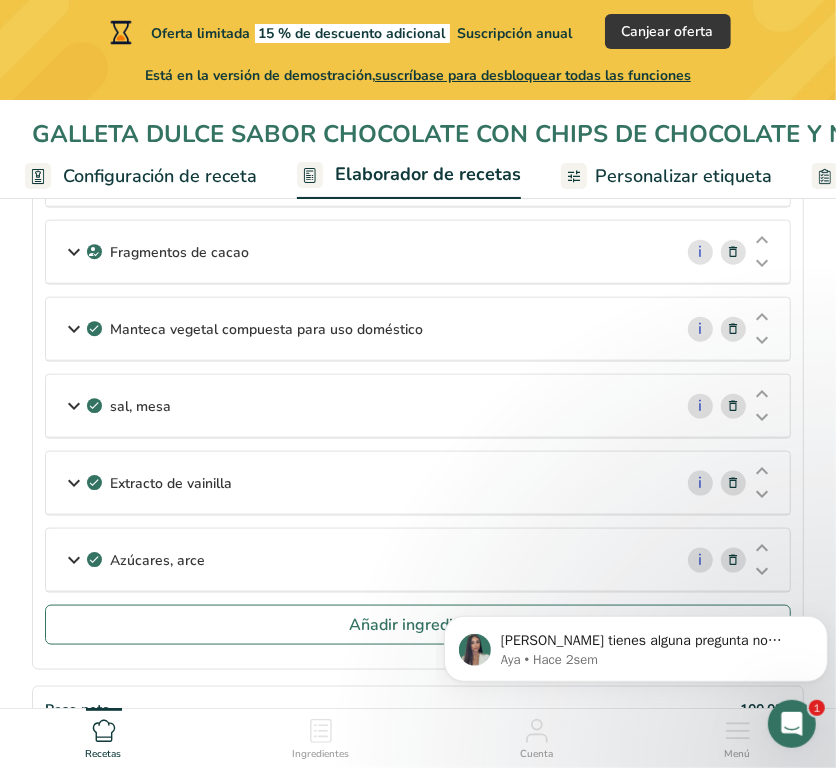 click on "Personalizar etiqueta" at bounding box center [683, 176] 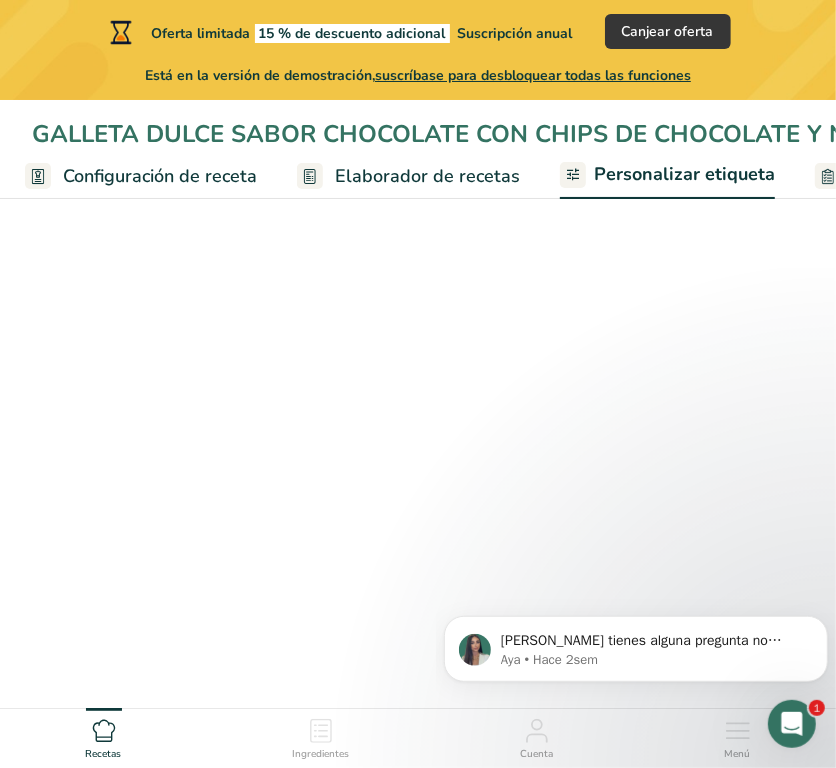 scroll, scrollTop: 0, scrollLeft: 385, axis: horizontal 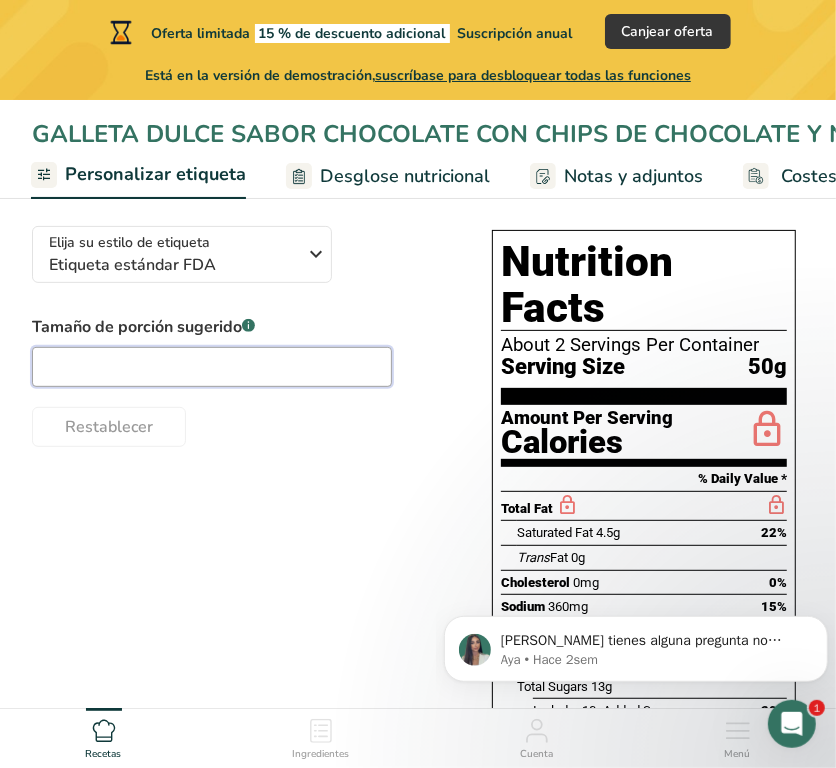 click at bounding box center [212, 367] 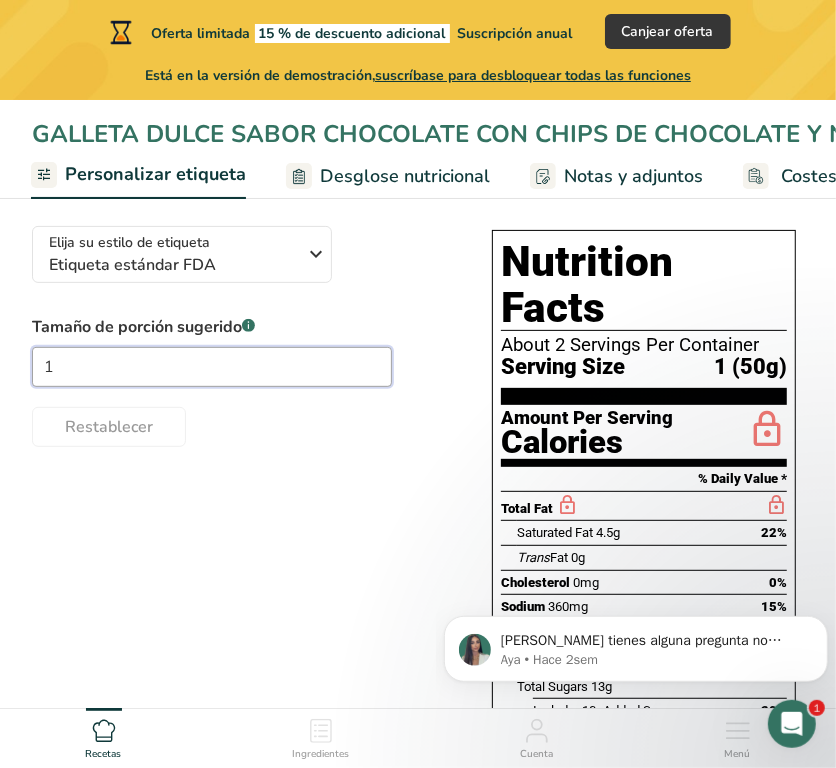 type on "1" 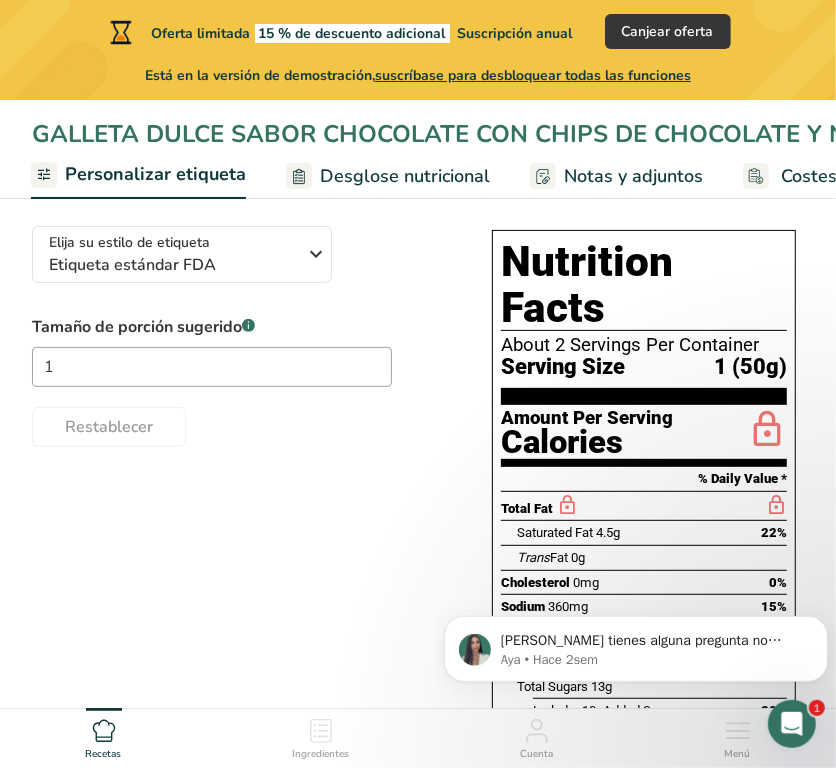 click on "Elija su estilo de etiqueta
Etiqueta estándar FDA
[GEOGRAPHIC_DATA]. (FDA)
Etiqueta estándar FDA
Etiqueta tabular FDA
Etiqueta lineal FDA
Etiqueta simplificada FDA
Etiqueta FDA de dos columnas (Por porción/Por envase)
Etiqueta FDA de dos columnas (Tal como se vende/Tal como se prepara)
Etiqueta estándar FDA agregada
Etiqueta estándar FDA con micronutrientes listados lado a lado
[PERSON_NAME][GEOGRAPHIC_DATA] ([GEOGRAPHIC_DATA])
Etiqueta obligatoria del [GEOGRAPHIC_DATA] "Parte trasera del envase"
Etiqueta de semáforo del [GEOGRAPHIC_DATA] "Parte [MEDICAL_DATA] del envase"
Canadá (CFIA)" at bounding box center (418, 635) 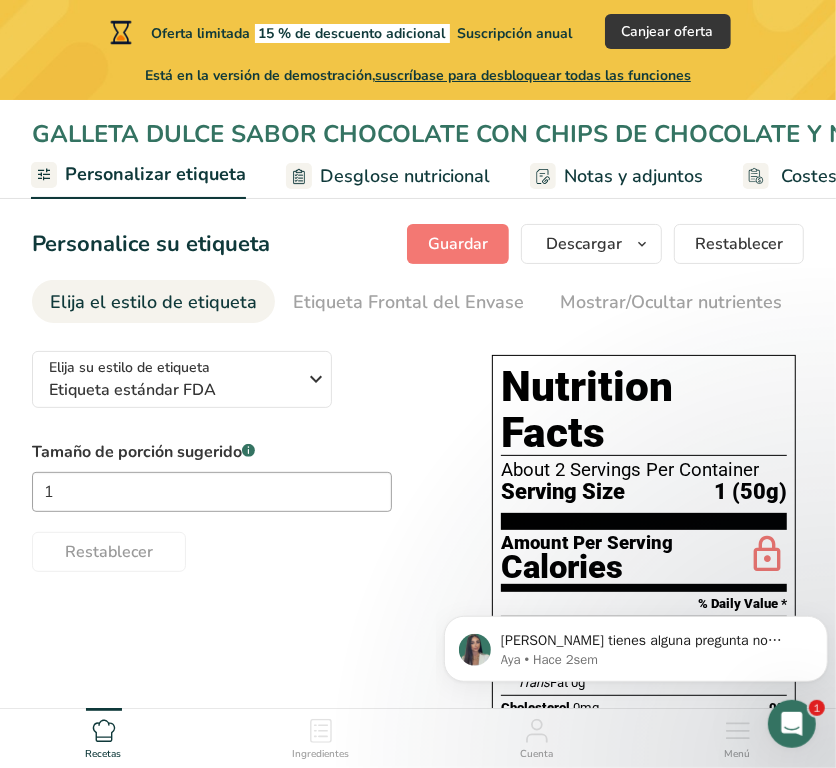 scroll, scrollTop: 0, scrollLeft: 0, axis: both 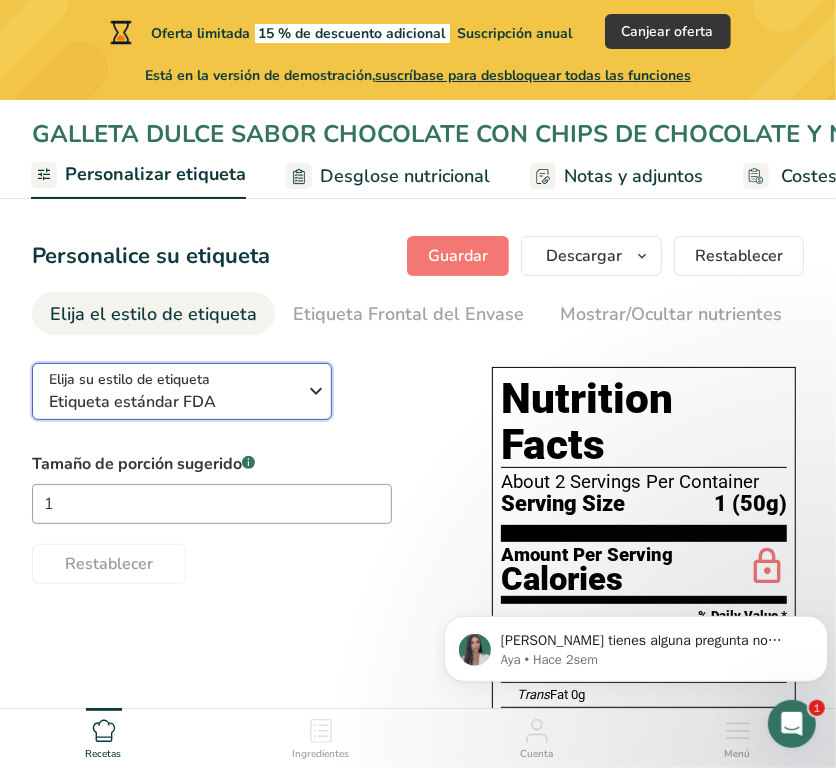 click on "Etiqueta estándar FDA" at bounding box center (176, 402) 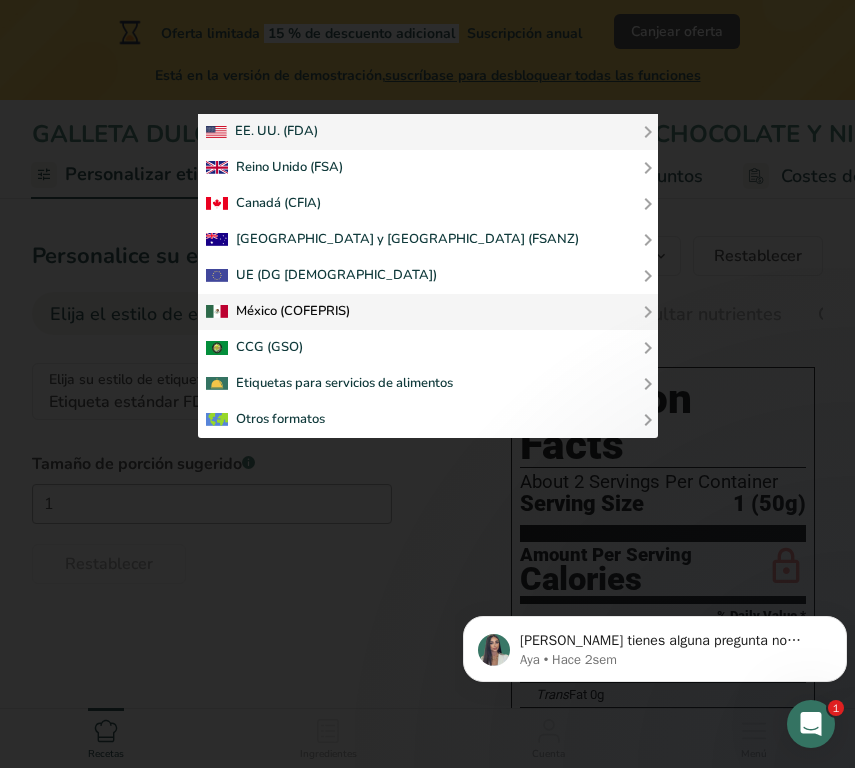 click at bounding box center (278, 312) 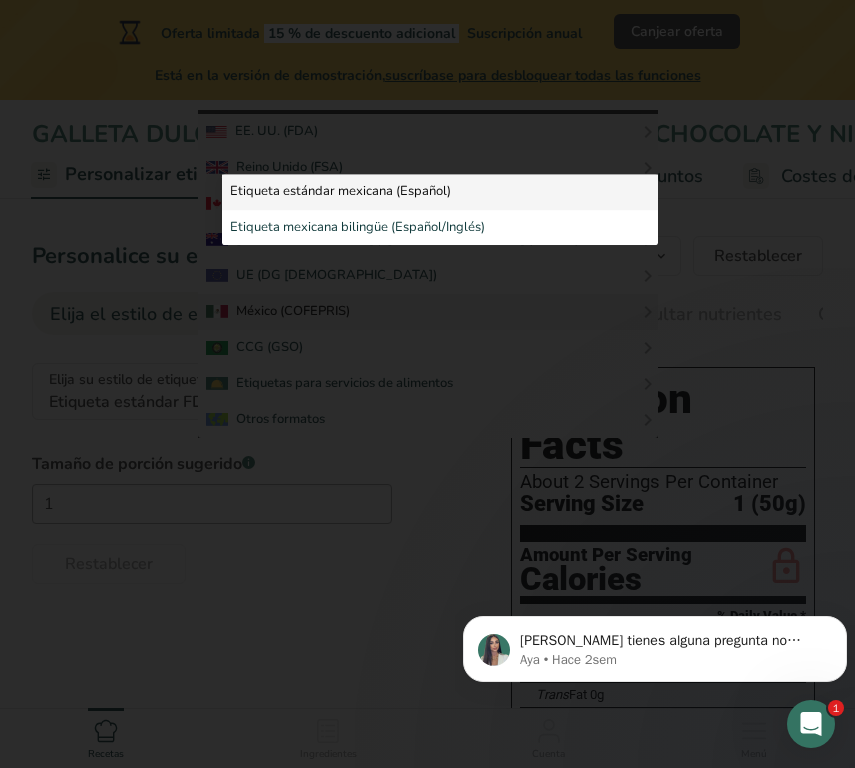 click on "Etiqueta estándar mexicana (Español)" at bounding box center (440, 192) 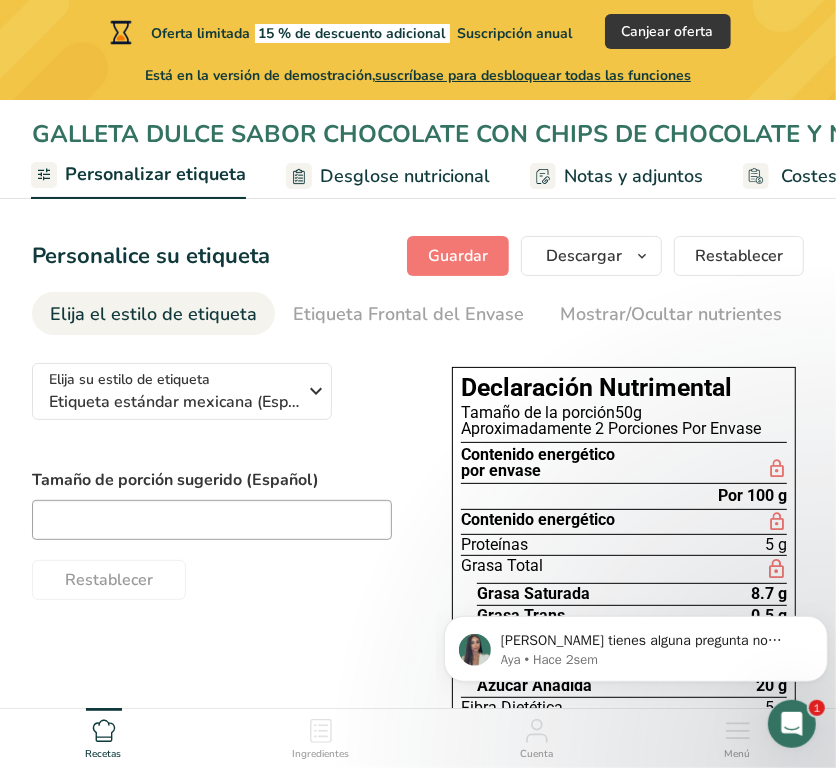 click on "Elija su estilo de etiqueta
Etiqueta estándar mexicana (Español)
[GEOGRAPHIC_DATA]. (FDA)
Etiqueta estándar FDA
Etiqueta tabular FDA
Etiqueta lineal FDA
Etiqueta simplificada FDA
Etiqueta FDA de dos columnas (Por porción/Por envase)
Etiqueta FDA de dos columnas (Tal como se vende/Tal como se prepara)
Etiqueta estándar FDA agregada
Etiqueta estándar FDA con micronutrientes listados lado a lado
[PERSON_NAME][GEOGRAPHIC_DATA] ([GEOGRAPHIC_DATA])
Etiqueta obligatoria del [GEOGRAPHIC_DATA] "Parte trasera del envase"
Etiqueta de semáforo del [GEOGRAPHIC_DATA] "Parte [MEDICAL_DATA] del envase"
Canadá (CFIA)" at bounding box center [418, 642] 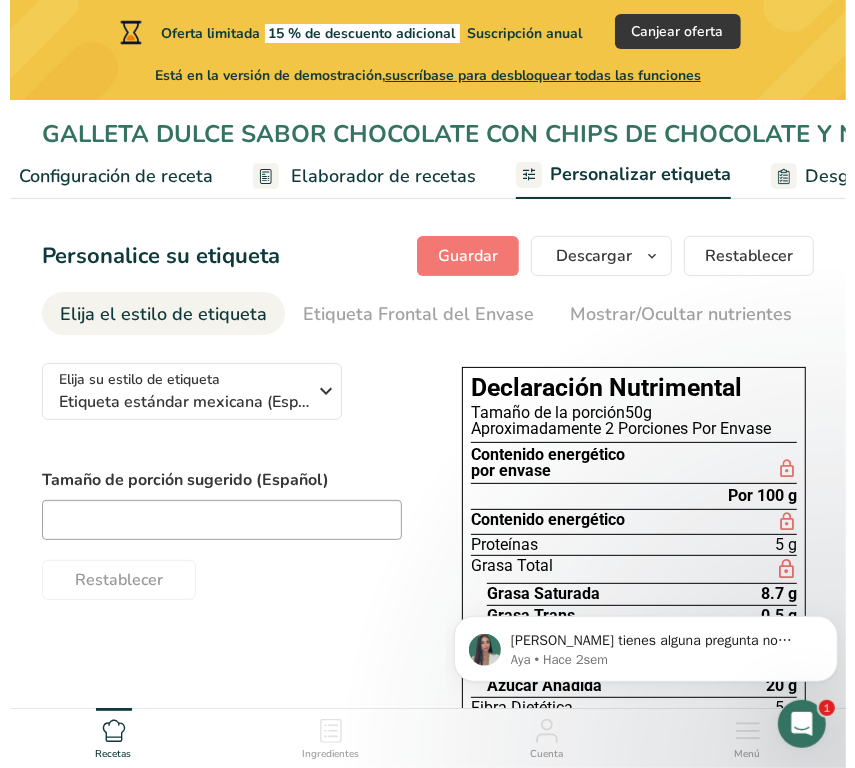 scroll, scrollTop: 0, scrollLeft: 0, axis: both 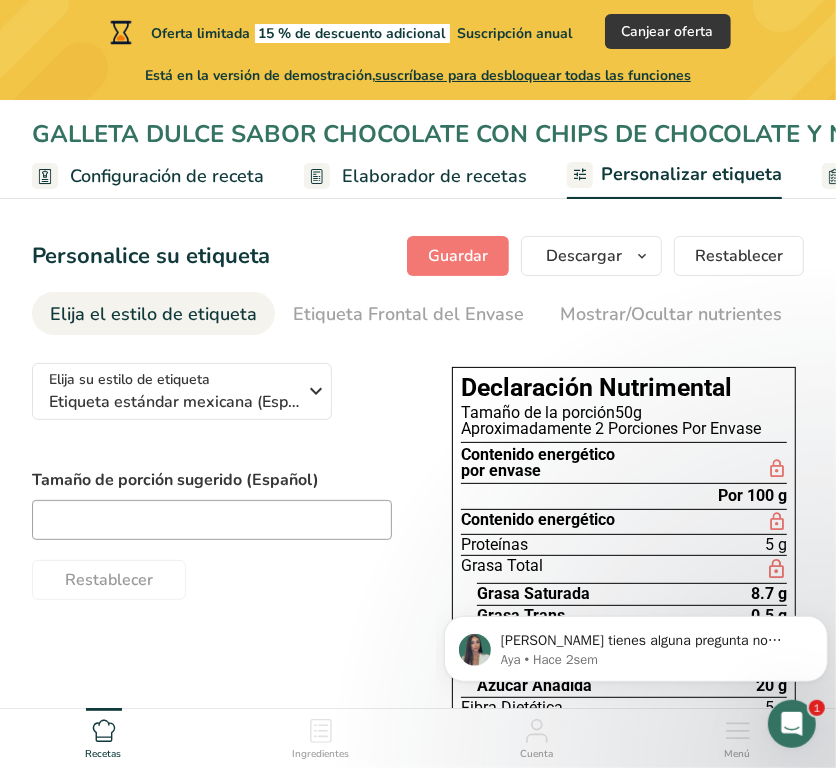 click on "Configuración de receta" at bounding box center [167, 176] 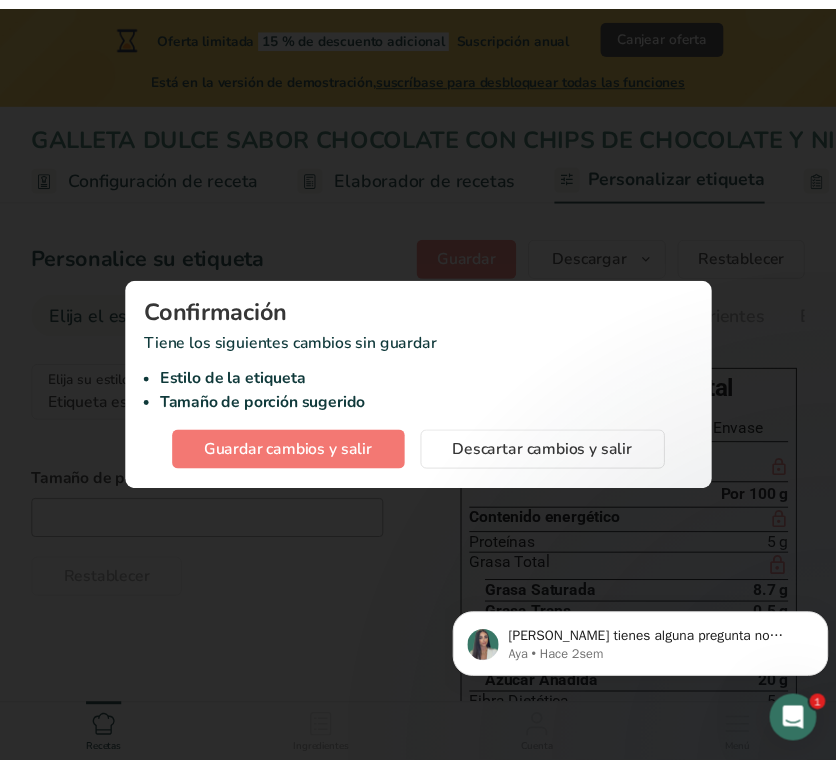 scroll, scrollTop: 0, scrollLeft: 7, axis: horizontal 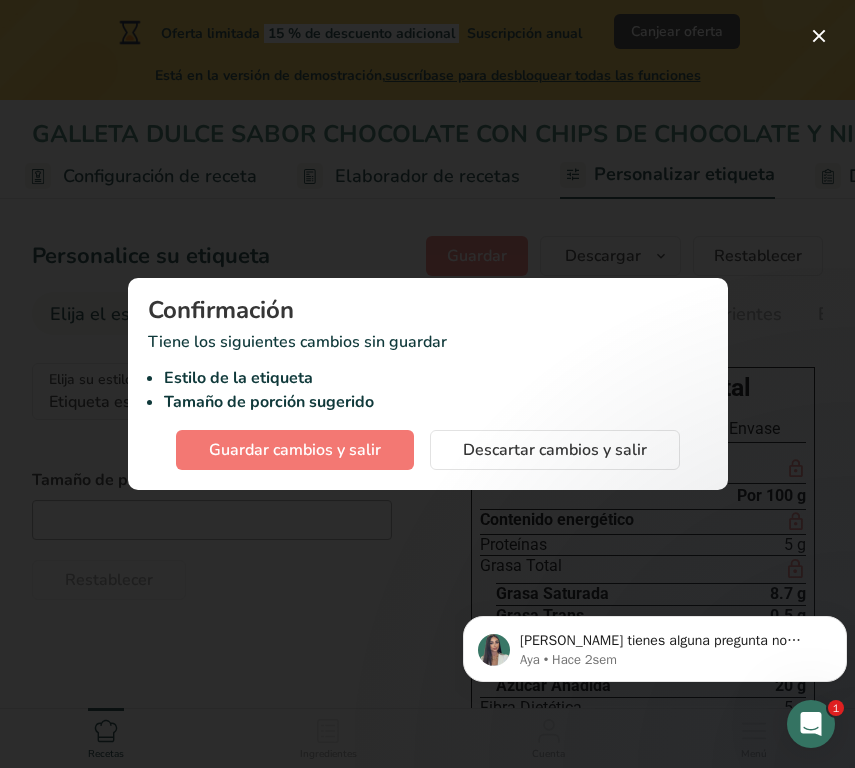click on "Tamaño de porción sugerido" at bounding box center (436, 402) 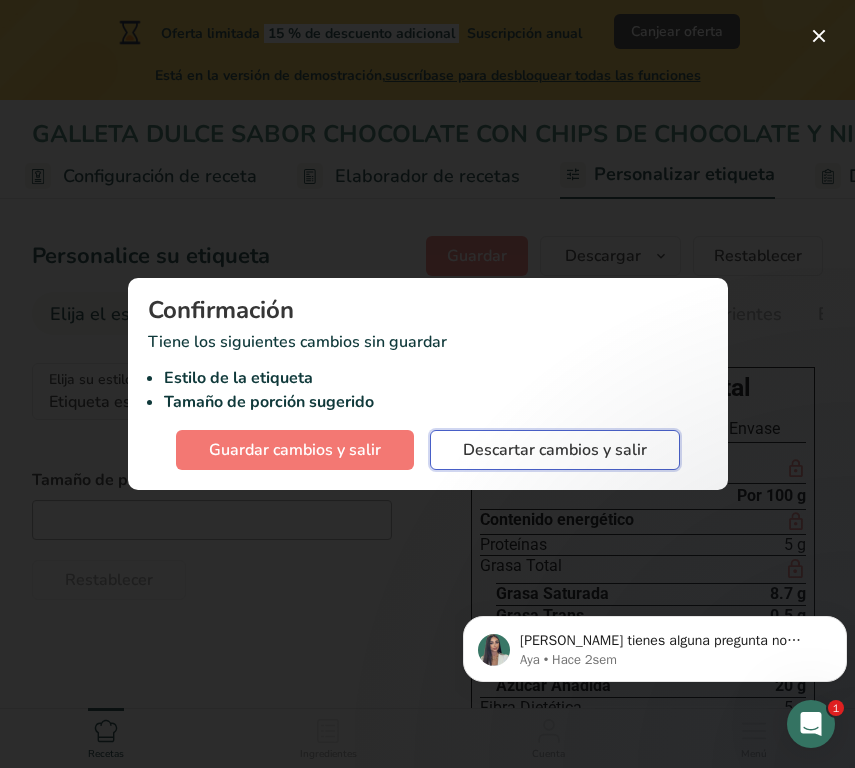 click on "Descartar cambios y salir" at bounding box center (555, 450) 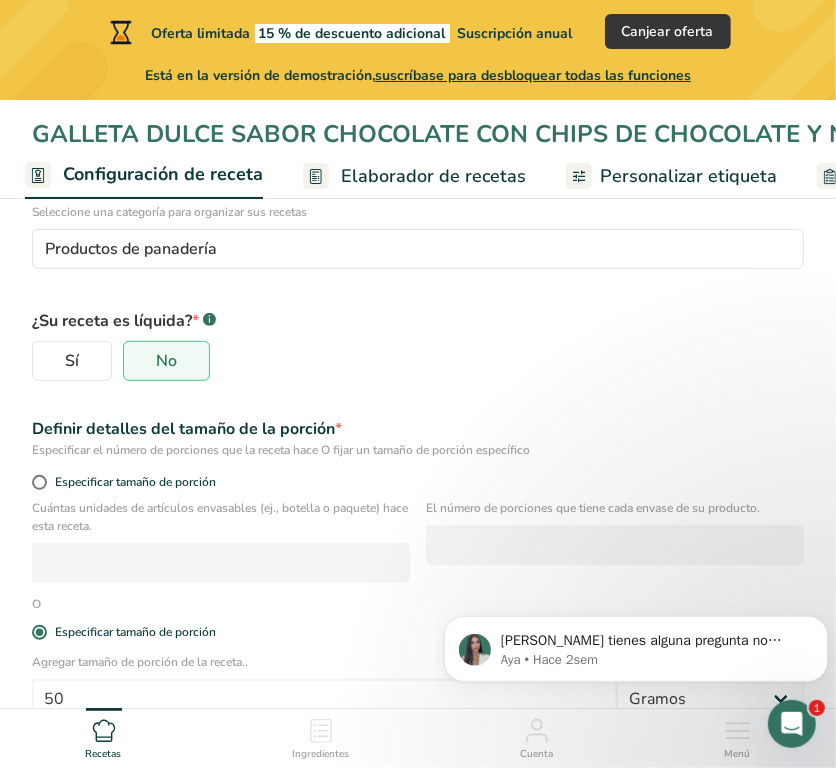 scroll, scrollTop: 295, scrollLeft: 0, axis: vertical 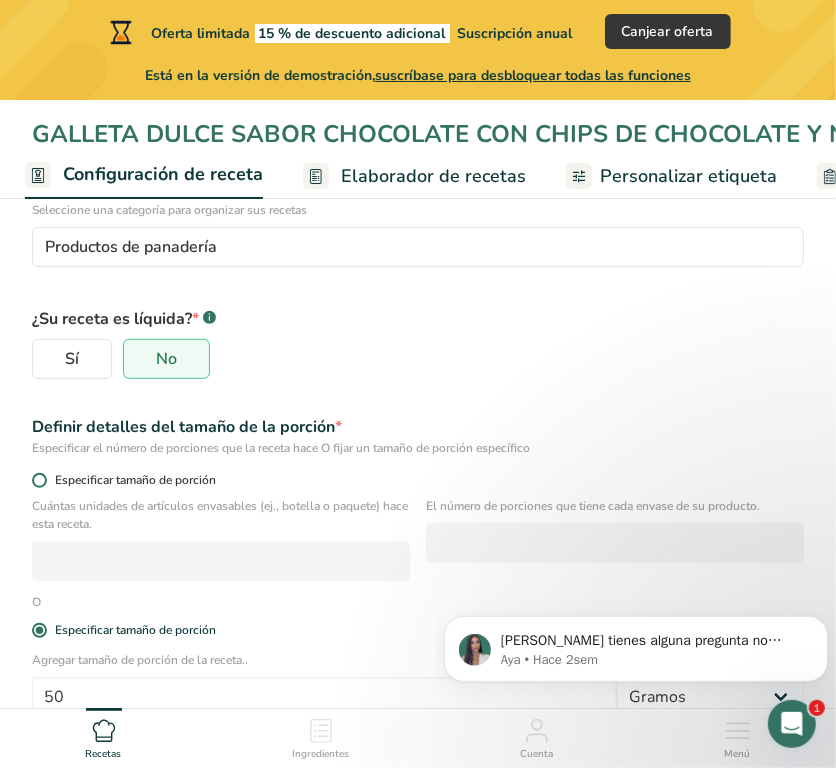 click on "Especificar tamaño de porción" at bounding box center [131, 480] 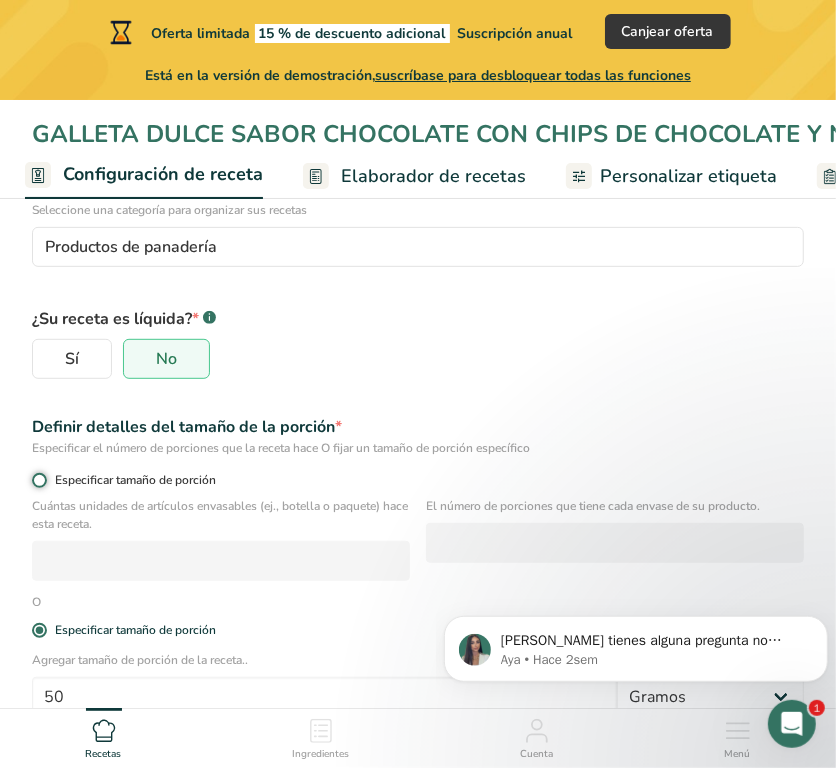 click on "Especificar tamaño de porción" at bounding box center [38, 480] 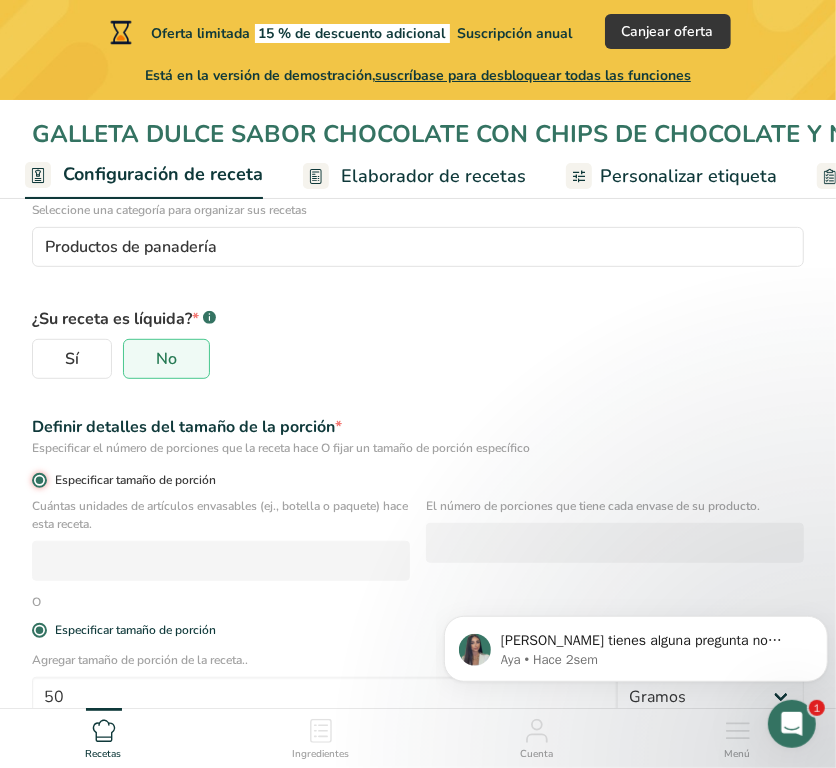 radio on "false" 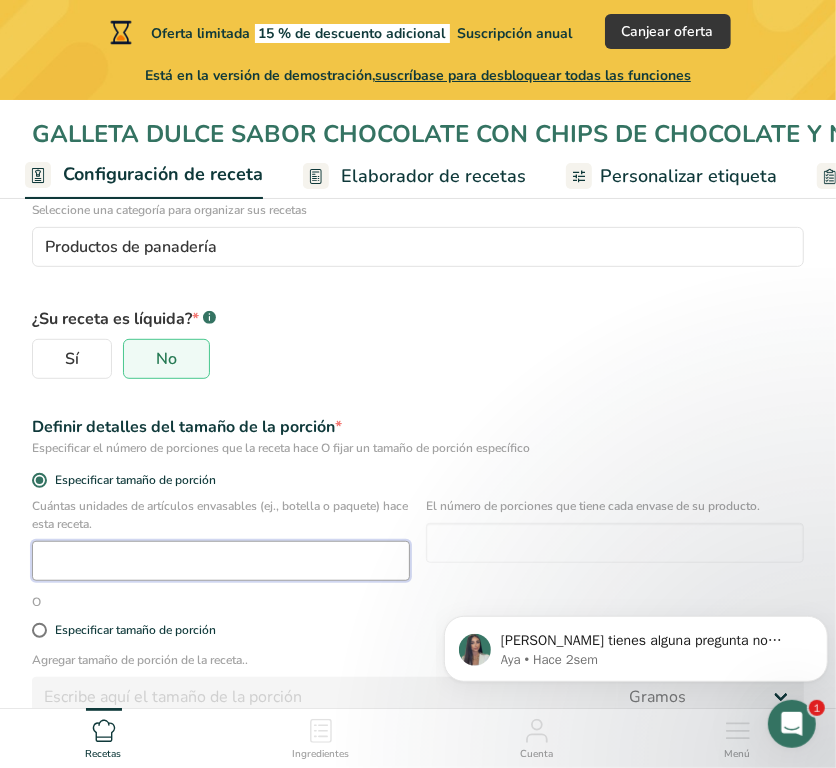 click at bounding box center [221, 561] 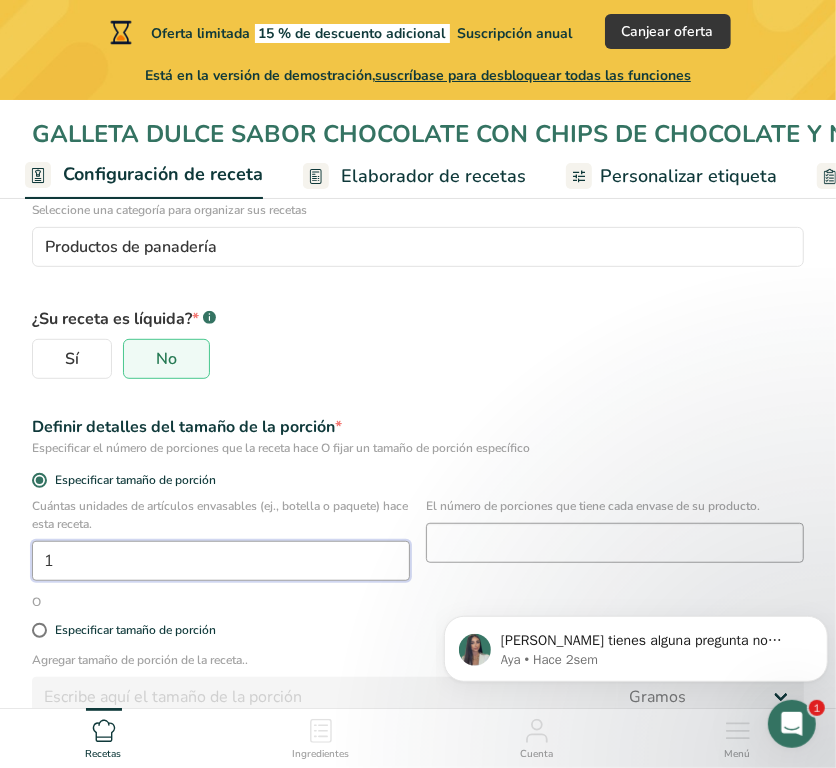 type on "1" 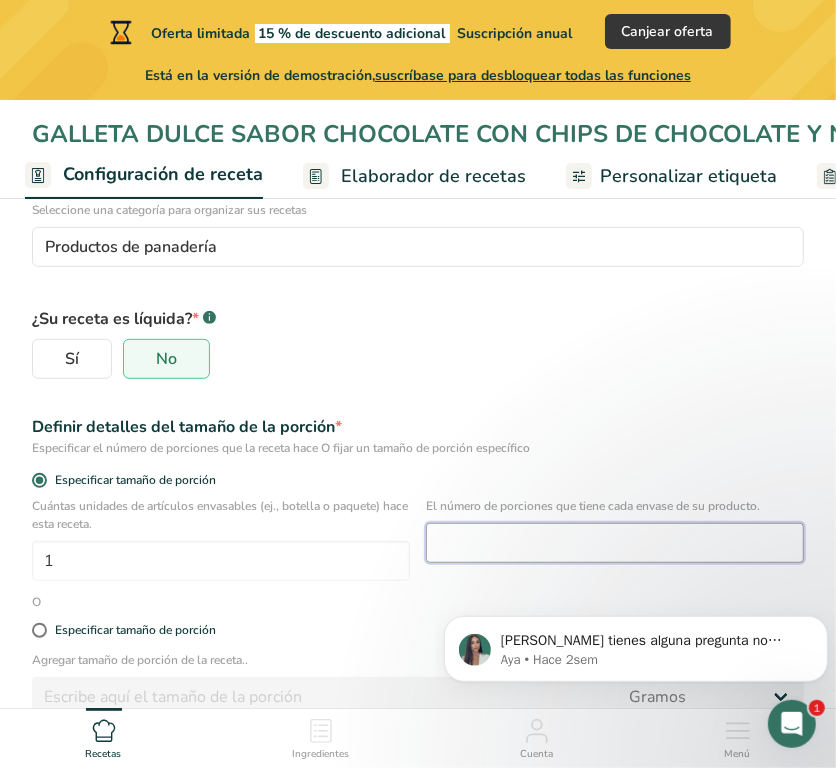 click at bounding box center [615, 543] 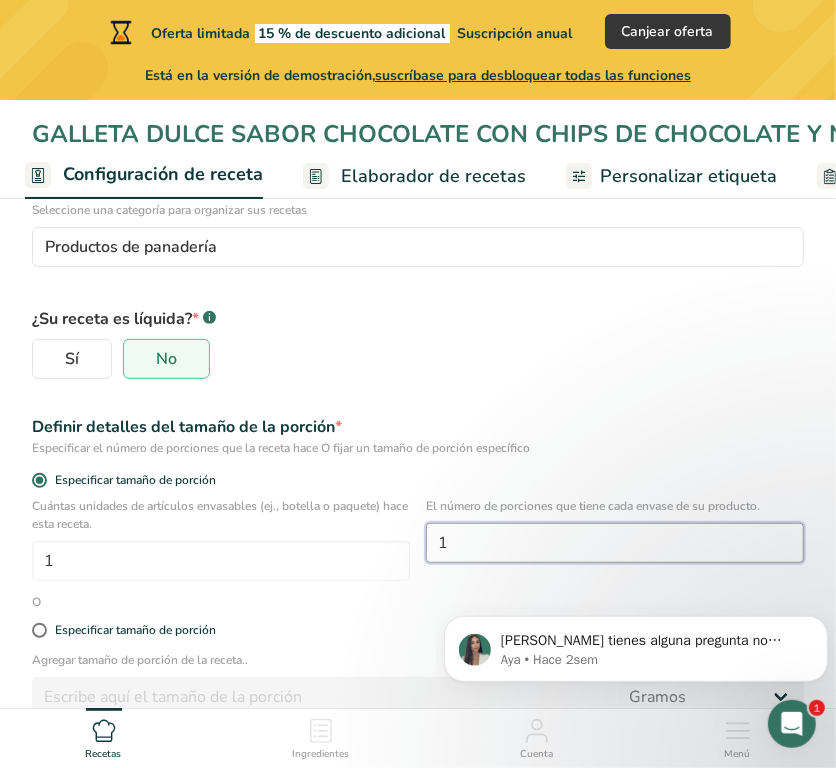 type on "1" 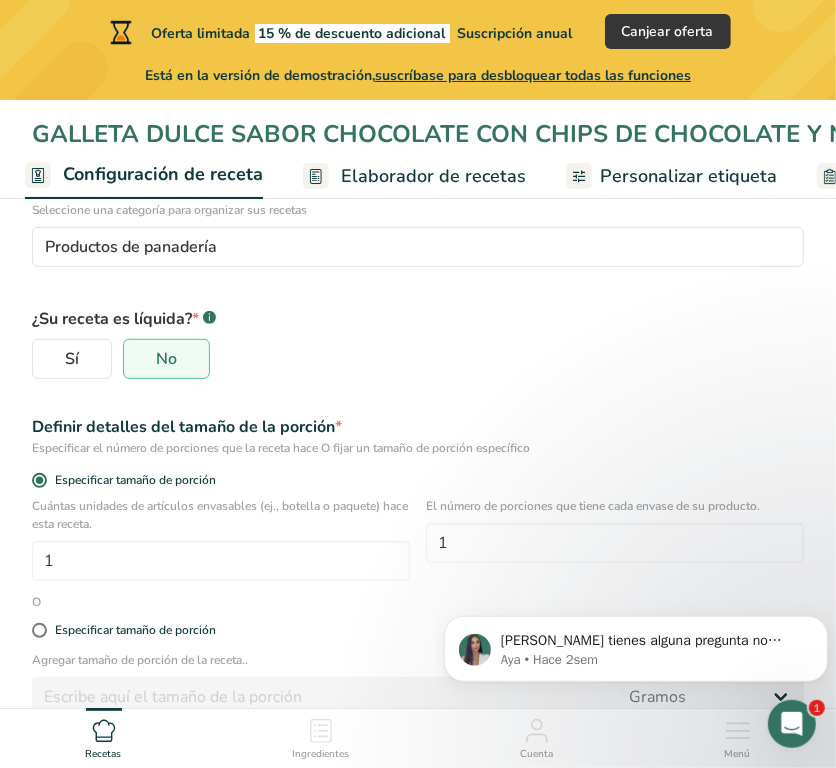 click on "¿Su receta es líquida? *   .a-a{fill:#347362;}.b-a{fill:#fff;}           Sí   No" at bounding box center (418, 341) 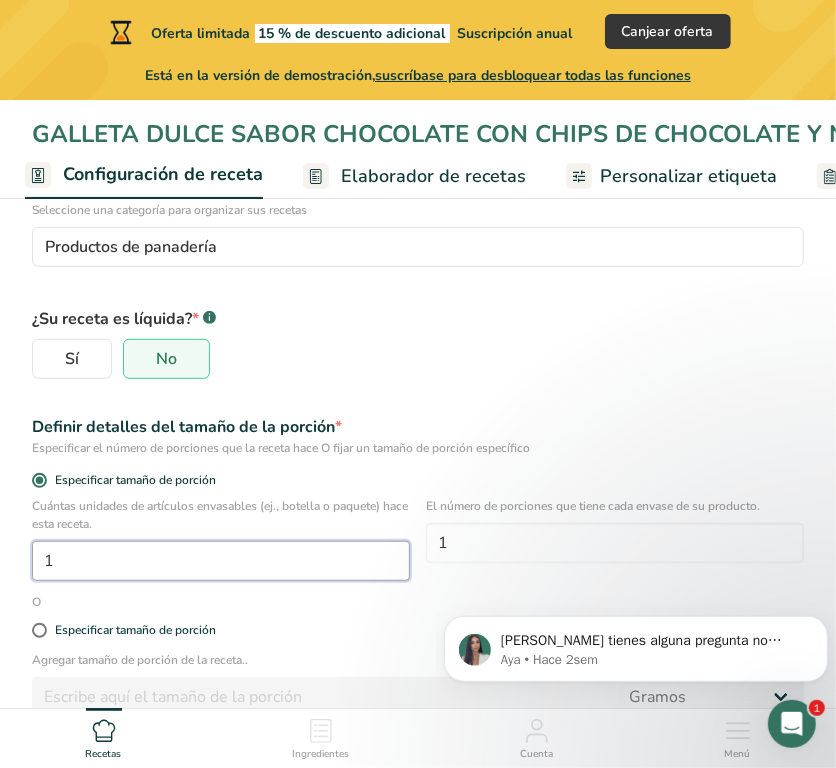 click on "1" at bounding box center [221, 561] 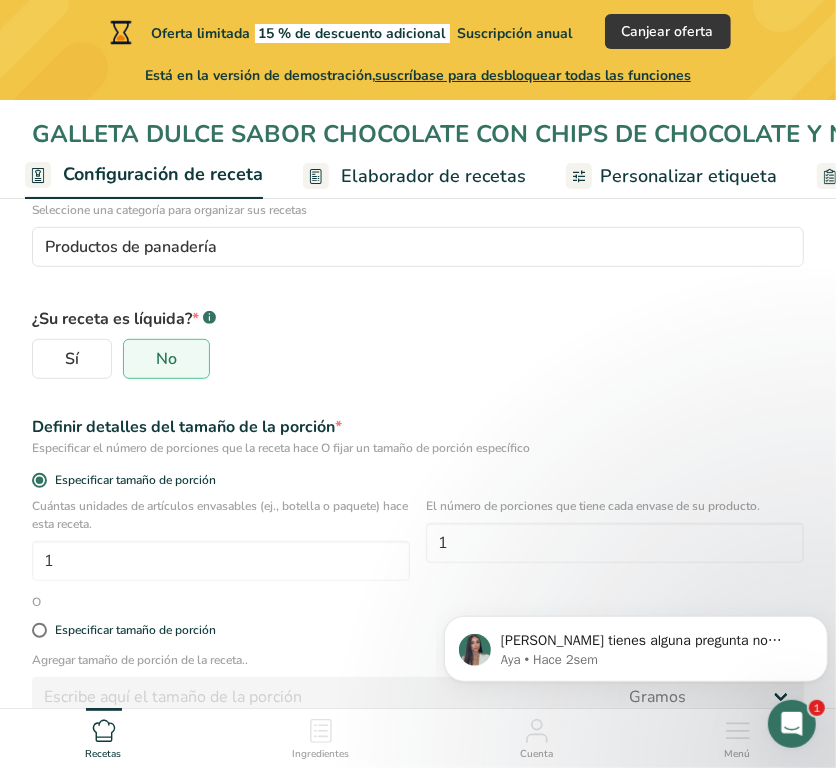 click on "Agregar tamaño de porción de la receta.." at bounding box center [418, 660] 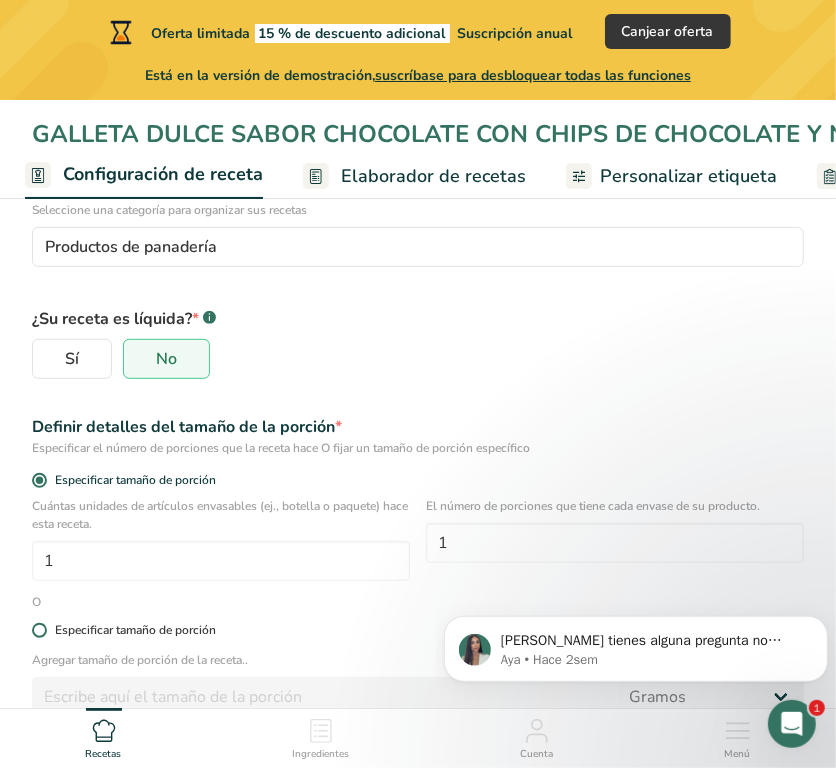 click on "Especificar tamaño de porción" at bounding box center (135, 630) 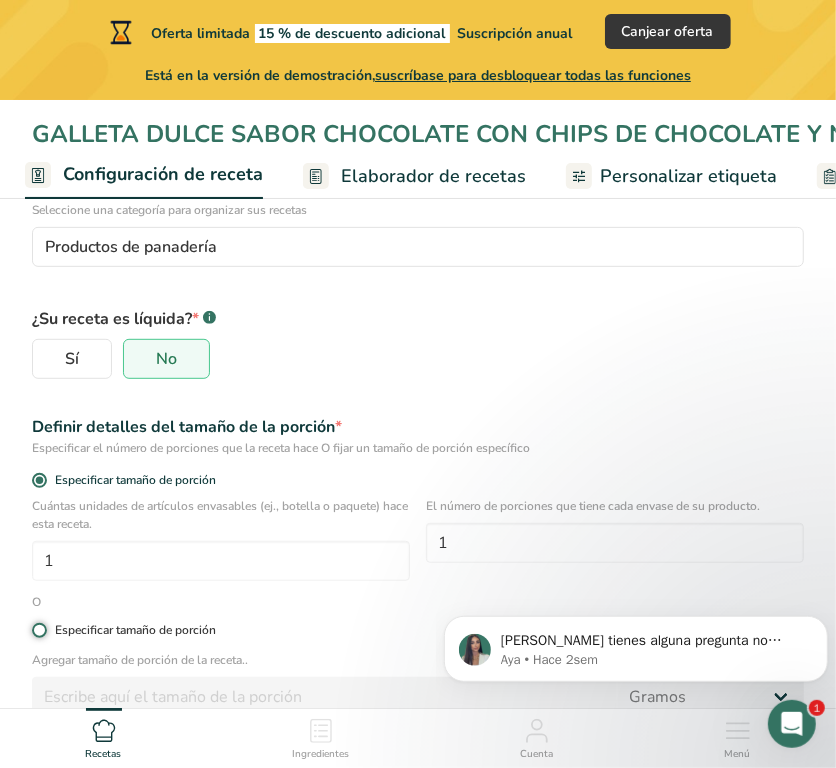 click on "Especificar tamaño de porción" at bounding box center [38, 630] 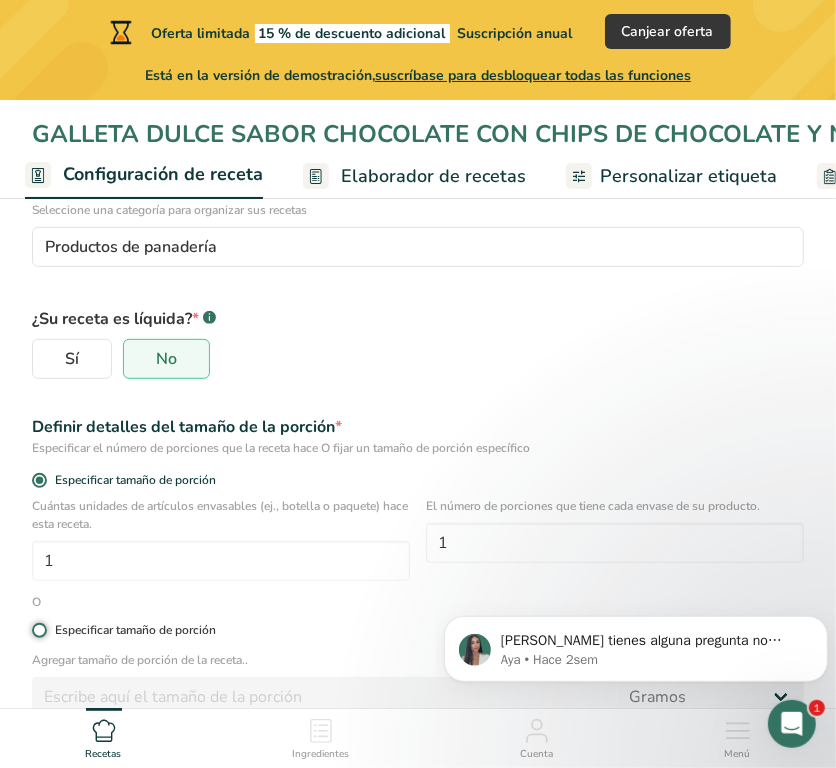 radio on "true" 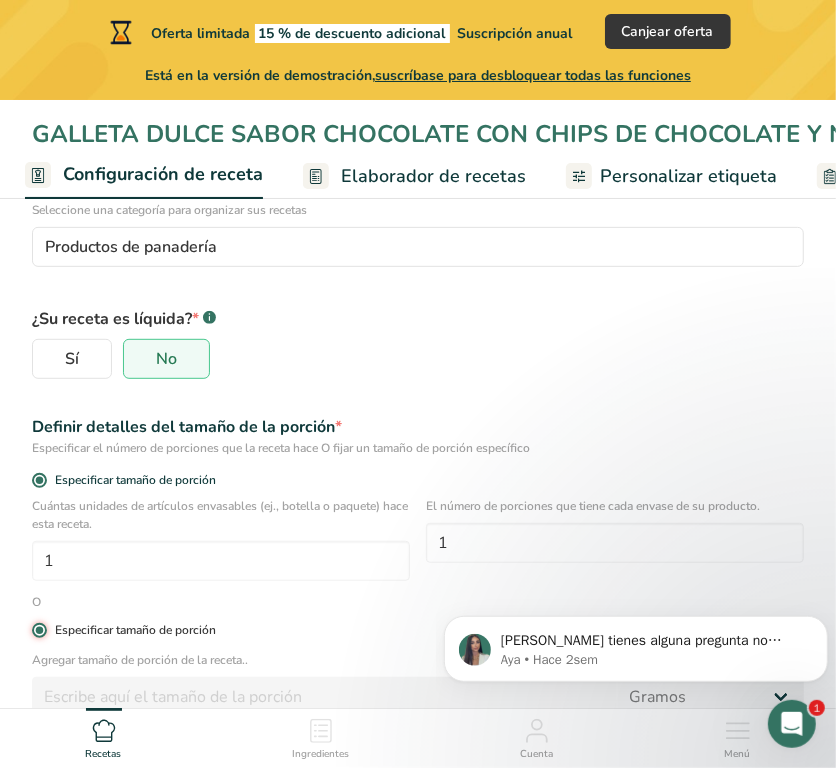 radio on "false" 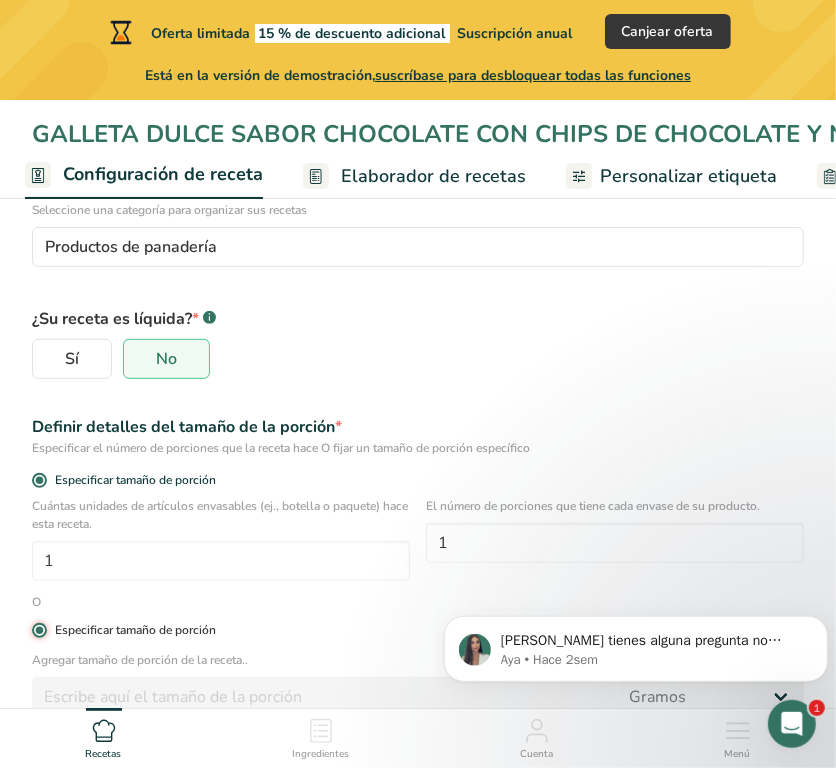 type 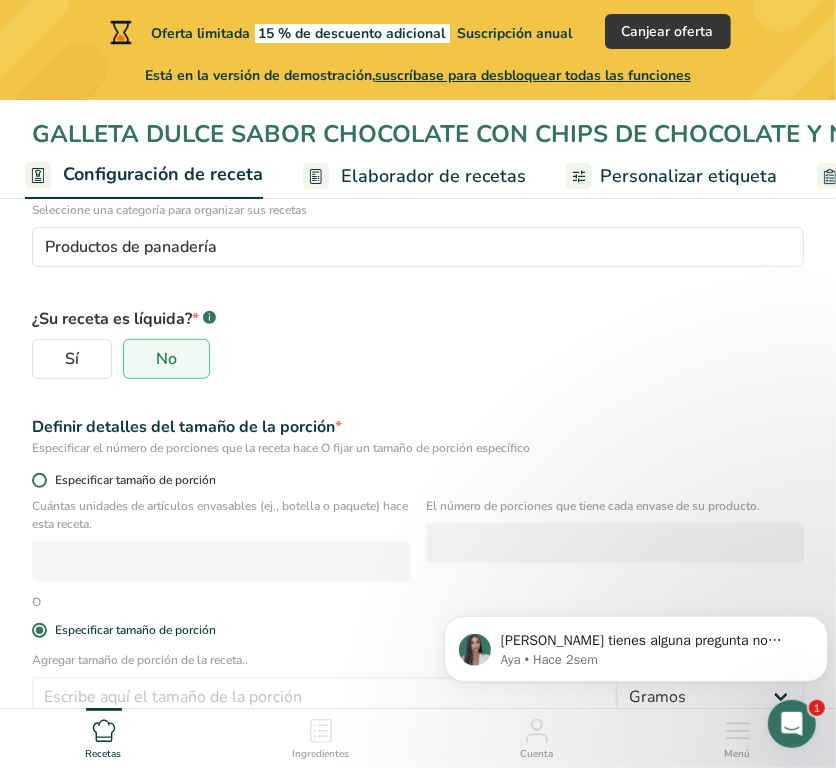click at bounding box center (39, 480) 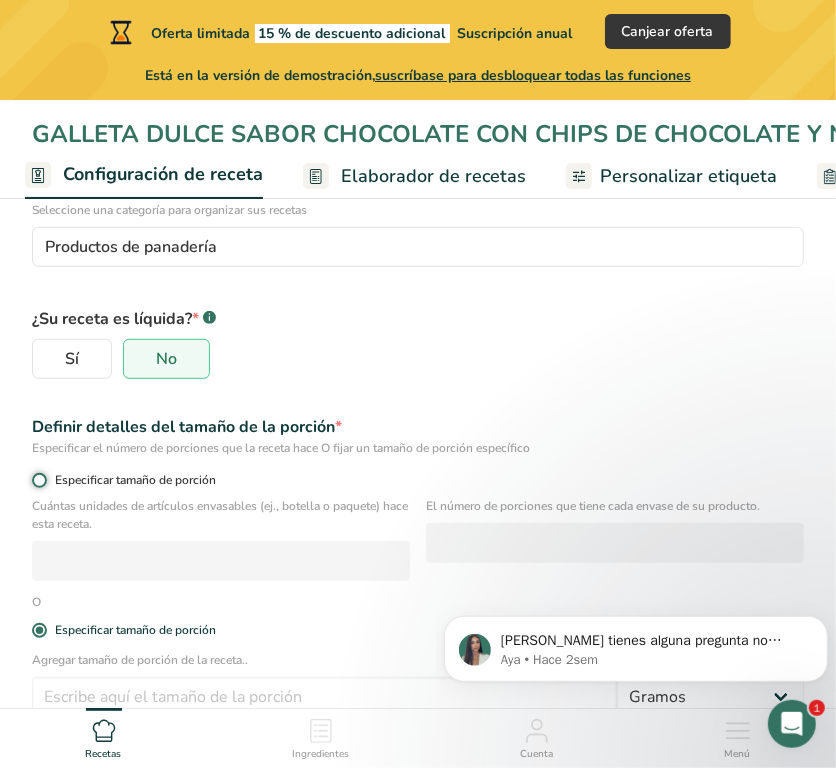 click on "Especificar tamaño de porción" at bounding box center (38, 480) 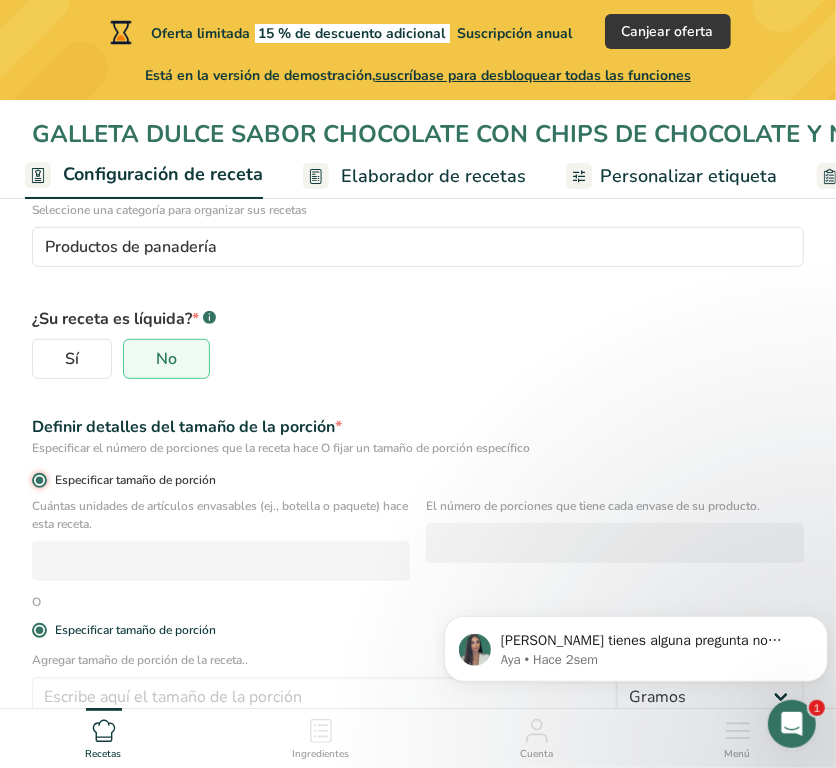 radio on "false" 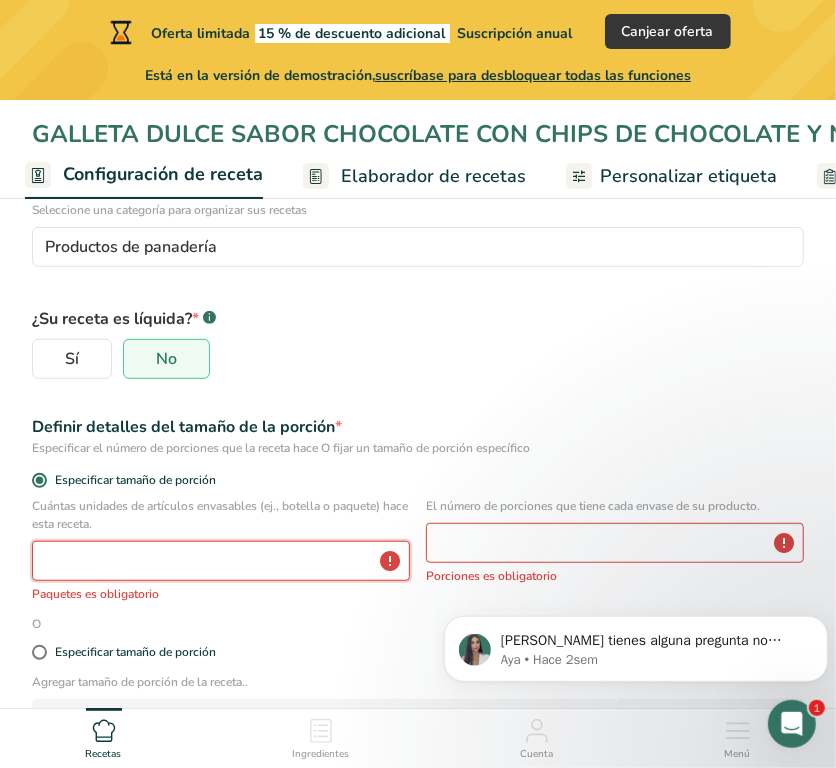 click at bounding box center [221, 561] 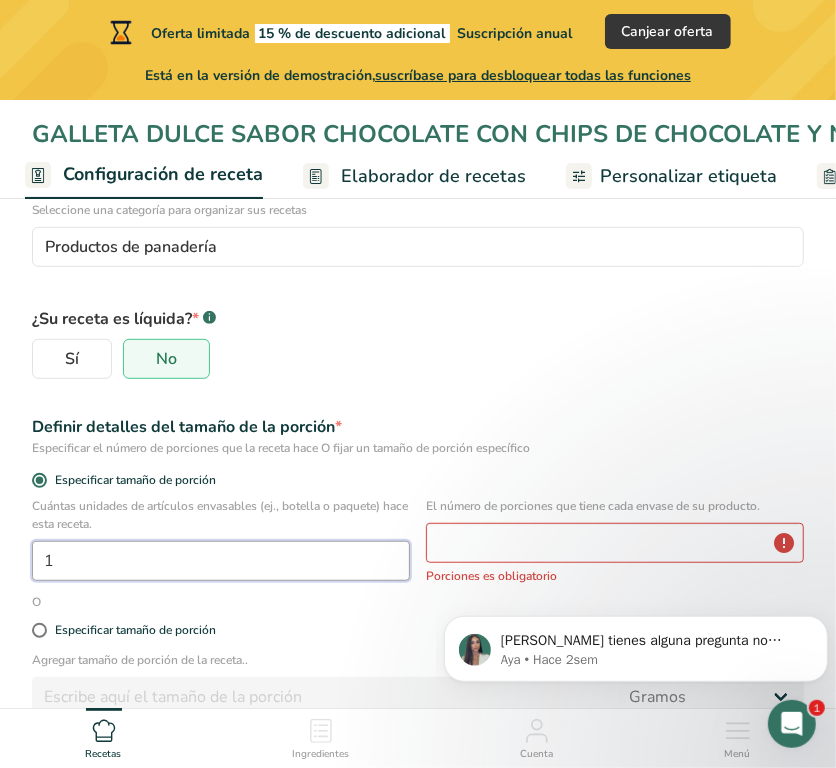 type on "1" 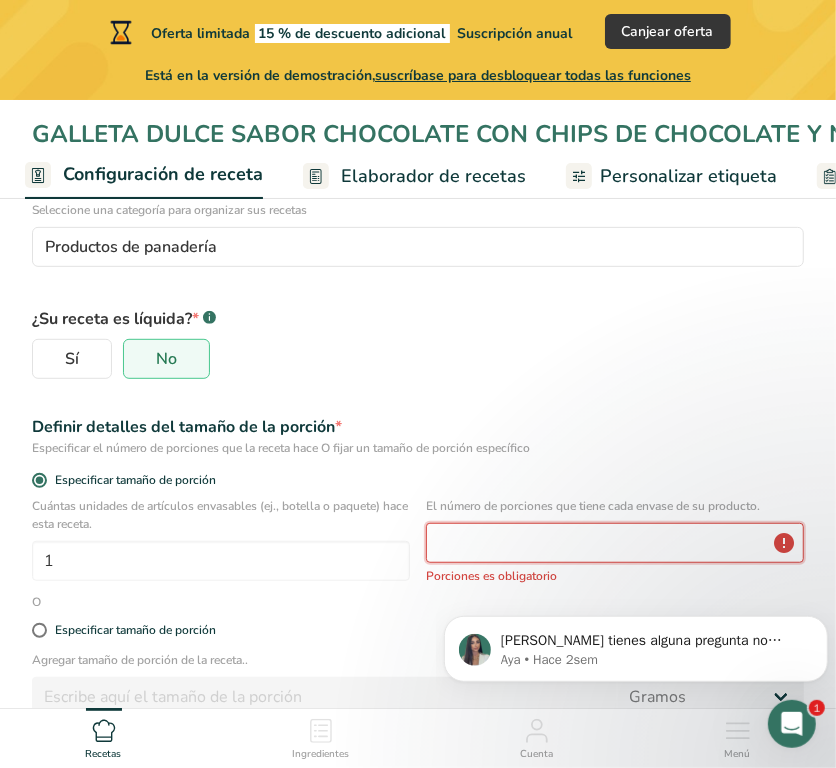 click at bounding box center [615, 543] 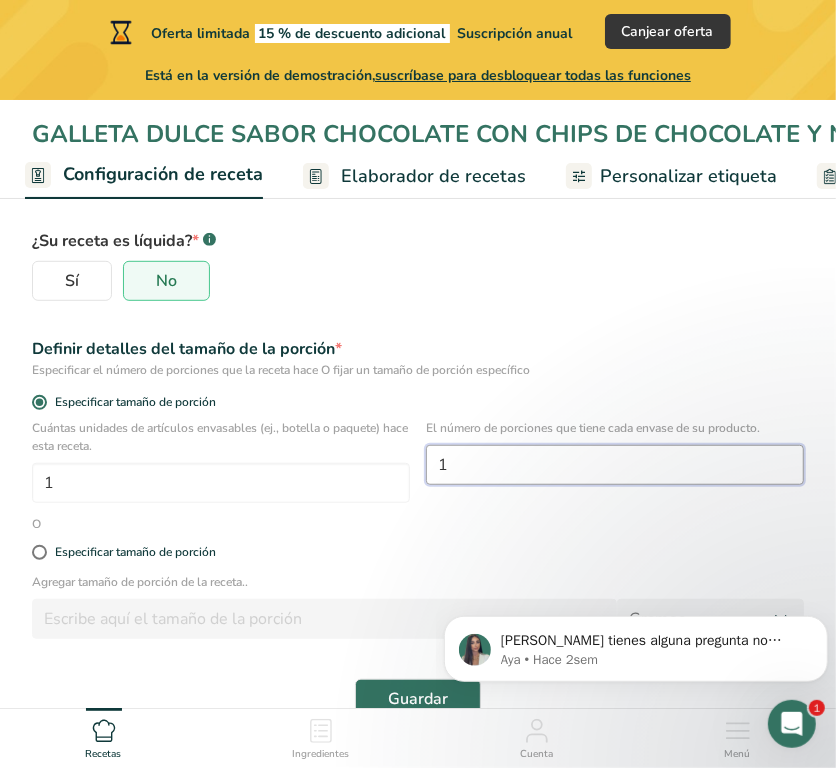 scroll, scrollTop: 416, scrollLeft: 0, axis: vertical 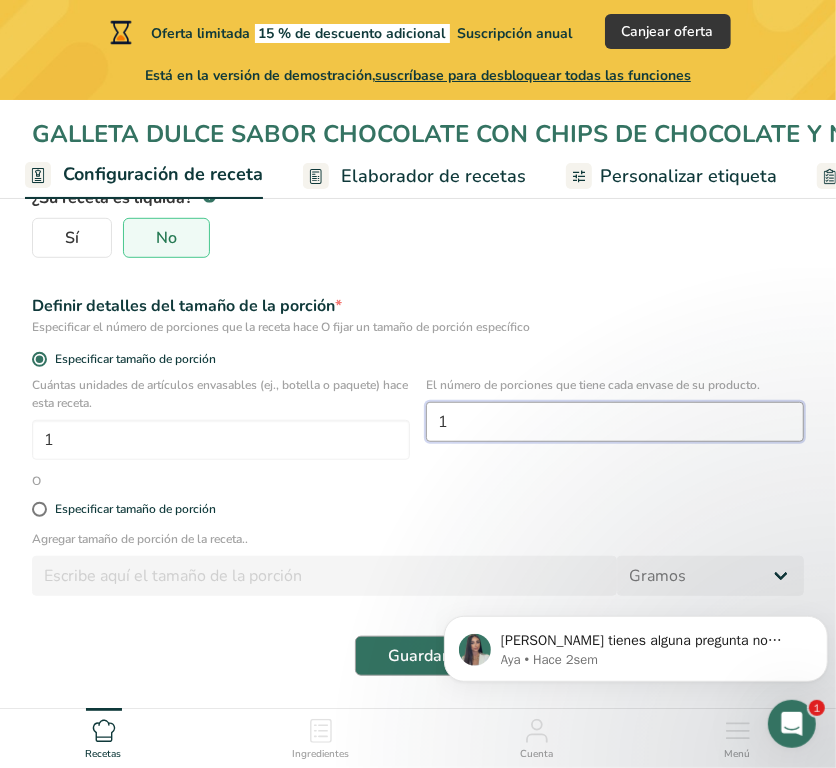 type on "1" 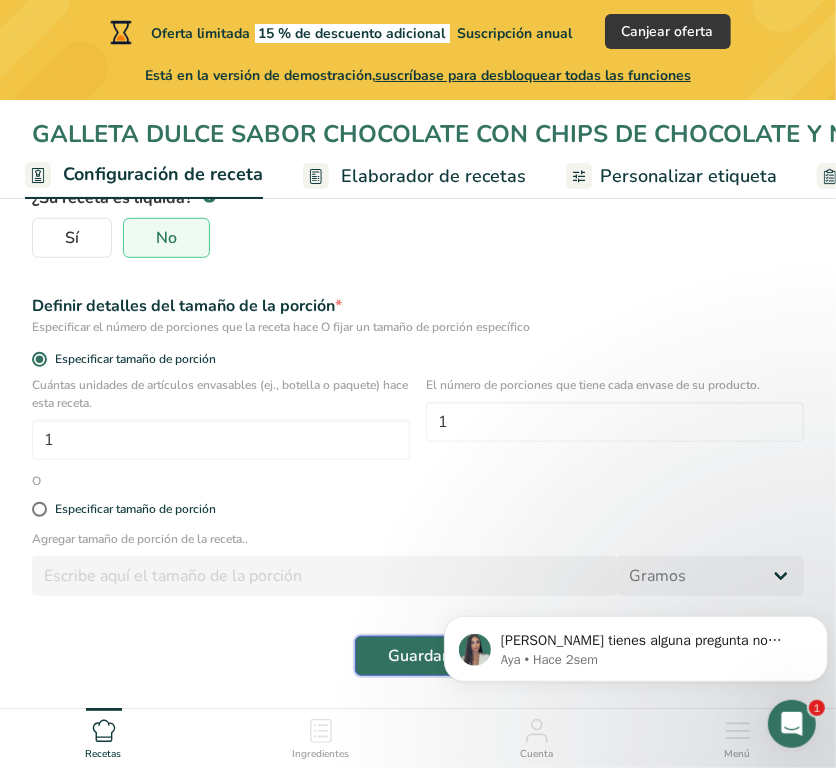 click on "Guardar" at bounding box center (418, 656) 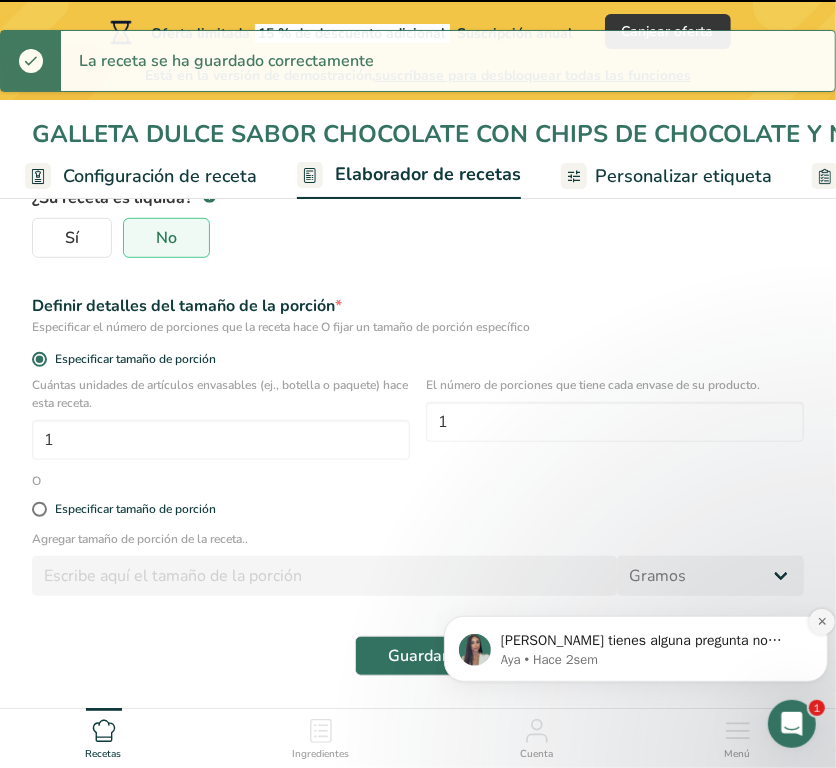 click at bounding box center [821, 621] 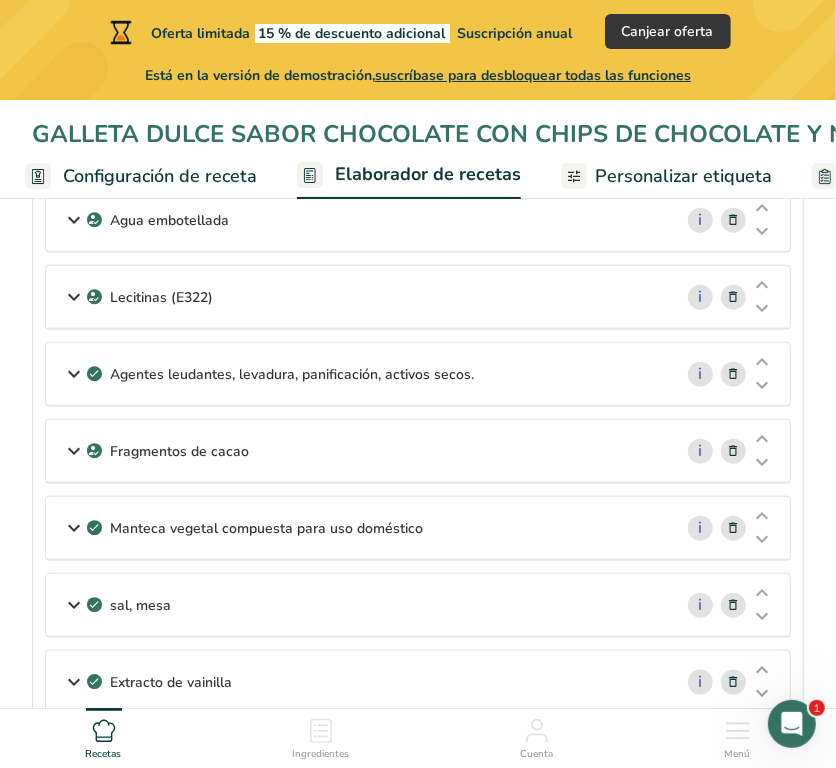 scroll, scrollTop: 637, scrollLeft: 0, axis: vertical 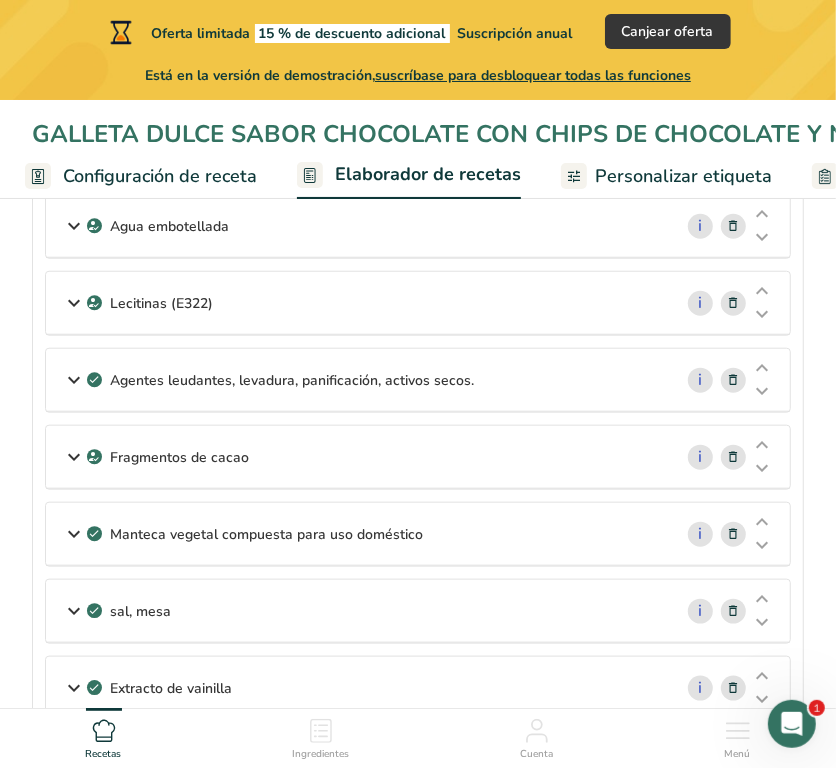 click on "Configuración de receta" at bounding box center (160, 176) 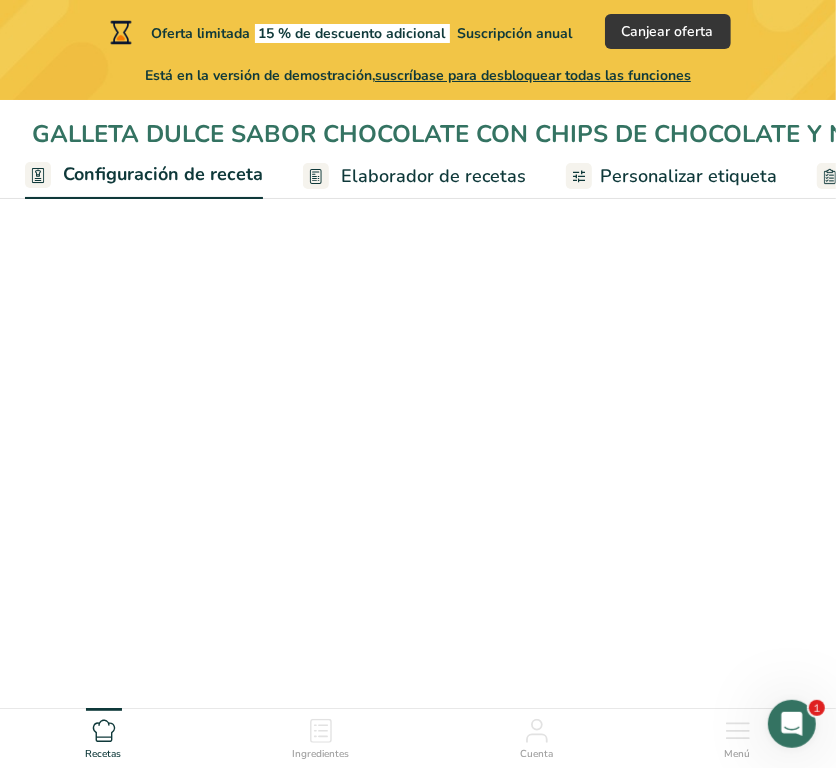 scroll, scrollTop: 416, scrollLeft: 0, axis: vertical 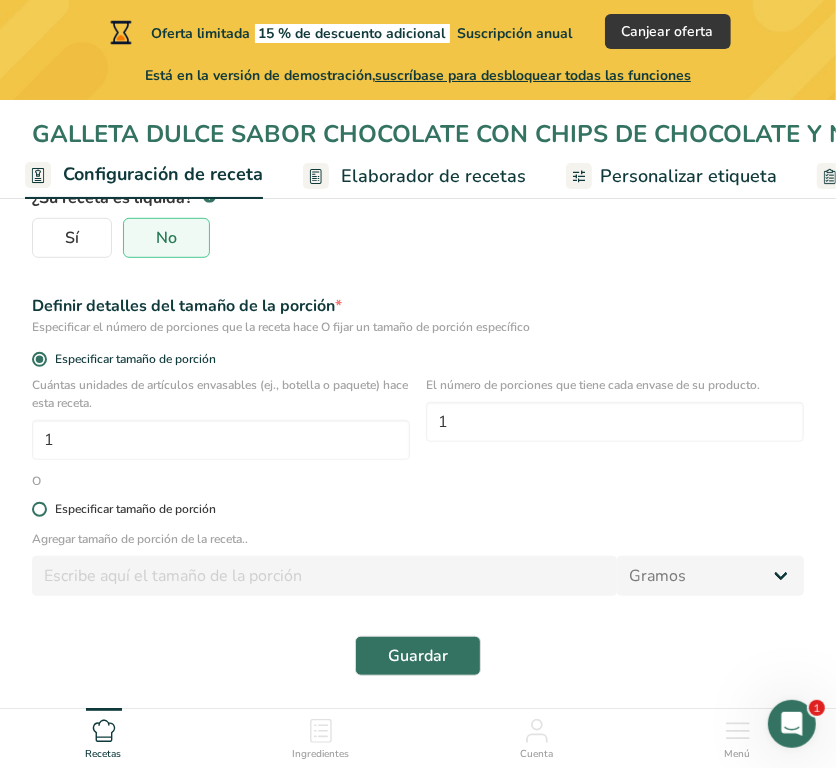 click on "Especificar tamaño de porción" at bounding box center [135, 509] 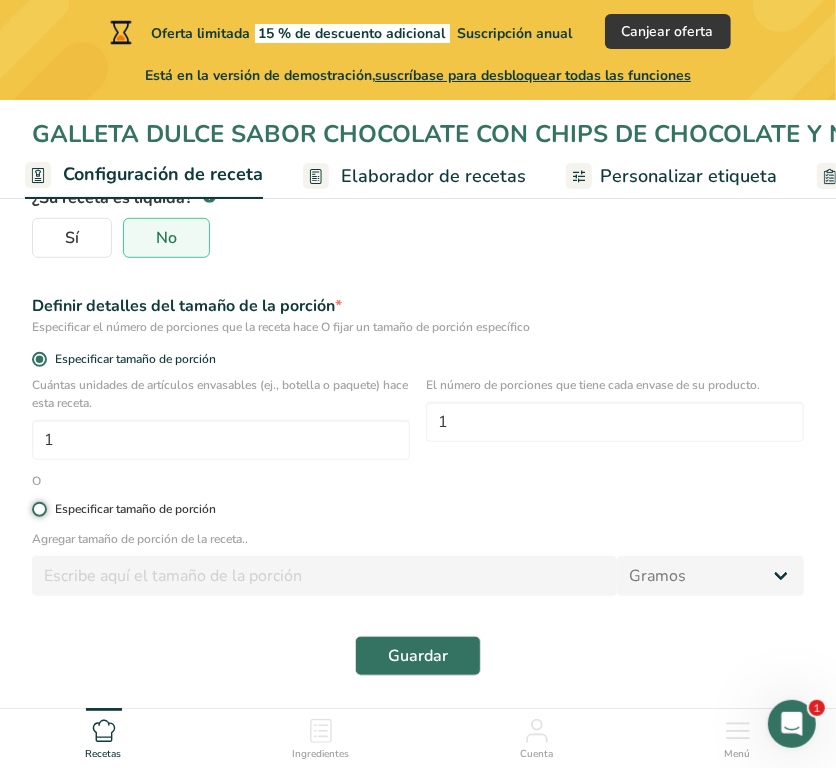 click on "Especificar tamaño de porción" at bounding box center [38, 509] 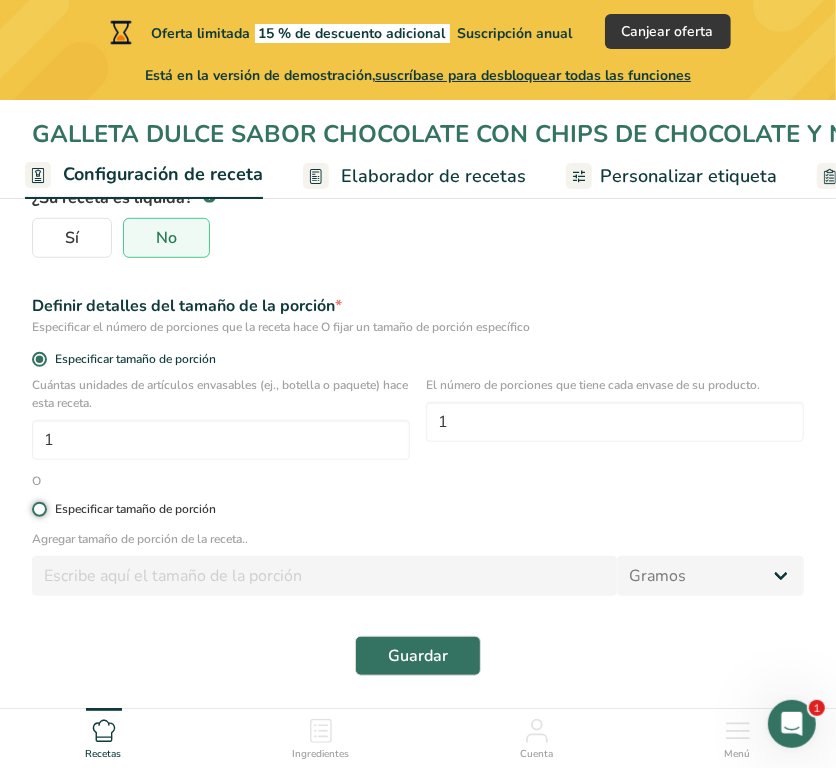 radio on "true" 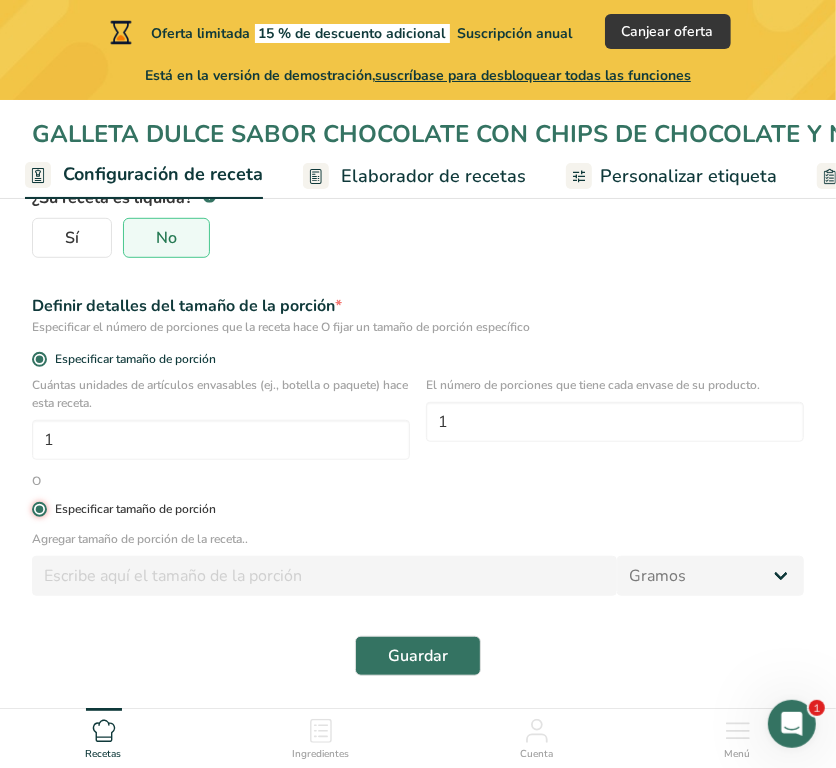 radio on "false" 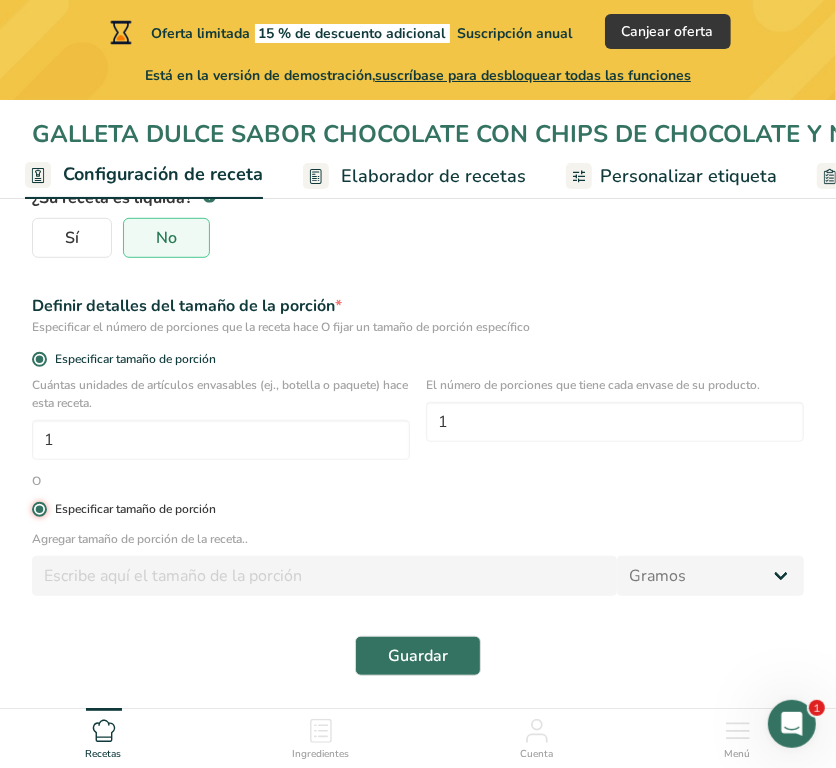 type 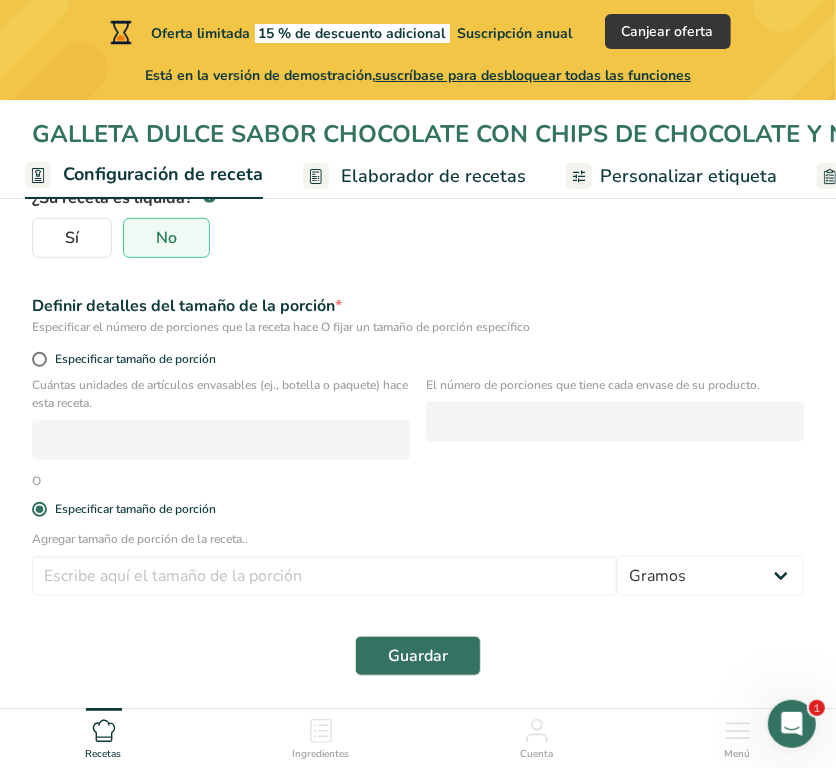 click on "Agregar tamaño de porción de la receta.." at bounding box center [418, 539] 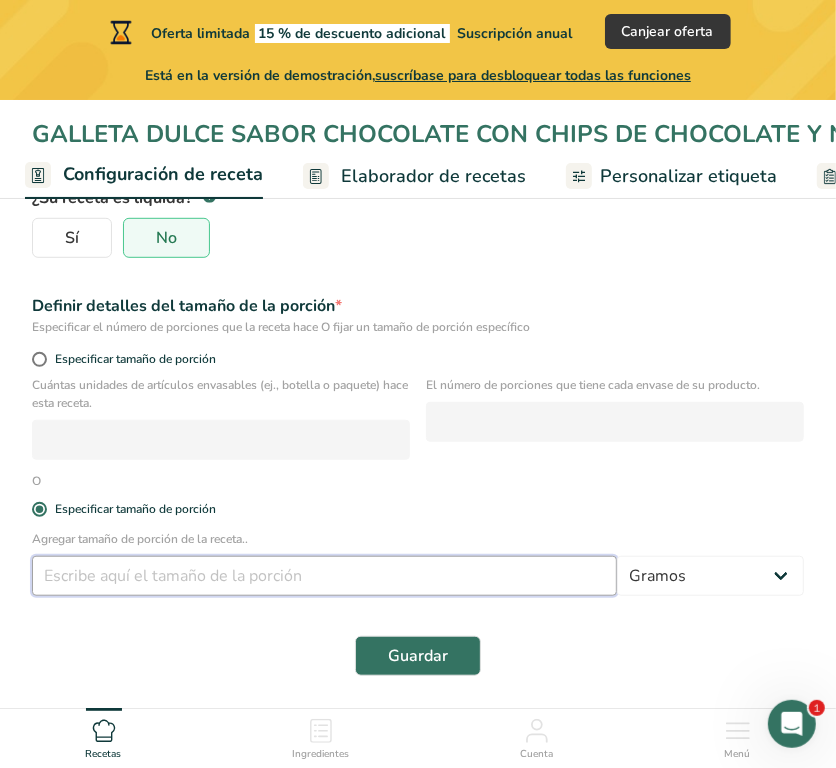 click at bounding box center (324, 576) 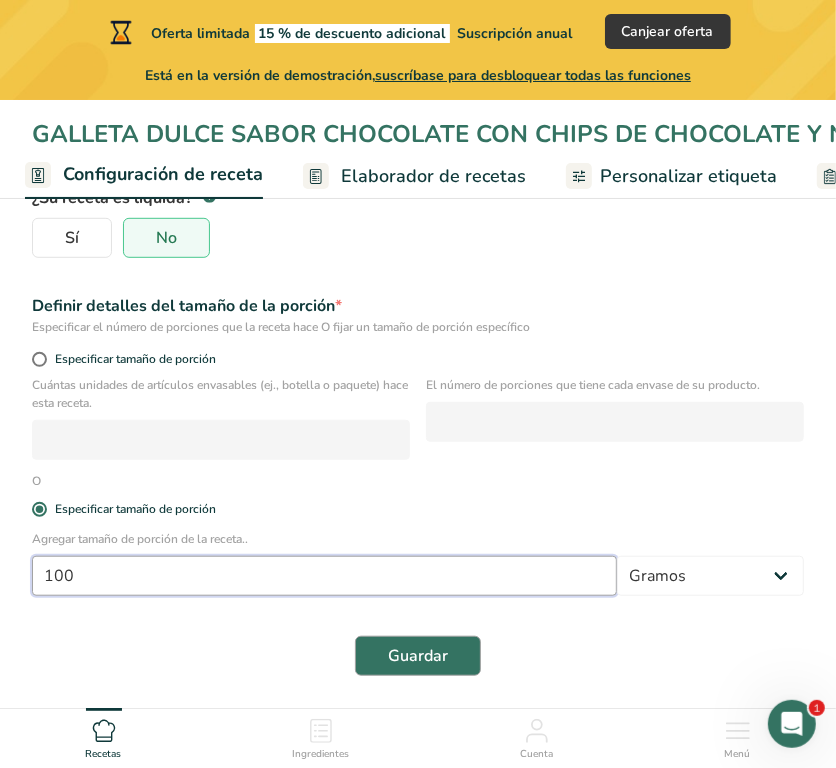 type on "100" 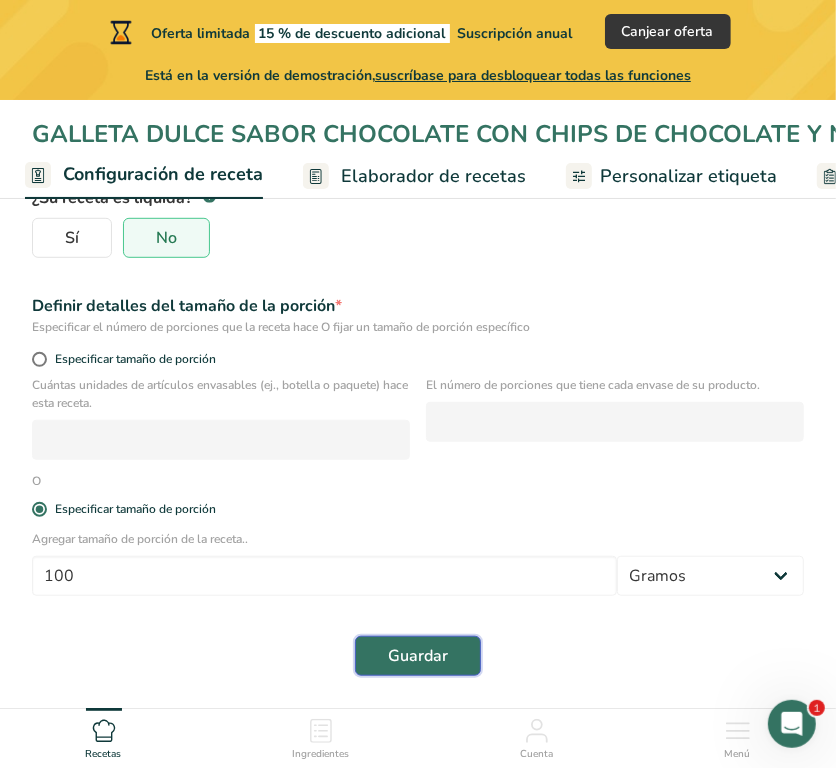 click on "Guardar" at bounding box center (418, 656) 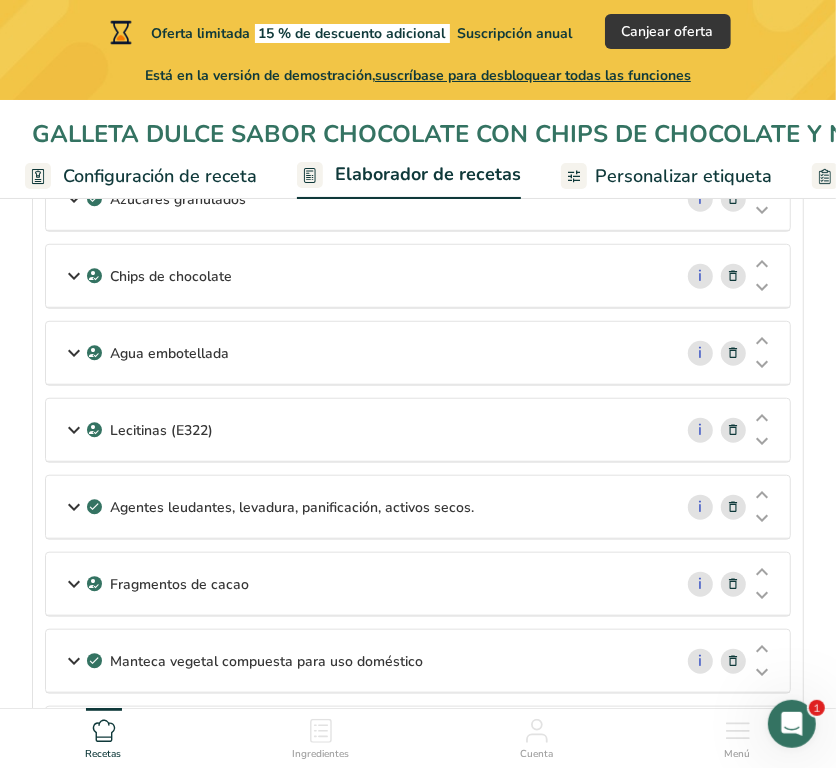 scroll, scrollTop: 405, scrollLeft: 0, axis: vertical 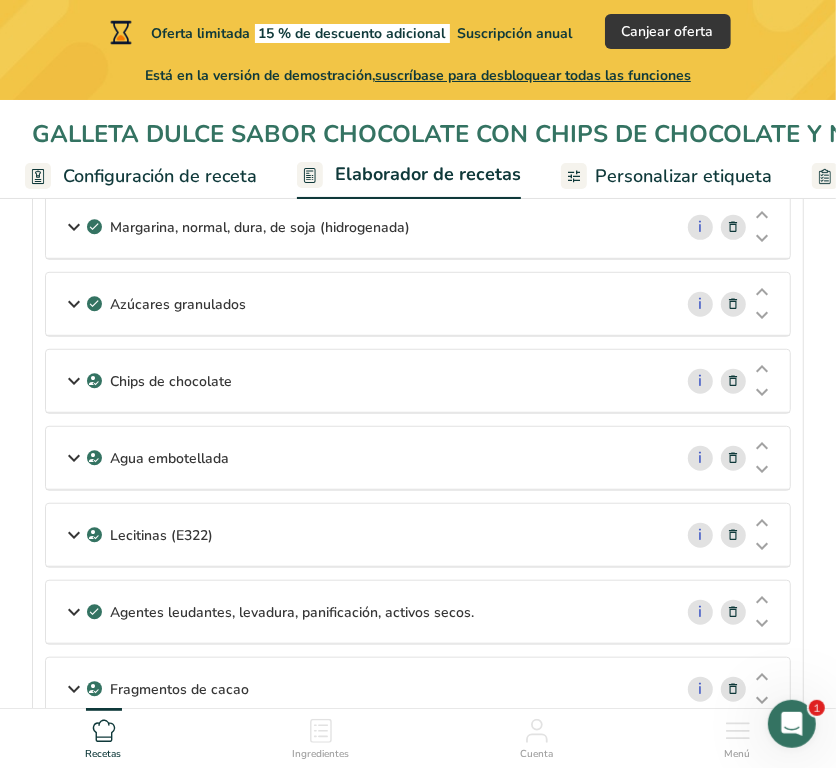 click on "Configuración de receta" at bounding box center (160, 176) 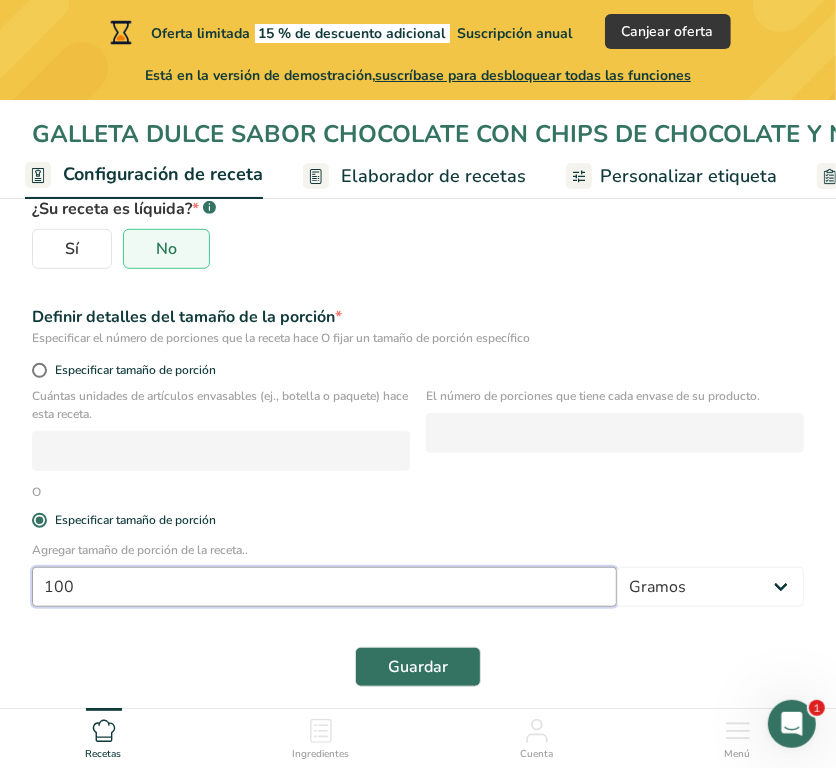 click on "100" at bounding box center (324, 587) 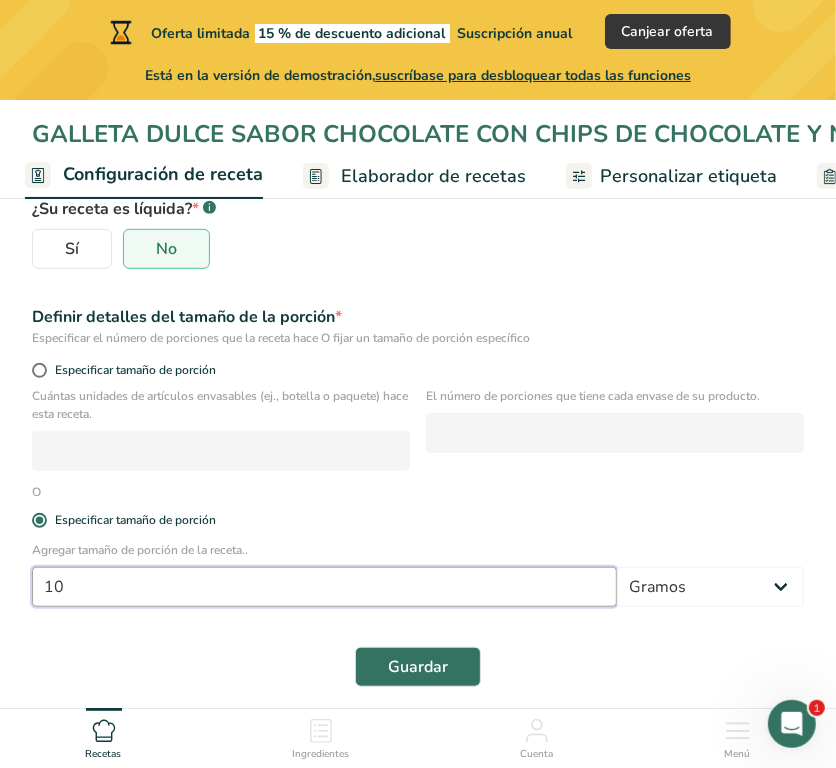 type on "1" 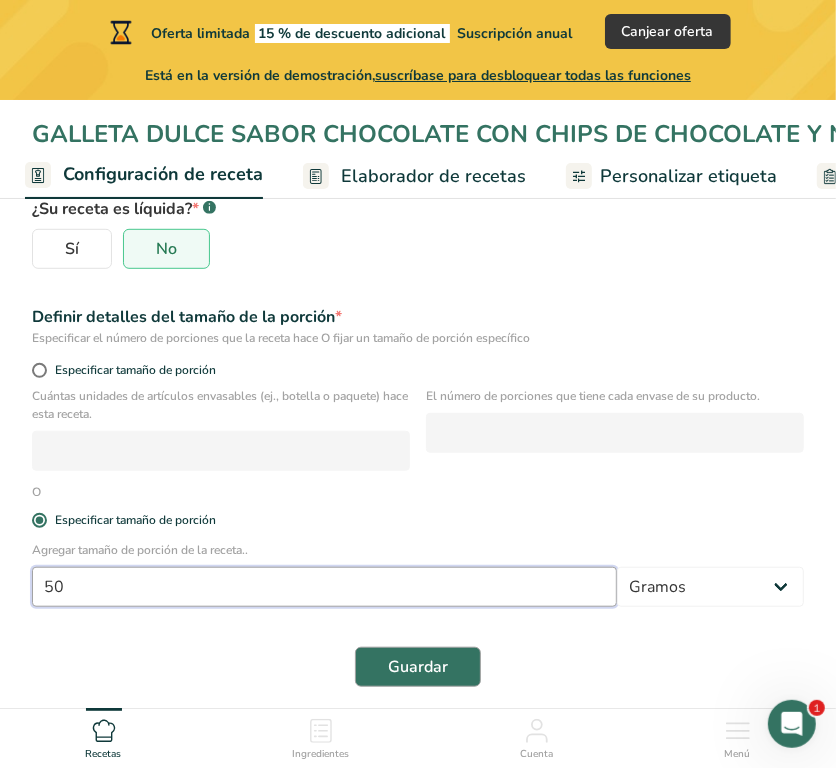 type on "50" 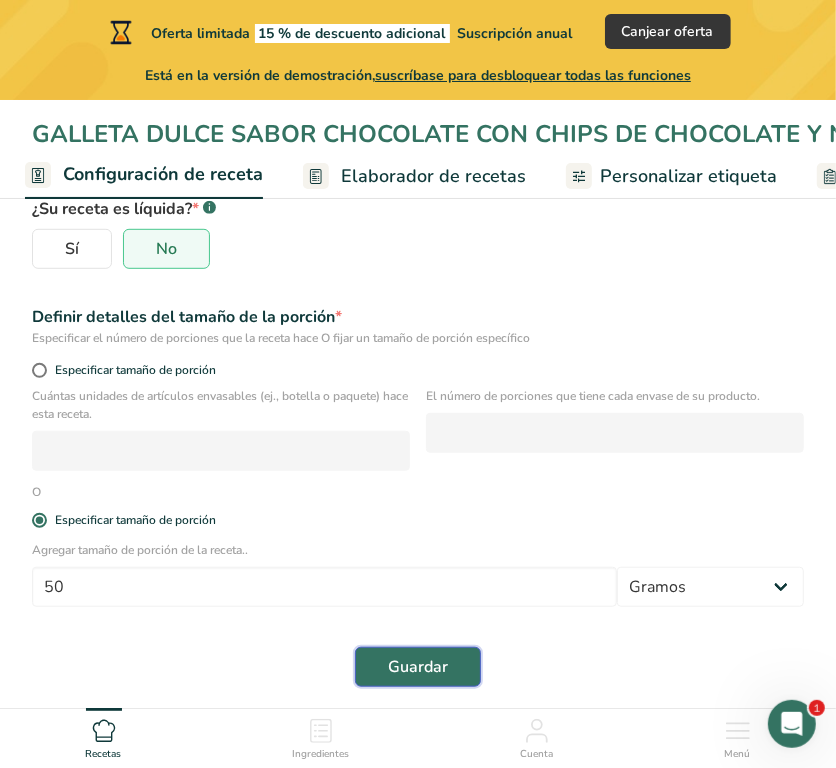 click on "Guardar" at bounding box center (418, 667) 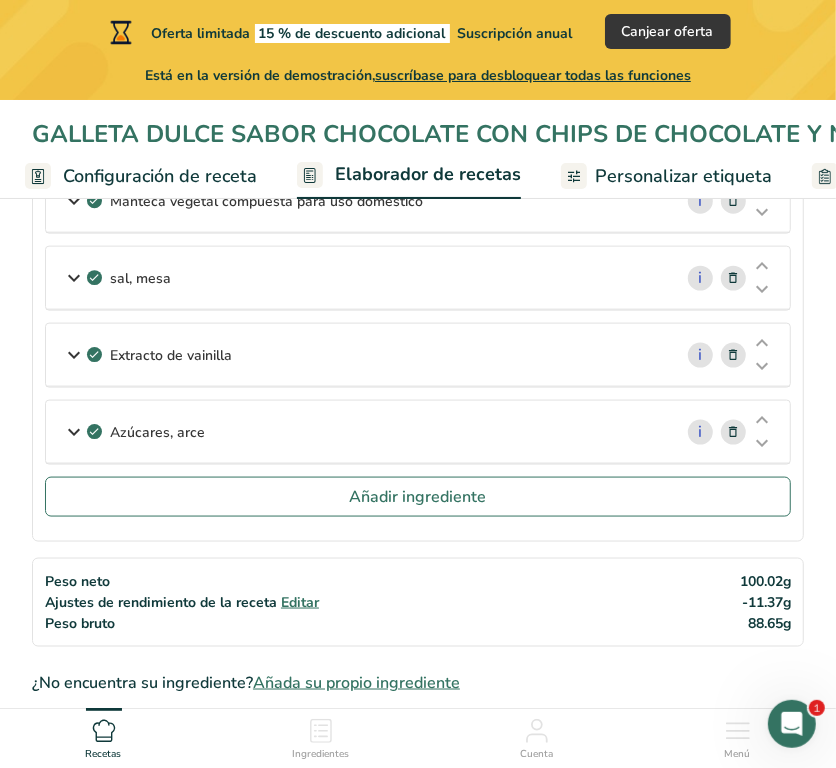 scroll, scrollTop: 975, scrollLeft: 0, axis: vertical 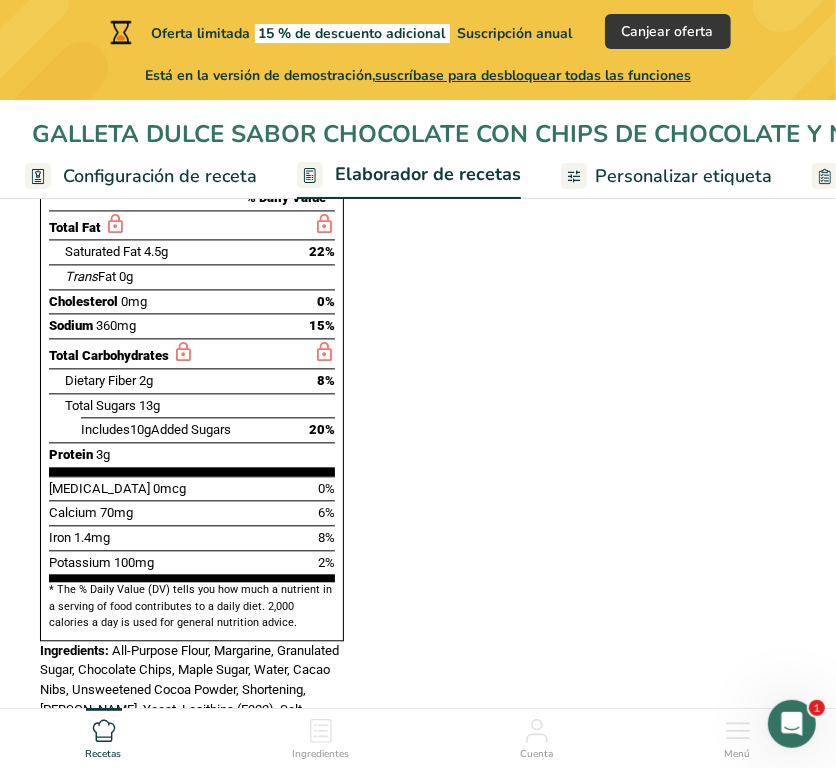 click on "Personalizar etiqueta" at bounding box center (683, 176) 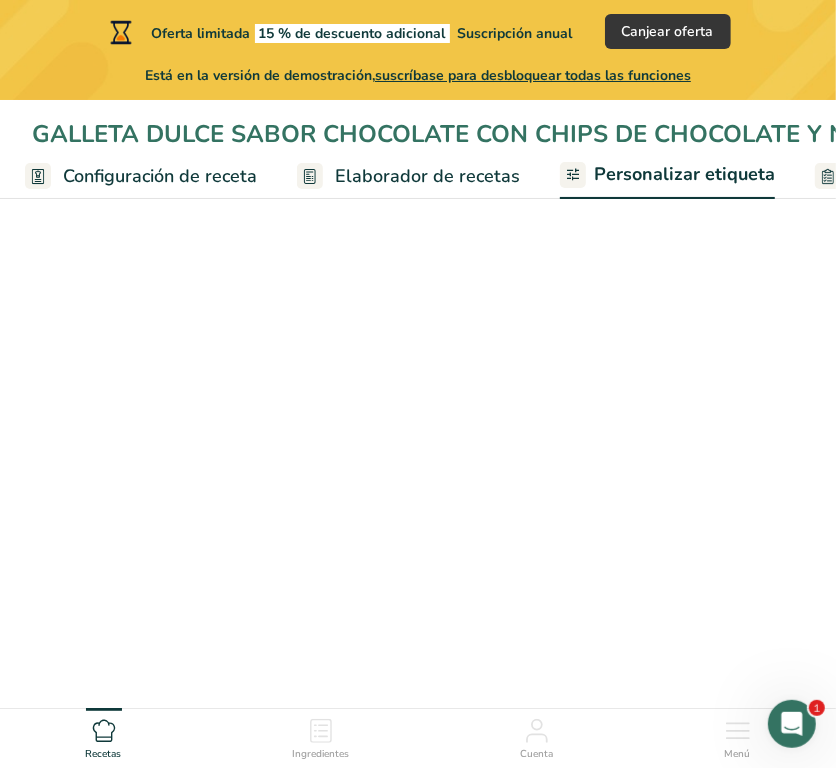 scroll, scrollTop: 0, scrollLeft: 301, axis: horizontal 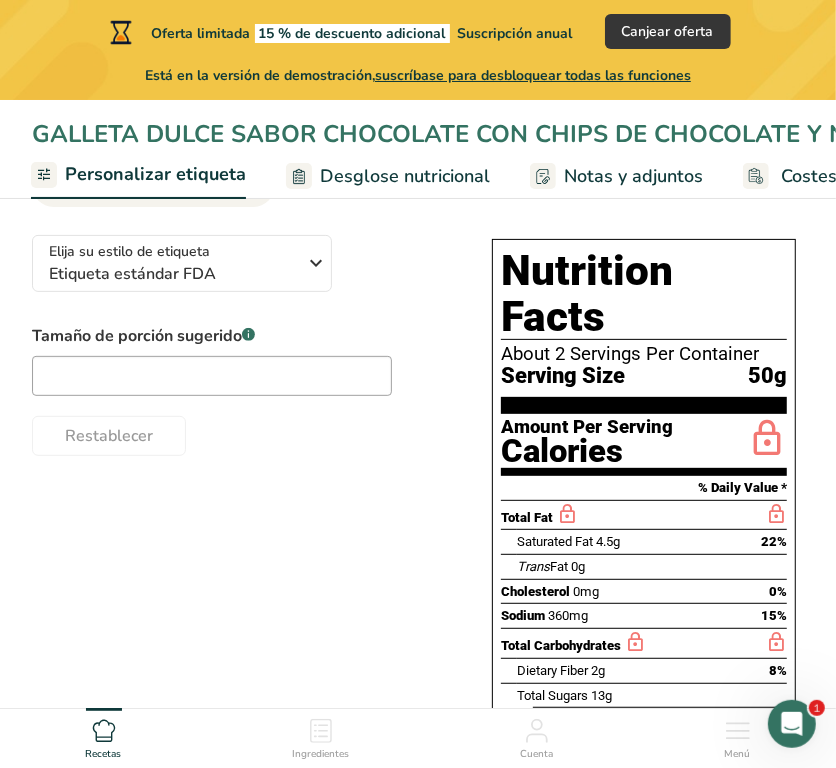 click on "Serving Size" at bounding box center (563, 376) 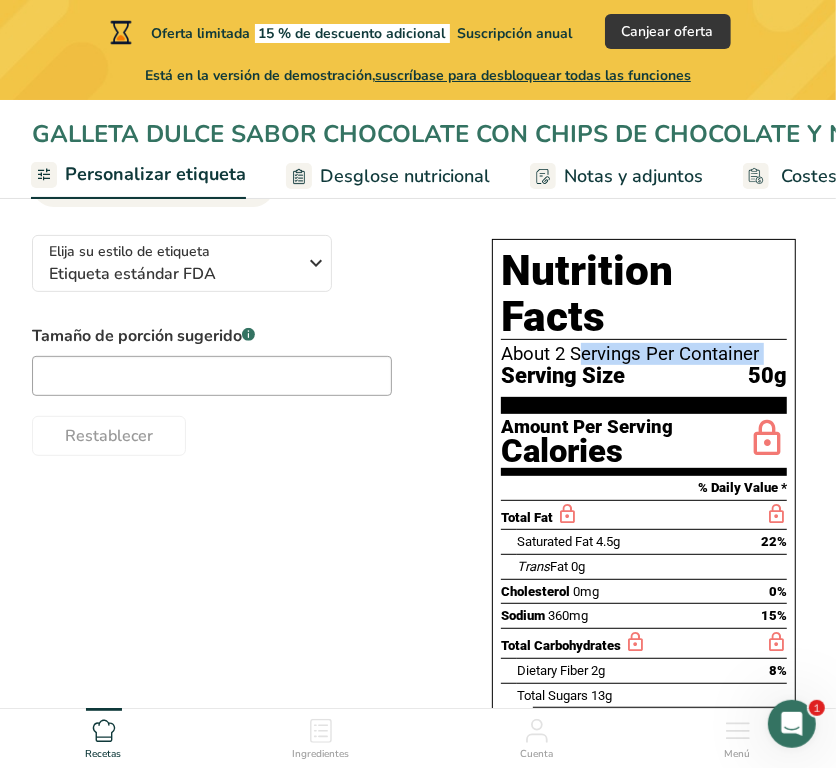 click on "About 2 Servings Per Container" at bounding box center [644, 354] 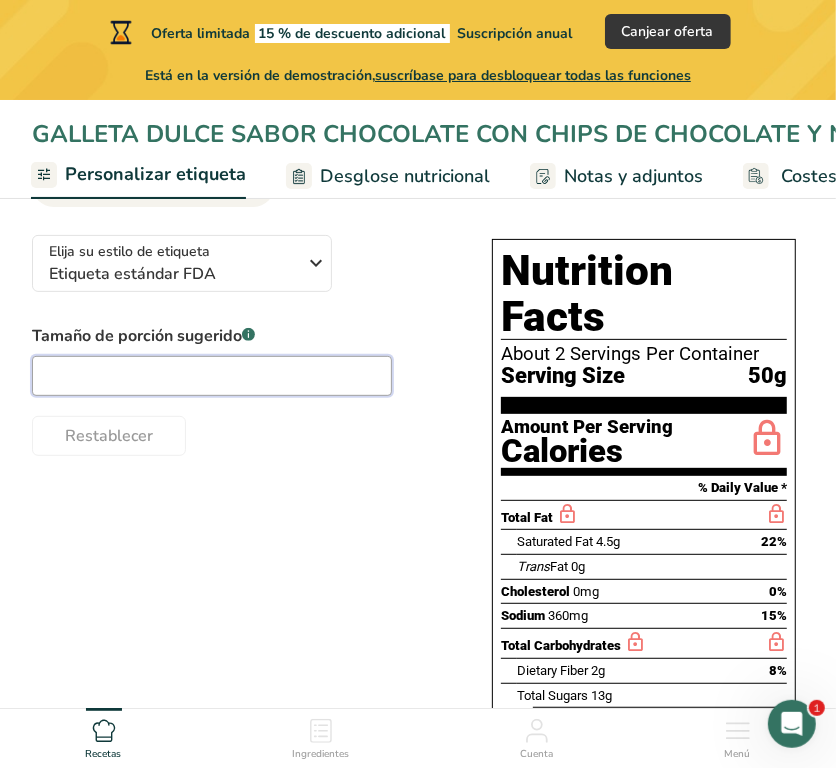 click at bounding box center (212, 376) 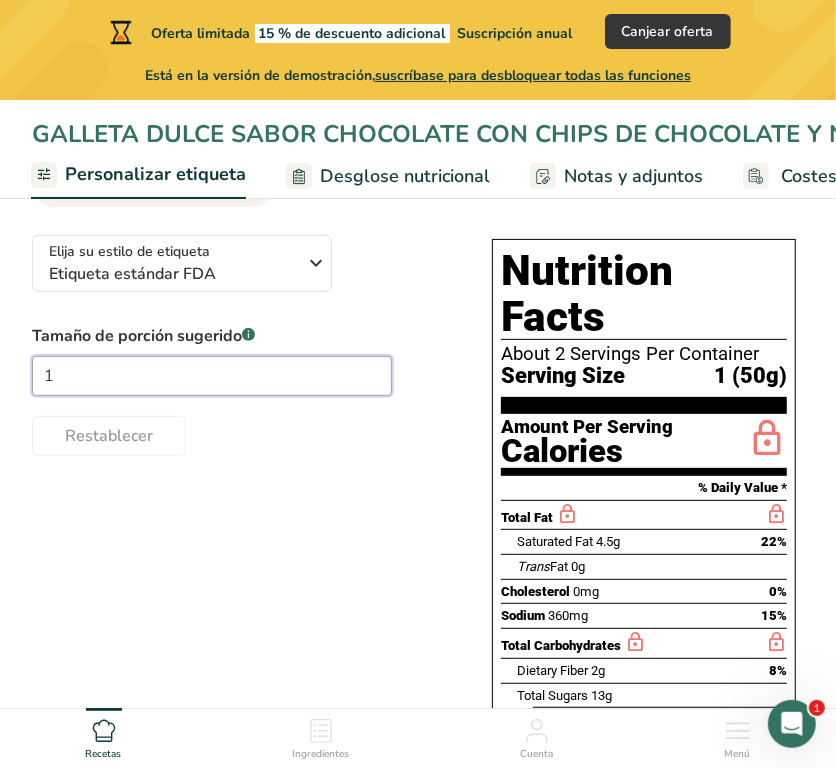 type on "1" 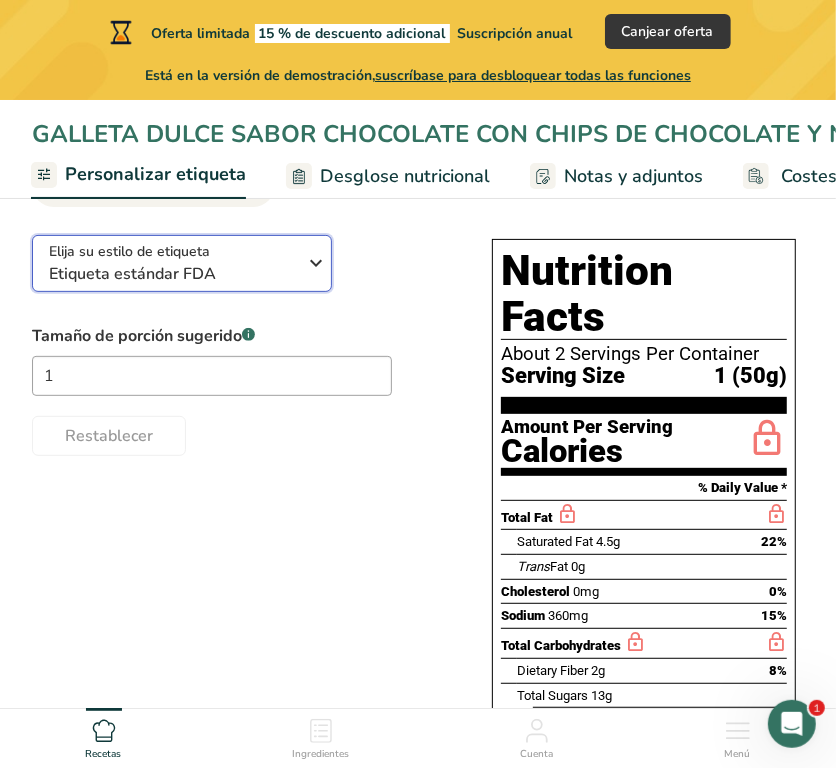 click on "Etiqueta estándar FDA" at bounding box center (176, 274) 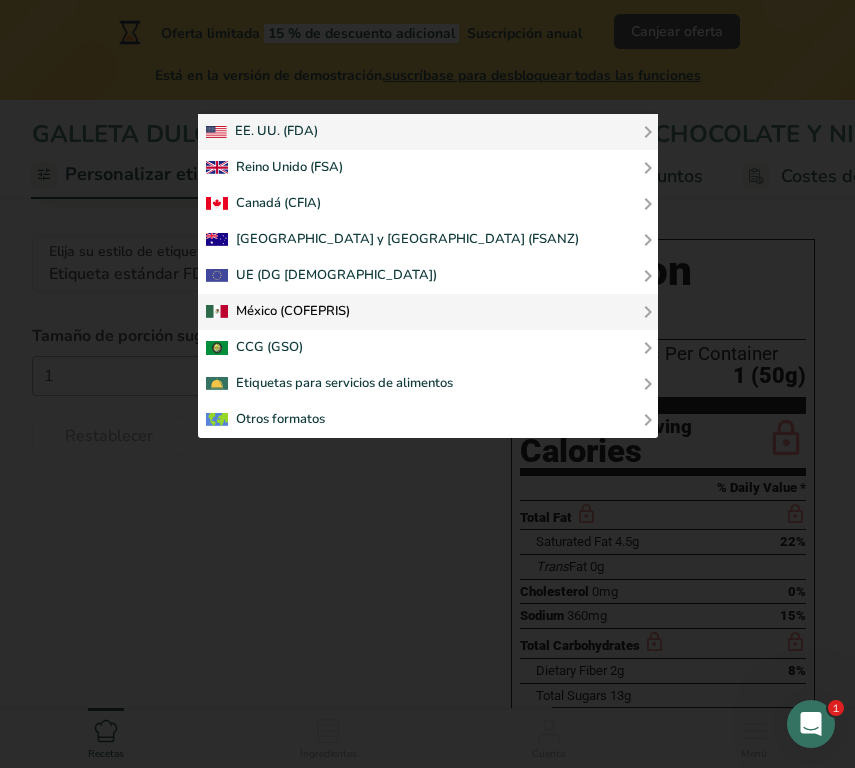 click at bounding box center (278, 312) 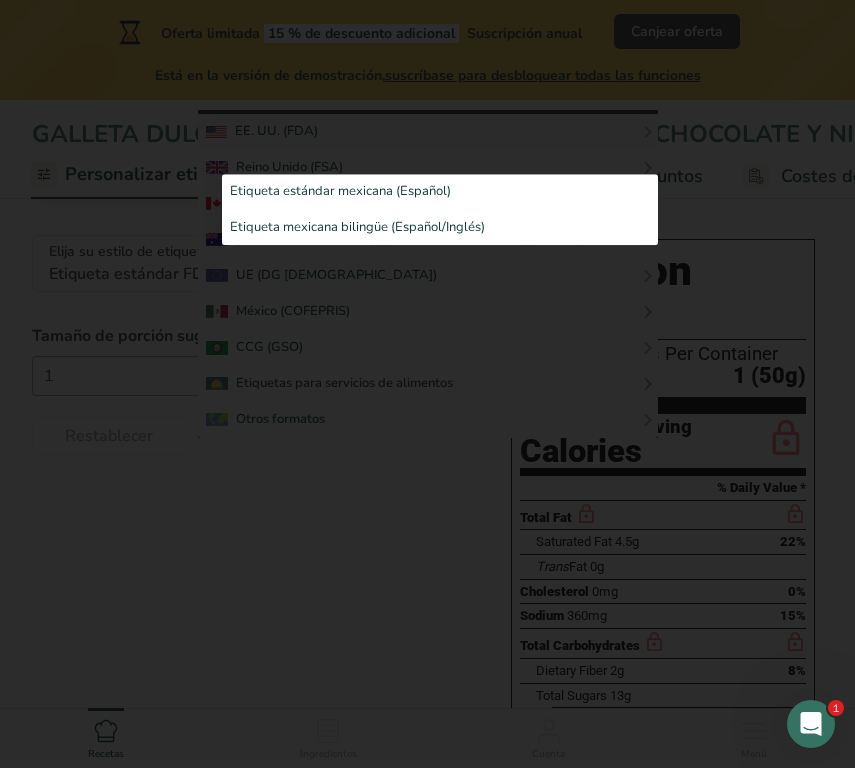 click on "Etiqueta estándar mexicana (Español)" at bounding box center (440, 192) 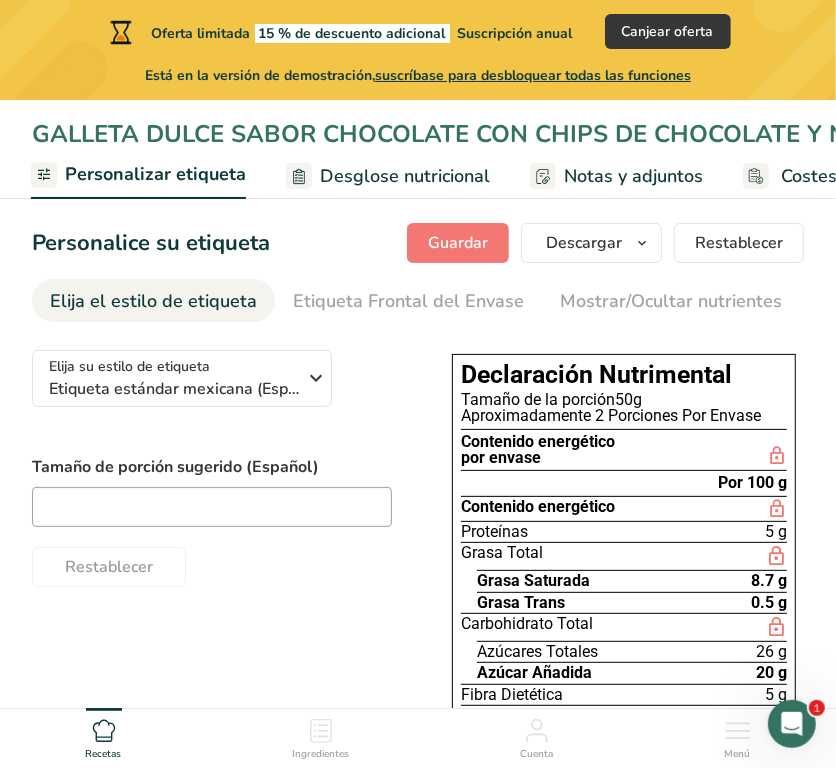 scroll, scrollTop: 0, scrollLeft: 0, axis: both 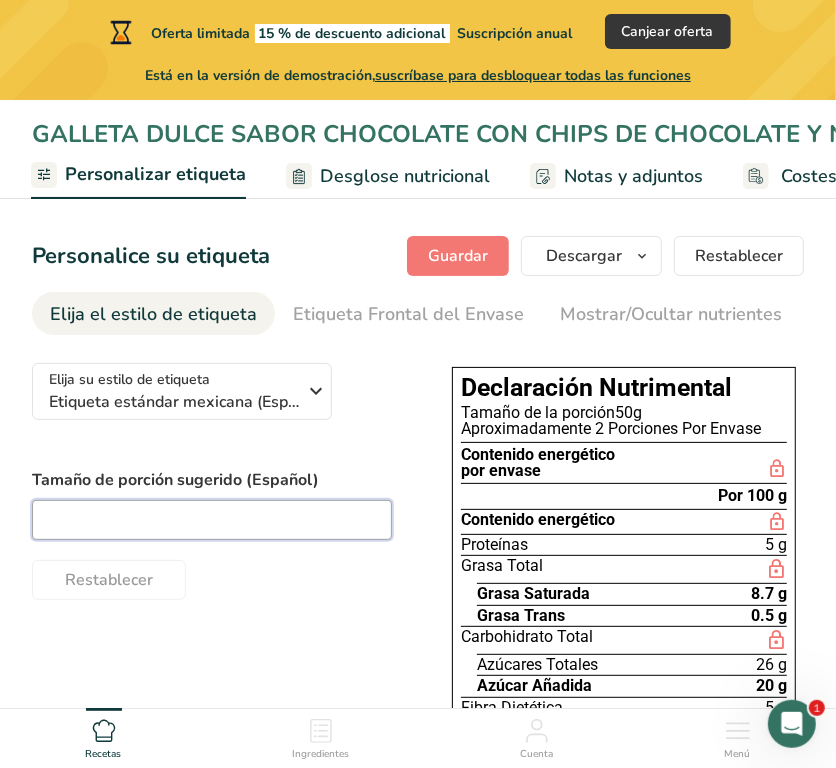 click at bounding box center [212, 520] 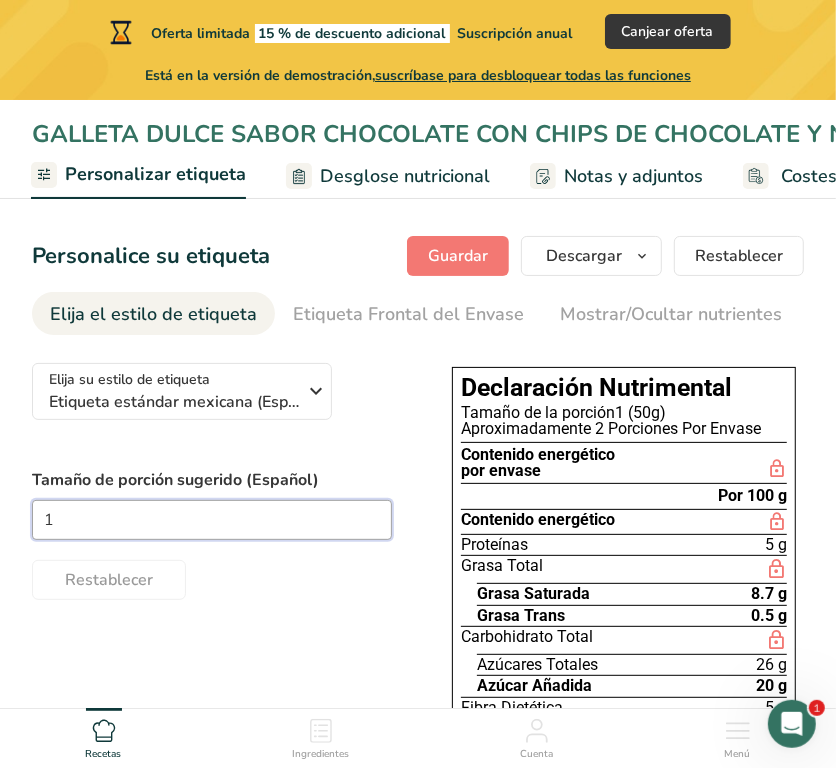 type on "1" 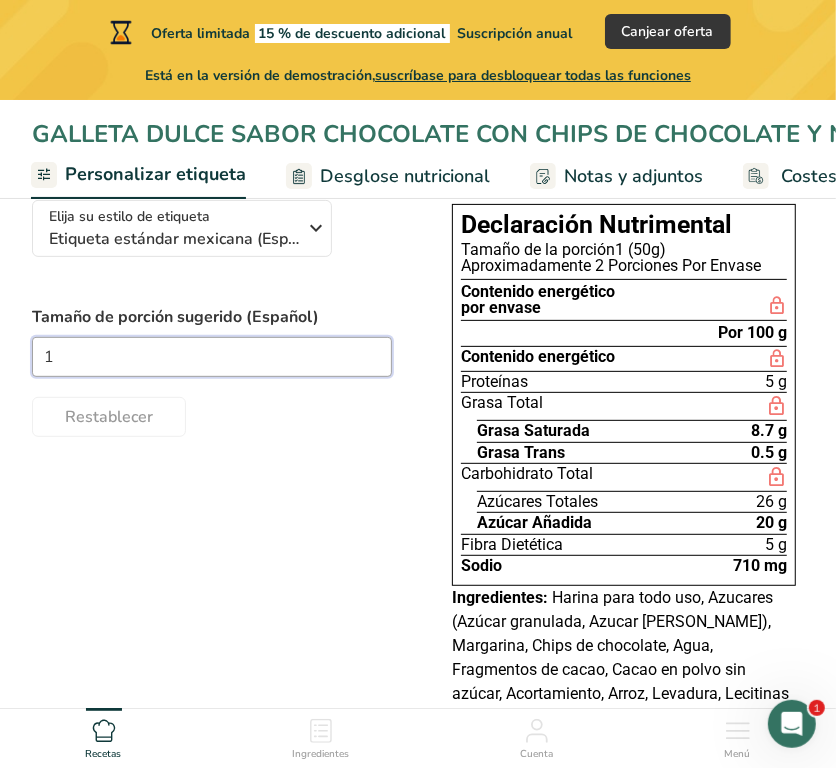 scroll, scrollTop: 165, scrollLeft: 0, axis: vertical 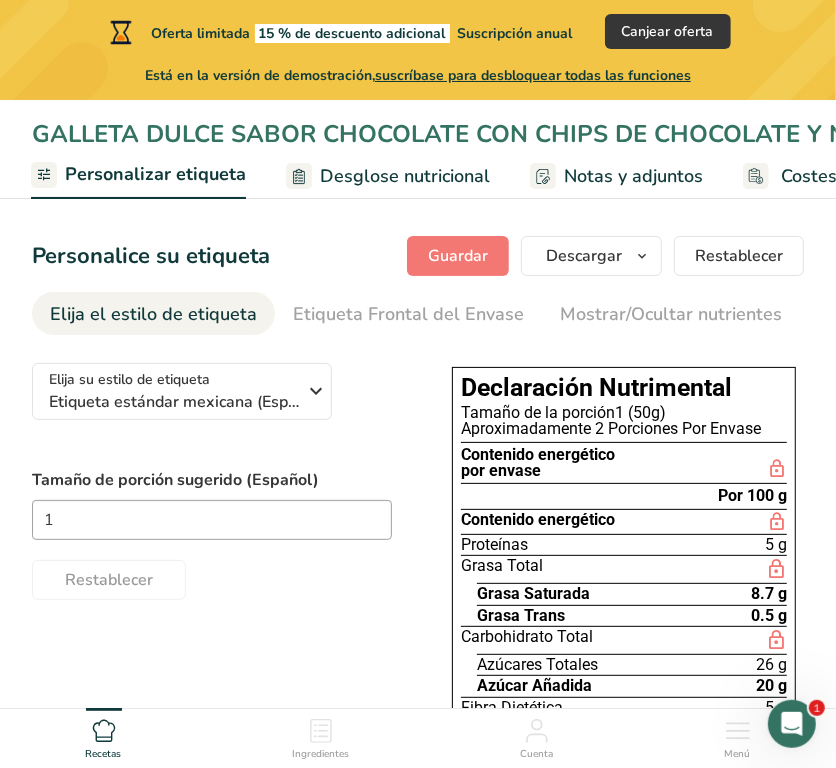 click on "Costes de la receta" at bounding box center (842, 176) 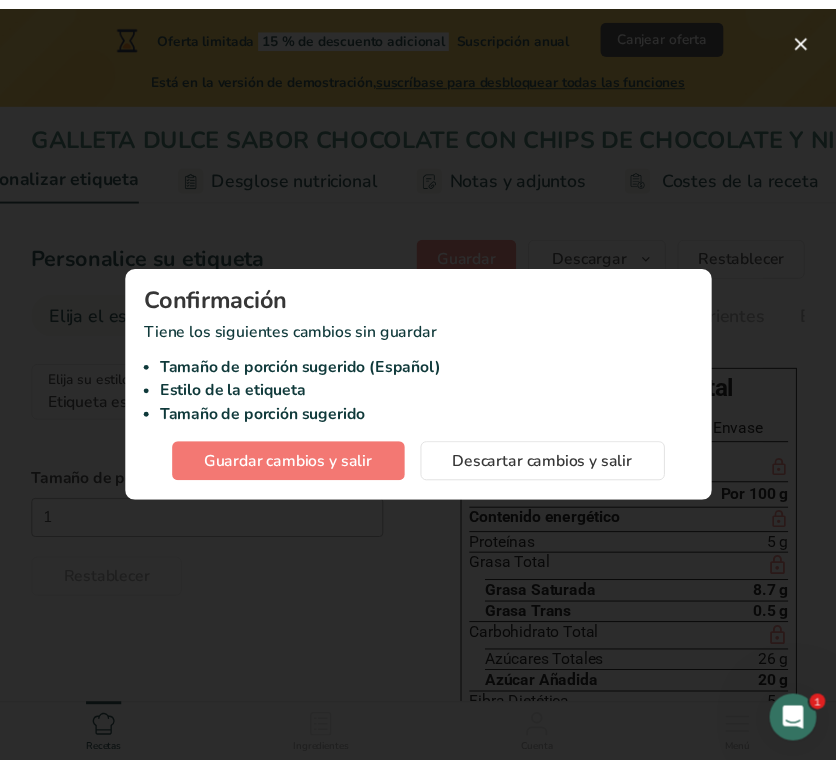 scroll, scrollTop: 0, scrollLeft: 643, axis: horizontal 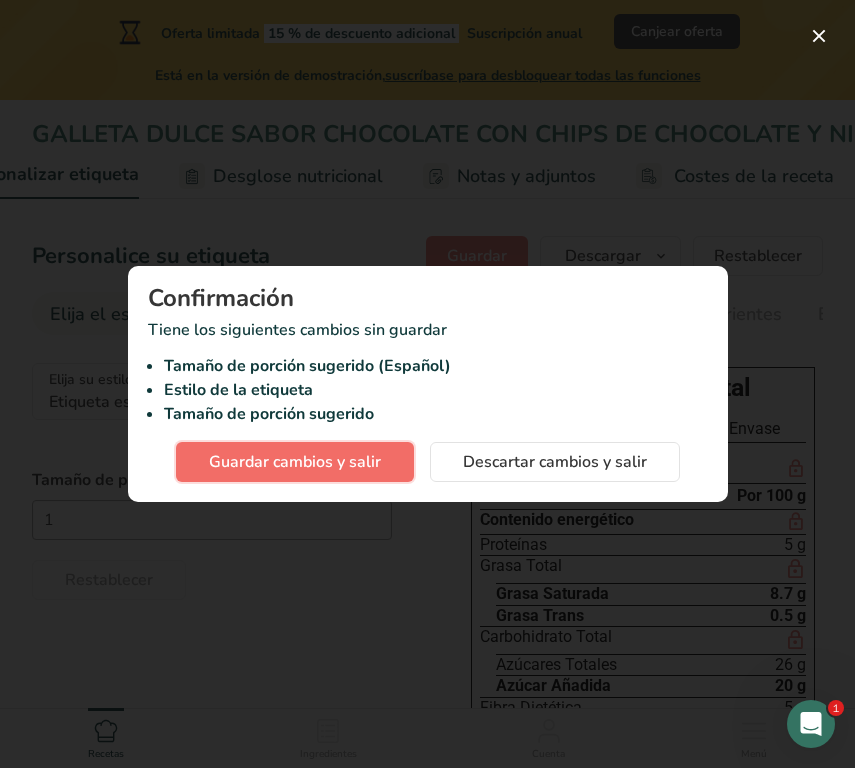 click on "Guardar cambios y salir" at bounding box center [295, 462] 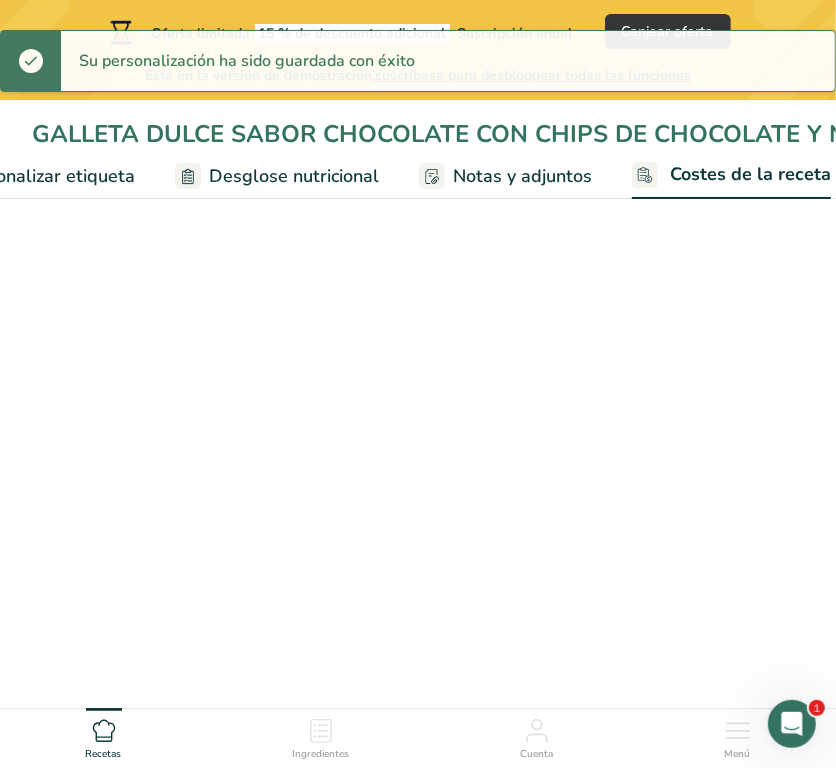 select on "1" 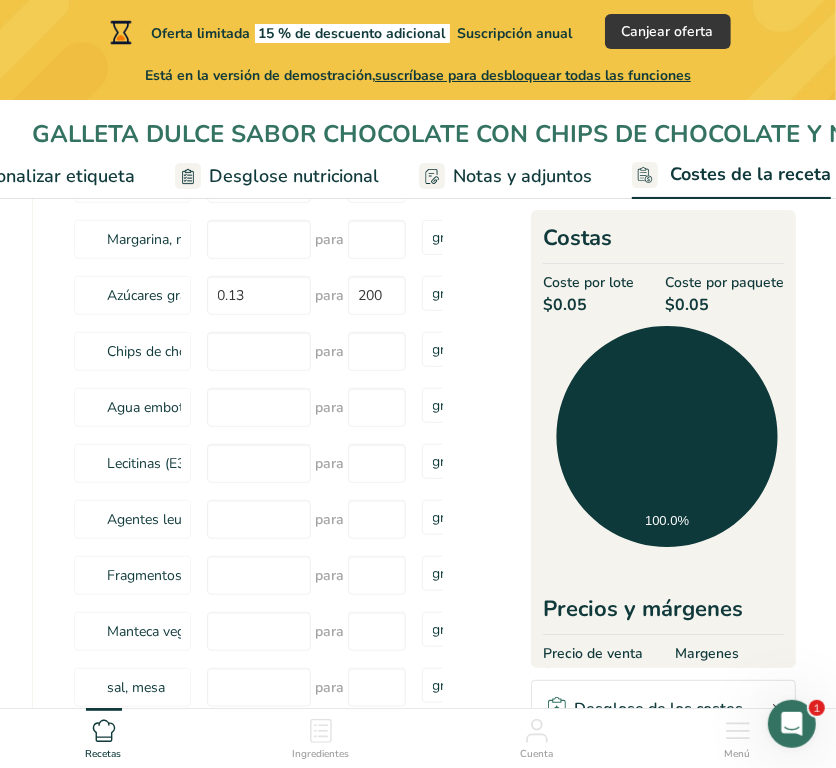 scroll, scrollTop: 358, scrollLeft: 0, axis: vertical 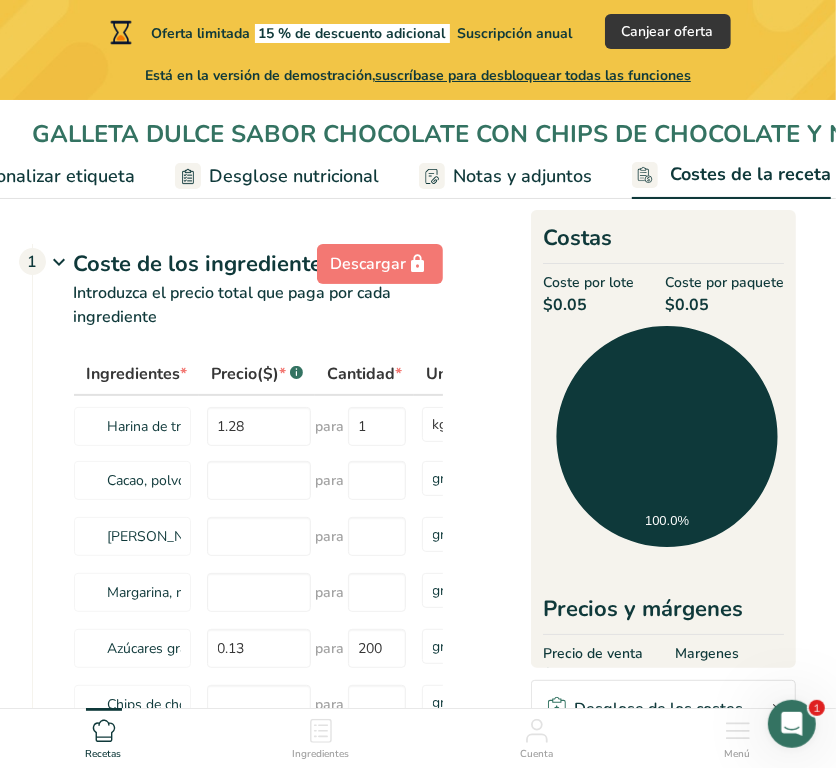 click on "Desglose nutricional" at bounding box center (294, 176) 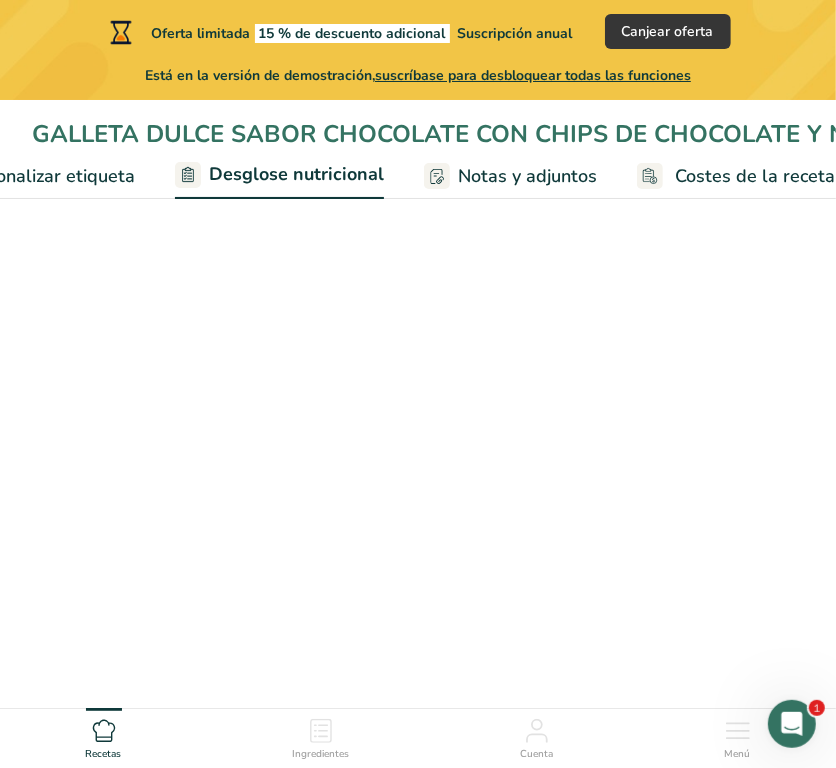 scroll, scrollTop: 0, scrollLeft: 662, axis: horizontal 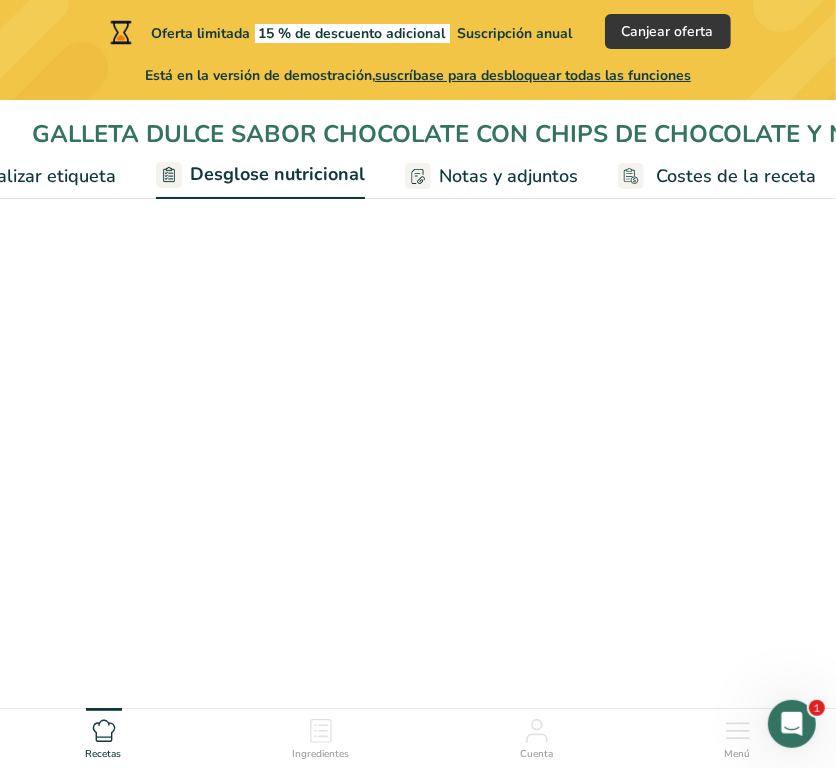 click on "Personalizar etiqueta" at bounding box center (27, 176) 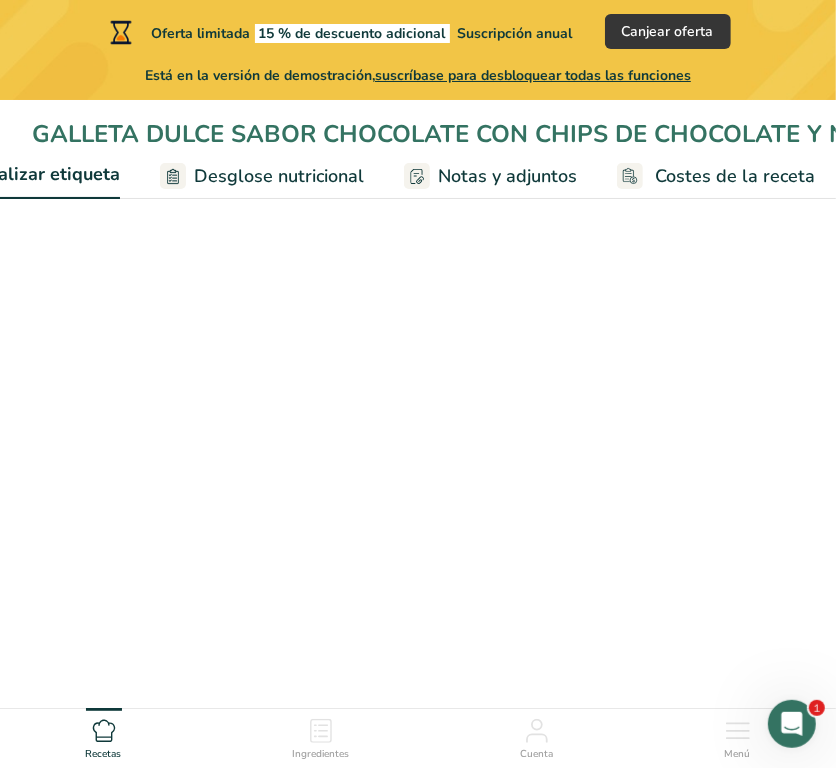 click on "Desglose nutricional" at bounding box center [279, 176] 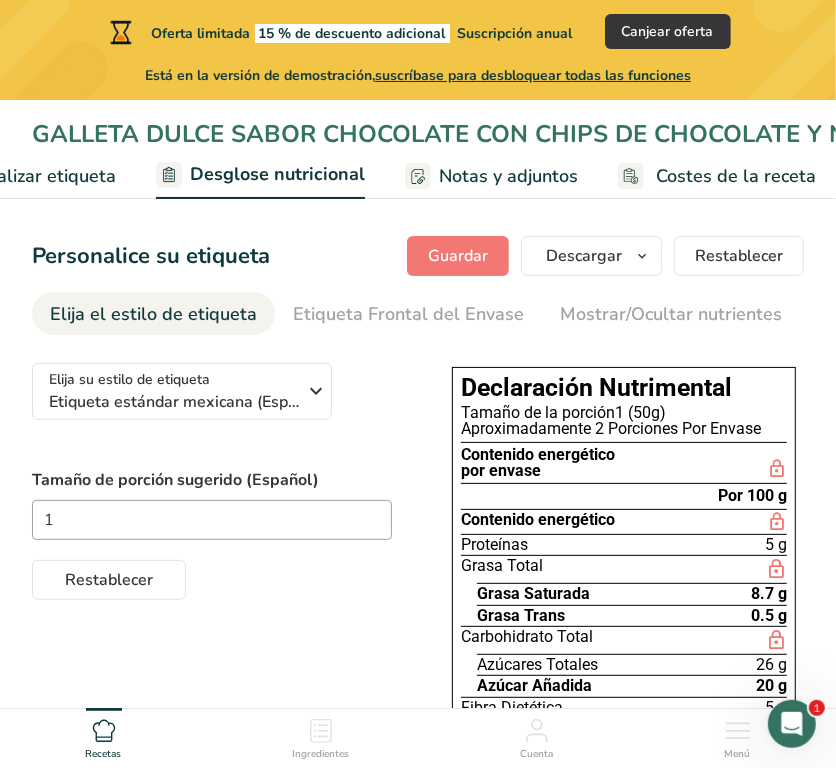 scroll, scrollTop: 0, scrollLeft: 536, axis: horizontal 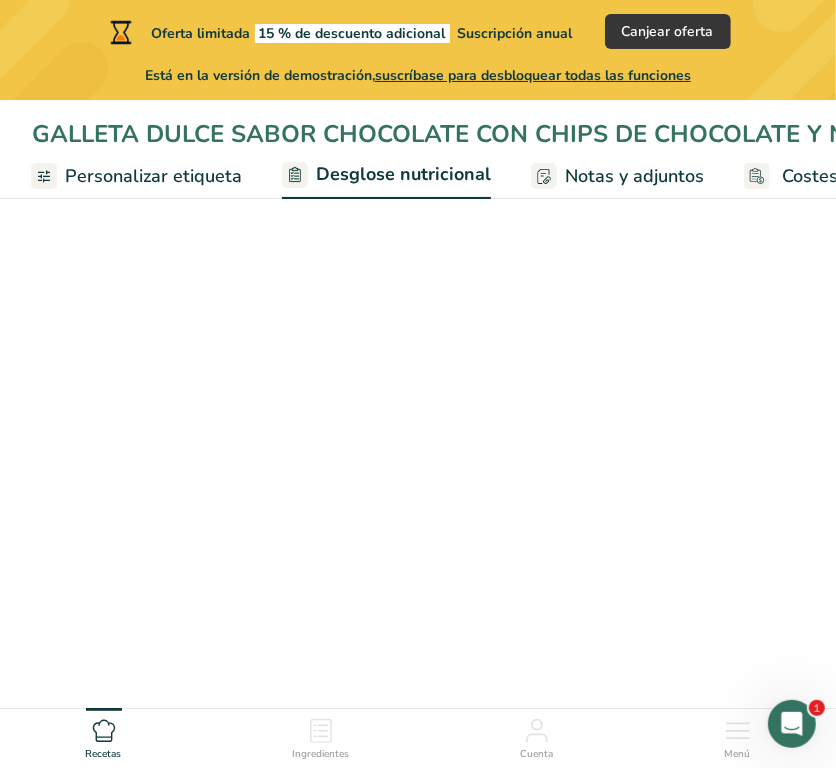 select on "Calories" 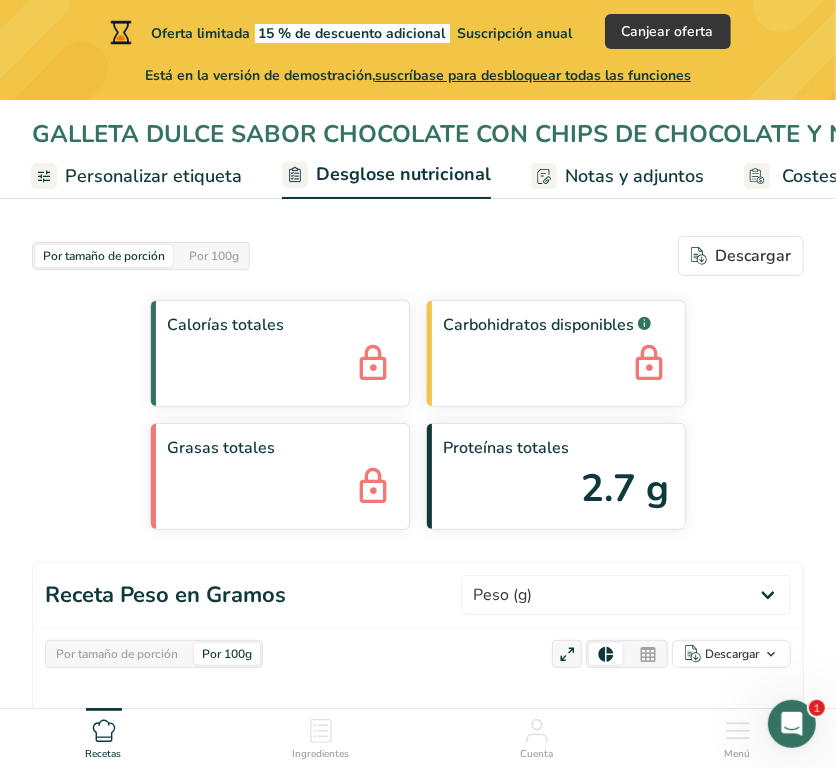 scroll, scrollTop: 242, scrollLeft: 0, axis: vertical 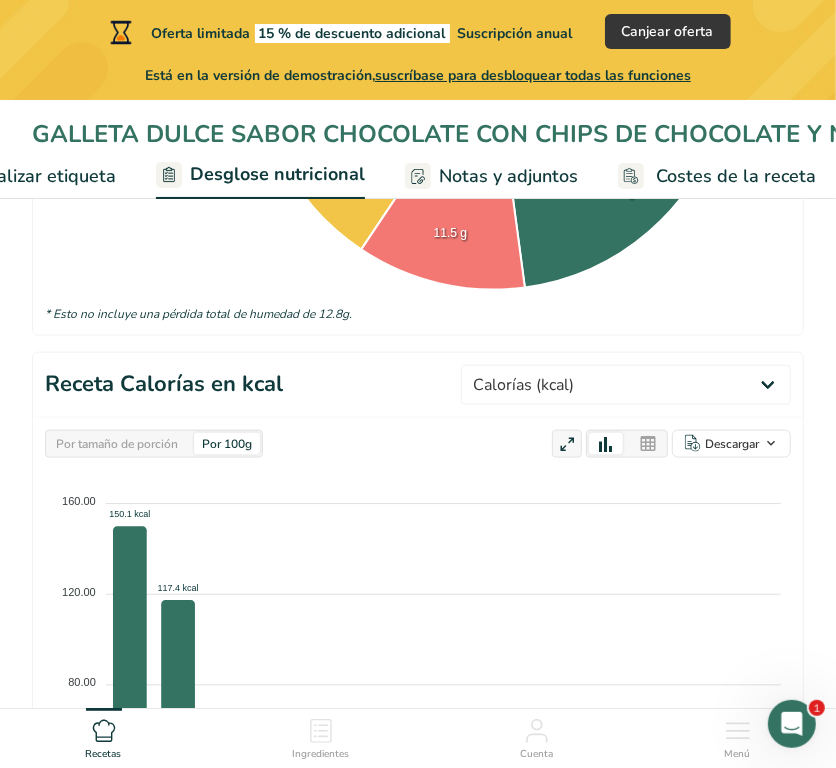 click on "Receta Calorías en kcal
Peso (g)
Calorías (kcal)
Energía KJ (kj)
Grasa Total (g)
Grasa Saturada (g)
Grasa Trans (g)
Colesterol (mg)
Sodio (mg)
Carbohidratos disponibles (g)
Fibra Dietética (g)
Azúcares Totales (g)
Azúcar Añadida (g)
Proteínas (g)
Vitamina D (mcg)
Vitamina A, RAE (mcg)
Vitamina C (mg)
[MEDICAL_DATA] (mg)
[MEDICAL_DATA] (mcg)
Tiamina (B1) (mg)
[GEOGRAPHIC_DATA] (mg)
[MEDICAL_DATA] (B3) (mg)
Vitamina B6 (mg)
Folato DFE (mcg)
Descargar" at bounding box center [418, 677] 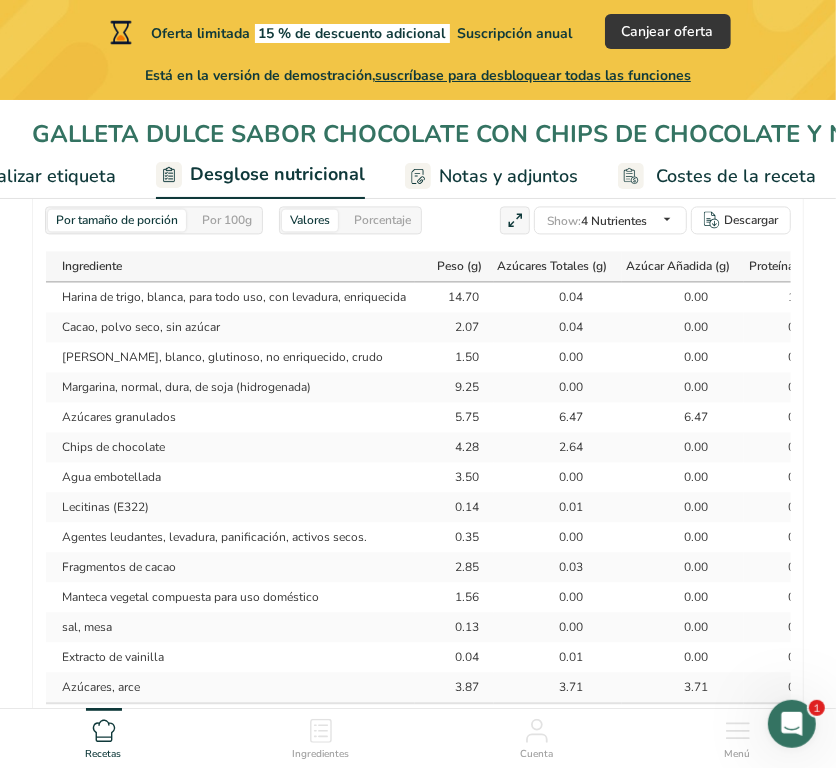 scroll, scrollTop: 1771, scrollLeft: 0, axis: vertical 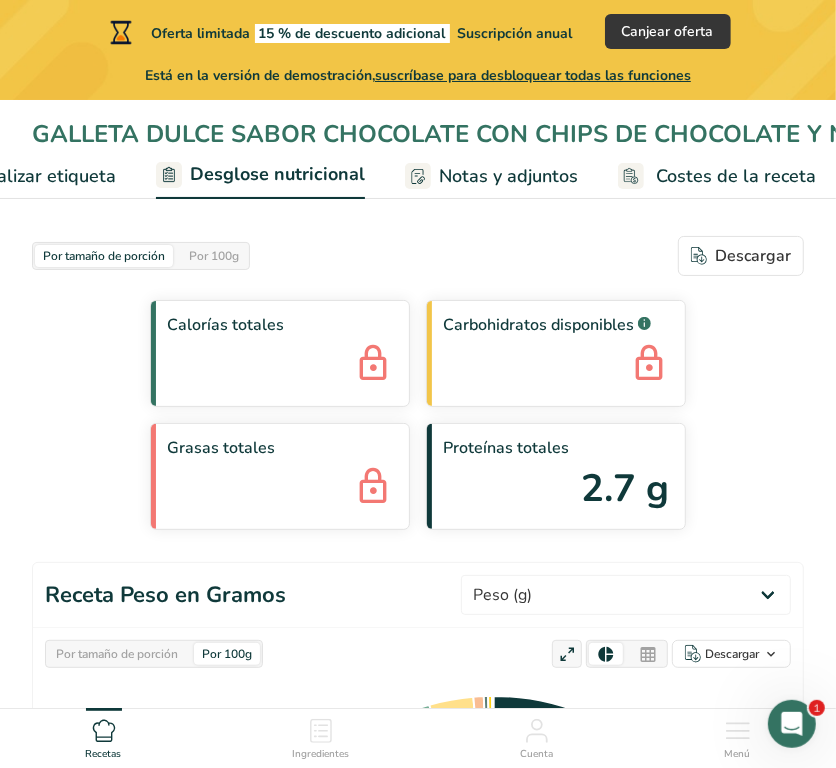 click on "Personalizar etiqueta" at bounding box center (27, 176) 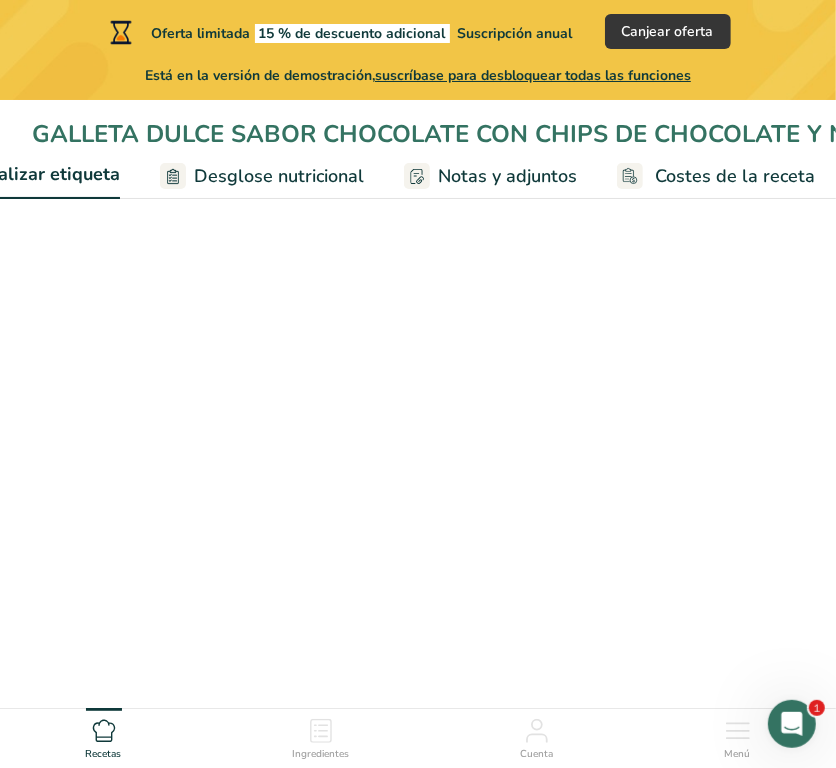 scroll, scrollTop: 0, scrollLeft: 536, axis: horizontal 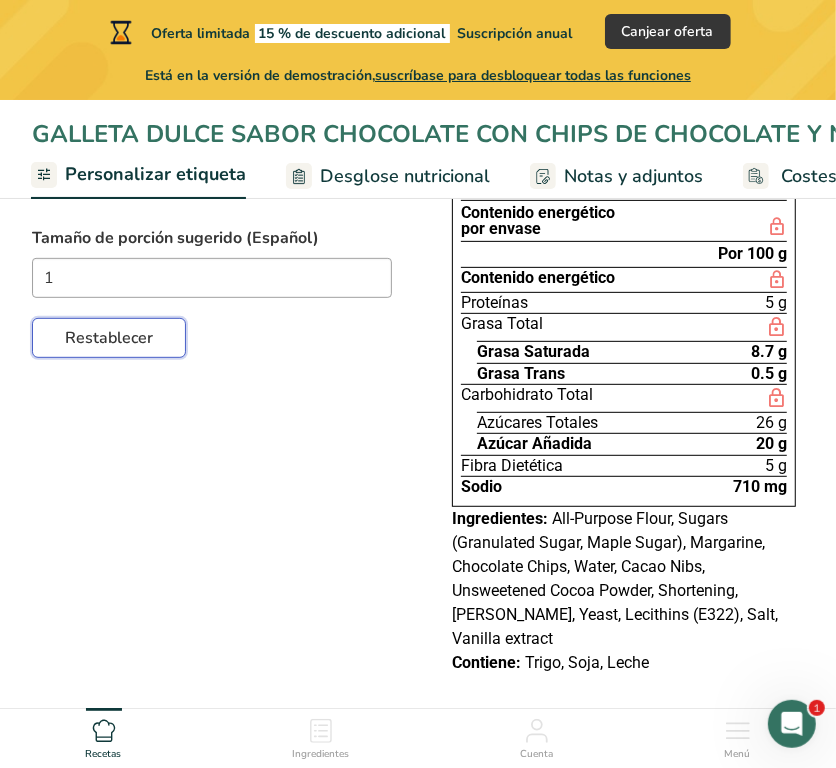 click on "Restablecer" at bounding box center [109, 338] 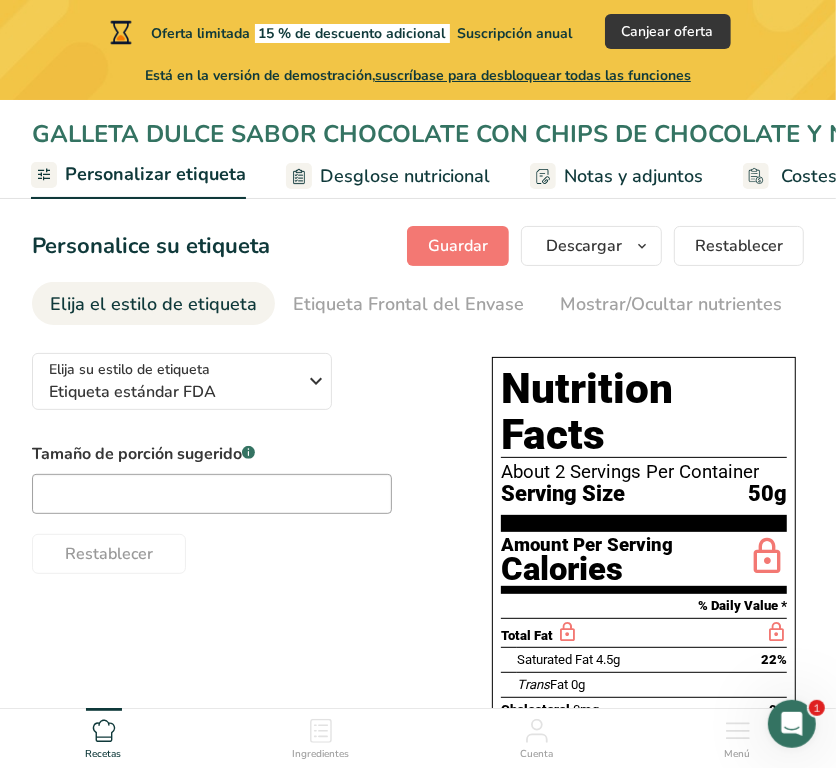 scroll, scrollTop: 0, scrollLeft: 0, axis: both 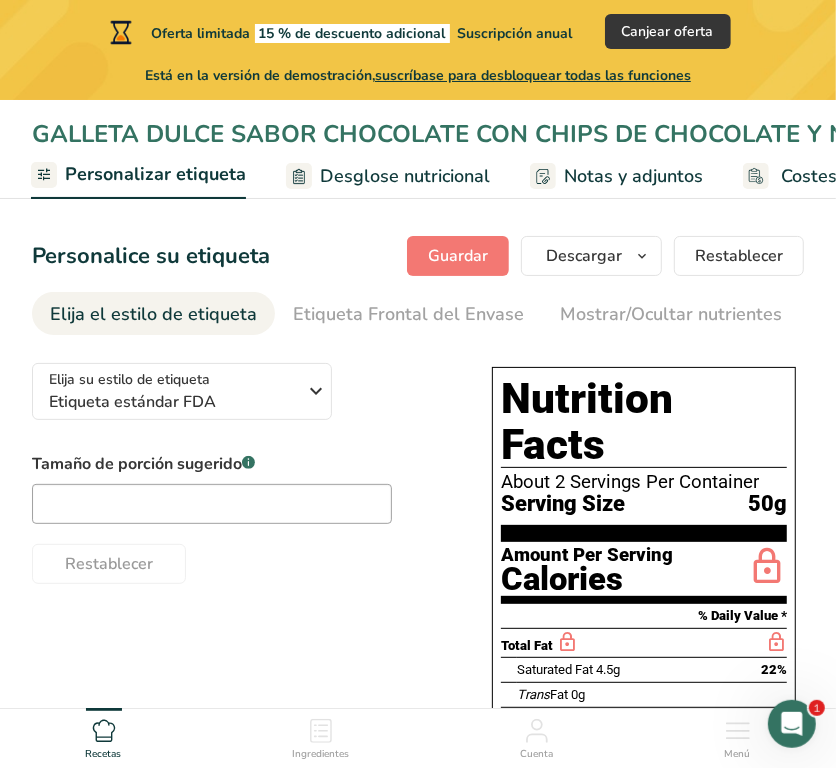 click on "About 2 Servings Per Container" at bounding box center [644, 482] 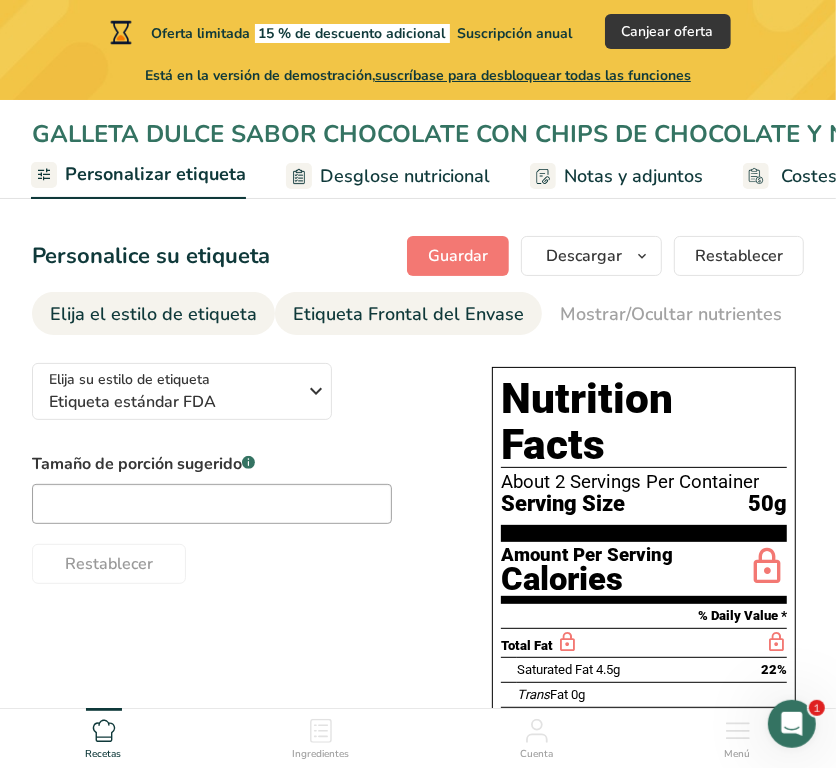 click on "Etiqueta Frontal del Envase" at bounding box center [408, 314] 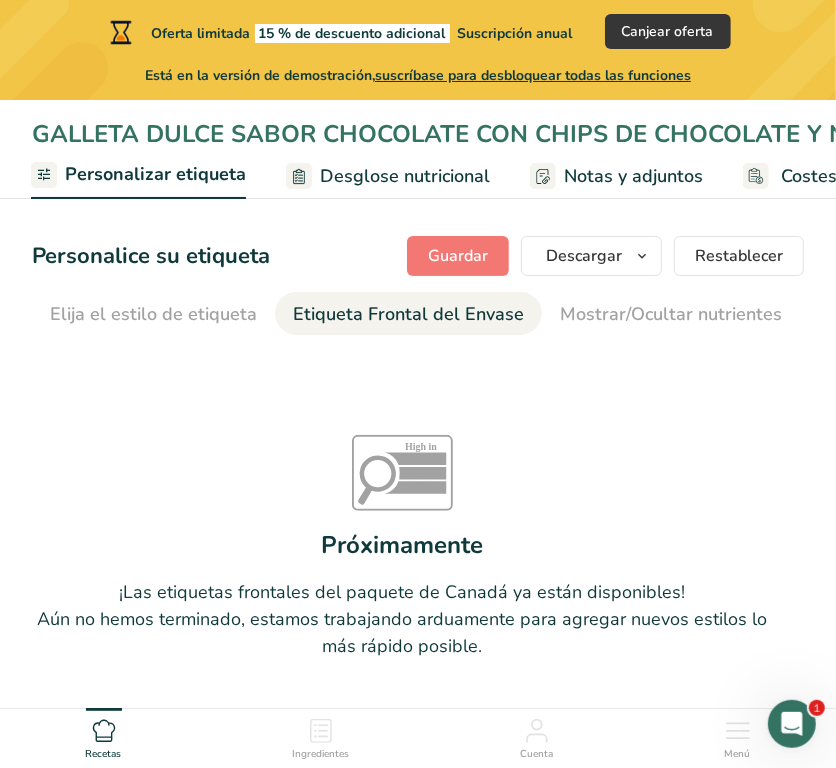 scroll, scrollTop: 0, scrollLeft: 237, axis: horizontal 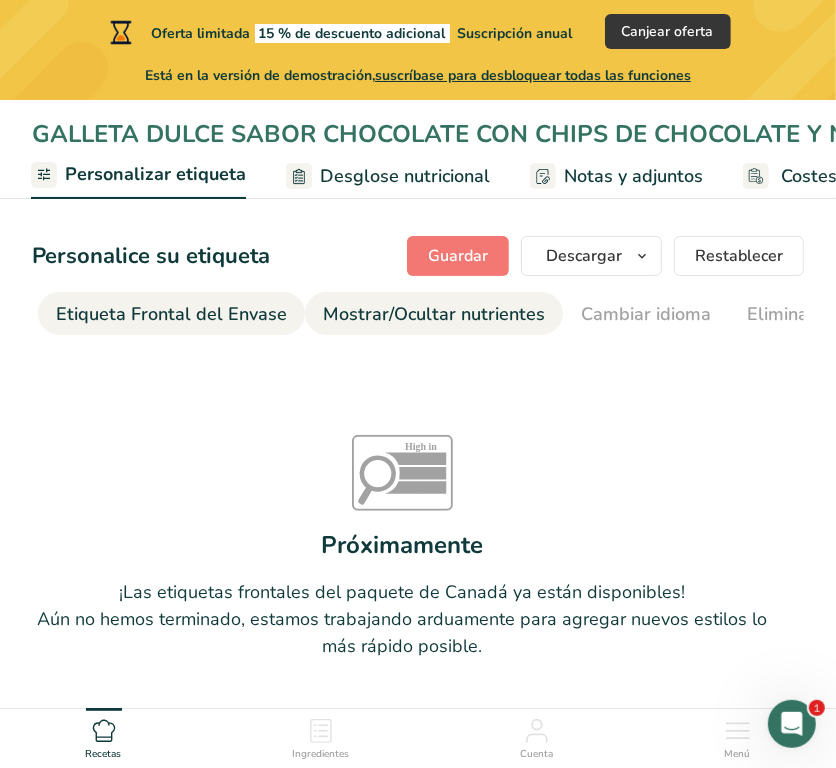 click on "Mostrar/Ocultar nutrientes" at bounding box center (434, 314) 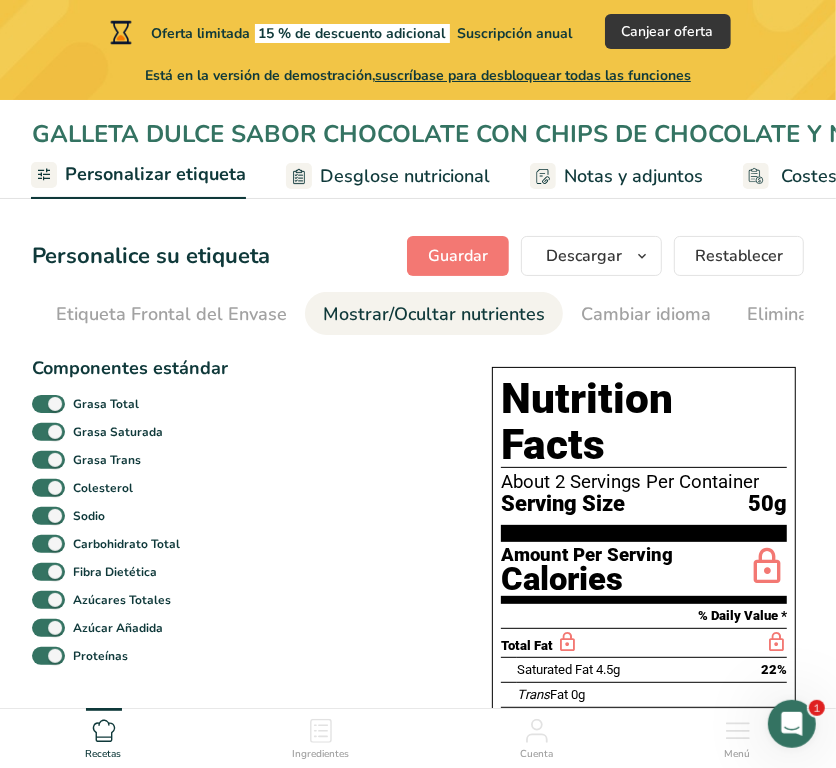 scroll, scrollTop: 0, scrollLeft: 498, axis: horizontal 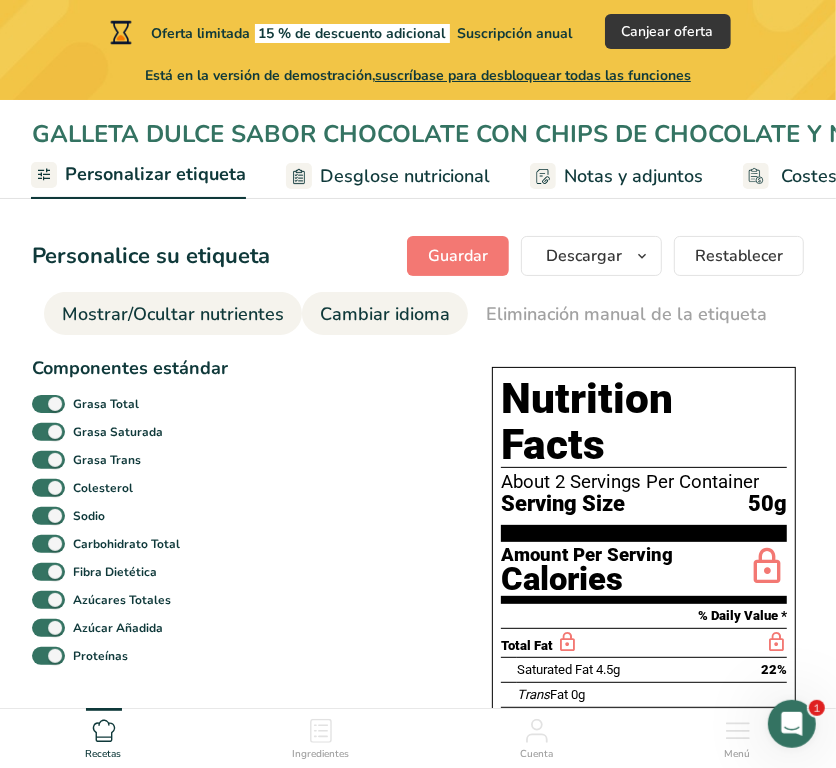 click on "Cambiar idioma" at bounding box center [385, 314] 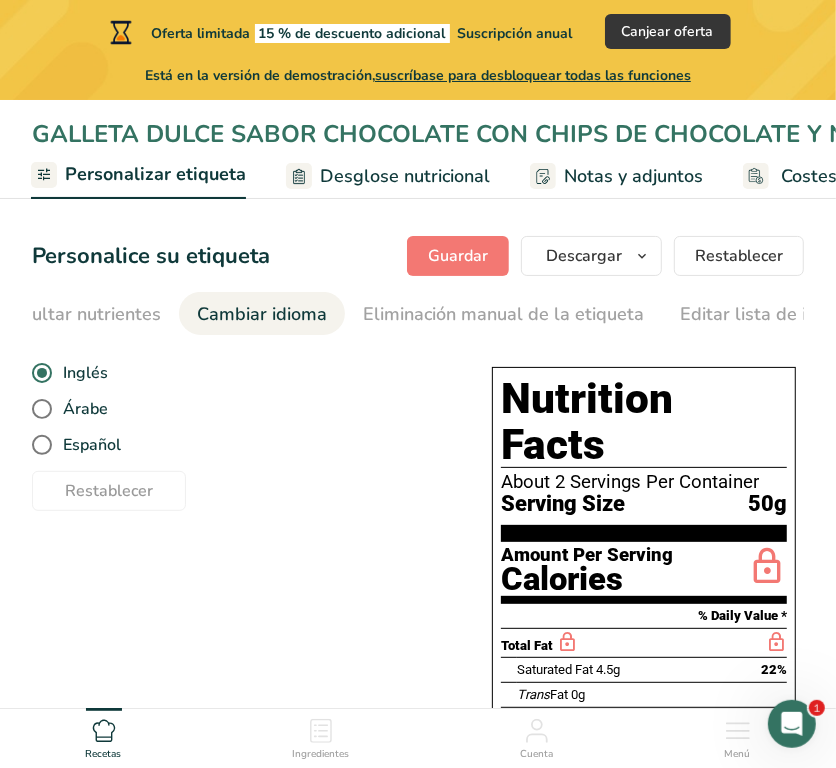 scroll, scrollTop: 0, scrollLeft: 752, axis: horizontal 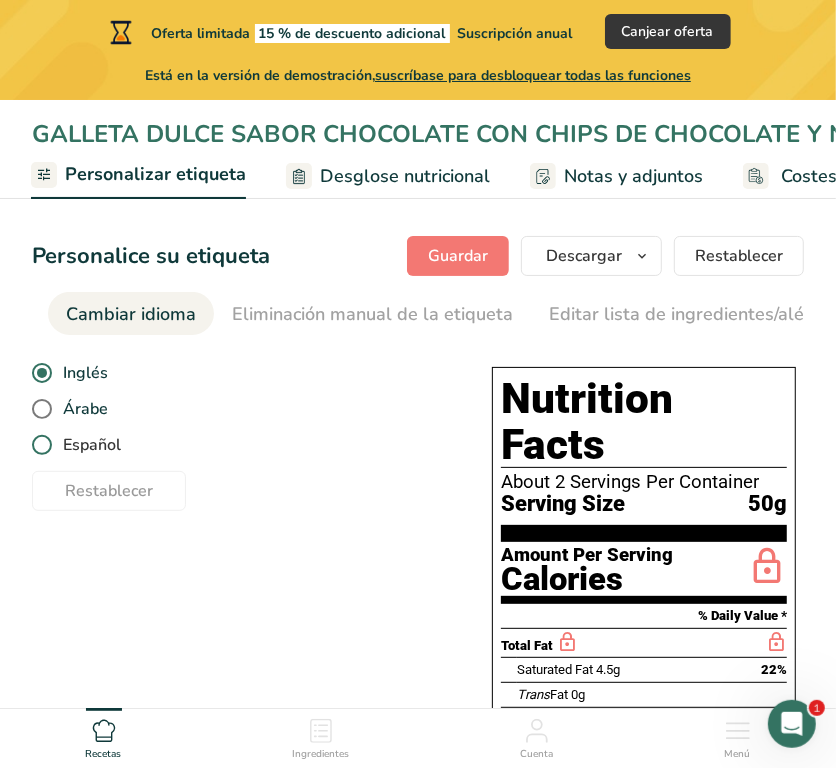 click on "Español" at bounding box center [86, 445] 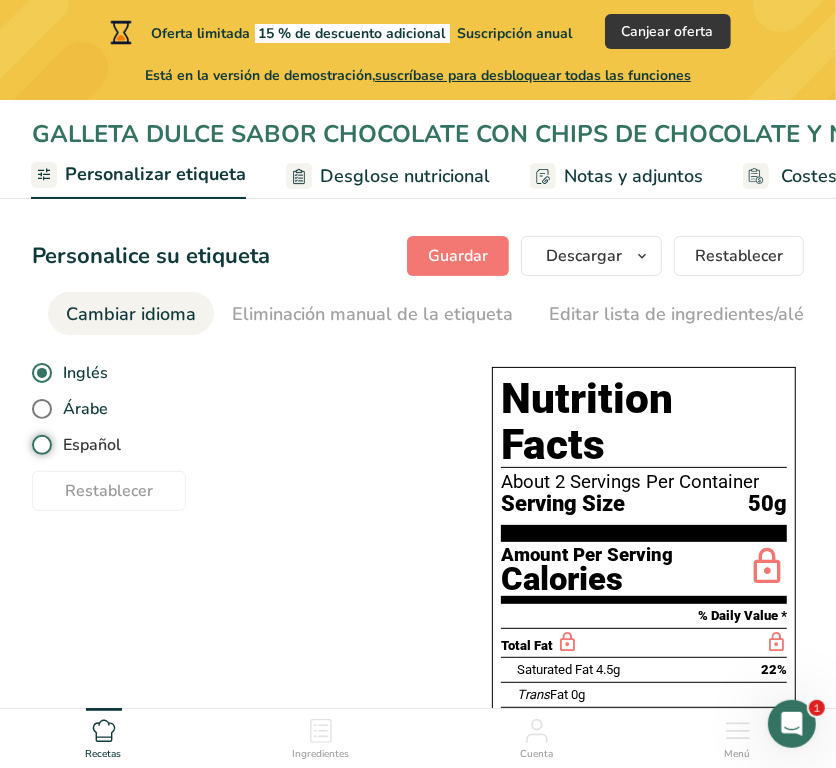 click on "Español" at bounding box center [38, 445] 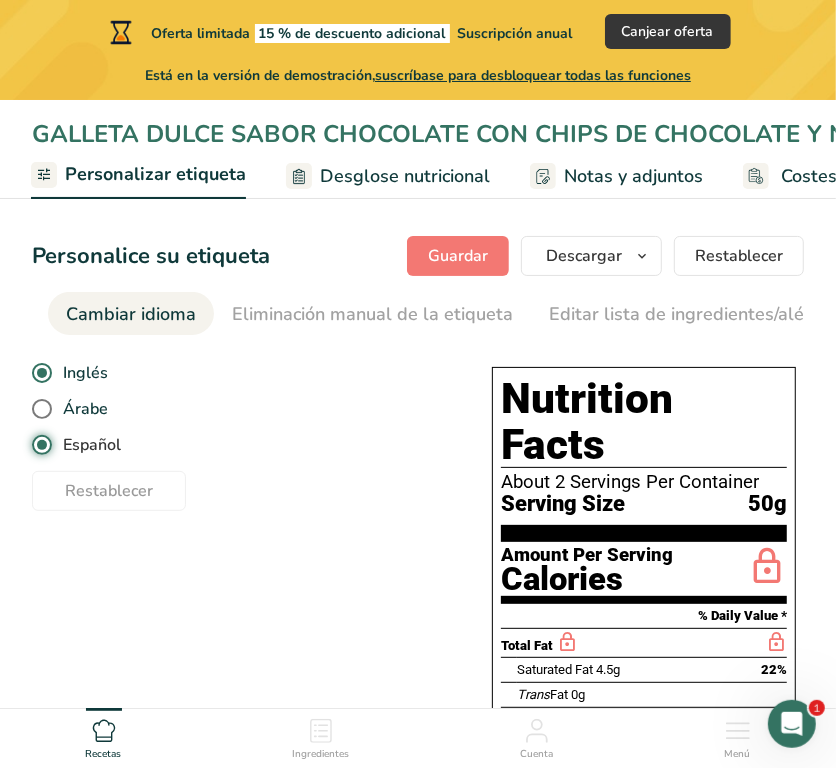 radio on "false" 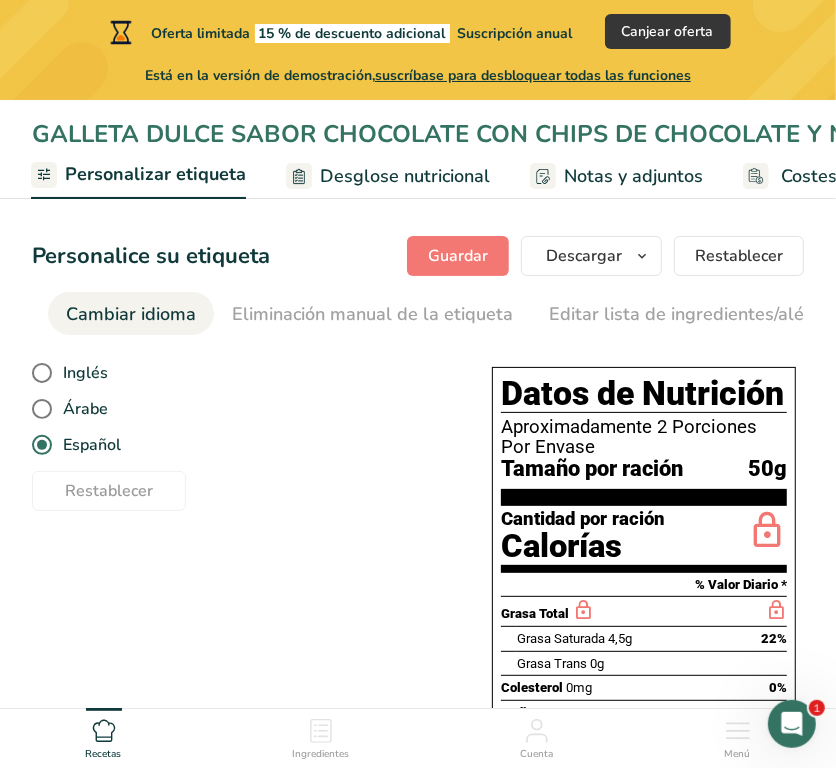 click on "Cambiar idioma" at bounding box center (131, 314) 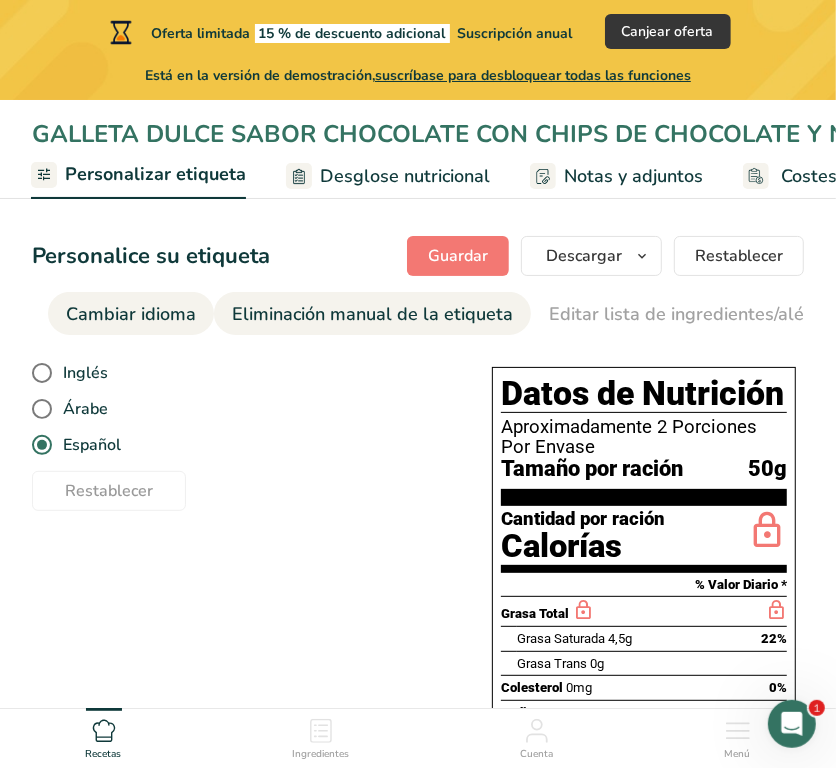 drag, startPoint x: 450, startPoint y: 351, endPoint x: 405, endPoint y: 327, distance: 51 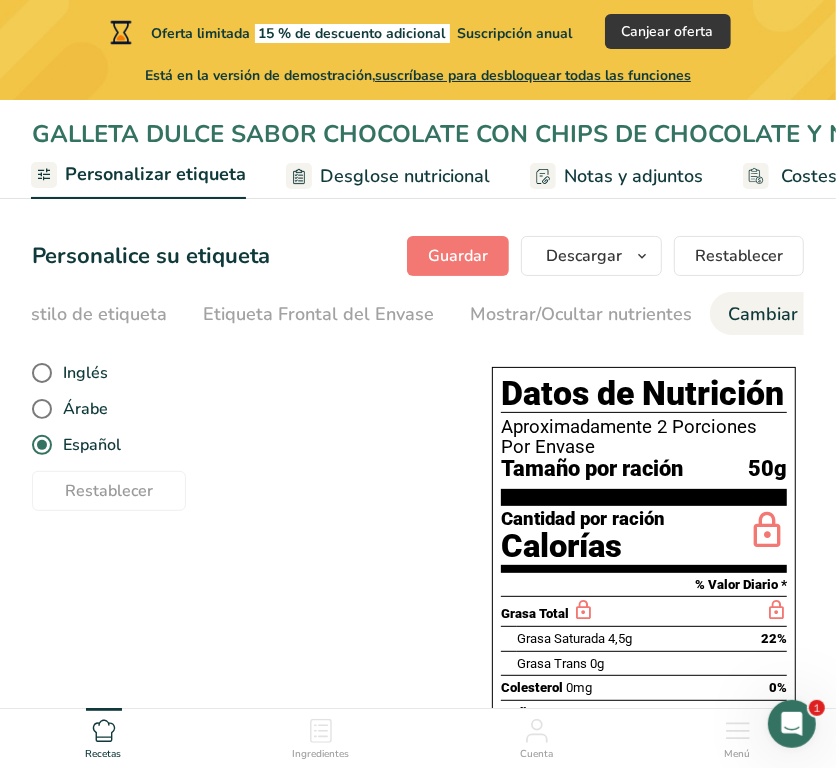 scroll, scrollTop: 0, scrollLeft: 91, axis: horizontal 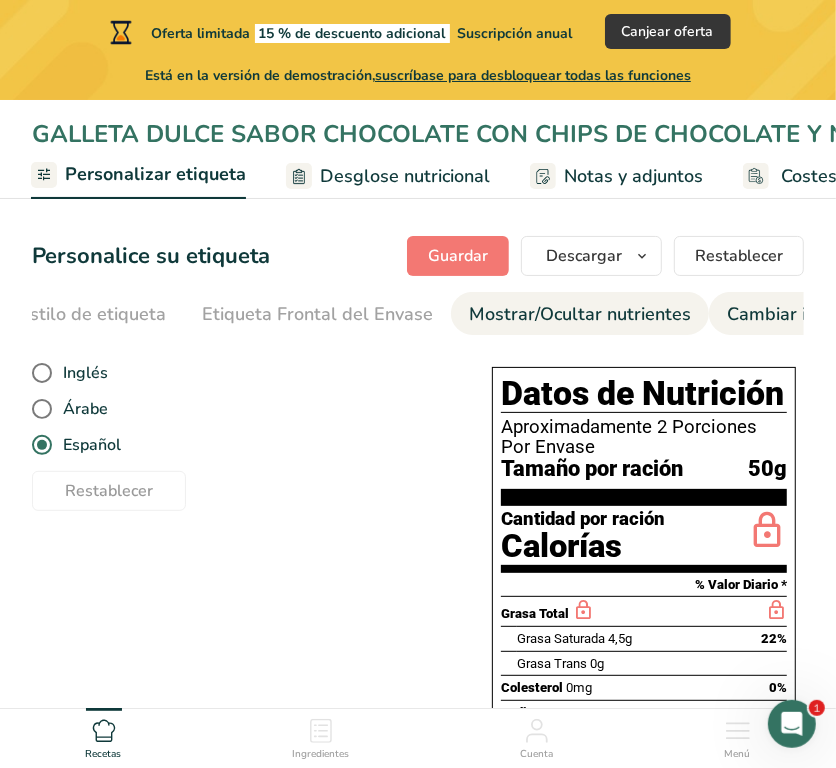 click on "Mostrar/Ocultar nutrientes" at bounding box center (580, 314) 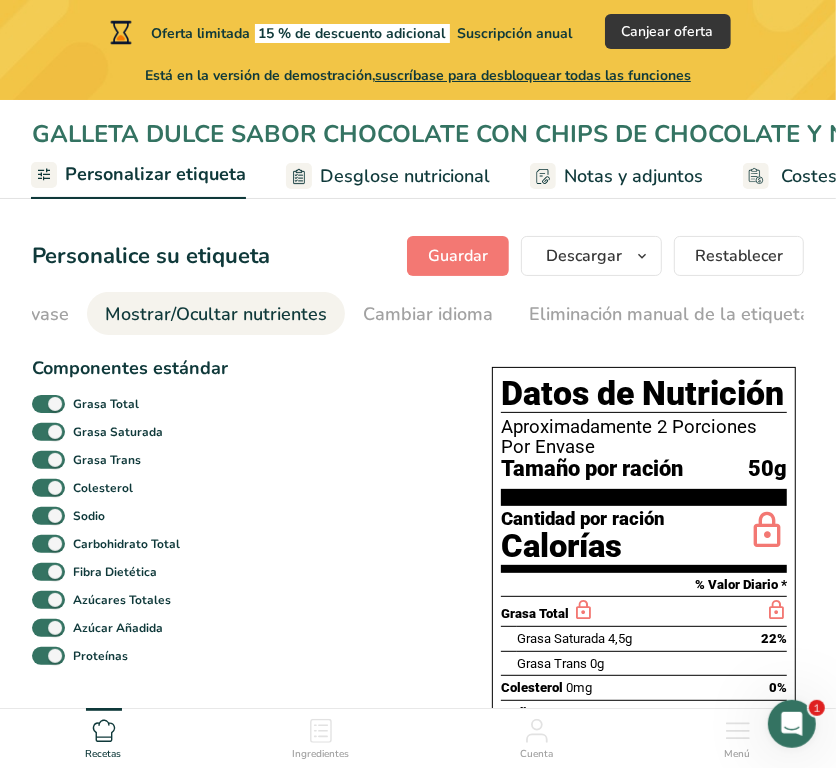 scroll, scrollTop: 0, scrollLeft: 498, axis: horizontal 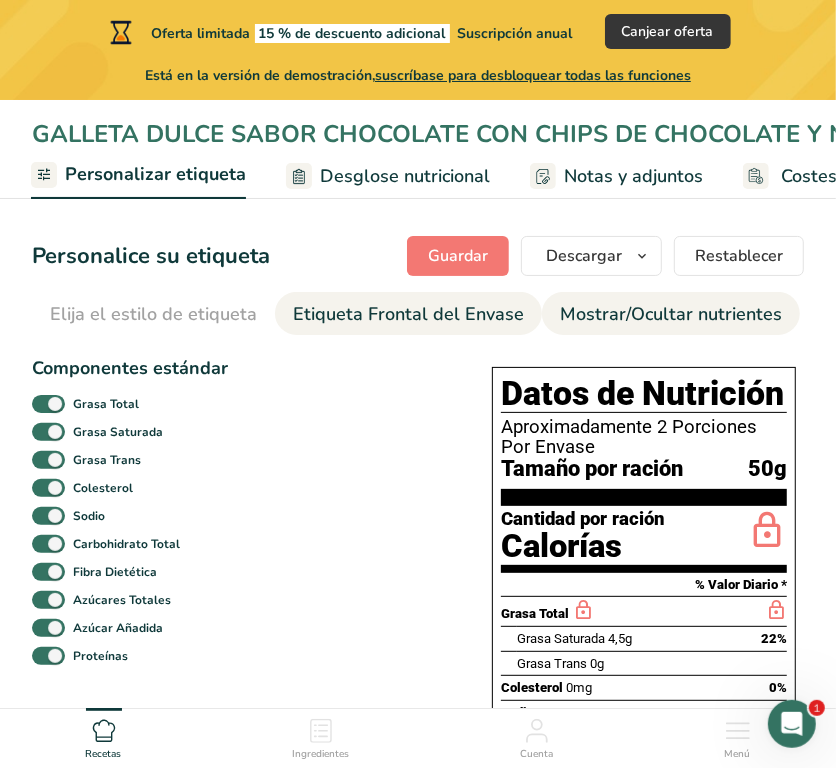 click on "Etiqueta Frontal del Envase" at bounding box center [408, 314] 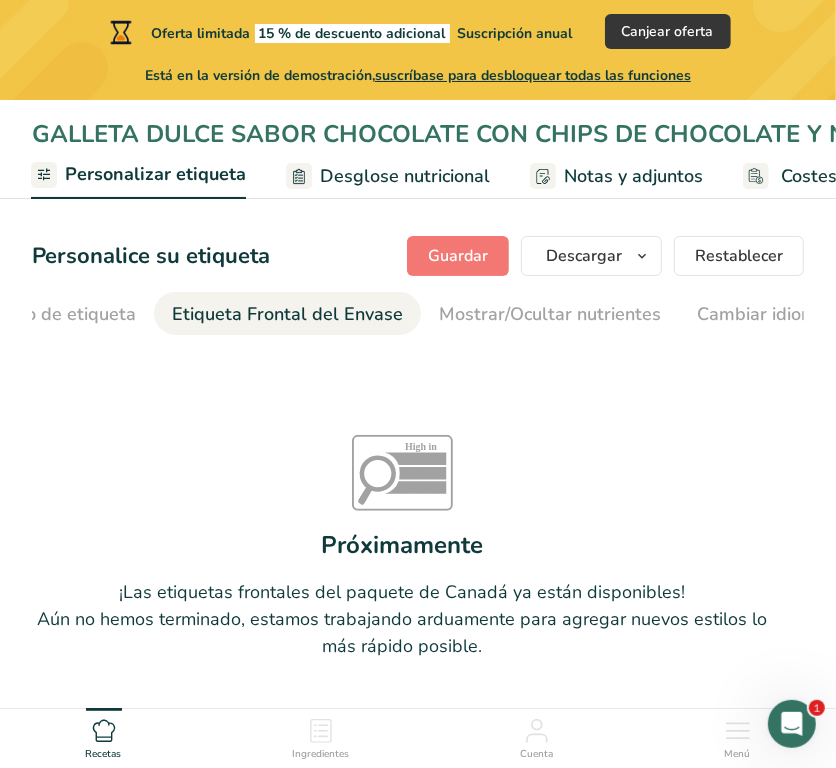 scroll, scrollTop: 0, scrollLeft: 237, axis: horizontal 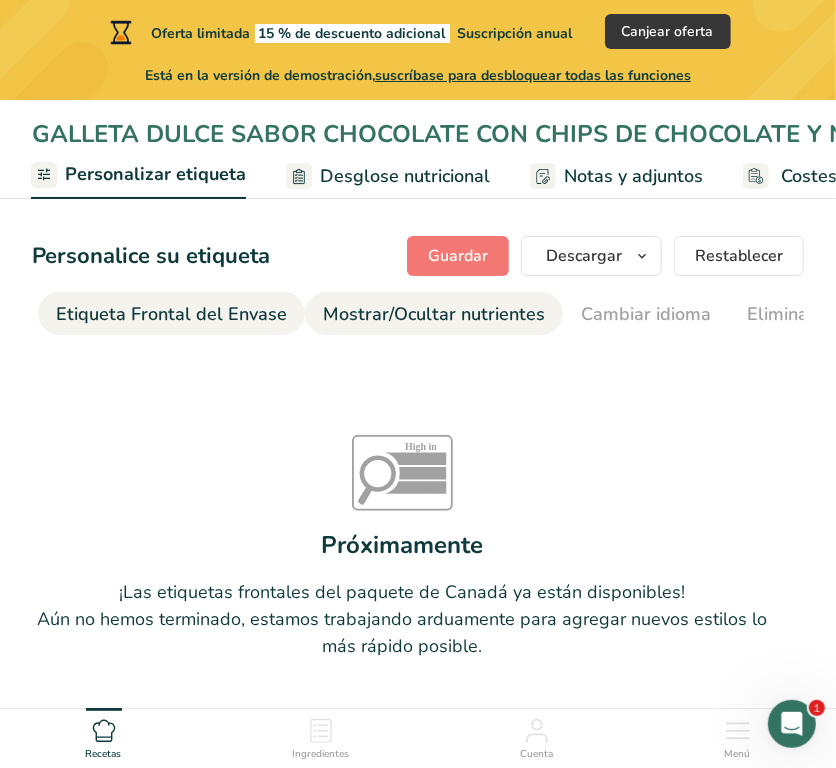 click on "Mostrar/Ocultar nutrientes" at bounding box center (434, 314) 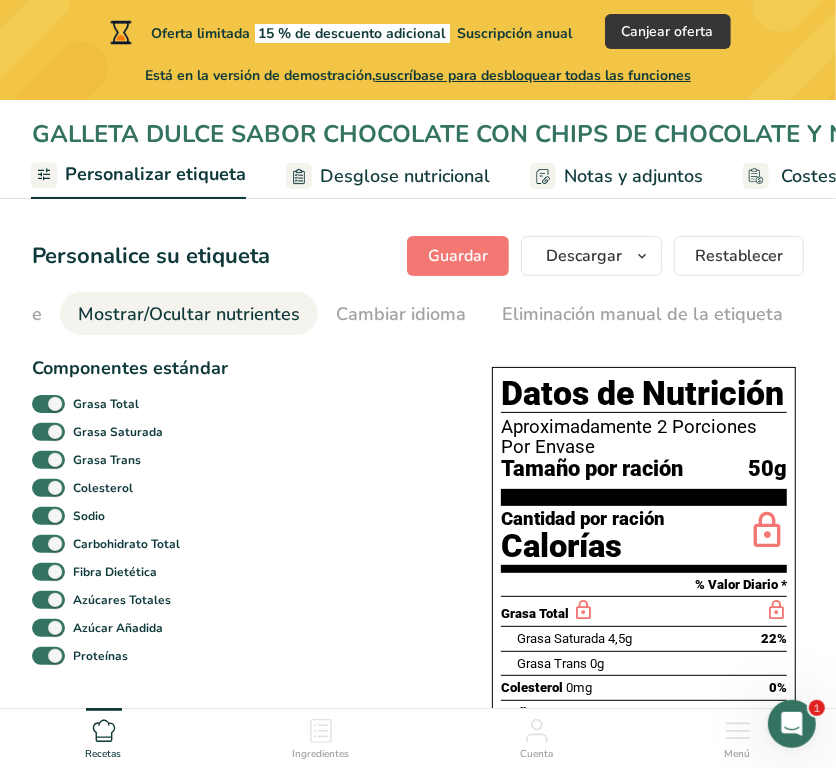 scroll, scrollTop: 0, scrollLeft: 498, axis: horizontal 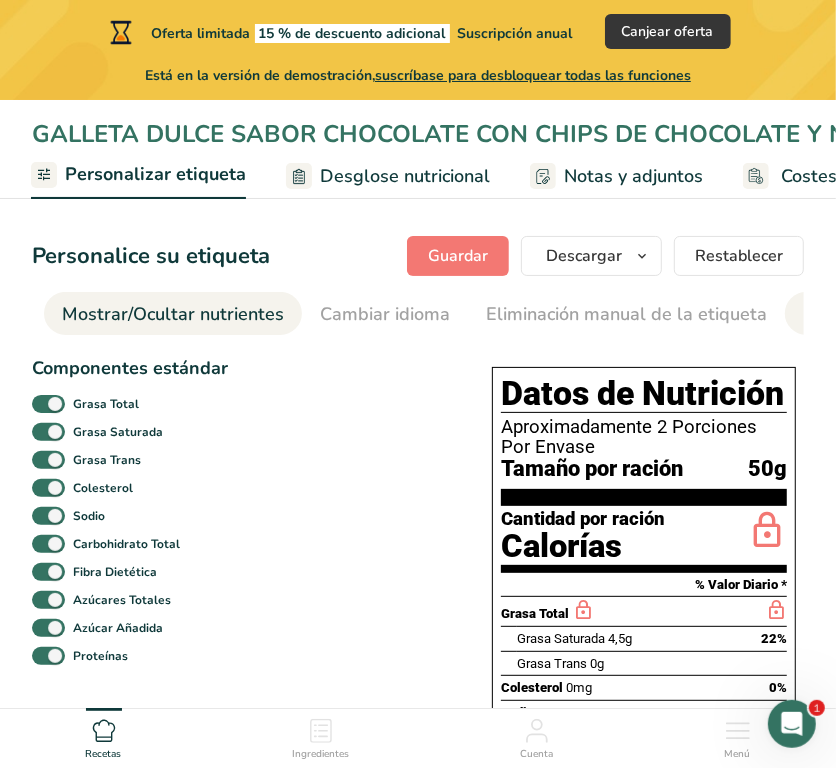 click on "Editar lista de ingredientes/alérgenos" at bounding box center (959, 314) 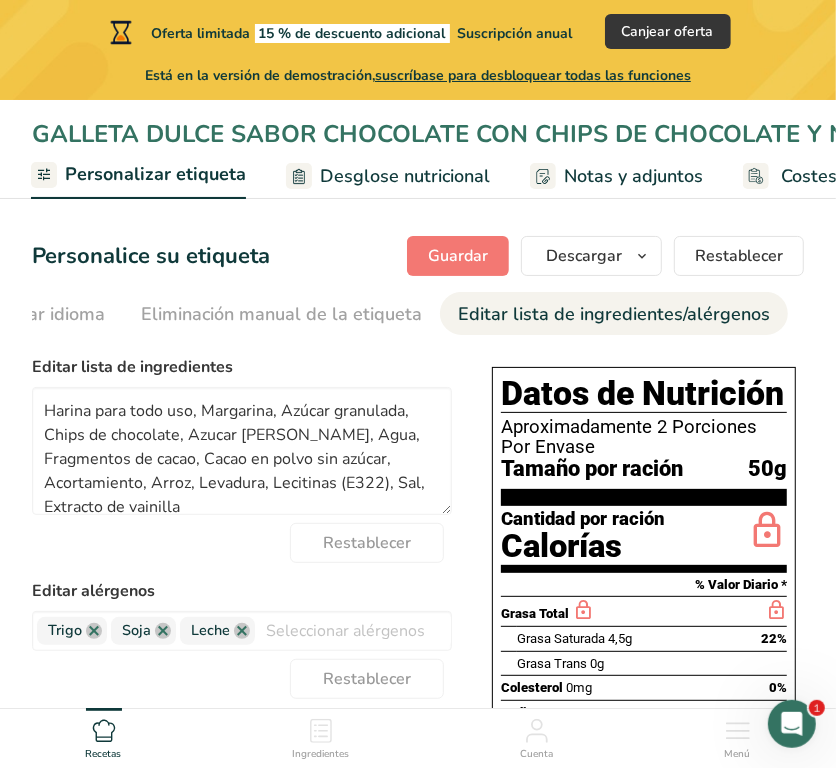 scroll, scrollTop: 0, scrollLeft: 1093, axis: horizontal 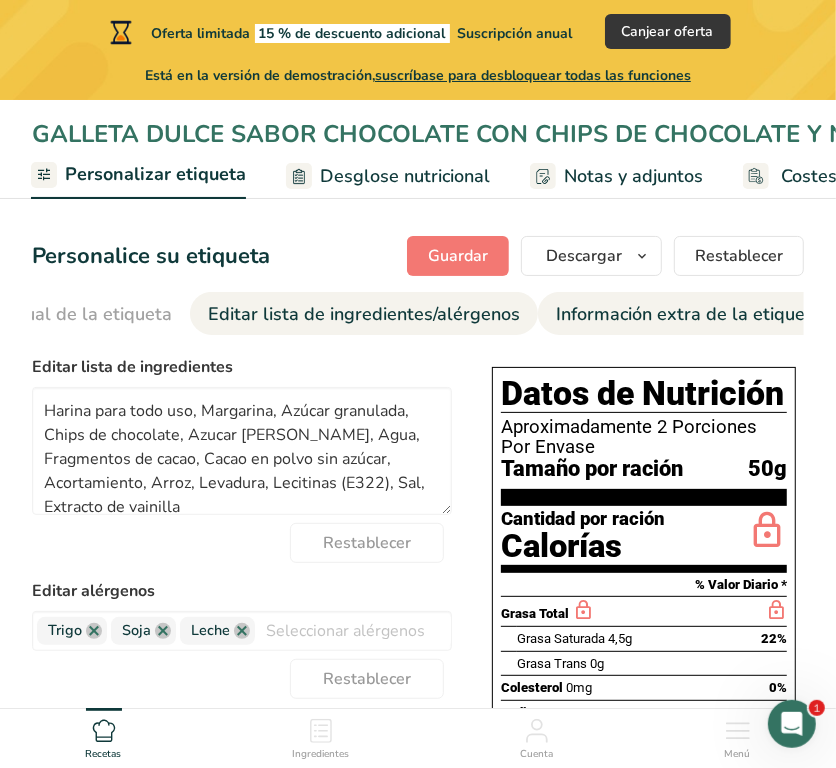 click on "Información extra de la etiqueta" at bounding box center [689, 314] 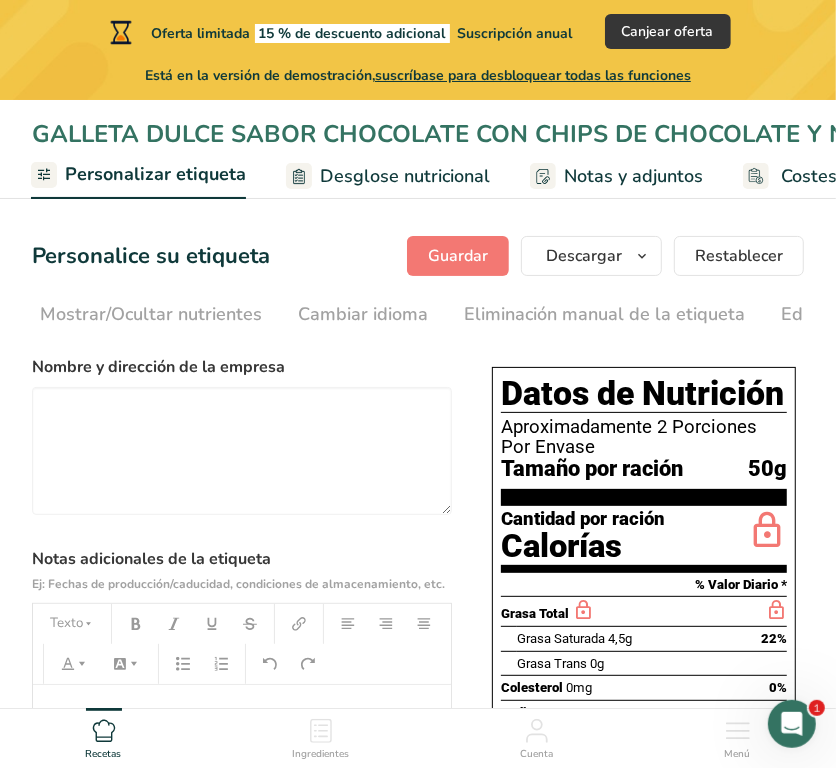 scroll, scrollTop: 0, scrollLeft: 540, axis: horizontal 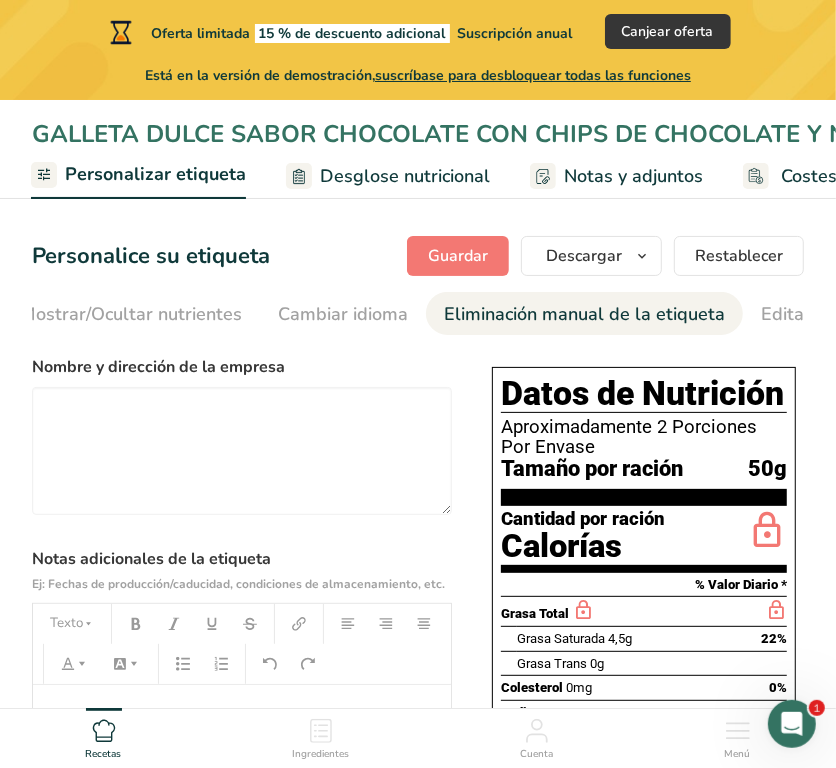 click on "Eliminación manual de la etiqueta" at bounding box center (584, 314) 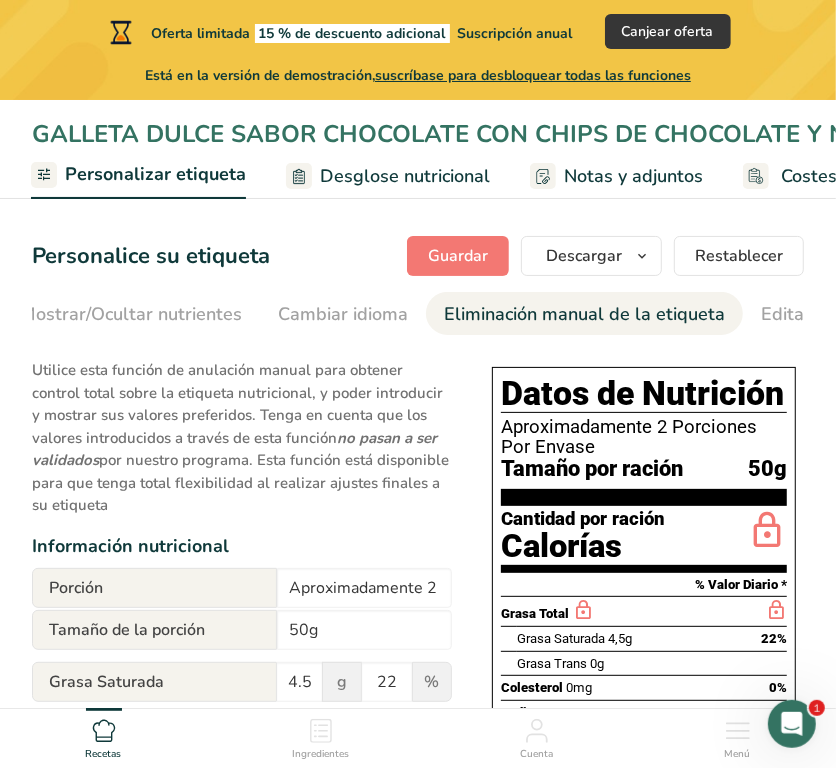 scroll, scrollTop: 0, scrollLeft: 916, axis: horizontal 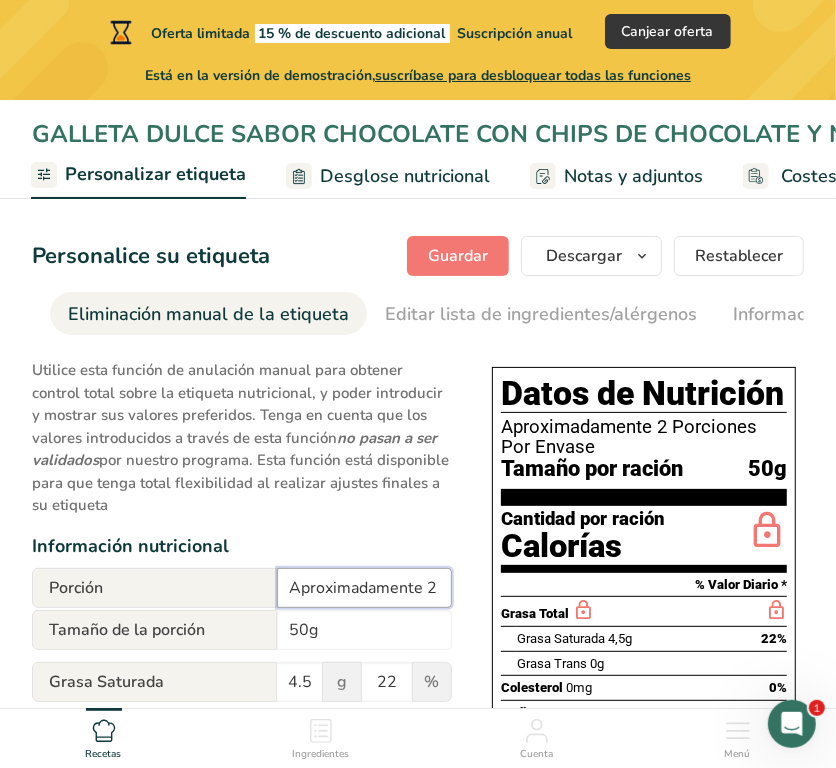 click on "Aproximadamente 2 Porciones Por Envase" at bounding box center (364, 588) 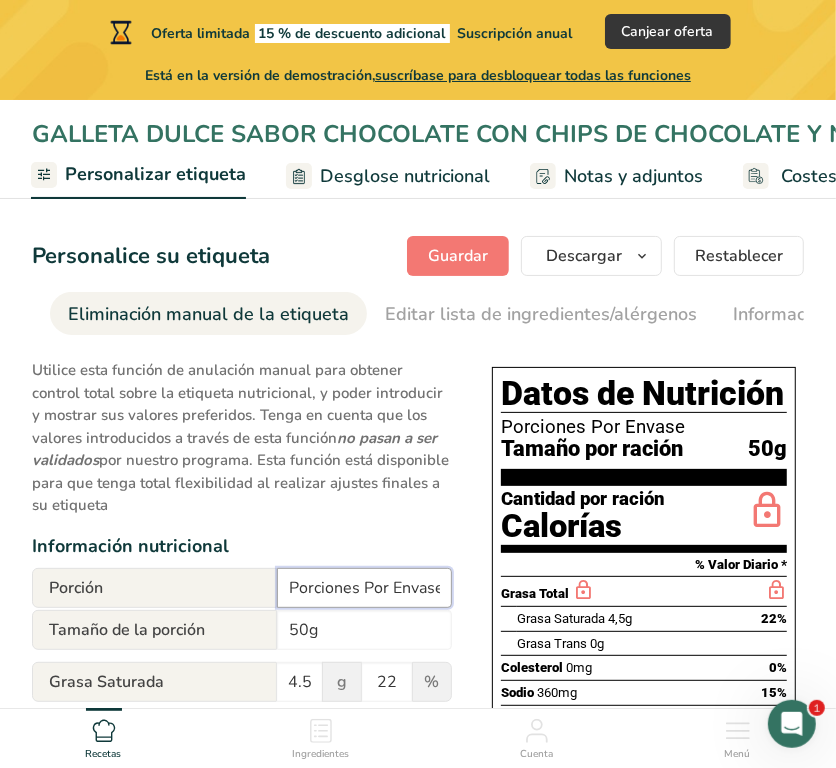 scroll, scrollTop: 0, scrollLeft: 6, axis: horizontal 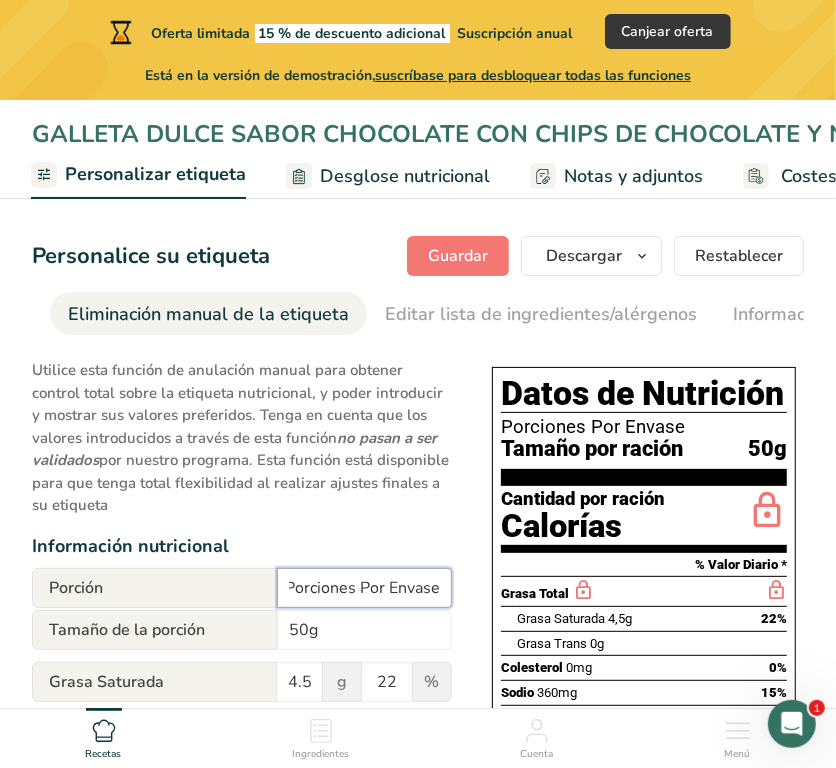 drag, startPoint x: 300, startPoint y: 596, endPoint x: 502, endPoint y: 593, distance: 202.02228 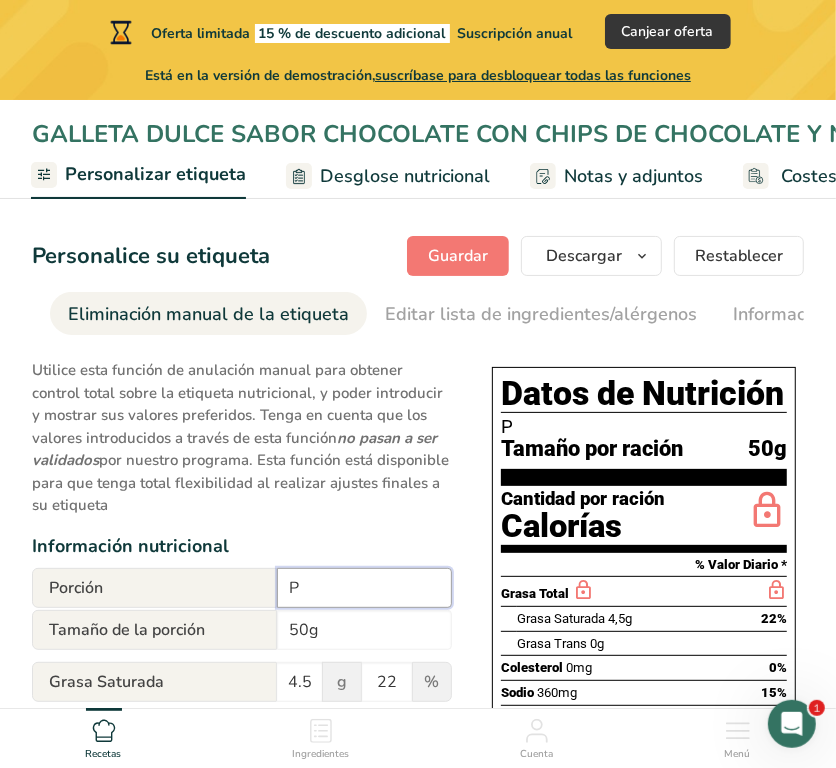 scroll, scrollTop: 0, scrollLeft: 0, axis: both 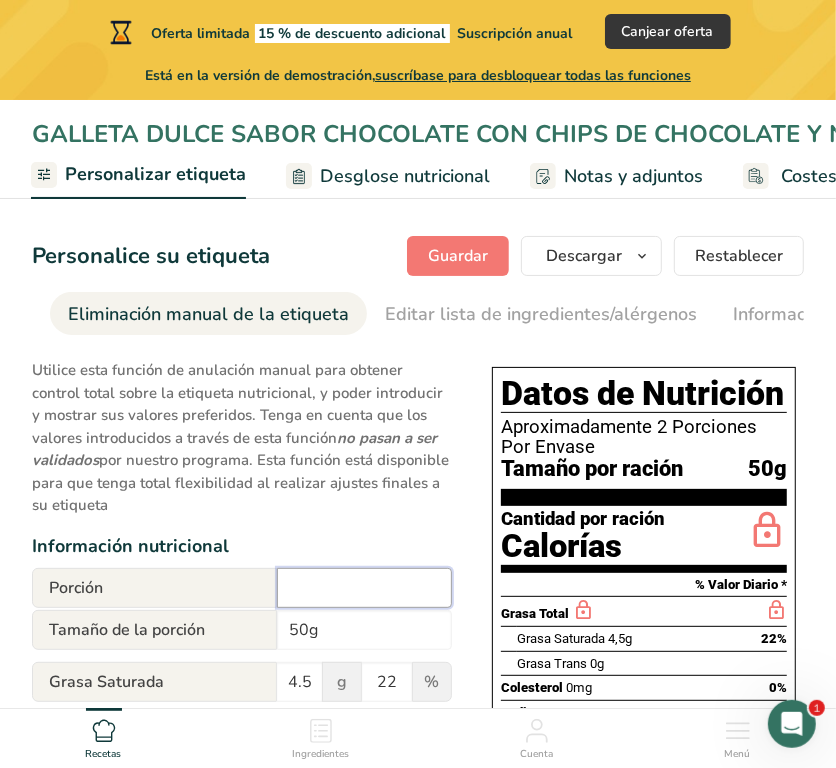 type on "." 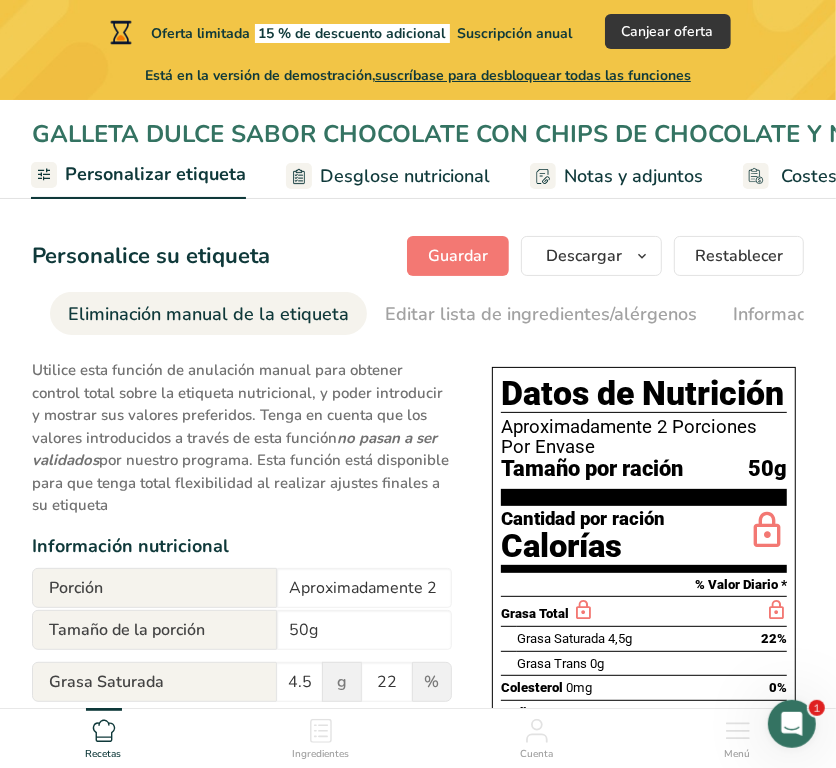 click on "Utilice esta función de anulación manual para obtener control total sobre la etiqueta nutricional, y poder introducir y mostrar sus valores preferidos. Tenga en cuenta que los valores introducidos a través de esta función
no pasan a ser validados
por nuestro programa. Esta función está disponible para que tenga total flexibilidad al realizar ajustes finales a su etiqueta
Información nutricional
Porción
Aproximadamente 2 Porciones Por Envase
Tamaño de la porción
50g
Grasa Saturada
4.5
g
22
%
Grasa Trans
0
g
Colesterol
0
mg
0
%
Sodio
360
mg
15
%
Fibra Dietética
2
g
8
%
13         10" at bounding box center [242, 810] 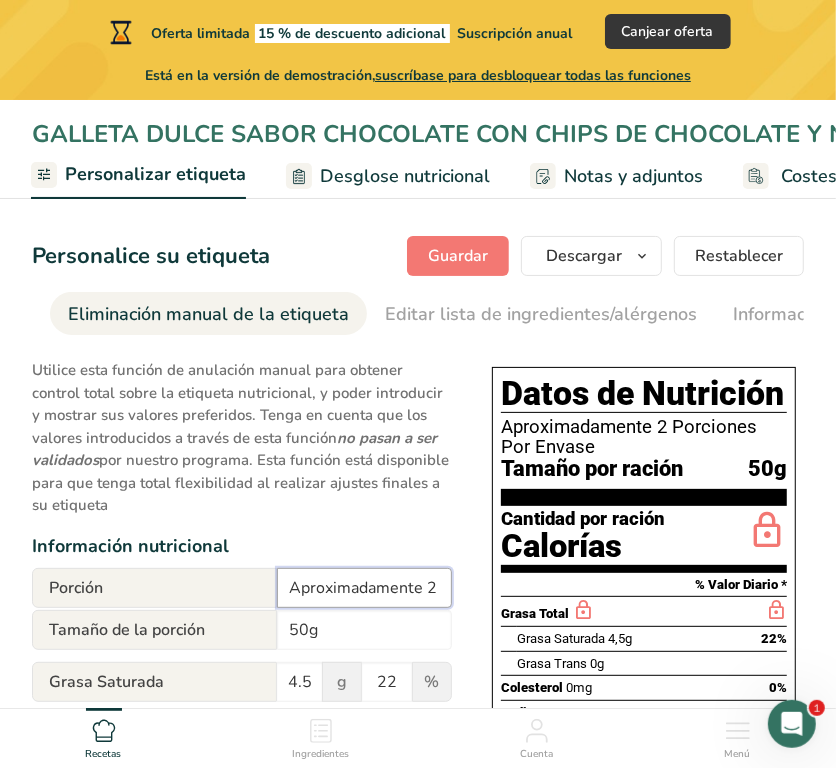 click on "Aproximadamente 2 Porciones Por Envase" at bounding box center (364, 588) 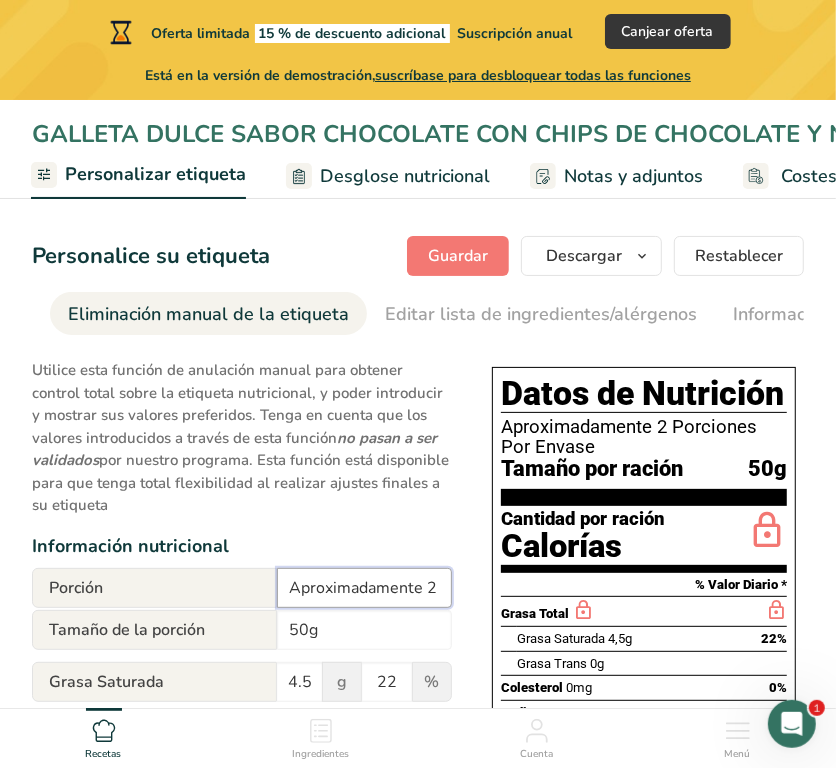 click on "Aproximadamente 2 Porciones Por Envase" at bounding box center [364, 588] 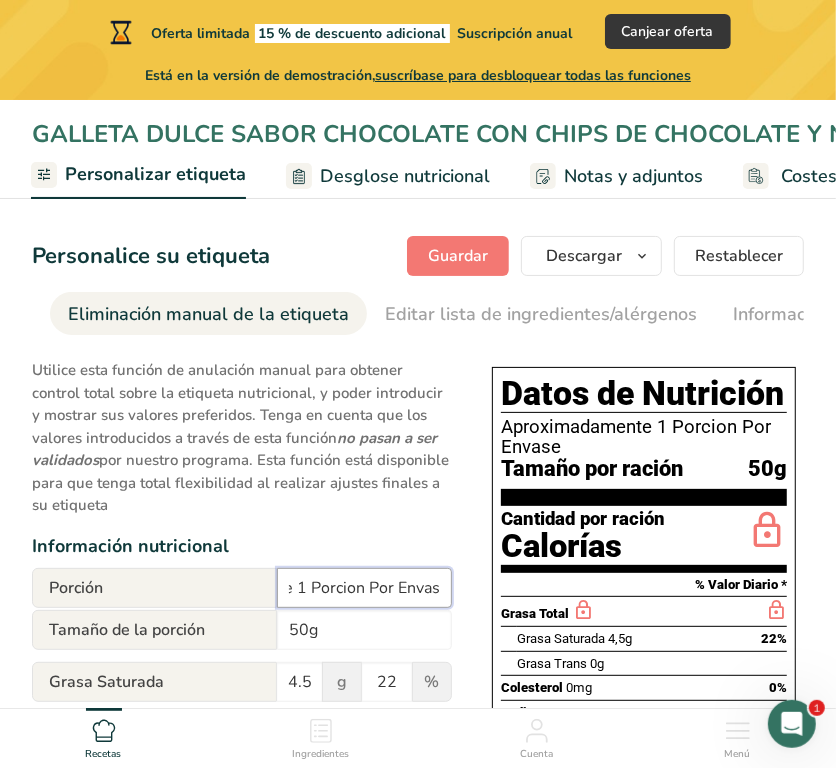 scroll, scrollTop: 0, scrollLeft: 136, axis: horizontal 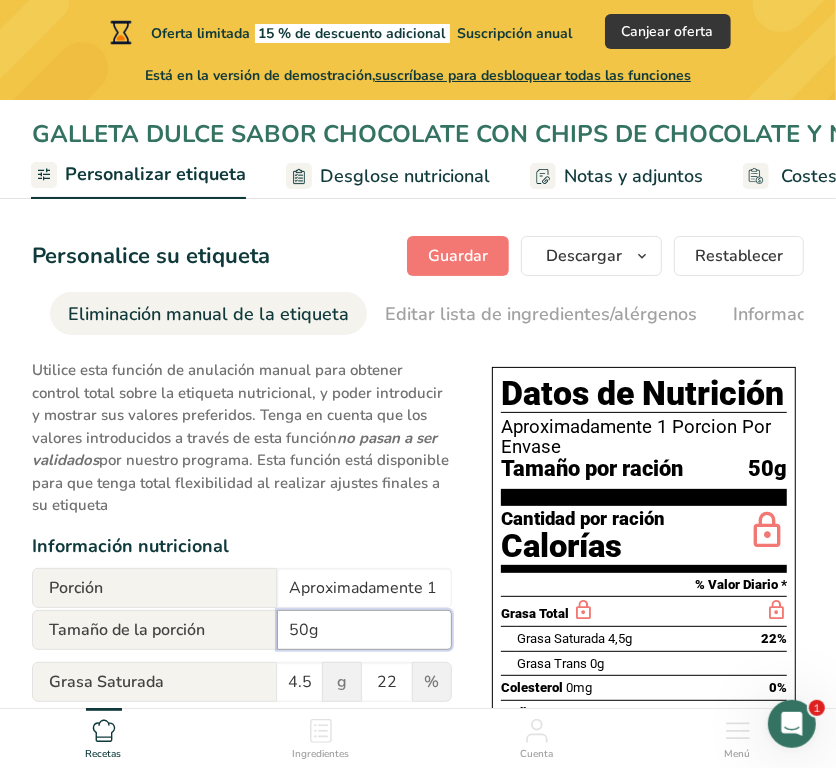 click on "50g" at bounding box center [364, 630] 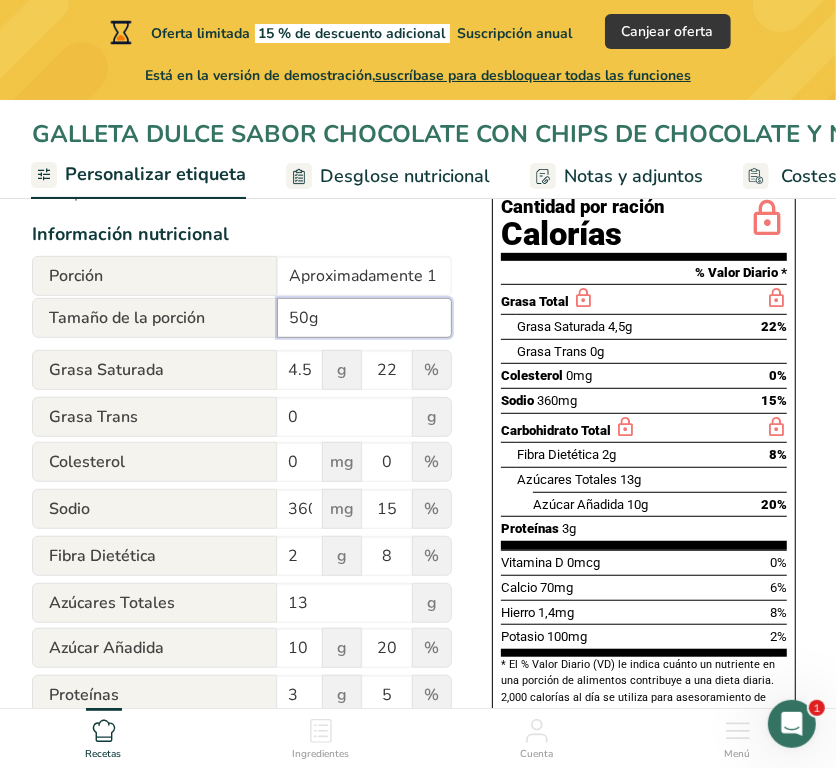scroll, scrollTop: 315, scrollLeft: 0, axis: vertical 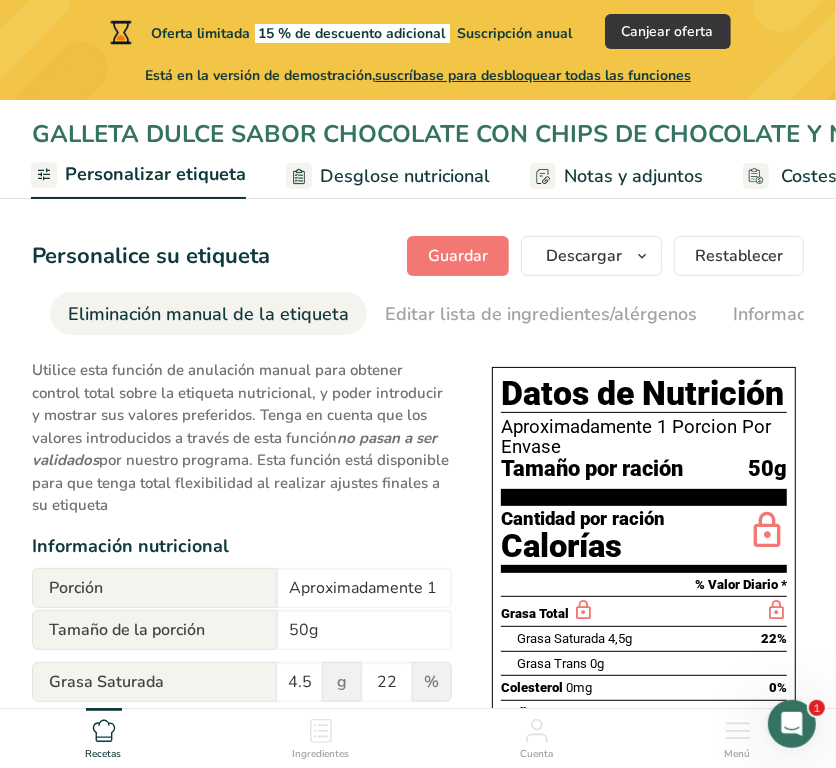 drag, startPoint x: 491, startPoint y: 333, endPoint x: 398, endPoint y: 340, distance: 93.26307 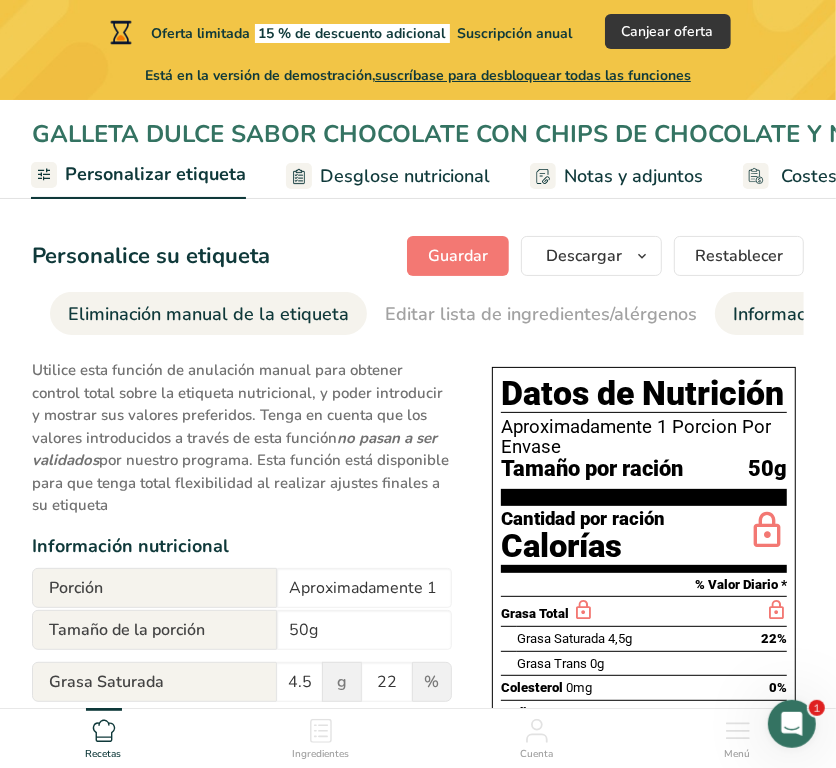click on "Información extra de la etiqueta" at bounding box center (866, 314) 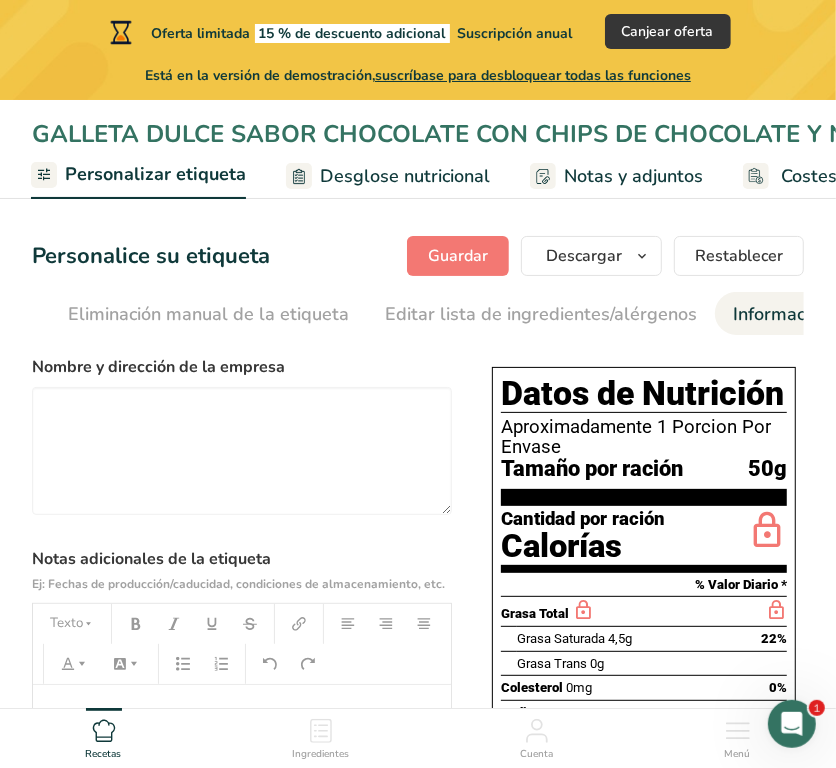 scroll, scrollTop: 0, scrollLeft: 1093, axis: horizontal 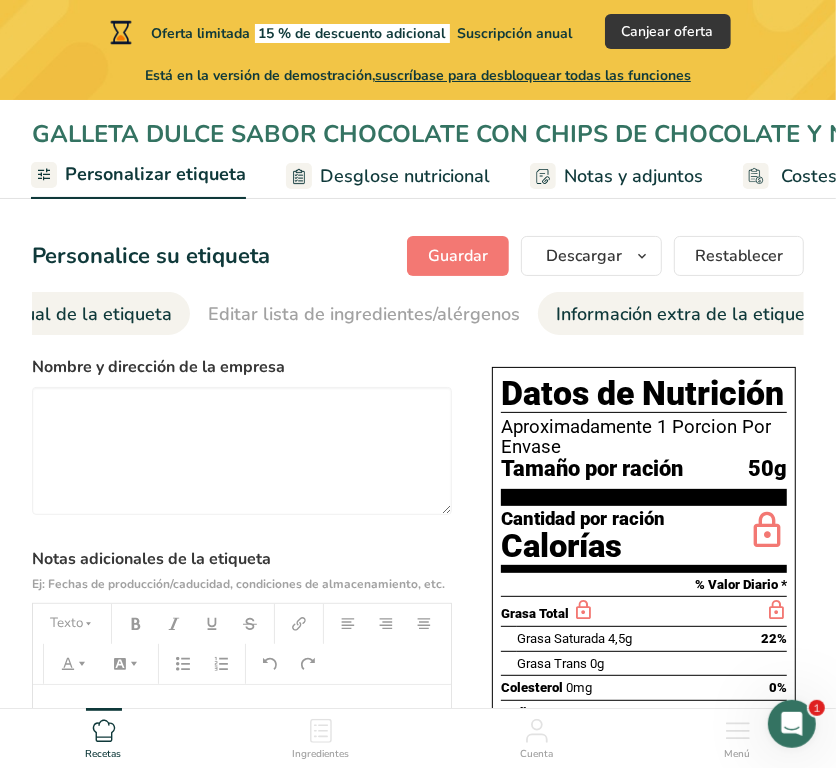 click on "Eliminación manual de la etiqueta" at bounding box center (31, 314) 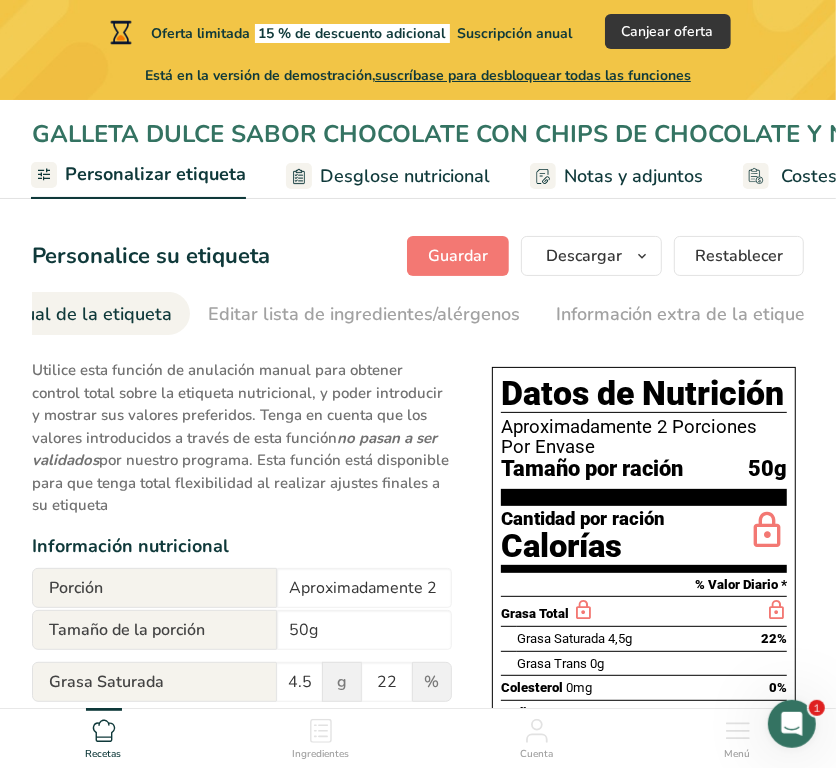 scroll, scrollTop: 0, scrollLeft: 916, axis: horizontal 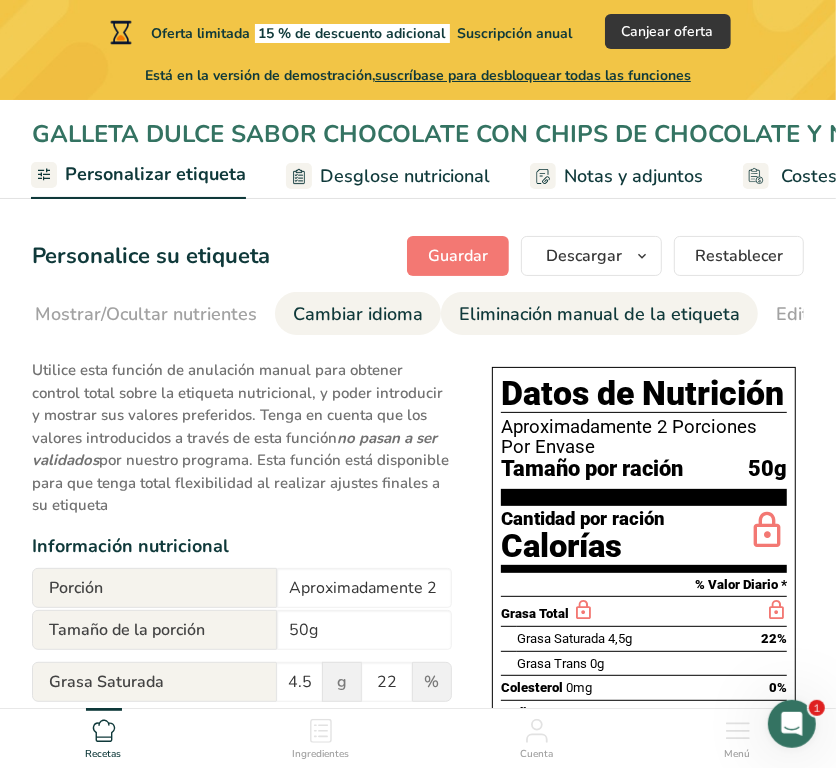 click on "Cambiar idioma" at bounding box center (358, 314) 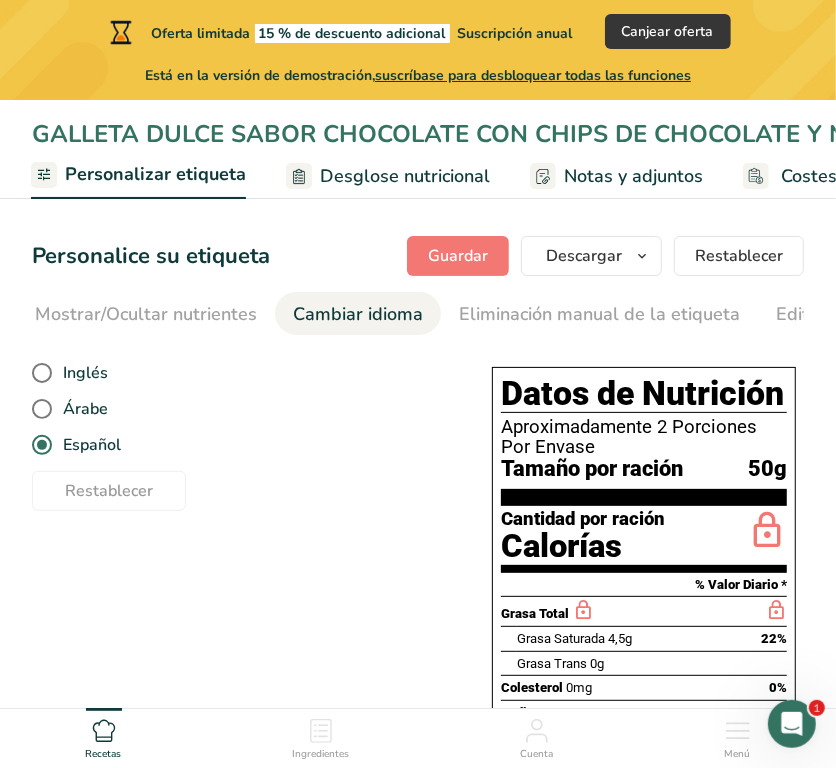 scroll, scrollTop: 0, scrollLeft: 752, axis: horizontal 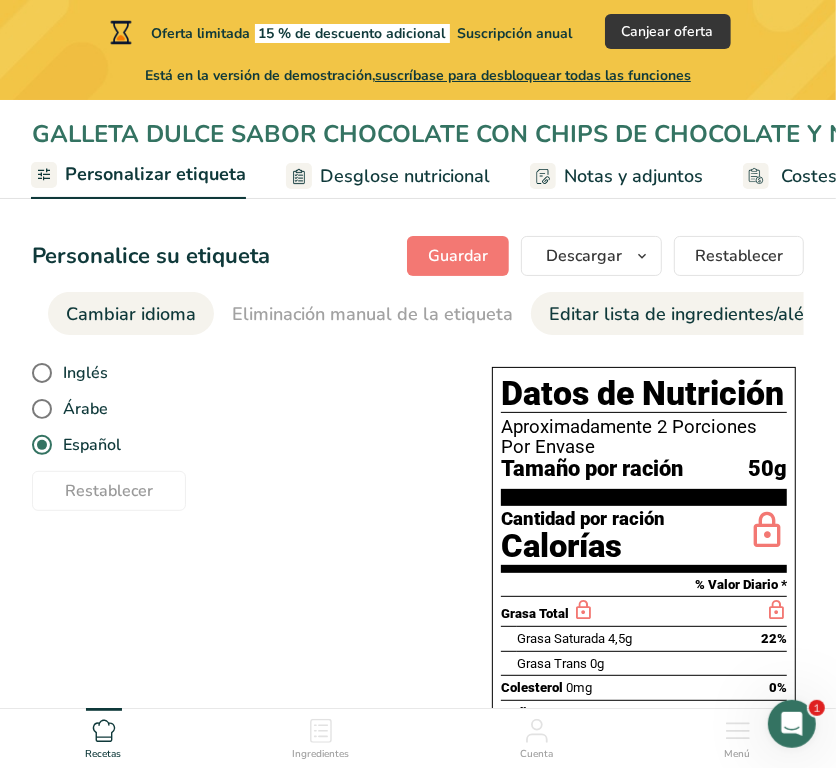 click on "Editar lista de ingredientes/alérgenos" at bounding box center [705, 314] 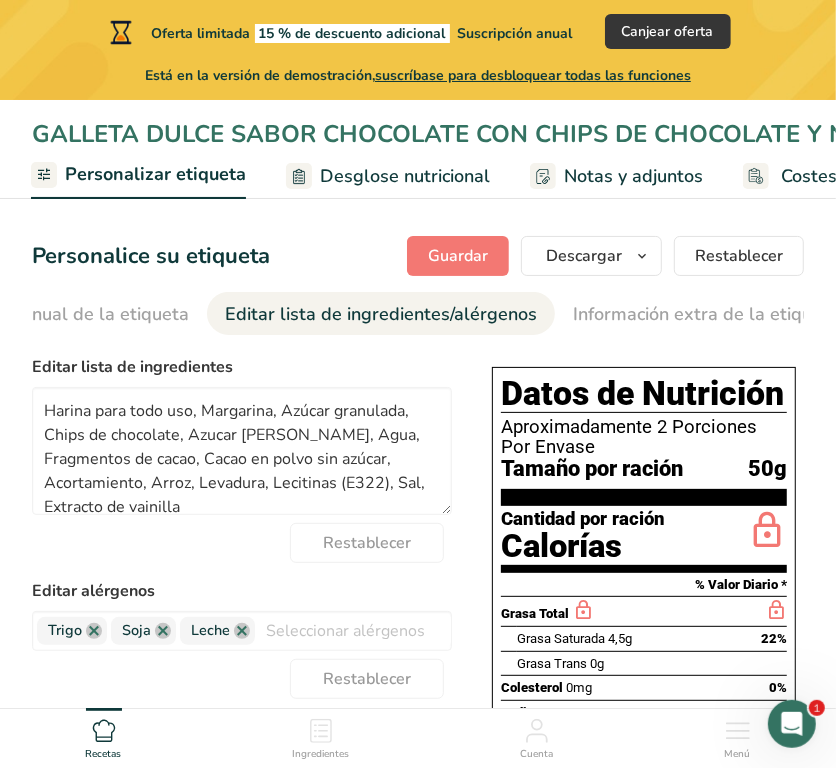 scroll, scrollTop: 0, scrollLeft: 1093, axis: horizontal 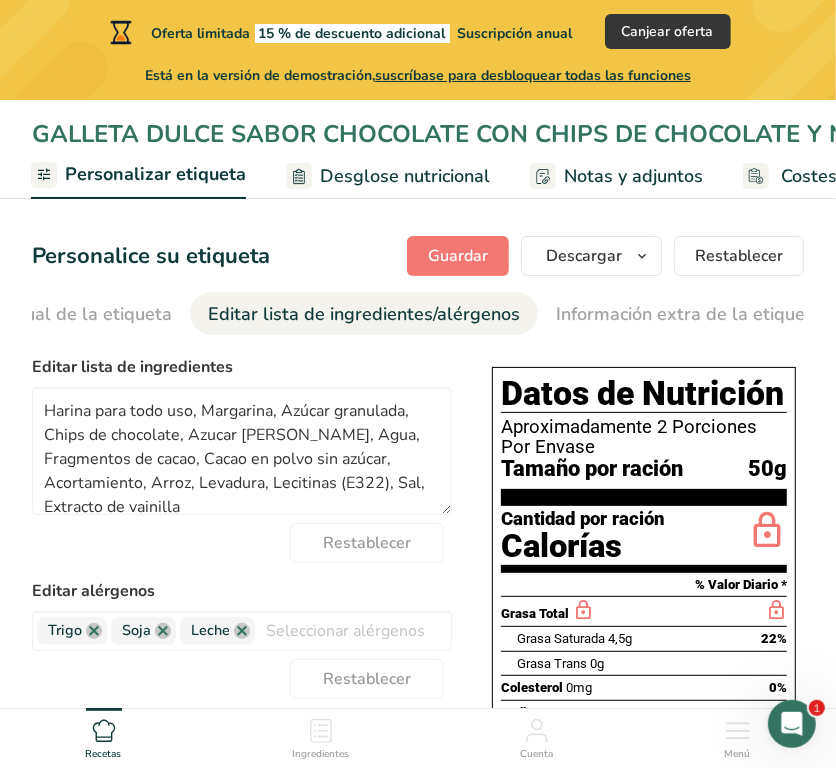 click on "Editar lista de ingredientes/alérgenos" at bounding box center (364, 314) 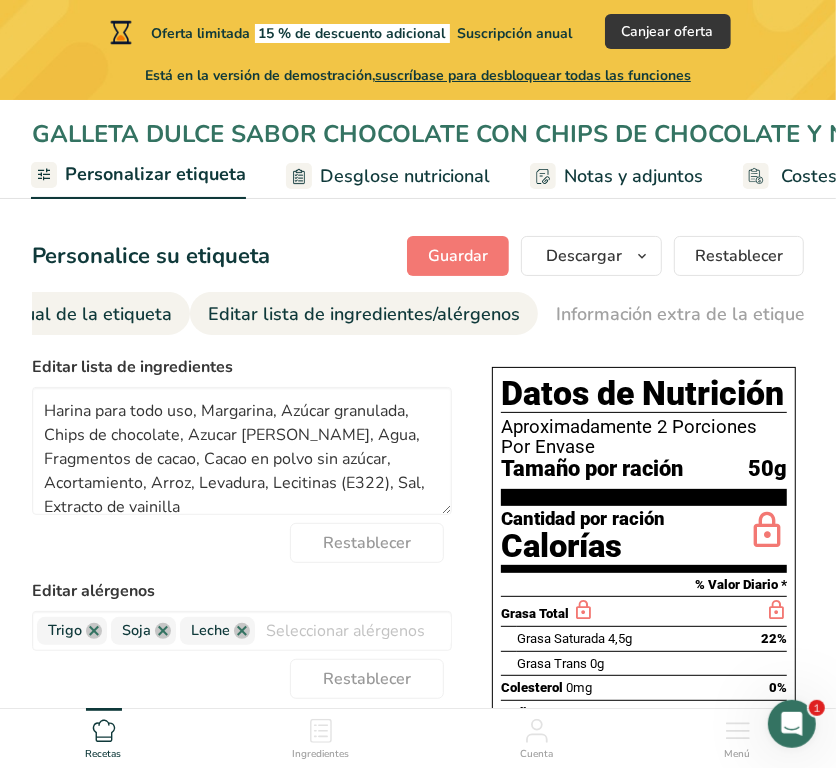 click on "Eliminación manual de la etiqueta" at bounding box center [31, 314] 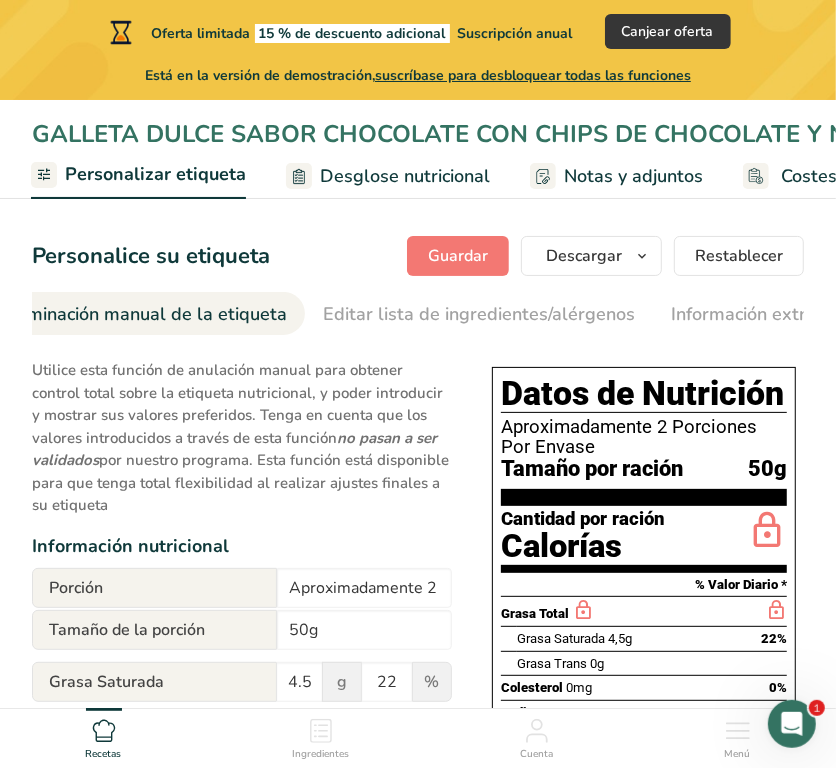 scroll, scrollTop: 0, scrollLeft: 916, axis: horizontal 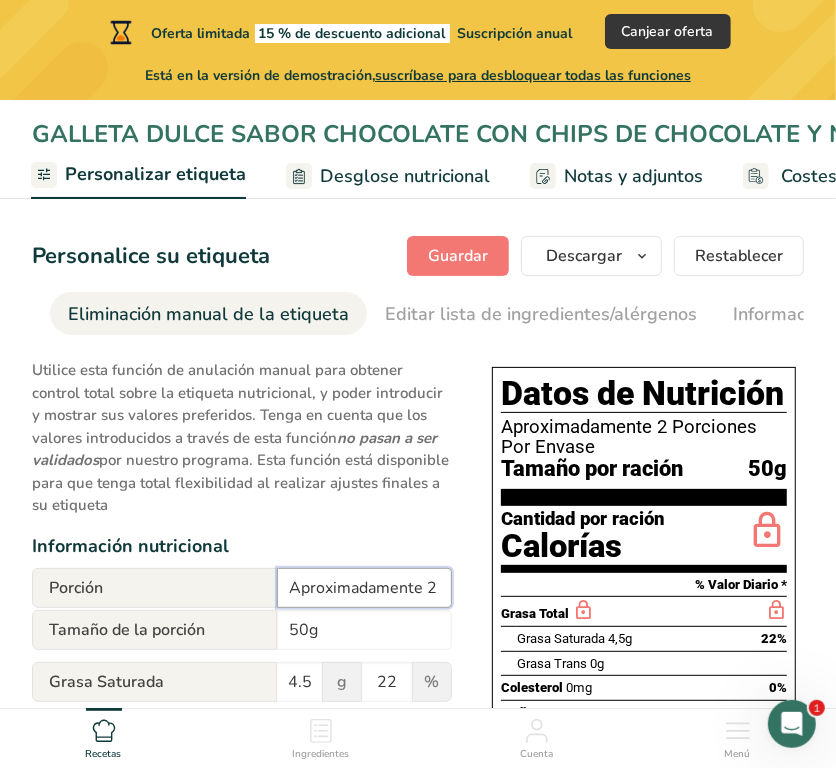 click on "Aproximadamente 2 Porciones Por Envase" at bounding box center (364, 588) 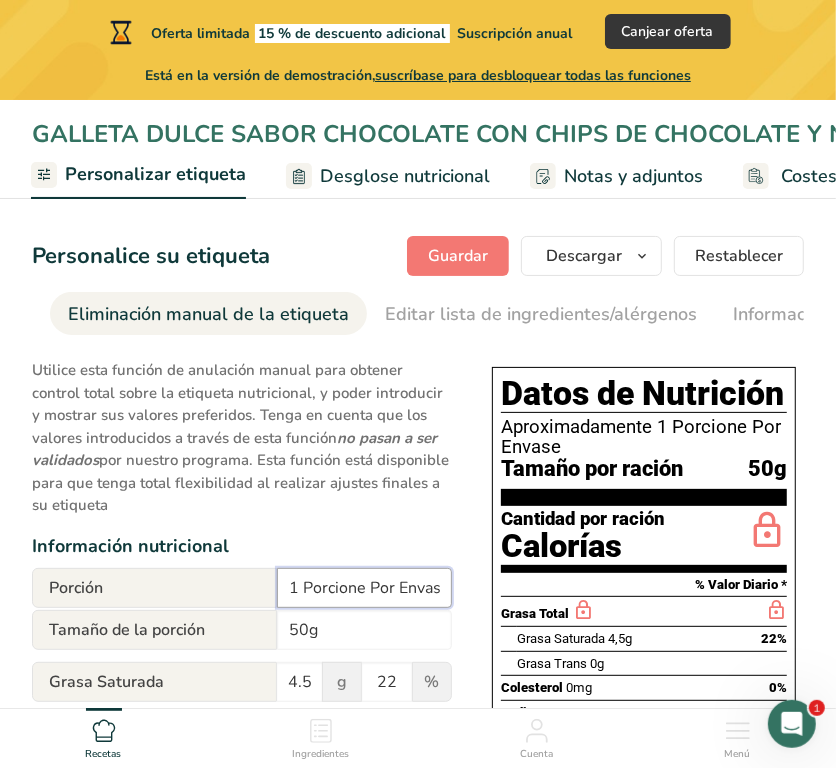 scroll, scrollTop: 0, scrollLeft: 145, axis: horizontal 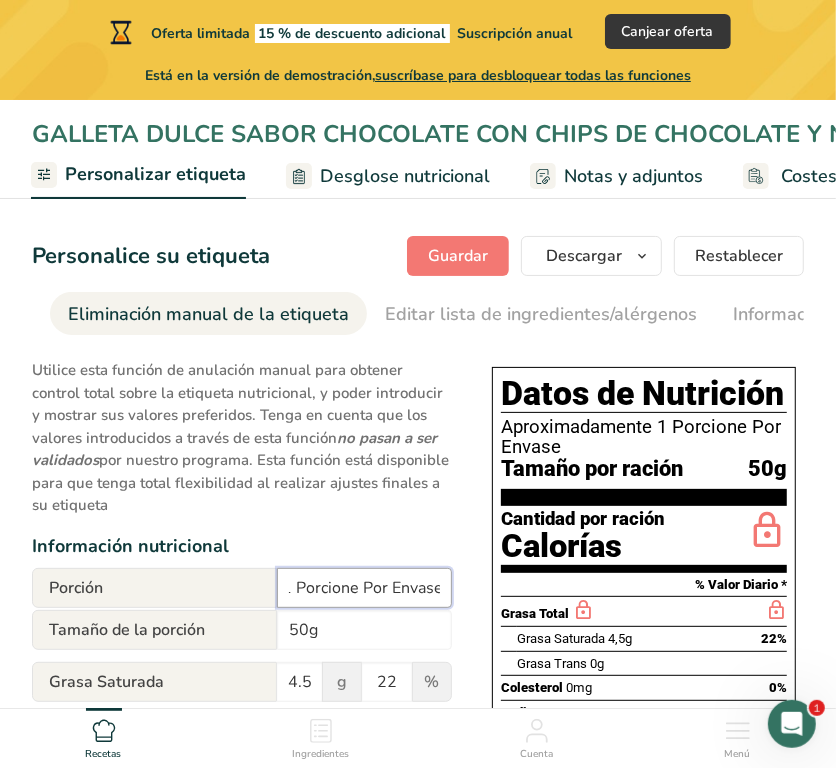 click on "Aproximadamente 1 Porcione Por Envase" at bounding box center (364, 588) 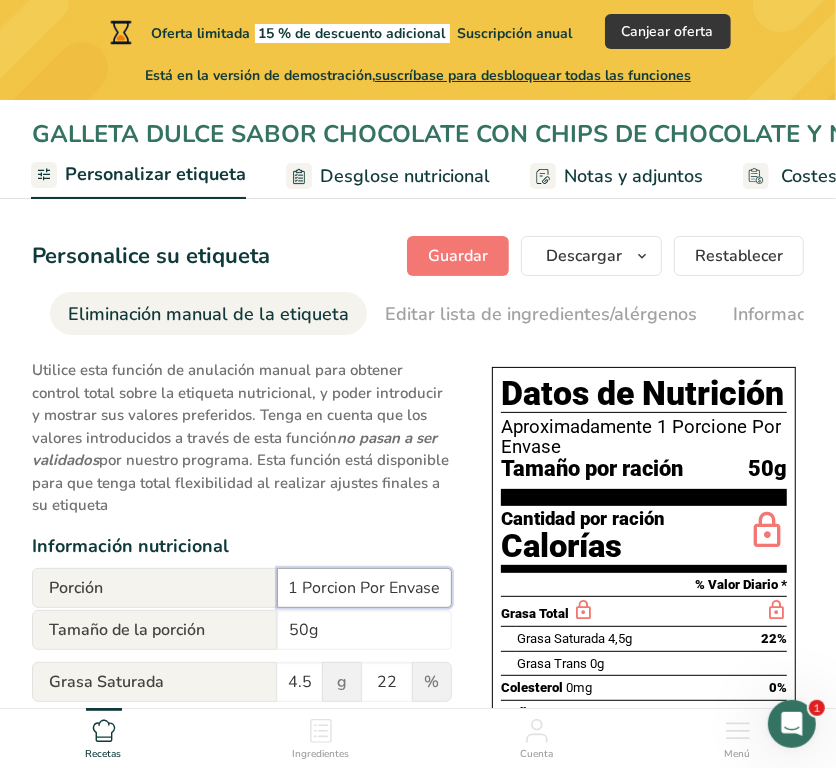 scroll, scrollTop: 0, scrollLeft: 136, axis: horizontal 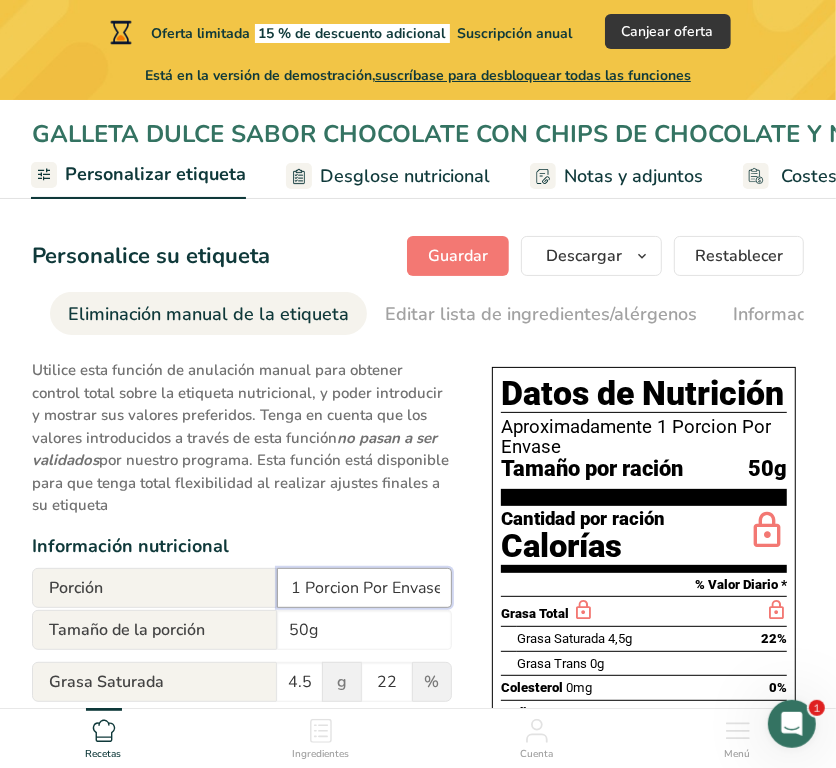 type on "Aproximadamente 1 Porcion Por Envase" 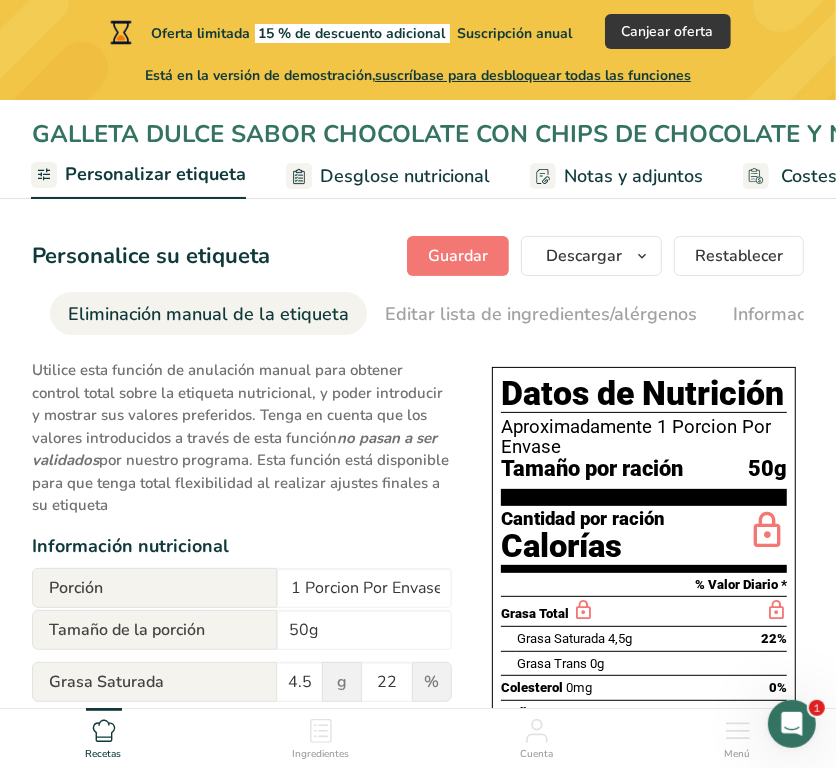 click on "Desglose nutricional" at bounding box center [388, 176] 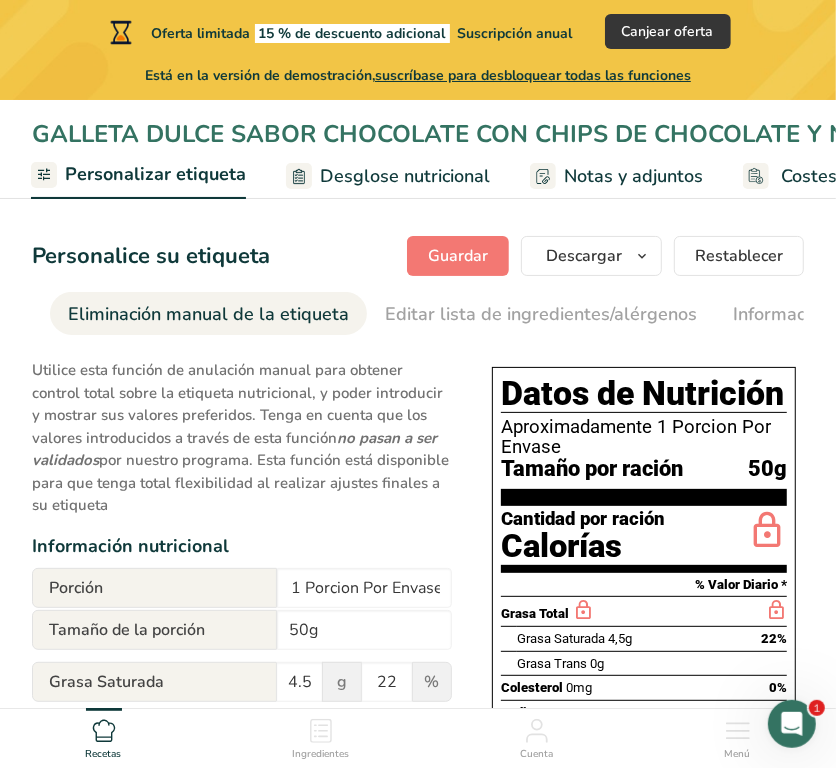 scroll, scrollTop: 0, scrollLeft: 0, axis: both 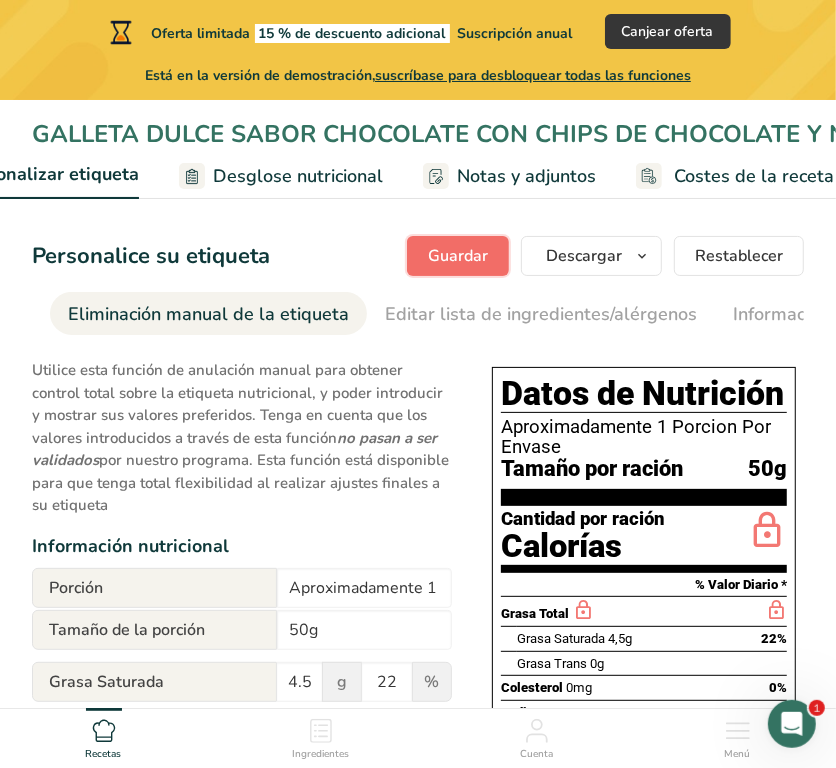 click on "Guardar" at bounding box center [458, 256] 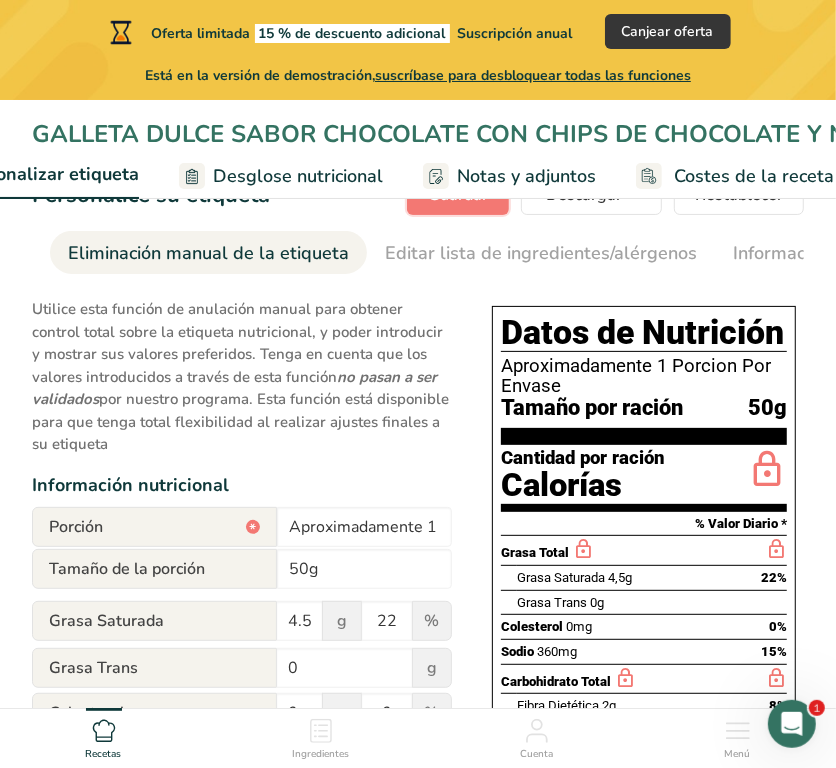 scroll, scrollTop: 0, scrollLeft: 0, axis: both 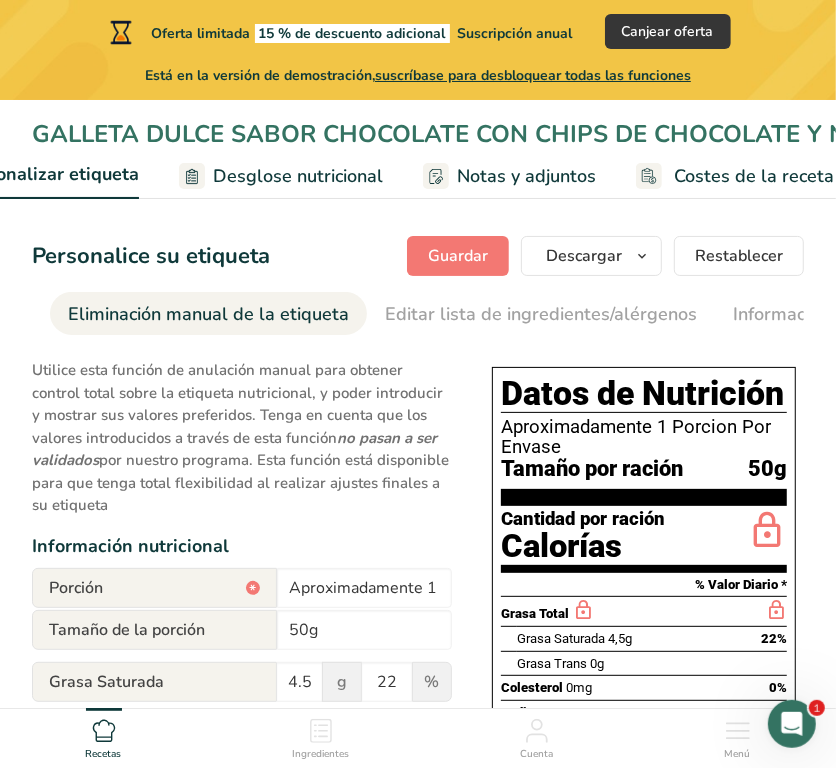 click on "Personalice su etiqueta
[GEOGRAPHIC_DATA]
[GEOGRAPHIC_DATA]
[PERSON_NAME] qué mostrar en su etiqueta descargada
Nombre de la receta que aparecerá en la etiqueta
Panel de información nutricional
Lista de ingredientes
Declaración de alérgenos e intolerancias alimentarias
Dirección de la empresa
Notas de la etiqueta
Etiquetas de receta
Código QR de la ficha de la receta
Etiqueta [MEDICAL_DATA] del envase
Descargar
PNG
PNG
BMP
SVG
PDF
TXT
Restablecer
Elija el estilo de etiqueta
Etiqueta [MEDICAL_DATA] del Envase
Mostrar/Ocultar nutrientes
Cambiar idioma" at bounding box center [418, 754] 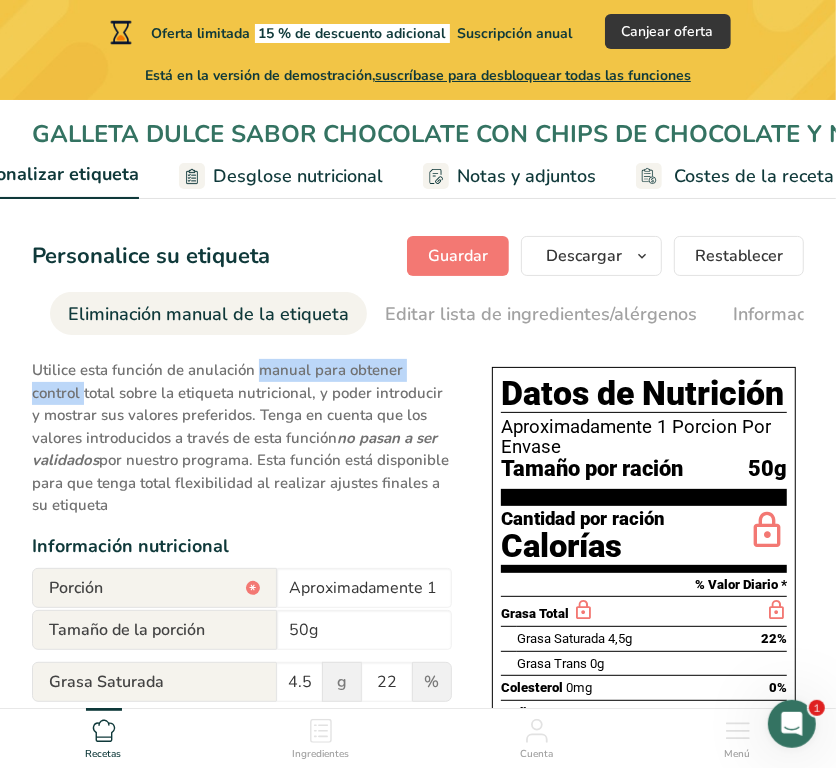 drag, startPoint x: 427, startPoint y: 340, endPoint x: 225, endPoint y: 346, distance: 202.0891 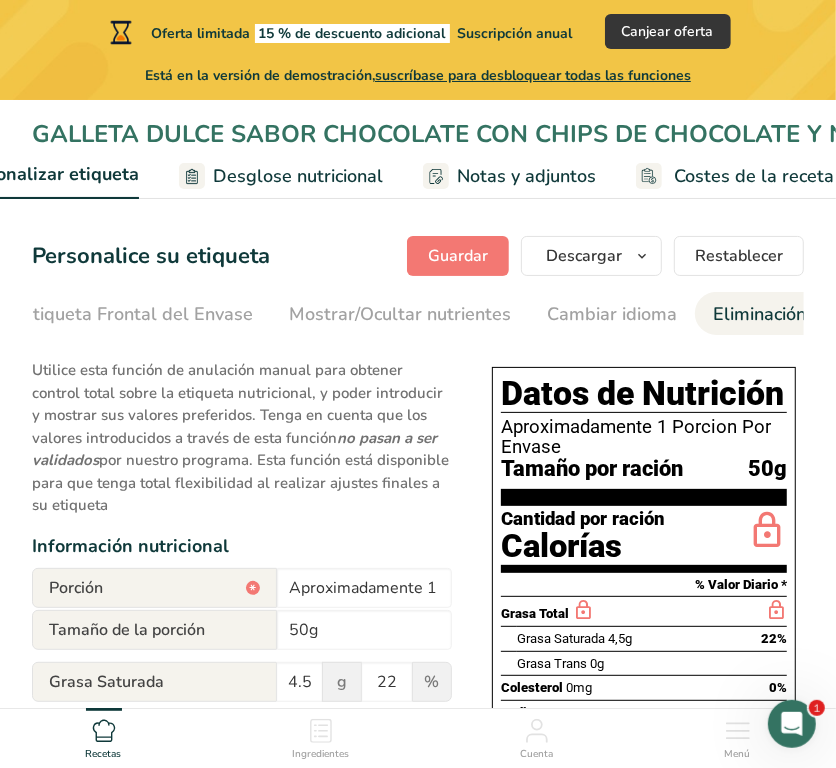 scroll, scrollTop: 0, scrollLeft: 242, axis: horizontal 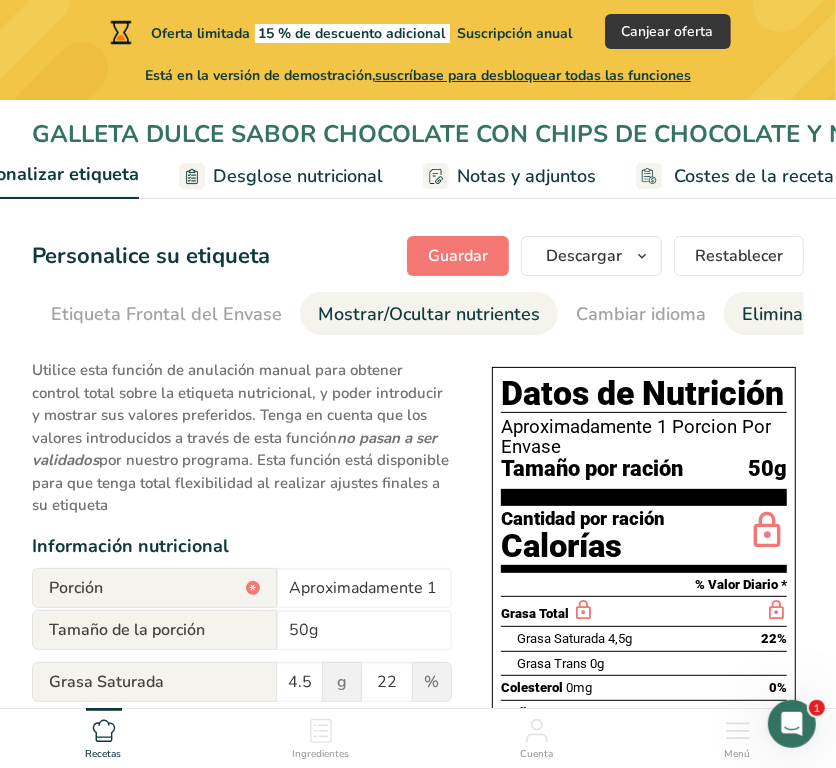 click on "Mostrar/Ocultar nutrientes" at bounding box center [429, 314] 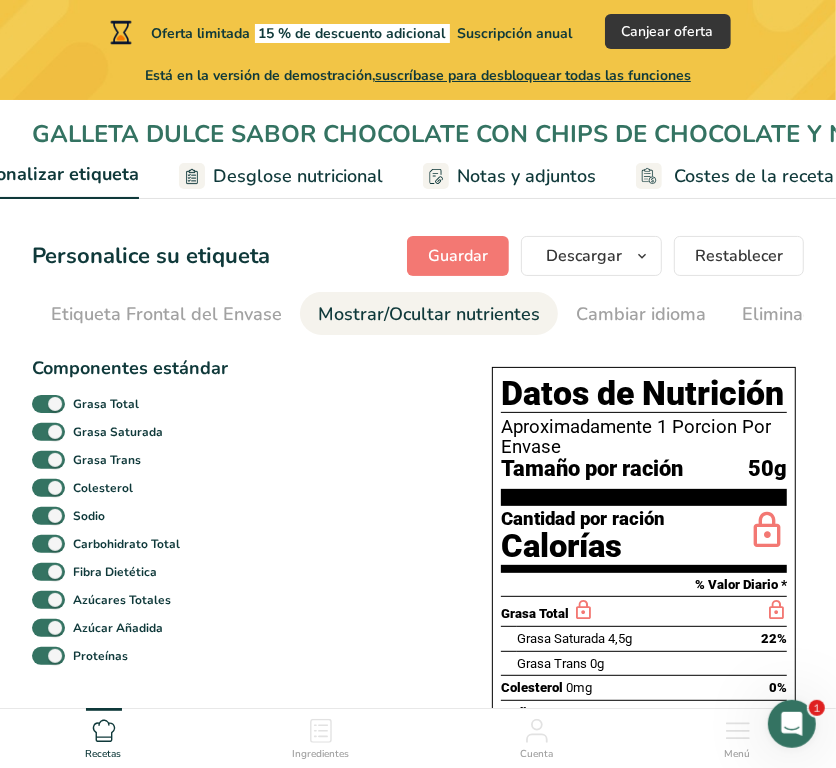 scroll, scrollTop: 0, scrollLeft: 498, axis: horizontal 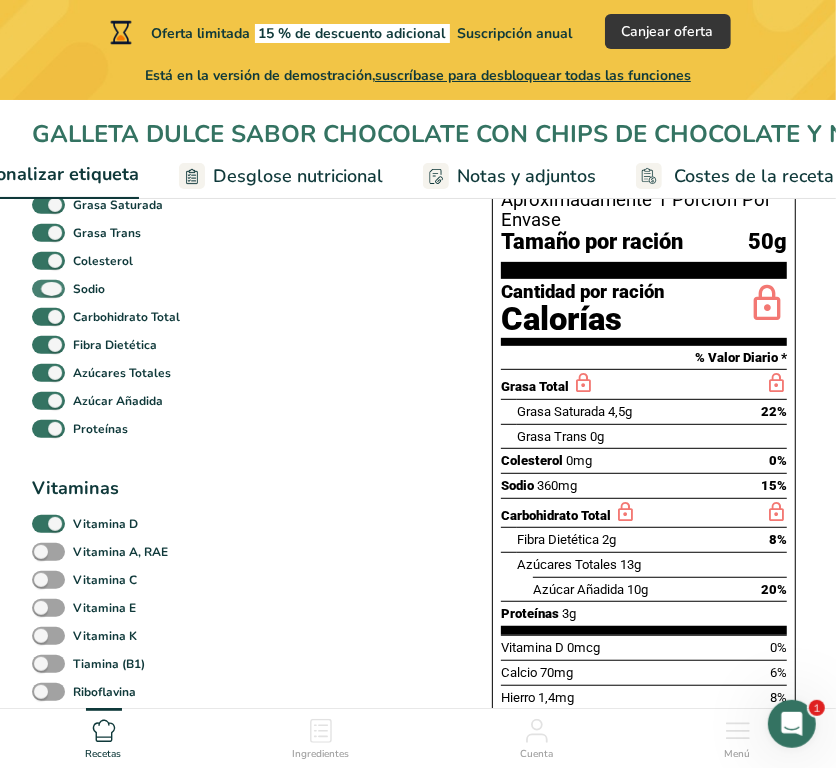 click at bounding box center (48, 289) 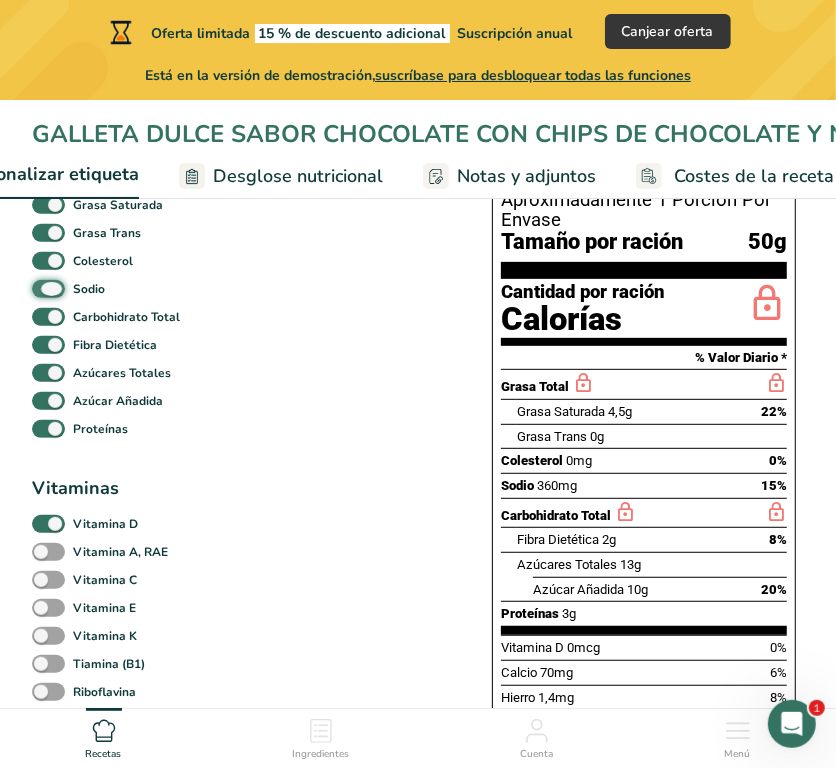 click on "Sodio" at bounding box center (38, 288) 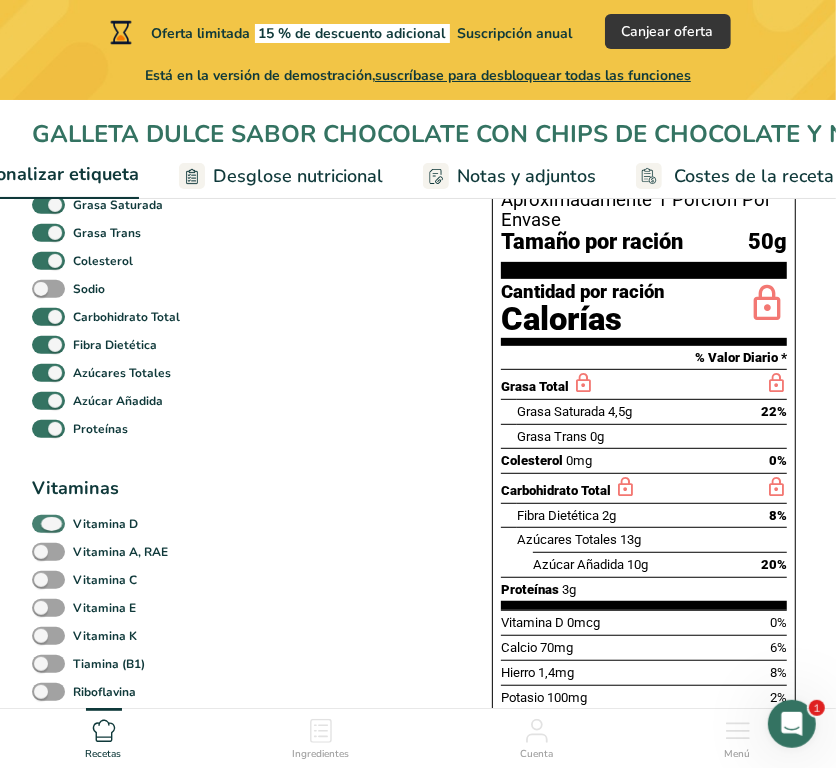 click on "Vitamina D" at bounding box center [85, 524] 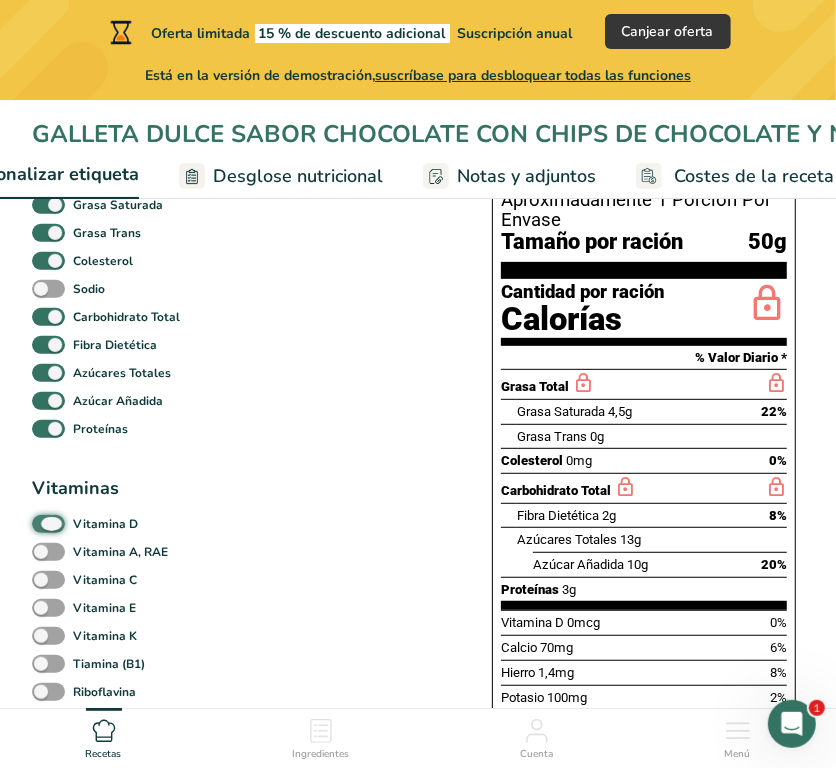 click on "Vitamina D" at bounding box center [38, 523] 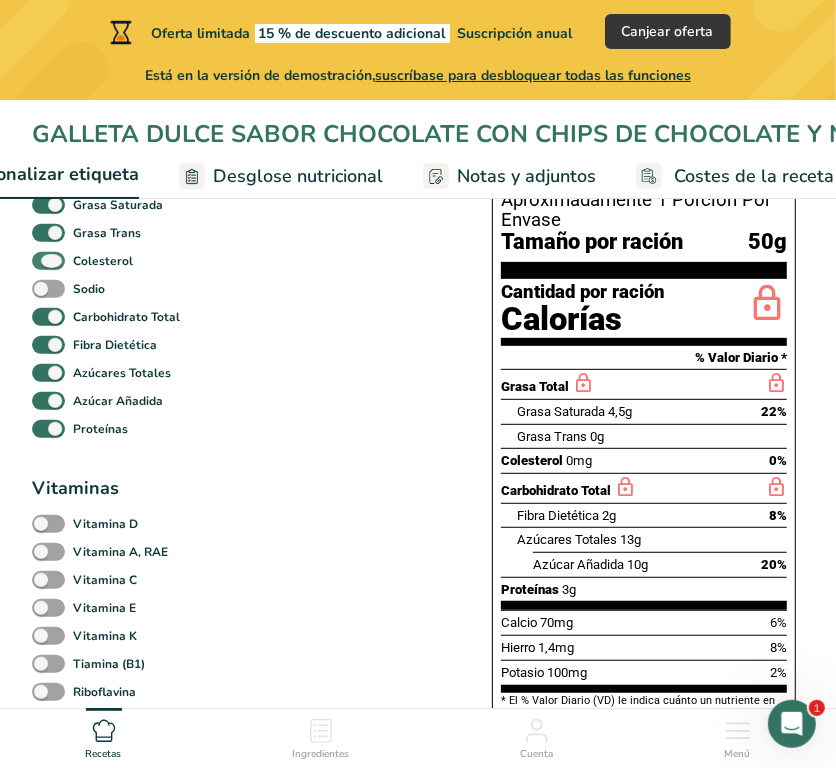 click at bounding box center (48, 261) 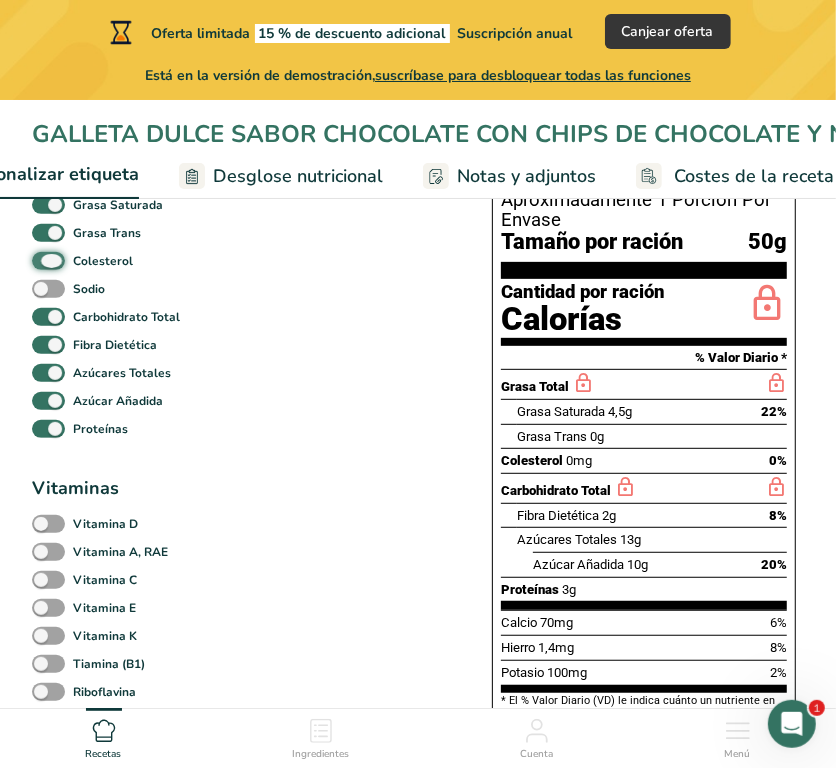 click on "Colesterol" at bounding box center [38, 260] 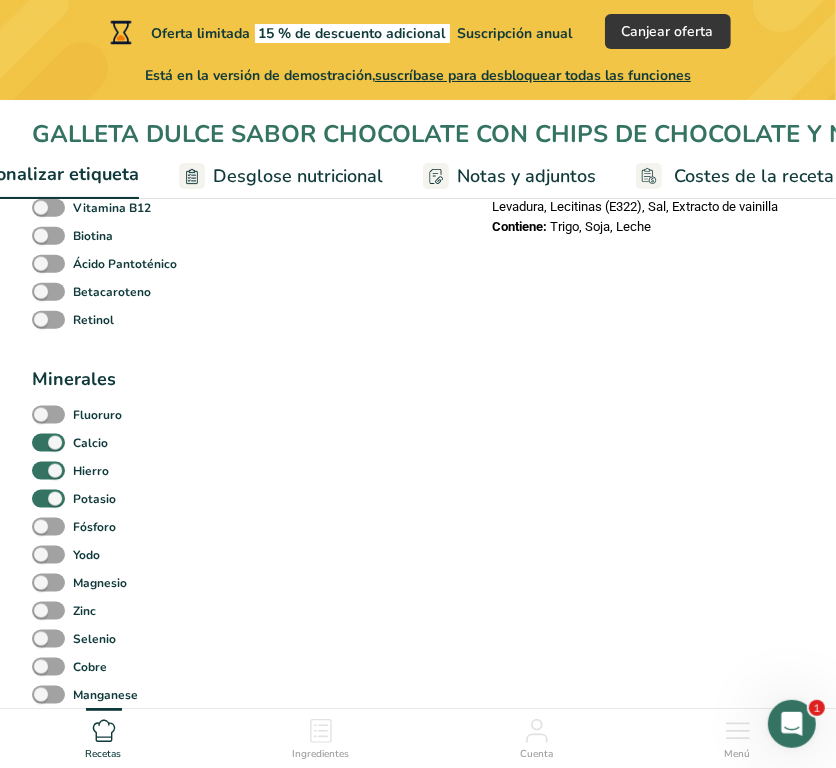 scroll, scrollTop: 870, scrollLeft: 0, axis: vertical 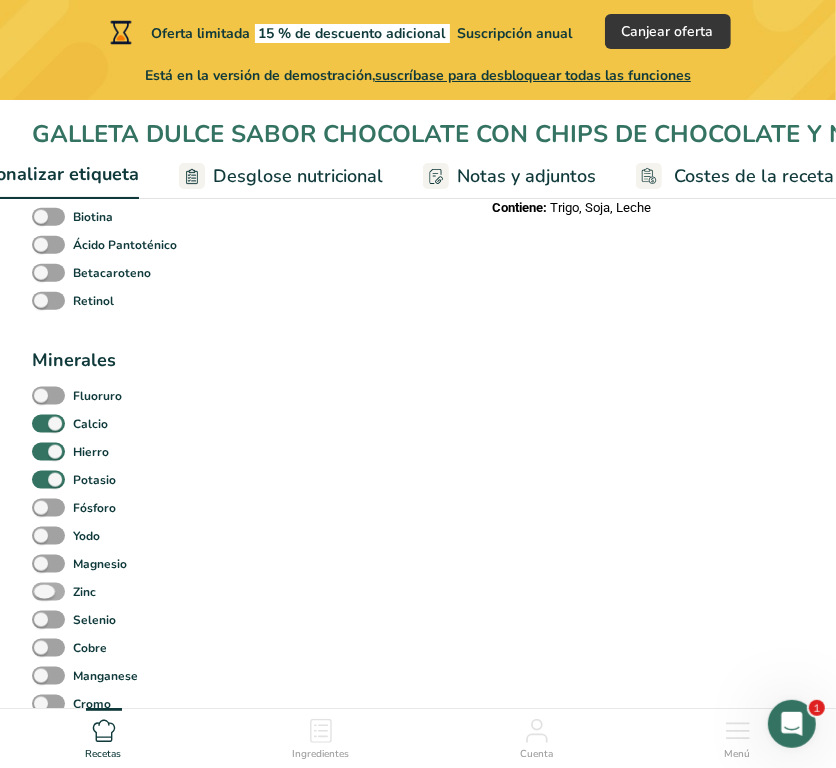 click on "Zinc" at bounding box center (80, 592) 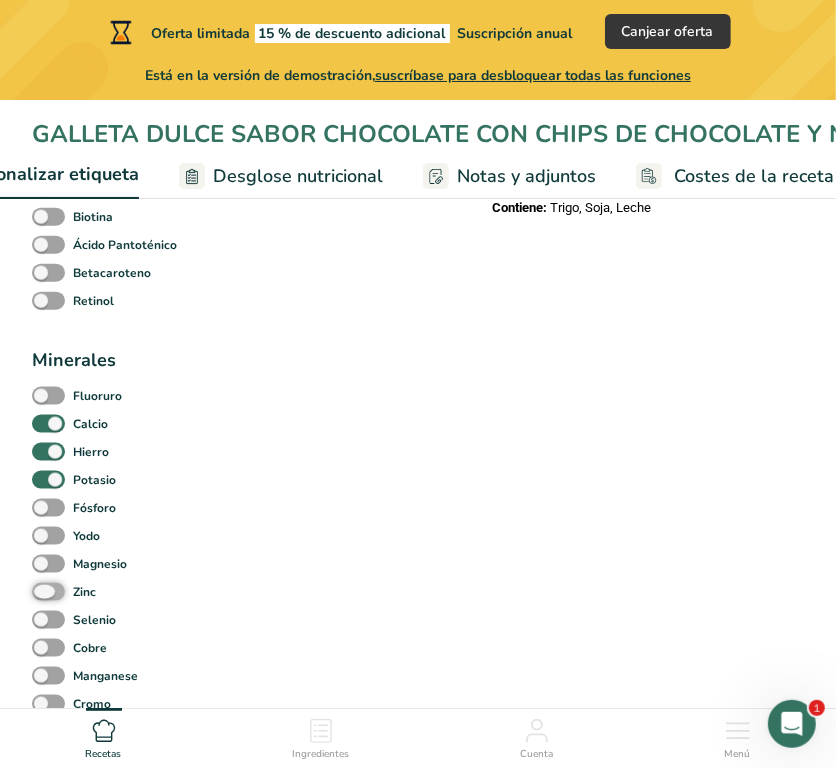 click on "Zinc" at bounding box center (38, 591) 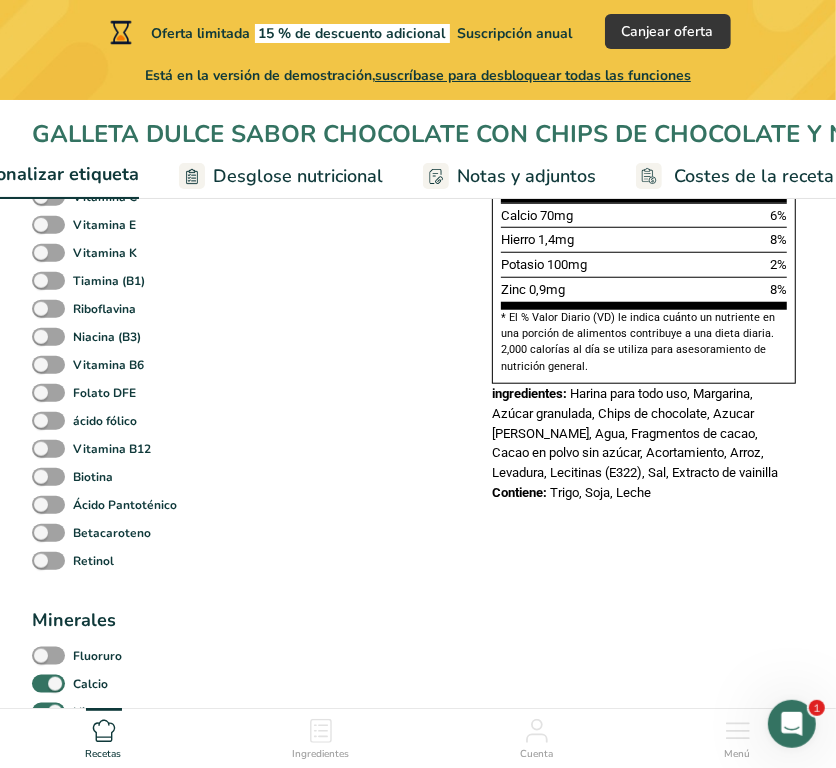 scroll, scrollTop: 496, scrollLeft: 0, axis: vertical 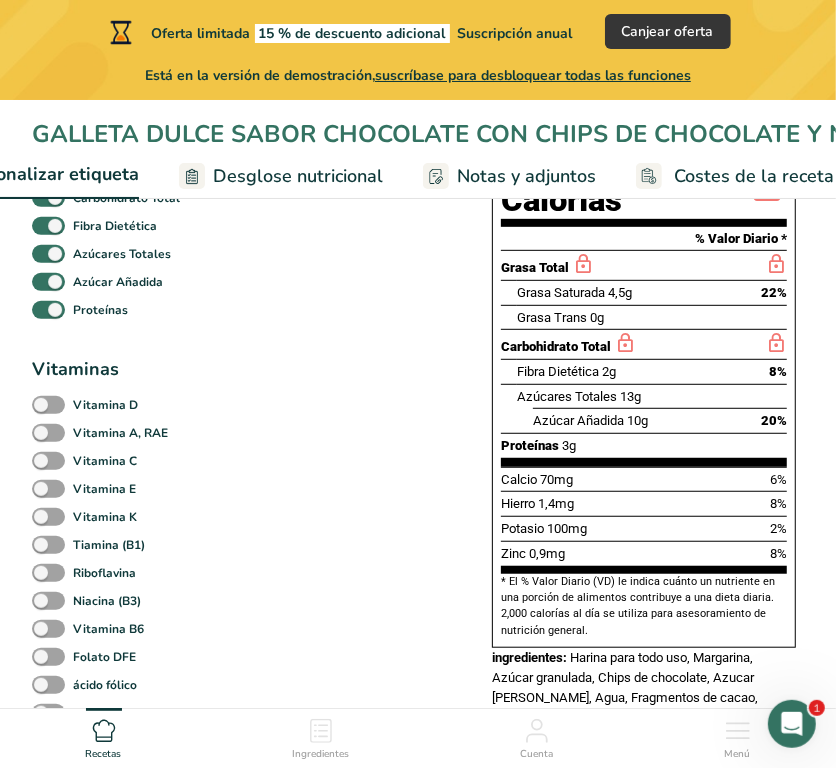 click on "Desglose nutricional" at bounding box center (298, 176) 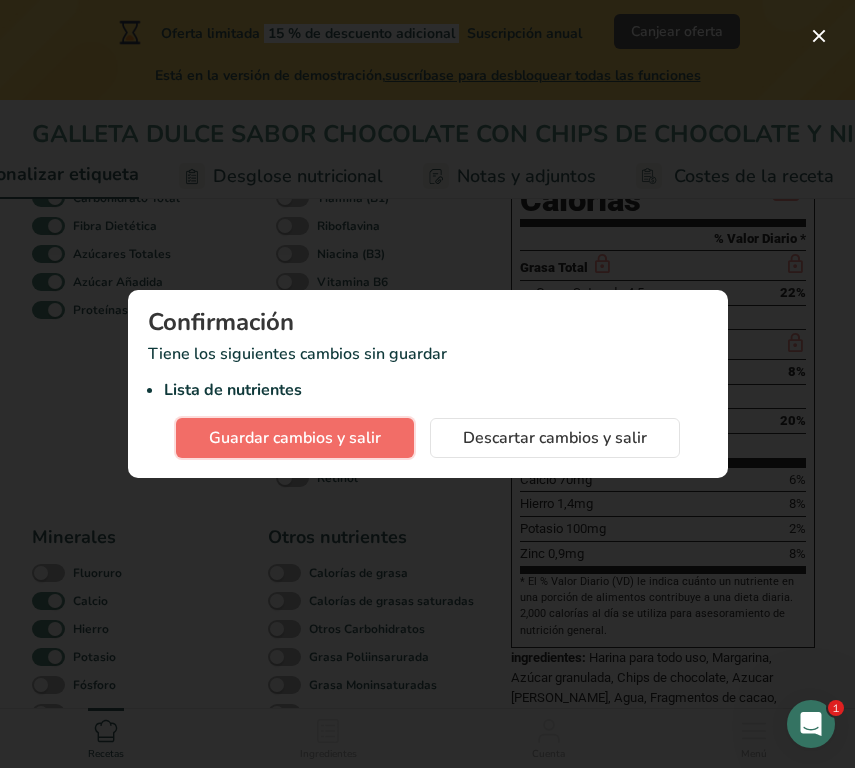 click on "Guardar cambios y salir" at bounding box center [295, 438] 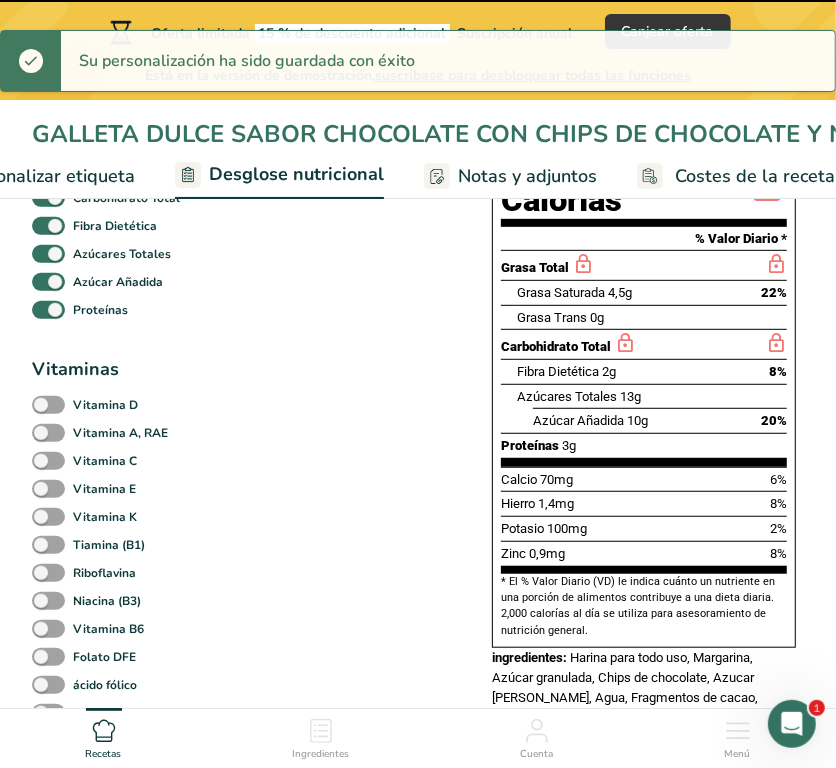 select on "Calories" 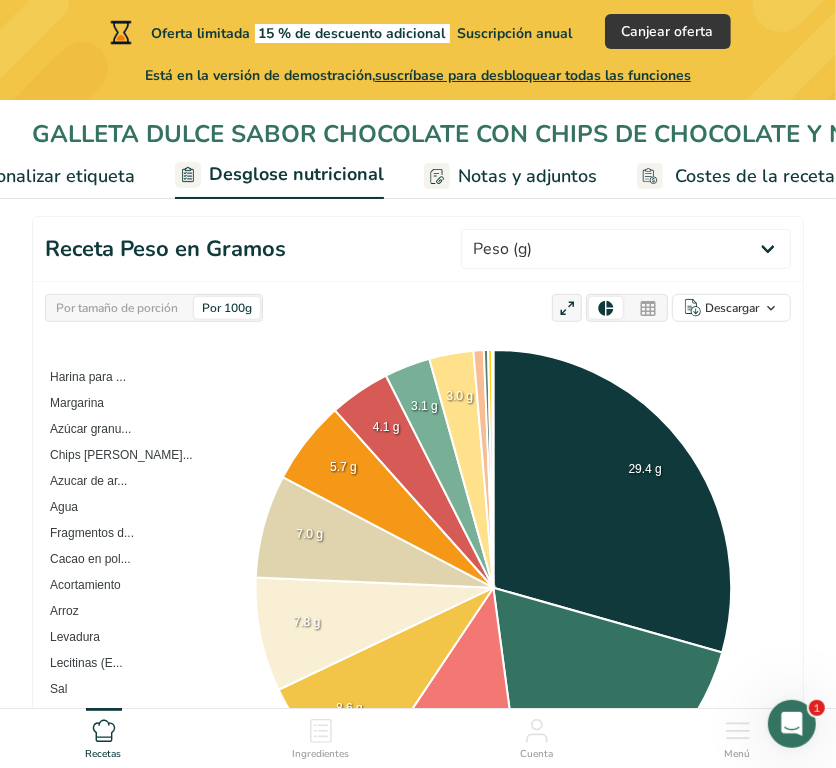 click on "Por tamaño de porción
Por 100g
[GEOGRAPHIC_DATA]
Calorías totales
Carbohidratos totales
Grasas totales
Proteínas totales
2.7 g
Receta Peso en Gramos
Peso (g)
Calorías (kcal)
Energía KJ (kj)
Grasa Total (g)
Grasa Saturada (g)
Grasa Trans (g)
Colesterol (mg)
Sodio (mg)
Carbohidrato Total (g)
Fibra Dietética (g)
Azúcares Totales (g)
Azúcar Añadida (g)
Proteínas (g)
Vitamina D (mcg)
Vitamina A, RAE (mcg)" at bounding box center [418, 1377] 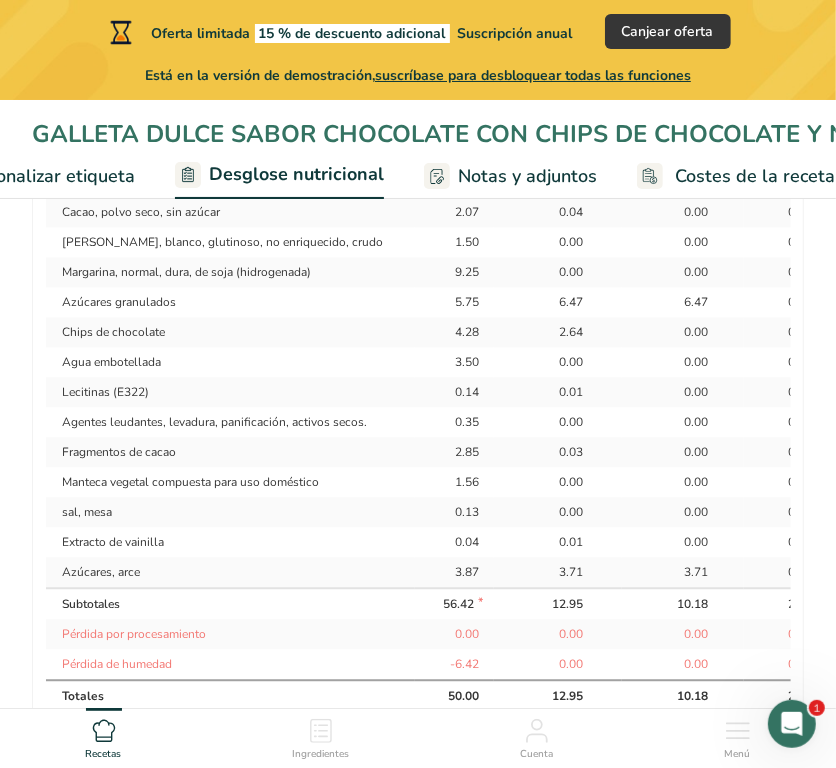 scroll, scrollTop: 1887, scrollLeft: 0, axis: vertical 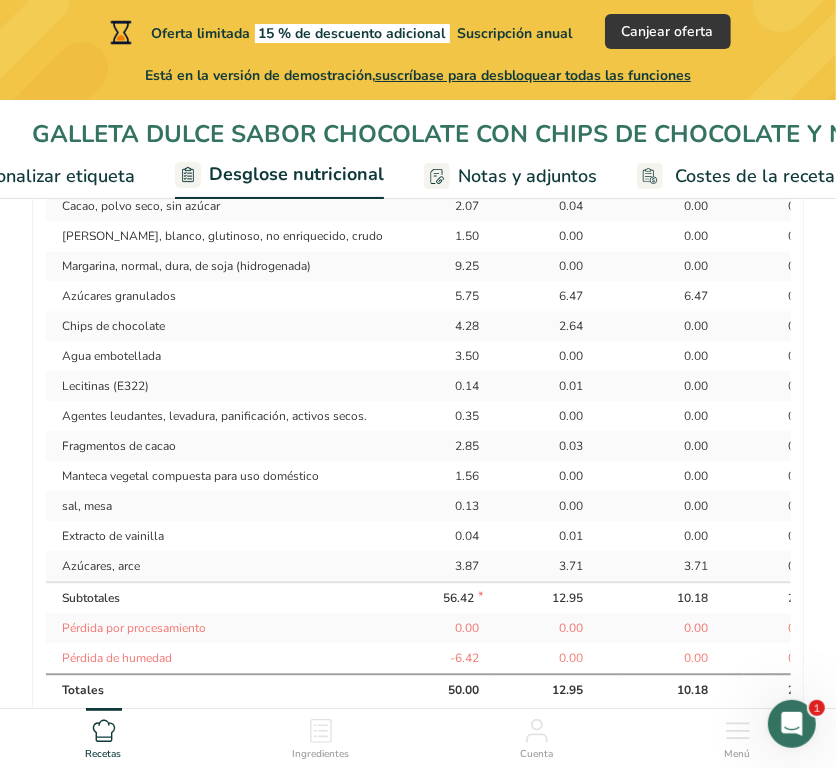 click on "Fragmentos de cacao" at bounding box center (230, 446) 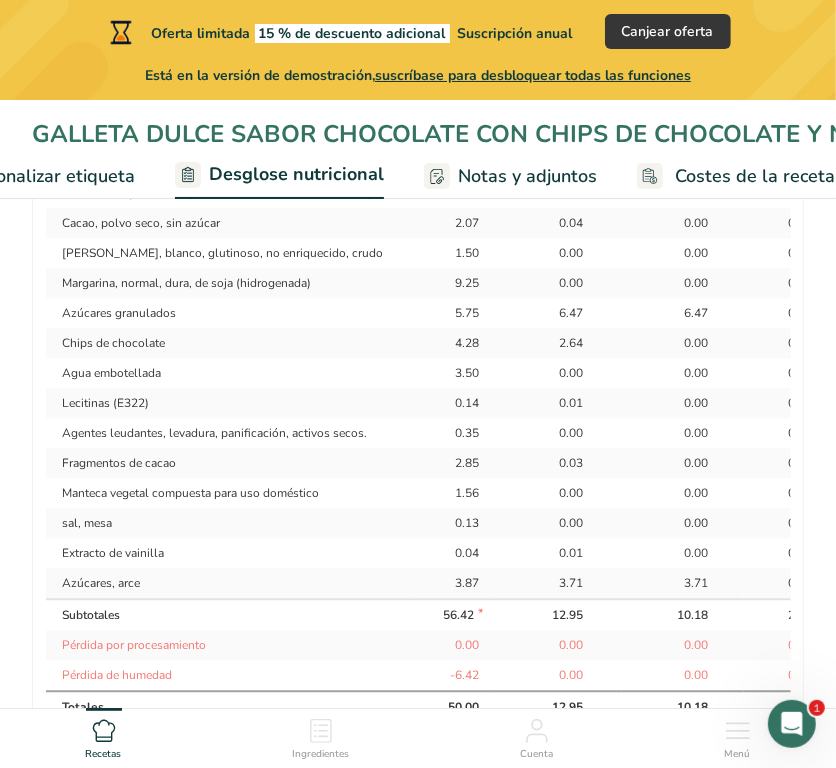 scroll, scrollTop: 1881, scrollLeft: 0, axis: vertical 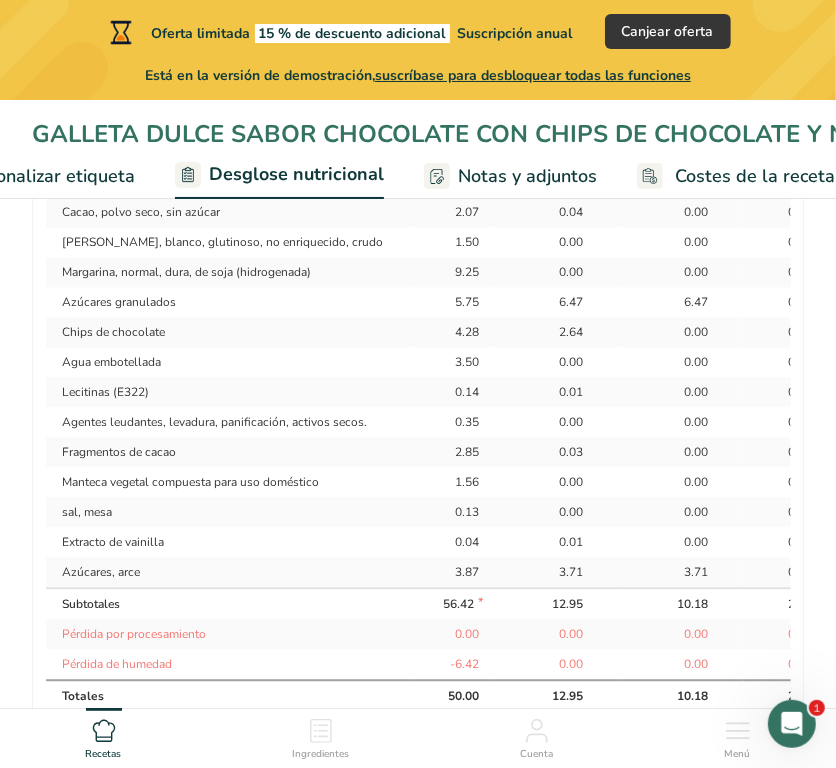 click on "Por tamaño de porción
Por 100g
[GEOGRAPHIC_DATA]
Calorías totales
Carbohidratos totales
Grasas totales
Proteínas totales
2.7 g
Receta Peso en Gramos
Peso (g)
Calorías (kcal)
Energía KJ (kj)
Grasa Total (g)
Grasa Saturada (g)
Grasa Trans (g)
Colesterol (mg)
Sodio (mg)
Carbohidrato Total (g)
Fibra Dietética (g)
Azúcares Totales (g)
Azúcar Añadida (g)
Proteínas (g)
Vitamina D (mcg)
Vitamina A, RAE (mcg)" at bounding box center [418, -158] 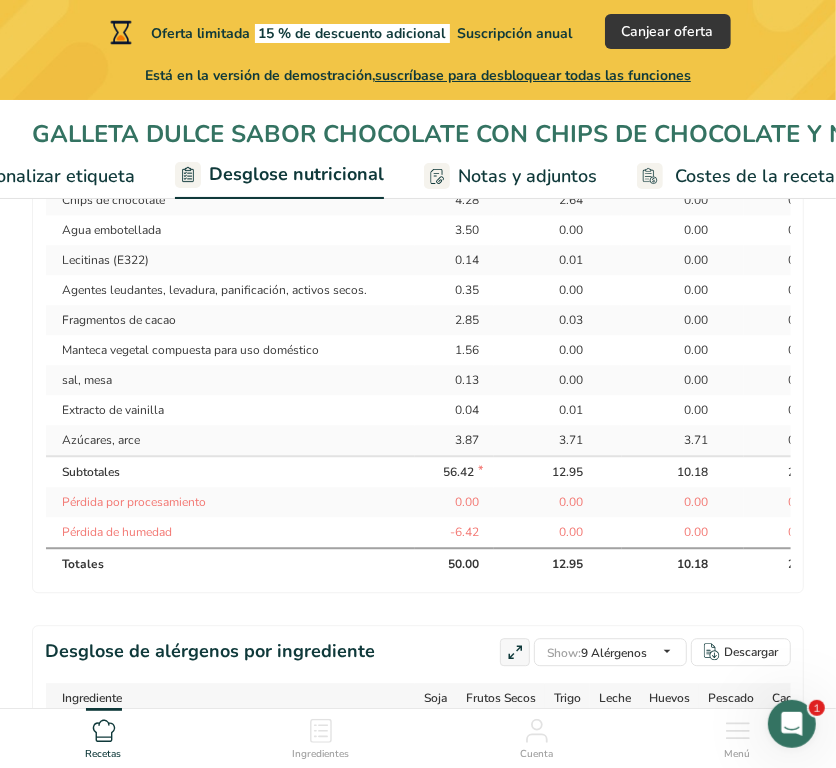 scroll, scrollTop: 2008, scrollLeft: 0, axis: vertical 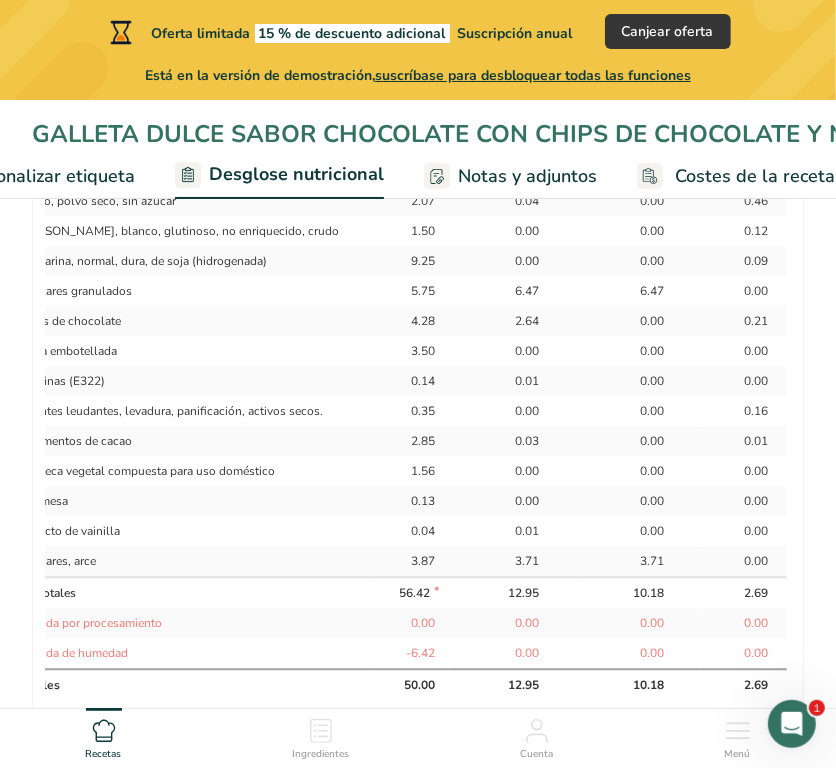 click on "0.01" at bounding box center (744, 441) 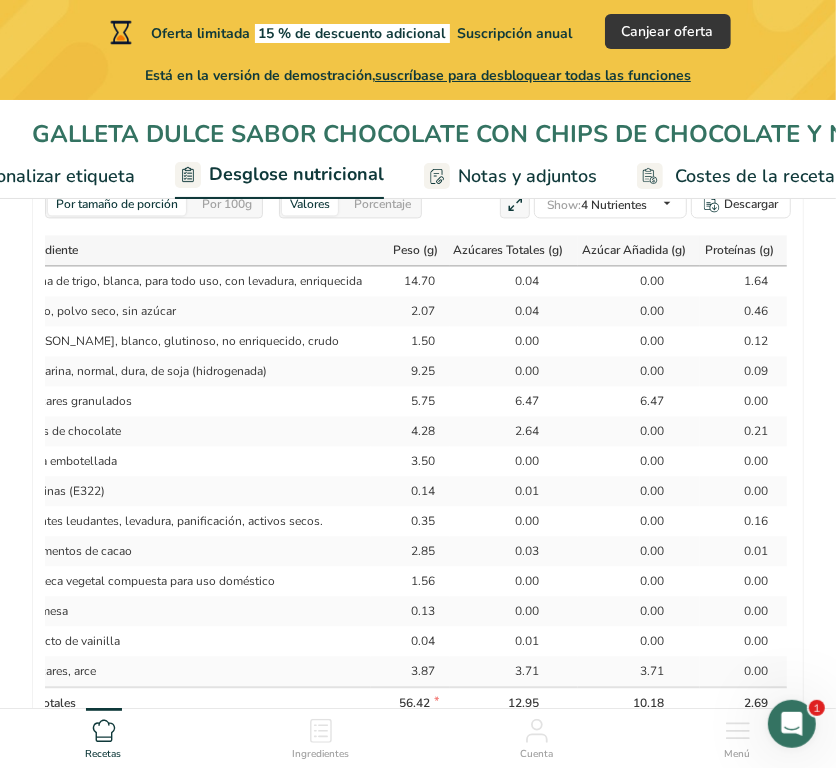 scroll, scrollTop: 1788, scrollLeft: 0, axis: vertical 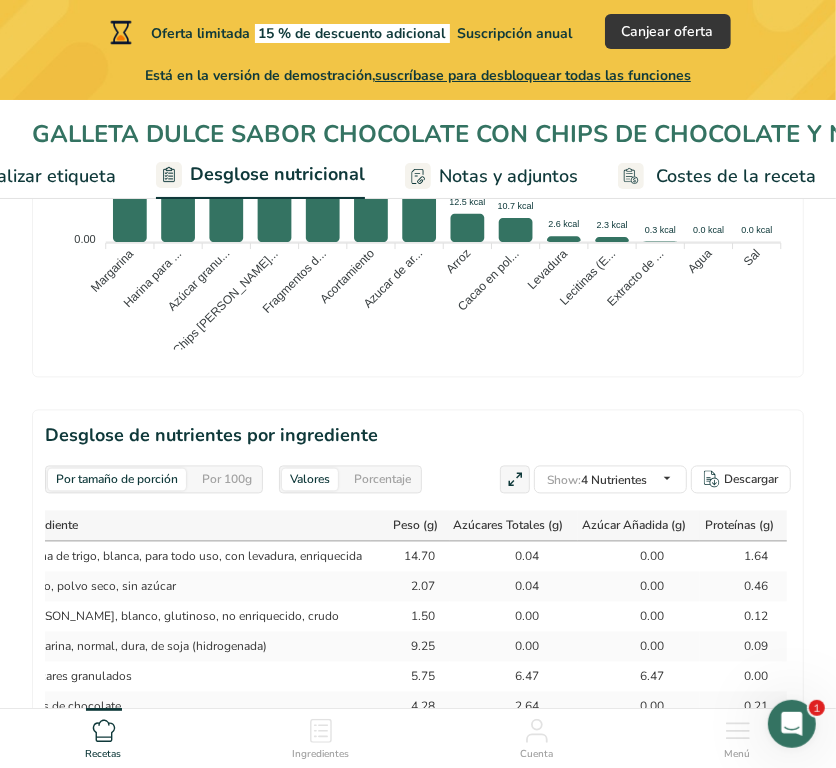 click on "Por tamaño de porción
Por 100g
[GEOGRAPHIC_DATA]
Calorías totales
Carbohidratos totales
Grasas totales
Proteínas totales
2.7 g
Receta Peso en Gramos
Peso (g)
Calorías (kcal)
Energía KJ (kj)
Grasa Total (g)
Grasa Saturada (g)
Grasa Trans (g)
Colesterol (mg)
Sodio (mg)
Carbohidrato Total (g)
Fibra Dietética (g)
Azúcares Totales (g)
Azúcar Añadida (g)
Proteínas (g)
Vitamina D (mcg)
Vitamina A, RAE (mcg)" at bounding box center (418, 217) 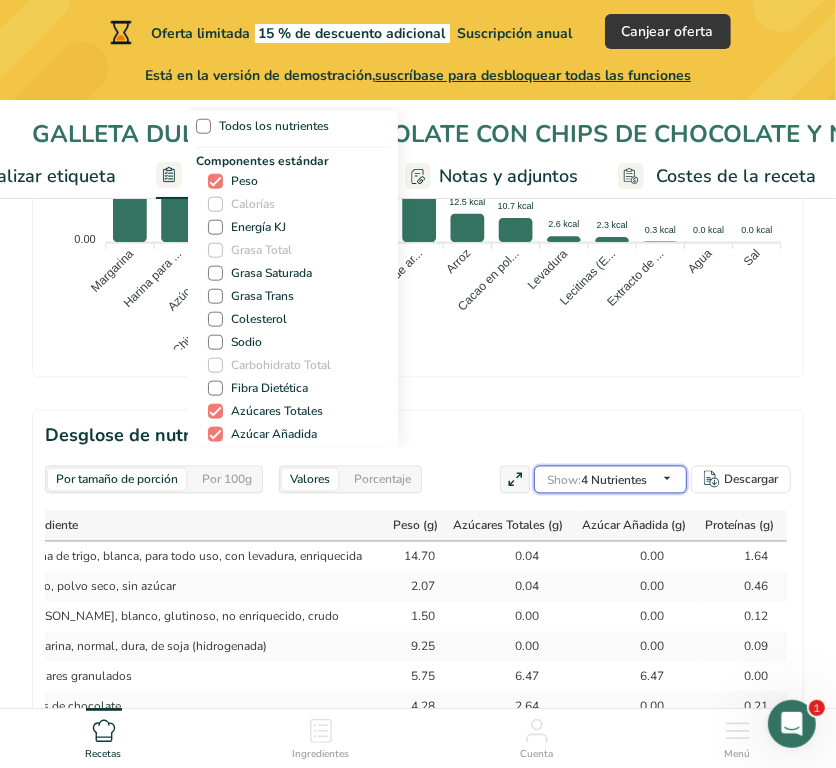 click on "Show:
4 Nutrientes
Todos los nutrientes
Componentes estándar
Peso
Calorías
Energía KJ
Grasa Total
Grasa Saturada
Grasa Trans
Colesterol
Sodio
Carbohidrato Total
Fibra Dietética
Azúcares Totales
Azúcar Añadida
Proteínas
Vitaminas
Vitamina D
Vitamina A, RAE
Vitamina C
[MEDICAL_DATA]
[MEDICAL_DATA]
Tiamina (B1)
[MEDICAL_DATA]" at bounding box center (610, 480) 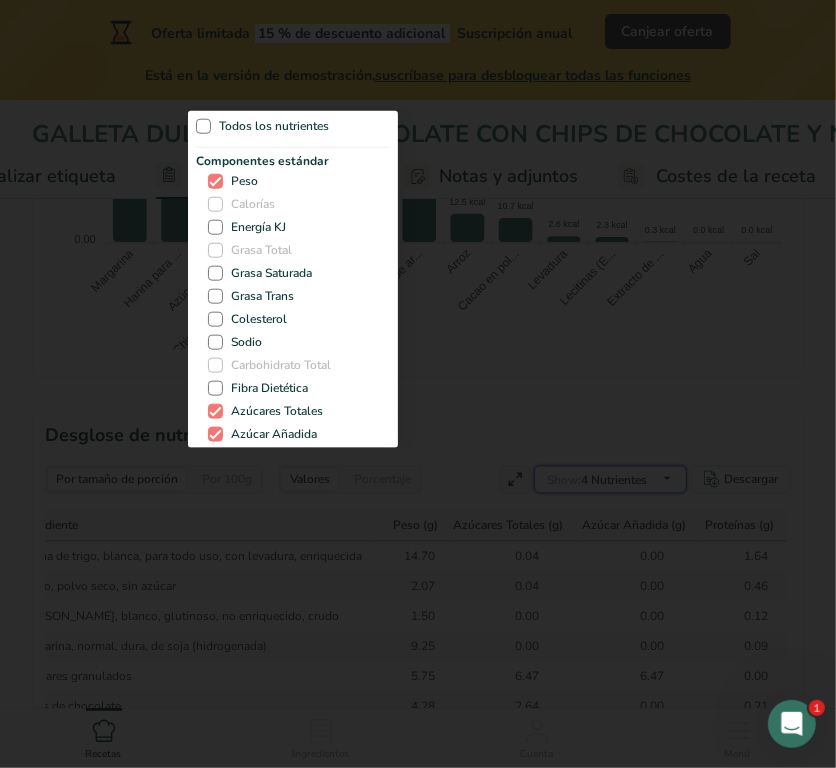 scroll, scrollTop: 0, scrollLeft: 26, axis: horizontal 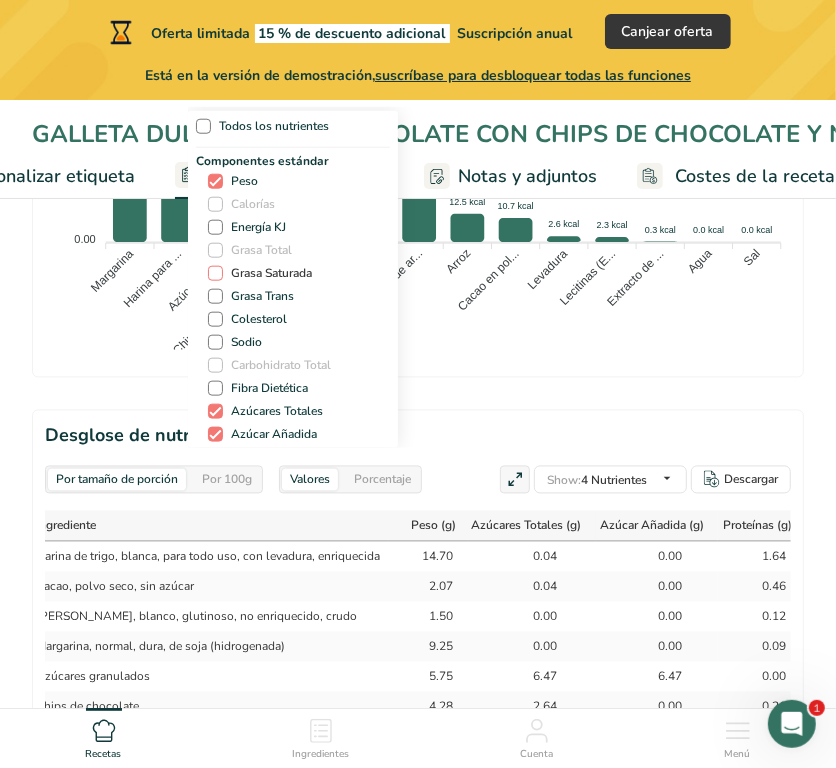 click on "Grasa Saturada" at bounding box center [267, 273] 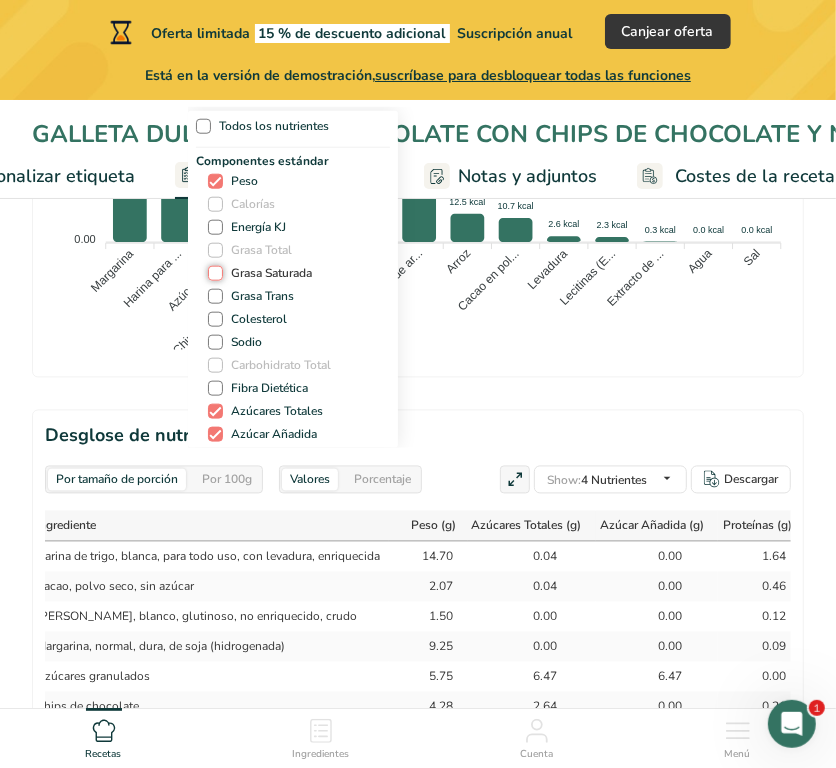 click on "Grasa Saturada" at bounding box center [214, 273] 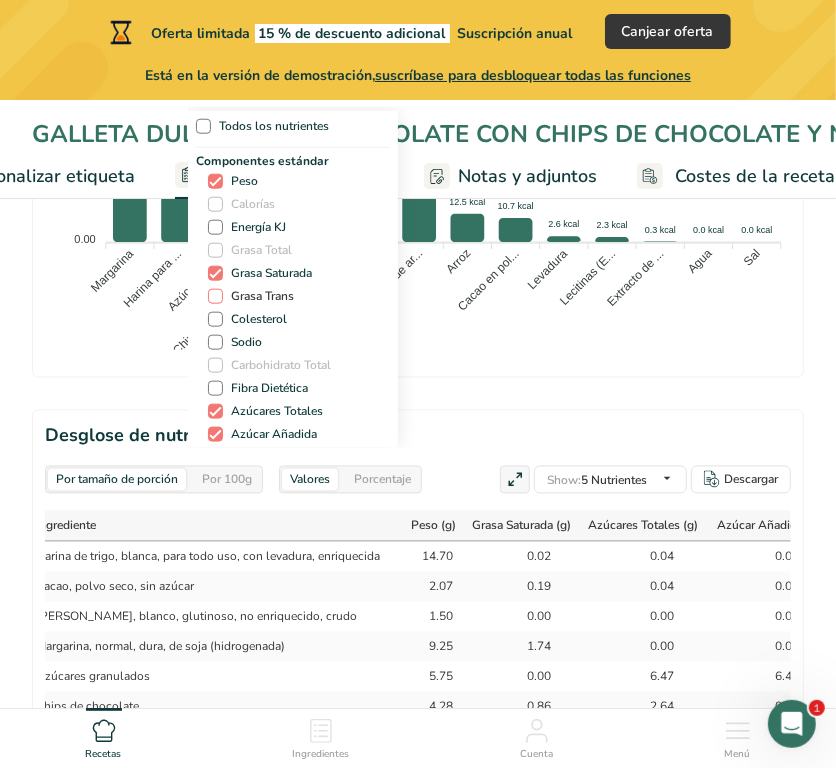 click on "Grasa Trans" at bounding box center (258, 296) 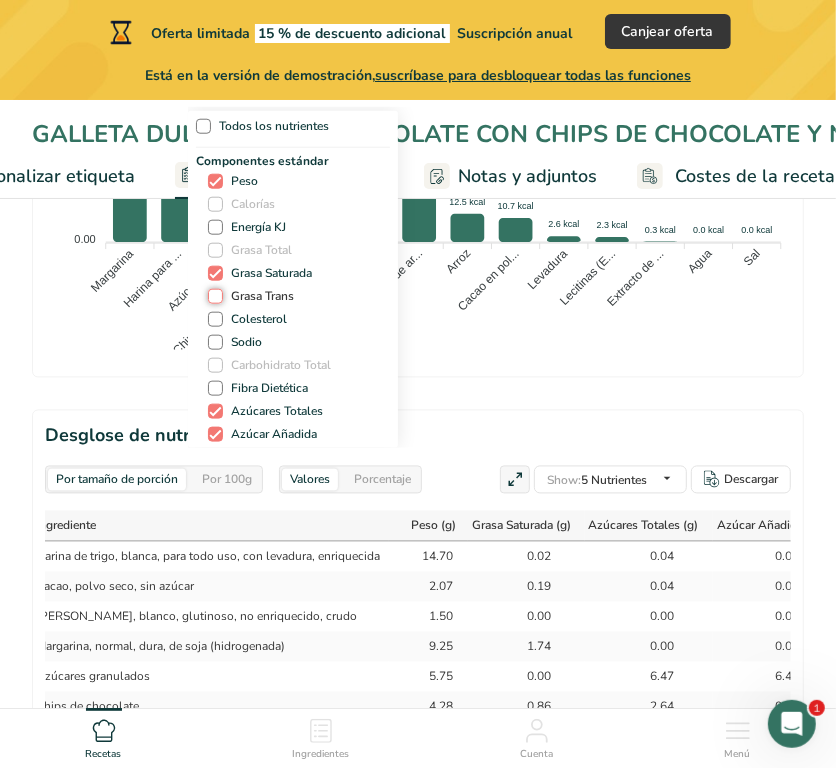 click on "Grasa Trans" at bounding box center [214, 296] 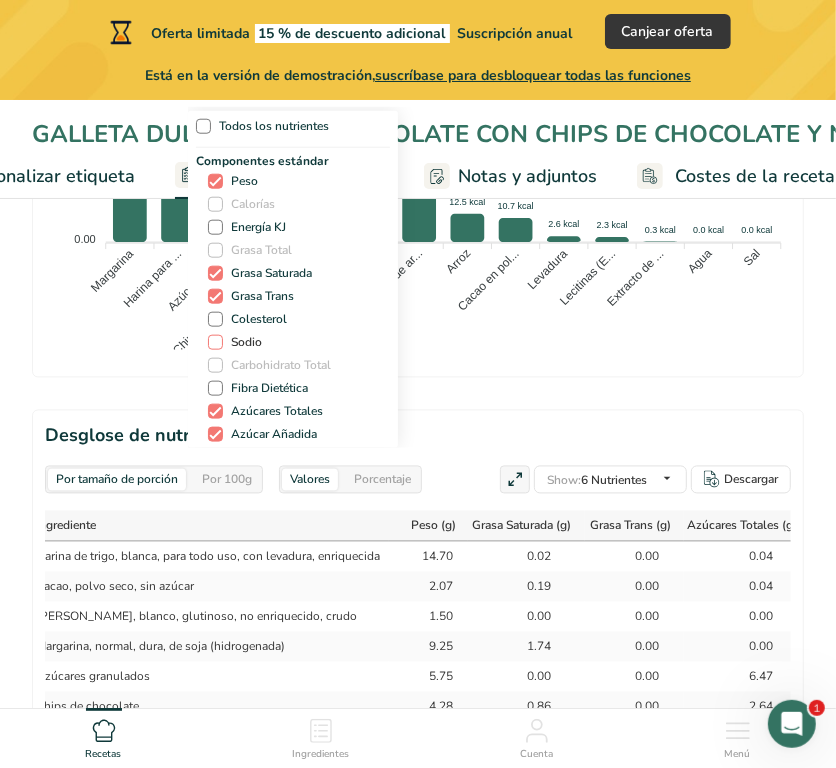 click on "Sodio" at bounding box center [242, 342] 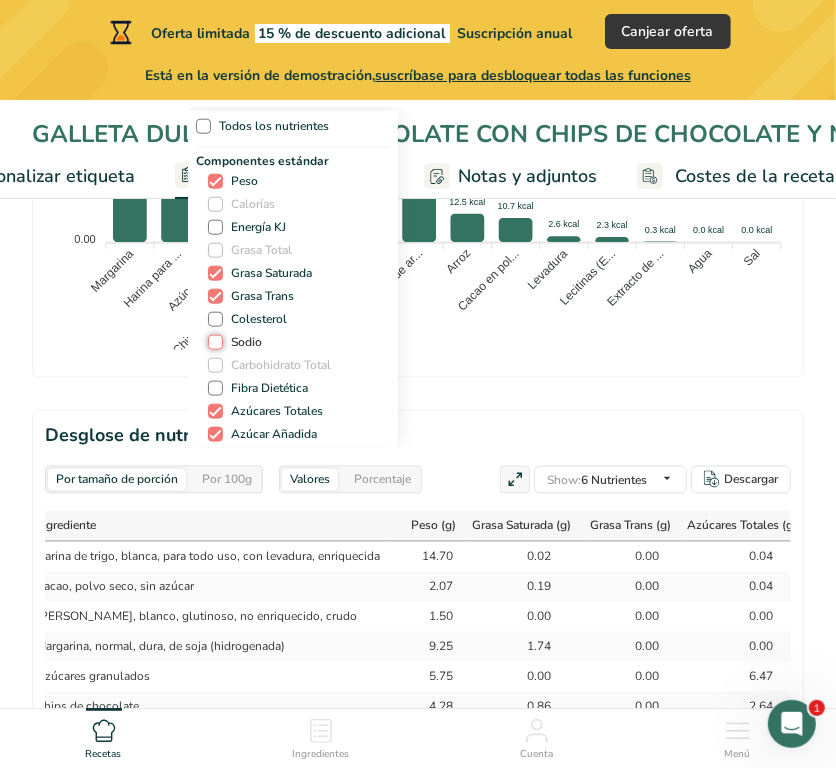 click on "Sodio" at bounding box center (214, 342) 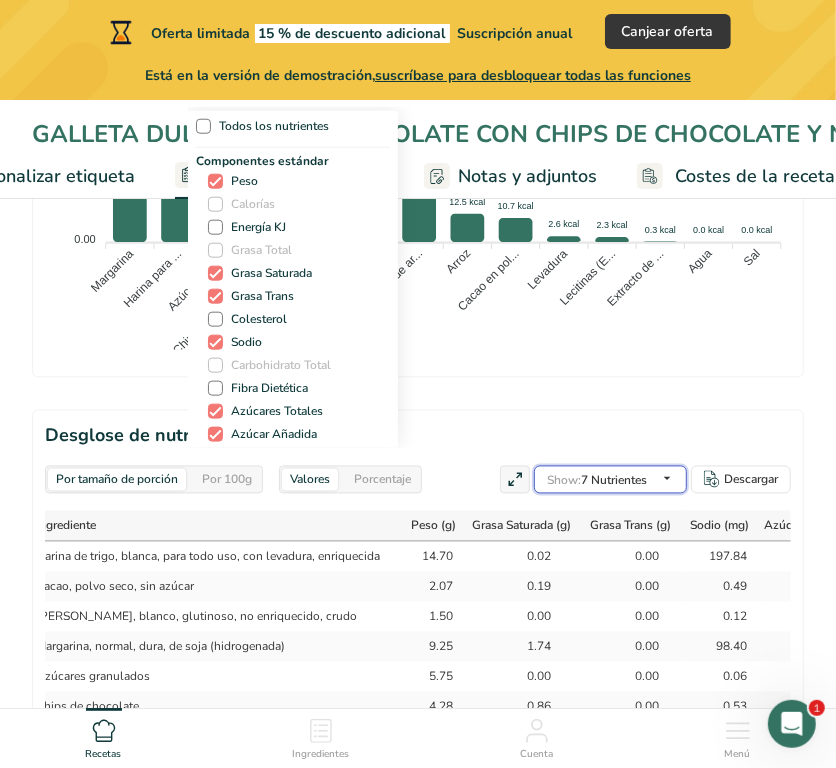 click on "Show:
7 Nutrientes
Todos los nutrientes
Componentes estándar
Peso
Calorías
Energía KJ
Grasa Total
Grasa Saturada
Grasa Trans
Colesterol
Sodio
Carbohidrato Total
Fibra Dietética
Azúcares Totales
Azúcar Añadida
Proteínas
Vitaminas
Vitamina D
Vitamina A, RAE
Vitamina C
[MEDICAL_DATA]
[MEDICAL_DATA]
Tiamina (B1)
[MEDICAL_DATA]" at bounding box center (610, 480) 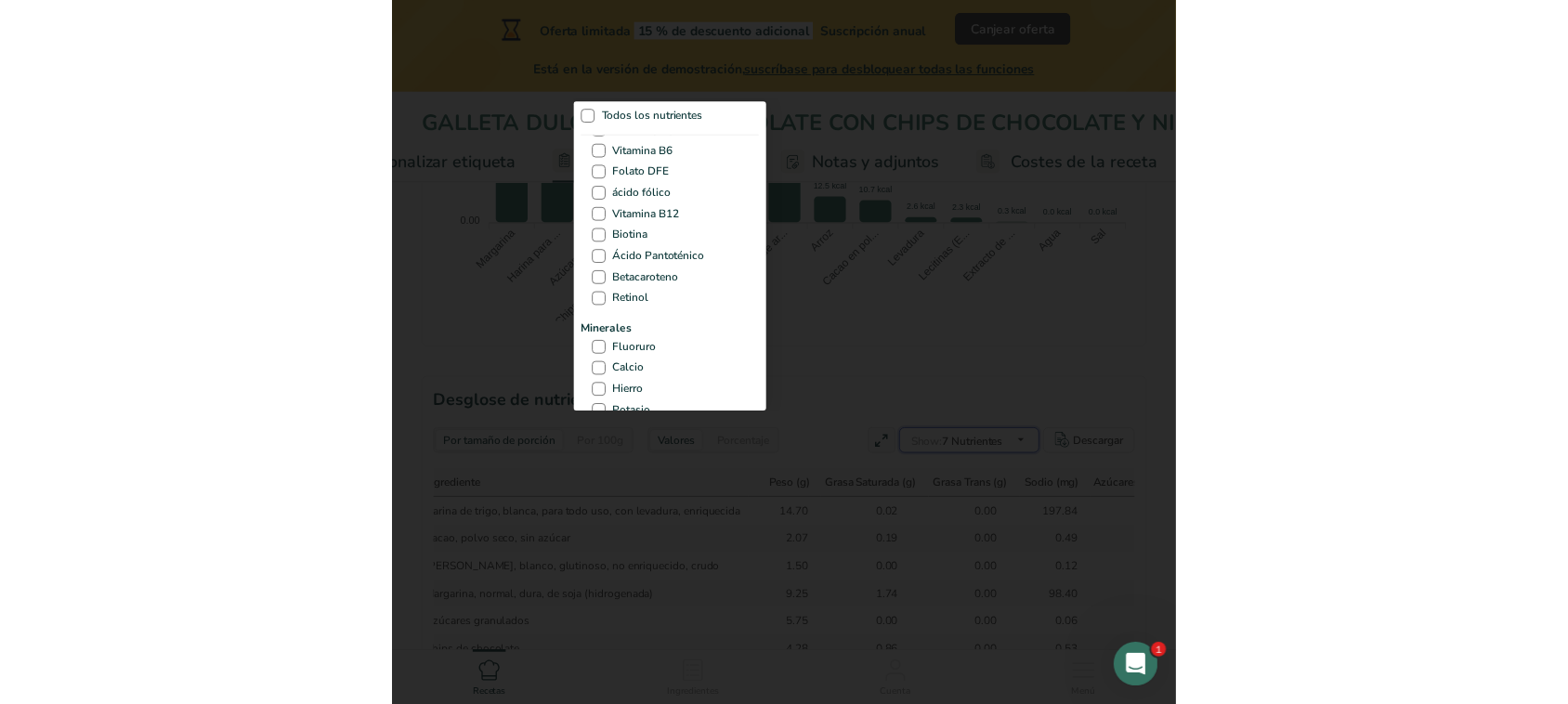 scroll, scrollTop: 511, scrollLeft: 0, axis: vertical 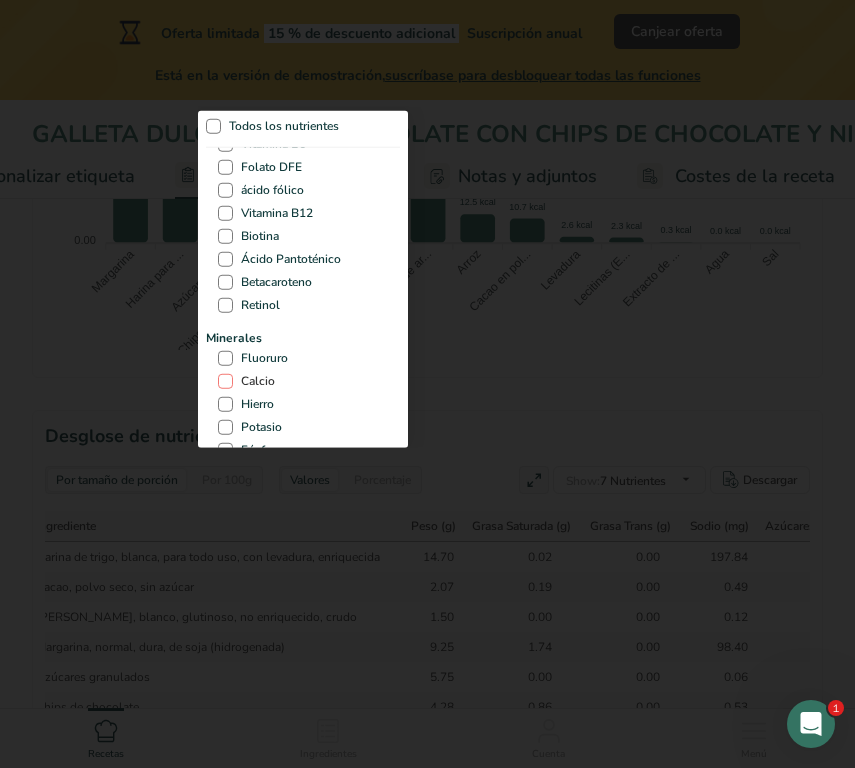 click on "Calcio" at bounding box center (254, 381) 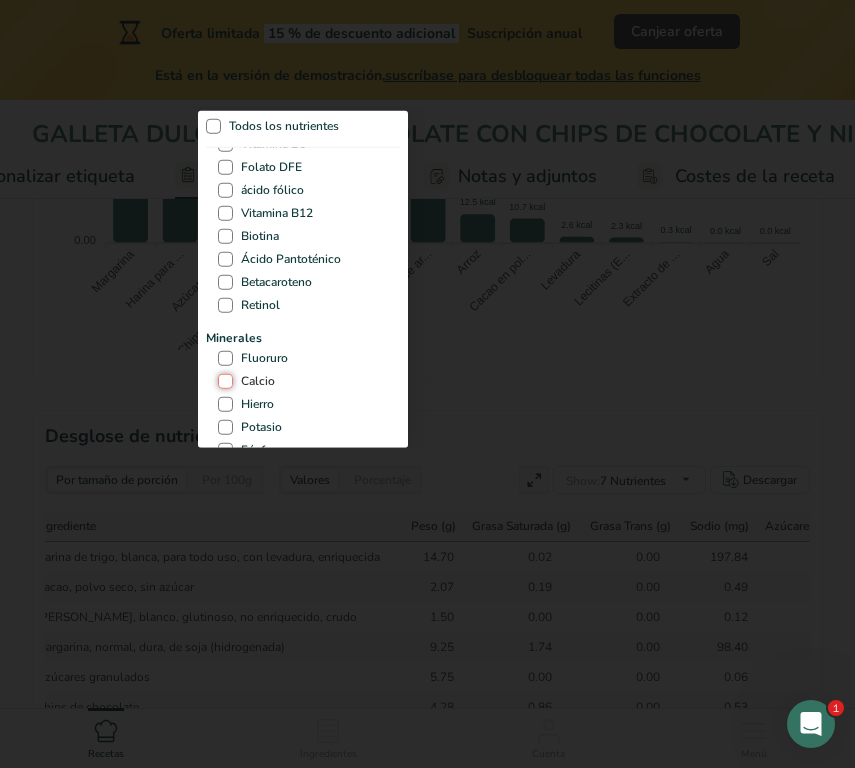 click on "Calcio" at bounding box center (224, 381) 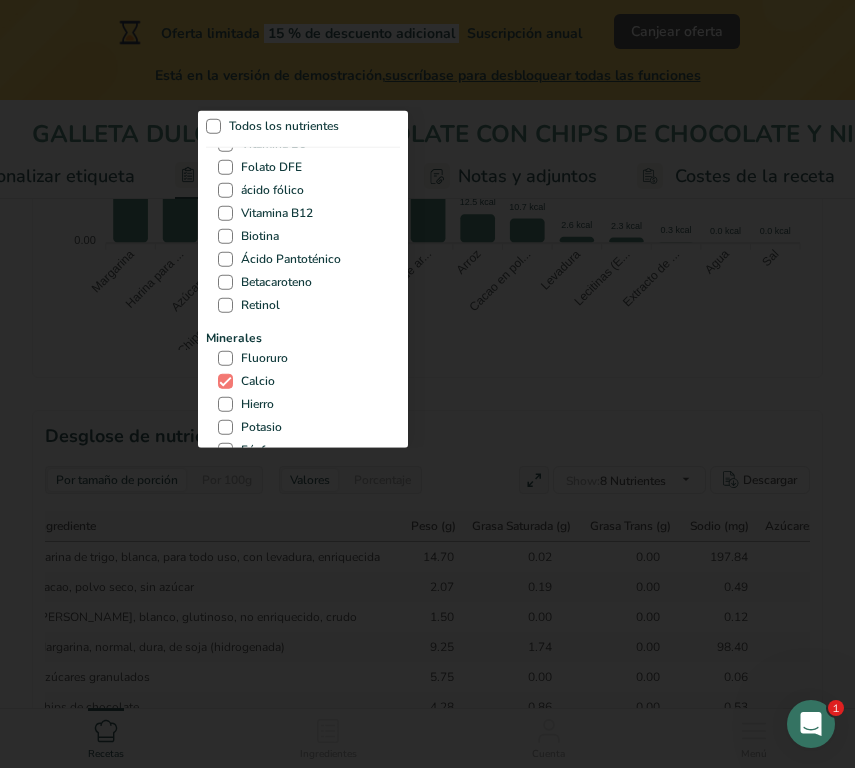 click on "Todos los nutrientes
Componentes estándar
Peso
Calorías
Energía KJ
Grasa Total
Grasa Saturada
Grasa Trans
Colesterol
Sodio
Carbohidrato Total
Fibra Dietética
Azúcares Totales
Azúcar Añadida
Proteínas
Vitaminas
Vitamina D
Vitamina A, RAE
Vitamina C
[MEDICAL_DATA]
[MEDICAL_DATA]
Tiamina (B1)
[GEOGRAPHIC_DATA]
[MEDICAL_DATA] (B3)" at bounding box center (428, 277) 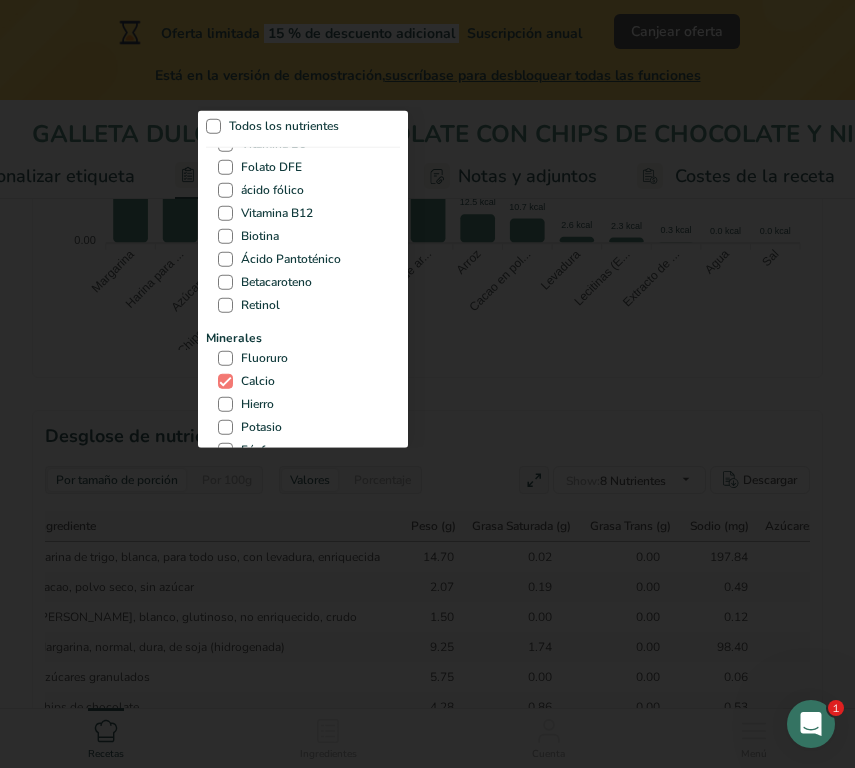 click on "Todos los nutrientes
Componentes estándar
Peso
Calorías
Energía KJ
Grasa Total
Grasa Saturada
Grasa Trans
Colesterol
Sodio
Carbohidrato Total
Fibra Dietética
Azúcares Totales
Azúcar Añadida
Proteínas
Vitaminas
Vitamina D
Vitamina A, RAE
Vitamina C
[MEDICAL_DATA]
[MEDICAL_DATA]
Tiamina (B1)
[GEOGRAPHIC_DATA]
[MEDICAL_DATA] (B3)" at bounding box center [428, 277] 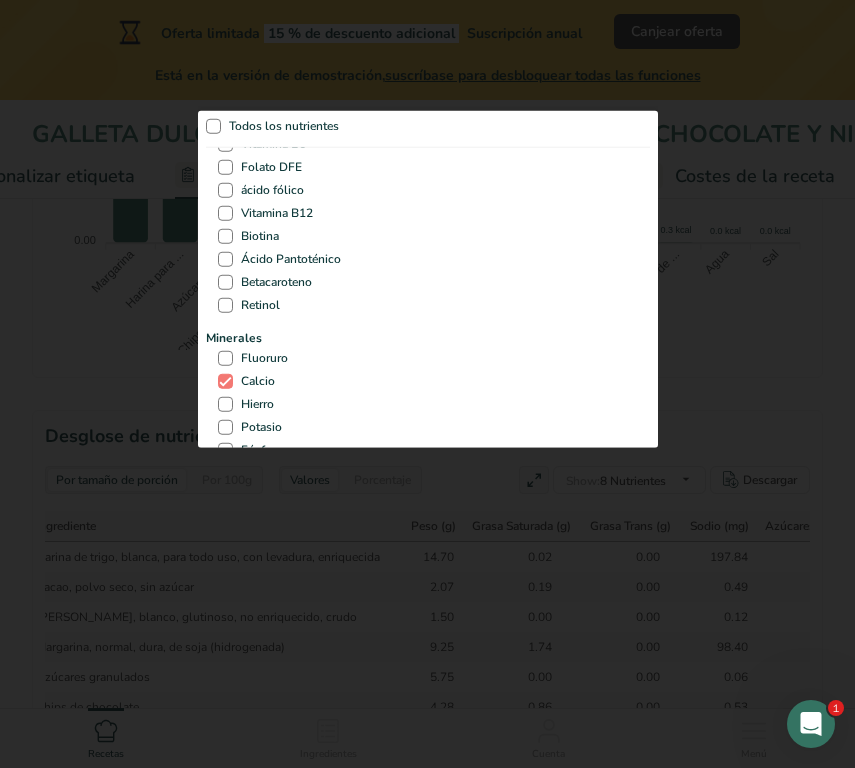 select on "Calories" 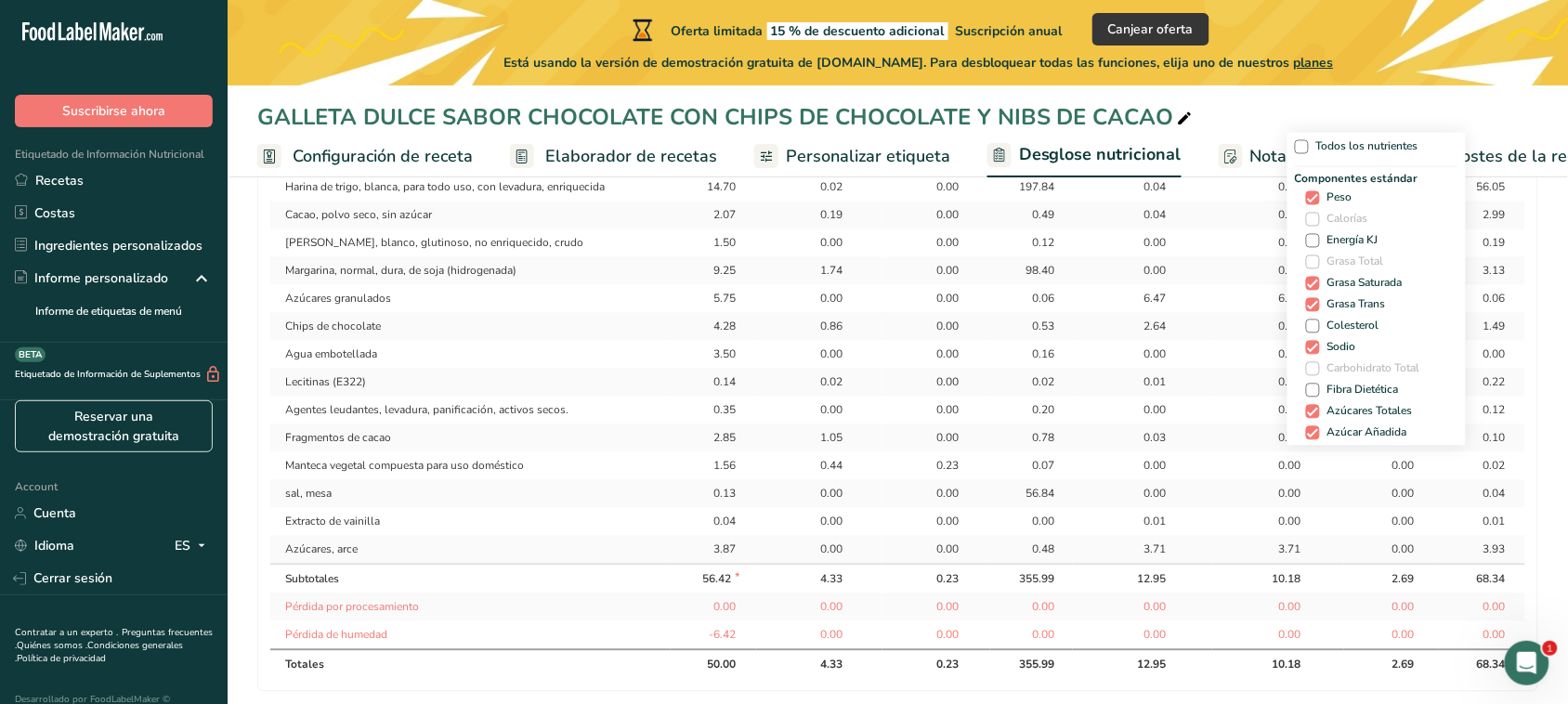 scroll, scrollTop: 978, scrollLeft: 0, axis: vertical 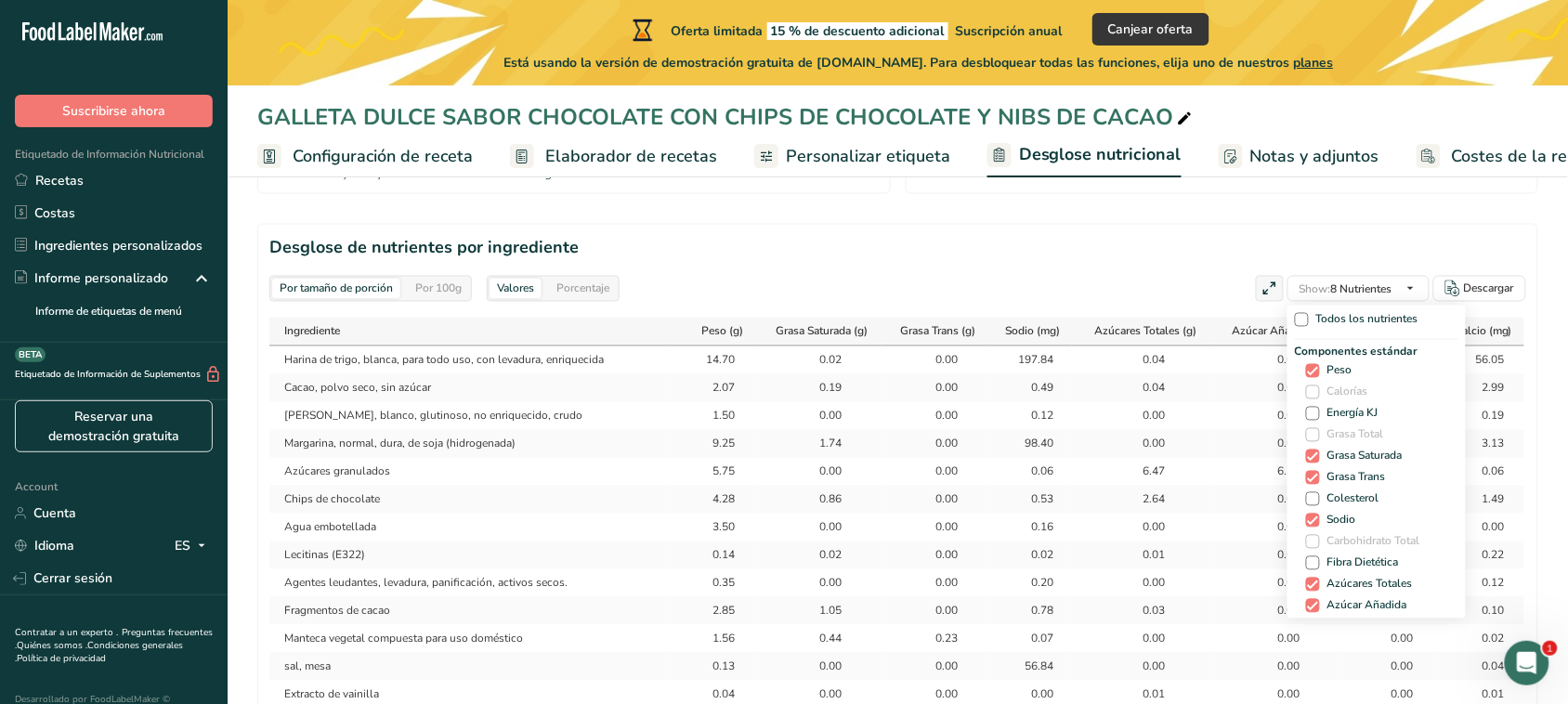 click on "Por tamaño de porción
Por 100g
[GEOGRAPHIC_DATA]
Calorías totales
Carbohidratos totales
Grasas totales
Proteínas totales
2.7 g
Receta Peso en Gramos
Peso (g)
Calorías (kcal)
Energía KJ (kj)
Grasa Total (g)
Grasa Saturada (g)
Grasa Trans (g)
Colesterol (mg)
Sodio (mg)
Carbohidrato Total (g)
Fibra Dietética (g)
Azúcares Totales (g)
Azúcar Añadida (g)
Proteínas (g)
Vitamina D (mcg)
Vitamina A, RAE (mcg)" at bounding box center (897, 414) 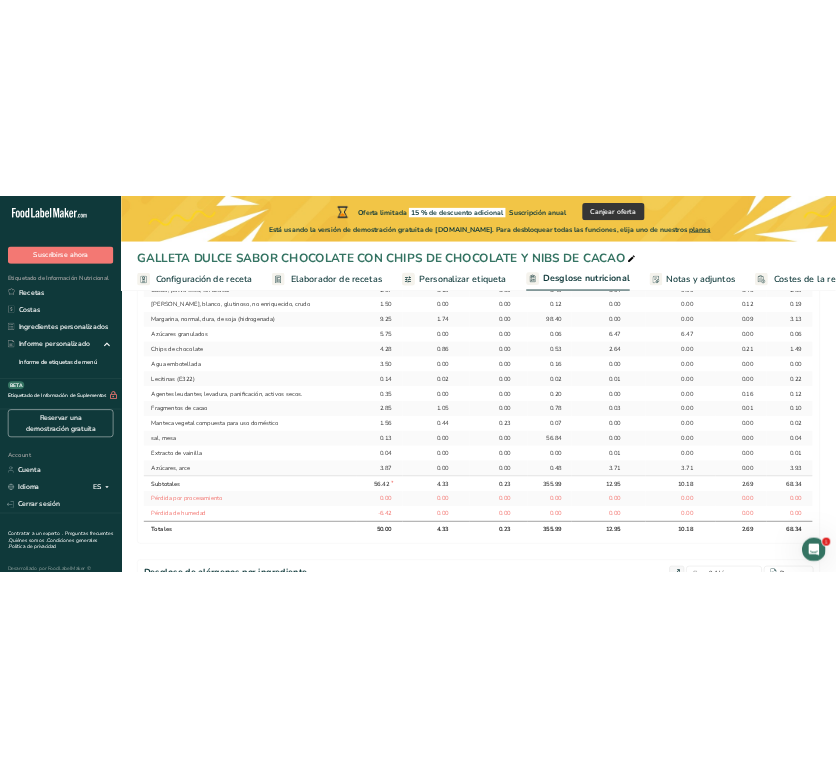 scroll, scrollTop: 1097, scrollLeft: 0, axis: vertical 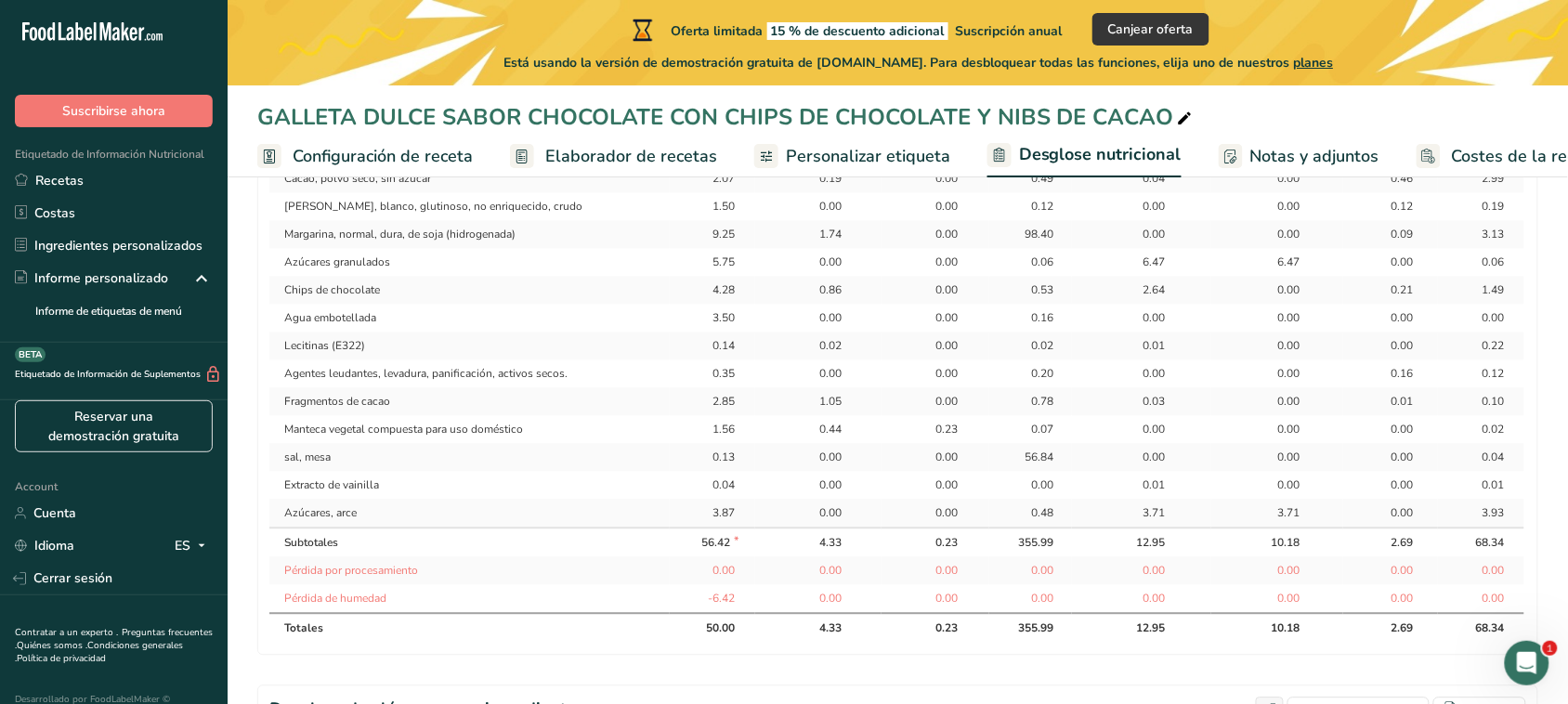 select on "Calories" 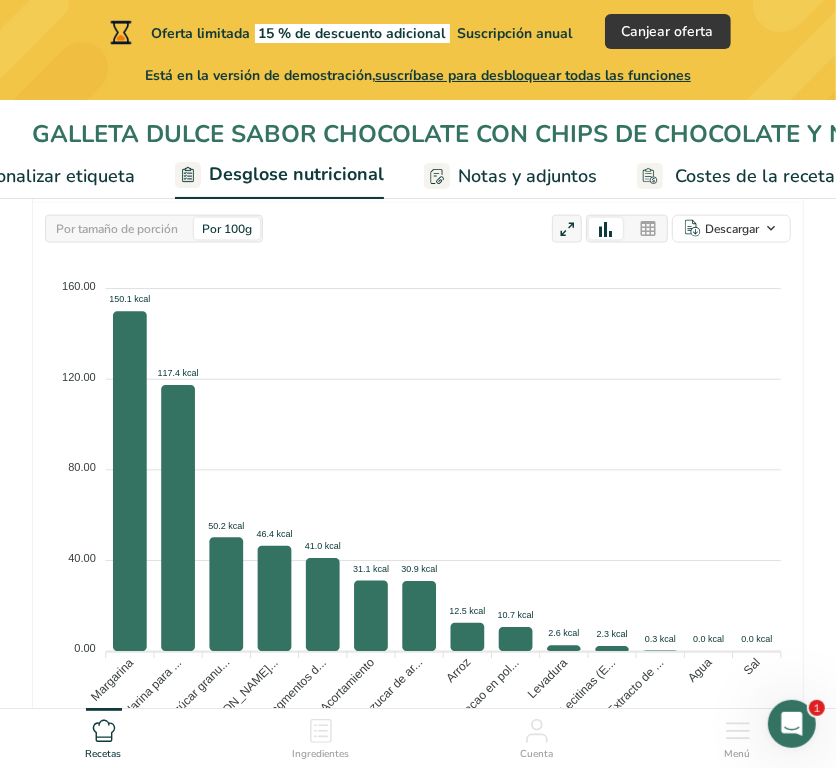 scroll, scrollTop: 0, scrollLeft: 662, axis: horizontal 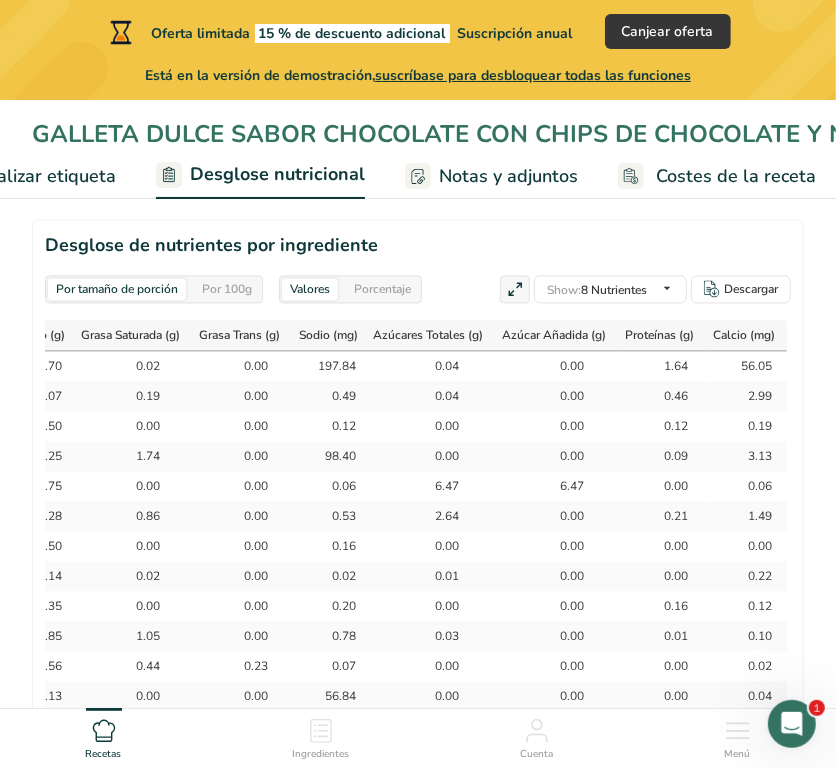 click on "Recetas
Ingredientes
Cuenta
[GEOGRAPHIC_DATA]" at bounding box center (418, 736) 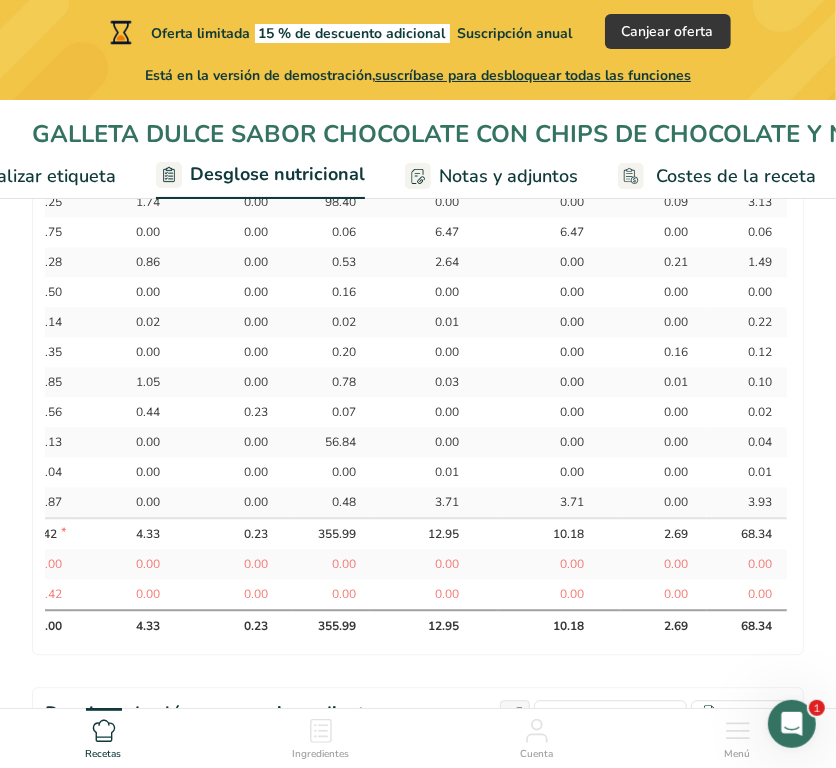 scroll, scrollTop: 1927, scrollLeft: 0, axis: vertical 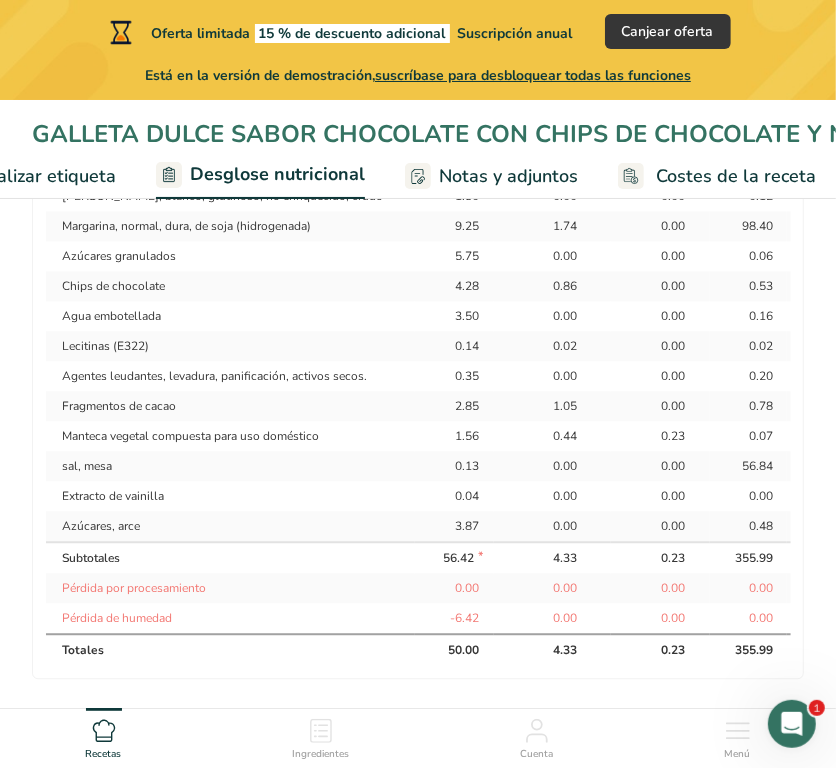 click on "1.05" at bounding box center (552, 406) 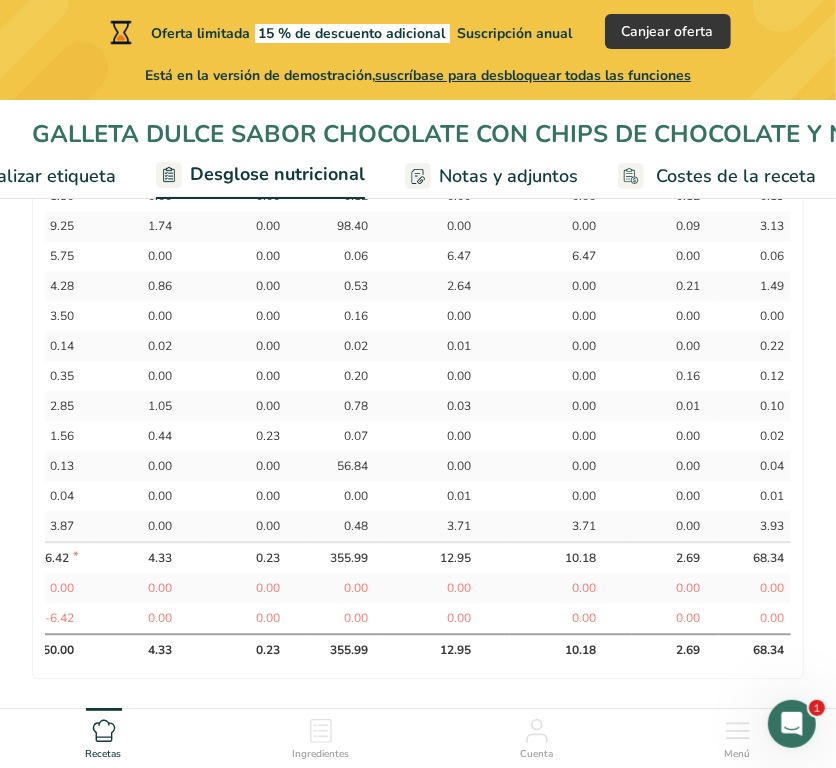 scroll, scrollTop: 0, scrollLeft: 425, axis: horizontal 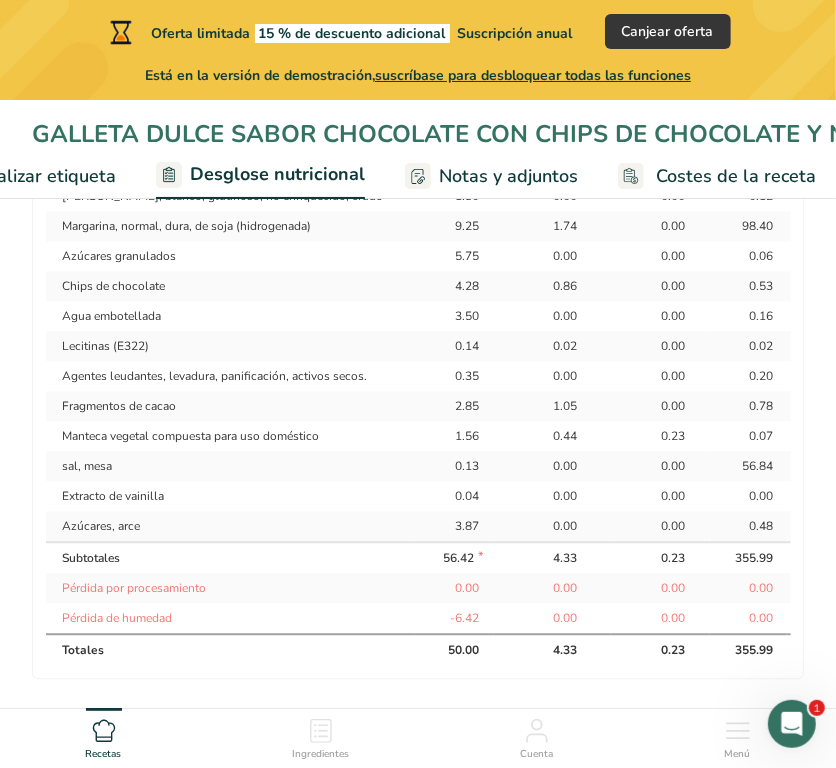 click on "Por tamaño de porción
Por 100g
[GEOGRAPHIC_DATA]
Calorías totales
Carbohidratos totales
Grasas totales
Proteínas totales
2.7 g
Receta Peso en Gramos
Peso (g)
Calorías (kcal)
Energía KJ (kj)
Grasa Total (g)
Grasa Saturada (g)
Grasa Trans (g)
Colesterol (mg)
Sodio (mg)
Carbohidrato Total (g)
Fibra Dietética (g)
Azúcares Totales (g)
Azúcar Añadida (g)
Proteínas (g)
Vitamina D (mcg)
Vitamina A, RAE (mcg)" at bounding box center (418, -204) 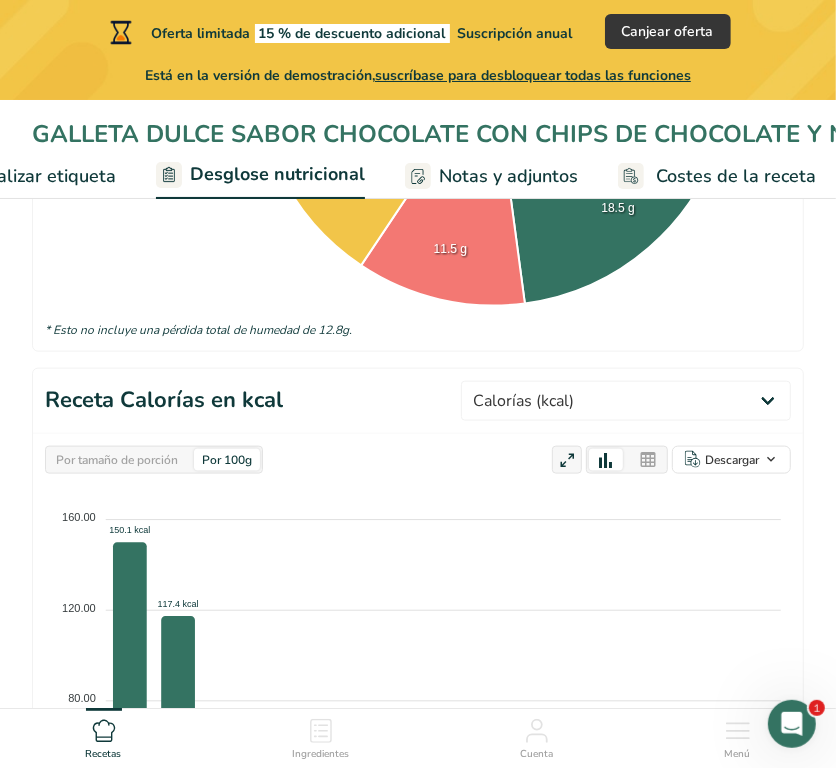 scroll, scrollTop: 802, scrollLeft: 0, axis: vertical 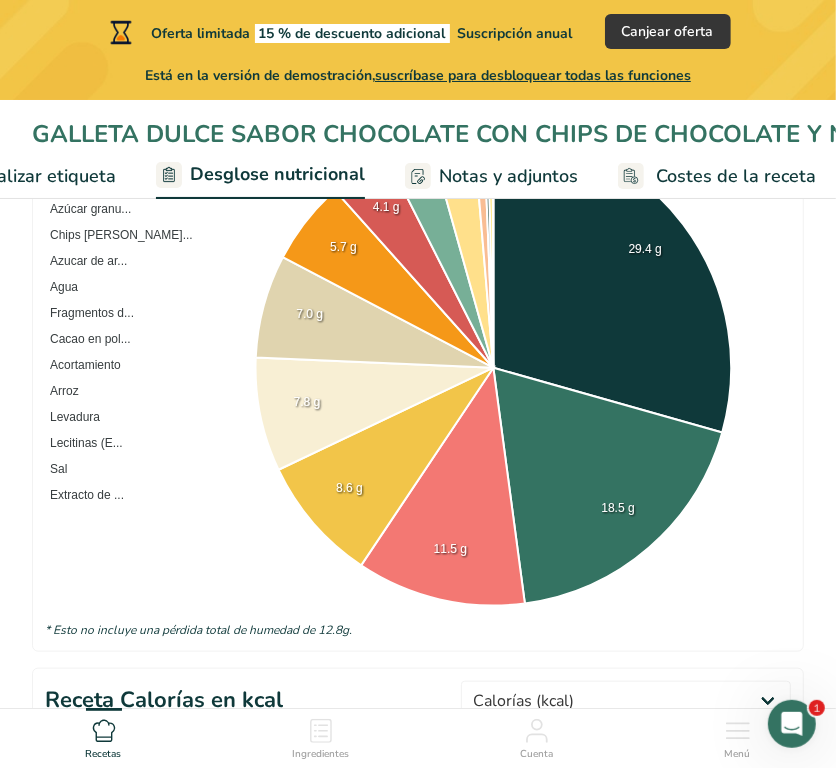 click on "Desglose nutricional" at bounding box center (277, 174) 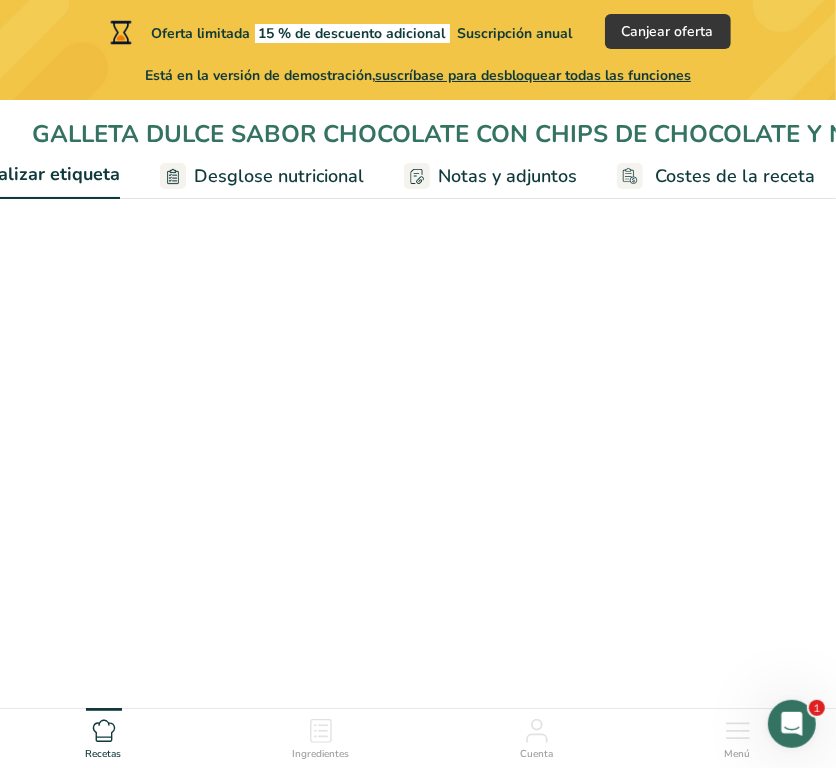 scroll, scrollTop: 0, scrollLeft: 536, axis: horizontal 